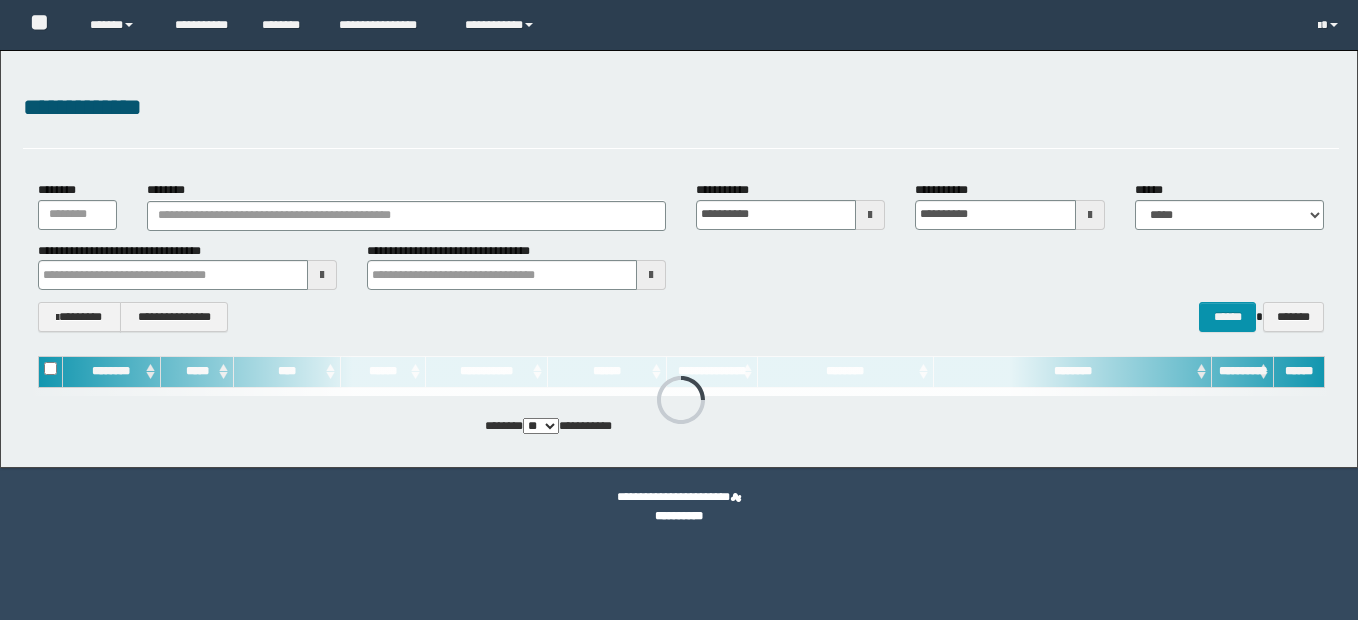 scroll, scrollTop: 0, scrollLeft: 0, axis: both 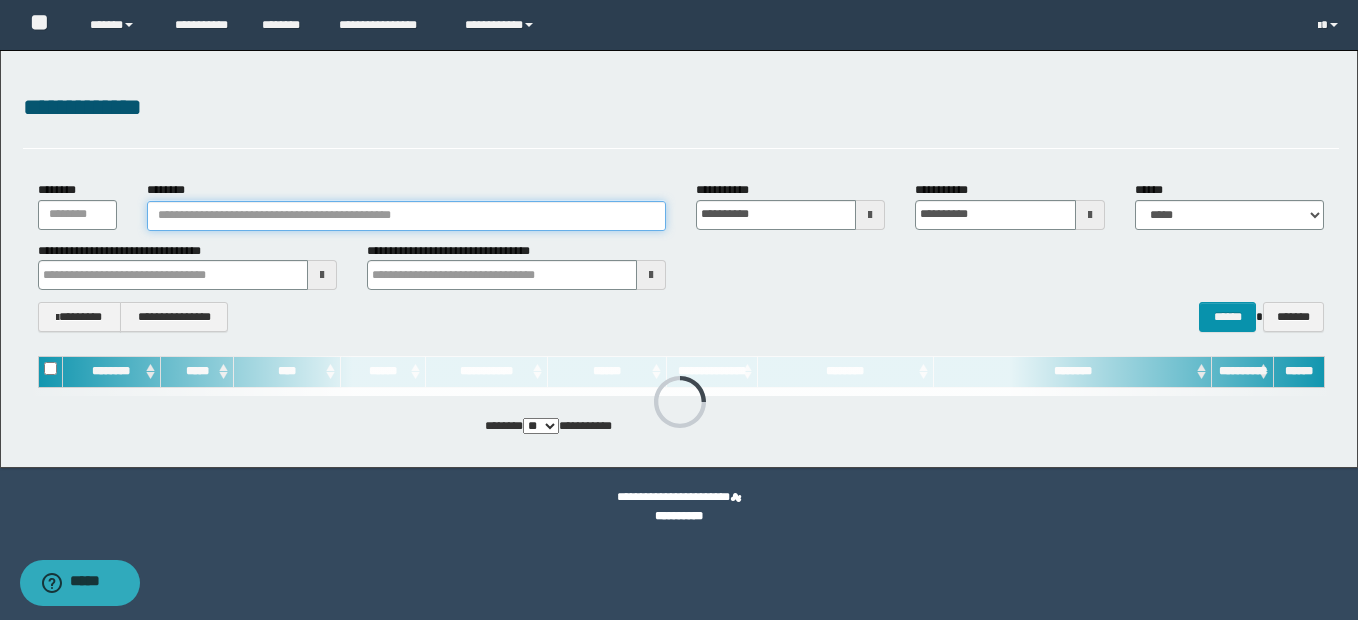 click on "********" at bounding box center [406, 216] 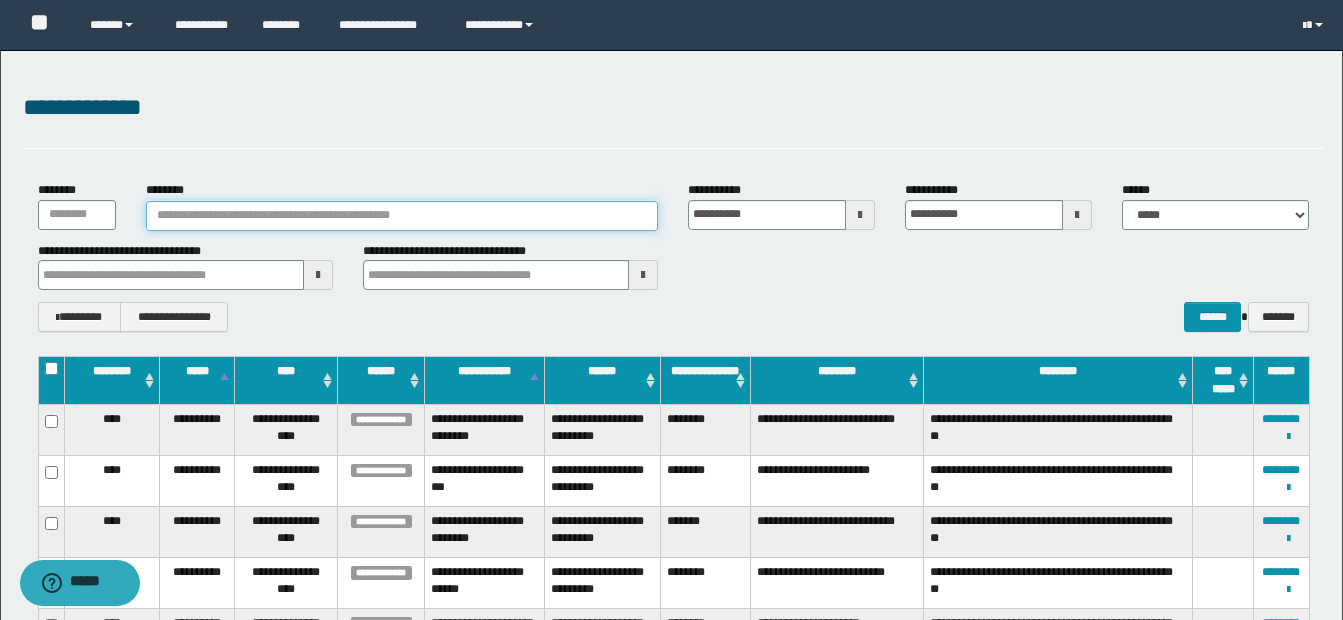 click on "********" at bounding box center (402, 216) 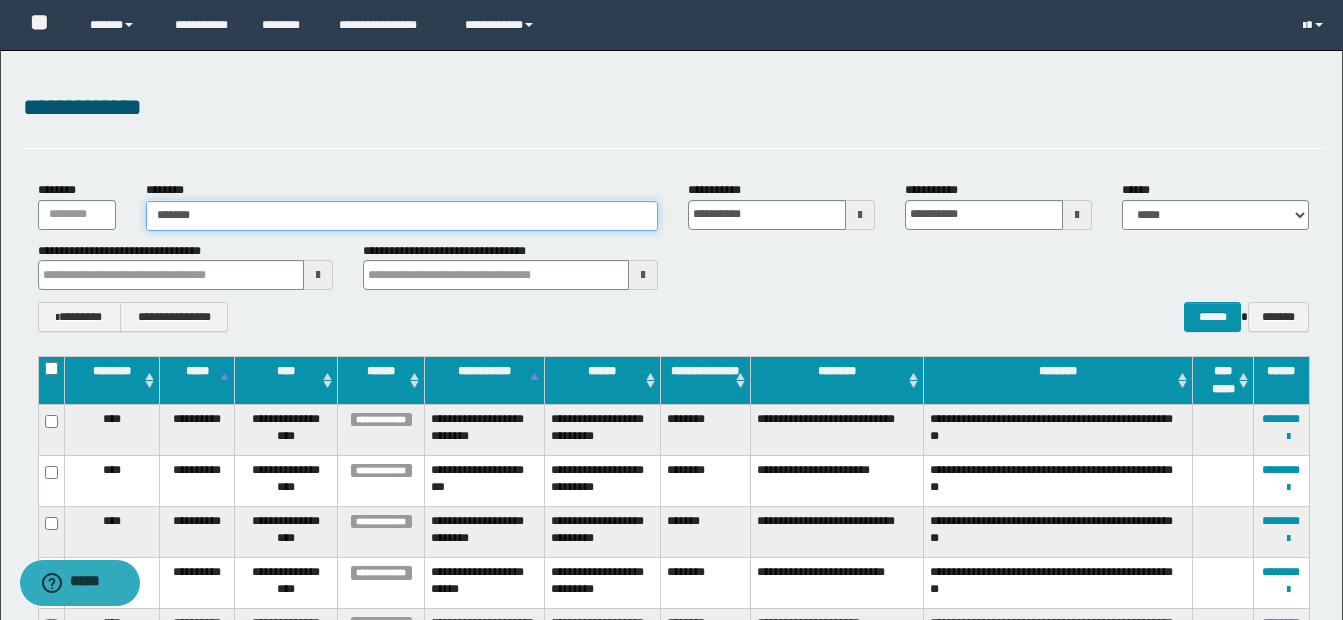 type on "*******" 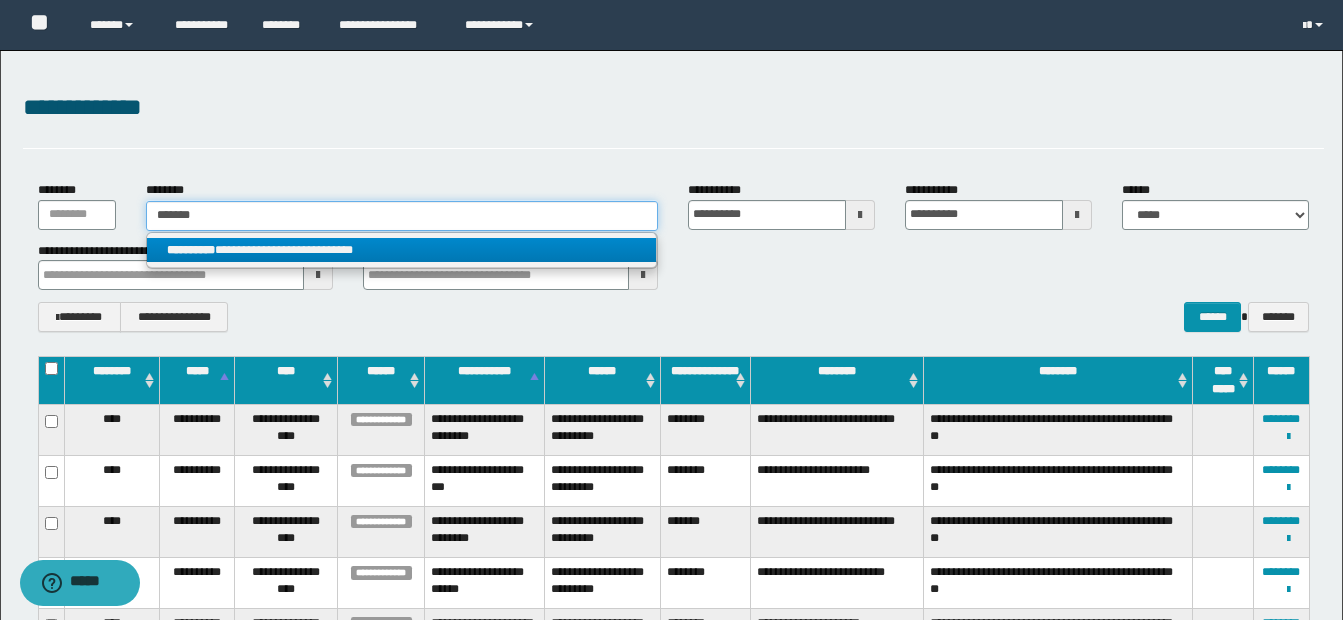 type on "*******" 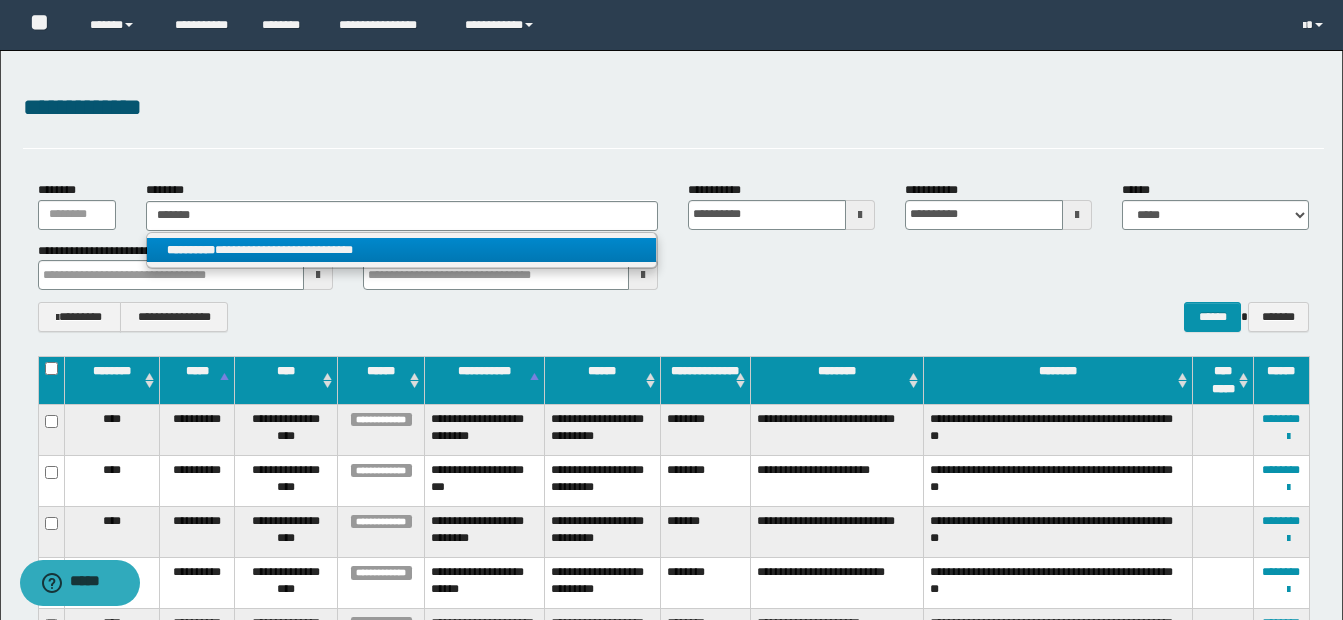 click on "**********" at bounding box center (401, 250) 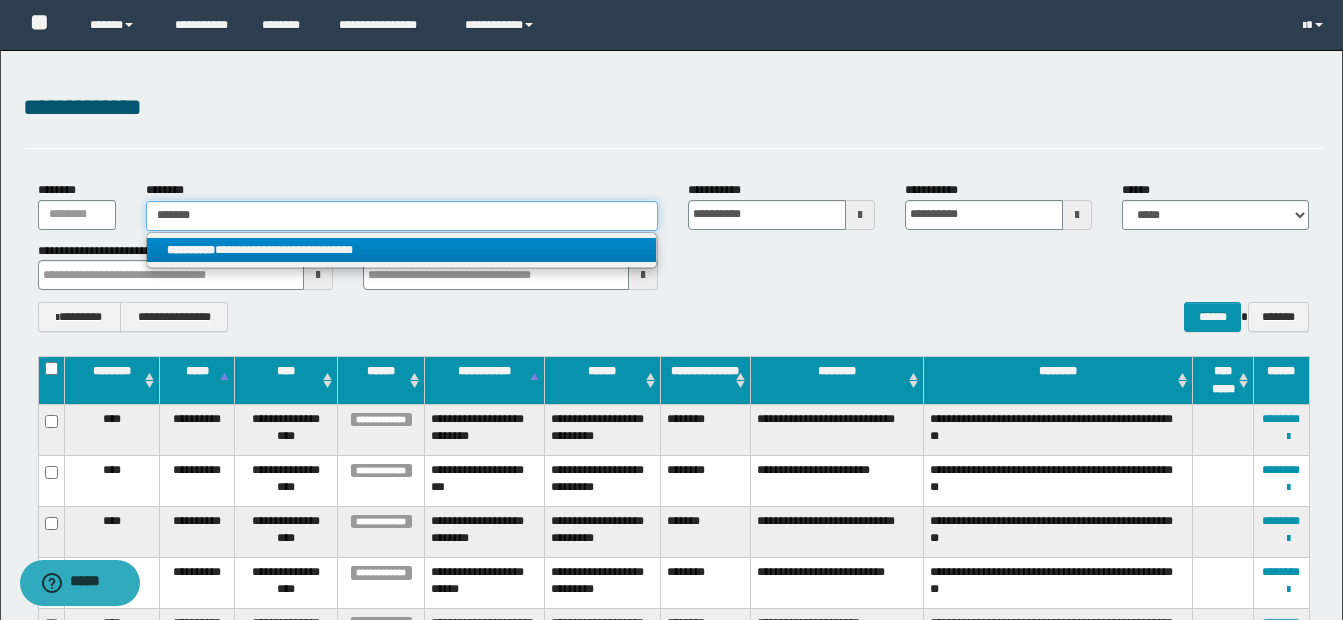 type 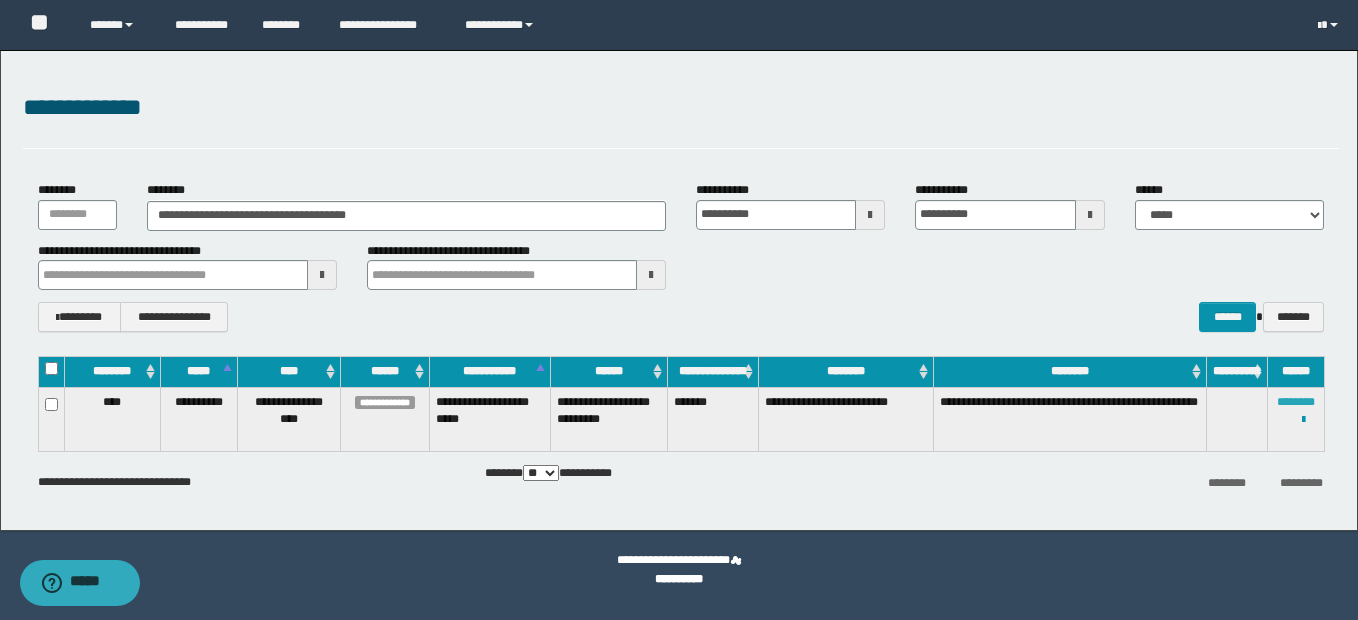 click on "********" at bounding box center [1296, 402] 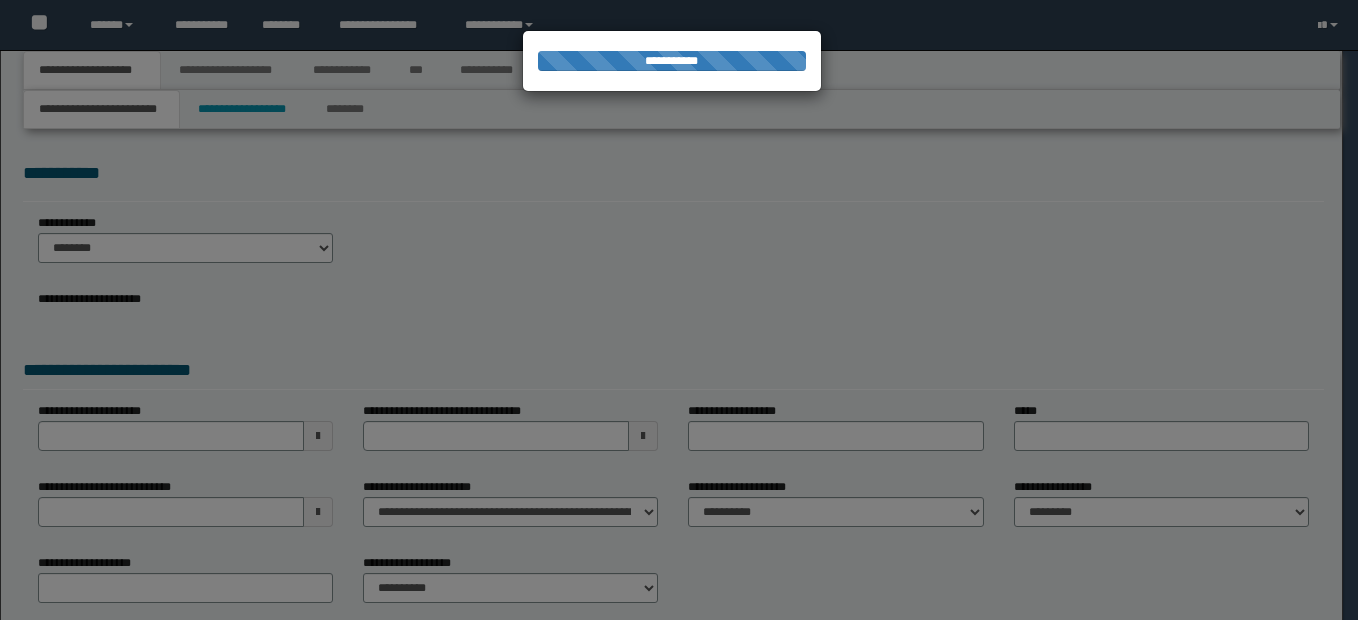 scroll, scrollTop: 0, scrollLeft: 0, axis: both 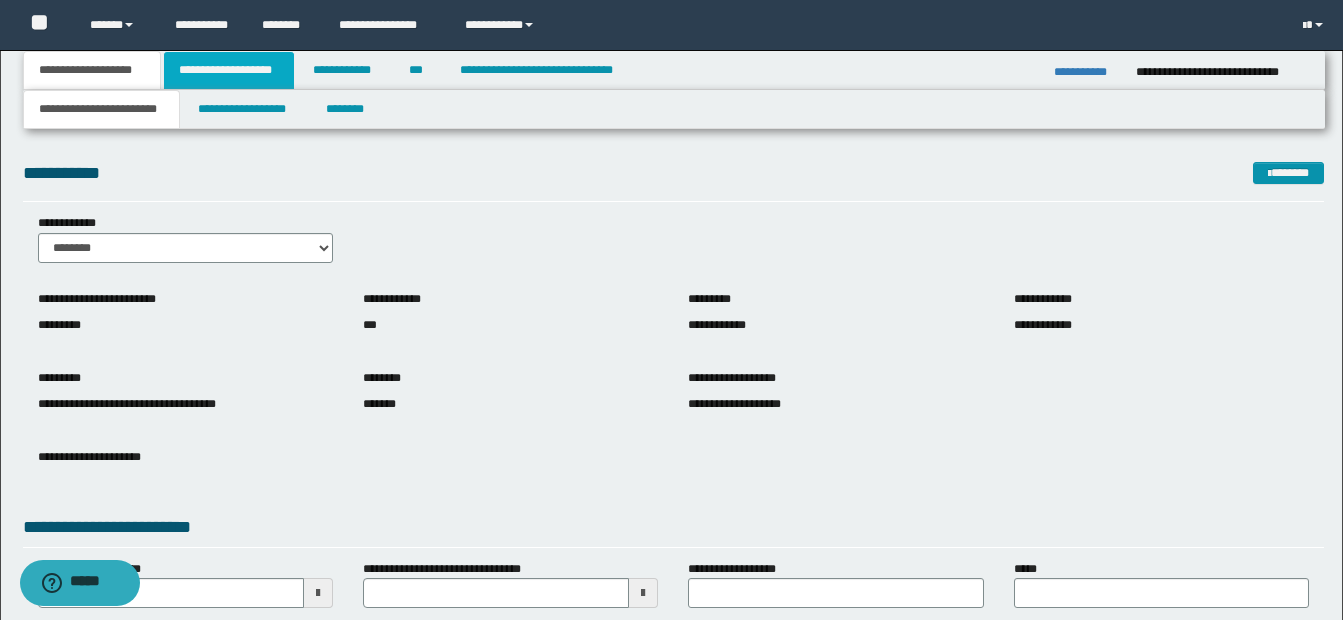 click on "**********" at bounding box center (229, 70) 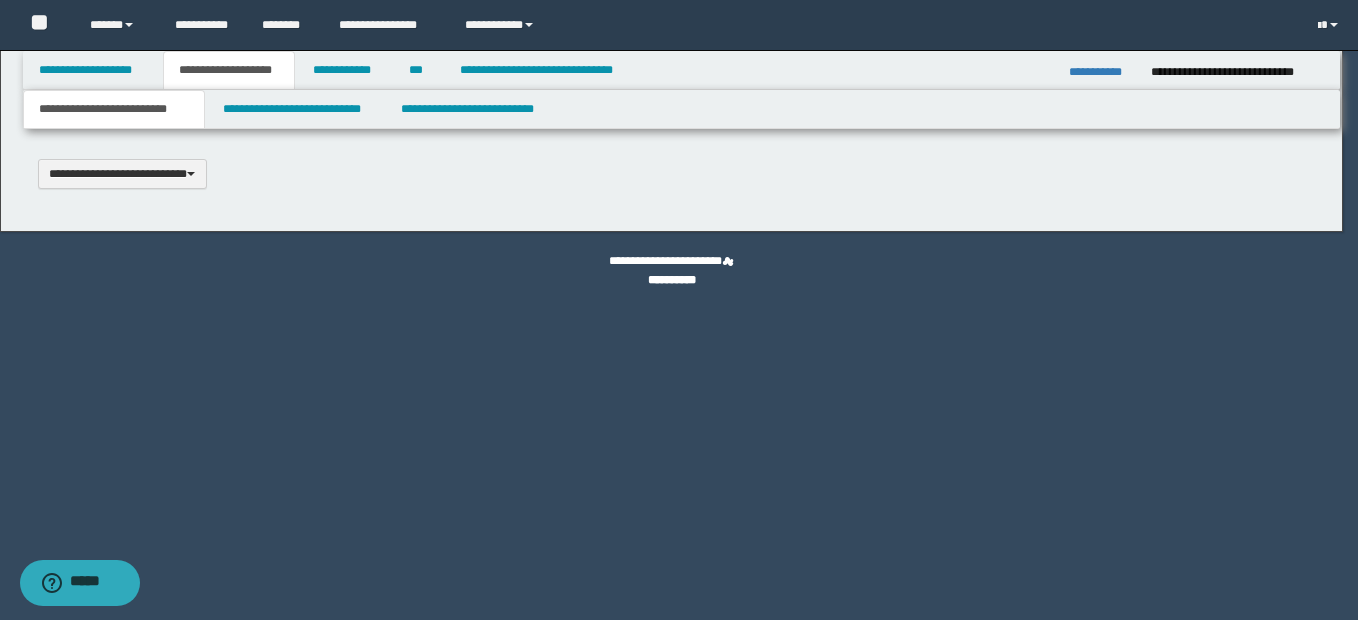 type 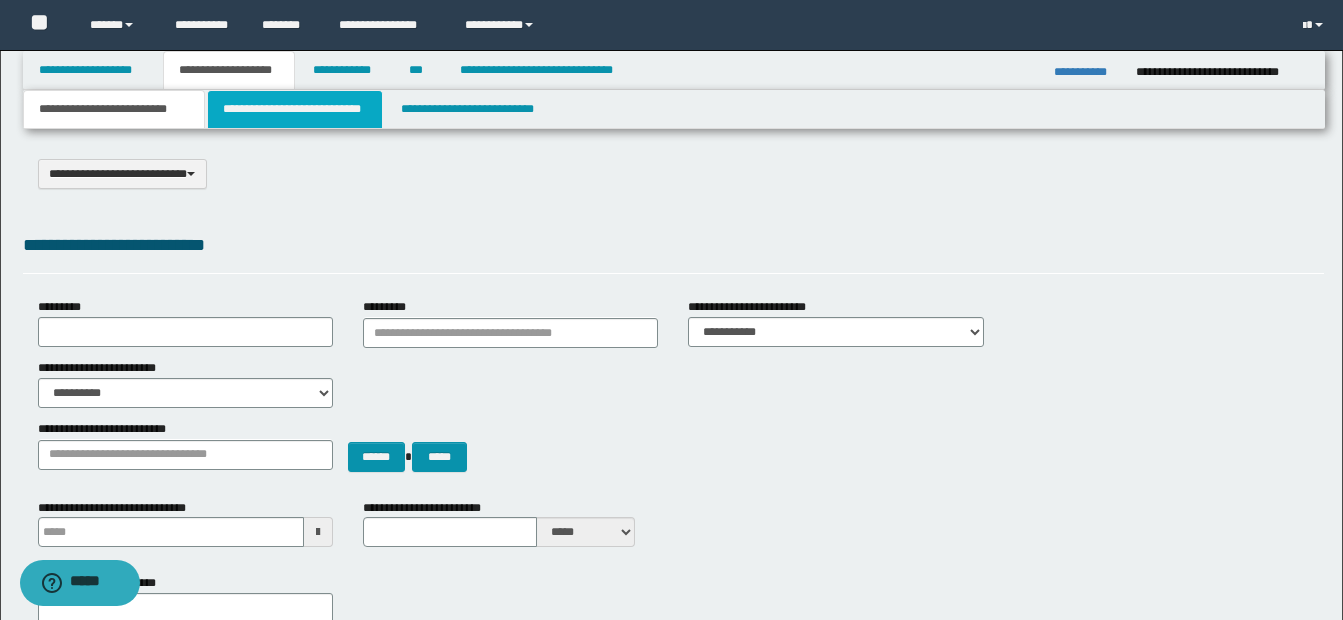 click on "**********" at bounding box center (295, 109) 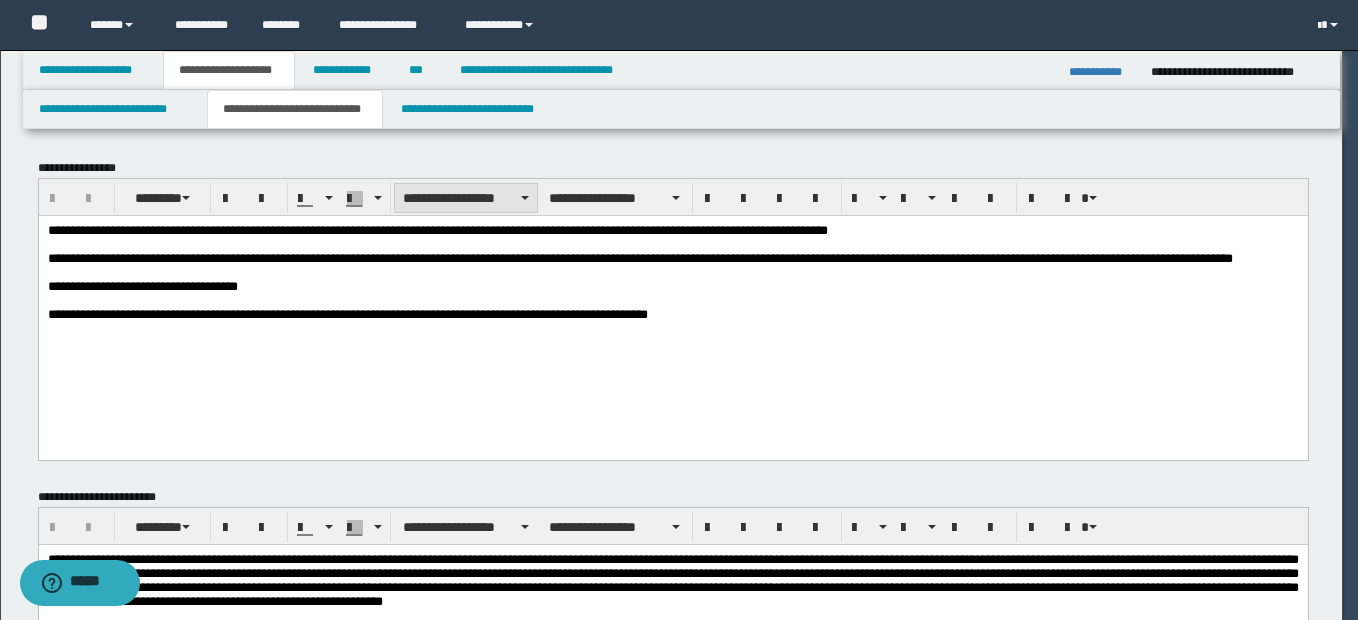 scroll, scrollTop: 0, scrollLeft: 0, axis: both 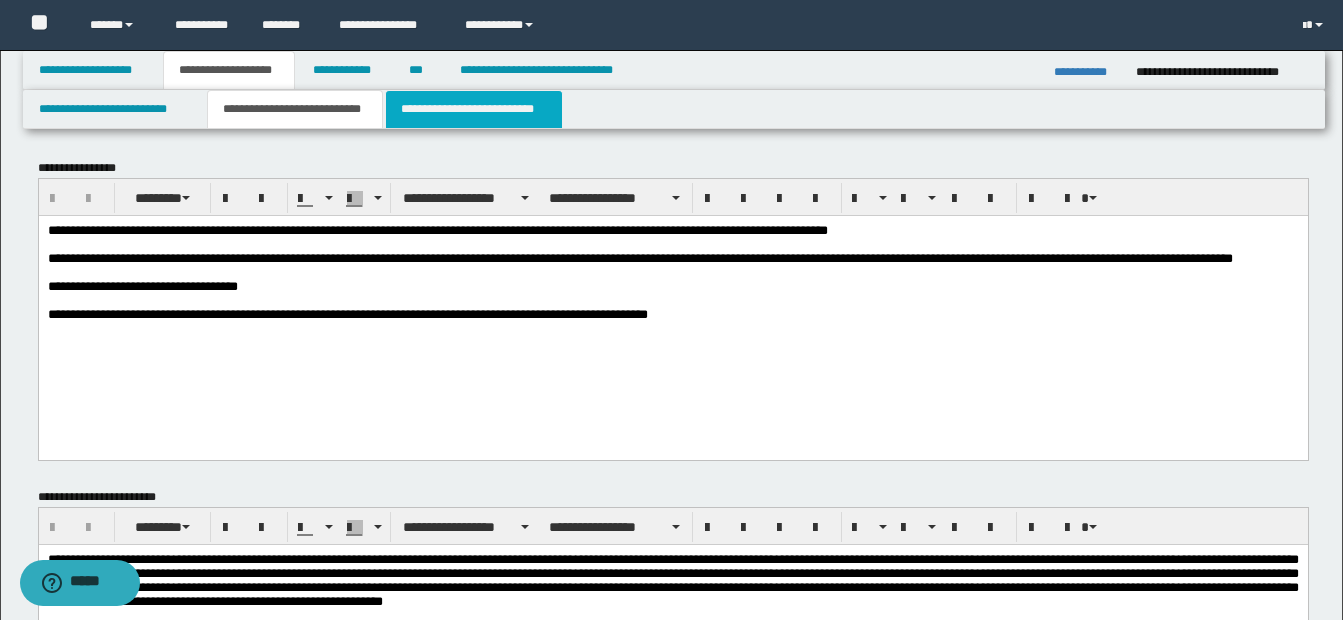 click on "**********" at bounding box center (474, 109) 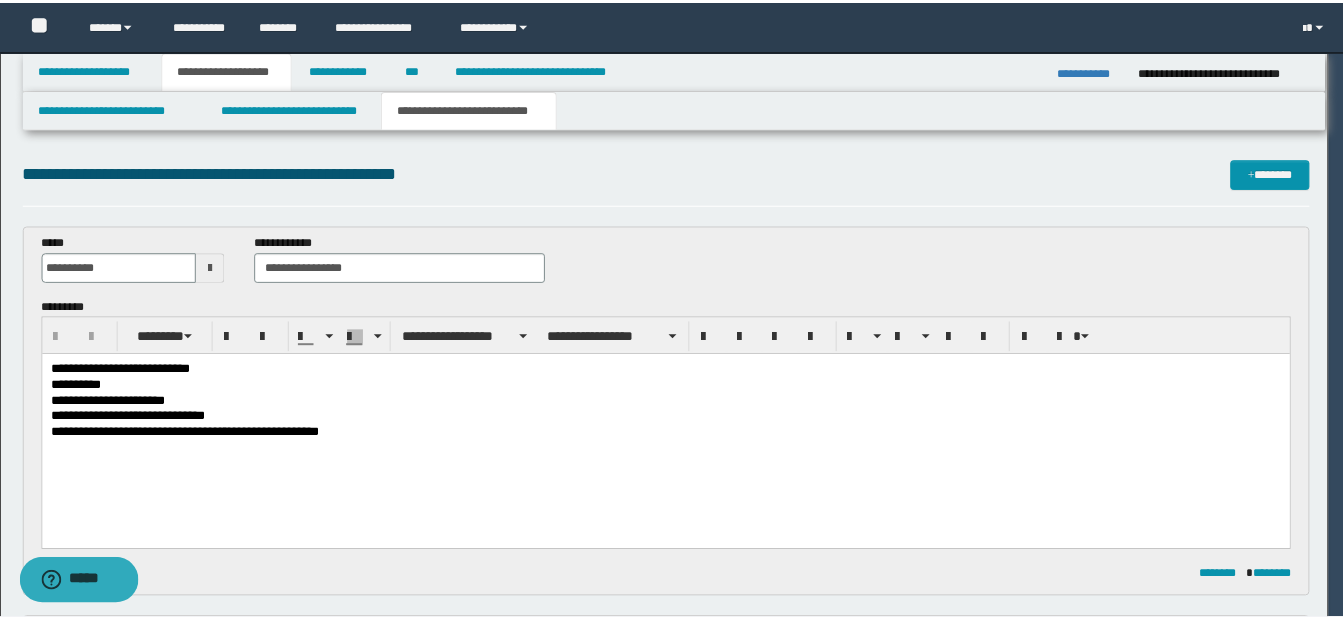 scroll, scrollTop: 0, scrollLeft: 0, axis: both 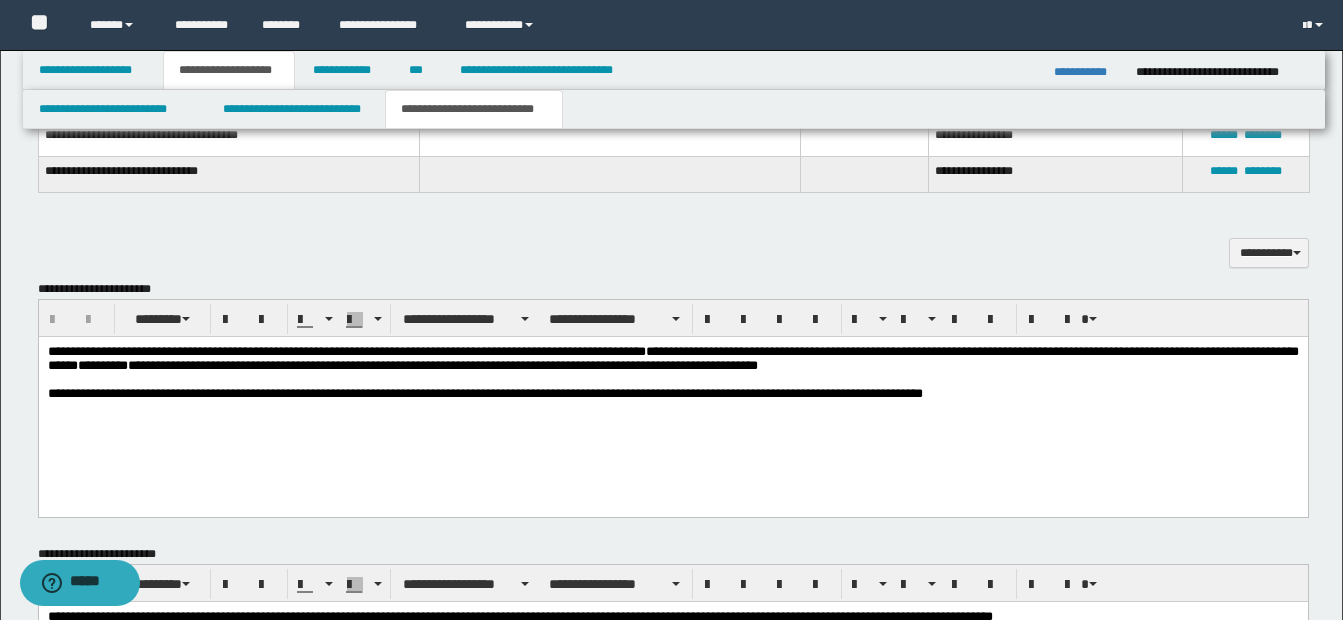 click on "**********" at bounding box center (672, 359) 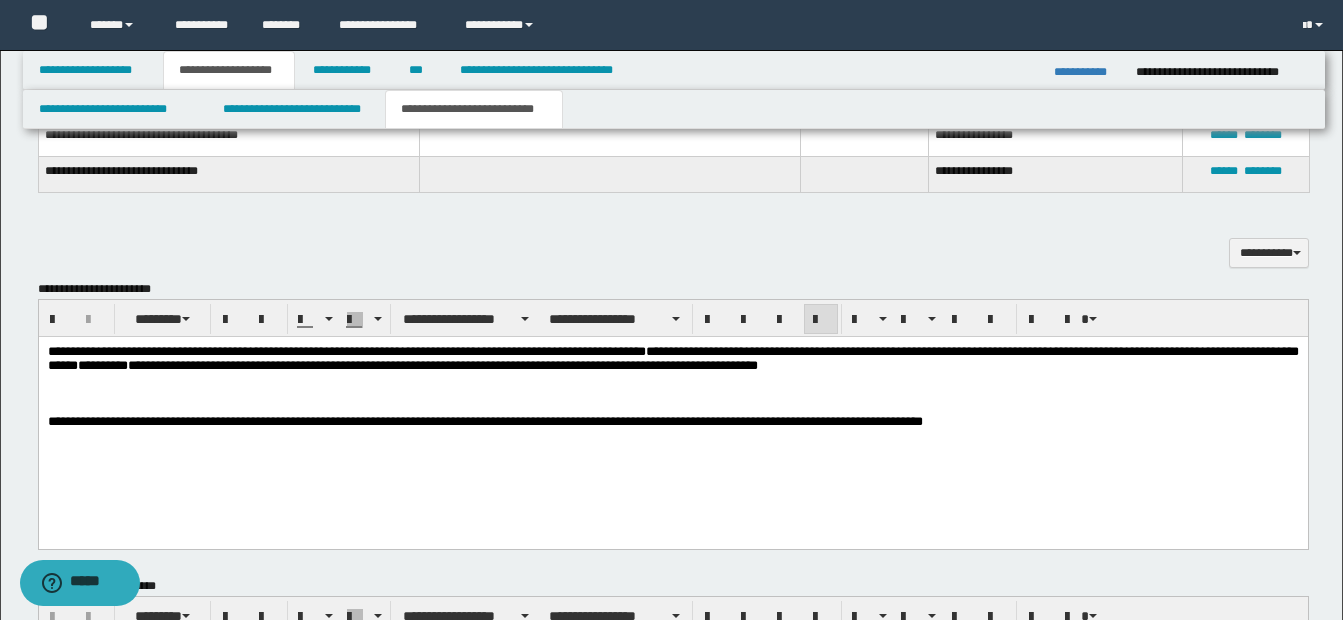 type 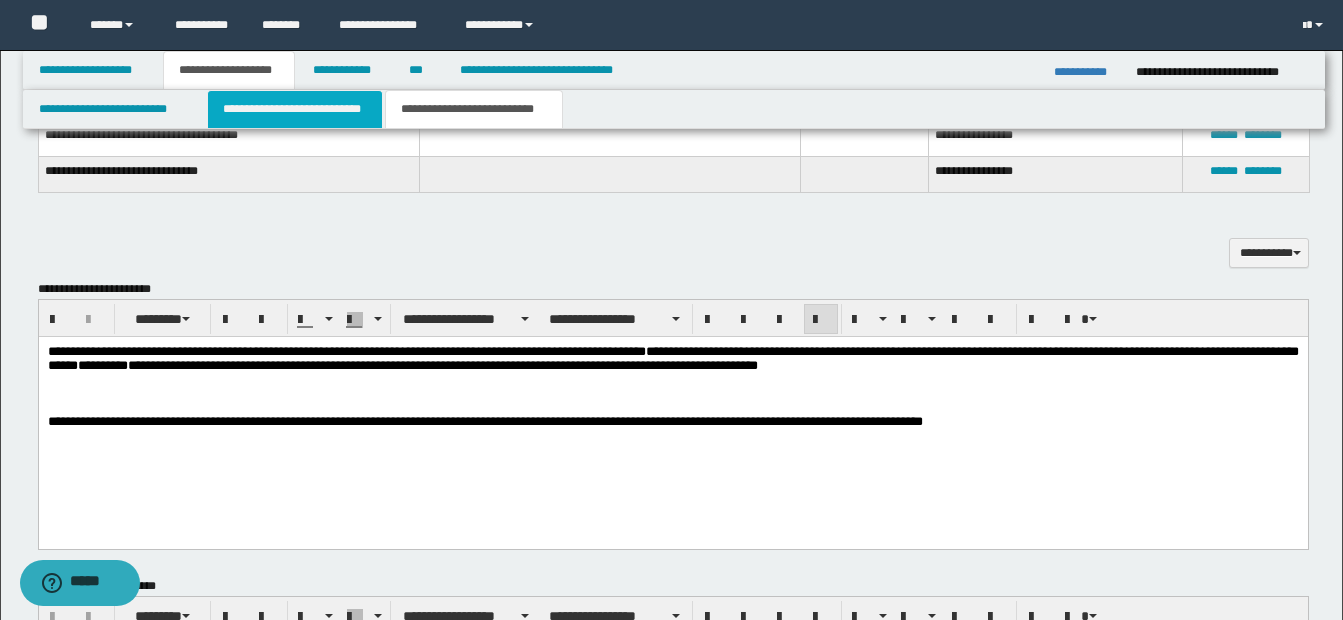 click on "**********" at bounding box center (295, 109) 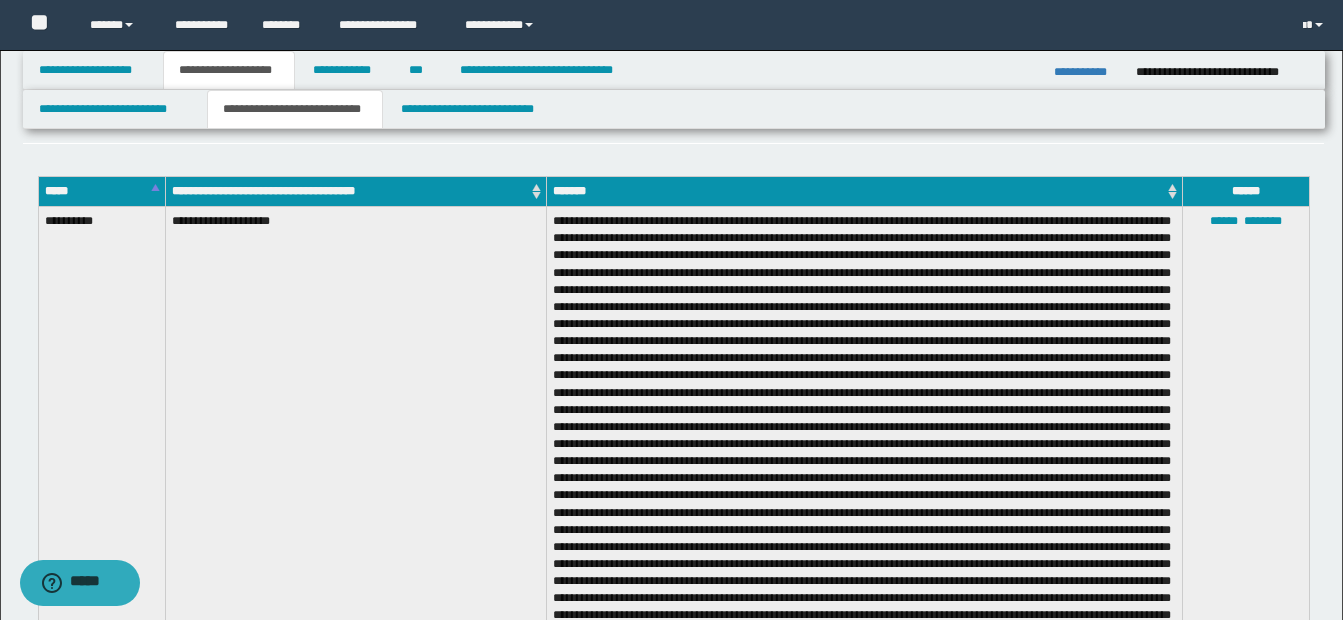 scroll, scrollTop: 770, scrollLeft: 0, axis: vertical 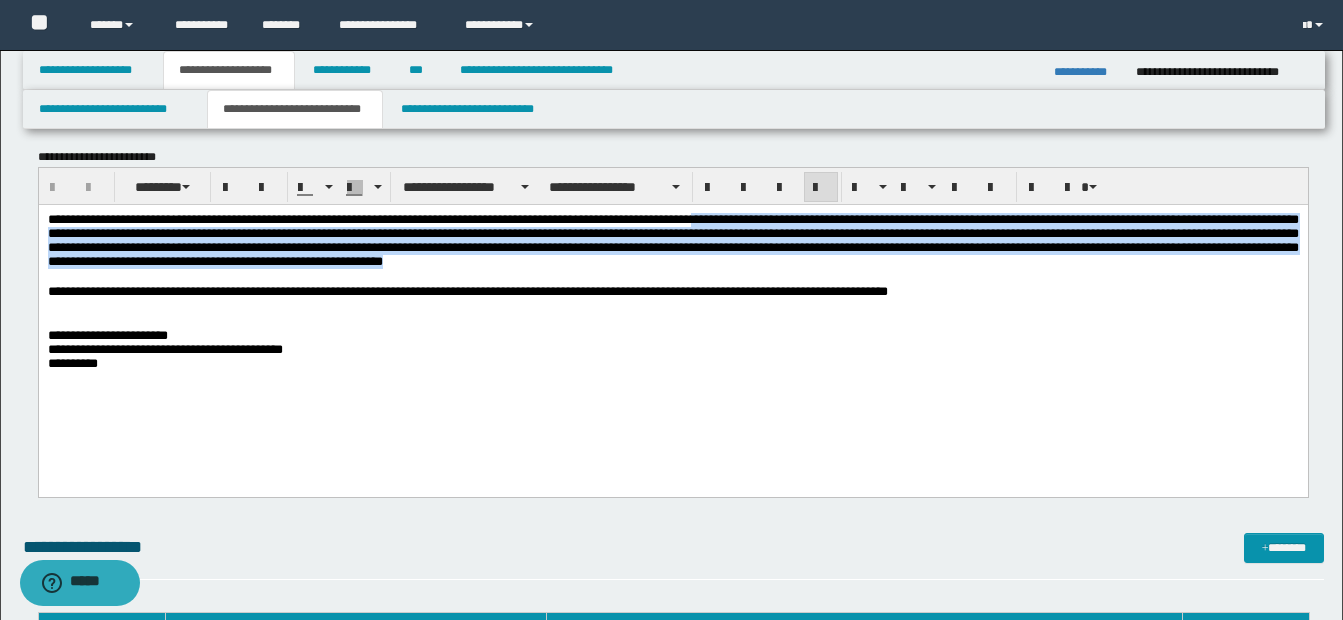 drag, startPoint x: 734, startPoint y: 221, endPoint x: 854, endPoint y: 268, distance: 128.87592 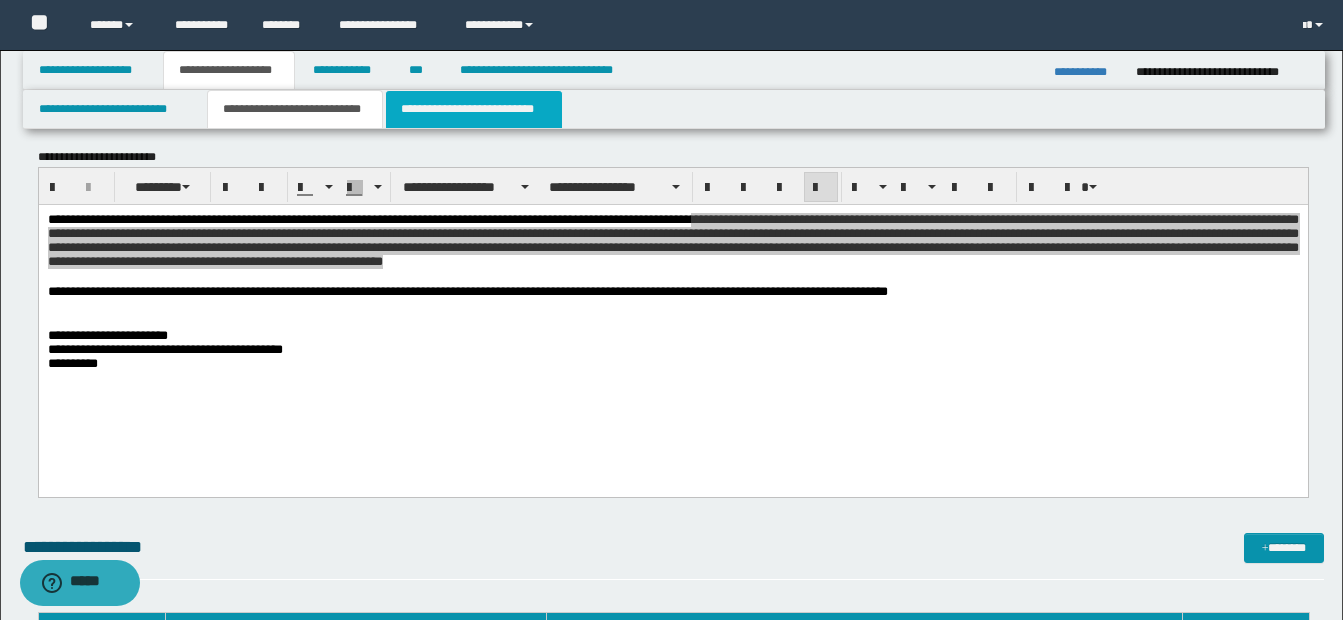 click on "**********" at bounding box center [474, 109] 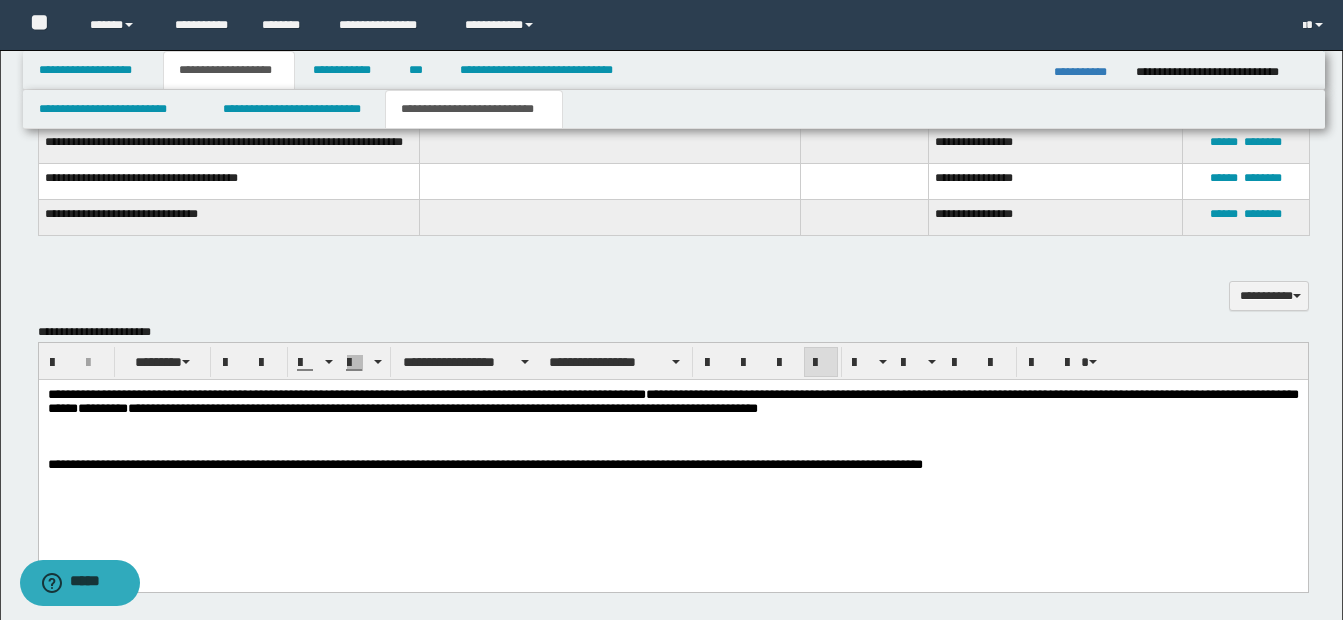 scroll, scrollTop: 1013, scrollLeft: 0, axis: vertical 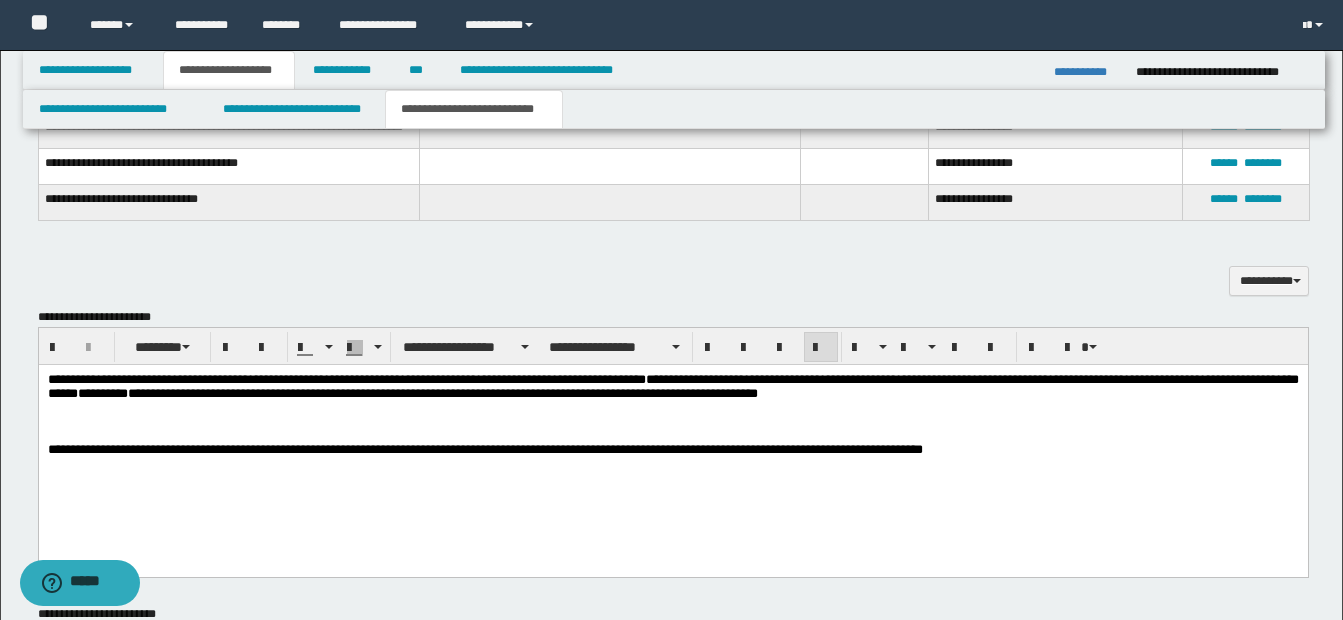 click on "**********" at bounding box center [672, 440] 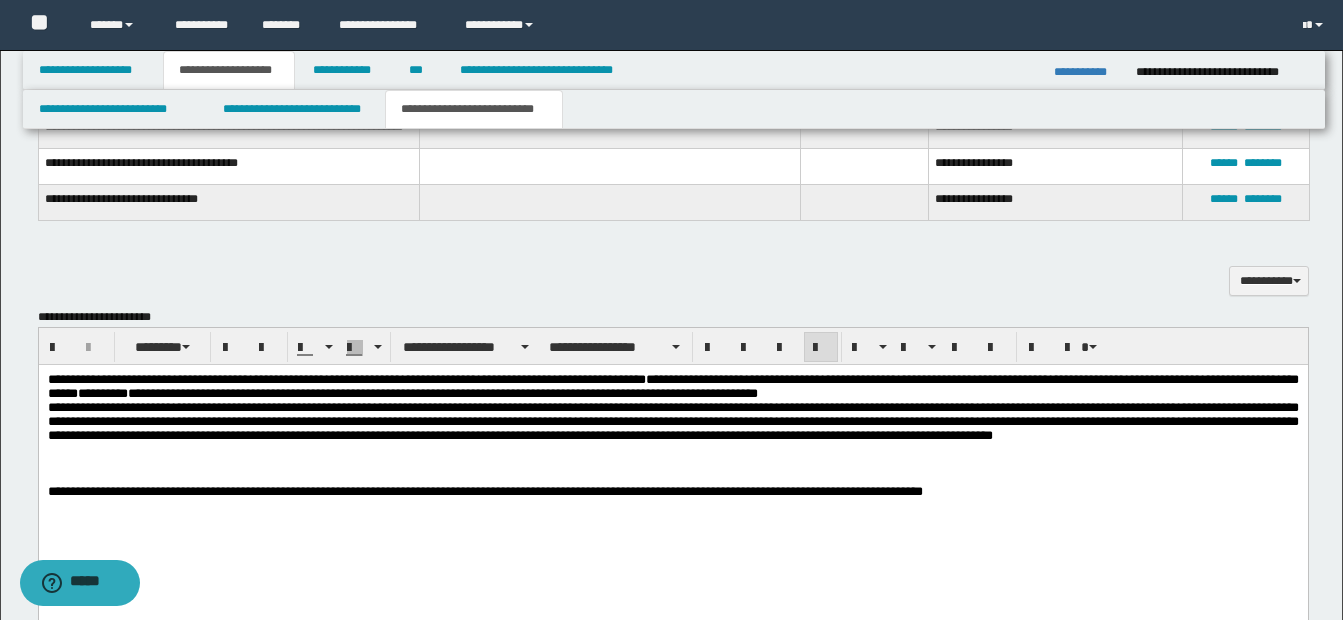 click on "**********" at bounding box center [672, 421] 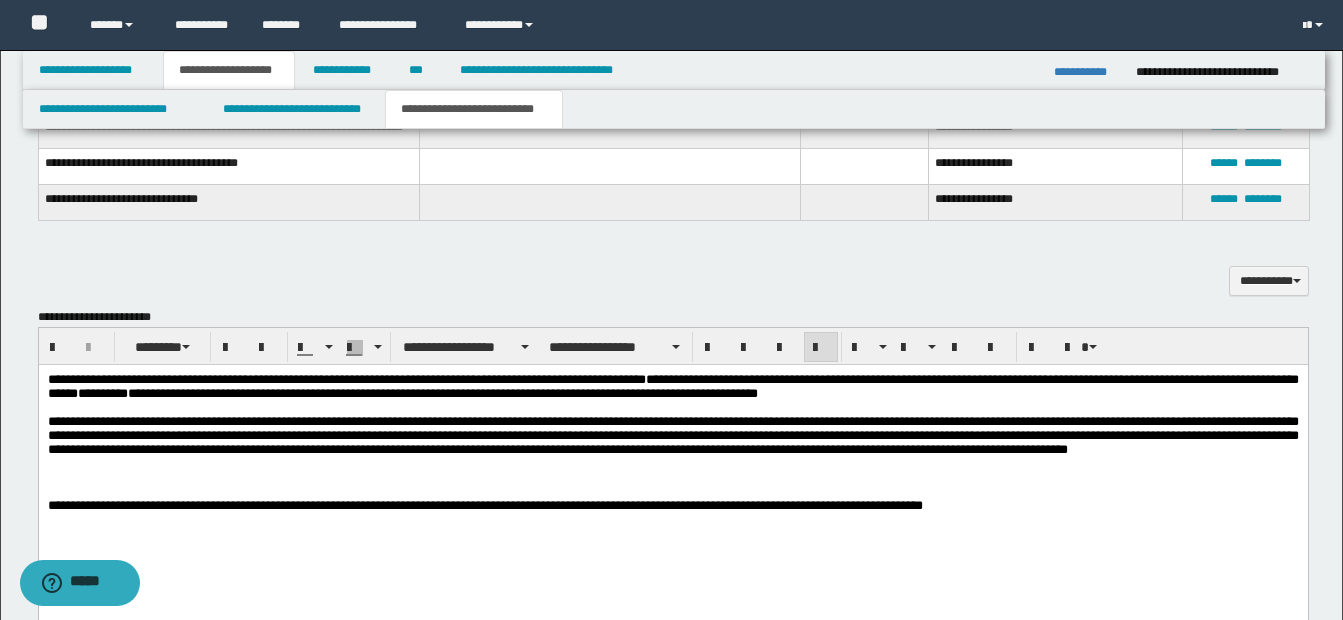 click on "**********" at bounding box center (672, 435) 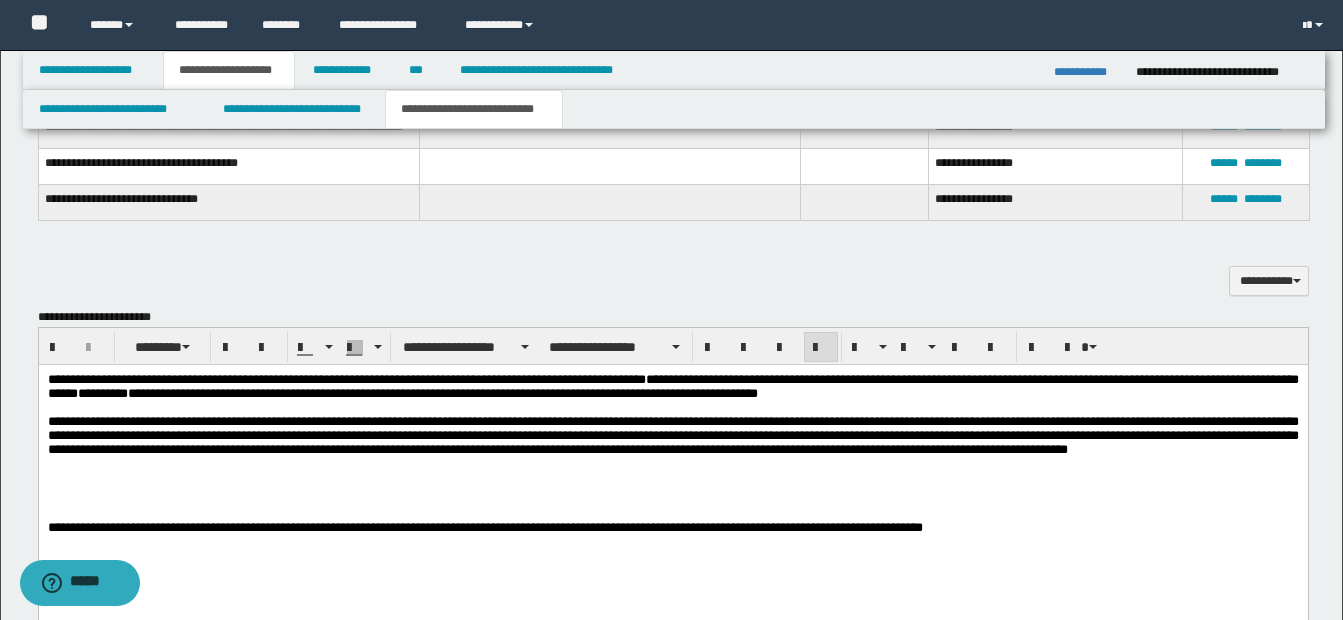 click on "**********" at bounding box center (672, 447) 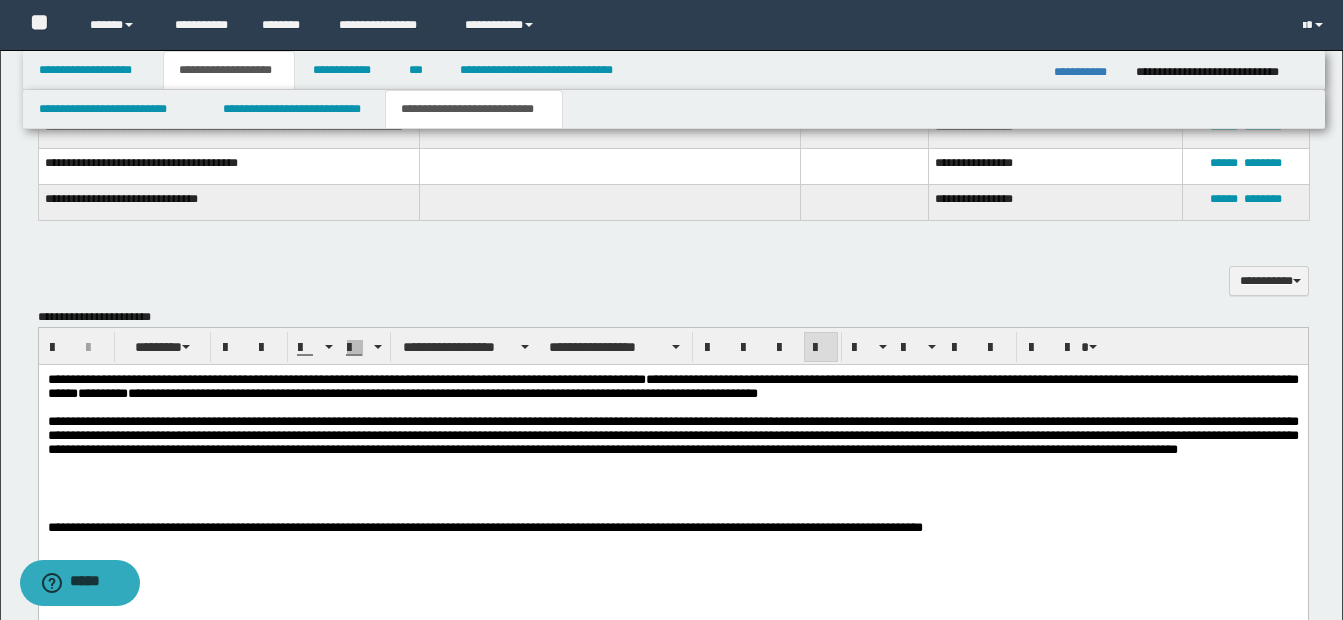 click on "**********" at bounding box center [672, 447] 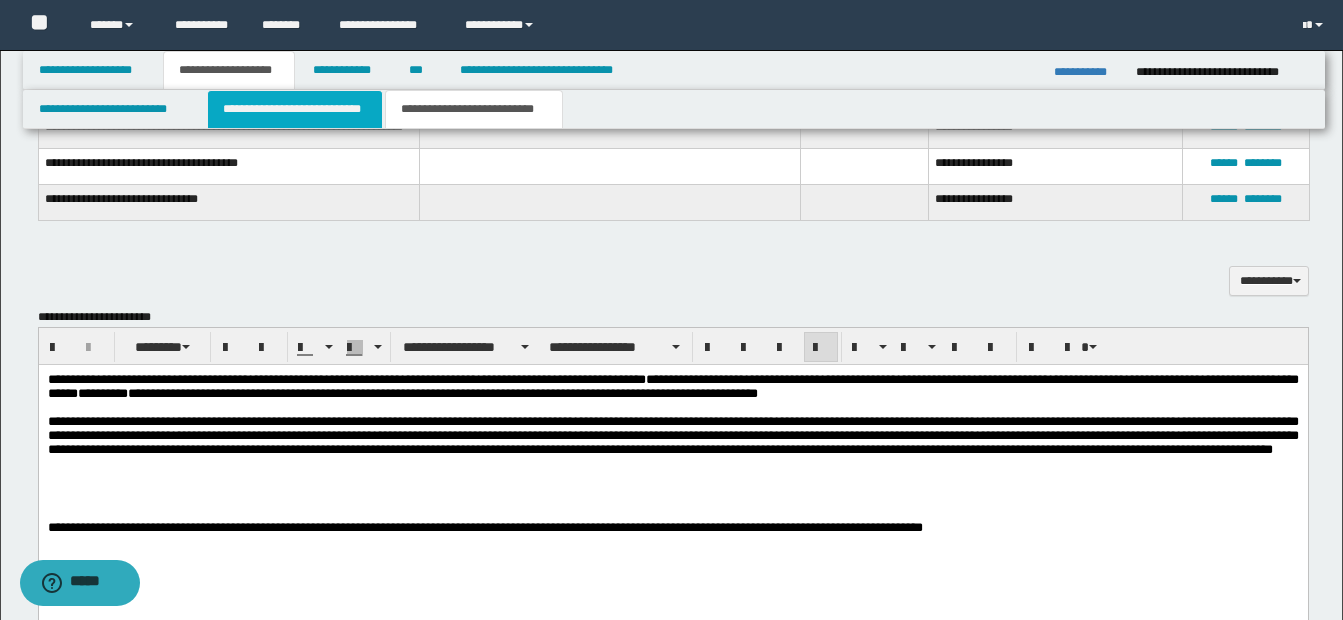 click on "**********" at bounding box center (295, 109) 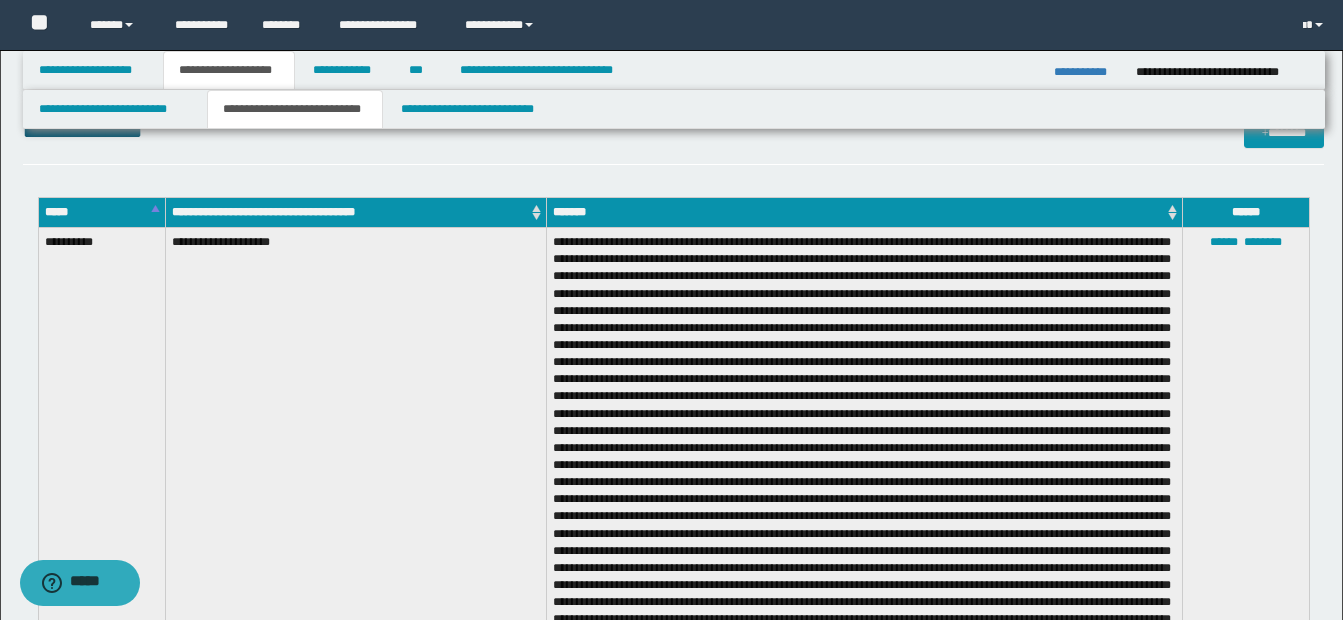scroll, scrollTop: 748, scrollLeft: 0, axis: vertical 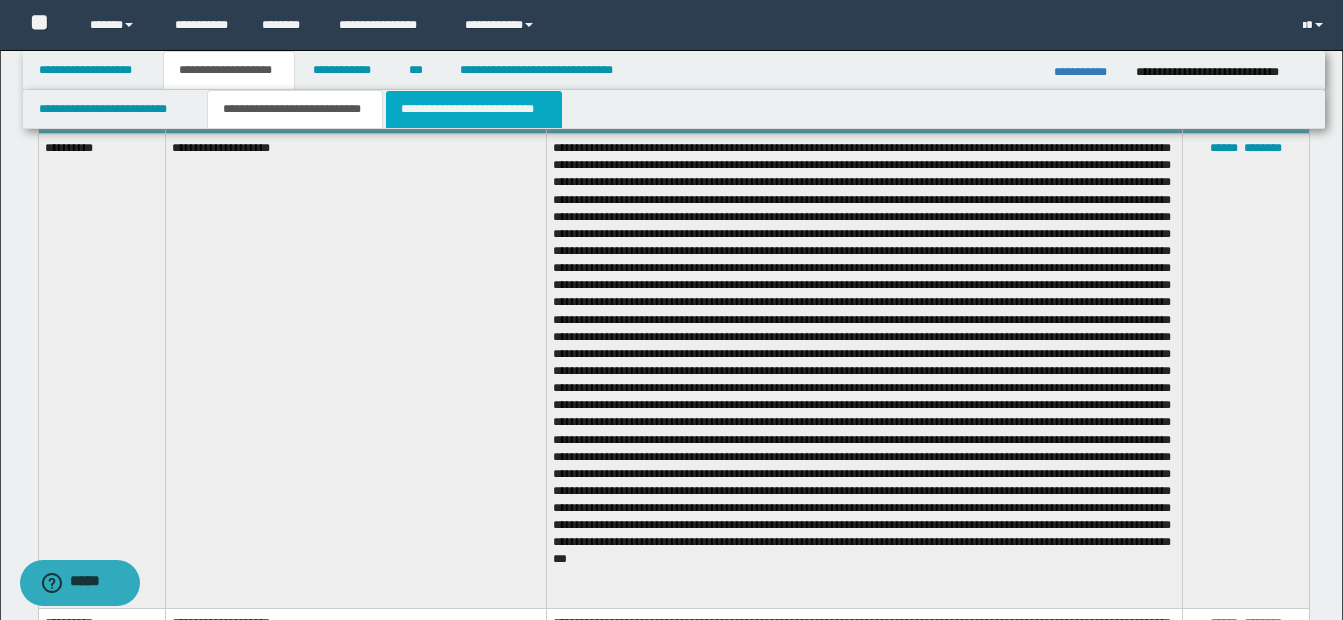 click on "**********" at bounding box center [474, 109] 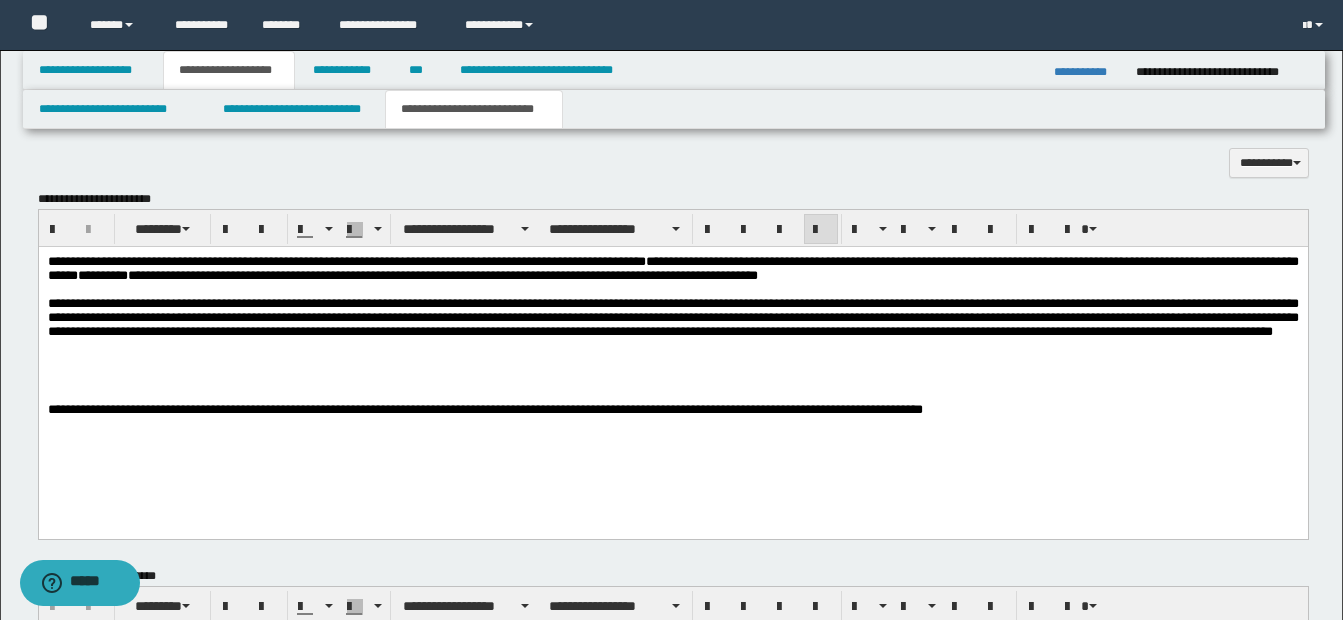 scroll, scrollTop: 1142, scrollLeft: 0, axis: vertical 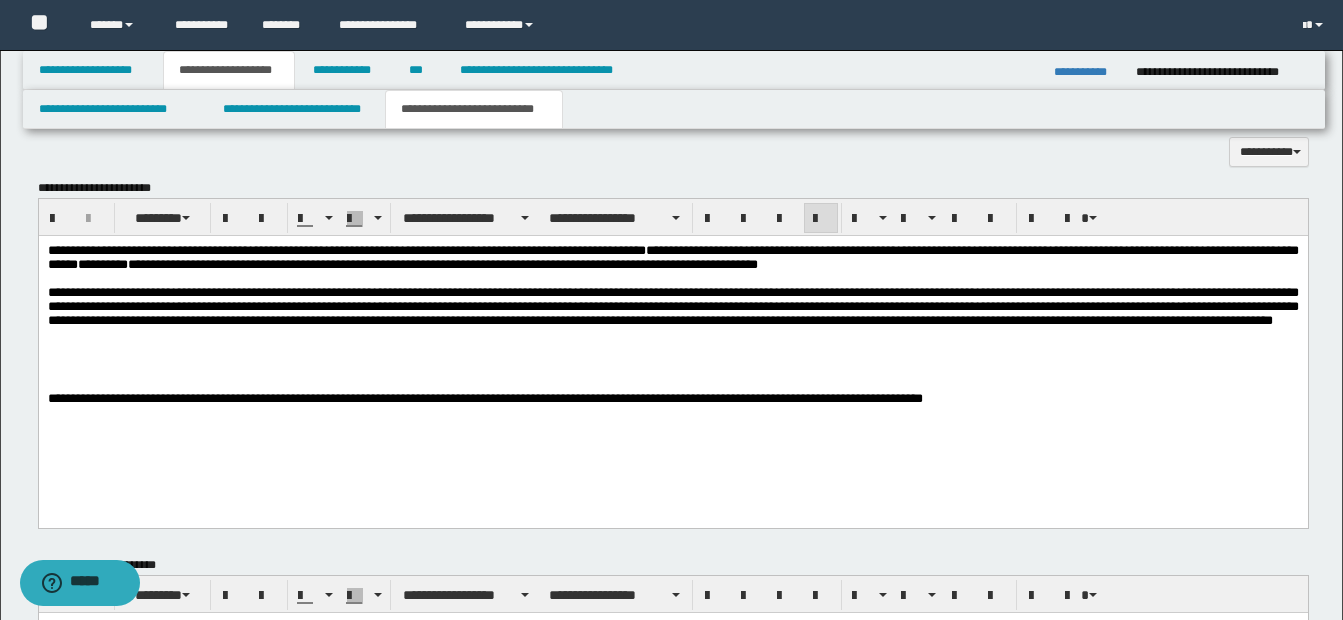 click on "**********" at bounding box center [672, 318] 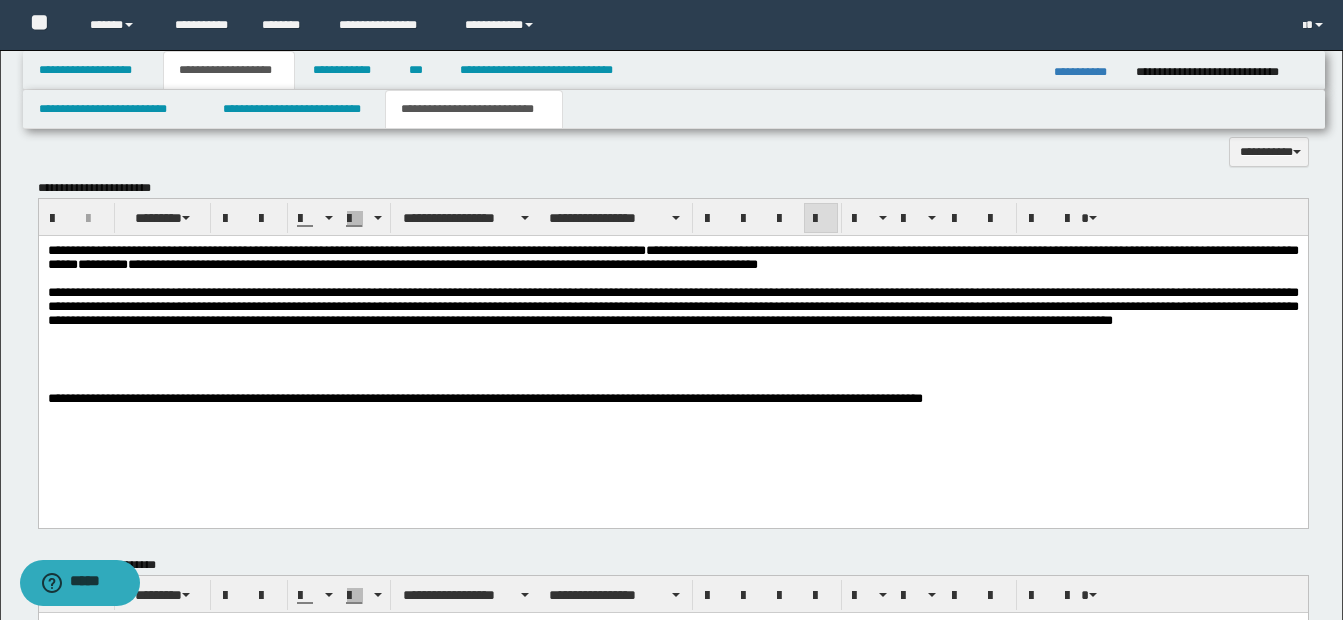 click on "**********" at bounding box center [672, 318] 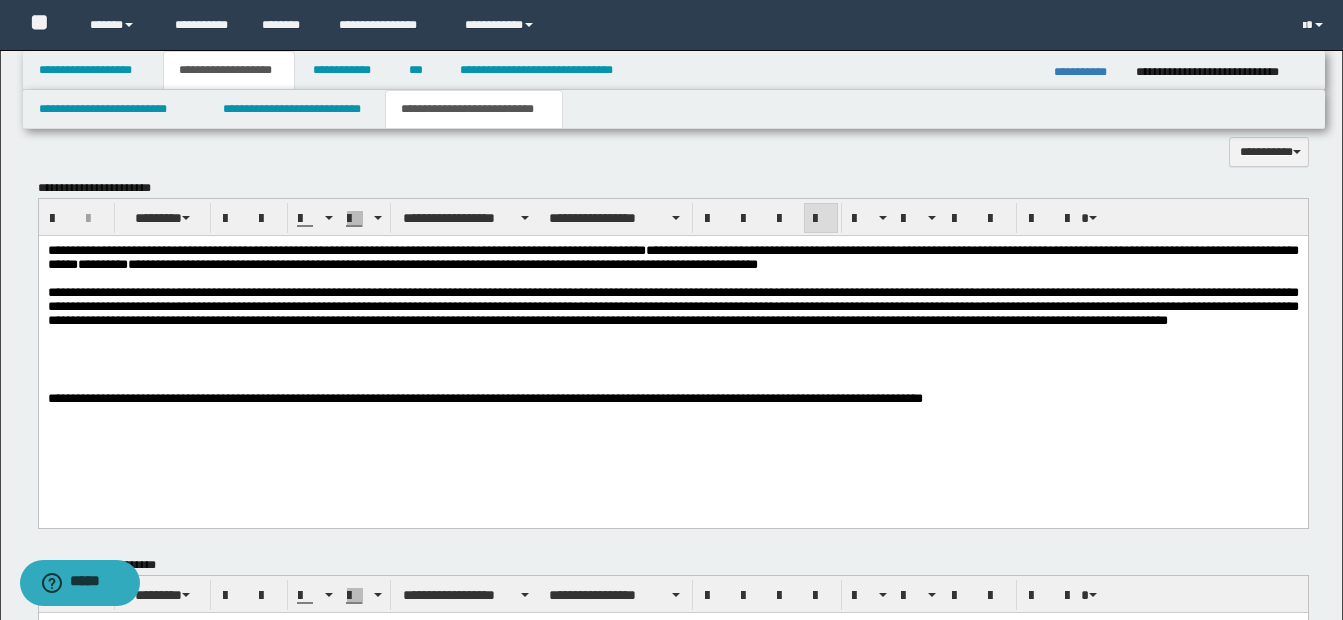 click on "**********" at bounding box center (672, 318) 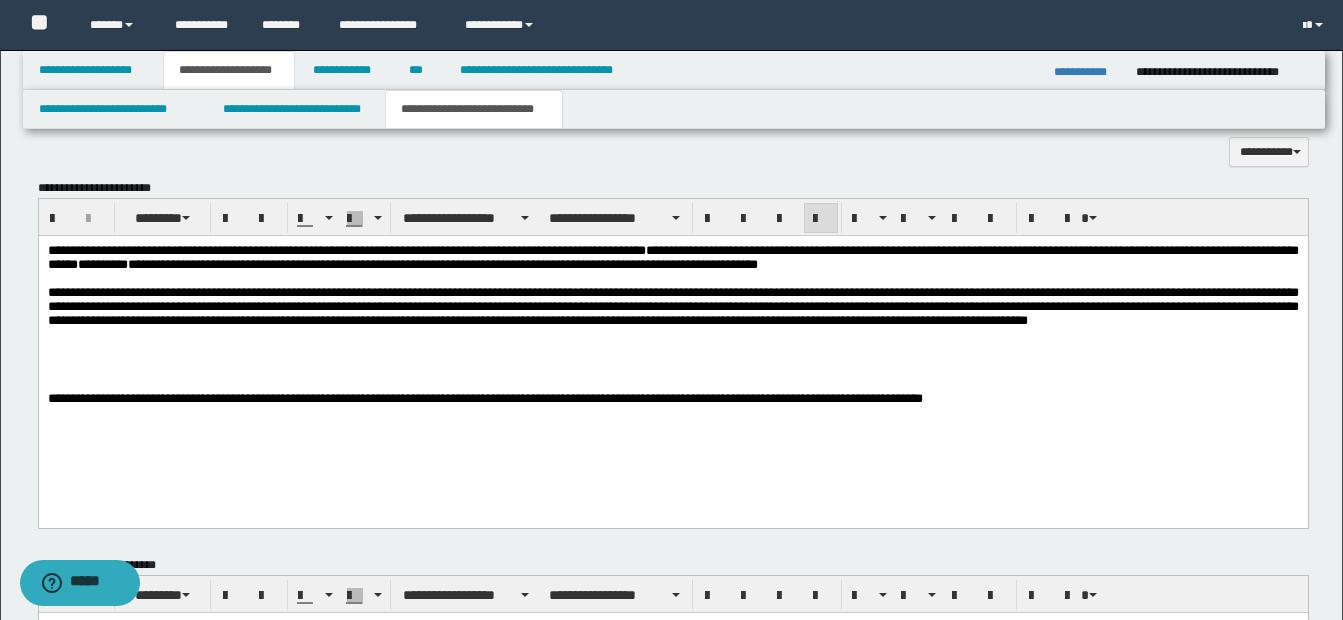 click on "**********" at bounding box center [672, 318] 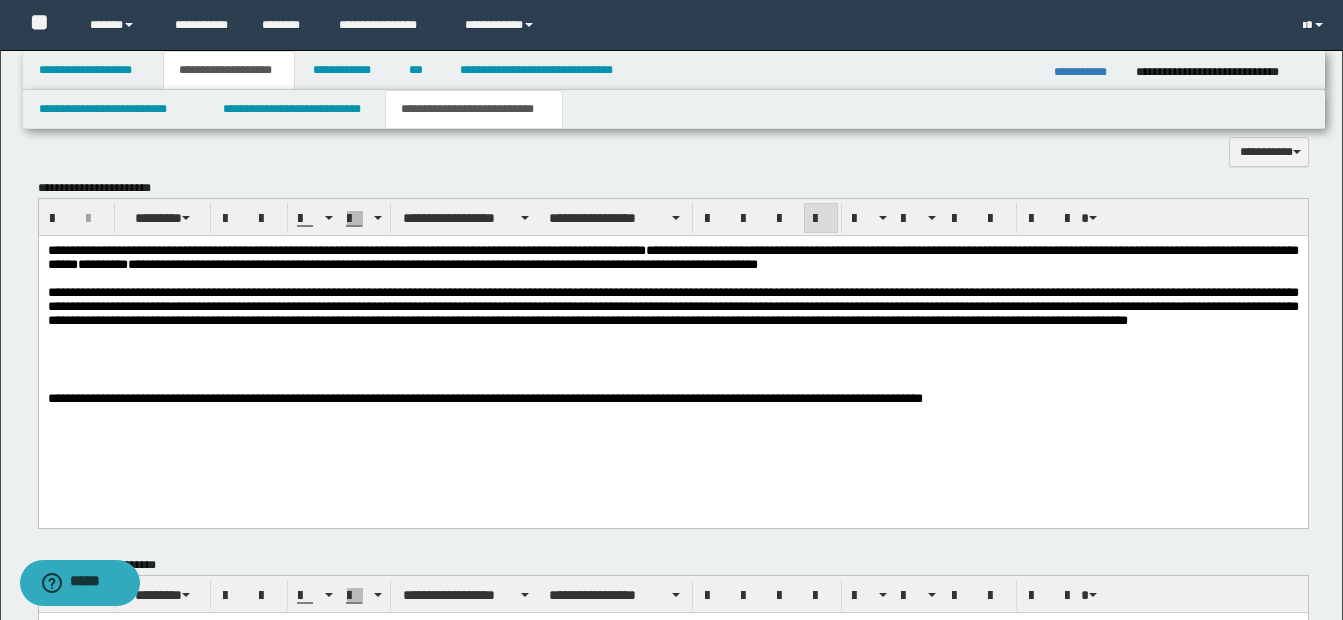 click on "**********" at bounding box center [672, 318] 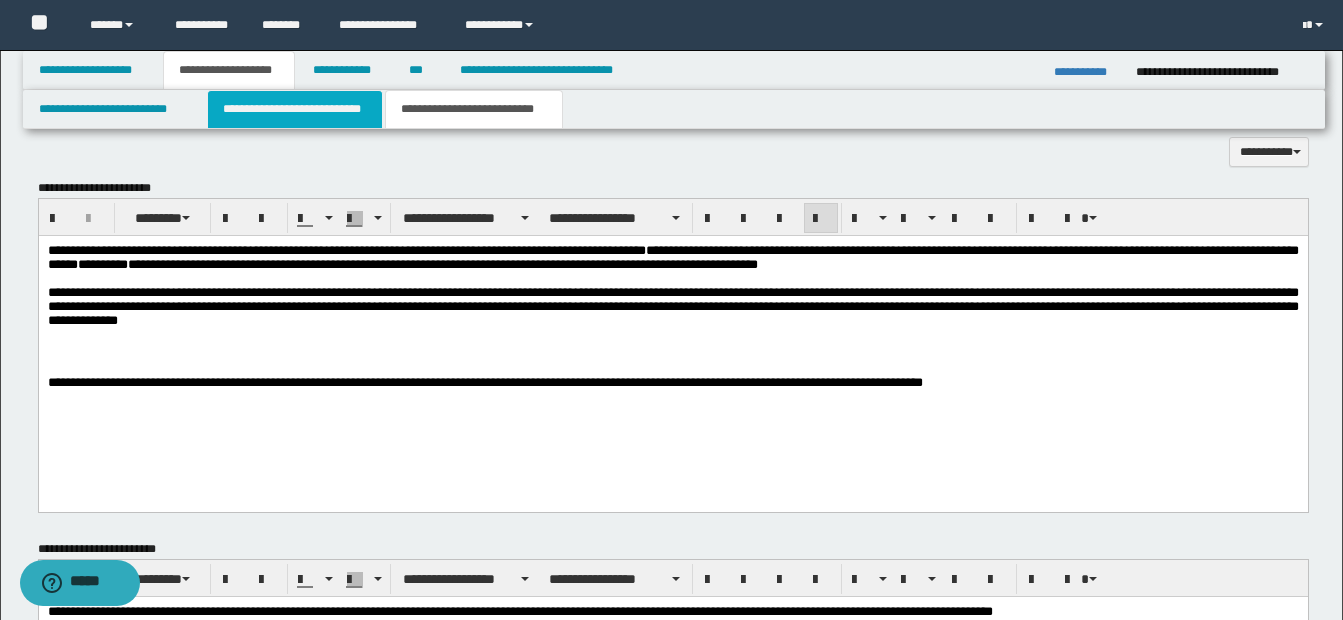 click on "**********" at bounding box center (295, 109) 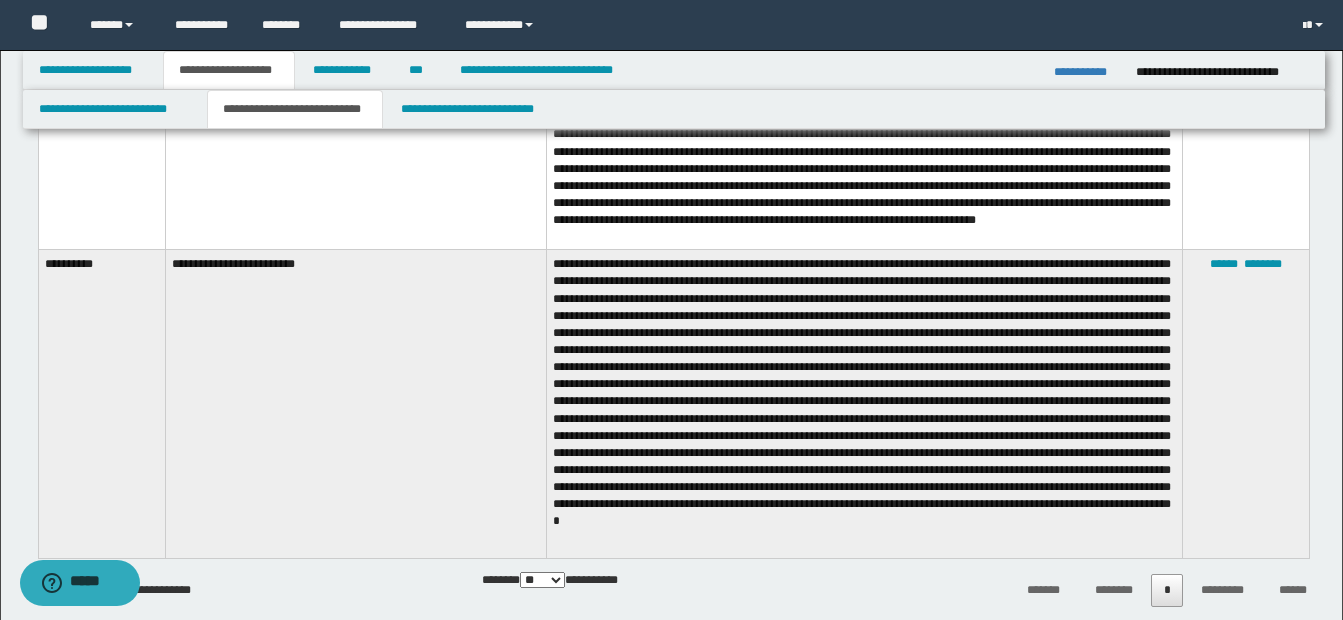scroll, scrollTop: 2111, scrollLeft: 0, axis: vertical 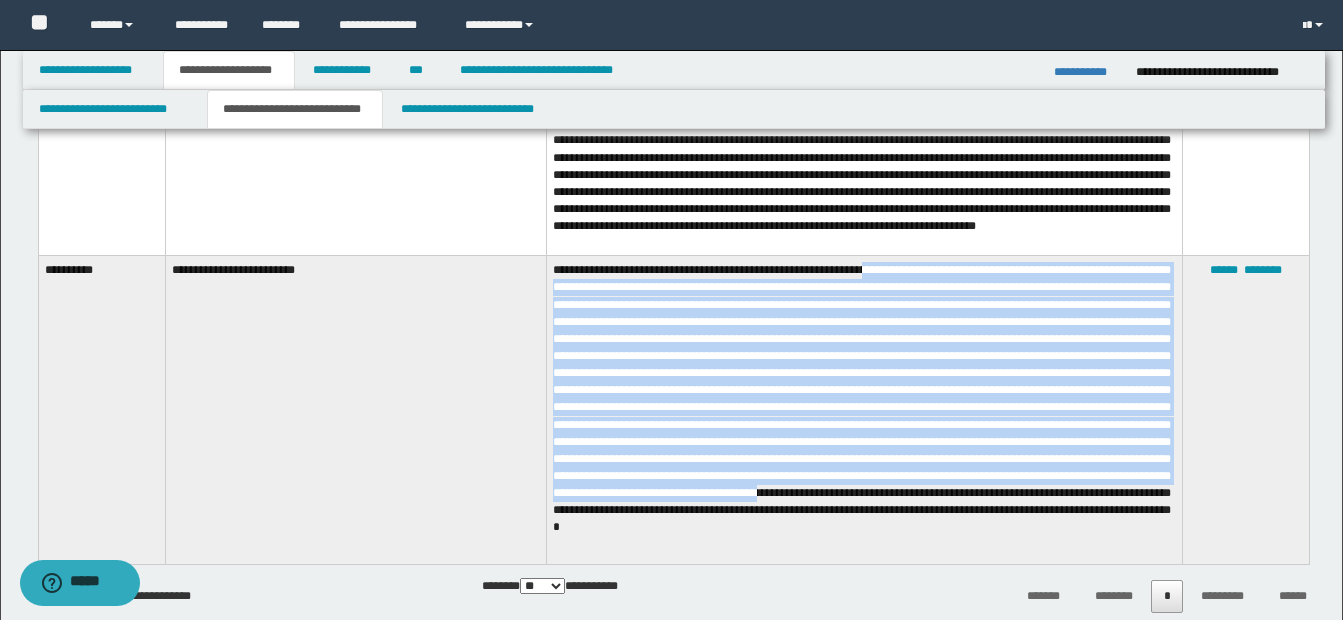 drag, startPoint x: 898, startPoint y: 277, endPoint x: 891, endPoint y: 514, distance: 237.10335 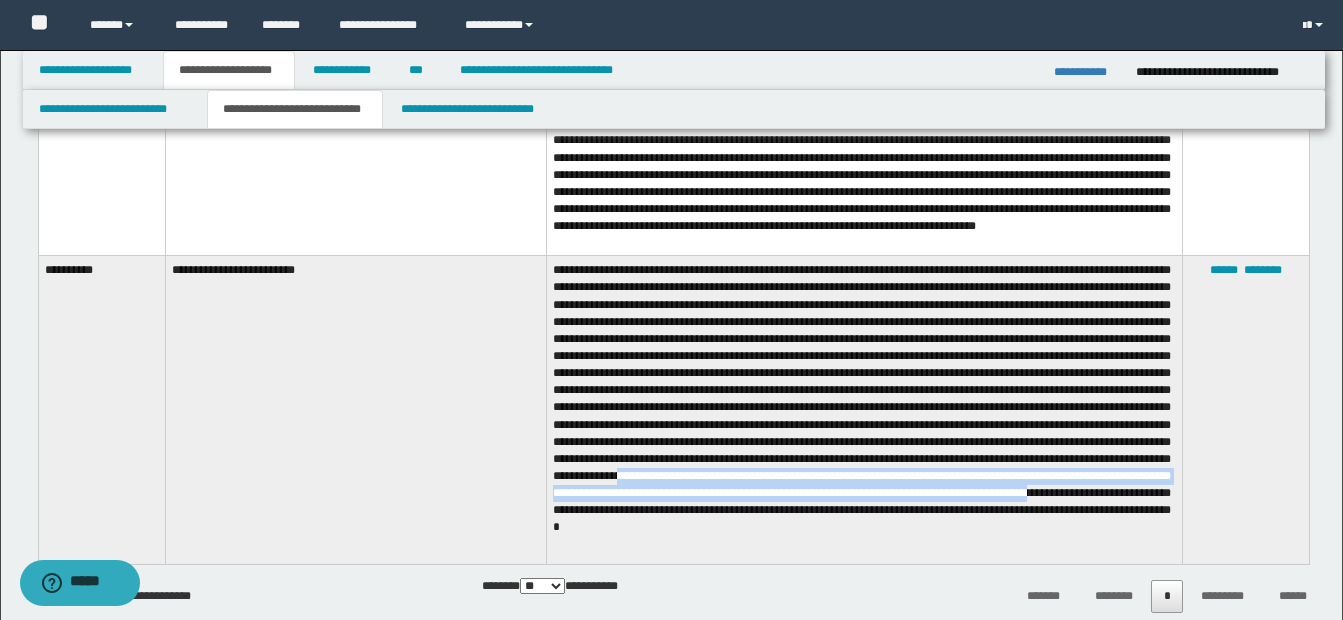 drag, startPoint x: 711, startPoint y: 500, endPoint x: 591, endPoint y: 533, distance: 124.45481 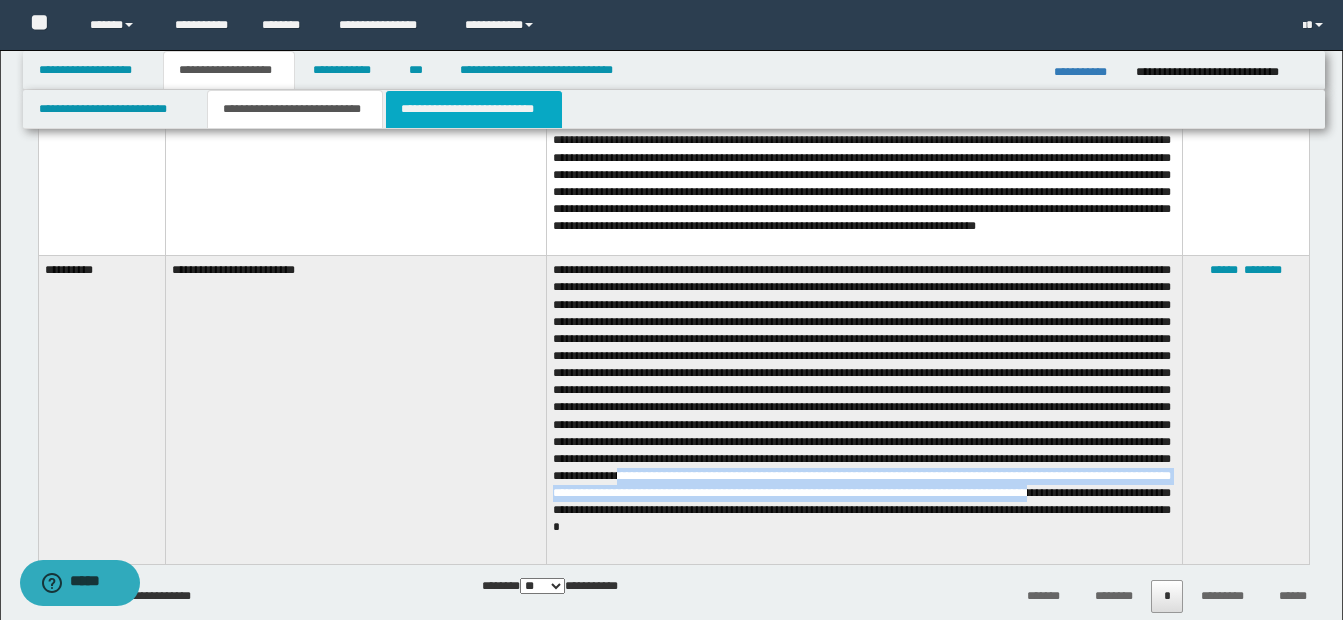 click on "**********" at bounding box center (474, 109) 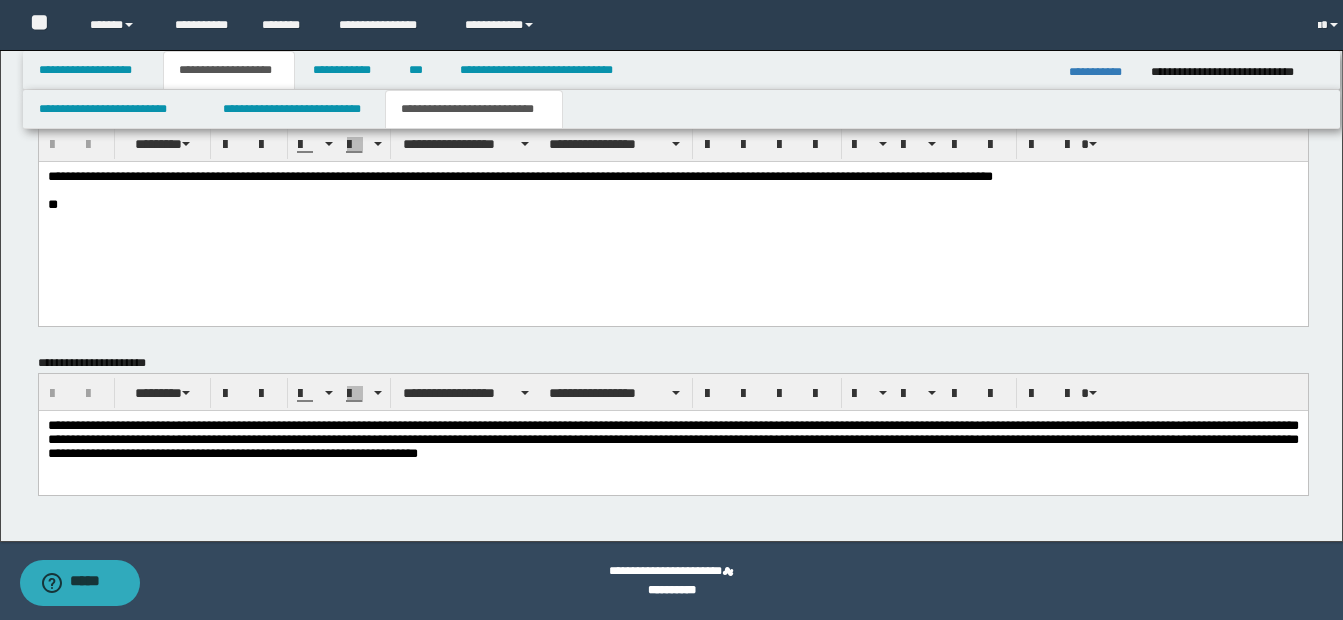 scroll, scrollTop: 1577, scrollLeft: 0, axis: vertical 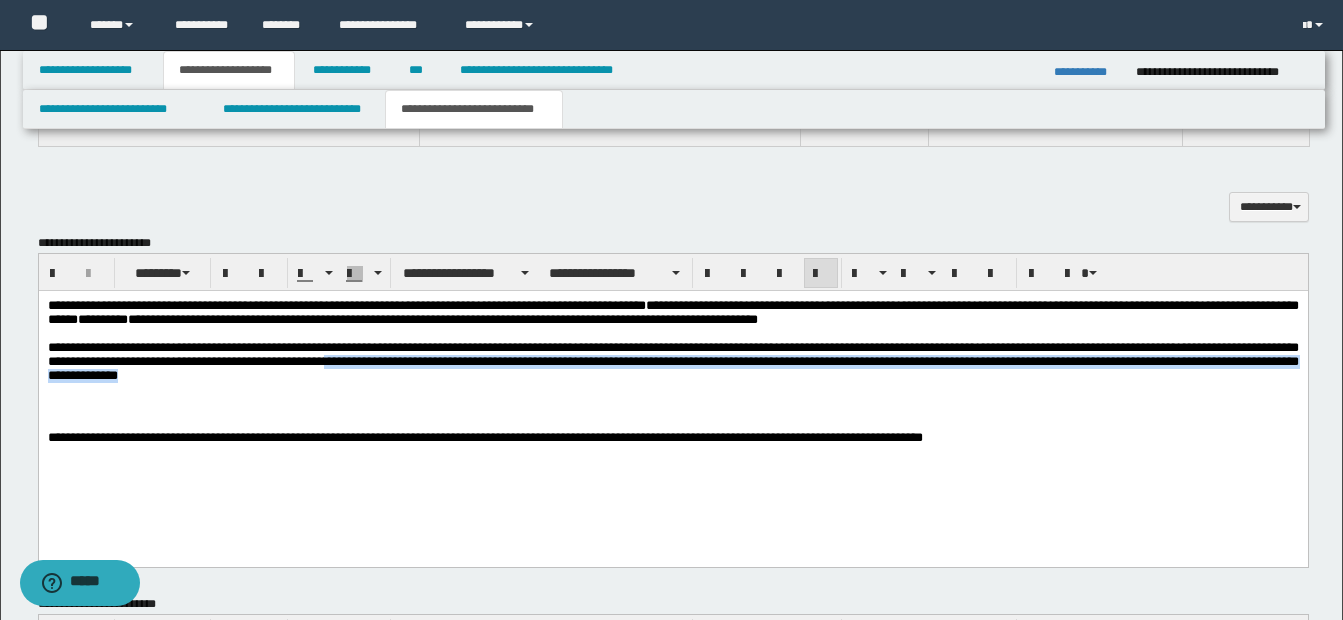 drag, startPoint x: 445, startPoint y: 374, endPoint x: 479, endPoint y: 391, distance: 38.013157 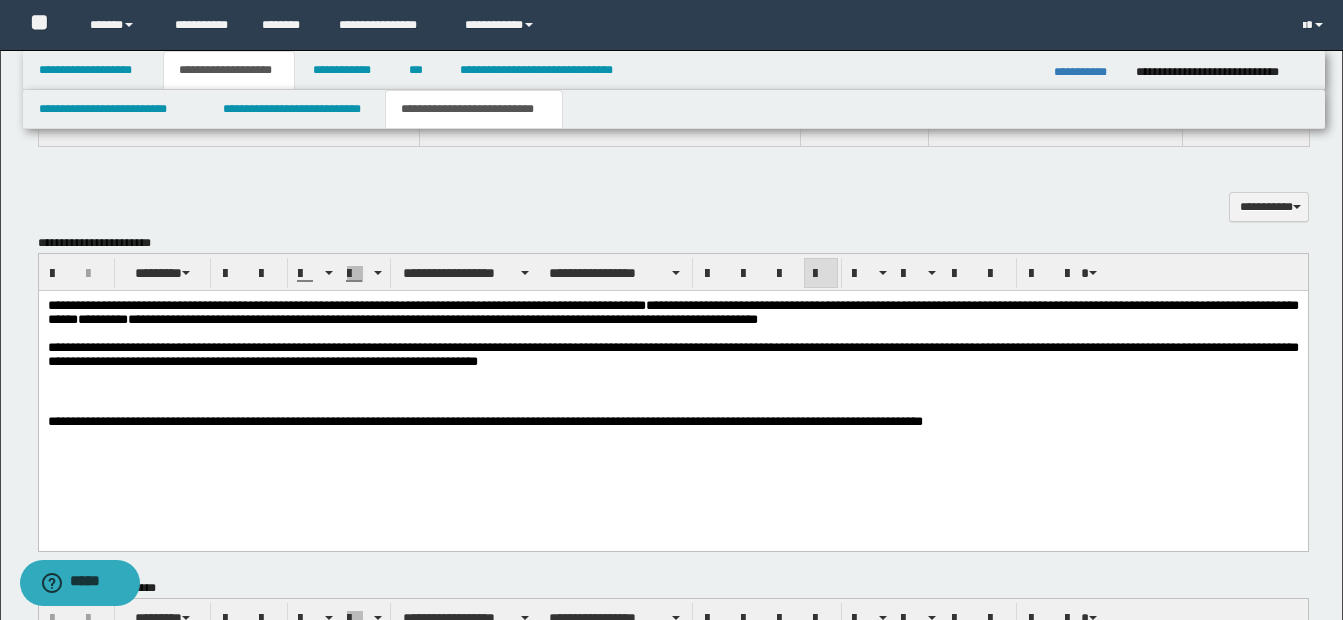 click on "**********" at bounding box center (672, 357) 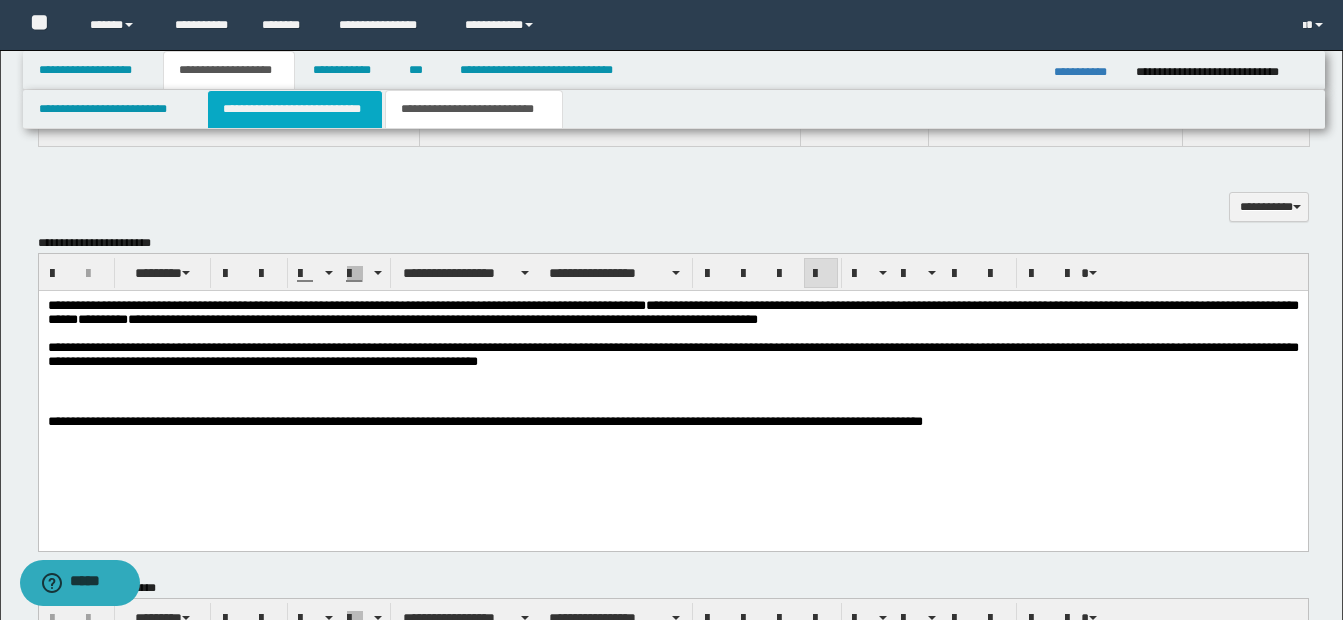 click on "**********" at bounding box center (295, 109) 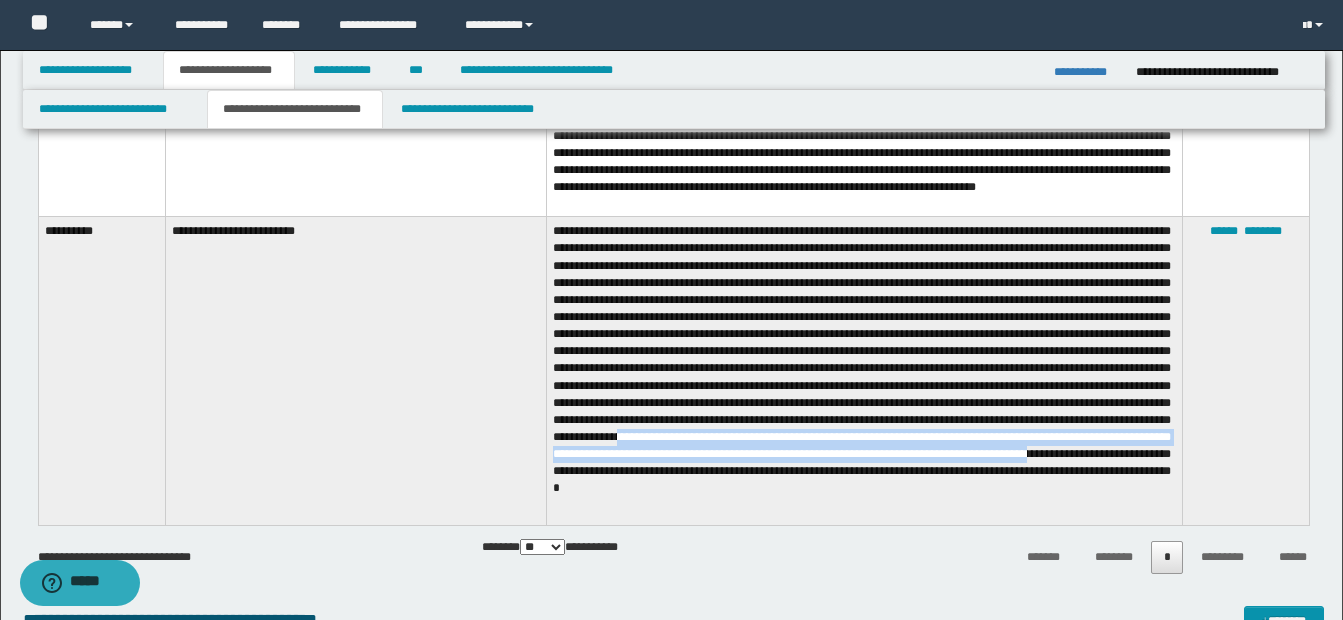 scroll, scrollTop: 2257, scrollLeft: 0, axis: vertical 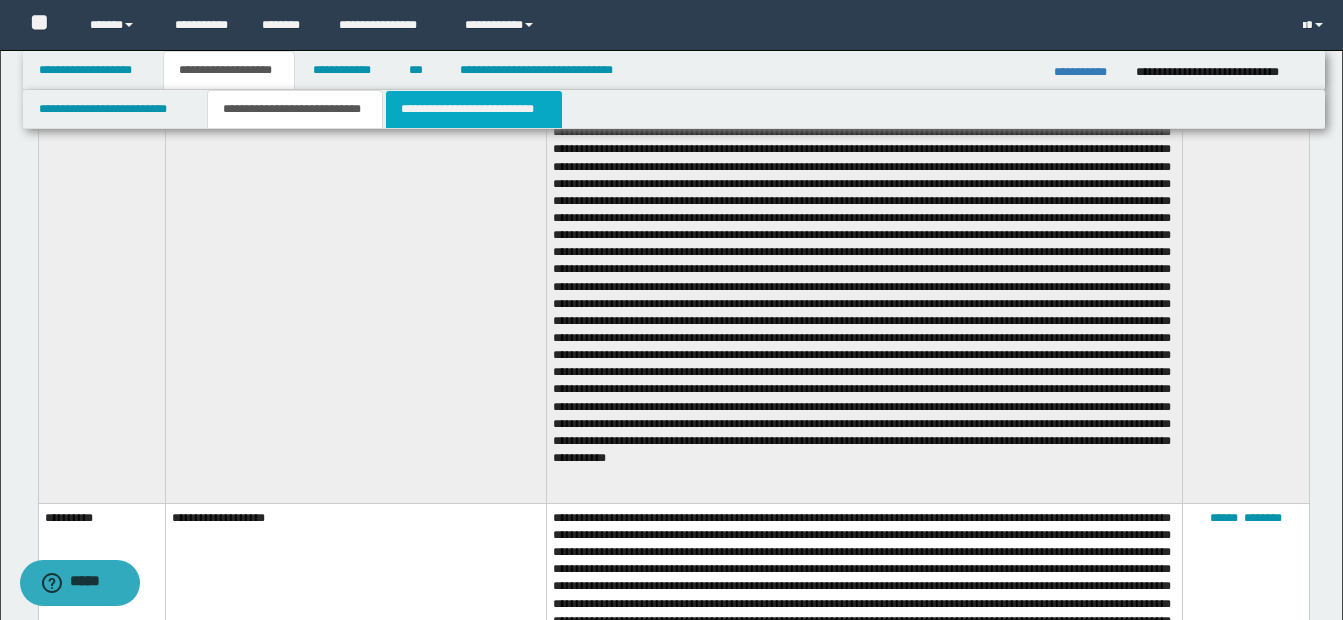 click on "**********" at bounding box center (474, 109) 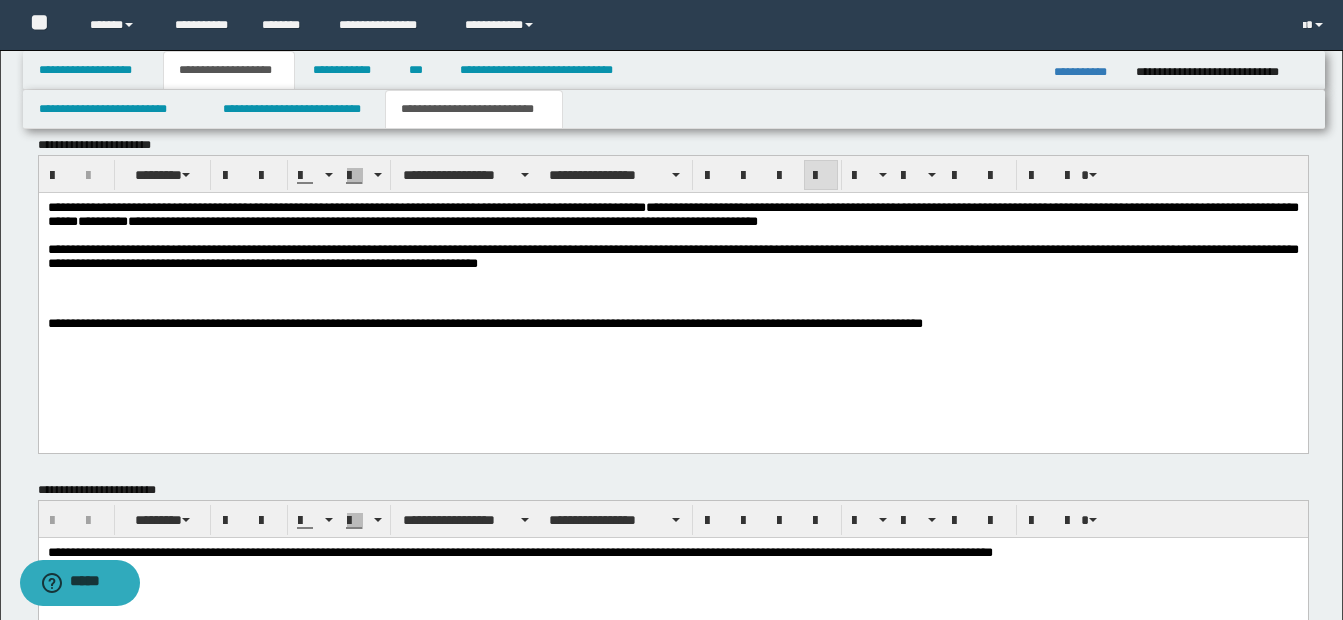 scroll, scrollTop: 1181, scrollLeft: 0, axis: vertical 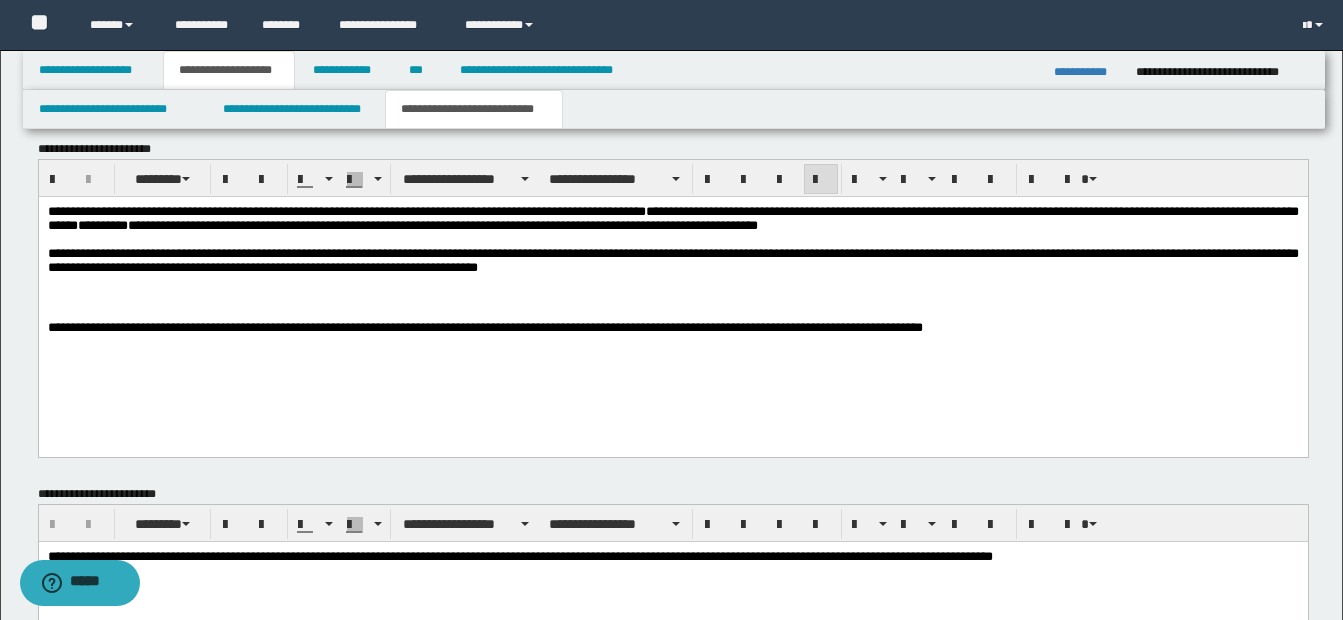click on "**********" at bounding box center (672, 263) 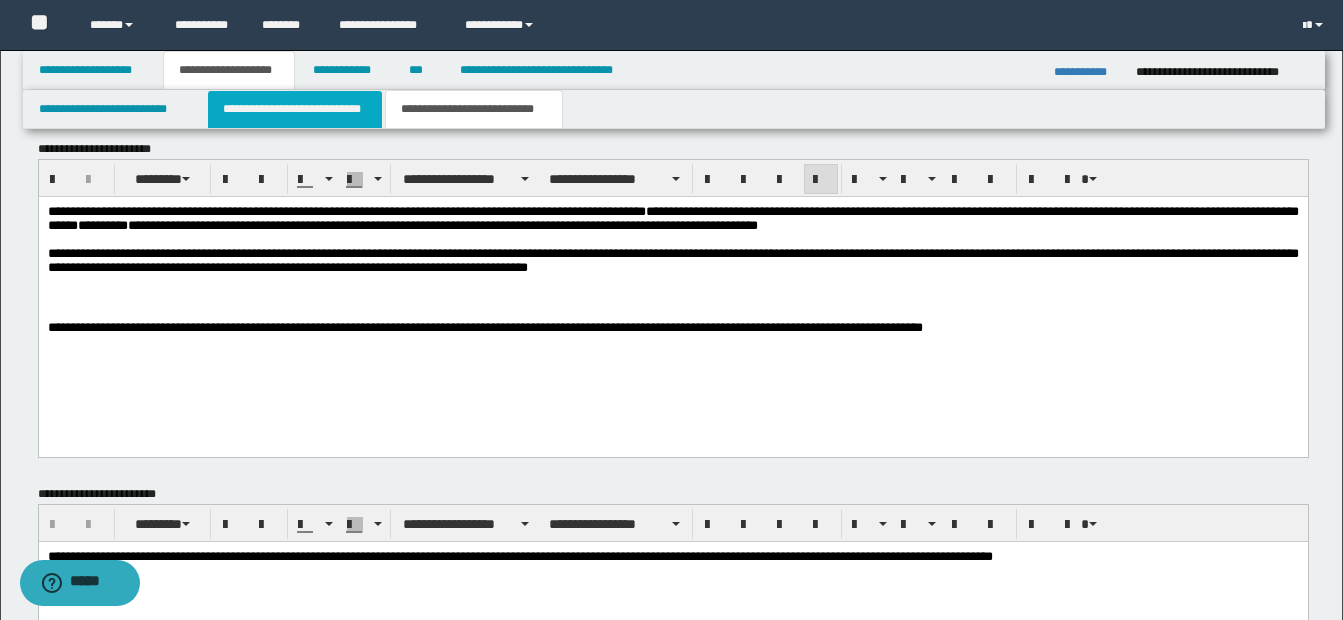 click on "**********" at bounding box center [295, 109] 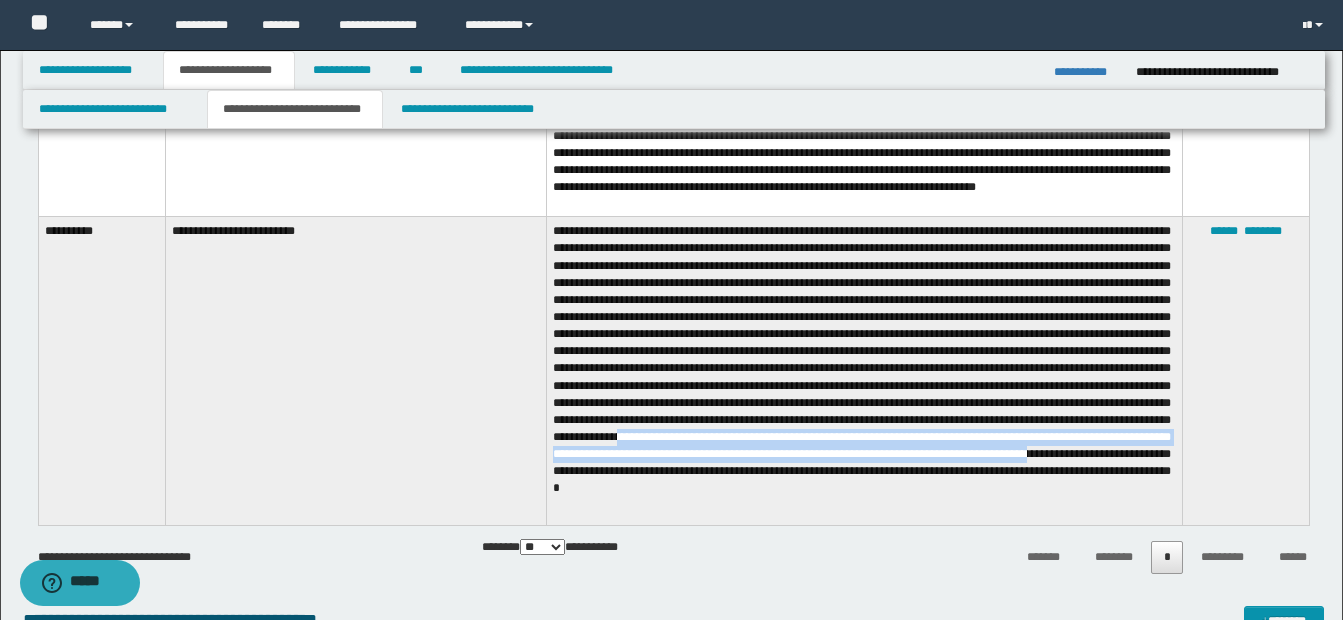 scroll, scrollTop: 2125, scrollLeft: 0, axis: vertical 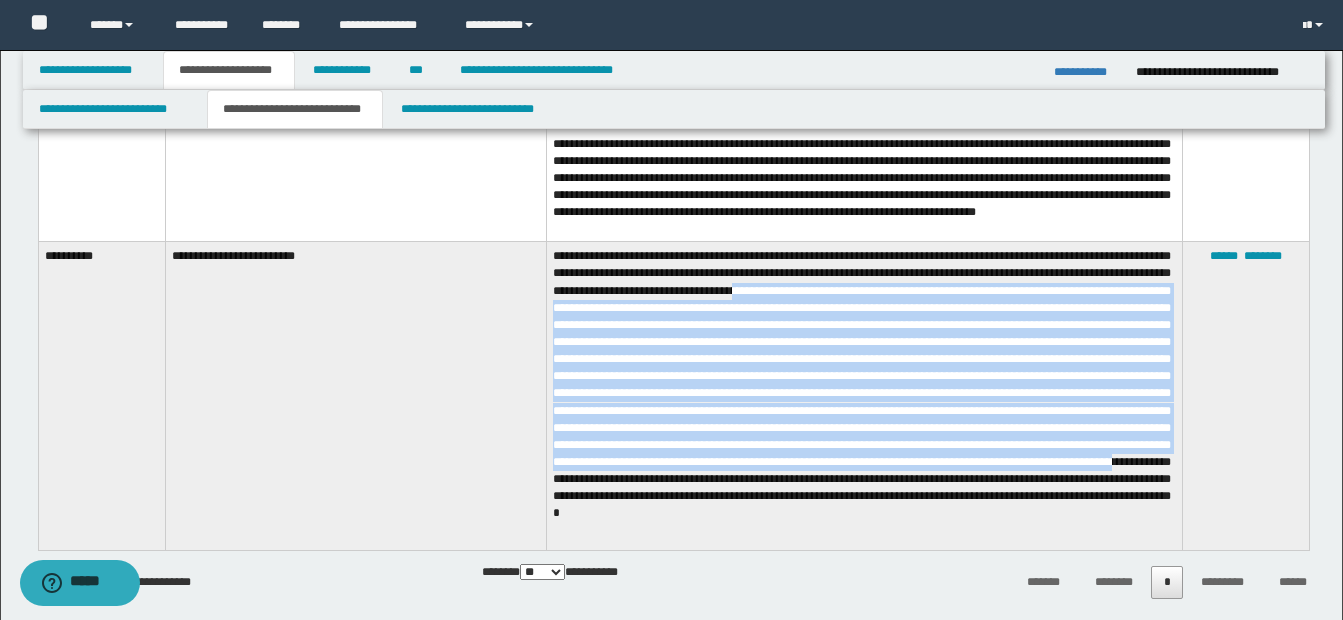 drag, startPoint x: 869, startPoint y: 296, endPoint x: 600, endPoint y: 509, distance: 343.11804 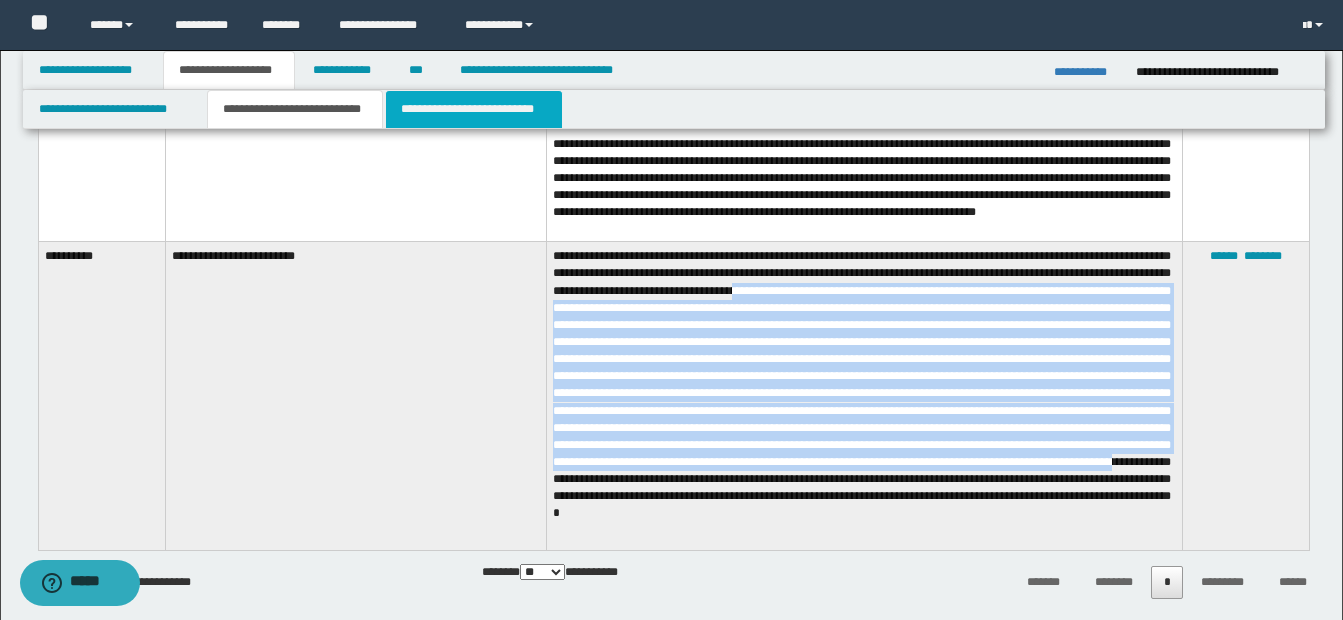 click on "**********" at bounding box center [474, 109] 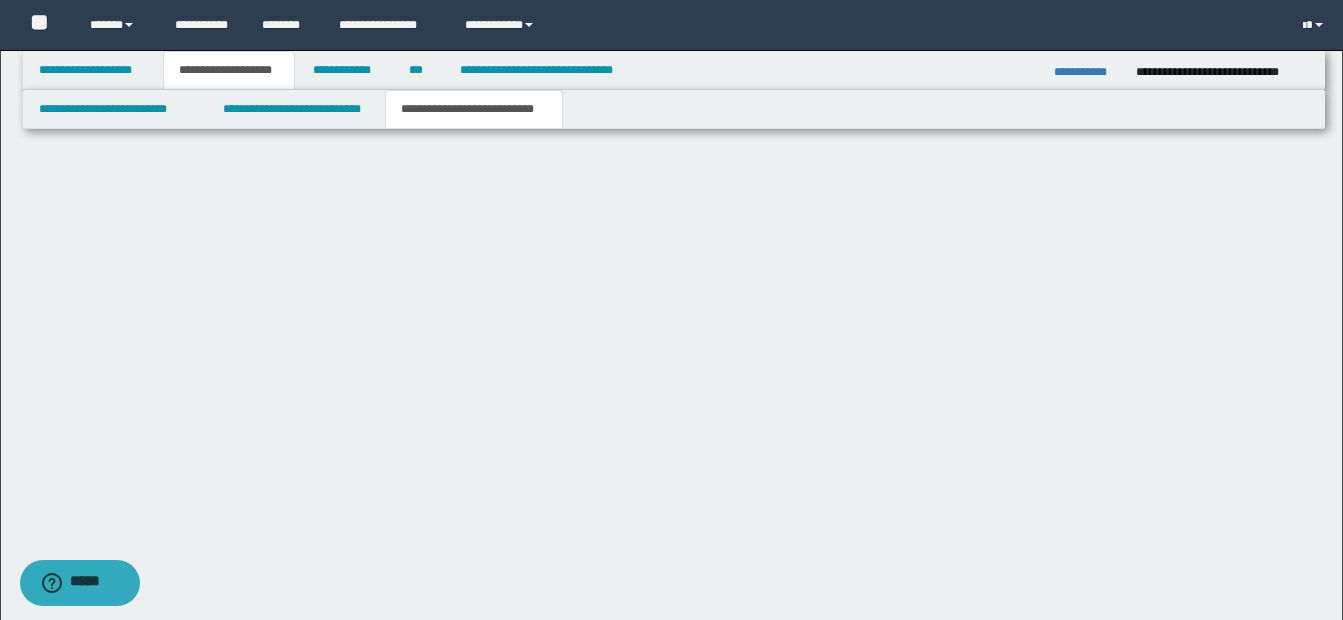 scroll, scrollTop: 1561, scrollLeft: 0, axis: vertical 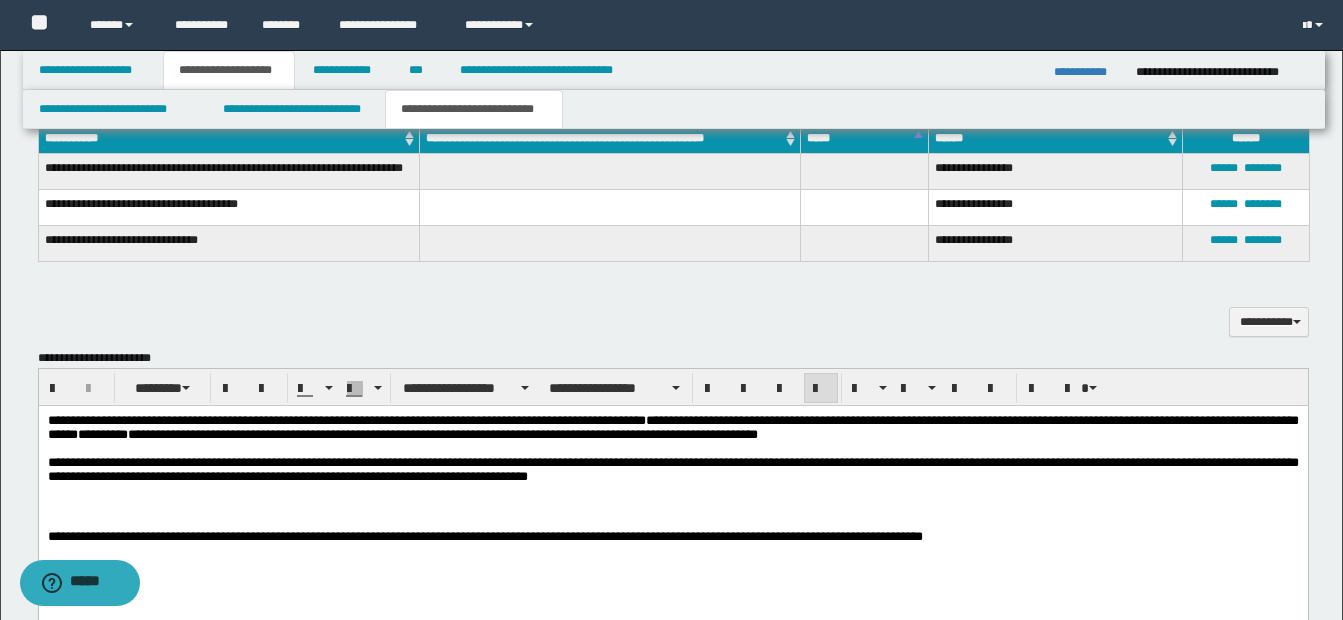 click on "**********" at bounding box center (672, 472) 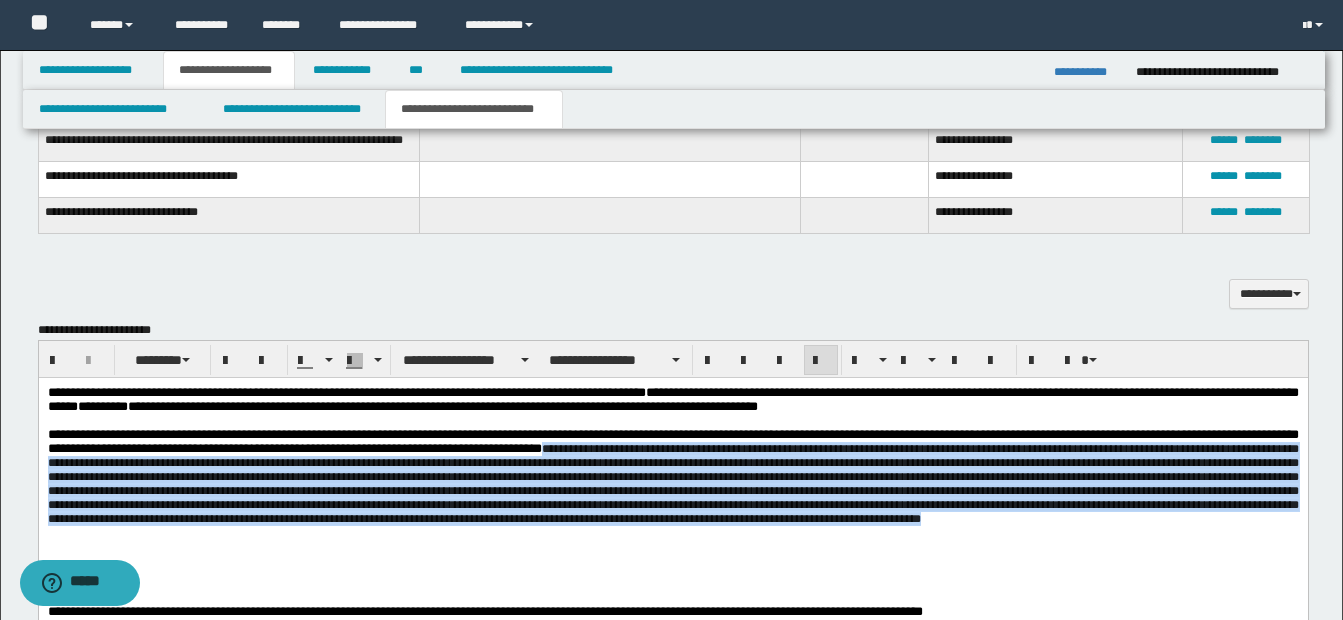 scroll, scrollTop: 1020, scrollLeft: 0, axis: vertical 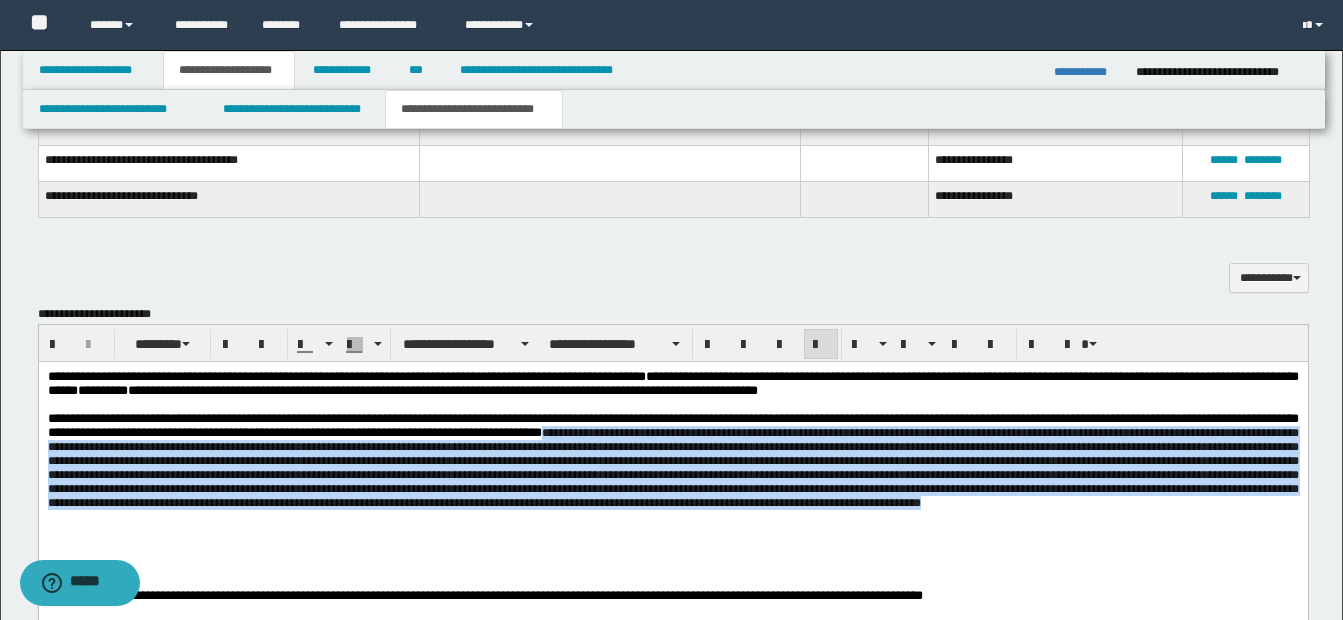 drag, startPoint x: 674, startPoint y: 441, endPoint x: 1212, endPoint y: 556, distance: 550.1536 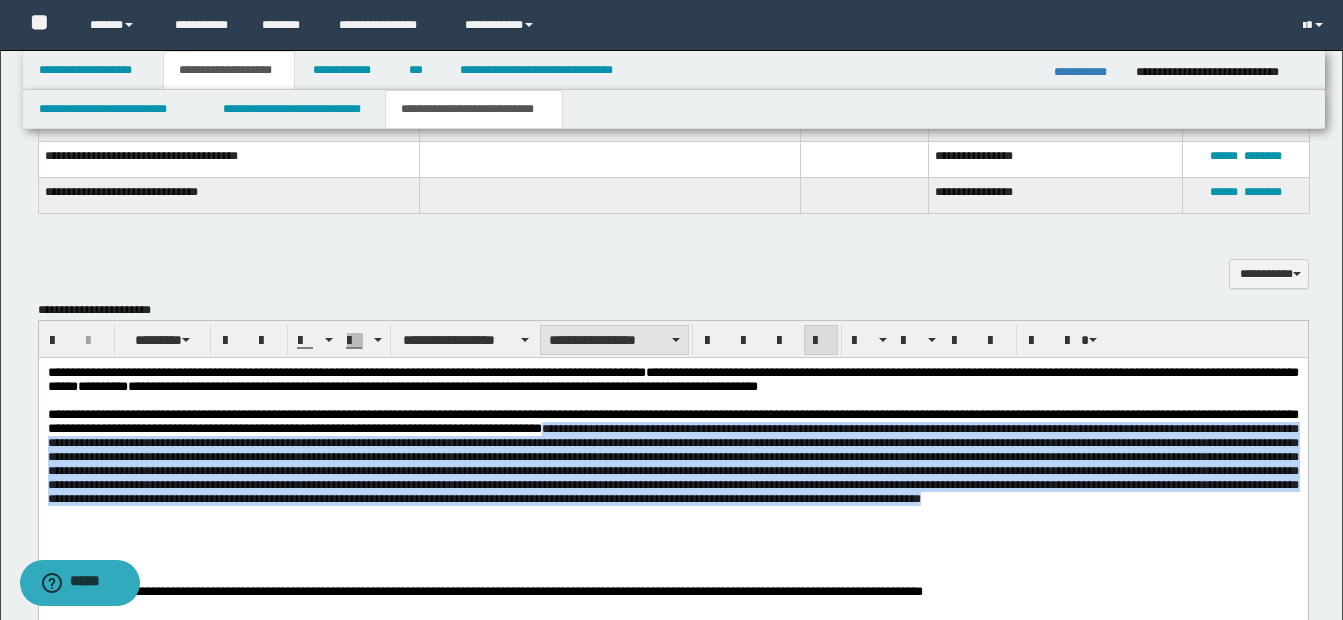 click on "**********" at bounding box center (614, 340) 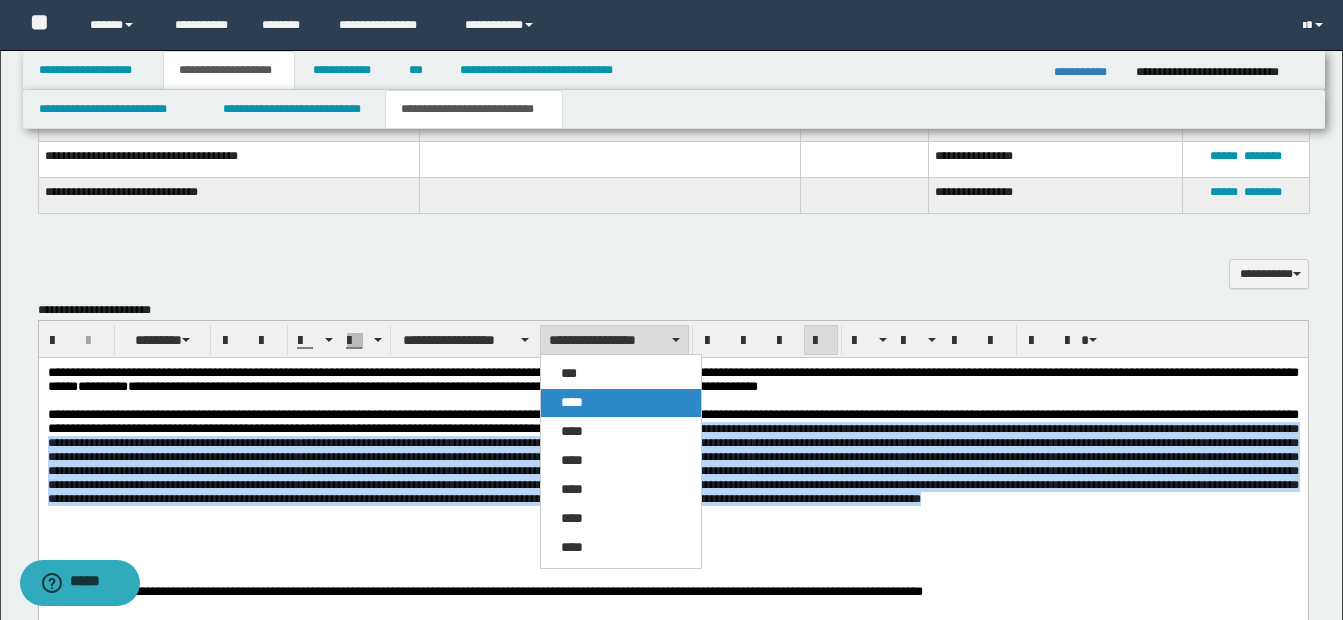 click on "****" at bounding box center (621, 403) 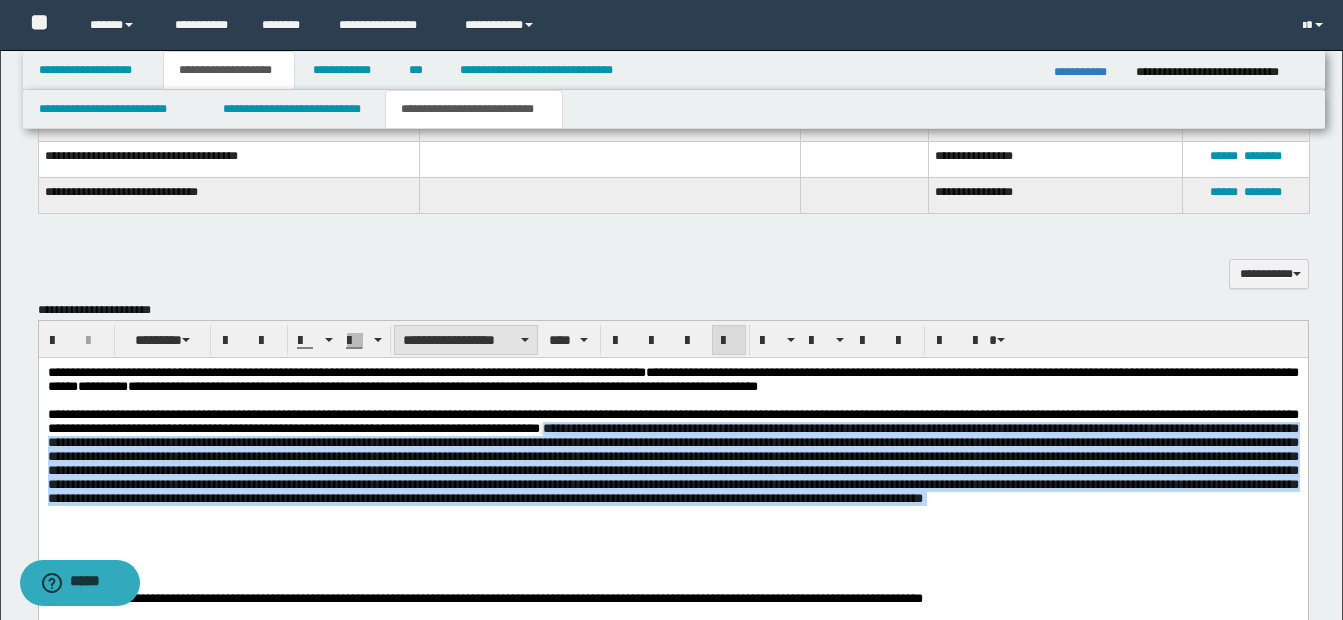 click on "**********" at bounding box center [466, 340] 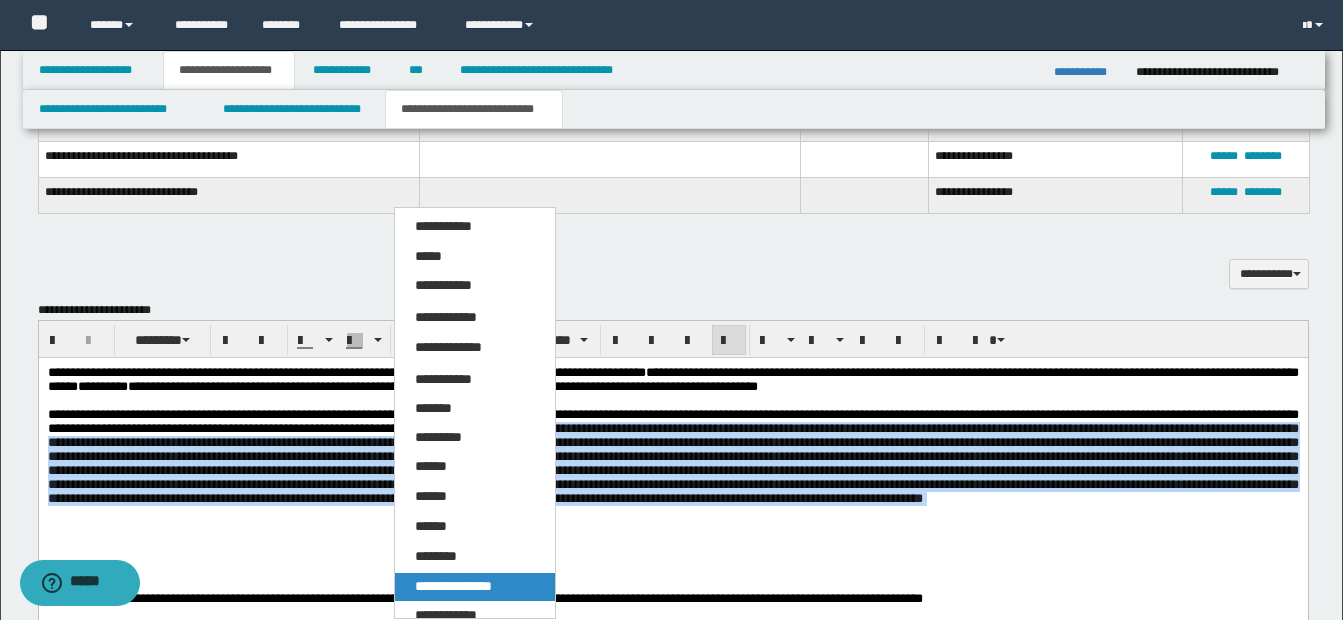 click on "**********" at bounding box center [453, 586] 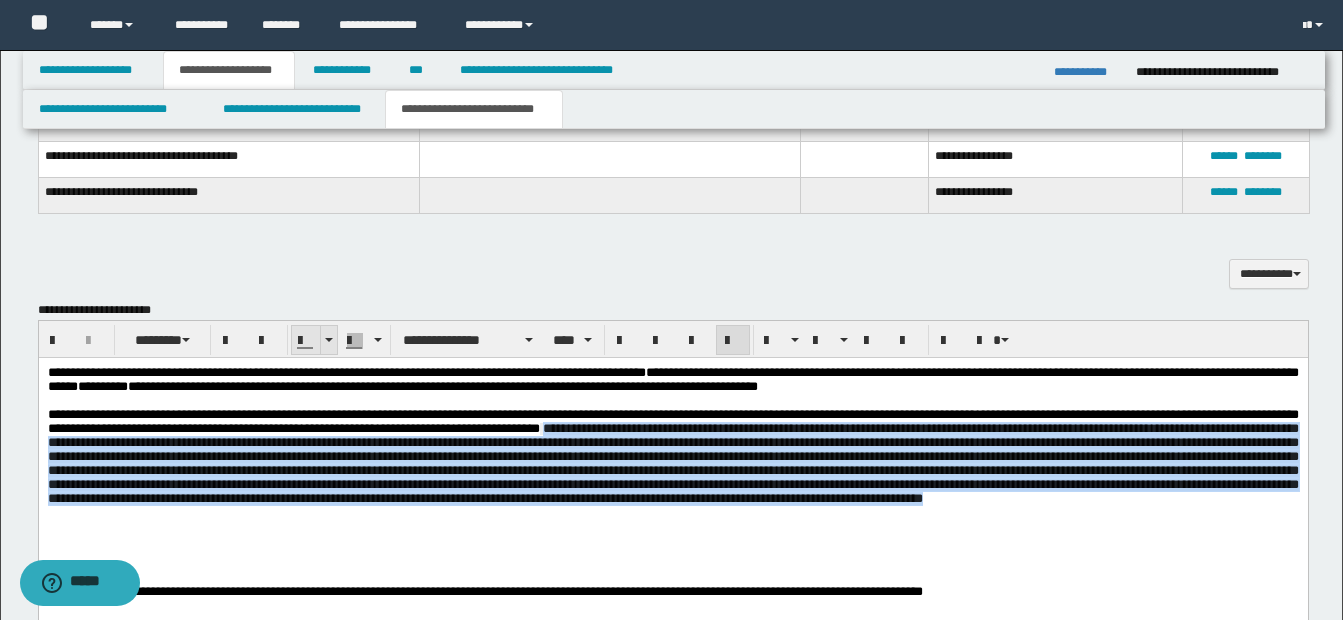 click at bounding box center (328, 340) 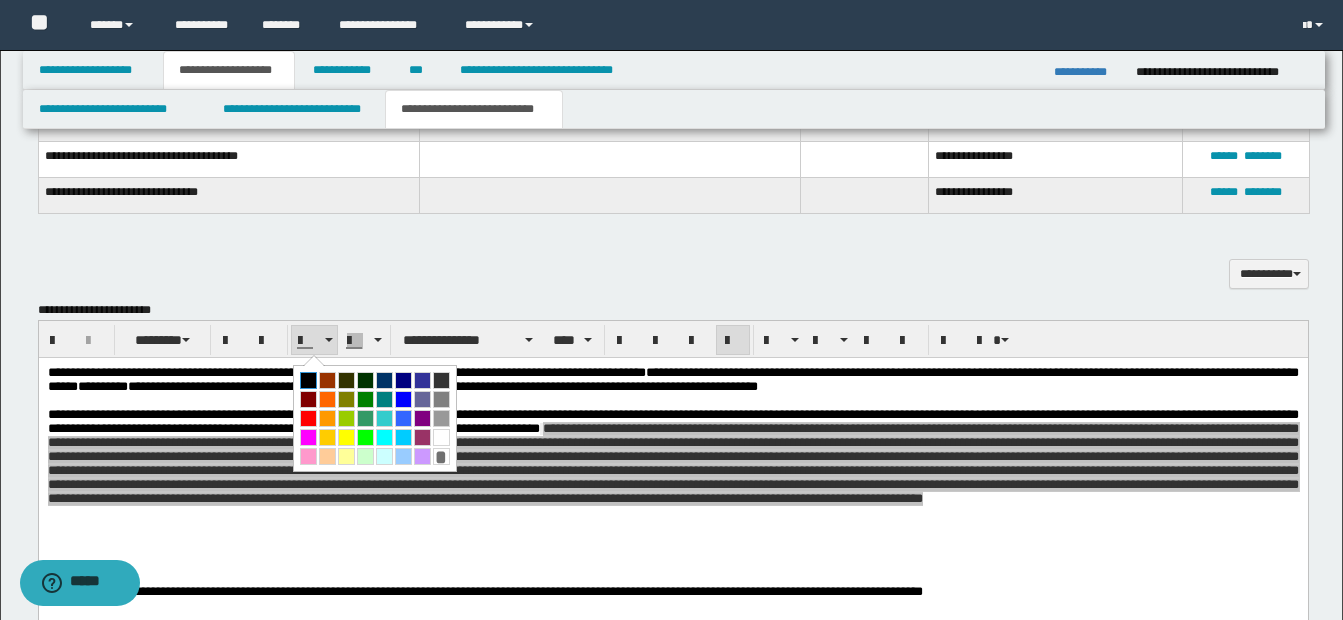 click at bounding box center [308, 380] 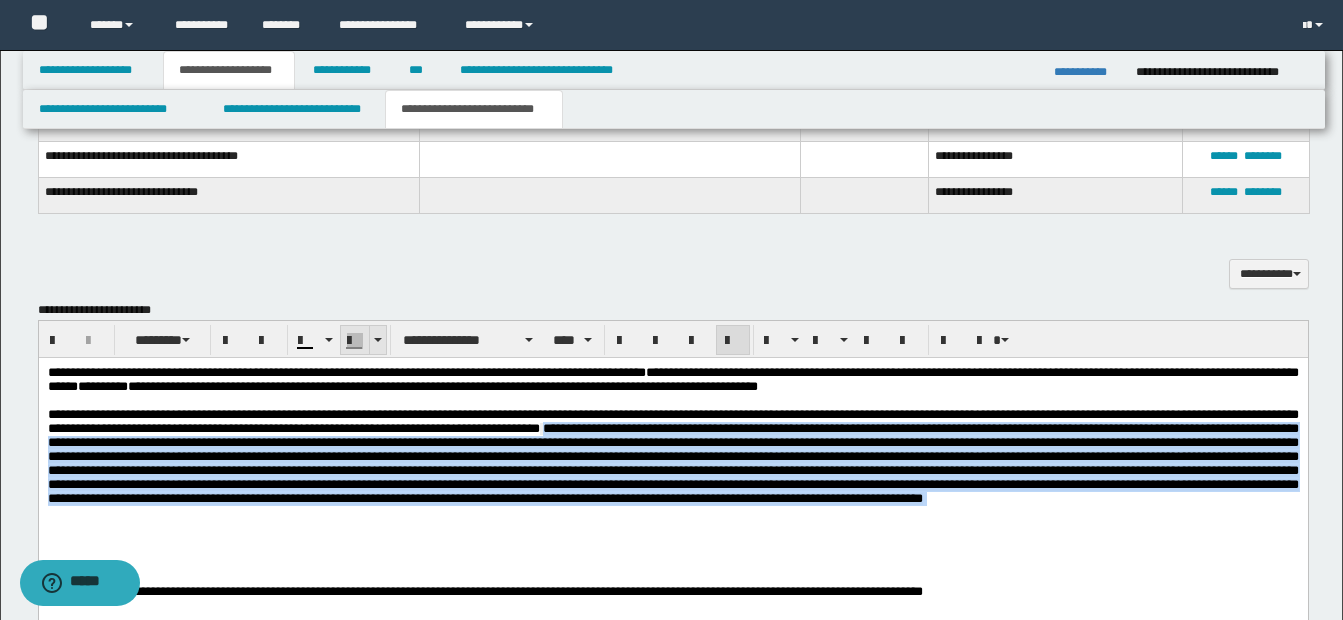 click at bounding box center [378, 340] 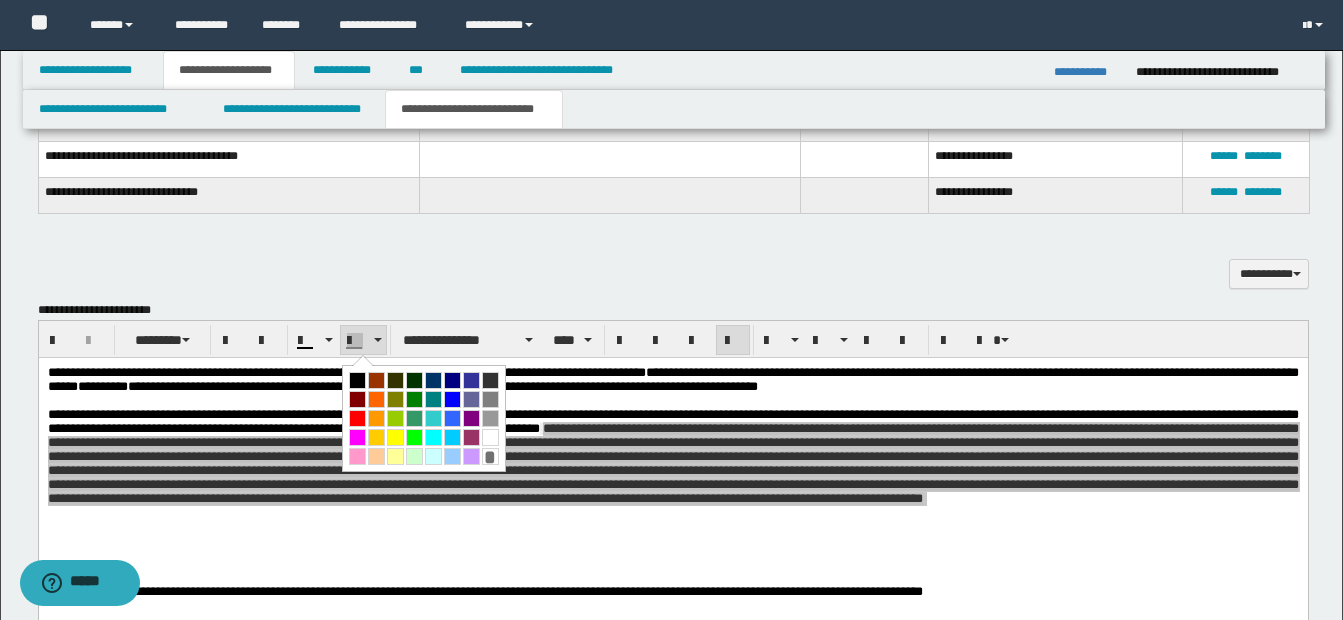 click at bounding box center [490, 437] 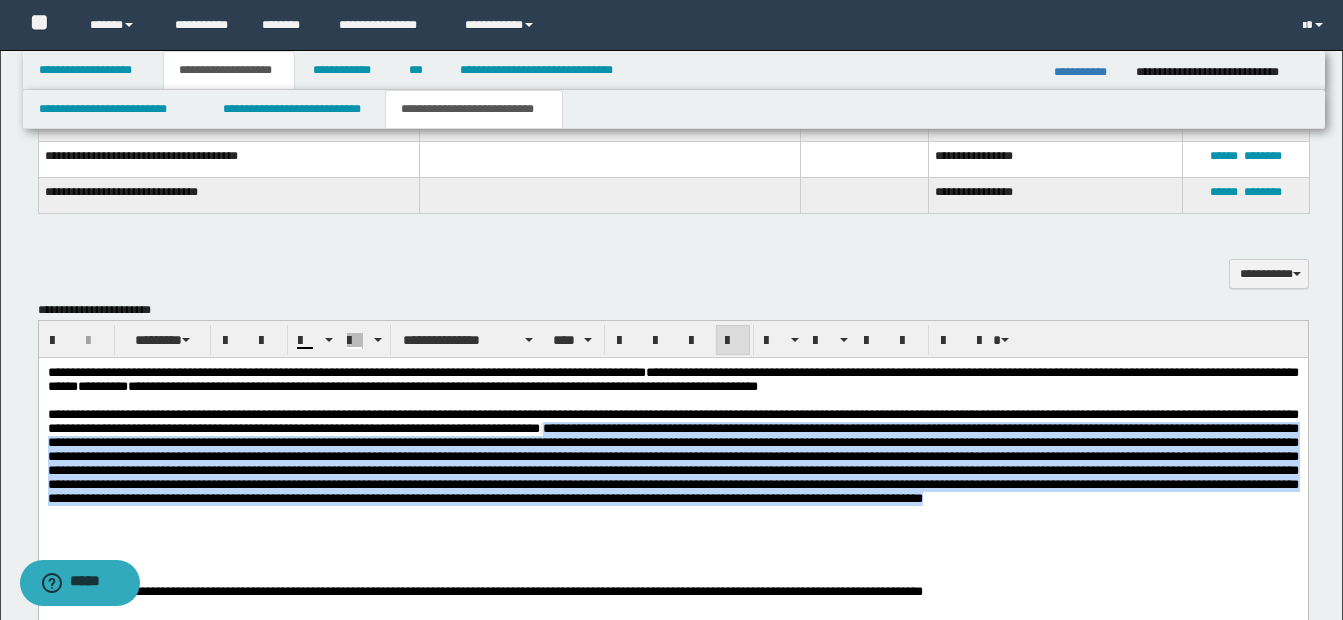 click at bounding box center (672, 463) 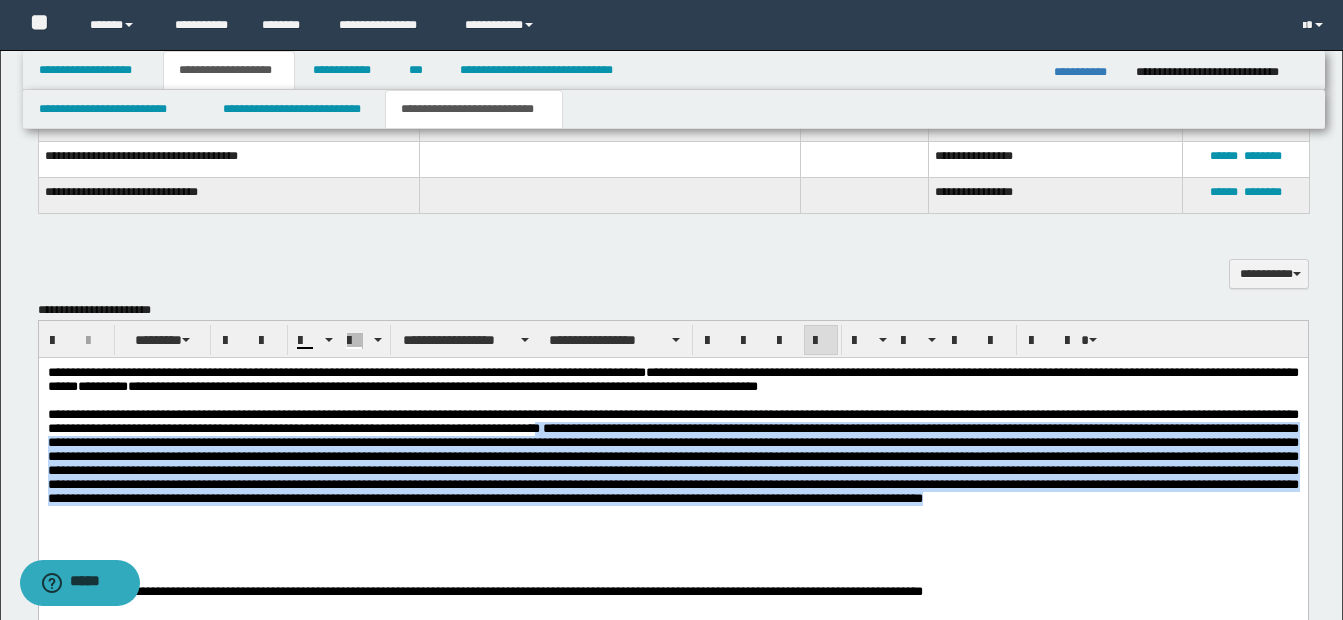 drag, startPoint x: 670, startPoint y: 436, endPoint x: 769, endPoint y: 541, distance: 144.31216 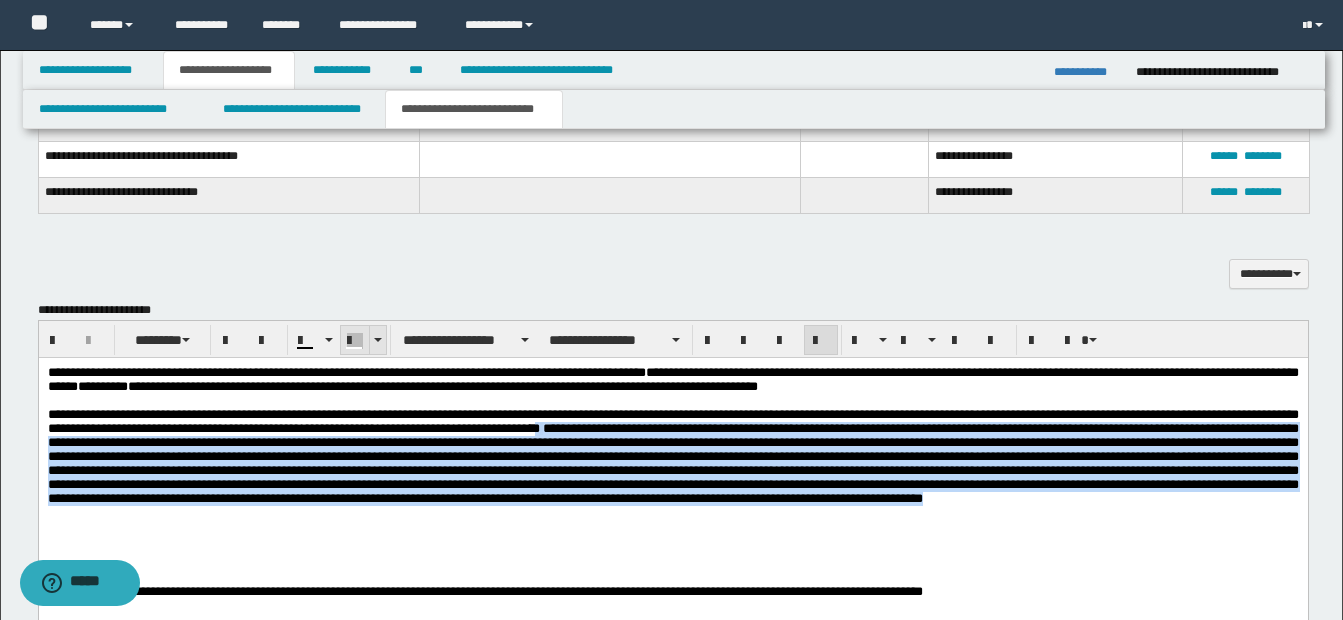 click at bounding box center (377, 340) 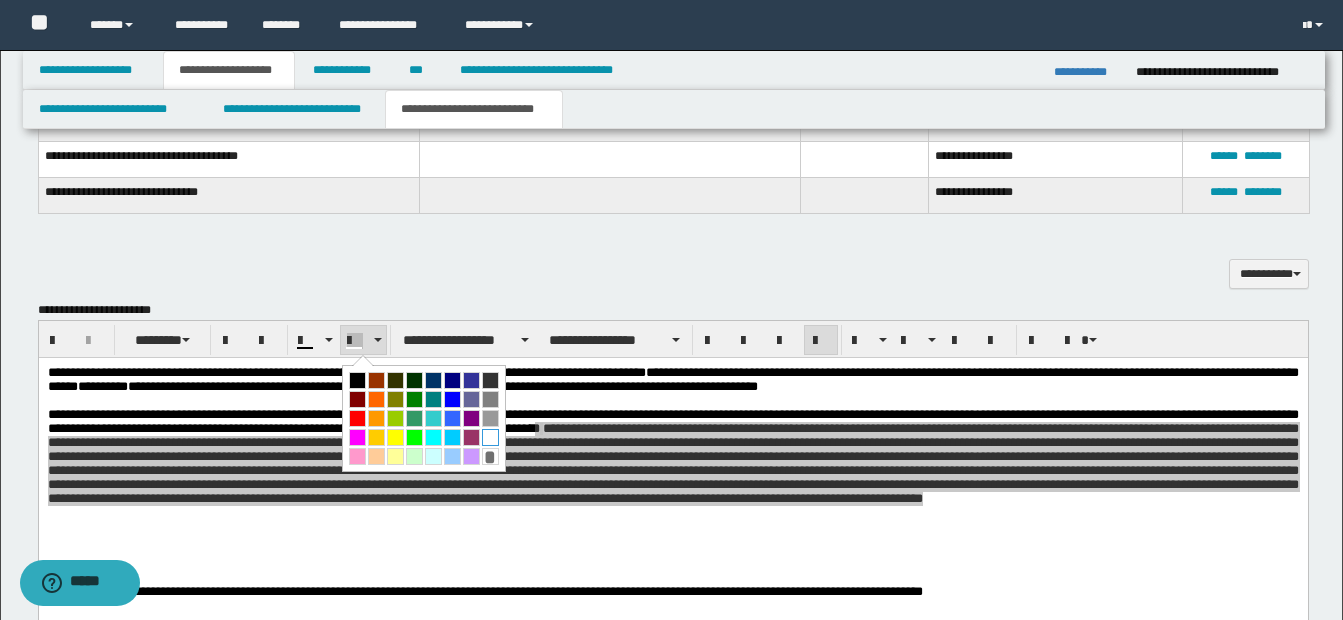 click at bounding box center (490, 437) 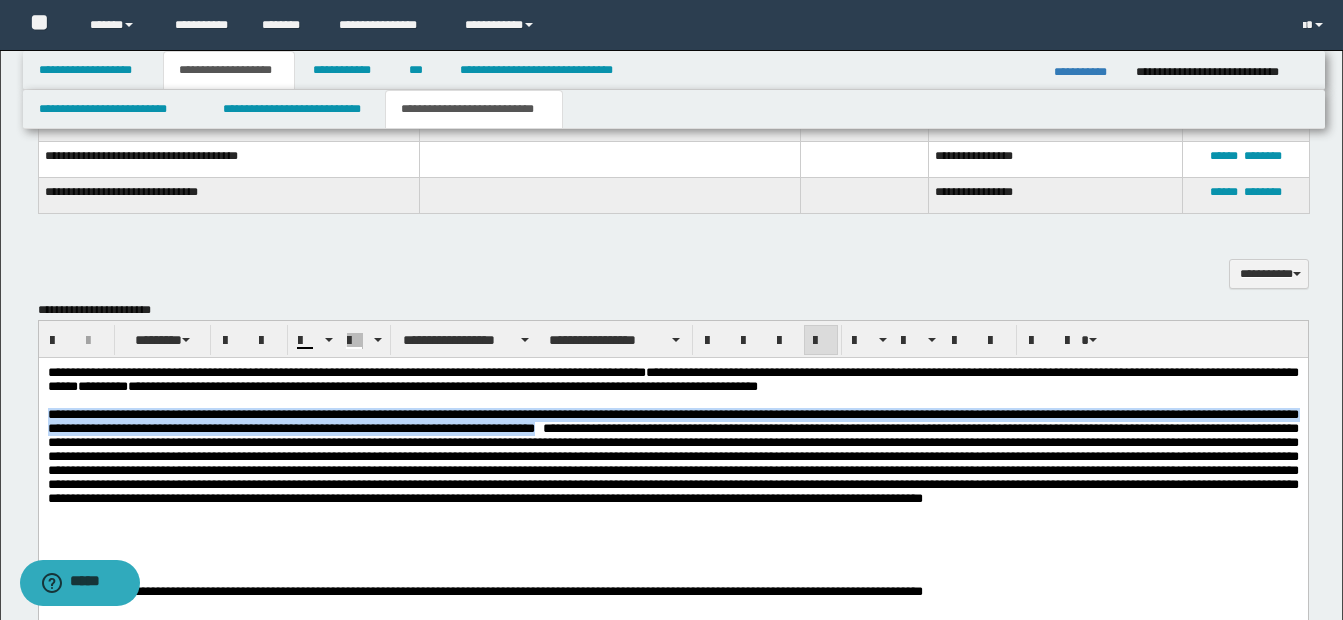 click at bounding box center (672, 463) 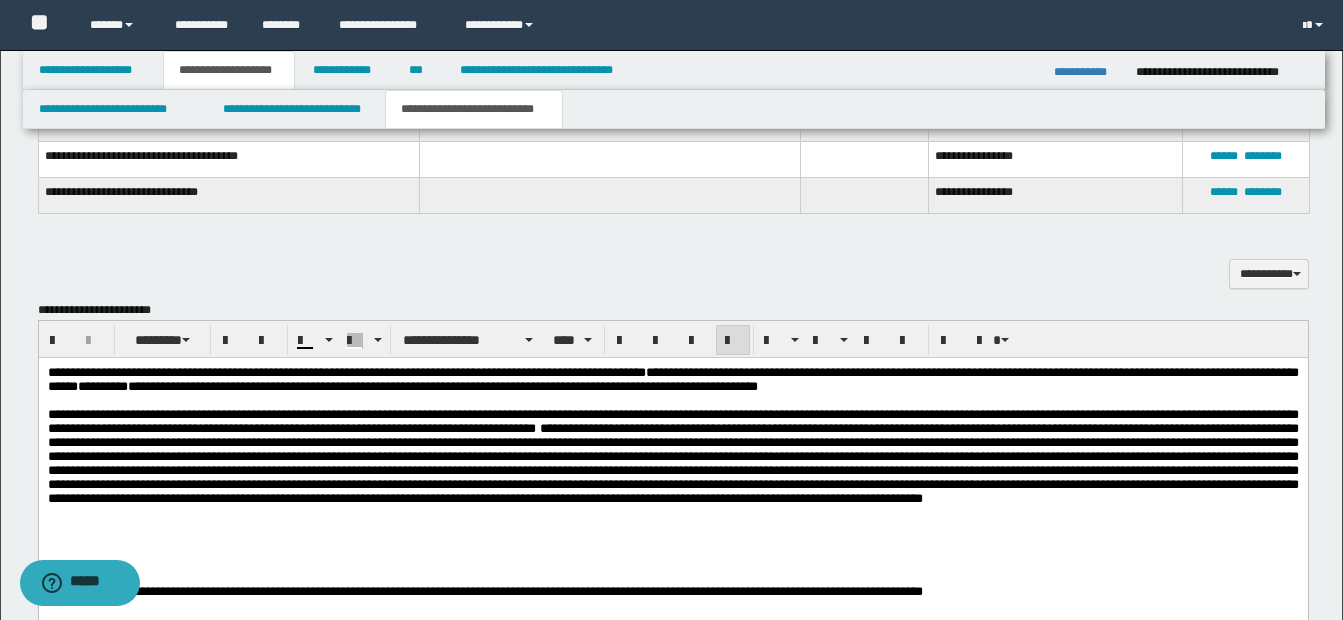 click at bounding box center (672, 463) 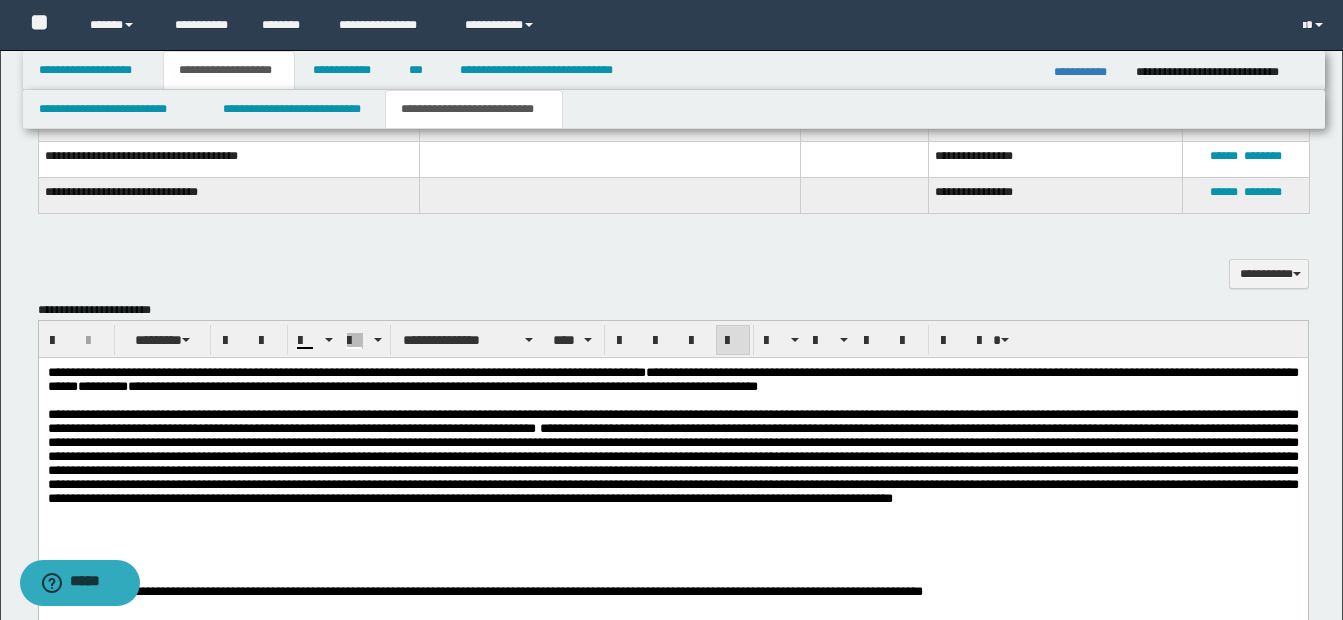 click at bounding box center (672, 463) 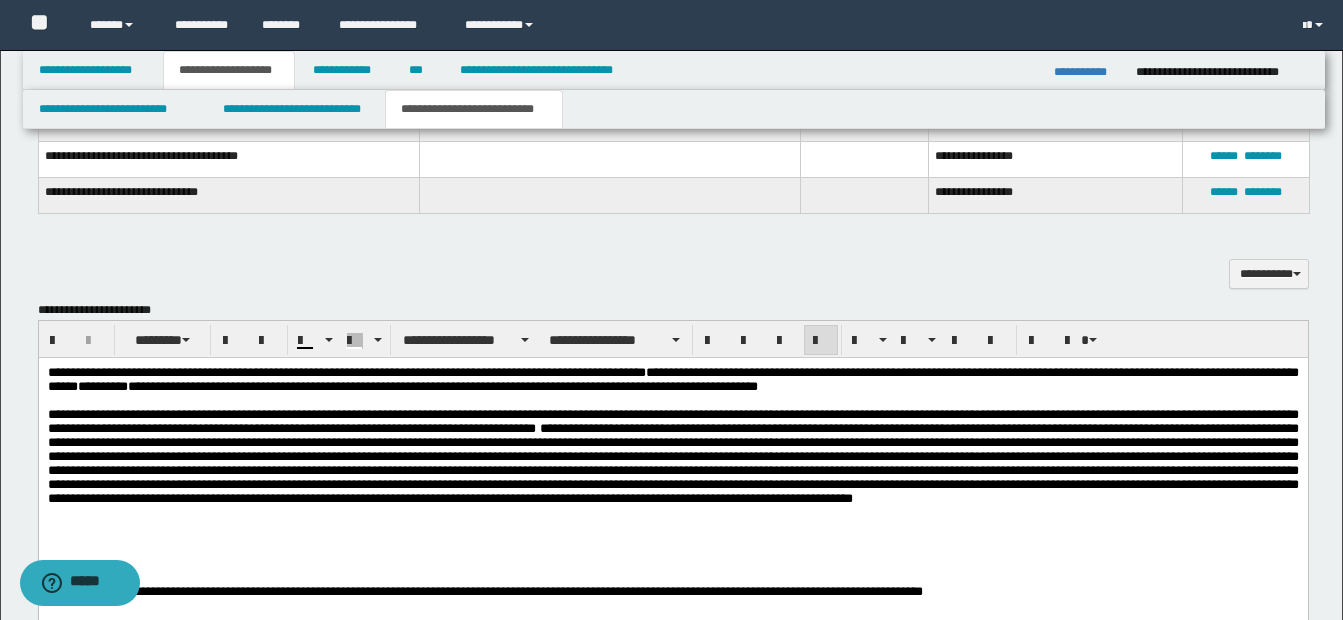 click on "**********" at bounding box center (672, 475) 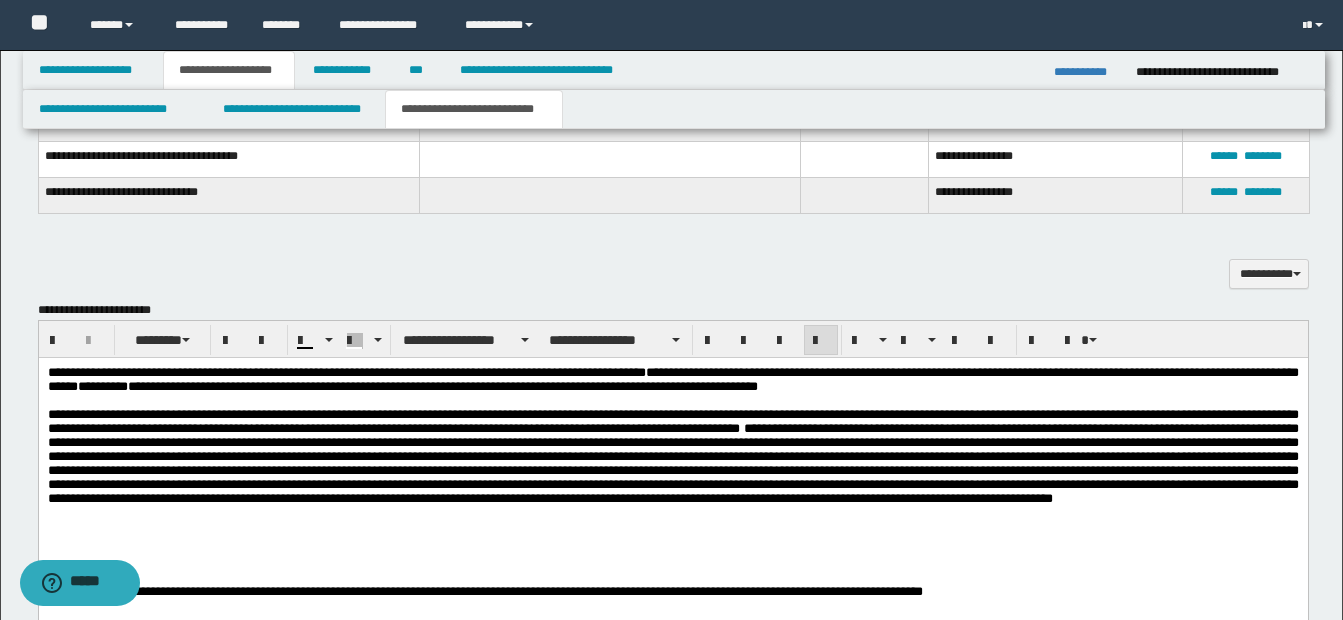 click on "**********" at bounding box center [672, 475] 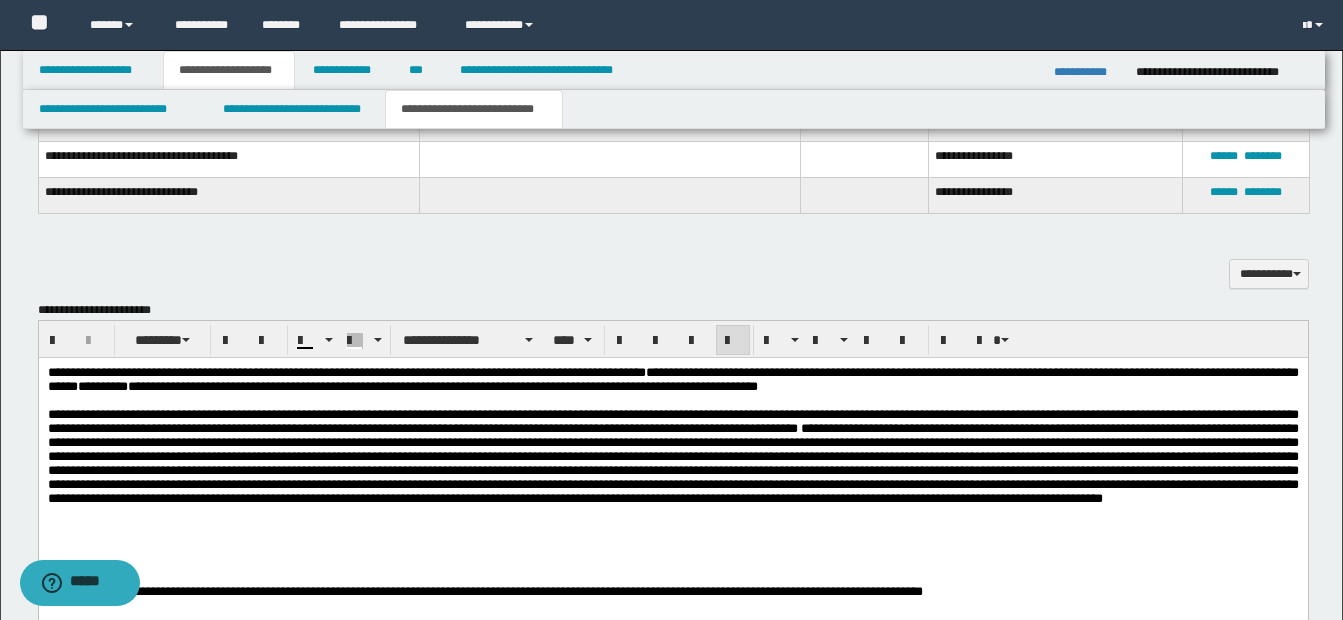 click at bounding box center [672, 463] 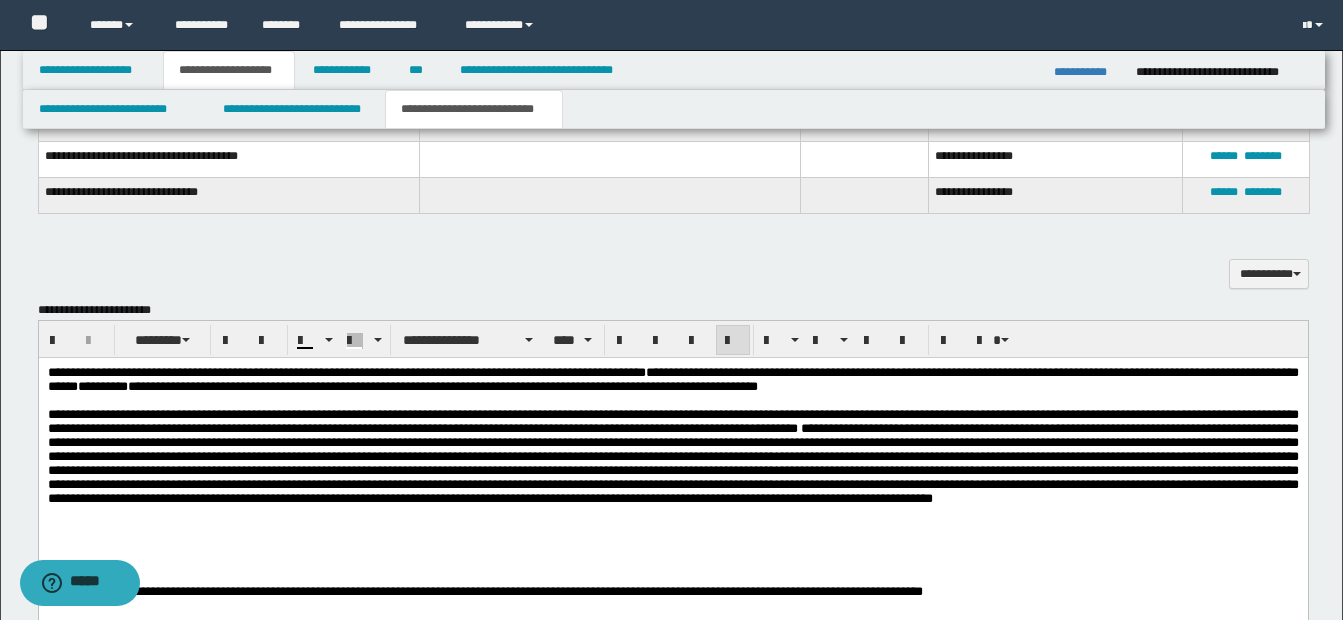 click at bounding box center [672, 463] 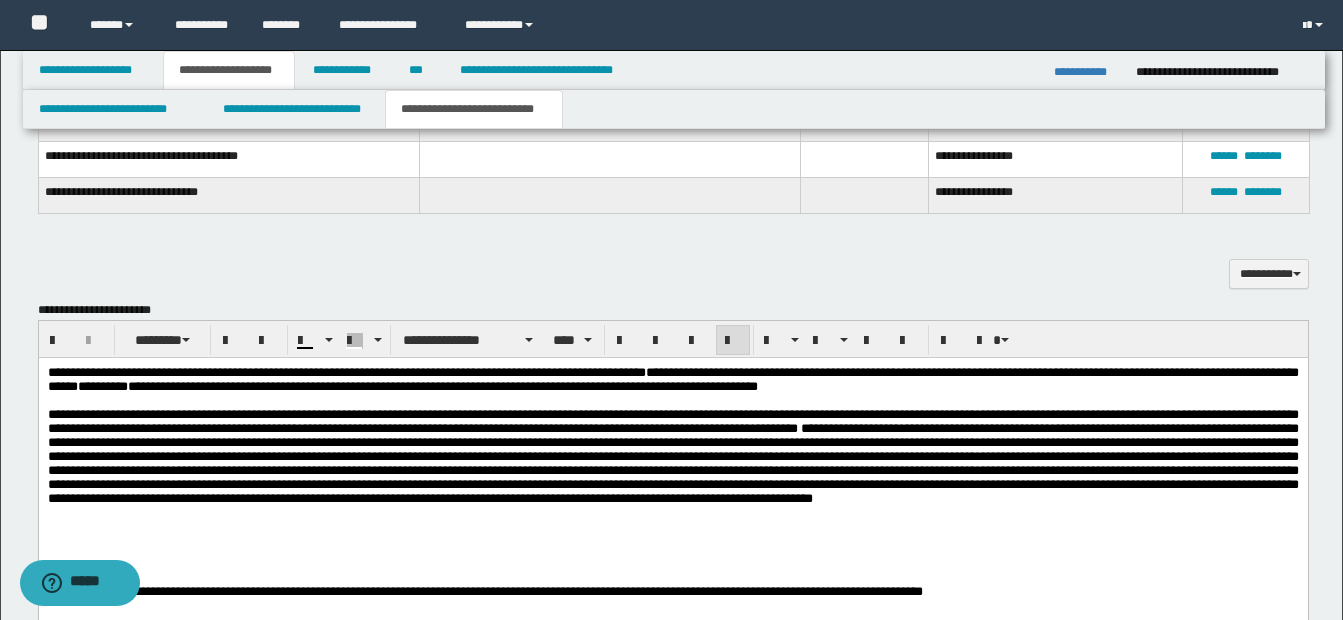 click at bounding box center (672, 463) 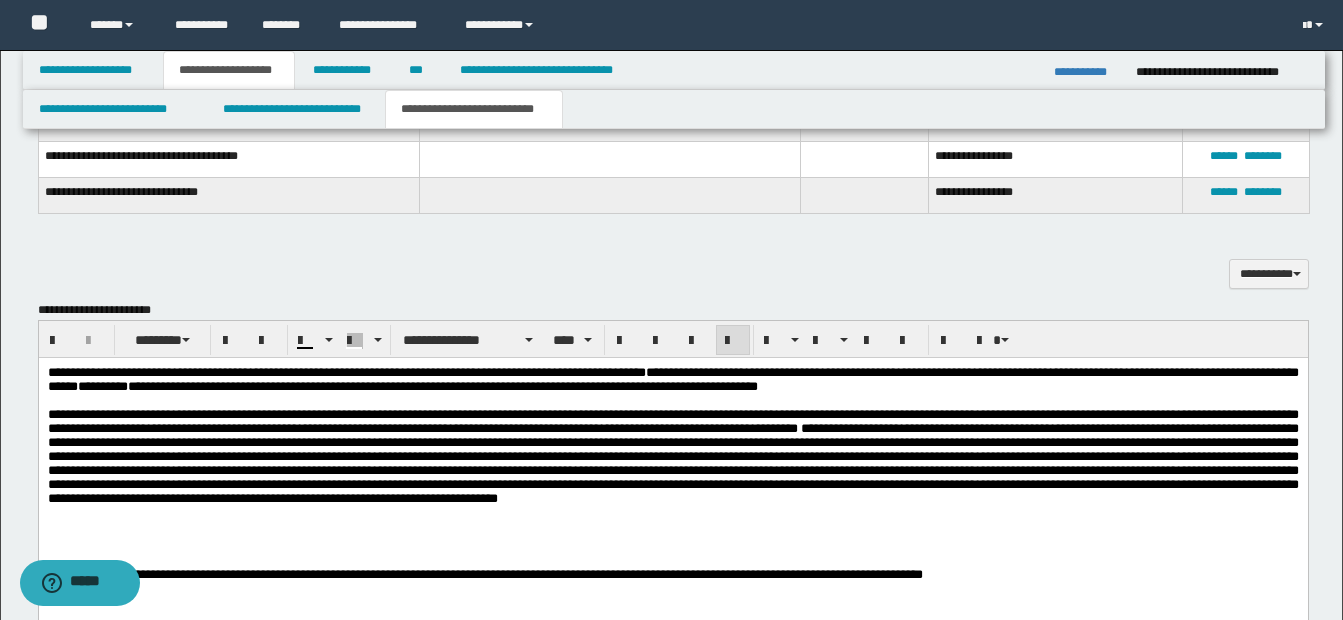 click at bounding box center [672, 463] 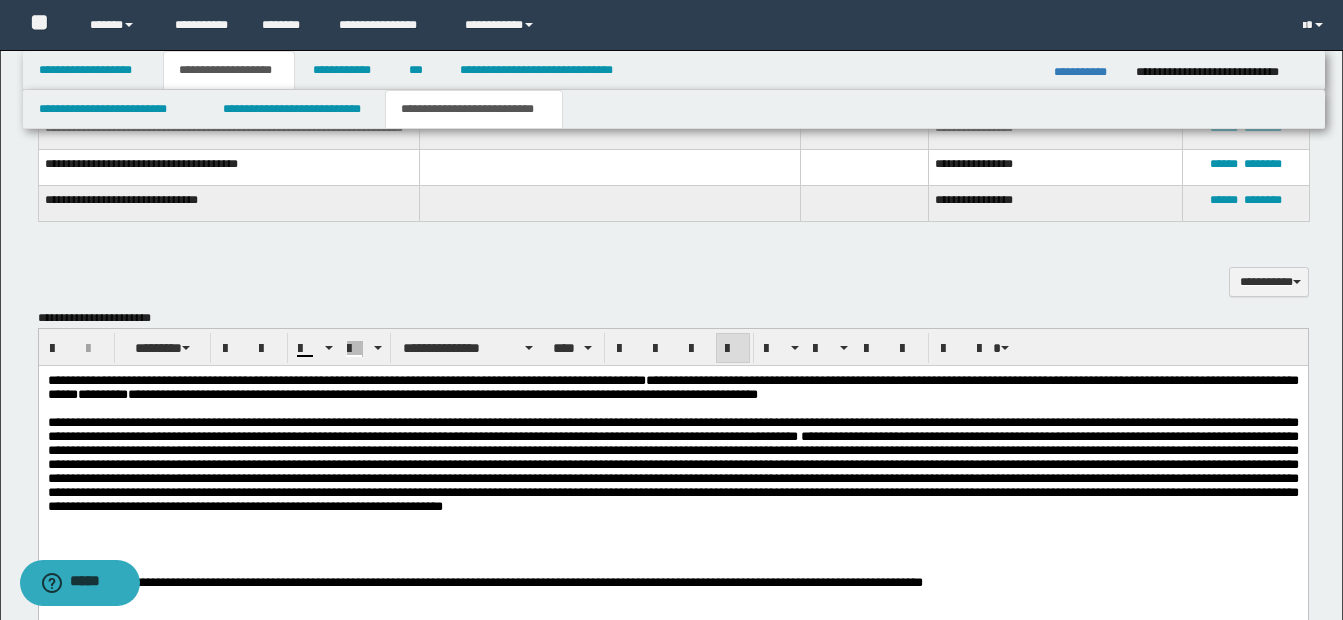 scroll, scrollTop: 1011, scrollLeft: 0, axis: vertical 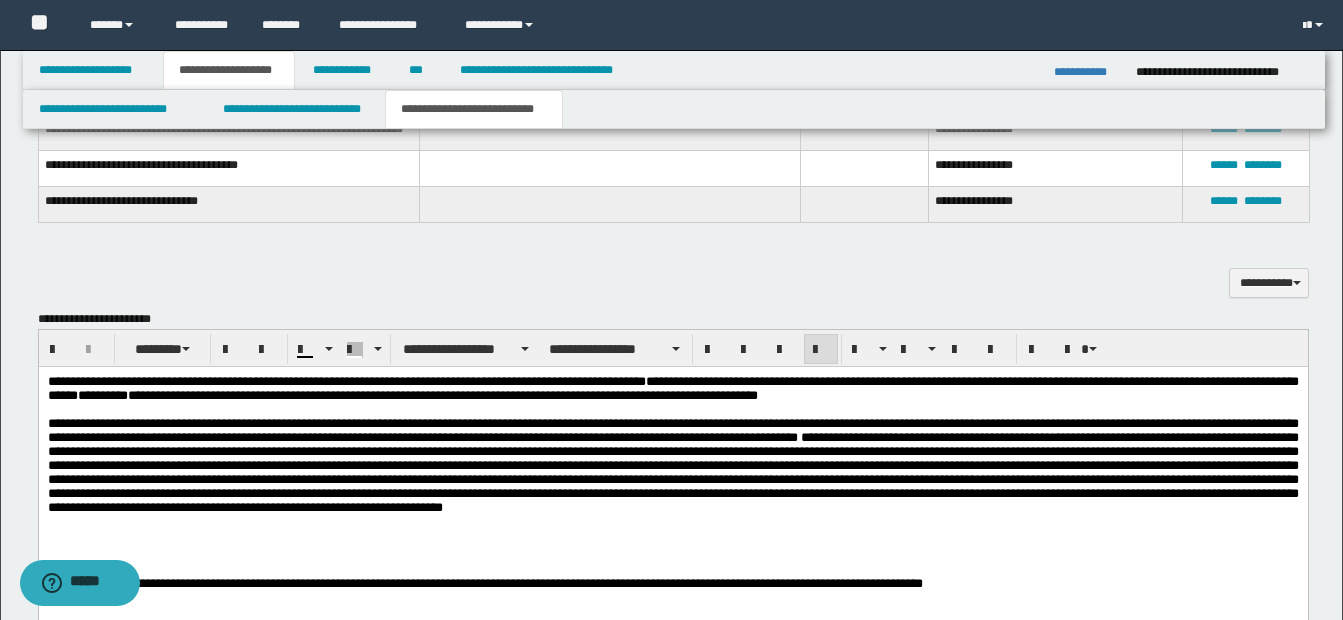 click on "**********" at bounding box center (672, 476) 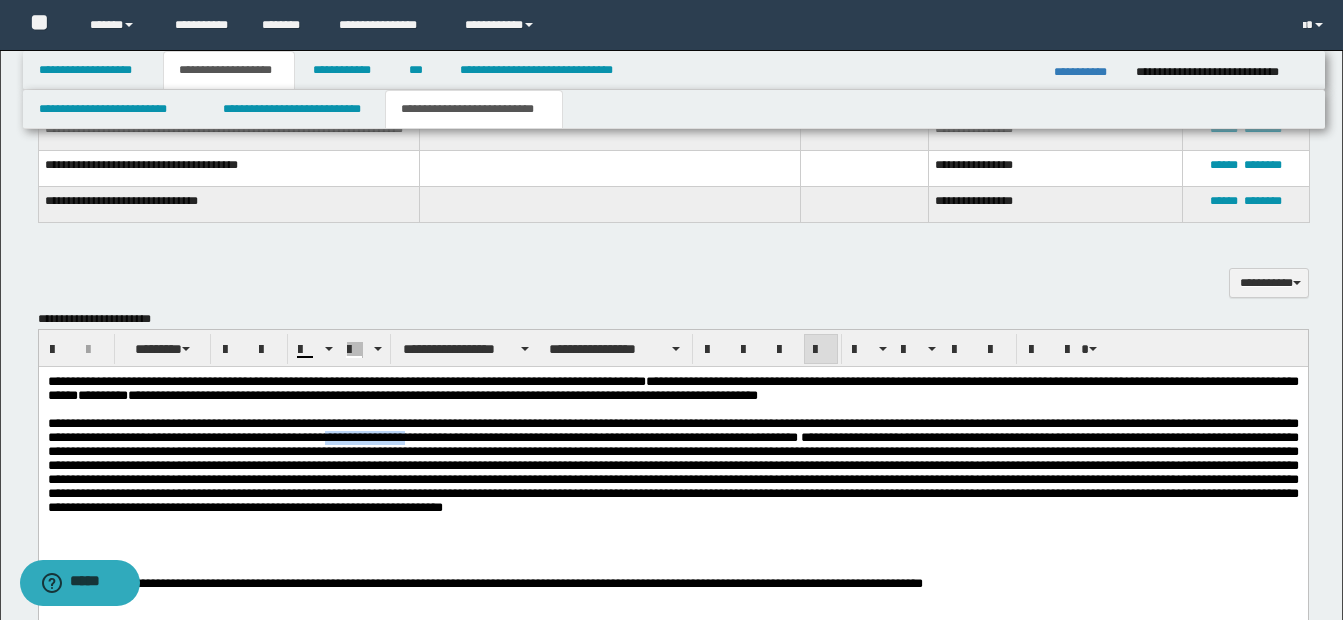 drag, startPoint x: 519, startPoint y: 447, endPoint x: 432, endPoint y: 450, distance: 87.05171 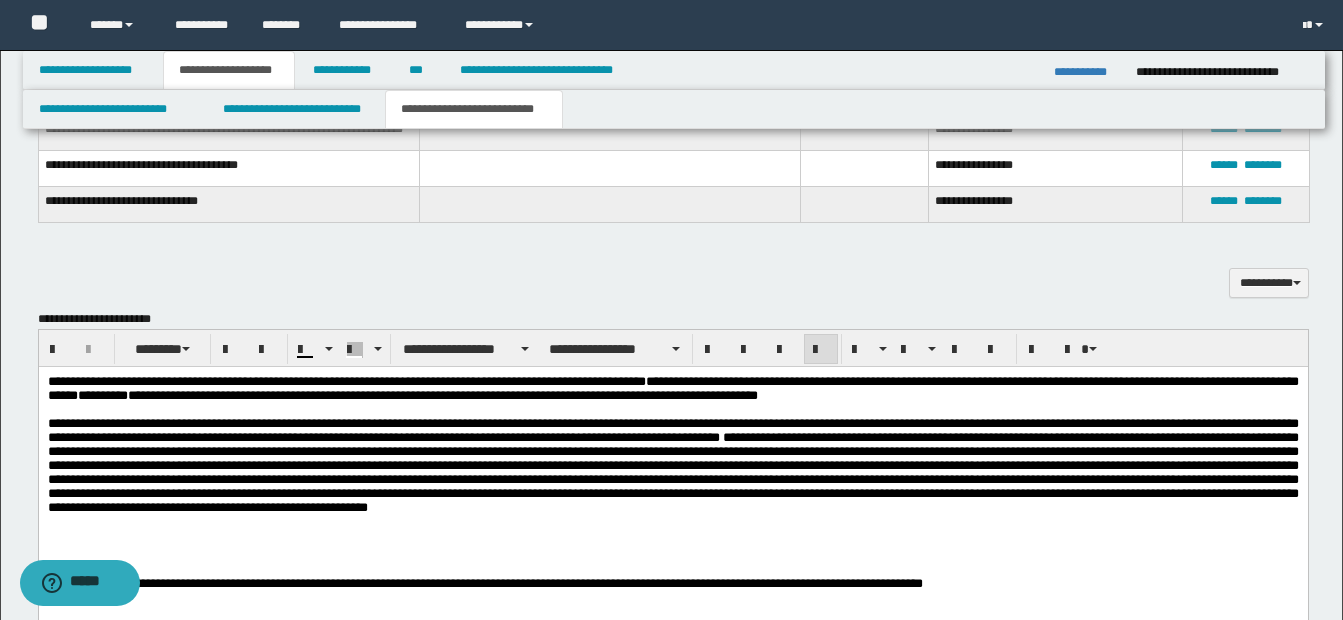 click on "**********" at bounding box center [672, 476] 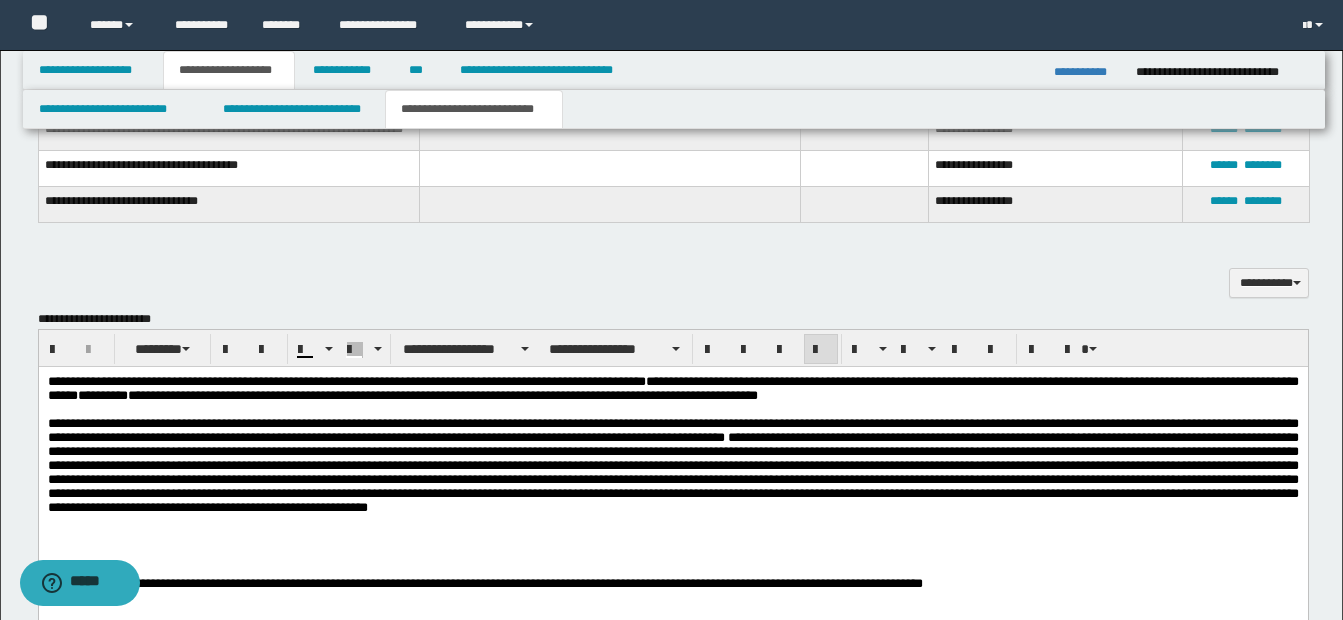 click on "**********" at bounding box center (672, 476) 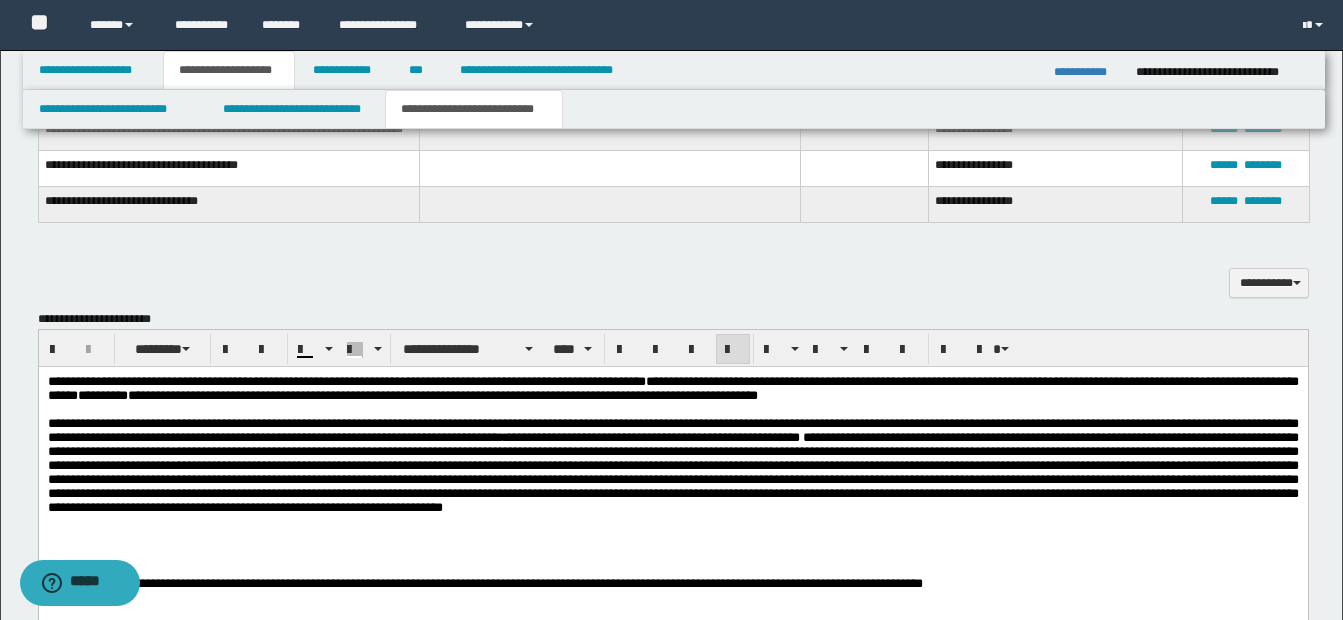 click at bounding box center [672, 472] 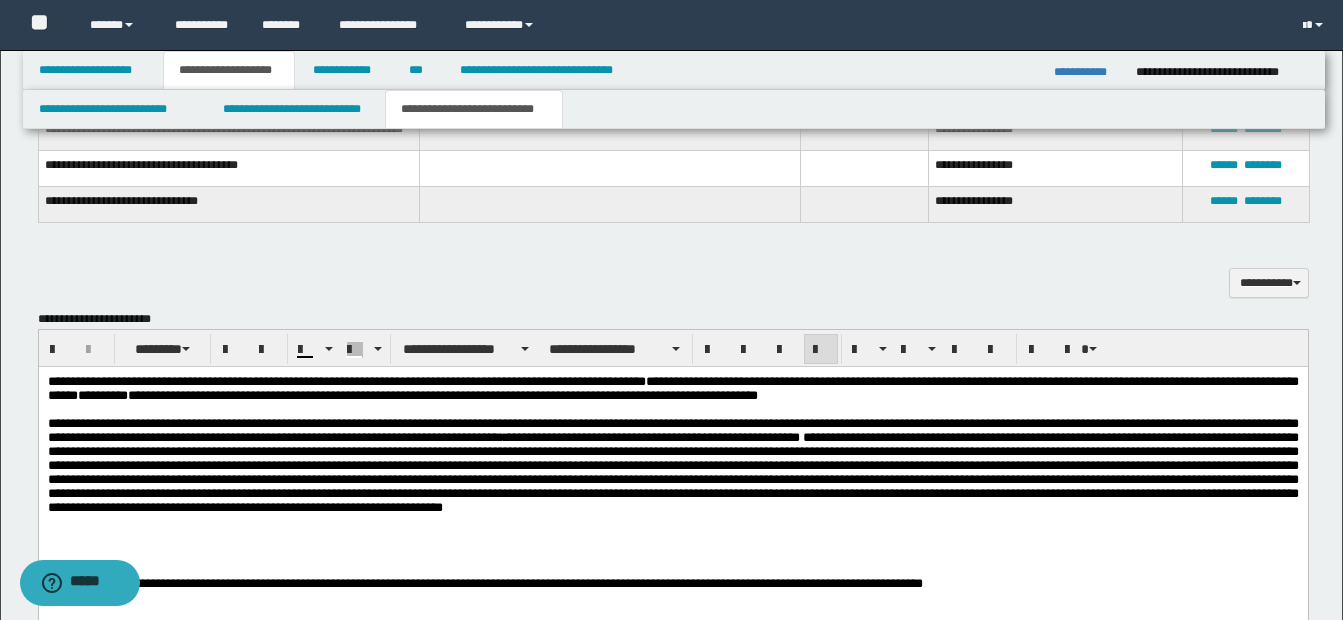 click on "**********" at bounding box center (672, 584) 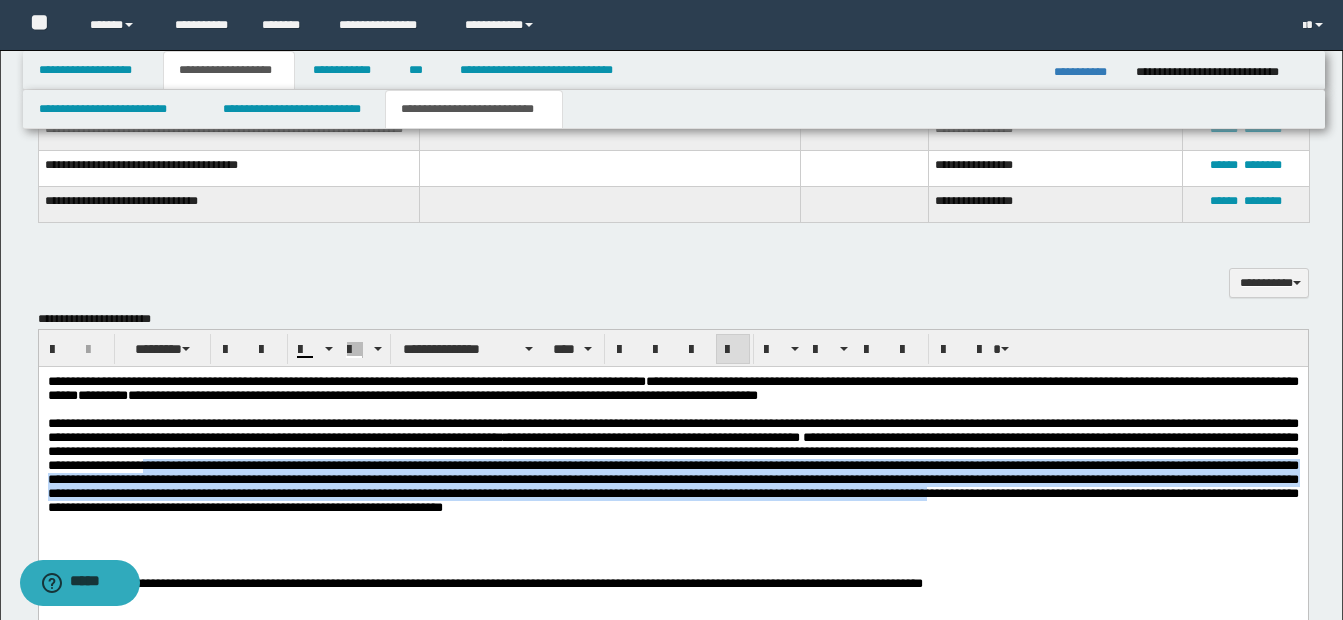 drag, startPoint x: 499, startPoint y: 484, endPoint x: 359, endPoint y: 525, distance: 145.88008 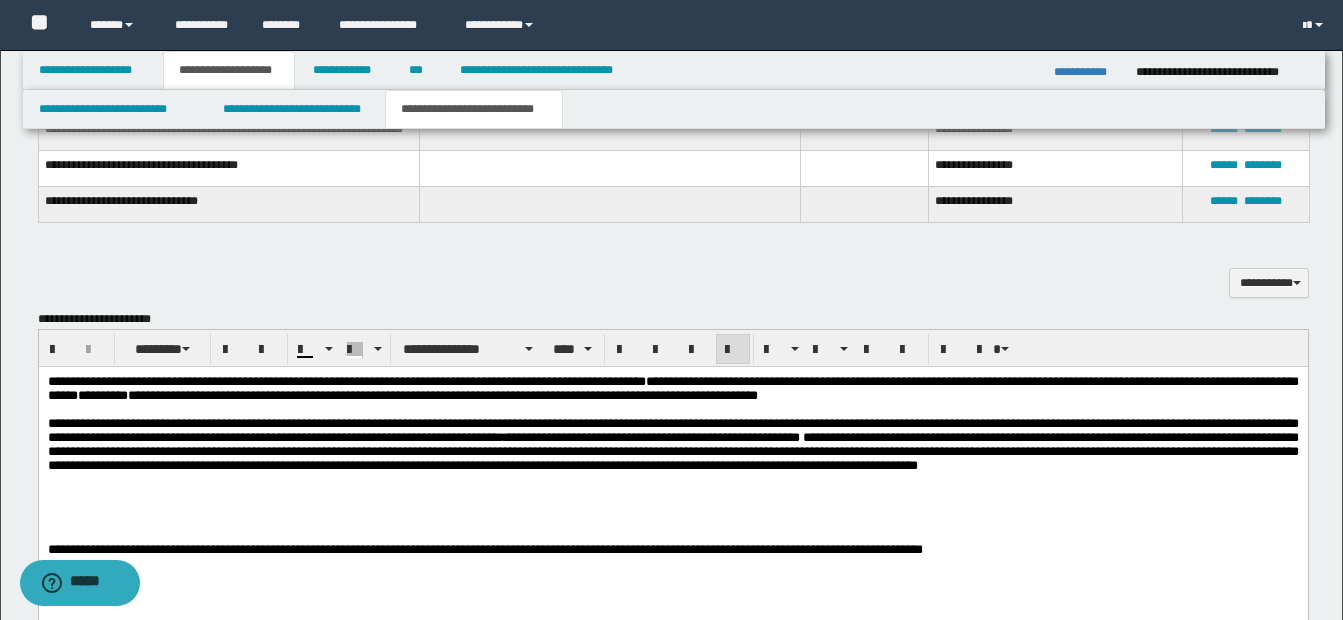 click at bounding box center [672, 508] 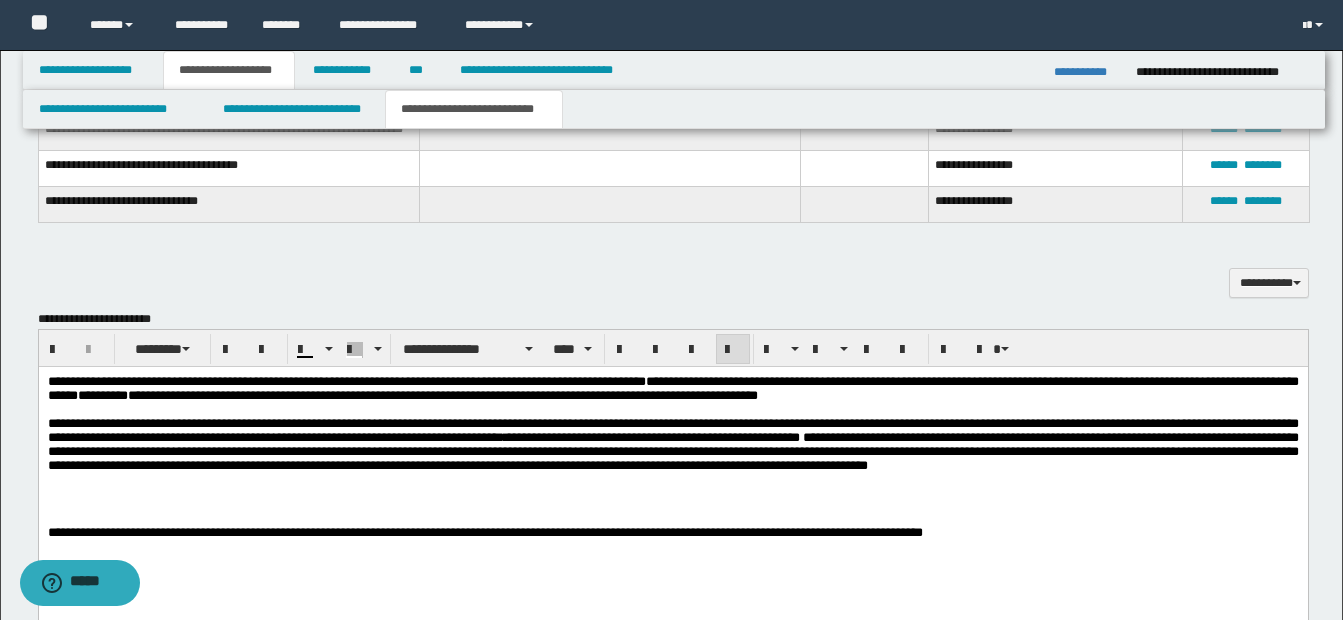 click on "**********" at bounding box center [672, 451] 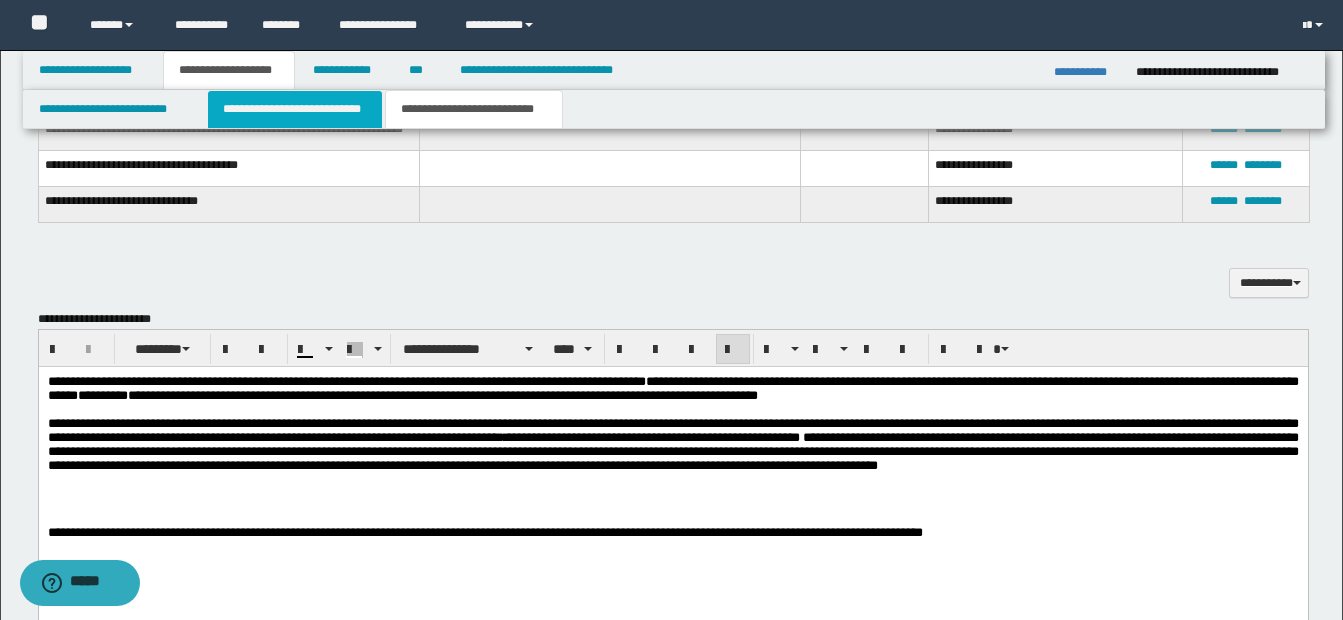click on "**********" at bounding box center [295, 109] 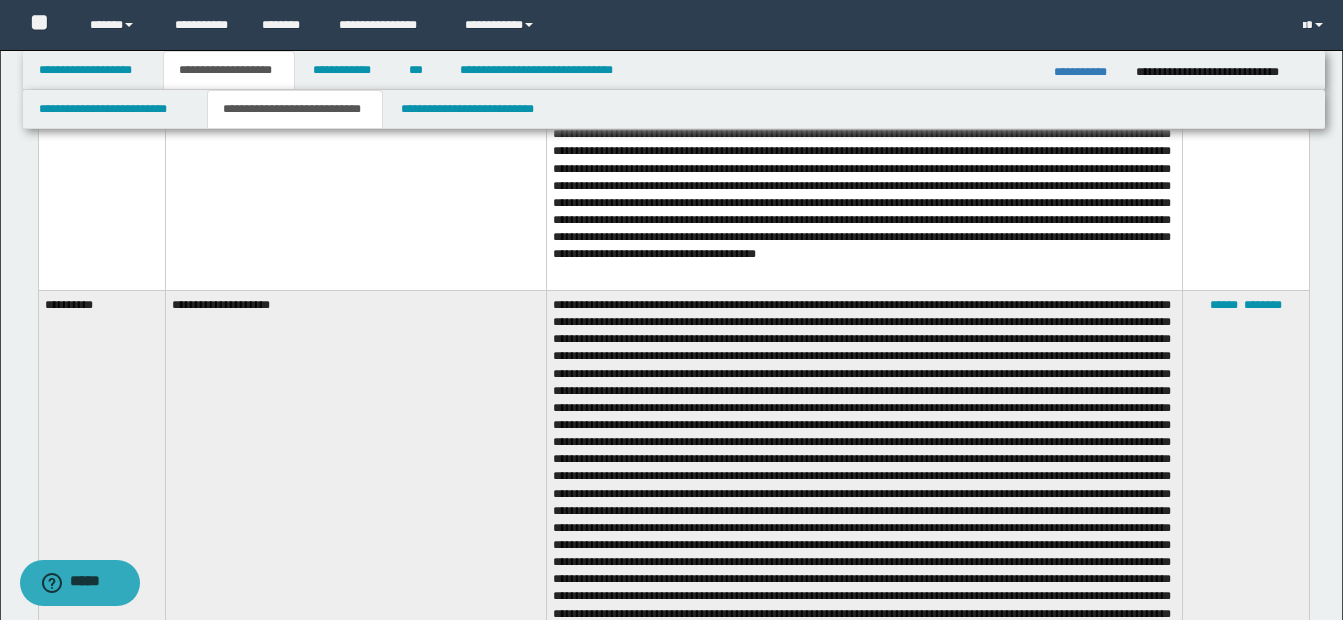 scroll, scrollTop: 1483, scrollLeft: 0, axis: vertical 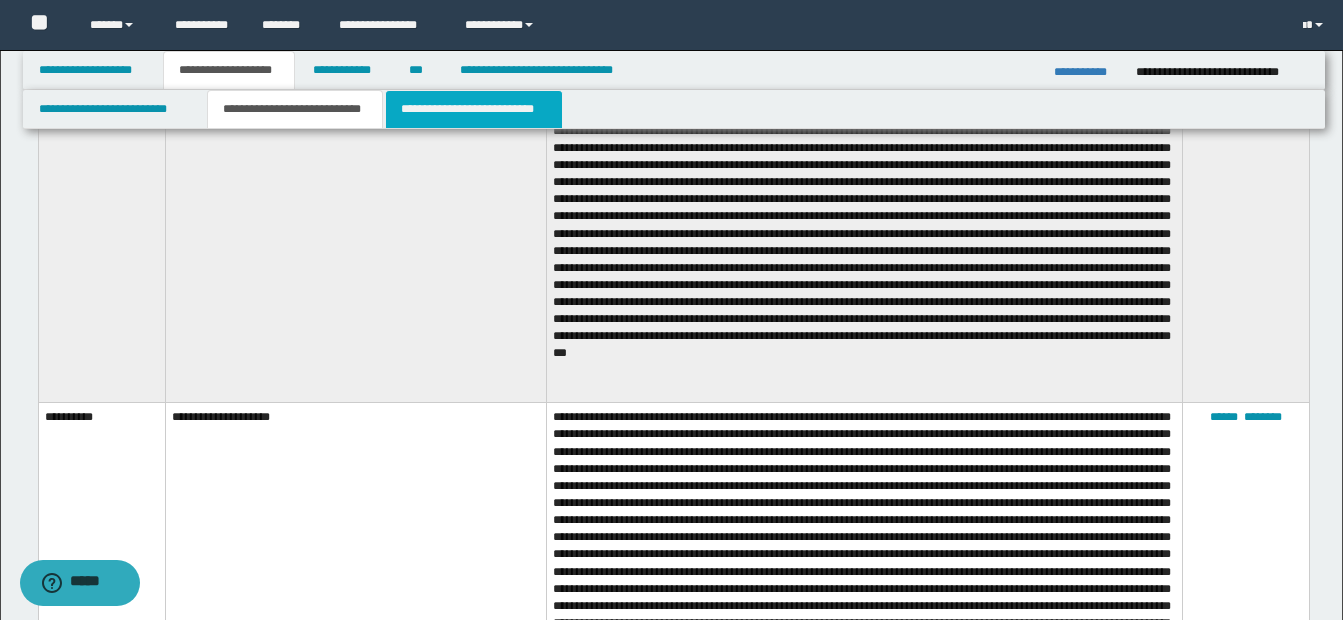 click on "**********" at bounding box center (474, 109) 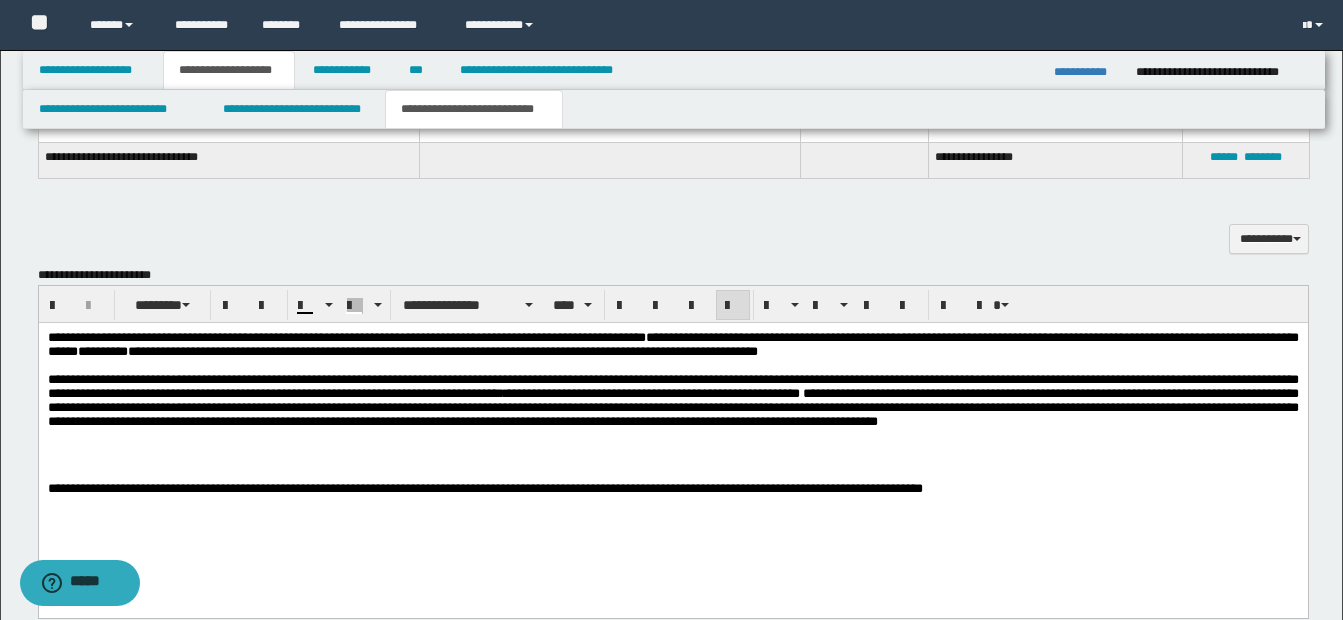 click on "**********" at bounding box center [672, 406] 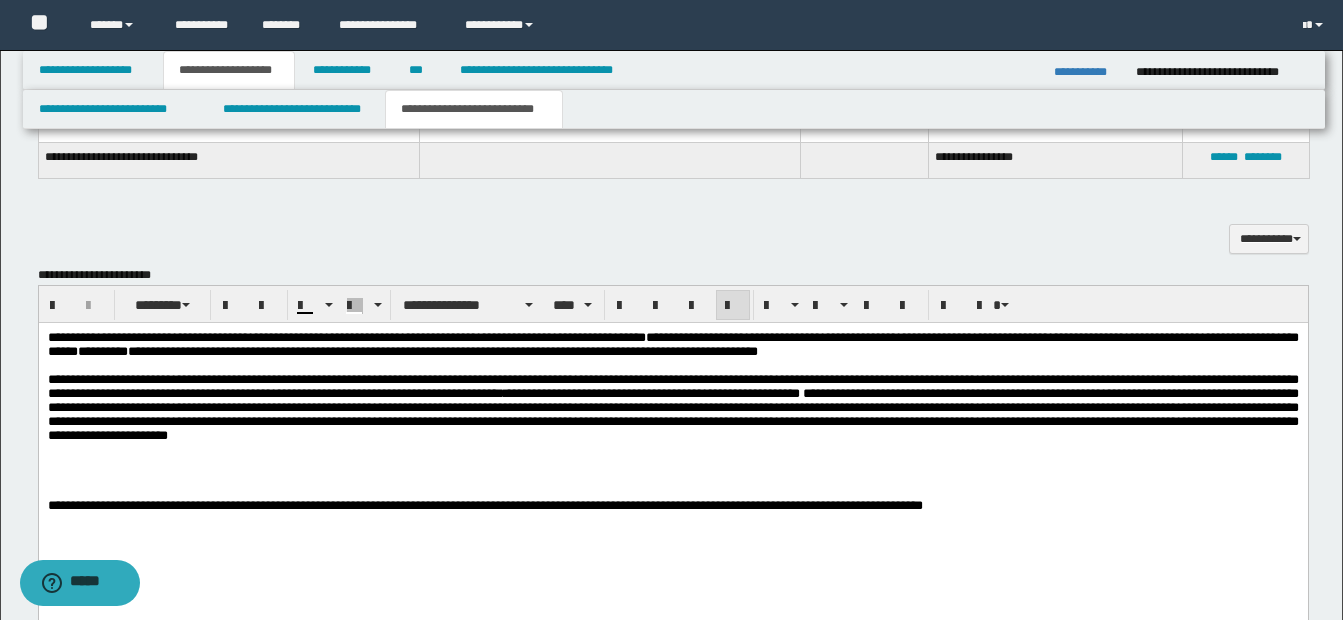 click on "**********" at bounding box center [672, 415] 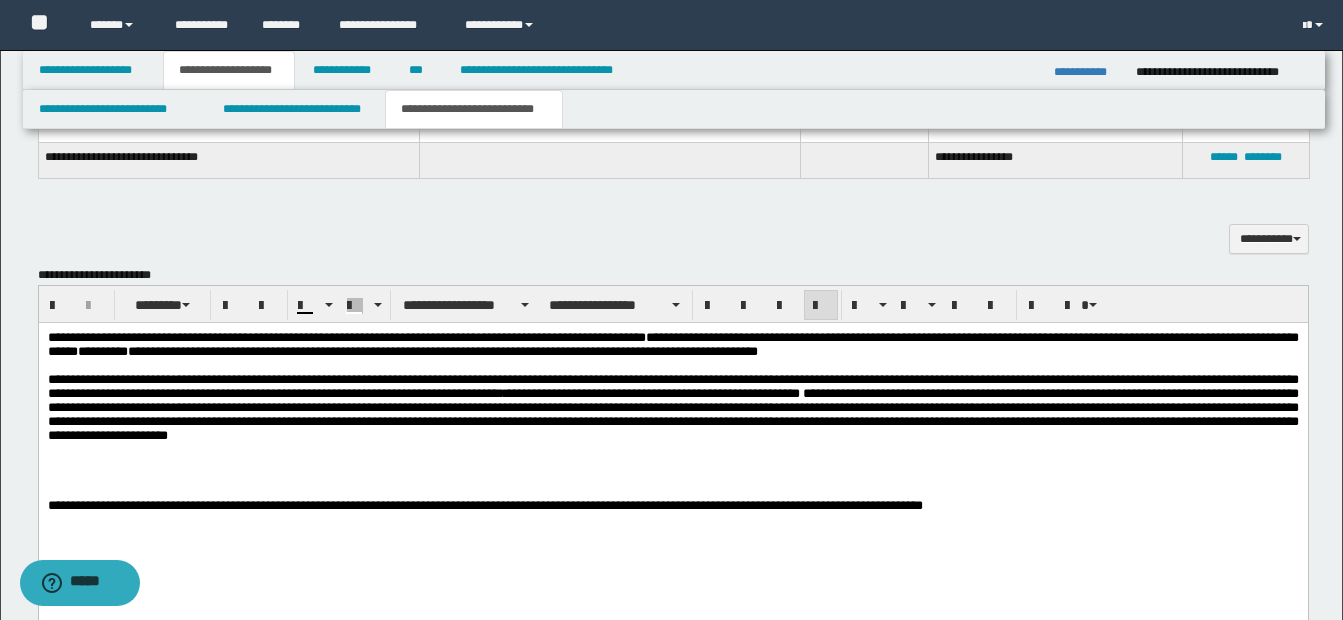 click at bounding box center (672, 478) 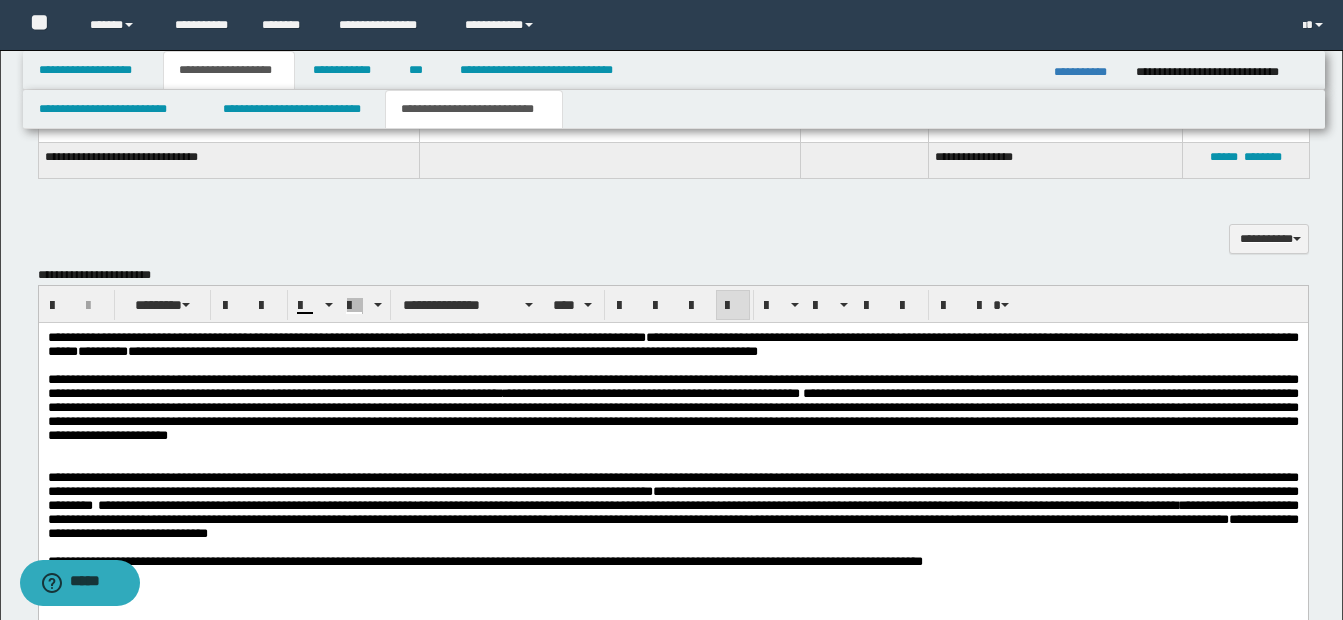 click on "**********" at bounding box center [672, 415] 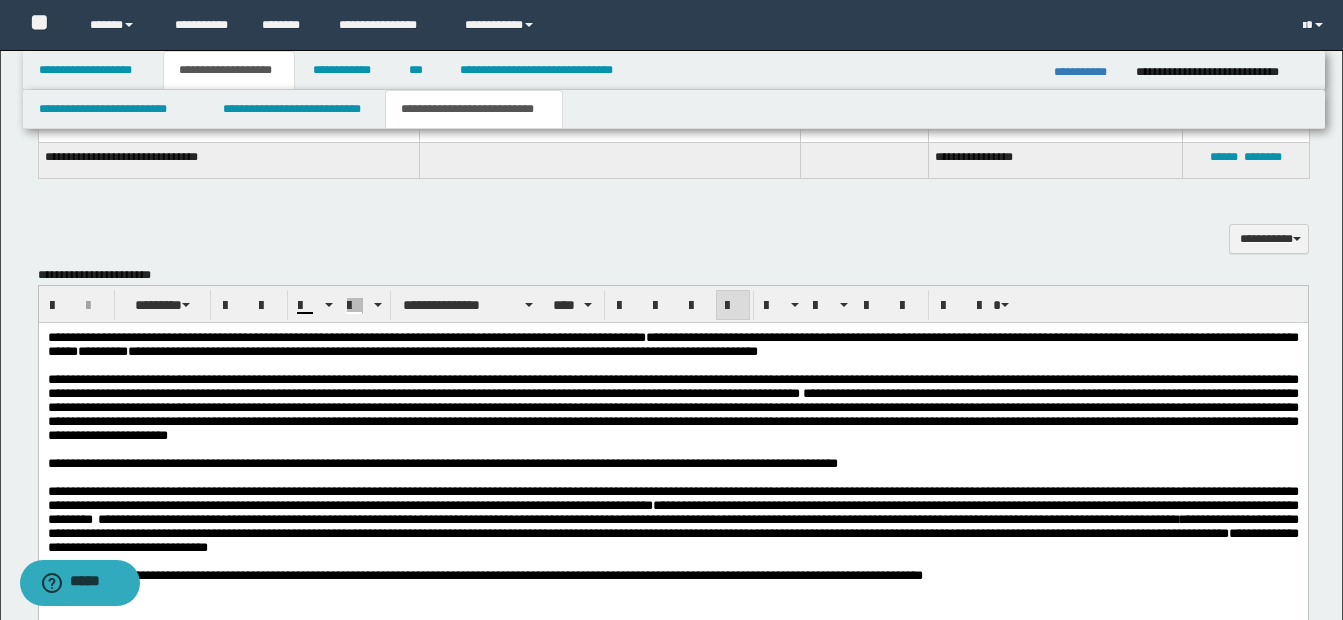 click on "**********" at bounding box center [672, 415] 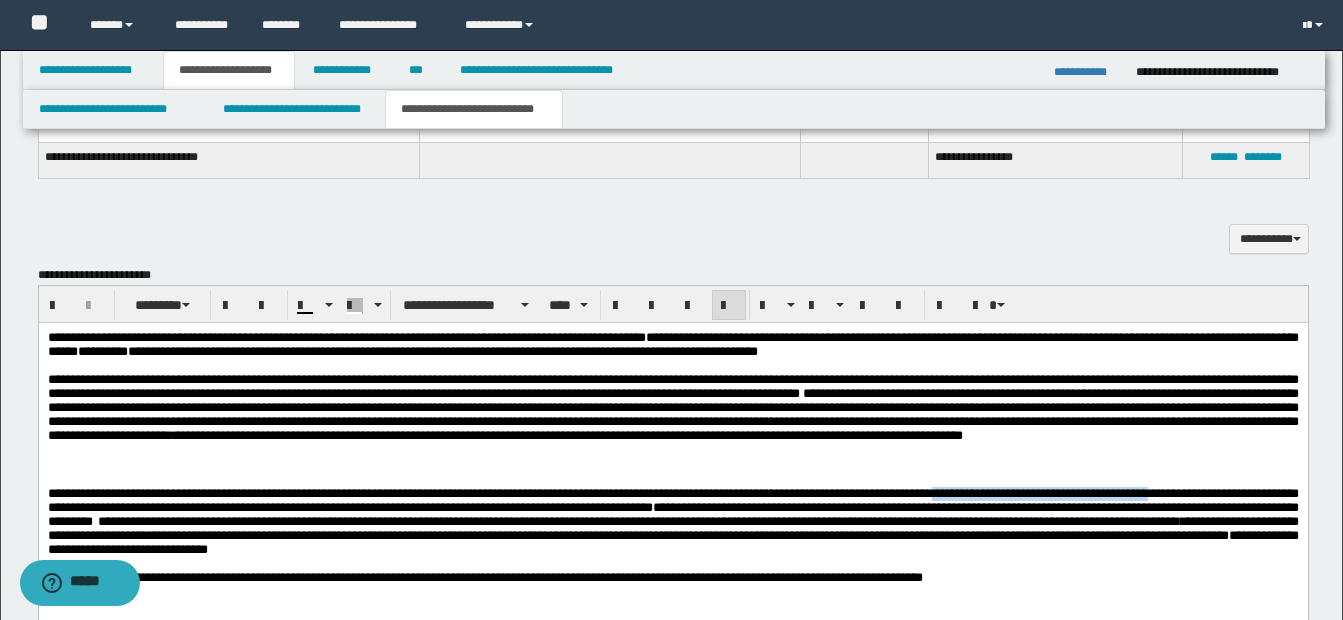 drag, startPoint x: 977, startPoint y: 501, endPoint x: 1208, endPoint y: 500, distance: 231.00217 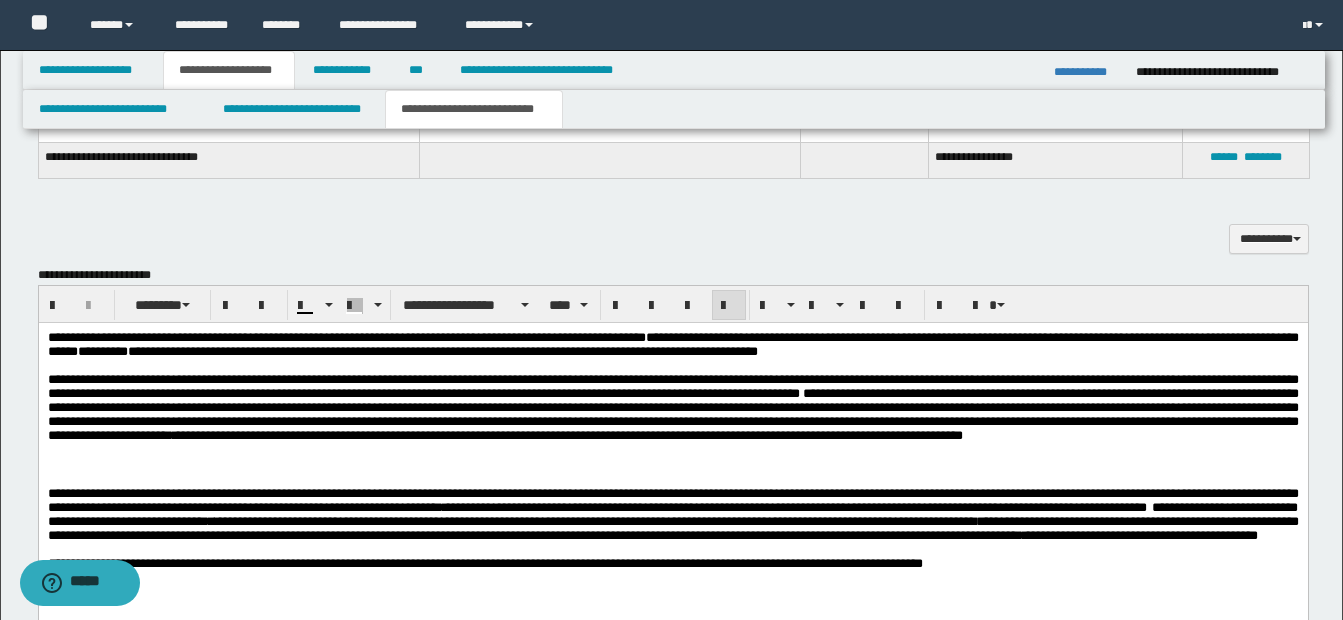click on "**********" at bounding box center (672, 514) 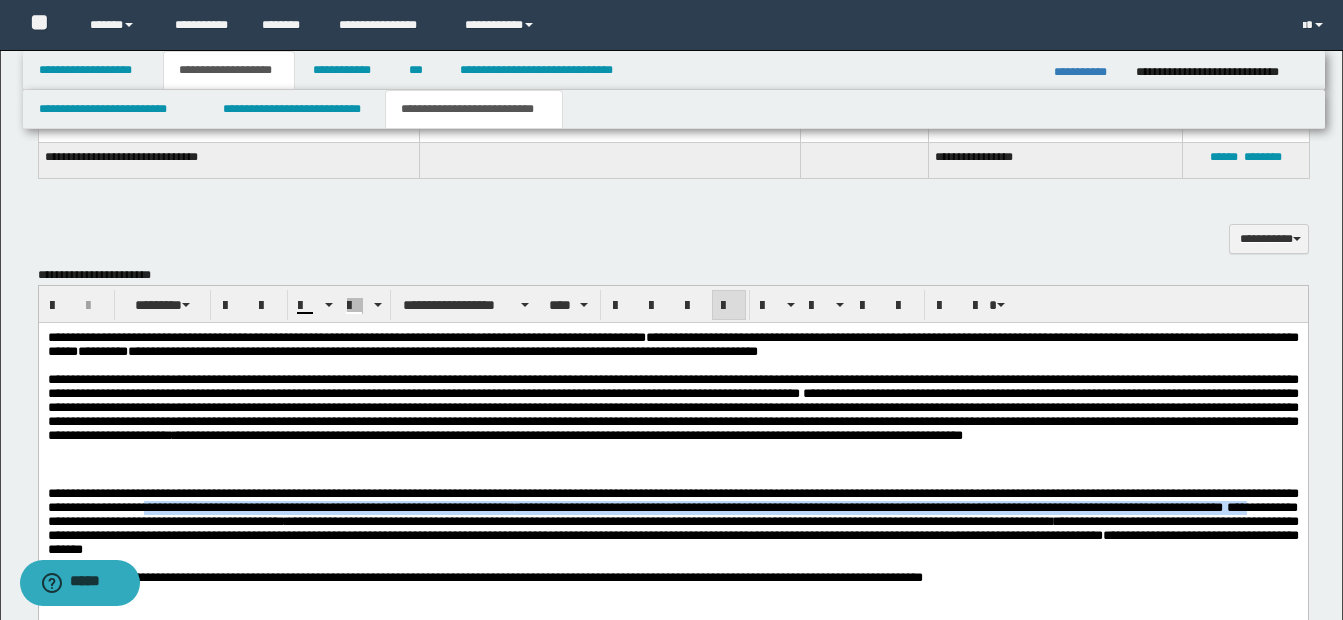 drag, startPoint x: 238, startPoint y: 518, endPoint x: 172, endPoint y: 534, distance: 67.911705 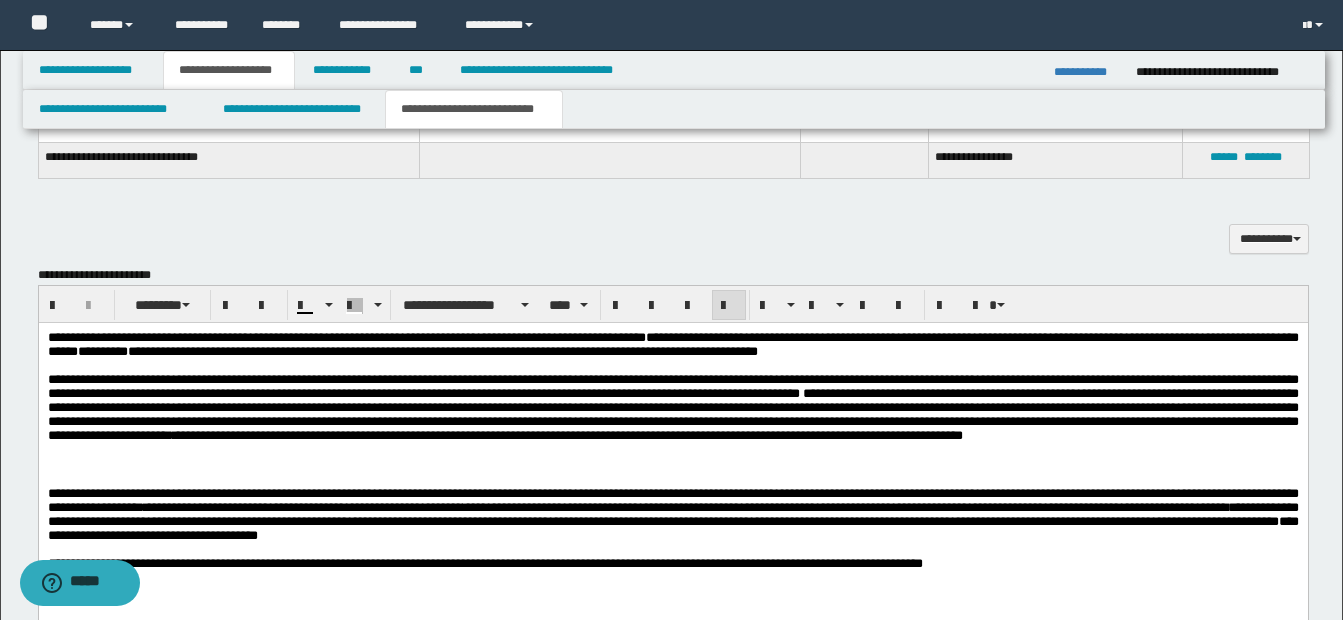 click on "**********" at bounding box center [300, 507] 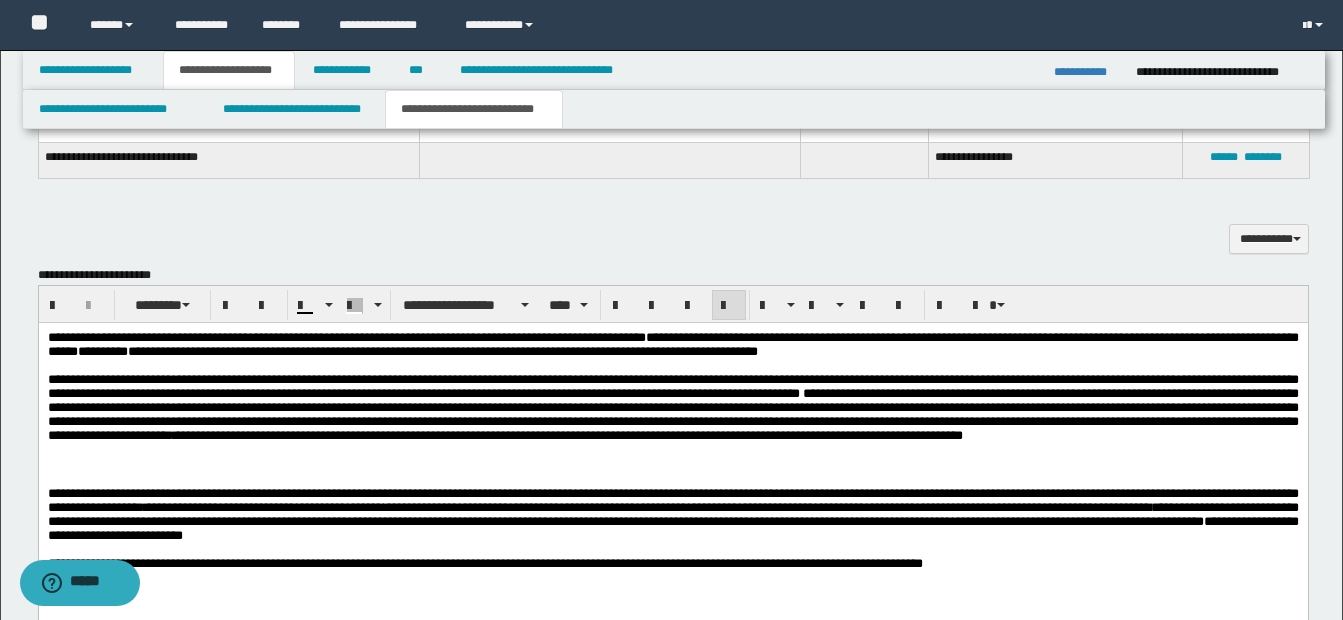 click on "**********" at bounding box center (260, 507) 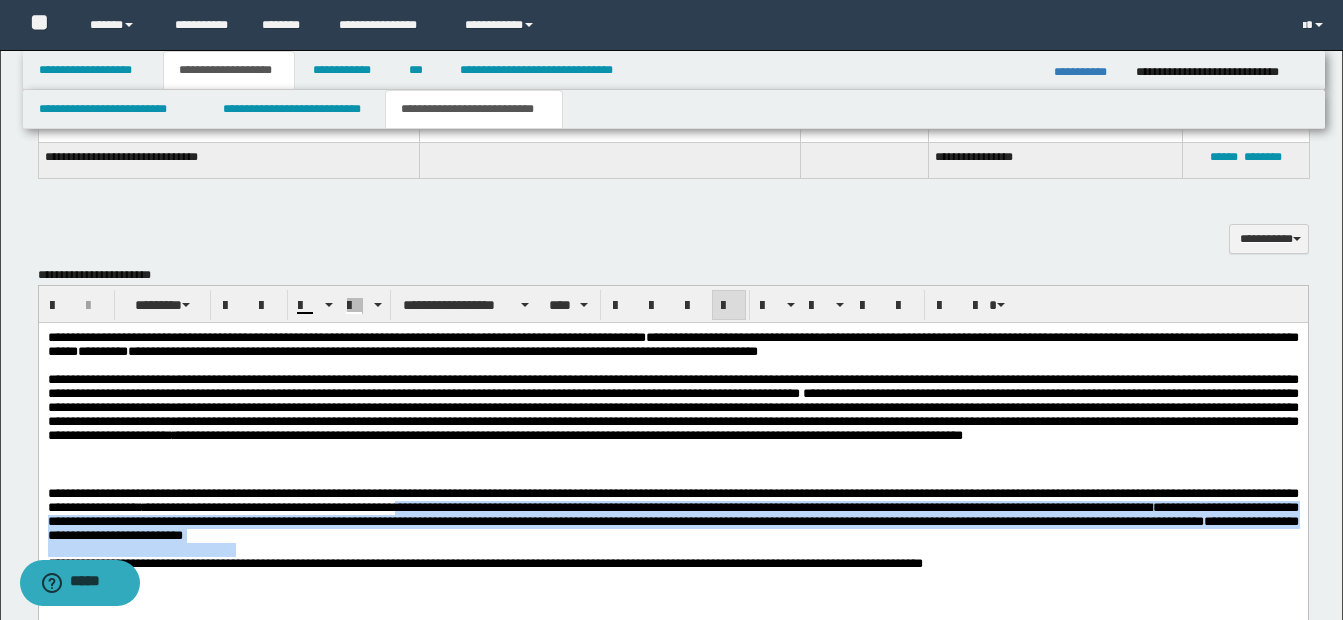 drag, startPoint x: 509, startPoint y: 519, endPoint x: 545, endPoint y: 559, distance: 53.814495 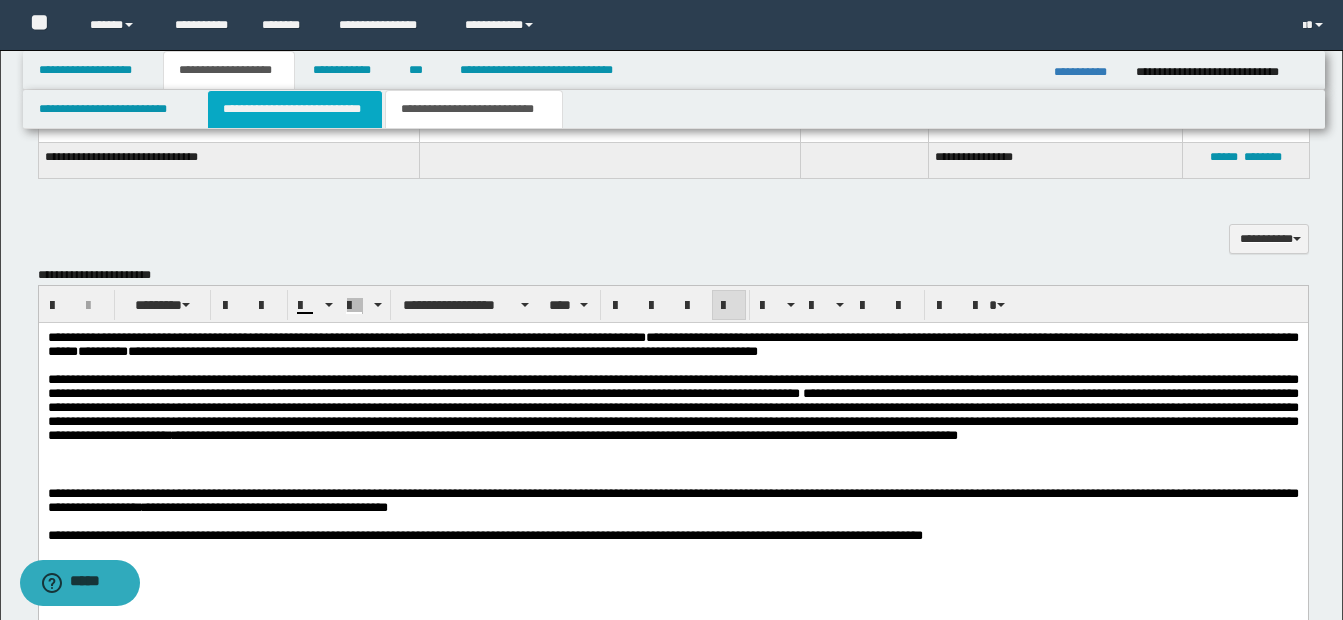 click on "**********" at bounding box center (295, 109) 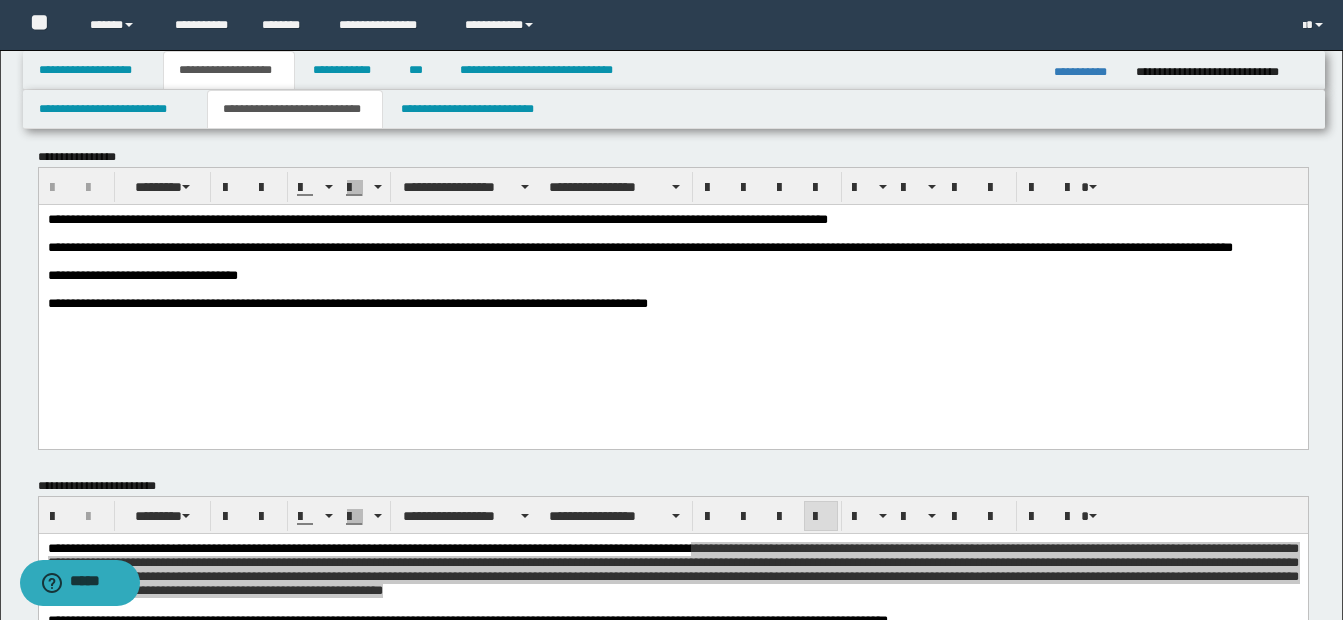 scroll, scrollTop: 0, scrollLeft: 0, axis: both 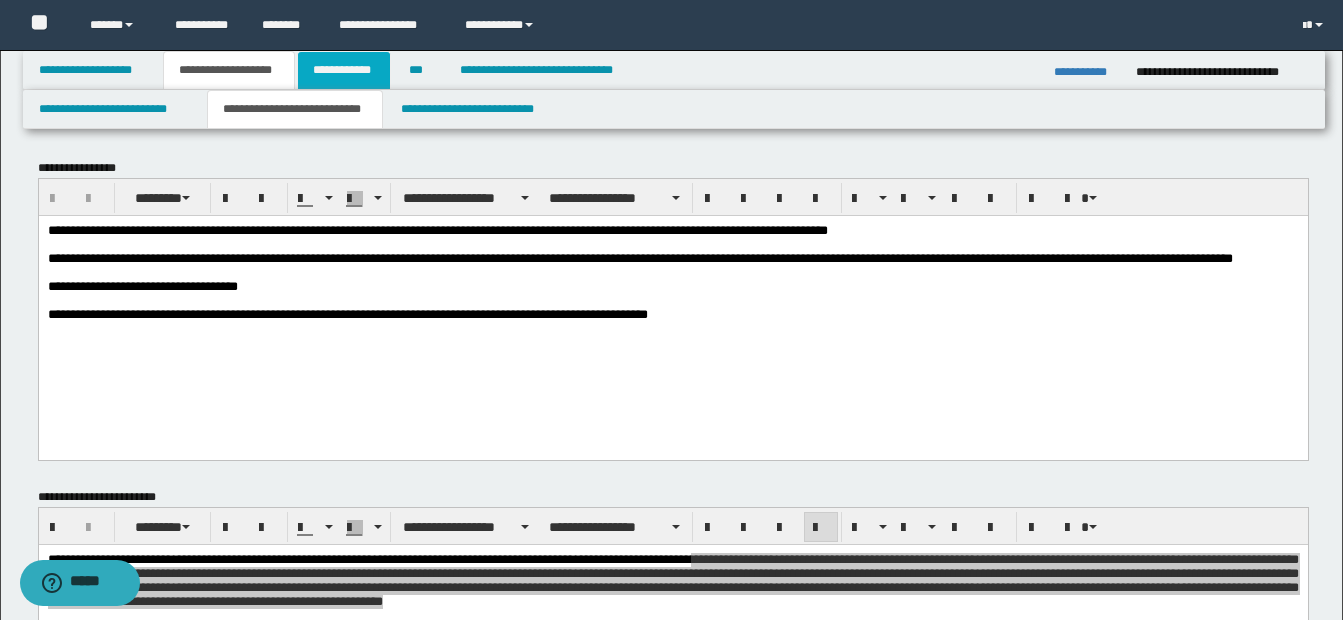 click on "**********" at bounding box center [344, 70] 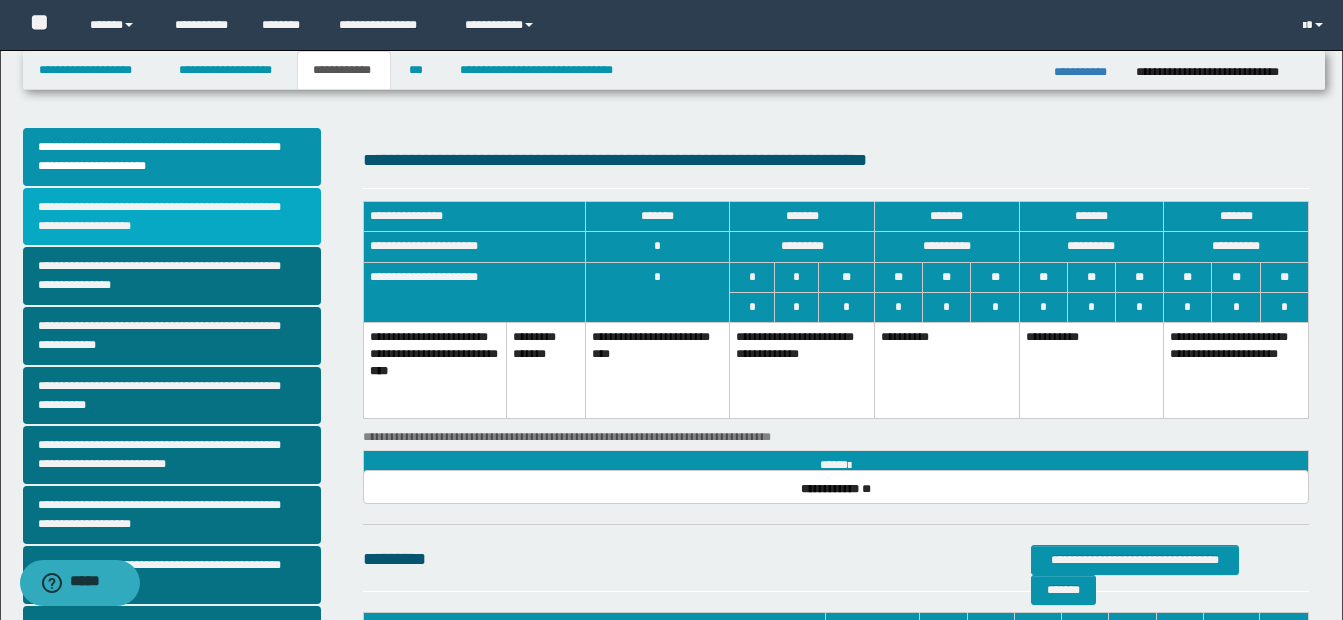 click on "**********" at bounding box center (172, 217) 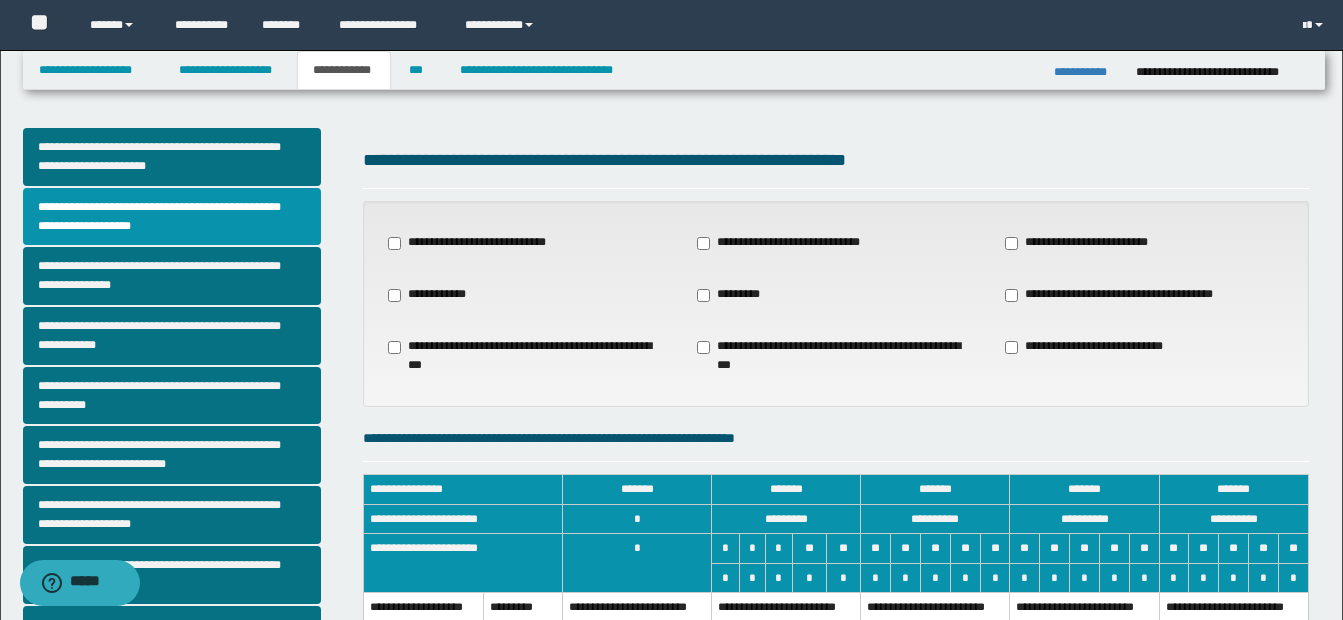 click on "**********" at bounding box center [431, 295] 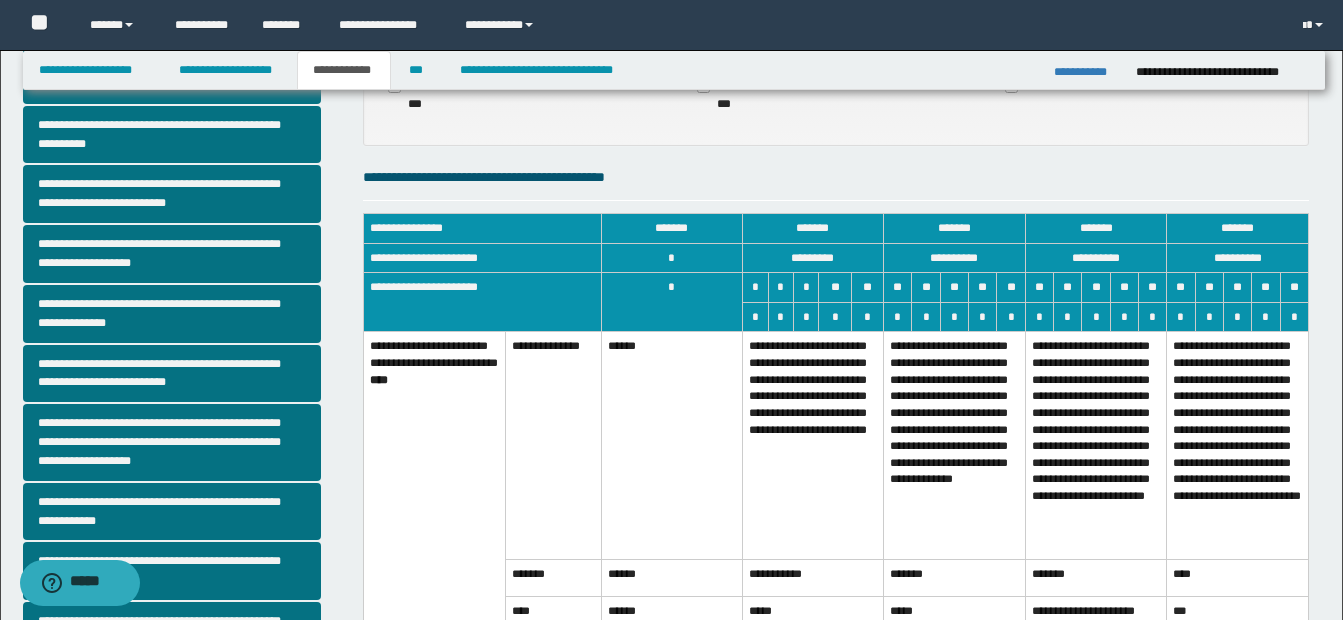 scroll, scrollTop: 265, scrollLeft: 0, axis: vertical 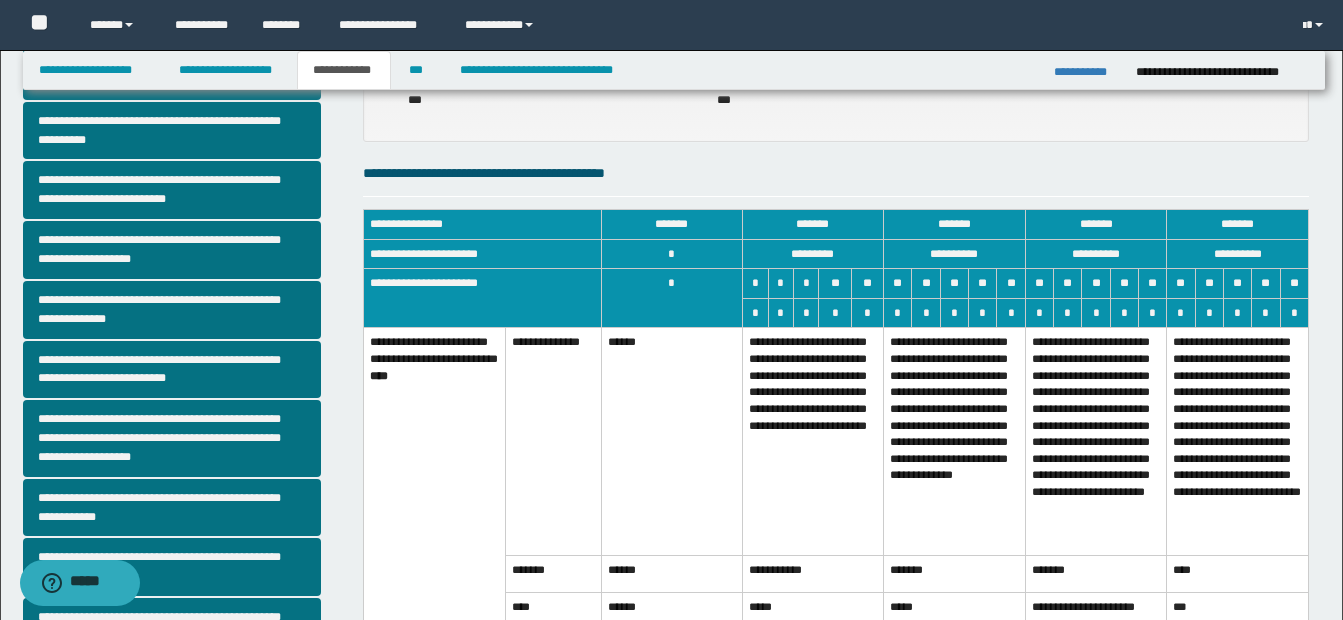 click on "**********" at bounding box center (1096, 441) 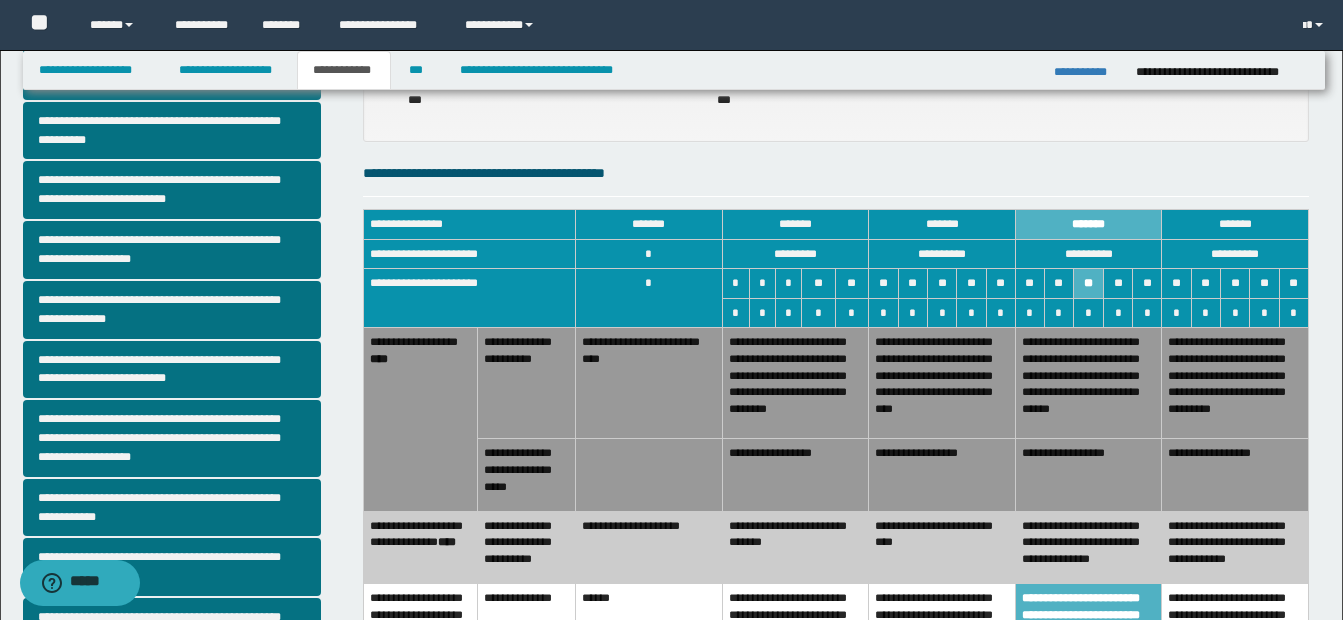 click on "**********" at bounding box center (942, 547) 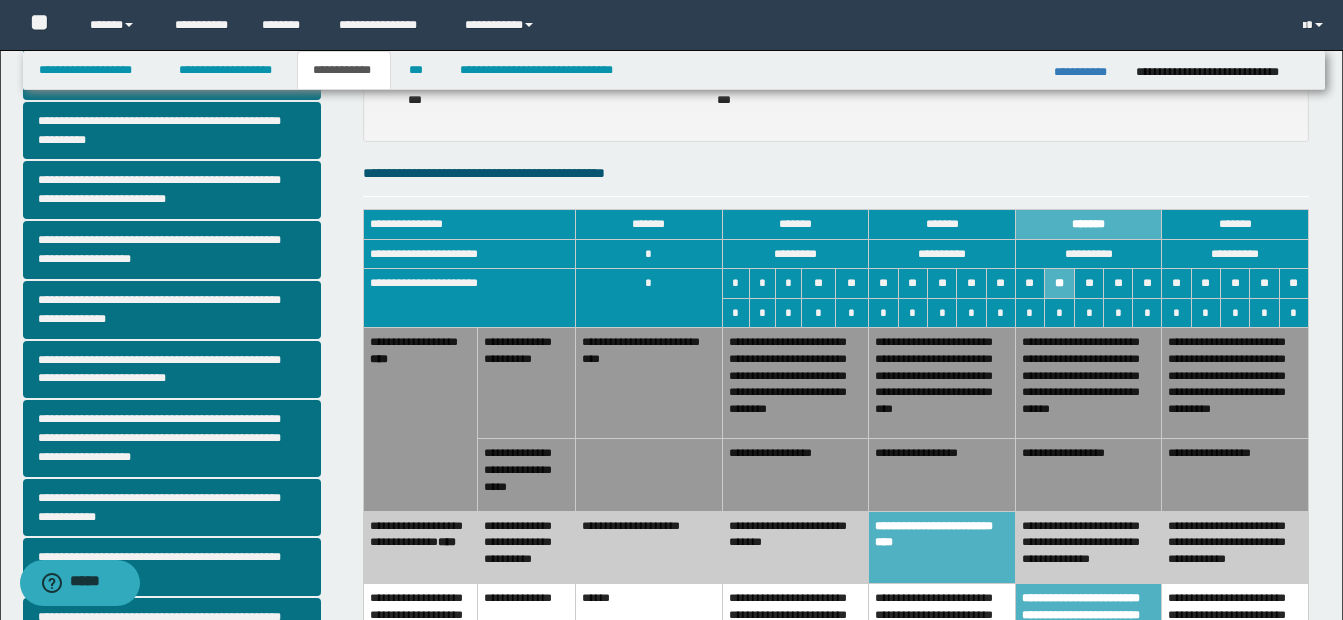 click on "**********" at bounding box center [942, 475] 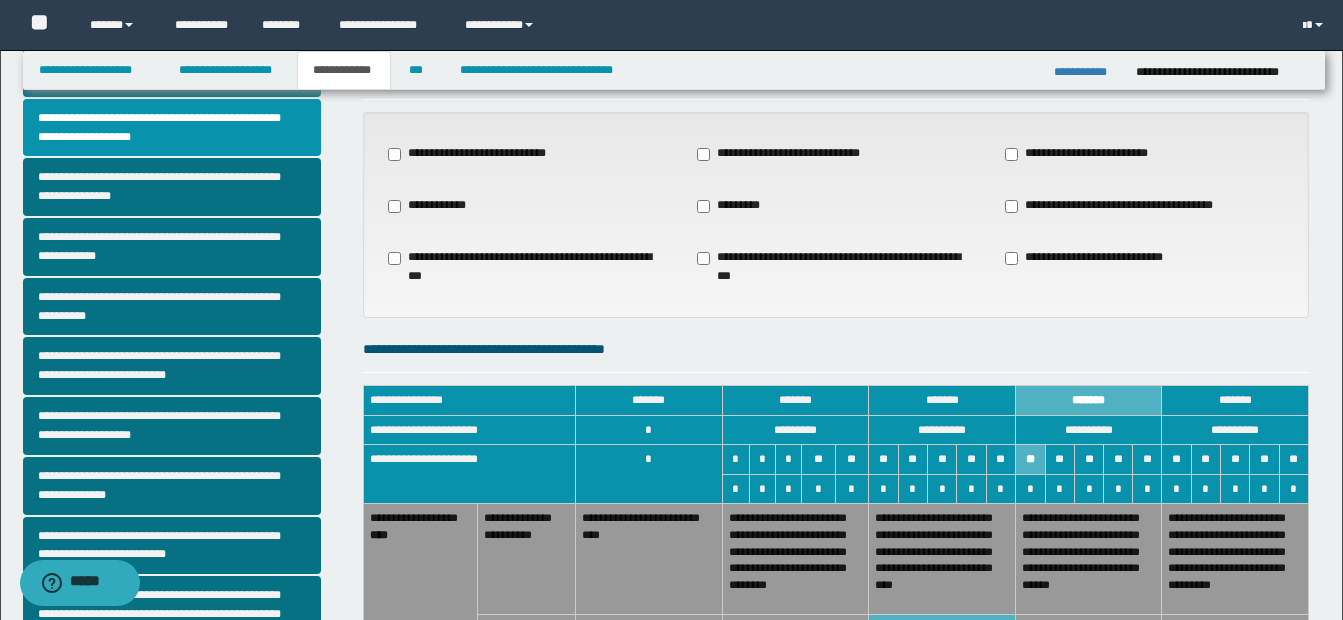 scroll, scrollTop: 77, scrollLeft: 0, axis: vertical 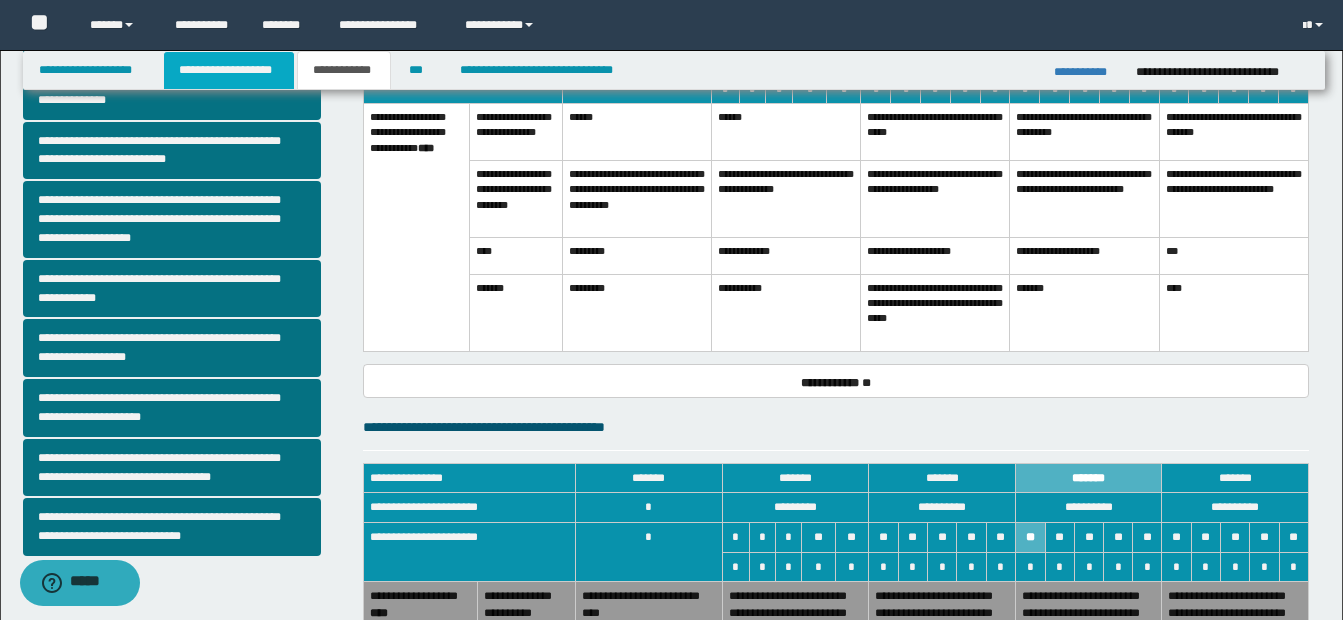 click on "**********" at bounding box center [229, 70] 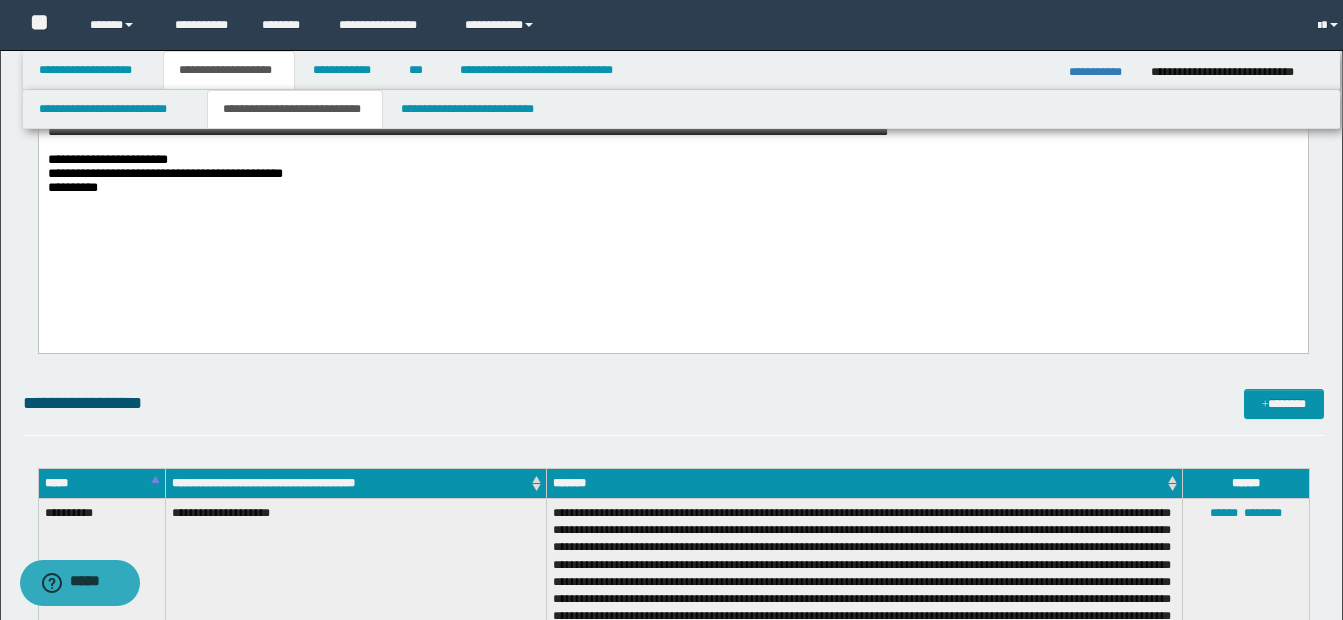 scroll, scrollTop: 515, scrollLeft: 0, axis: vertical 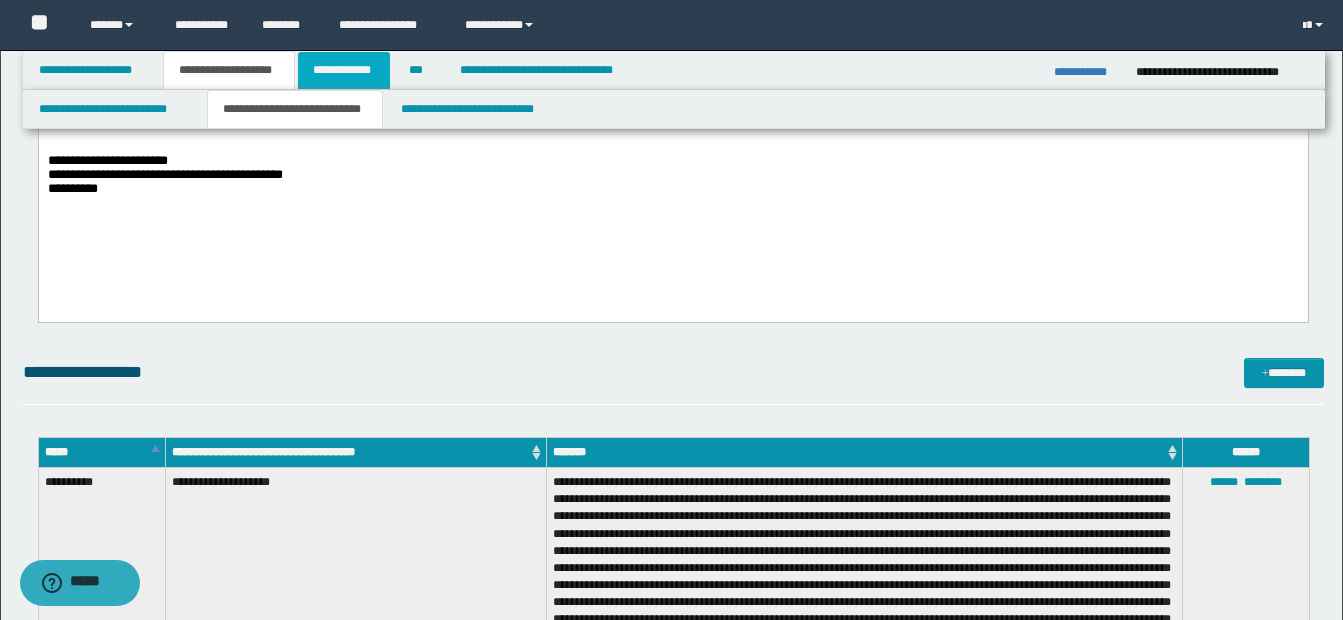 click on "**********" at bounding box center (344, 70) 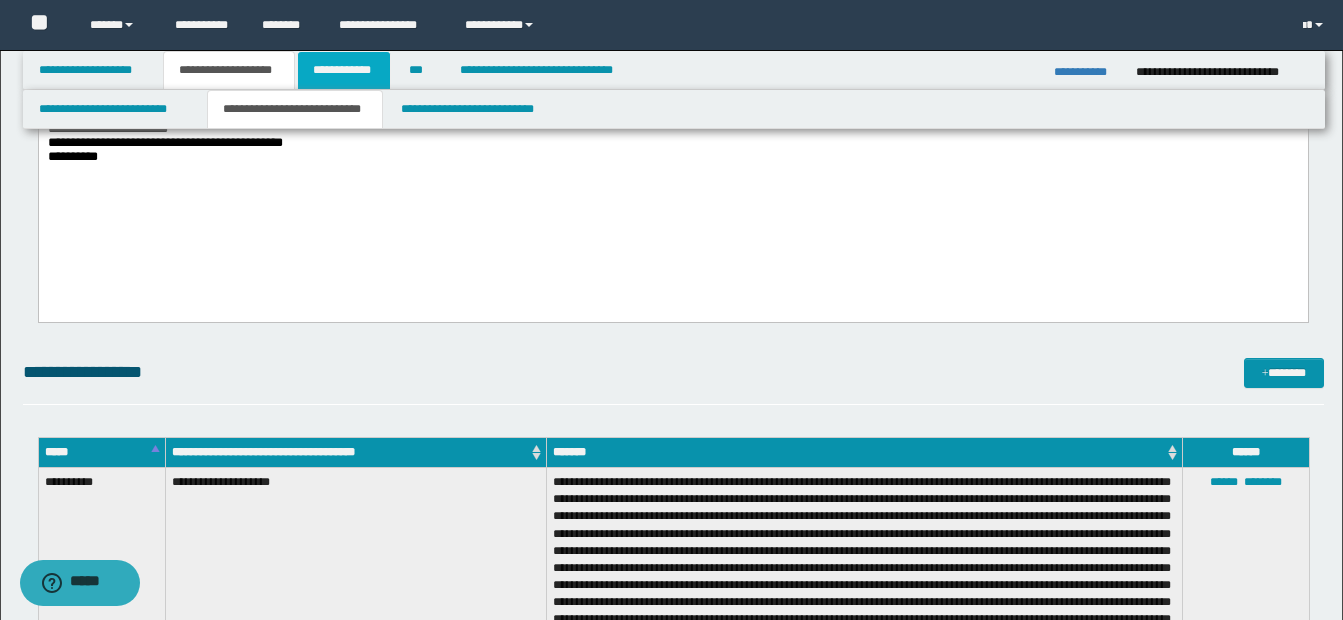 scroll, scrollTop: 484, scrollLeft: 0, axis: vertical 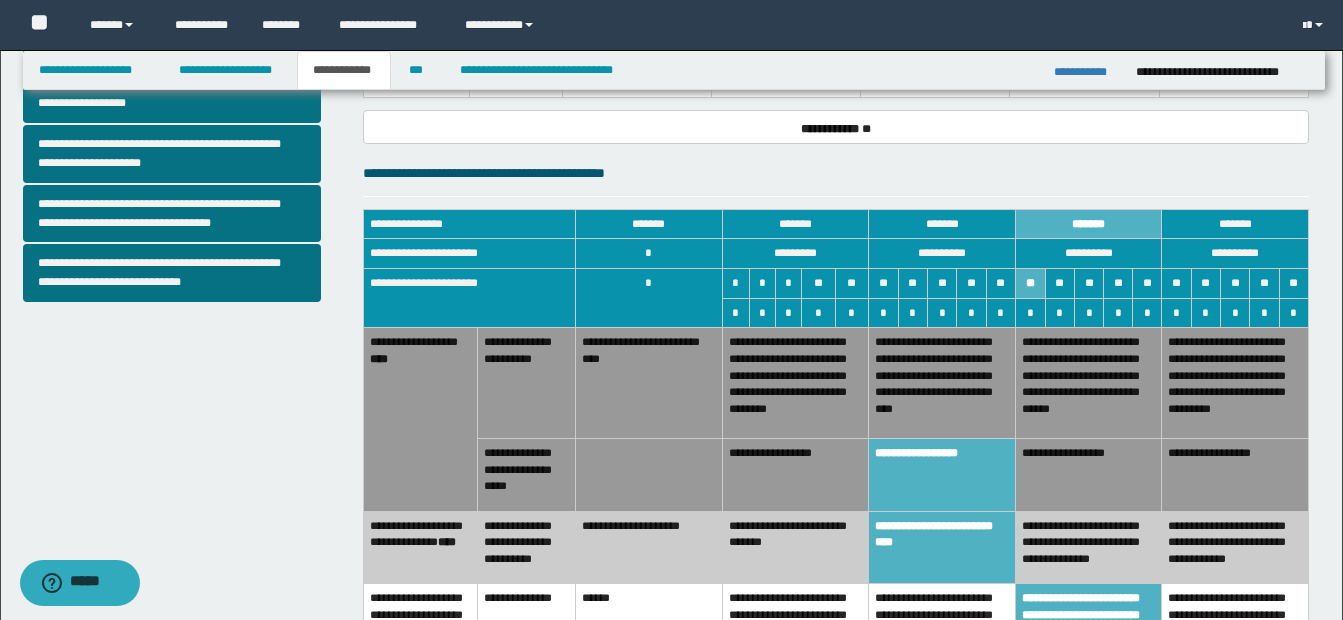 click on "**********" at bounding box center (795, 475) 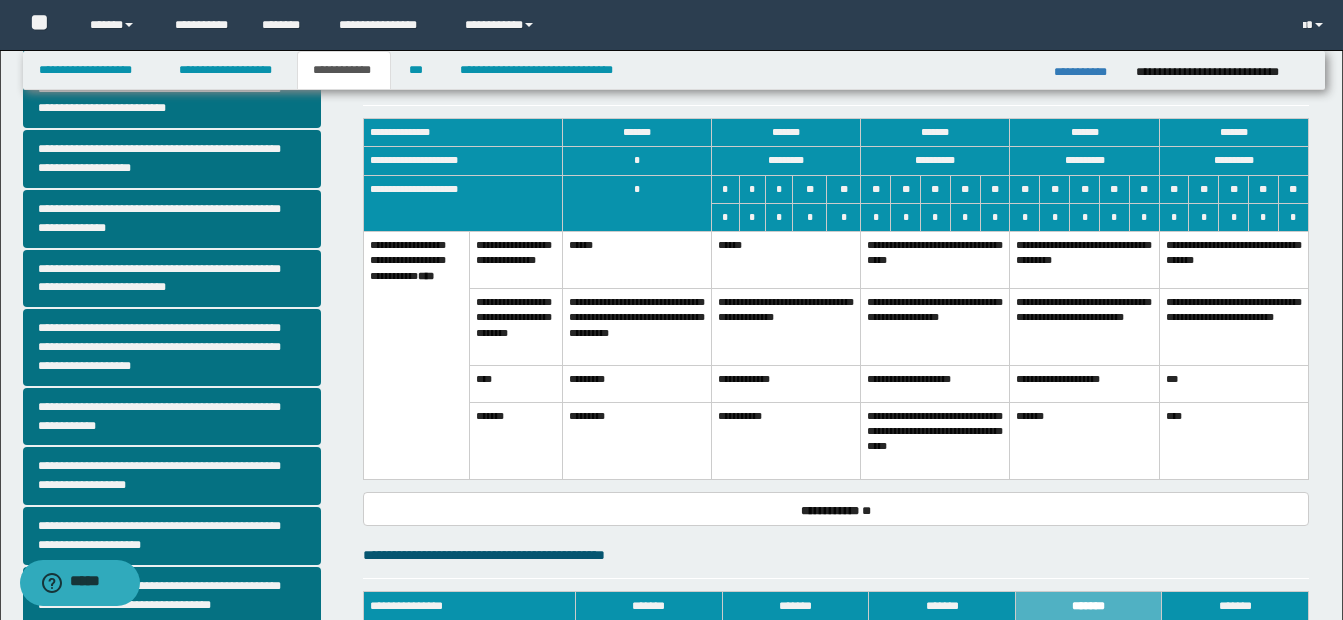 scroll, scrollTop: 346, scrollLeft: 0, axis: vertical 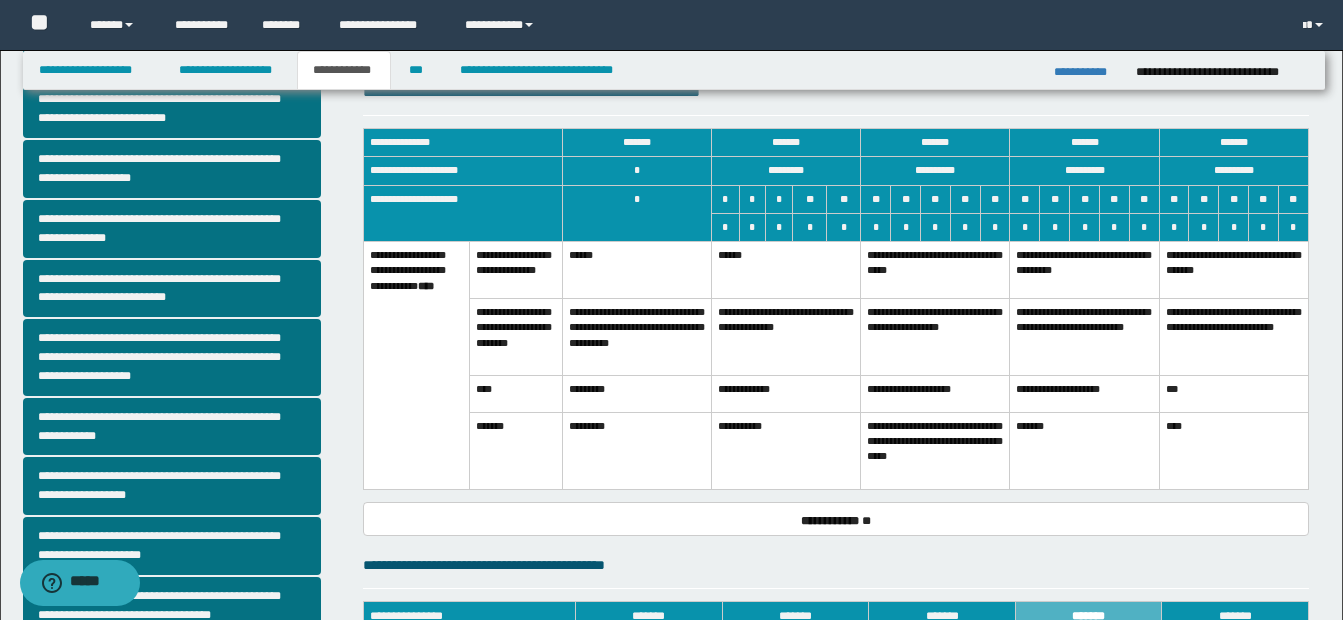 click on "**********" at bounding box center [786, 337] 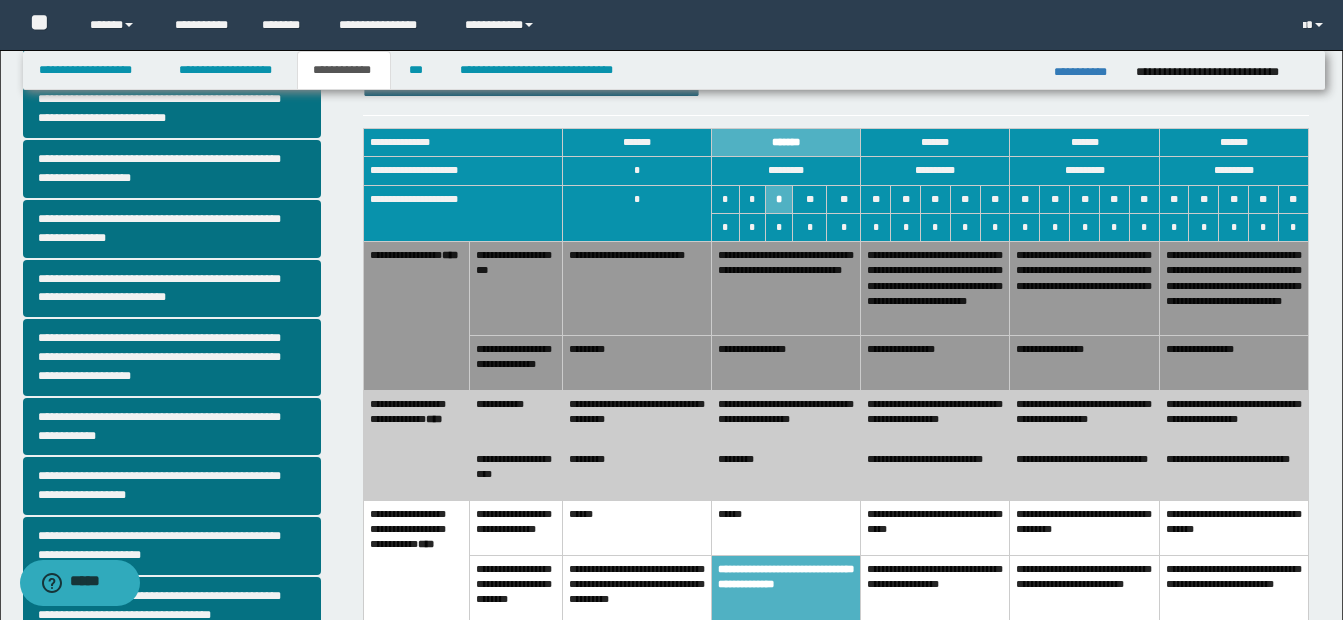 click on "**********" at bounding box center [786, 362] 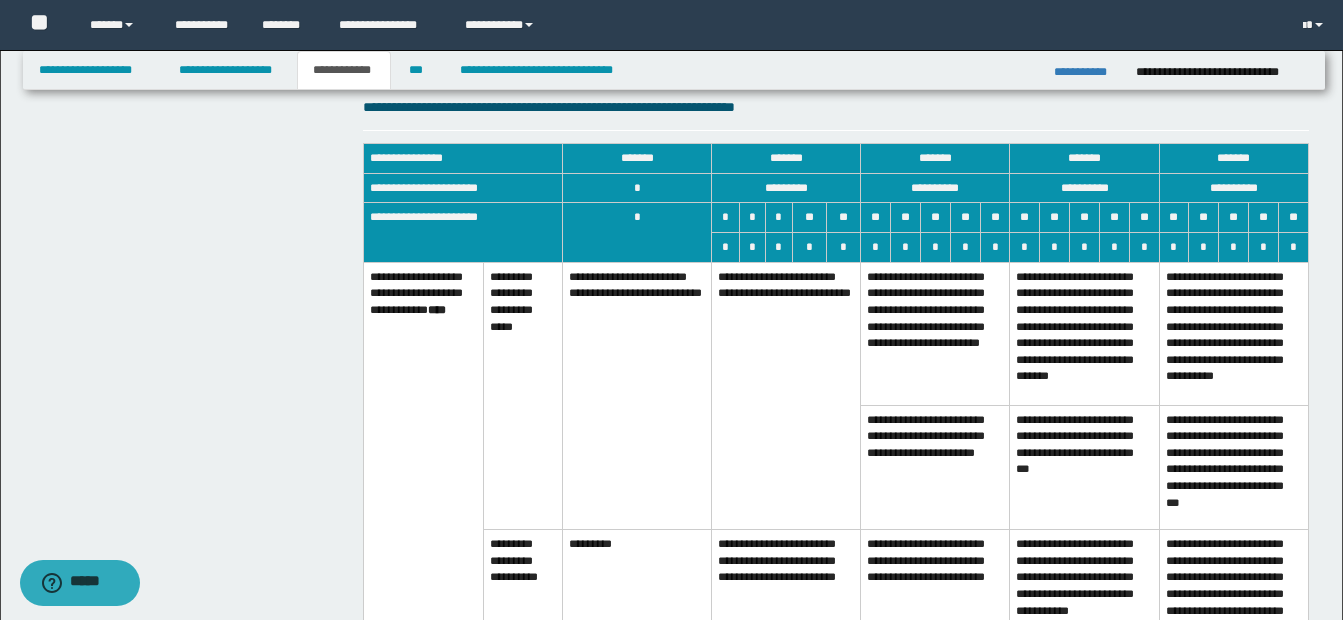 scroll, scrollTop: 1964, scrollLeft: 0, axis: vertical 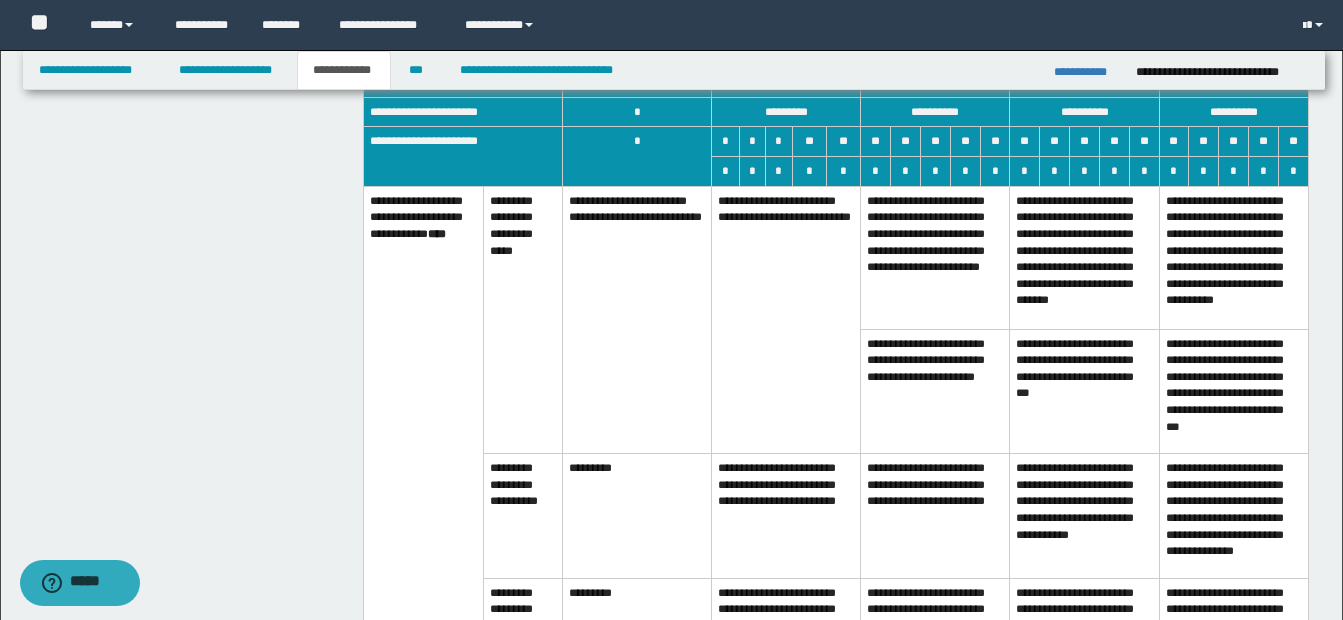 click on "**********" at bounding box center [786, 319] 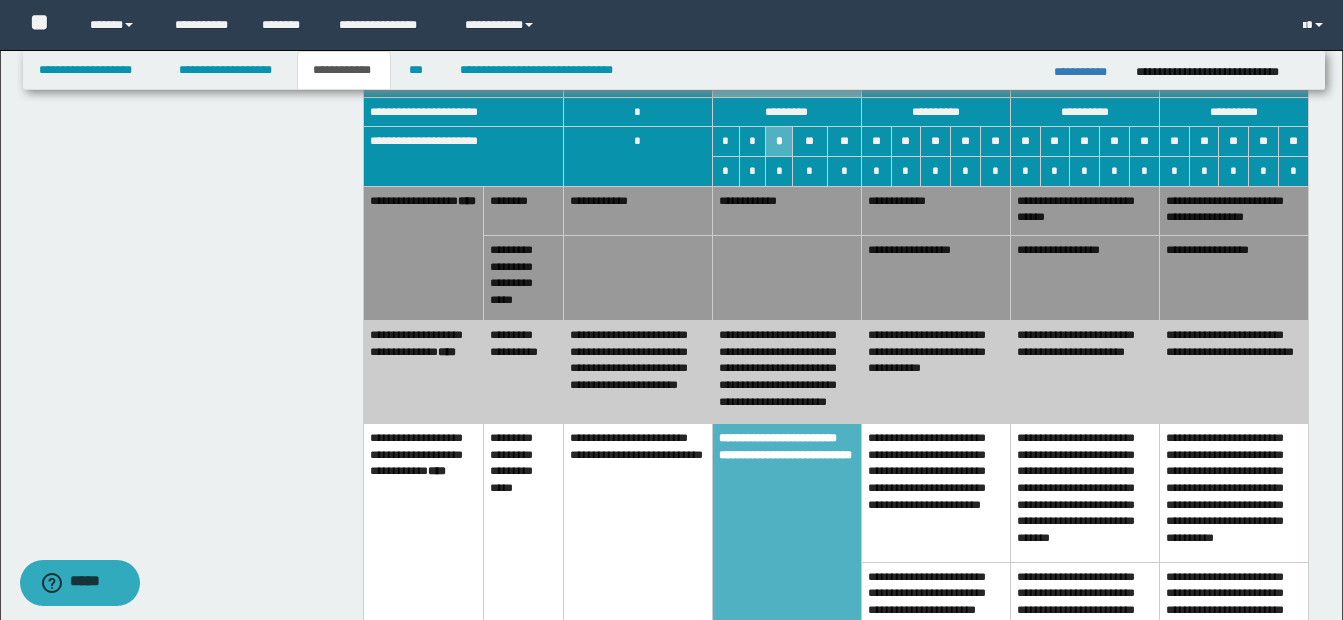 click on "**********" at bounding box center [786, 372] 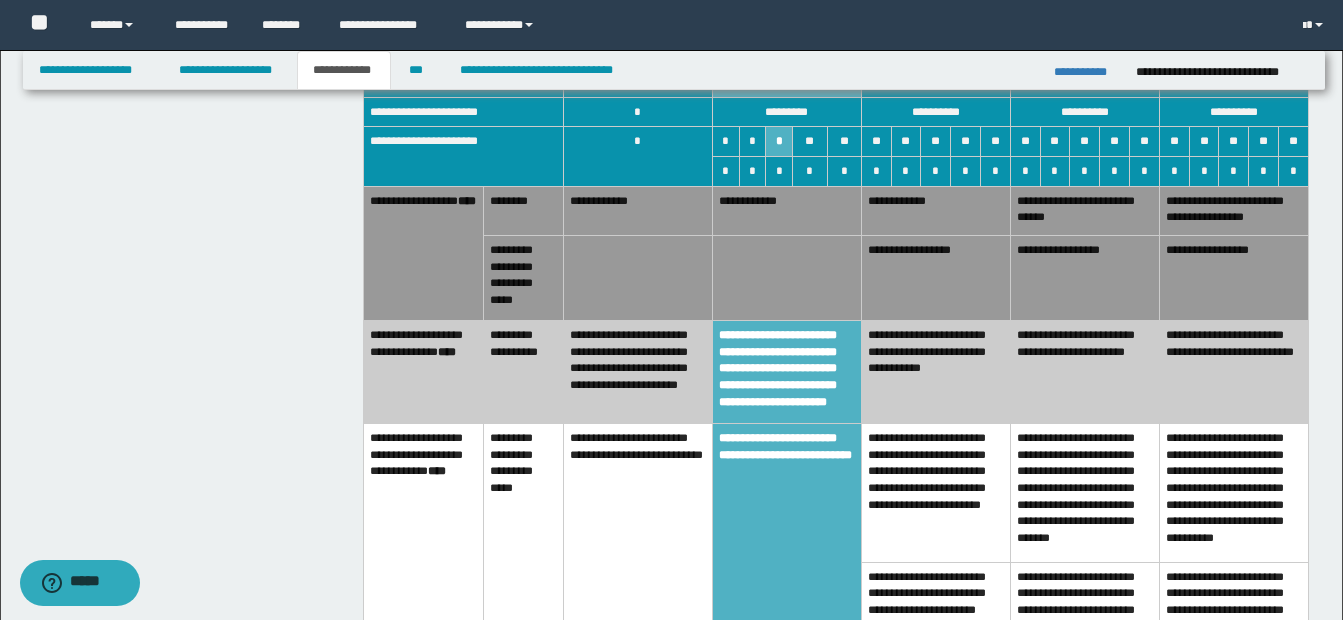 click on "**********" at bounding box center [786, 210] 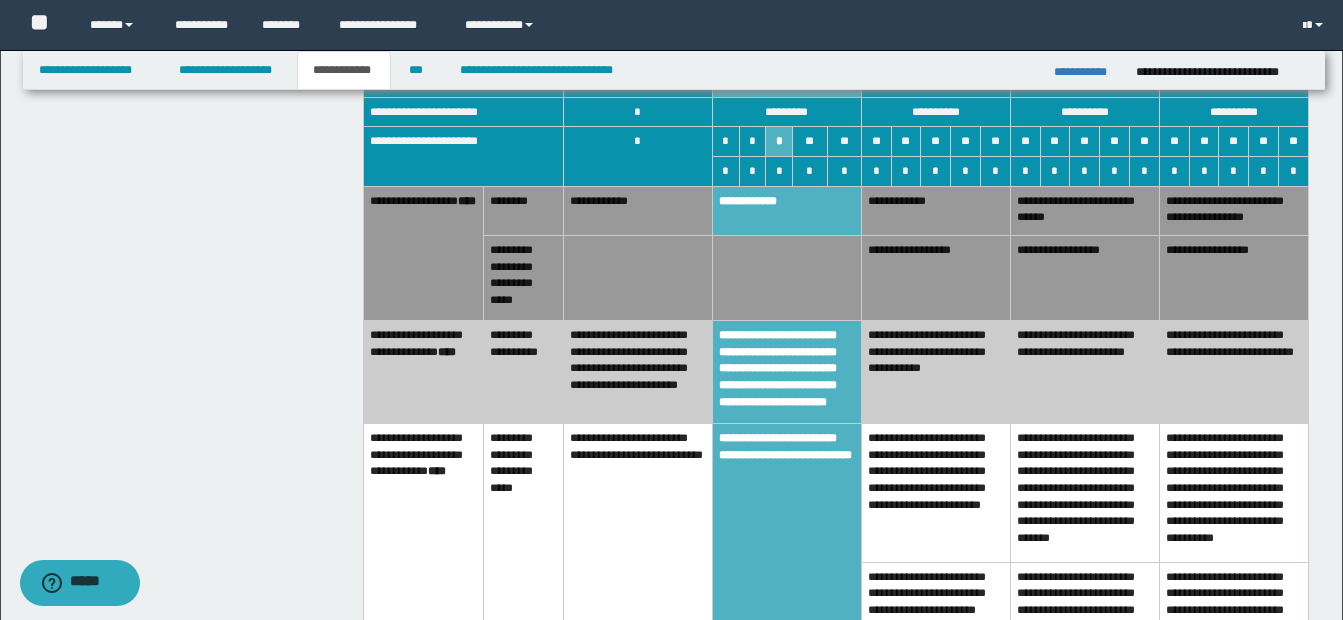 click on "**********" at bounding box center [786, 372] 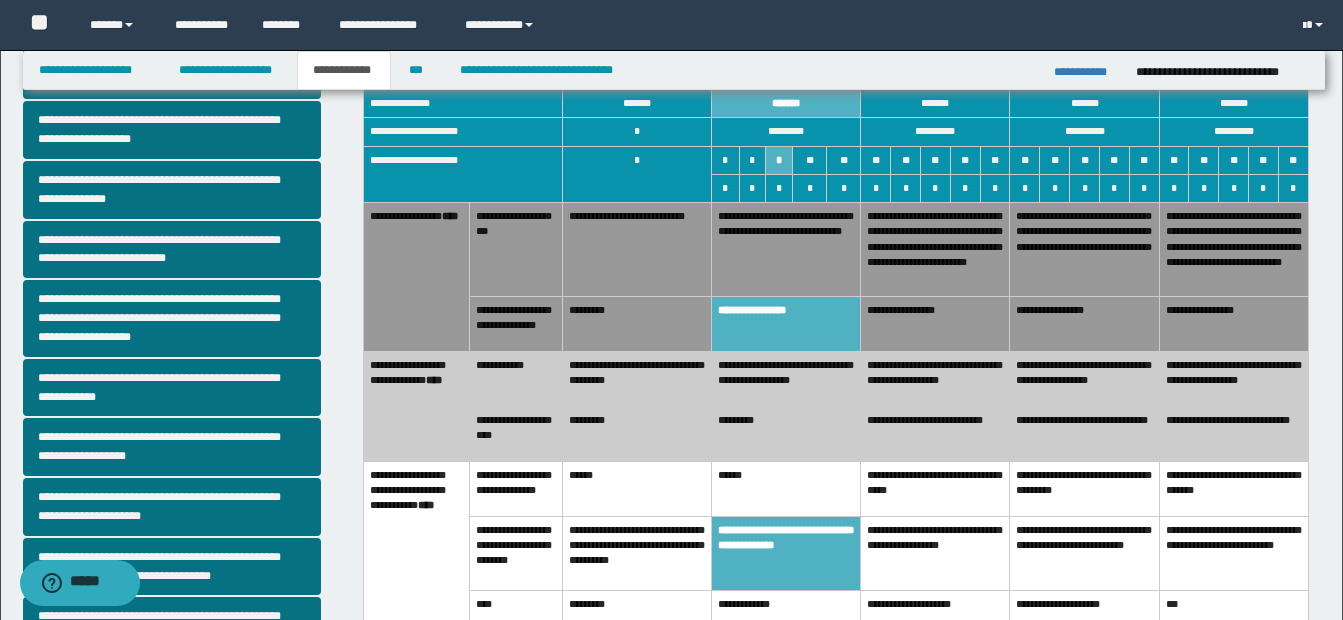 scroll, scrollTop: 379, scrollLeft: 0, axis: vertical 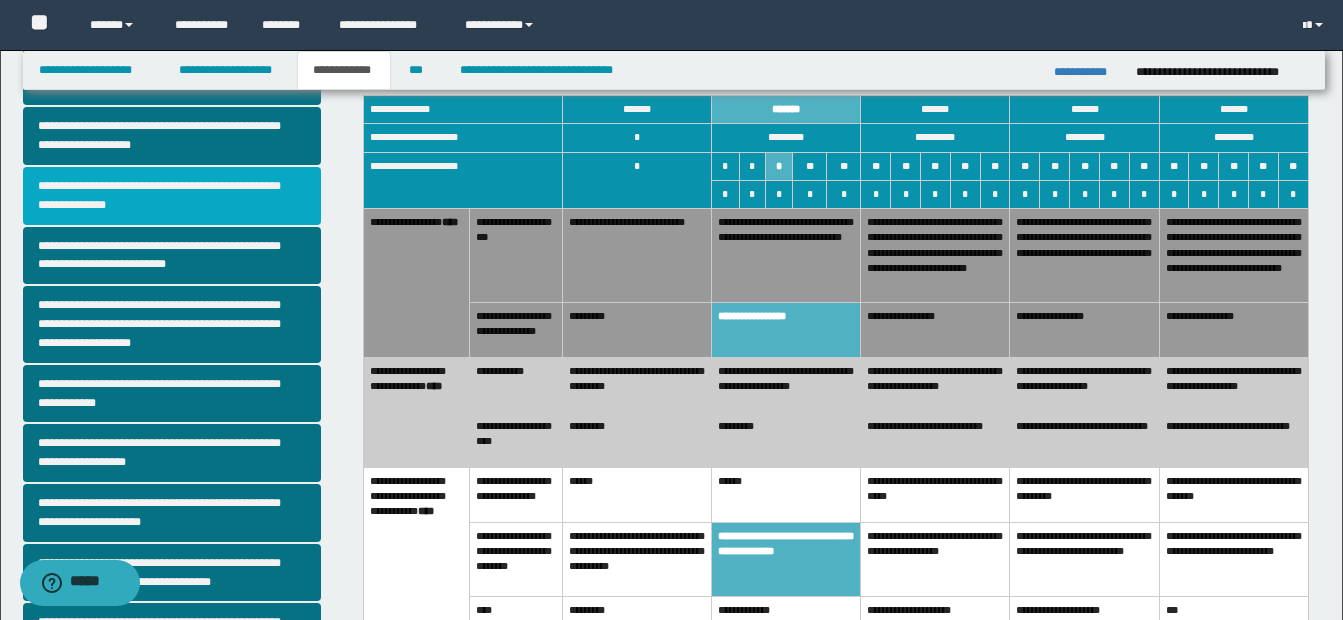 click on "**********" at bounding box center (172, 196) 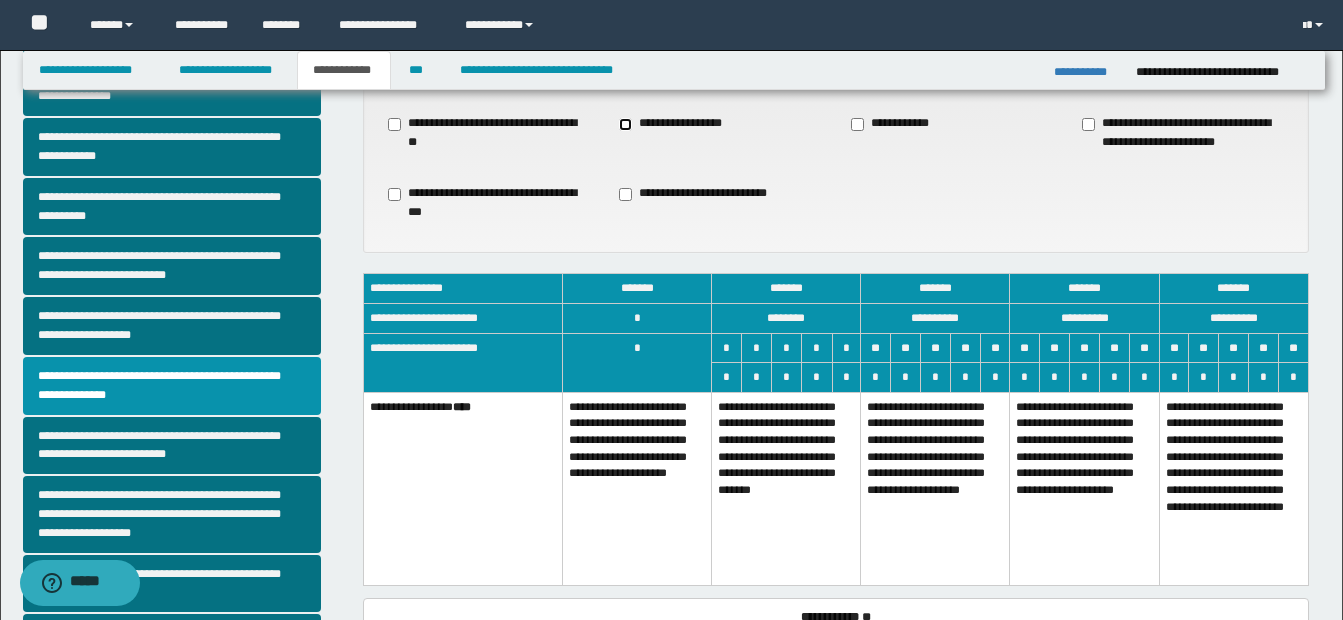 scroll, scrollTop: 191, scrollLeft: 0, axis: vertical 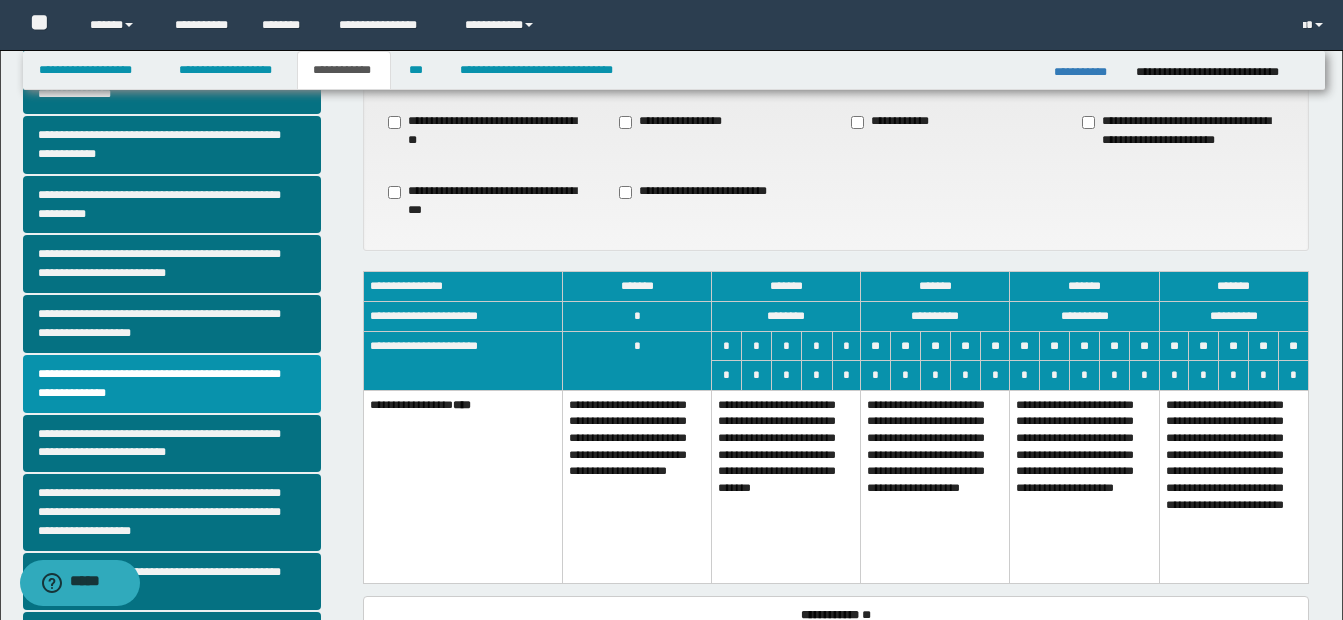 click on "**********" at bounding box center (1084, 486) 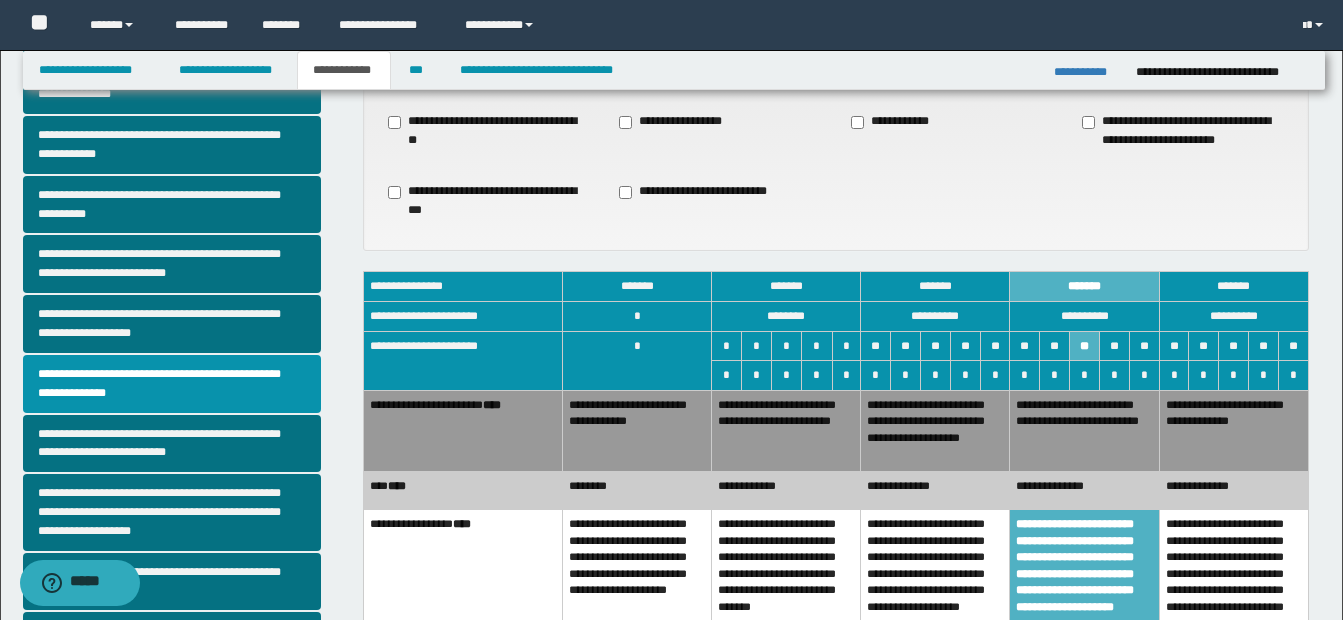 click on "**********" at bounding box center (1084, 430) 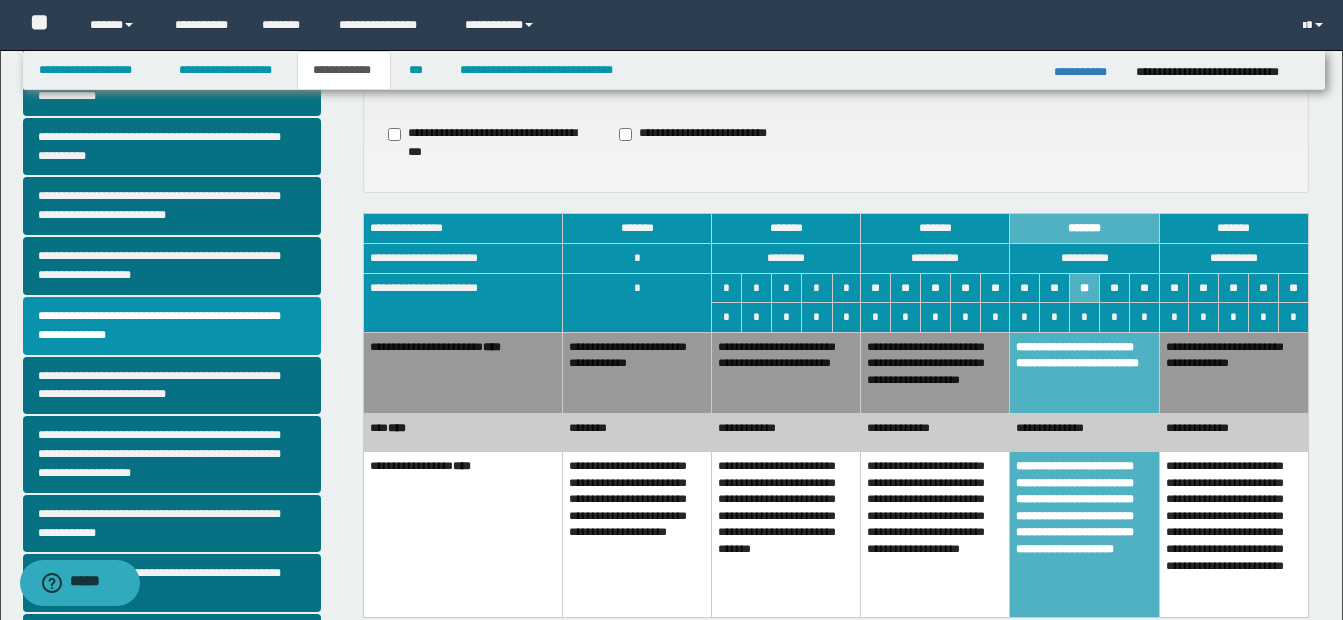 scroll, scrollTop: 269, scrollLeft: 0, axis: vertical 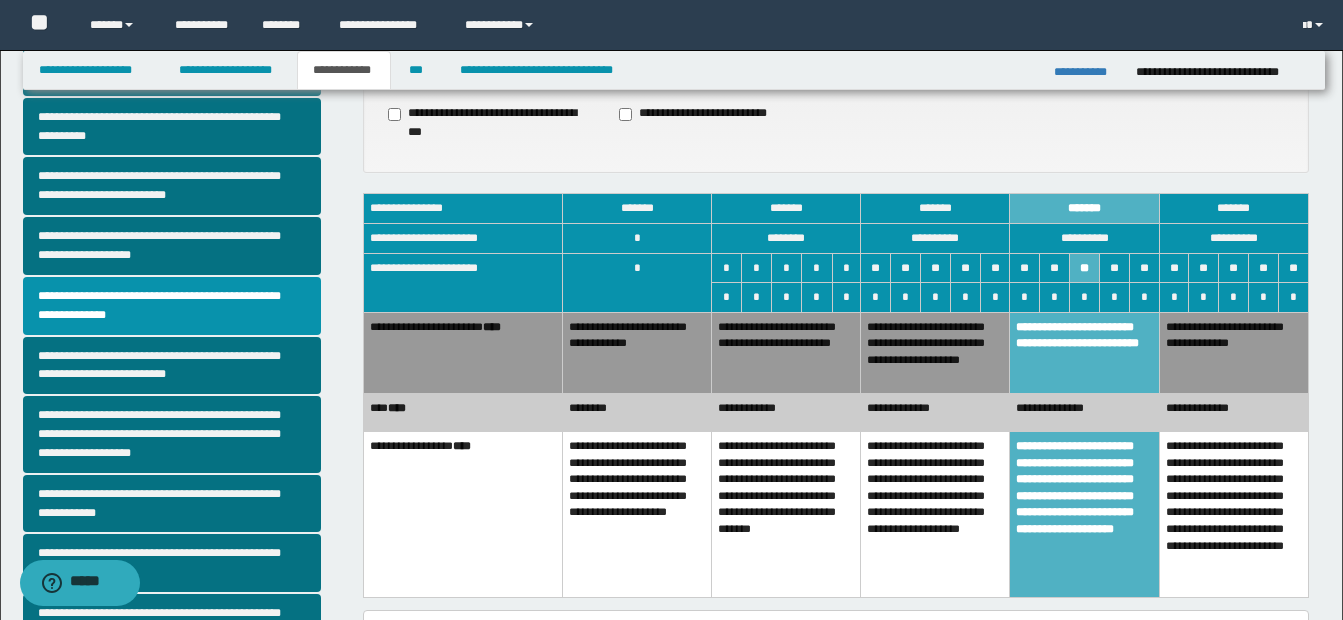 click on "**********" at bounding box center (1233, 514) 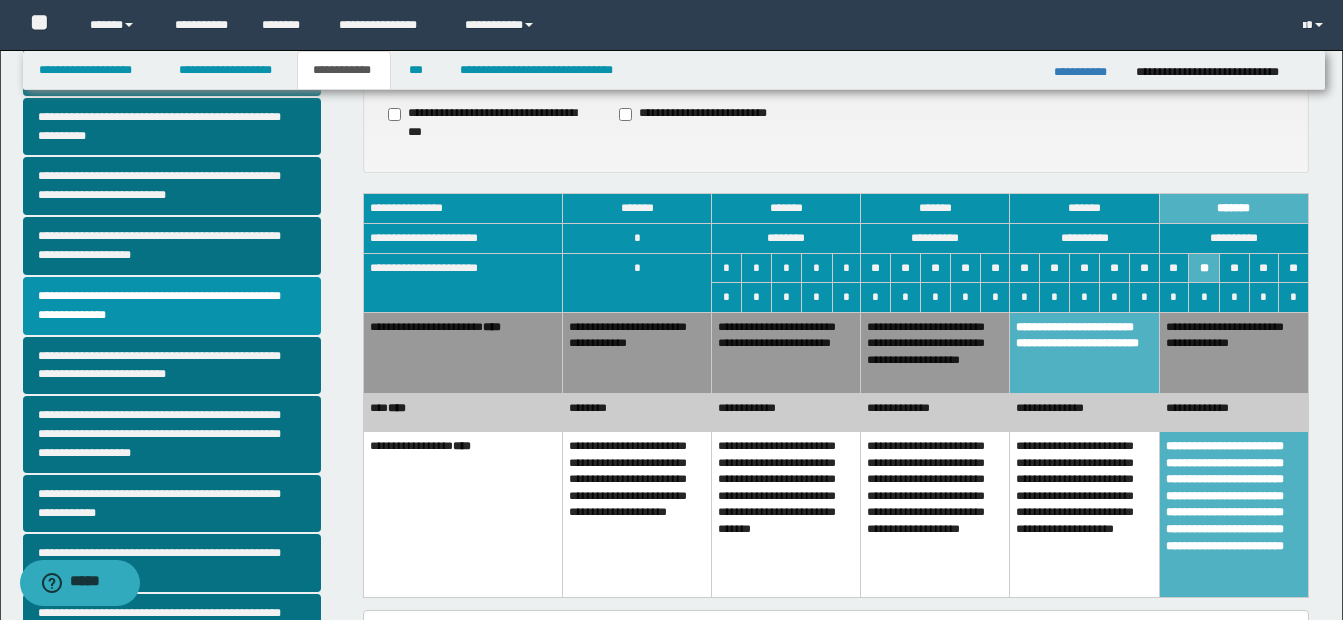 click on "**********" at bounding box center [935, 412] 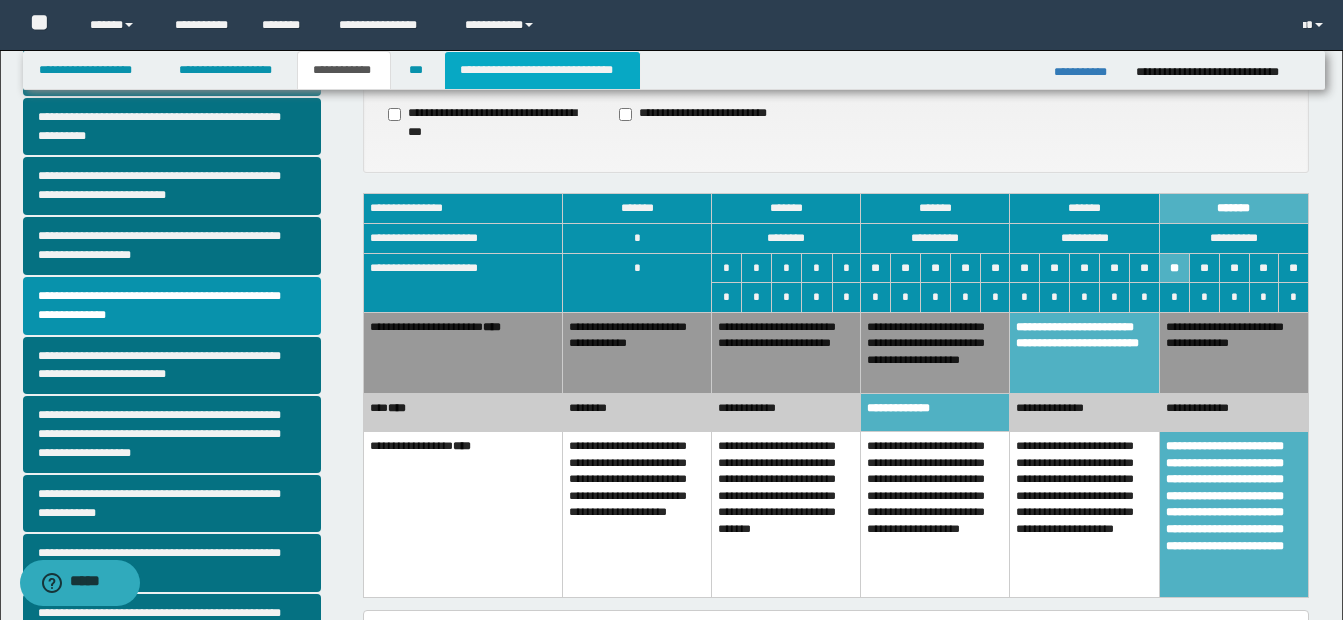 click on "**********" at bounding box center (542, 70) 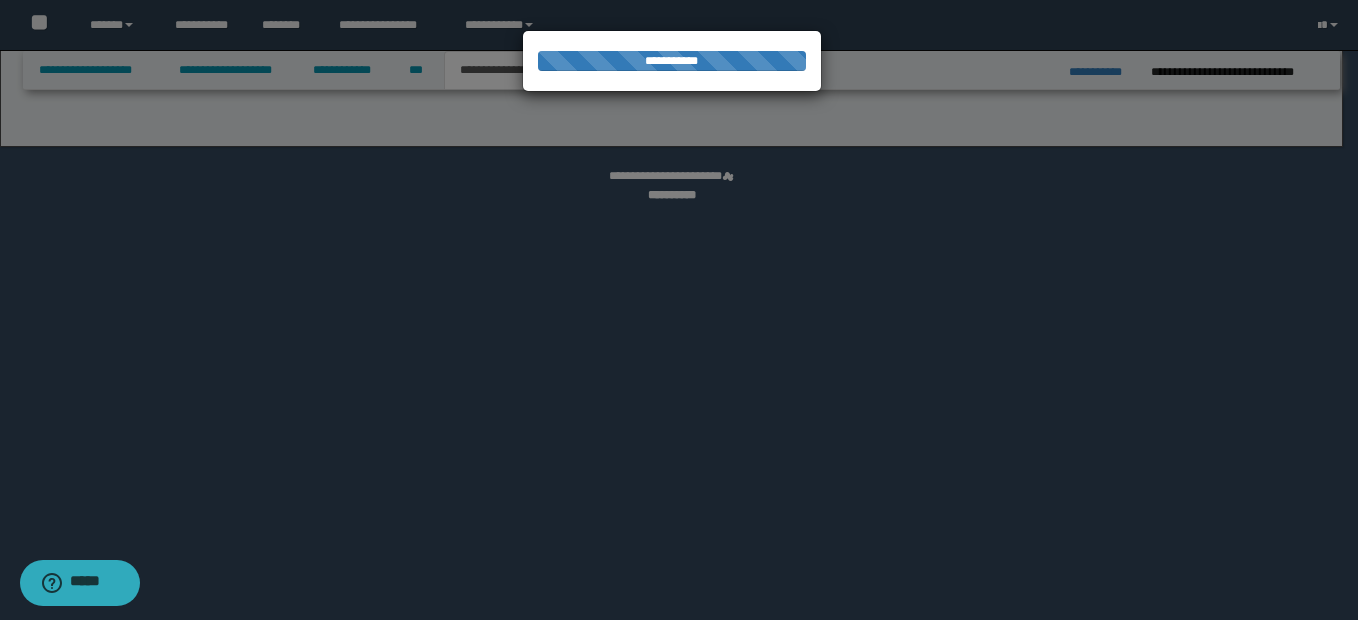 select on "*" 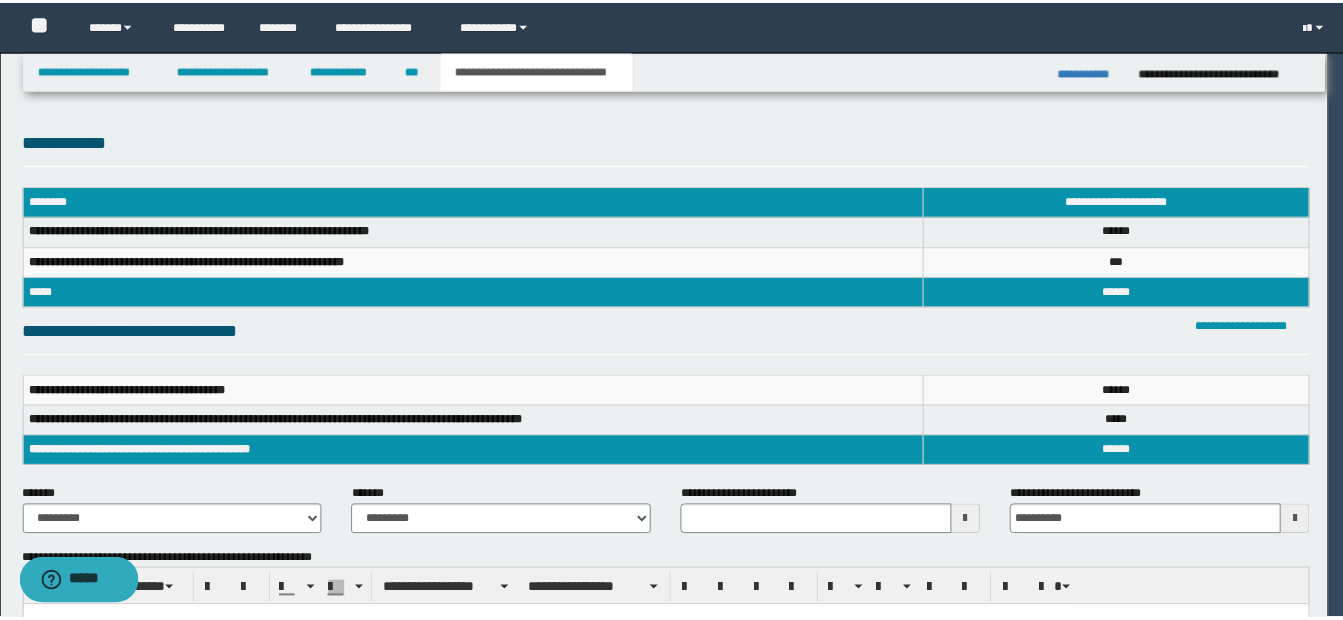 scroll, scrollTop: 0, scrollLeft: 0, axis: both 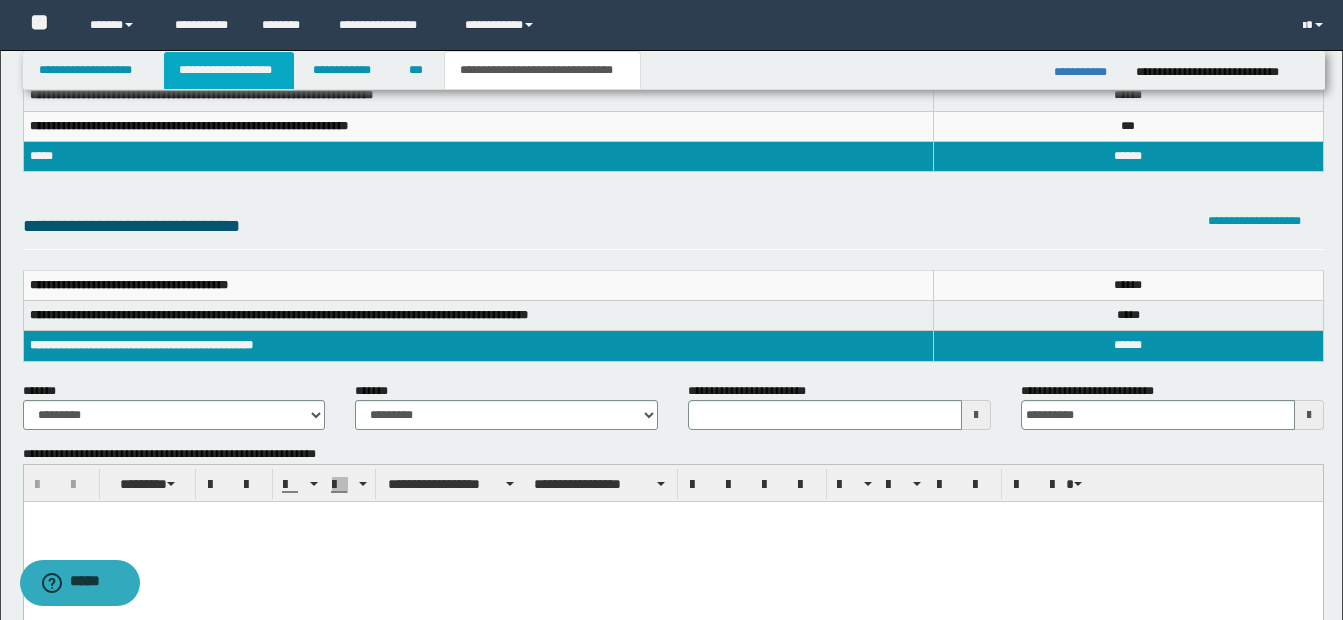 click on "**********" at bounding box center (229, 70) 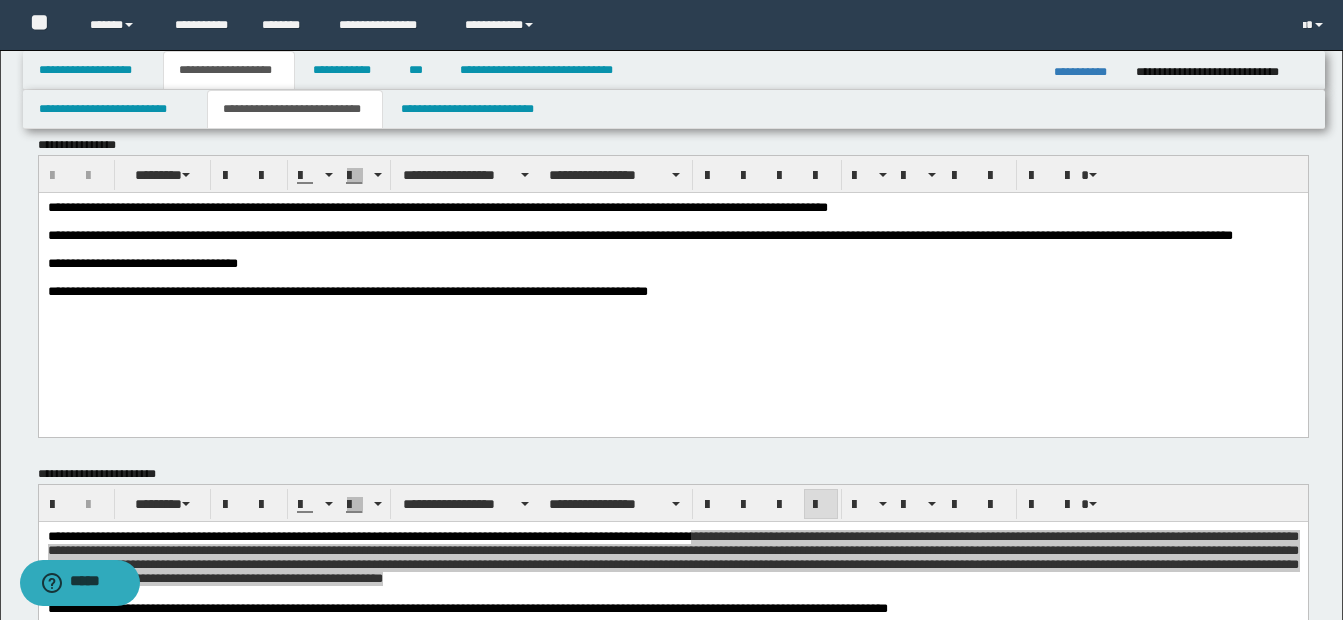 scroll, scrollTop: 0, scrollLeft: 0, axis: both 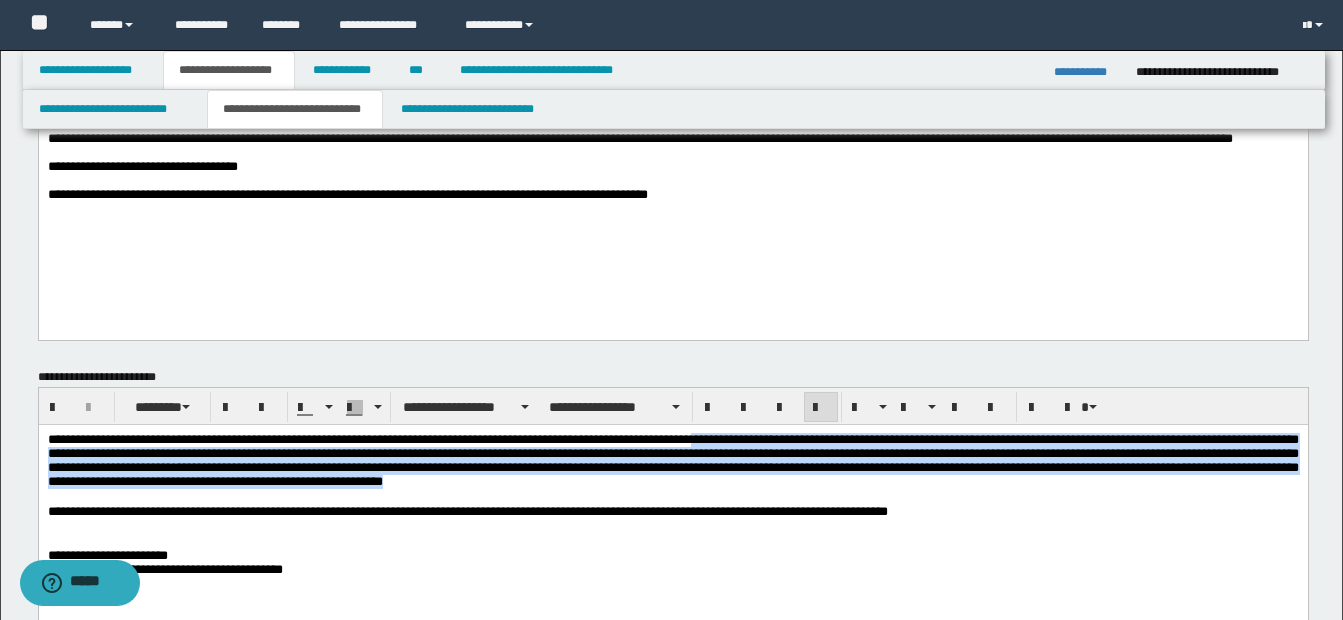 click at bounding box center (672, 496) 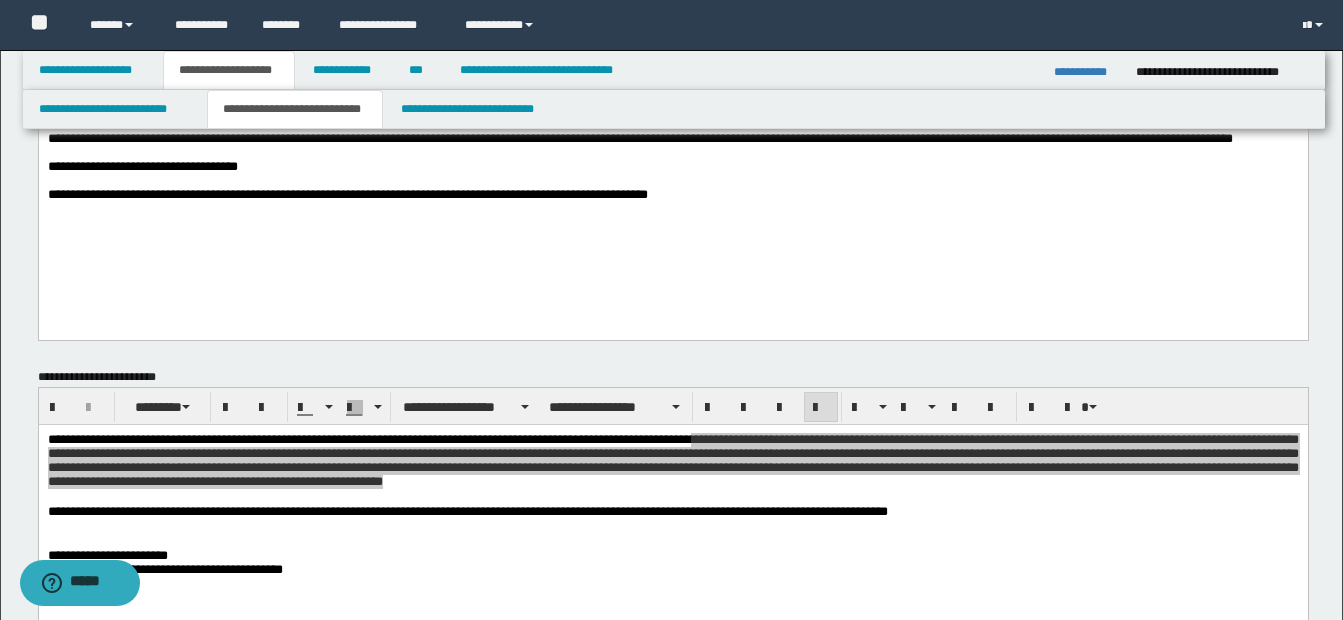 click on "**********" at bounding box center (672, 177) 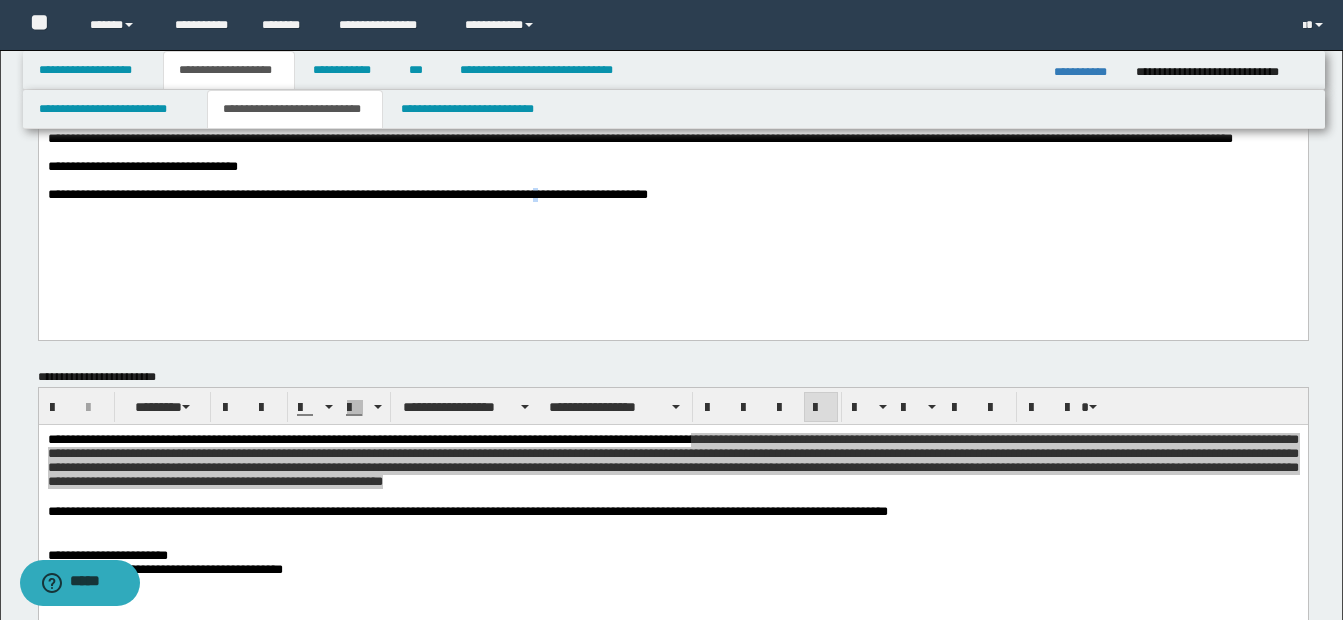 click on "**********" at bounding box center (672, 177) 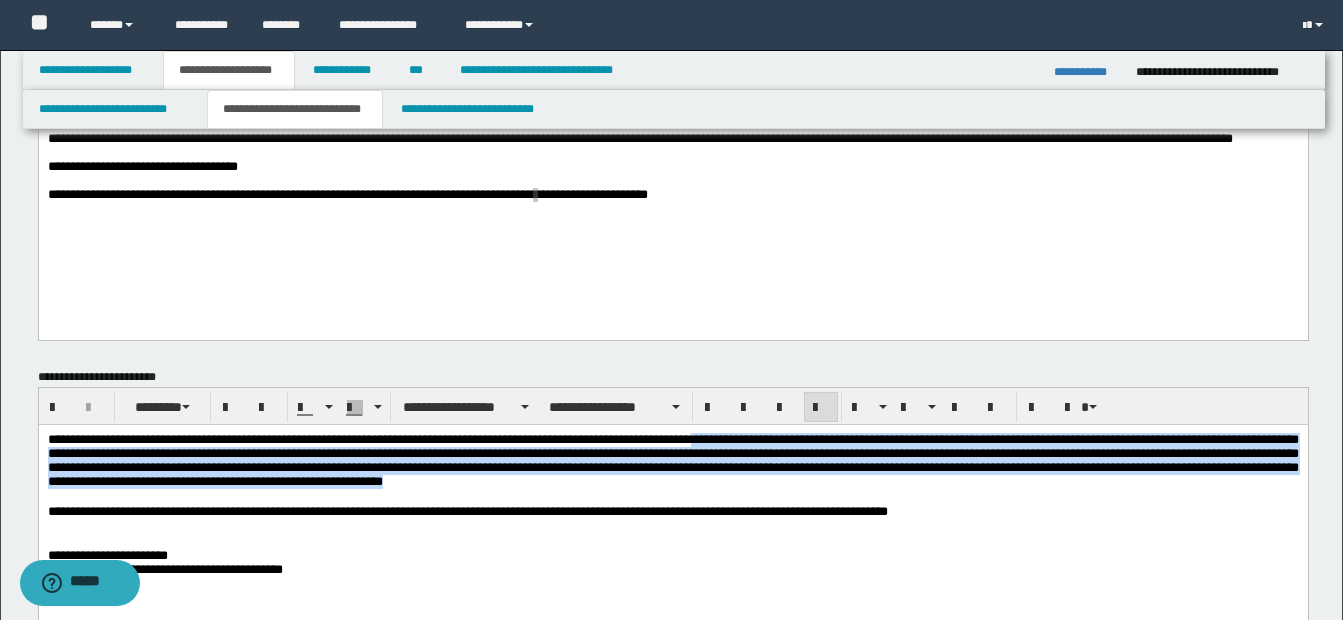 click on "**********" at bounding box center [672, 569] 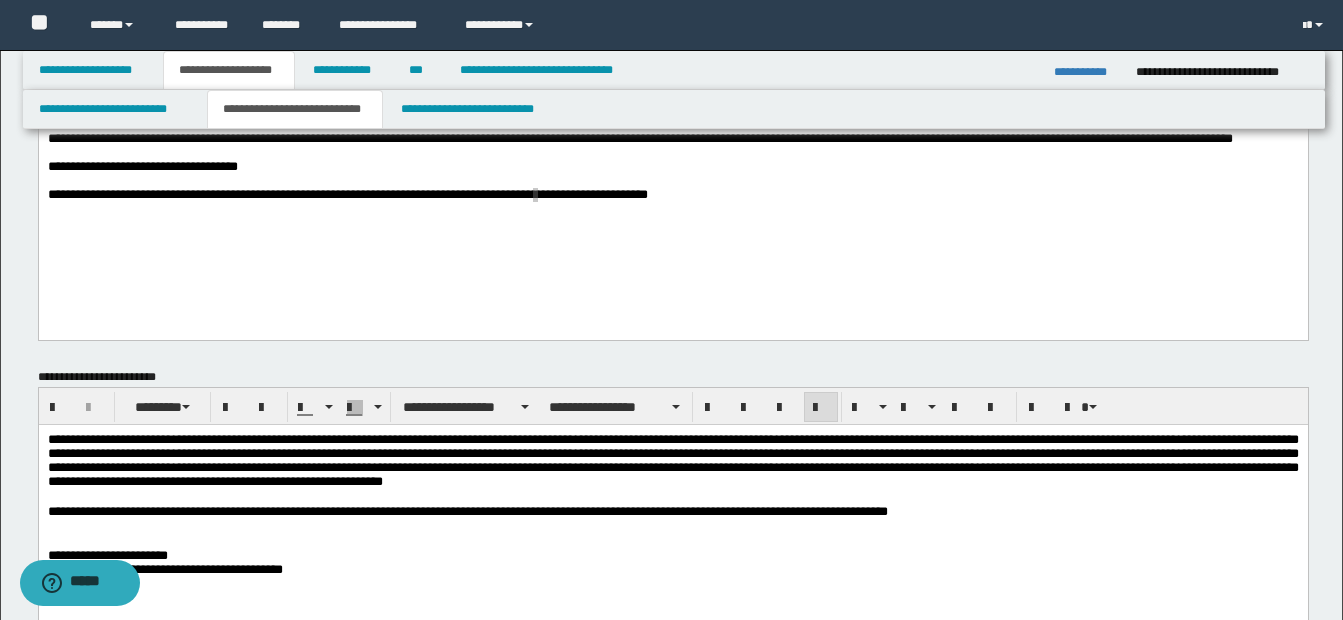 click on "**********" at bounding box center [672, 555] 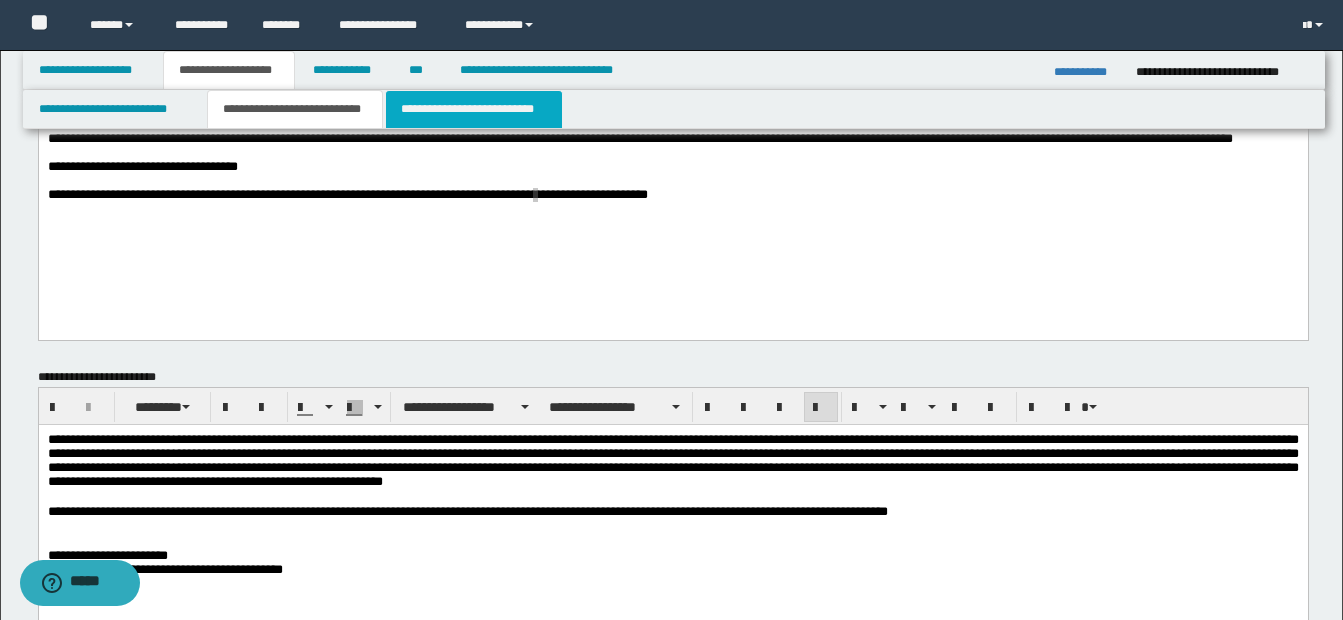 click on "**********" at bounding box center (474, 109) 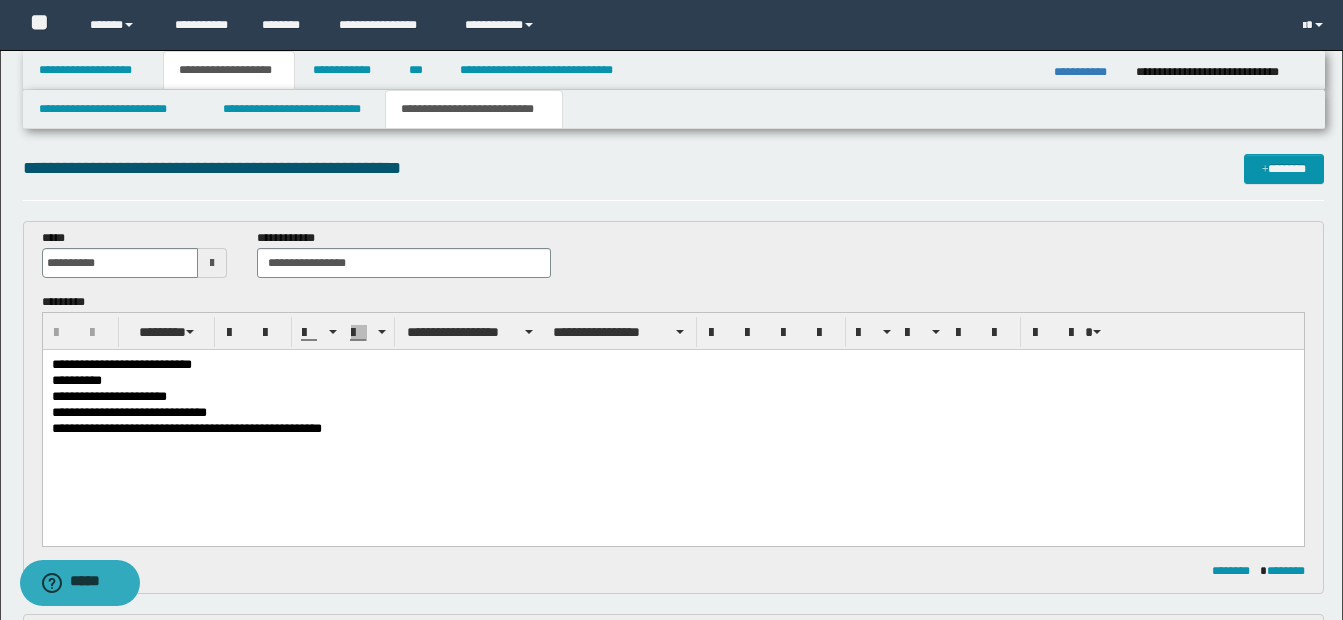 scroll, scrollTop: 0, scrollLeft: 0, axis: both 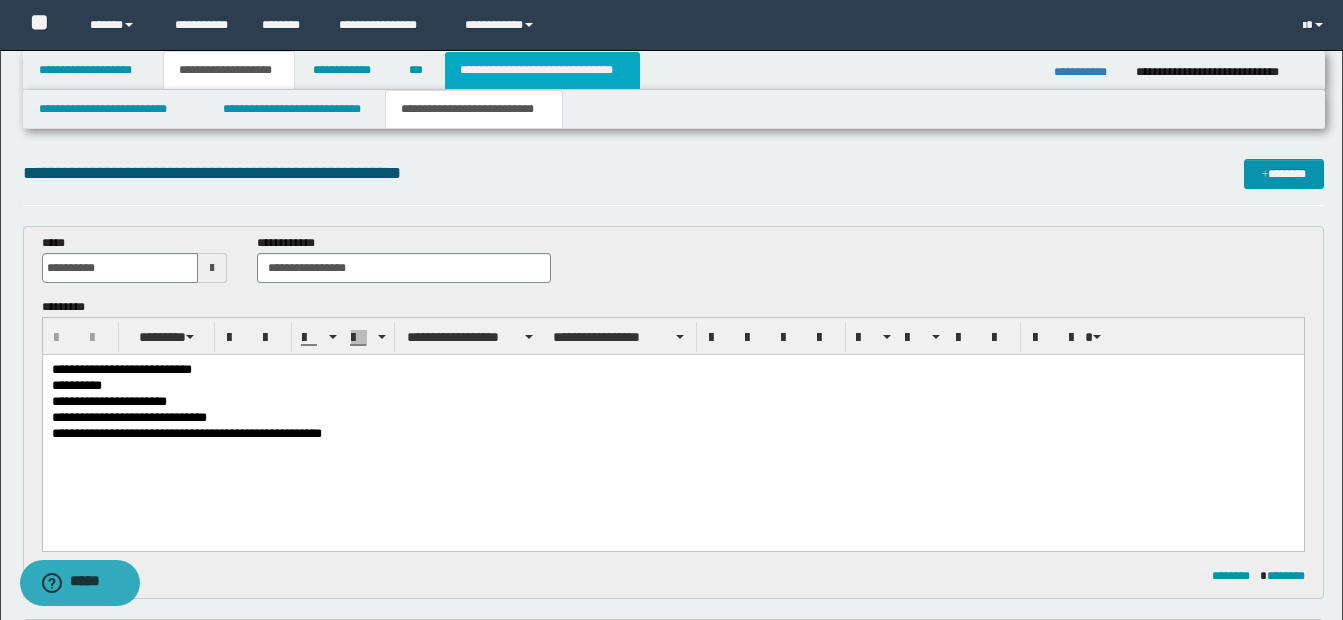 click on "**********" at bounding box center (542, 70) 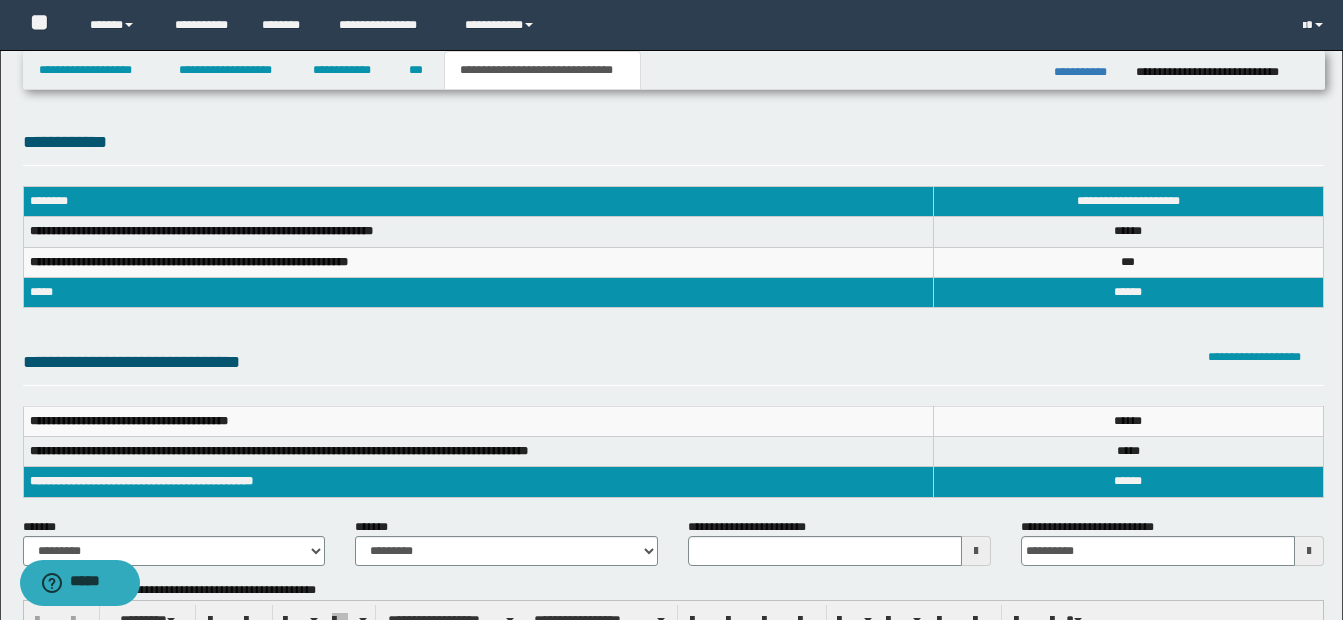 click at bounding box center [976, 551] 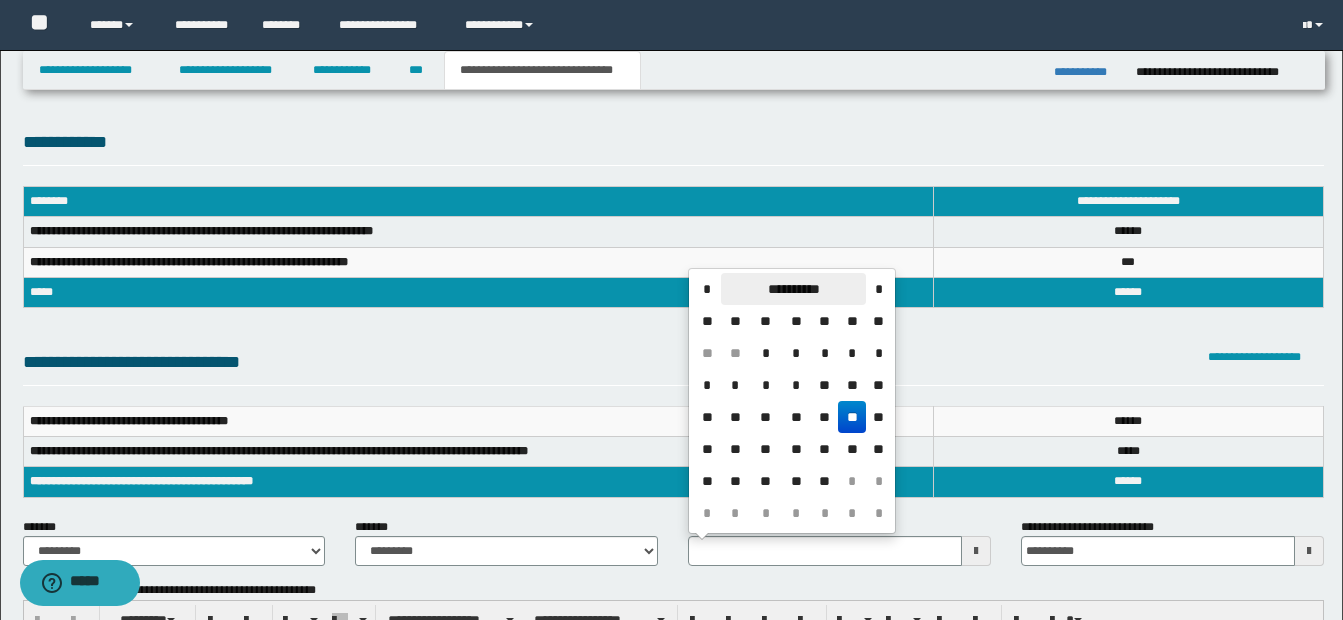 click on "**********" at bounding box center [793, 289] 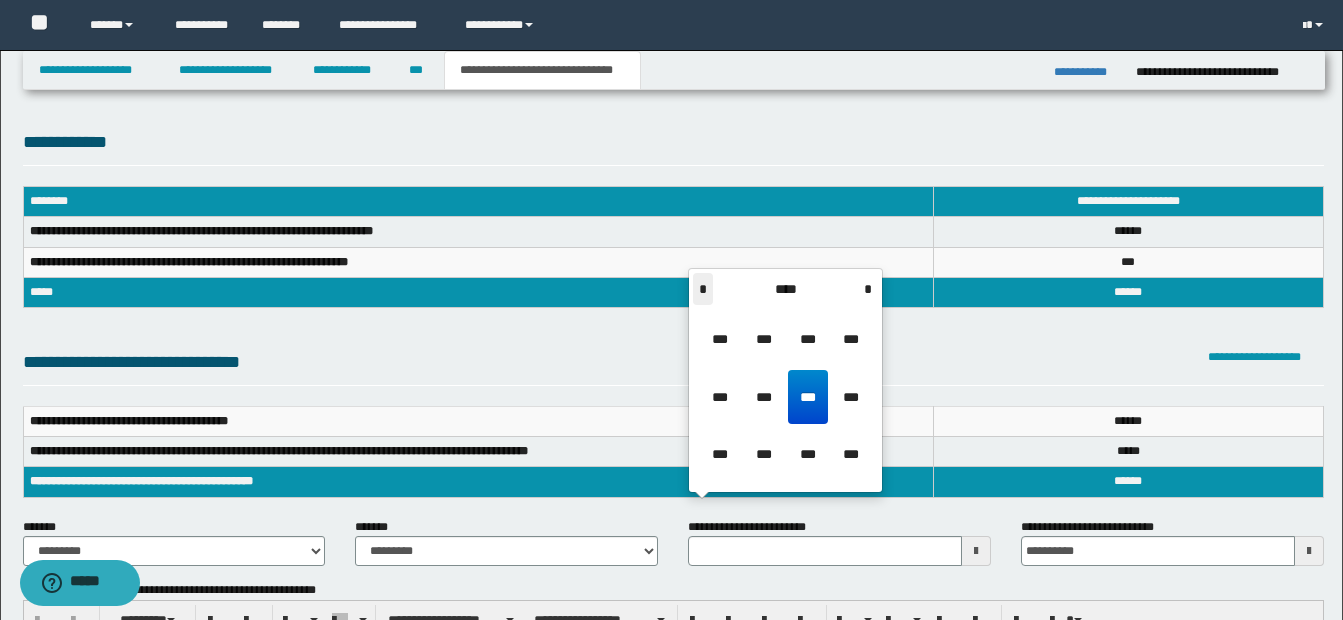 click on "*" at bounding box center (703, 289) 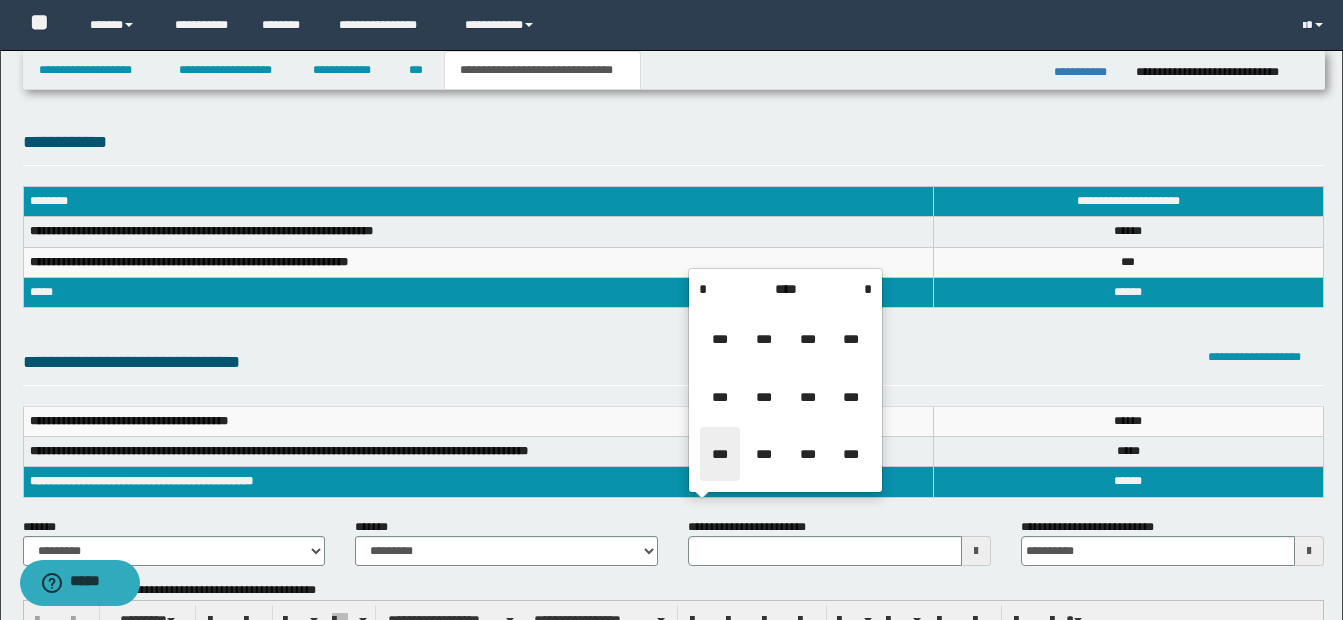 click on "***" at bounding box center [720, 454] 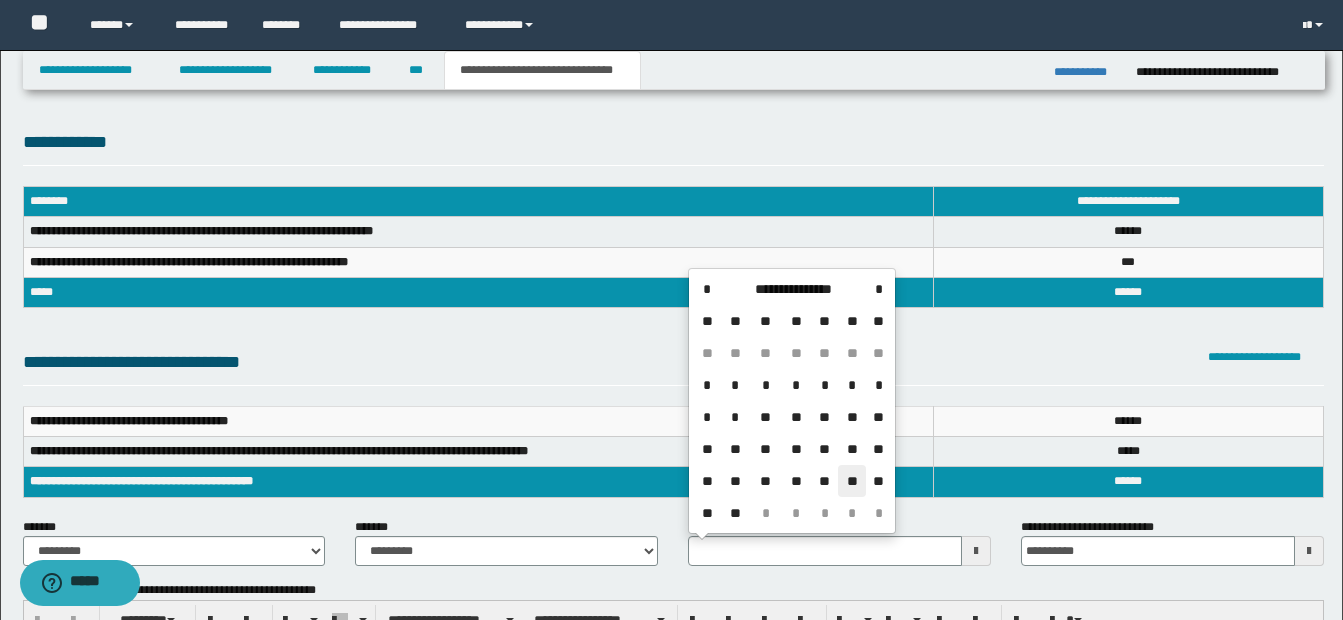 click on "**" at bounding box center (852, 481) 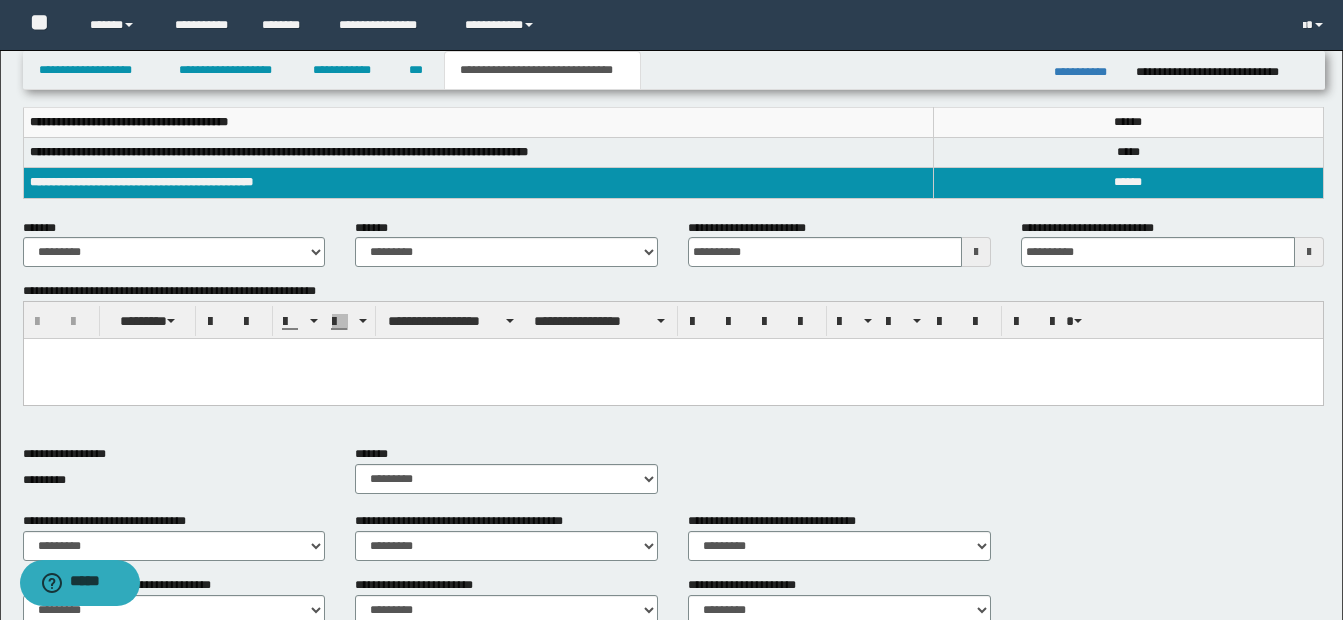 scroll, scrollTop: 342, scrollLeft: 0, axis: vertical 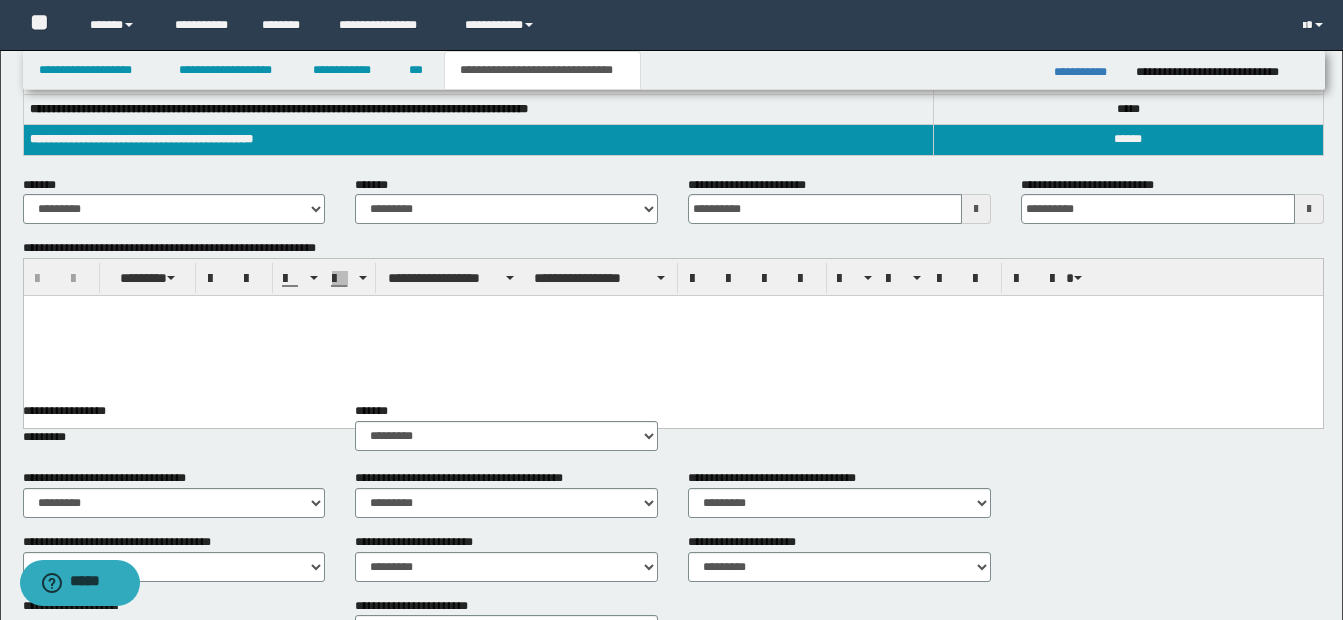 click at bounding box center (672, 311) 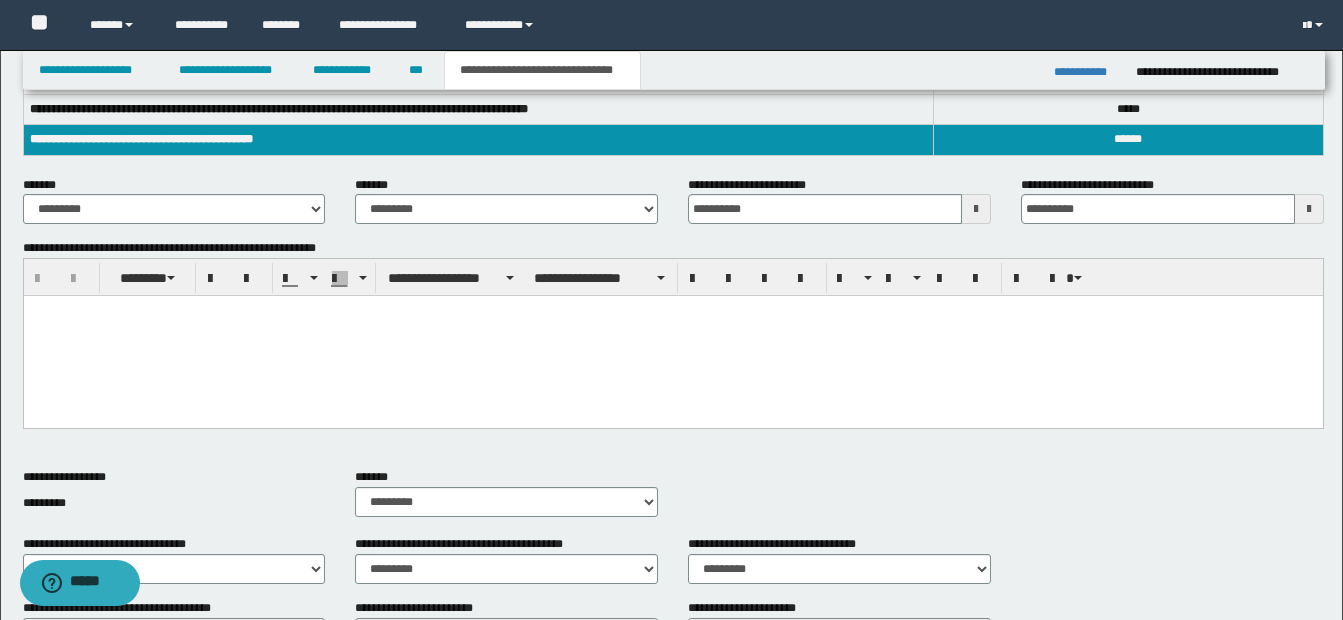 type 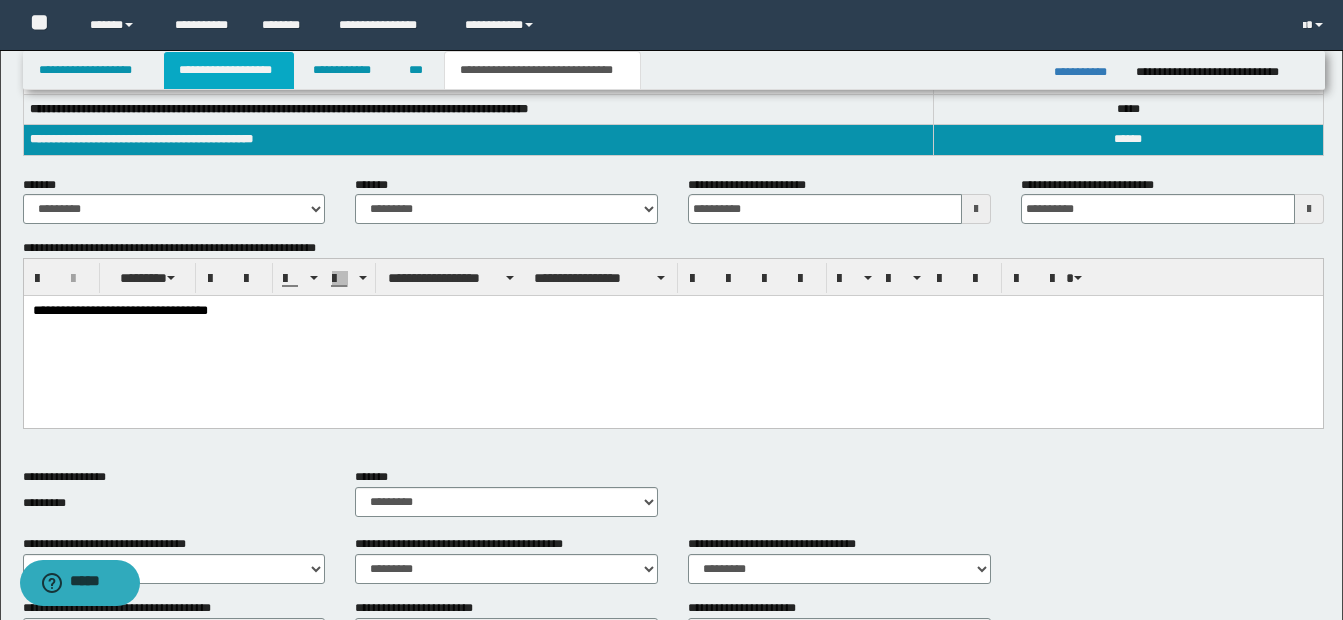 click on "**********" at bounding box center [229, 70] 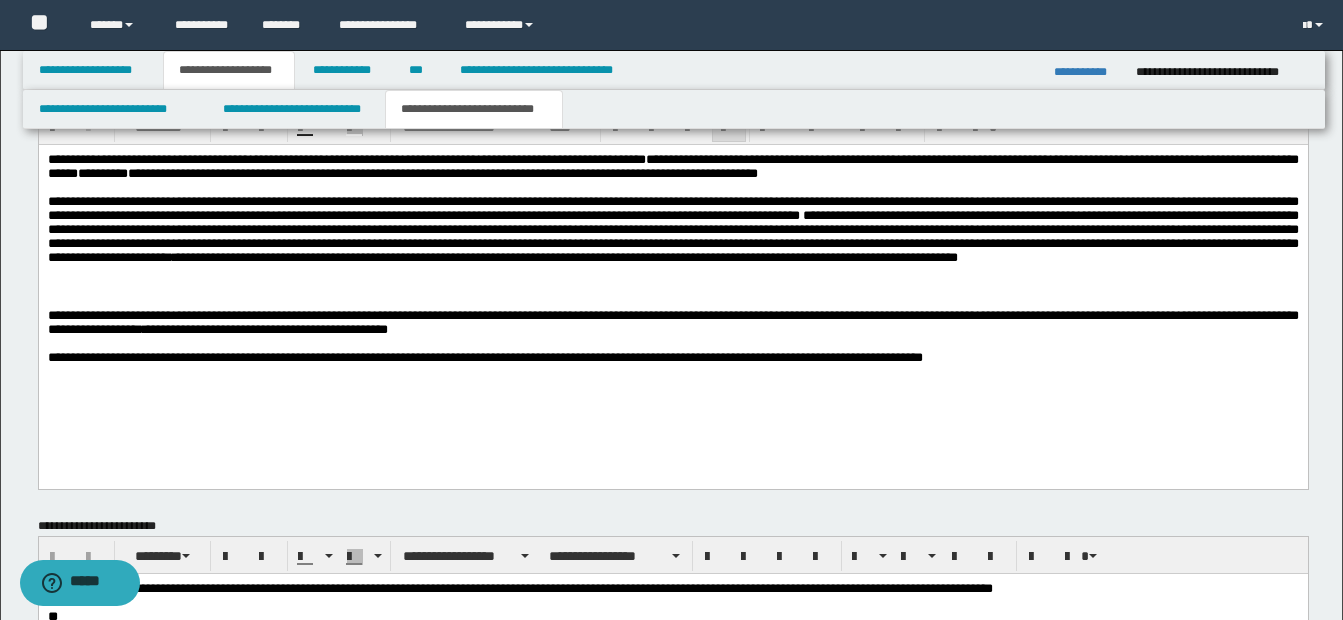 scroll, scrollTop: 1245, scrollLeft: 0, axis: vertical 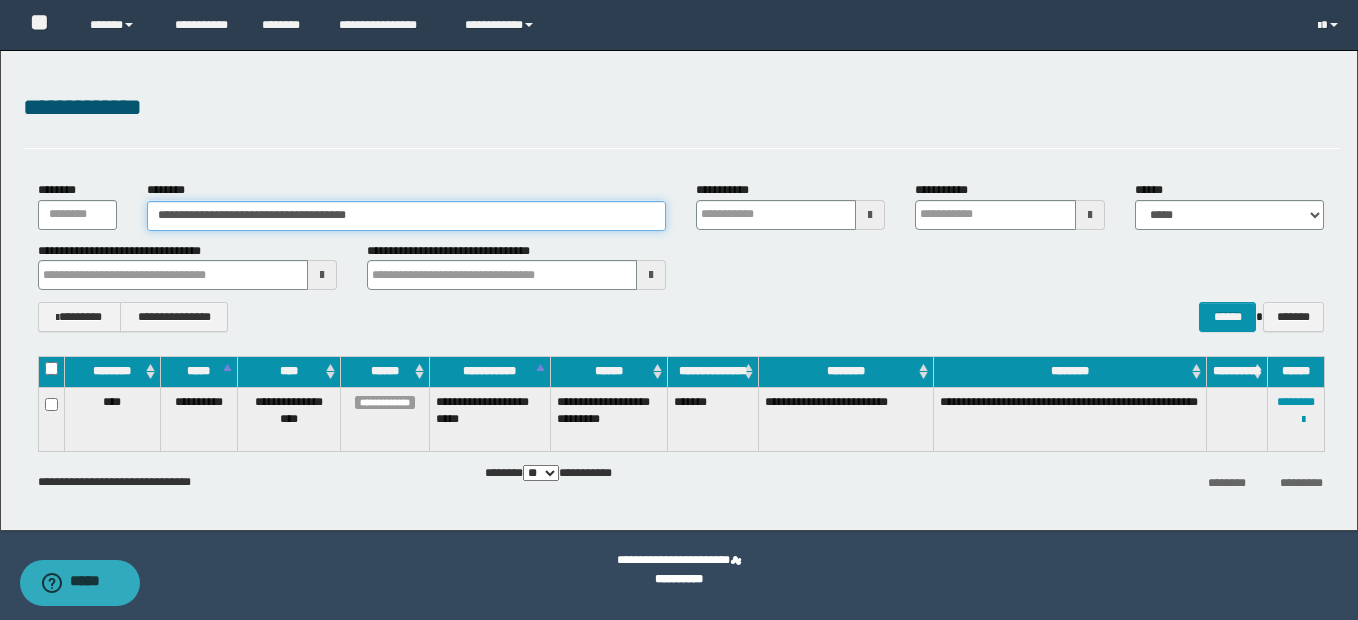 drag, startPoint x: 160, startPoint y: 214, endPoint x: 450, endPoint y: 237, distance: 290.91064 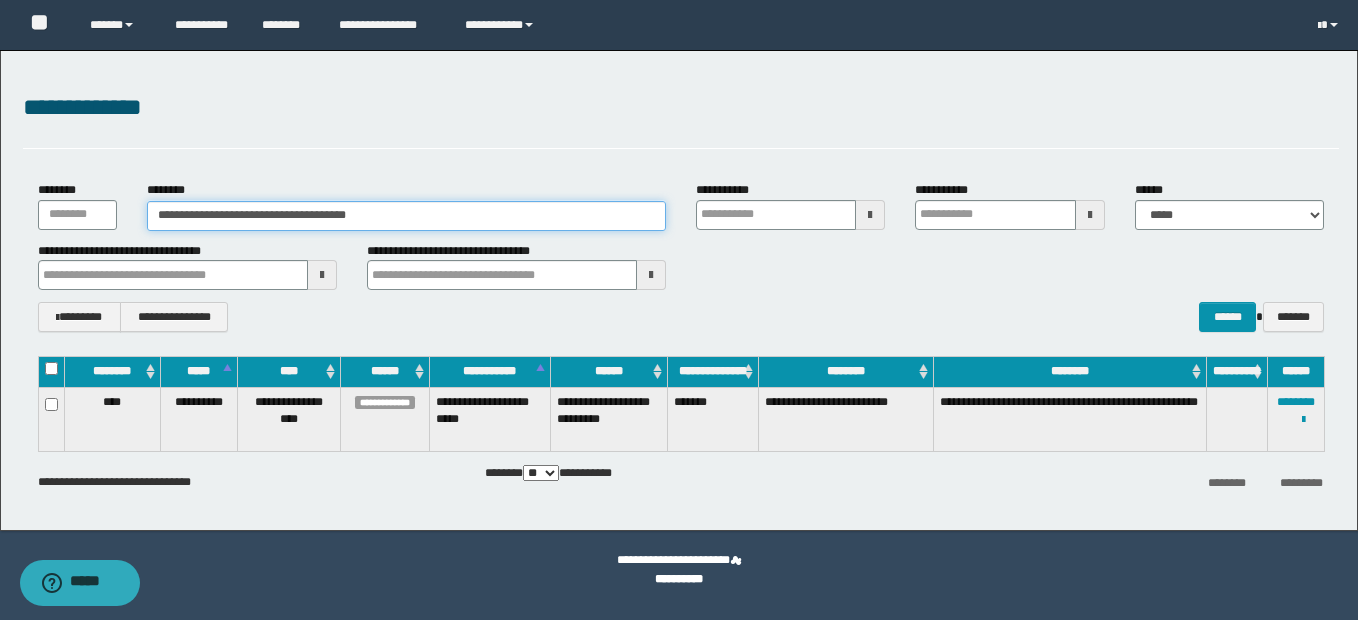 paste 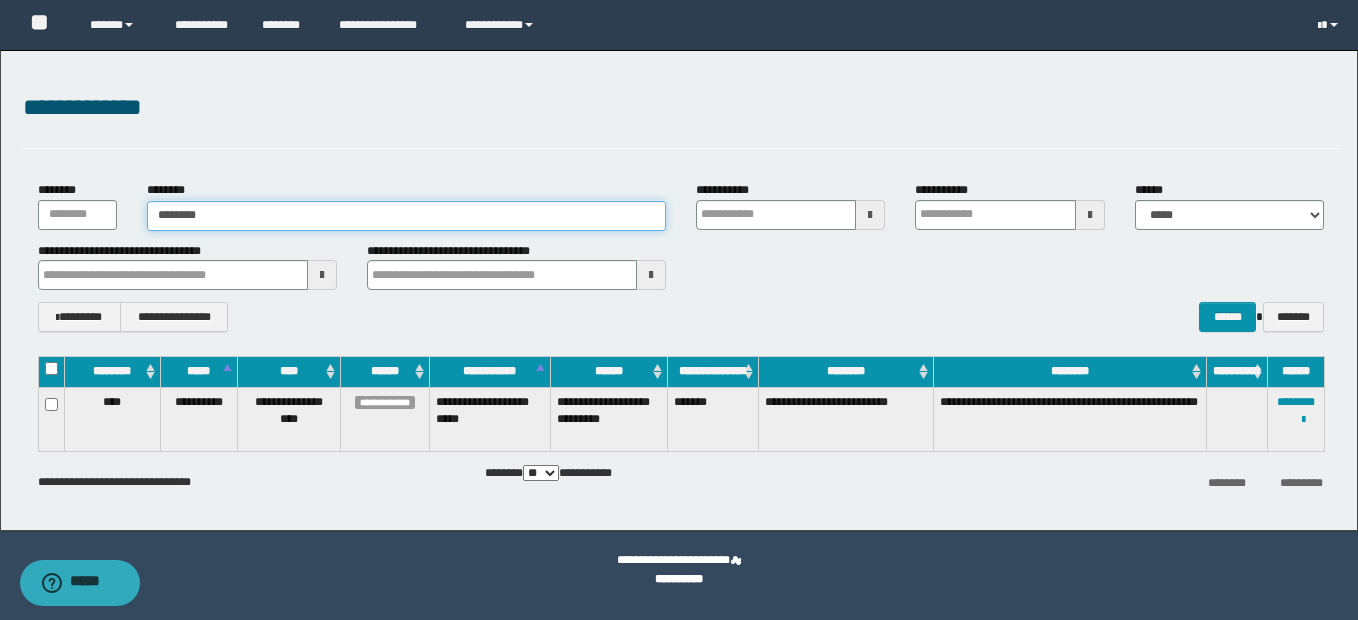 type on "********" 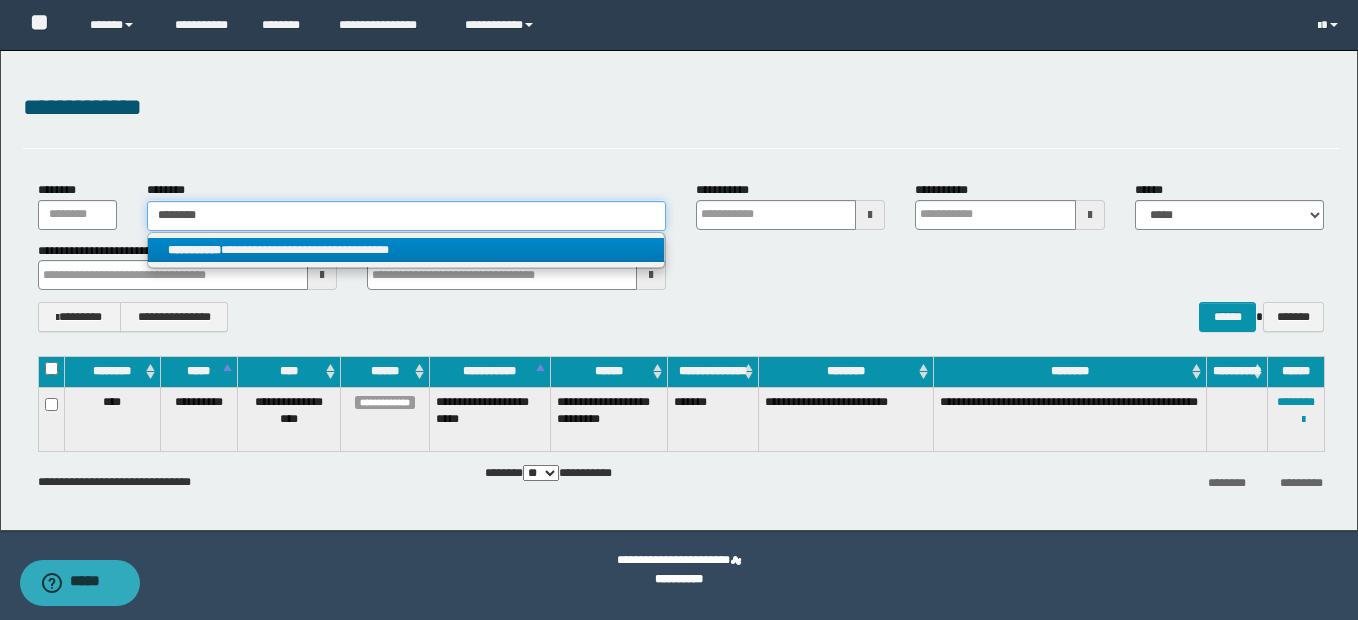 type on "********" 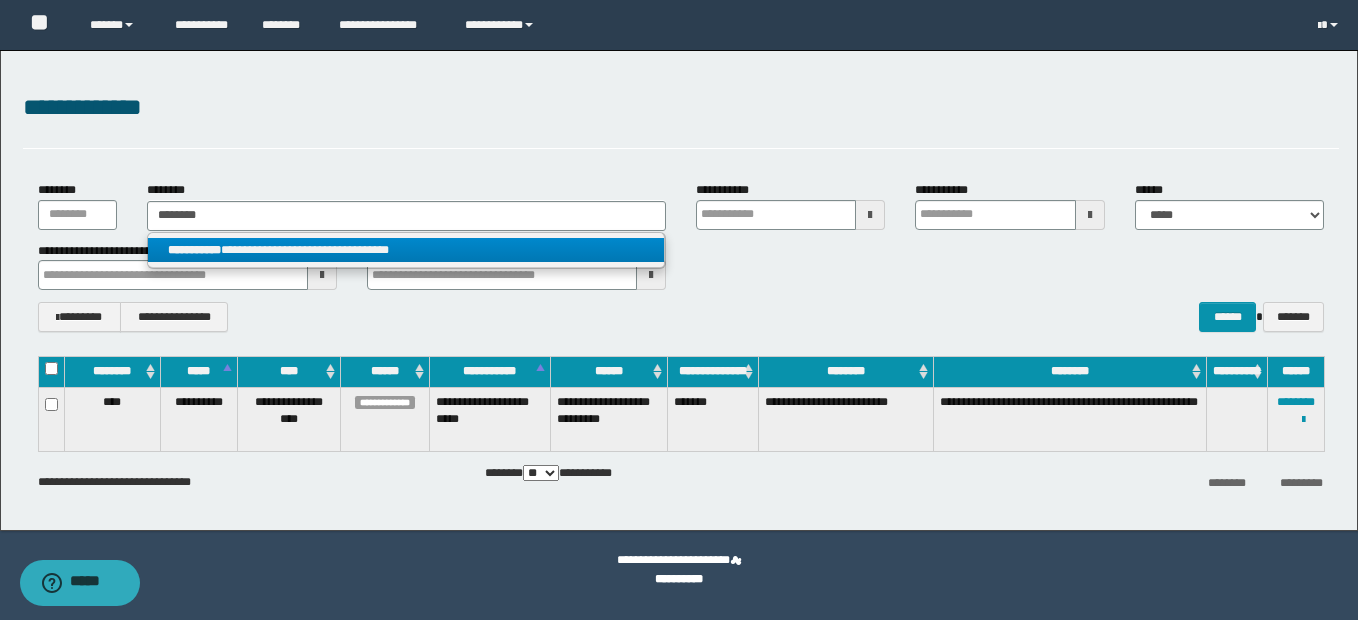 click on "**********" at bounding box center (406, 250) 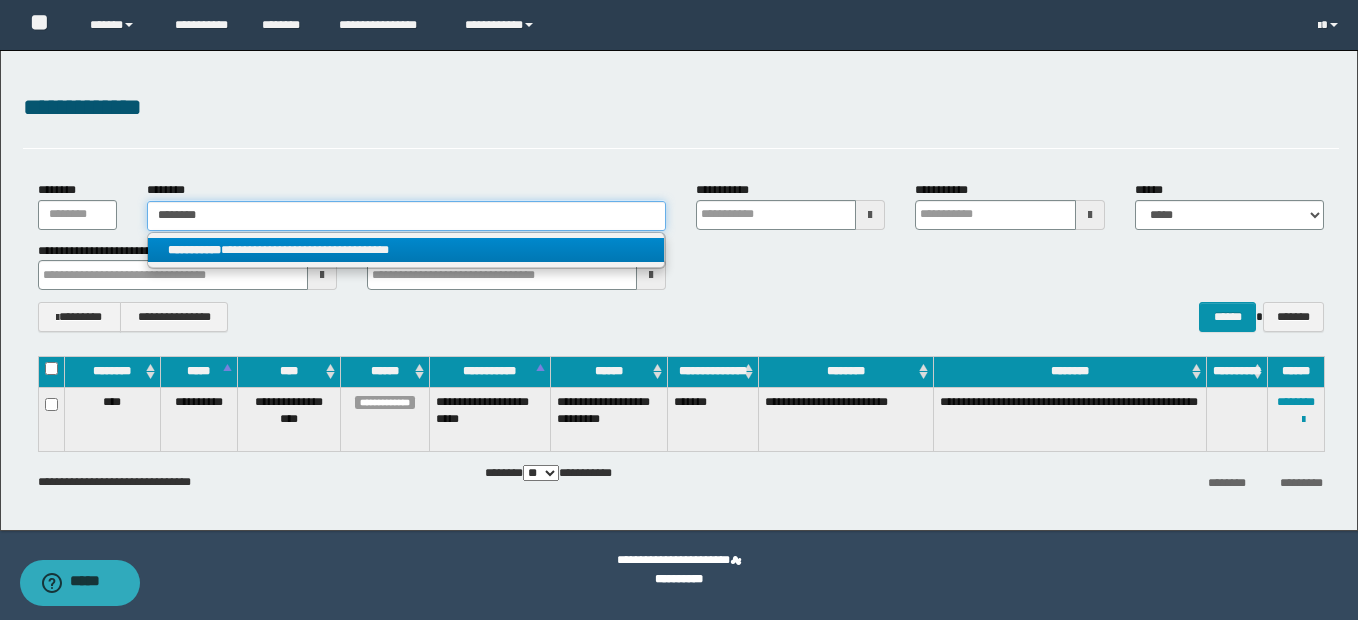 type 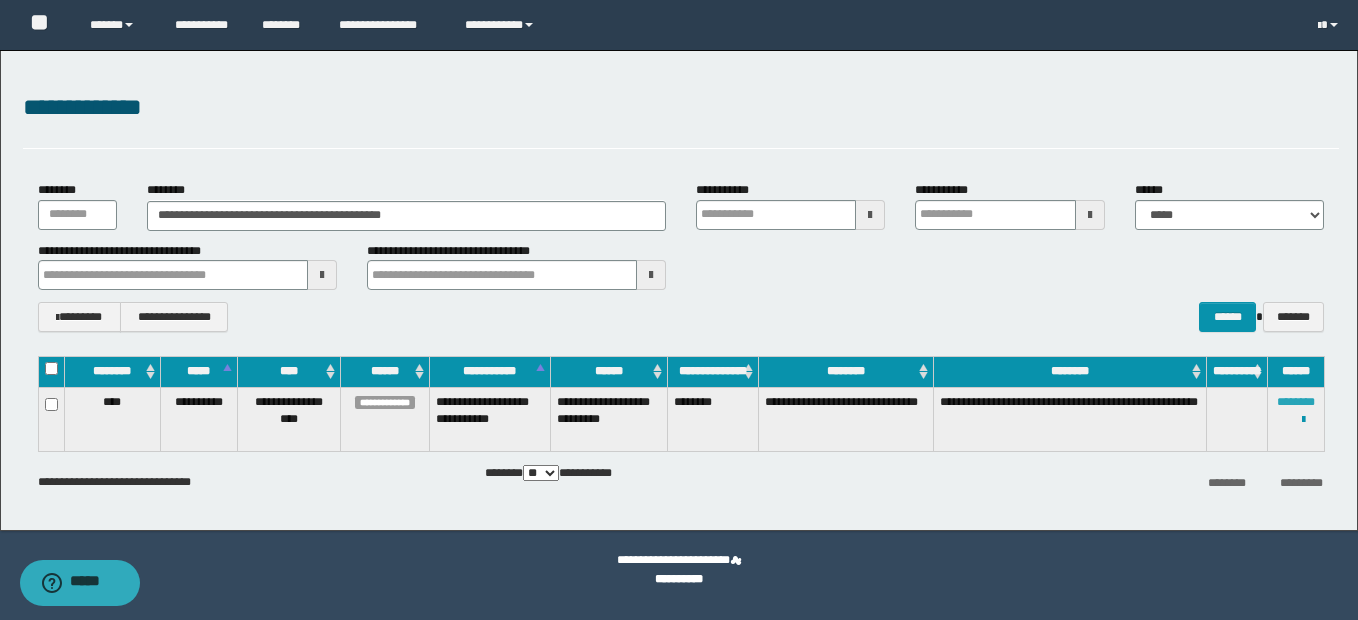 click on "********" at bounding box center [1296, 402] 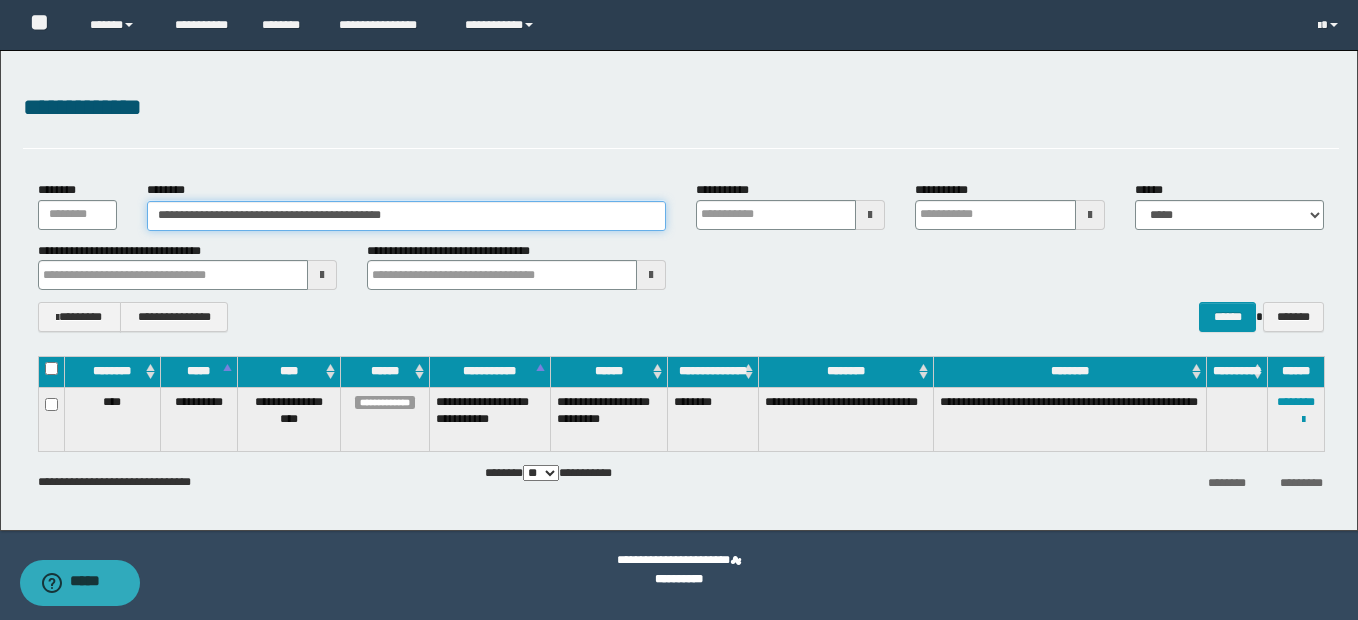click on "**********" at bounding box center [406, 216] 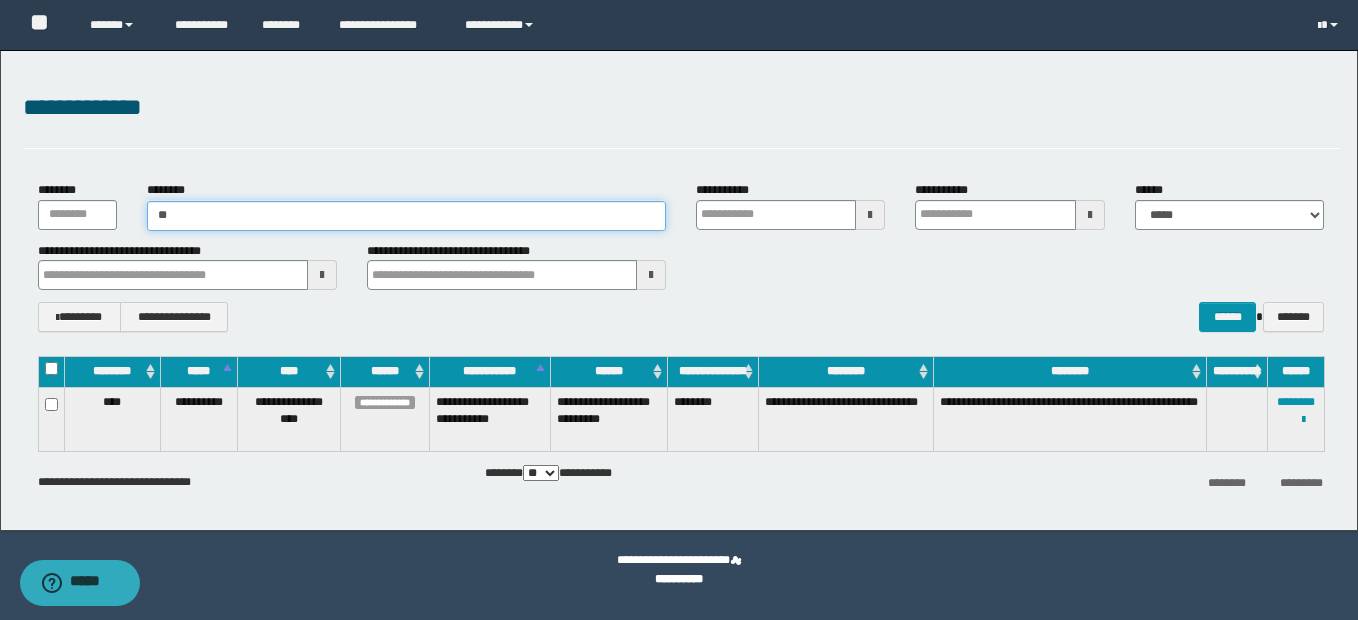 type on "*" 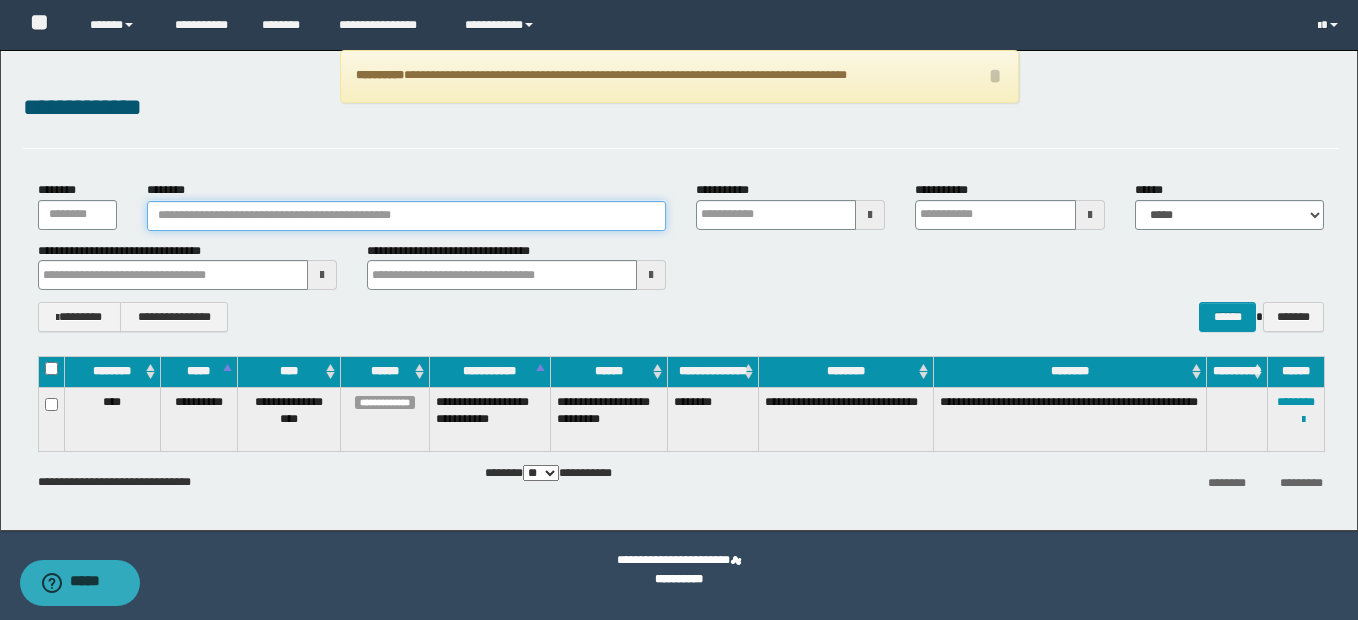 click on "********" at bounding box center [406, 216] 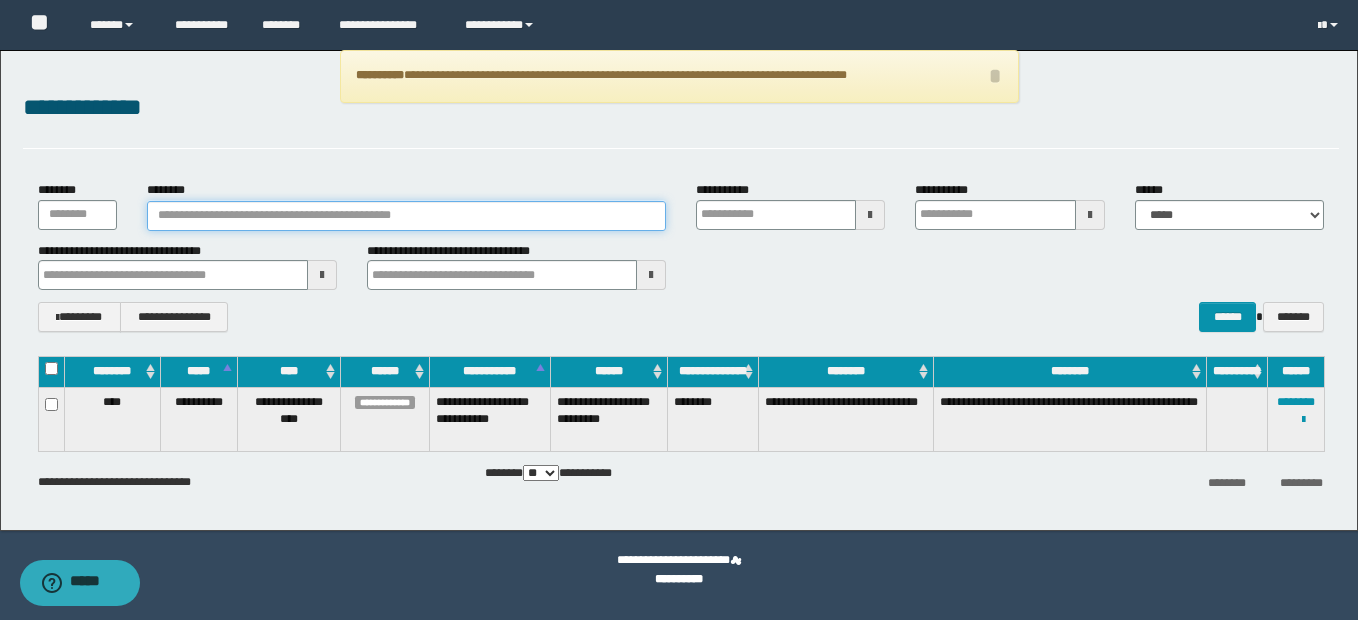 paste on "********" 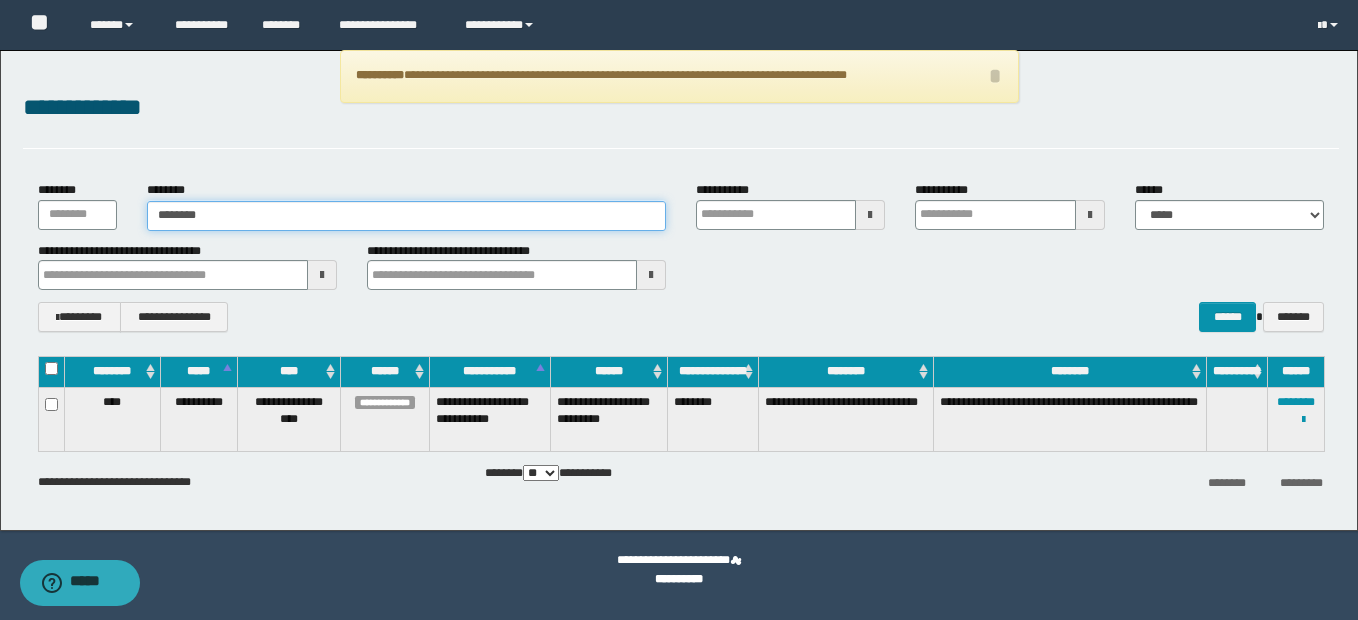 type on "********" 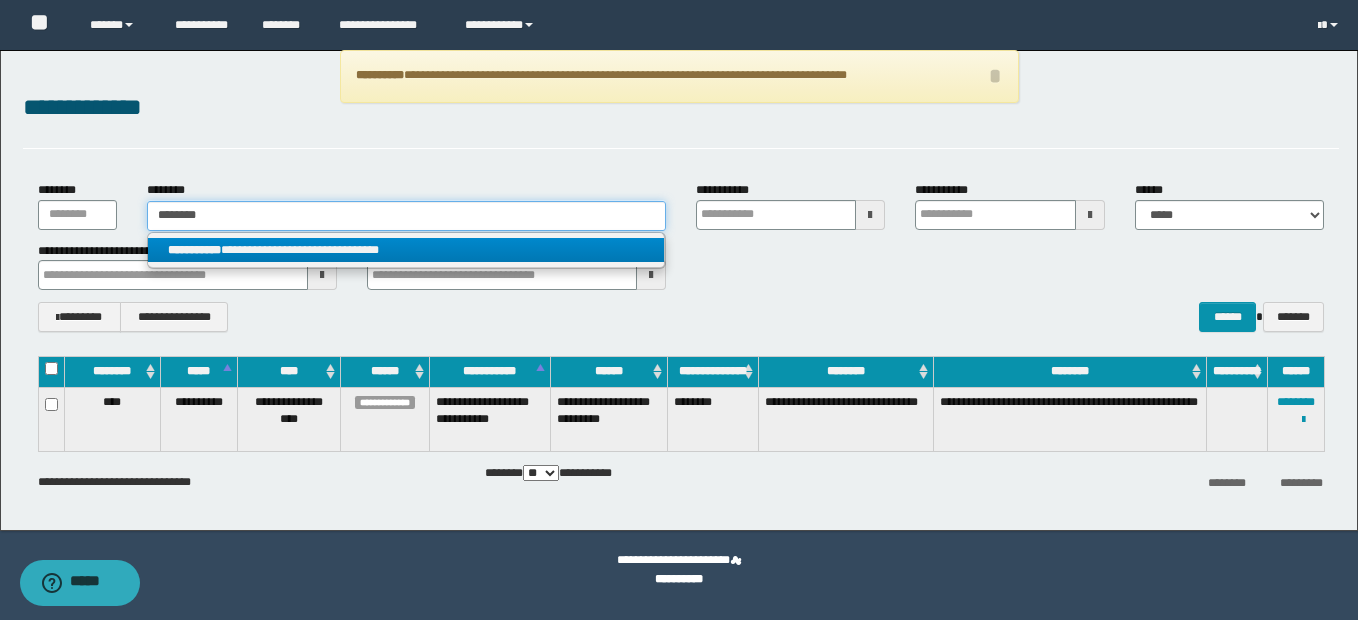 type on "********" 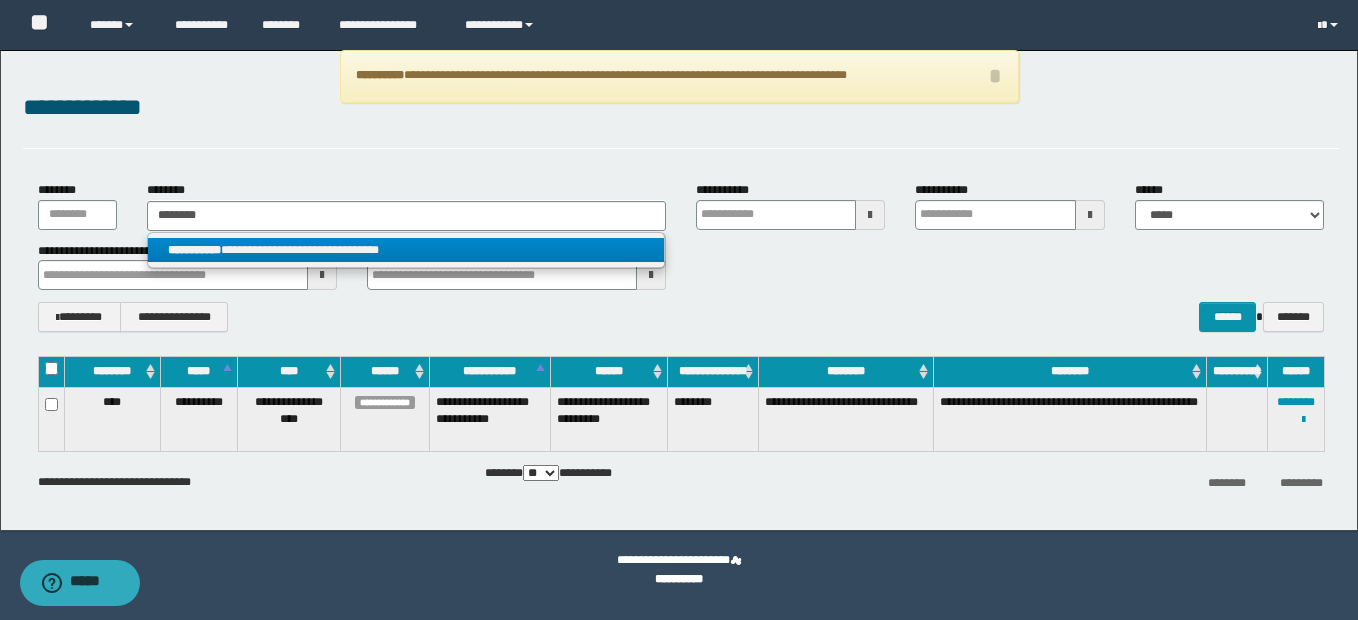 click on "**********" at bounding box center (406, 250) 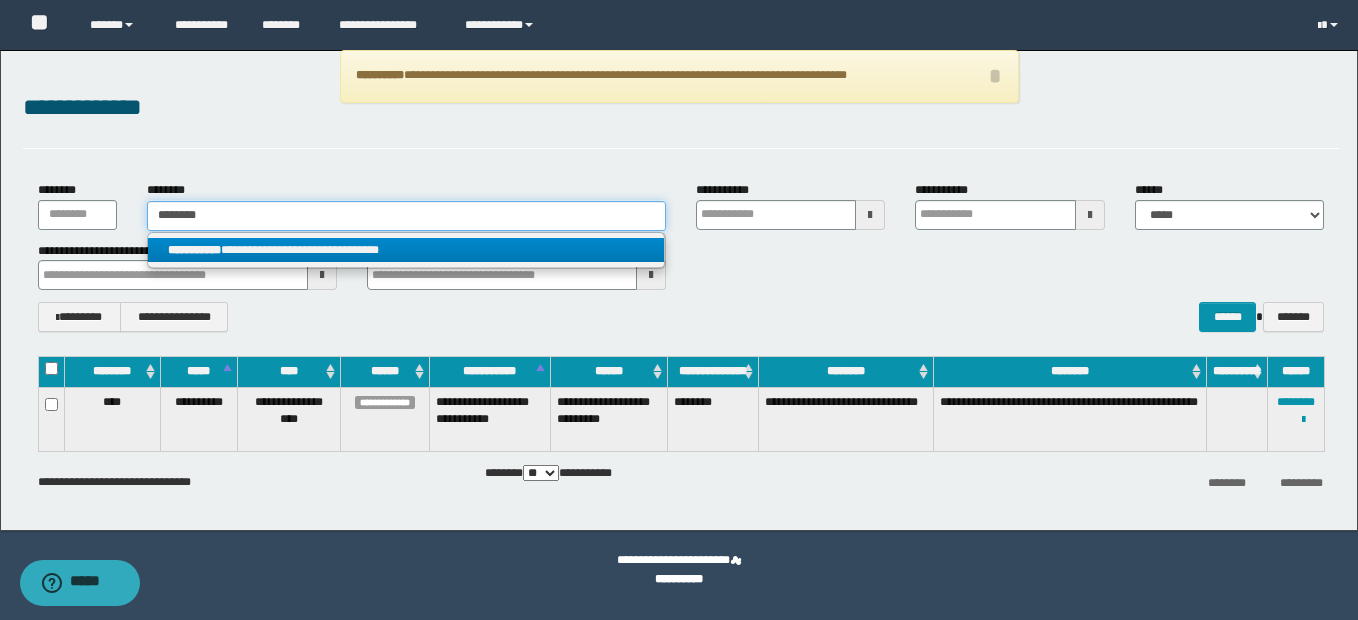 type 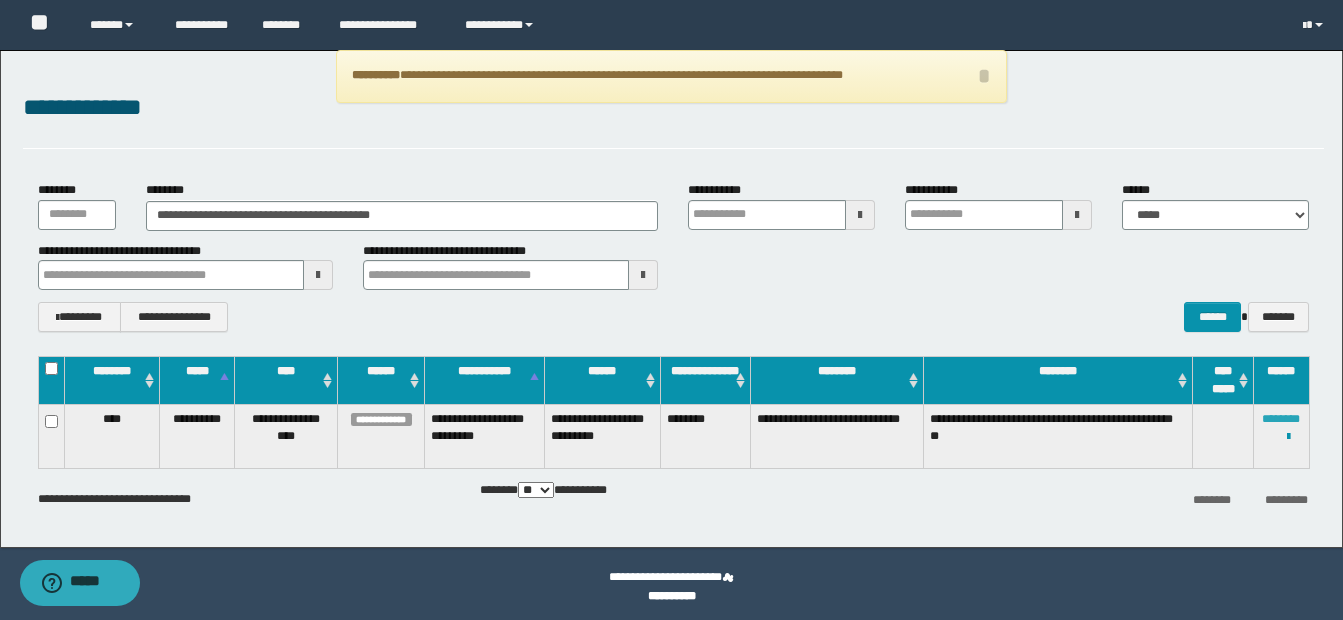 click on "********" at bounding box center (1281, 419) 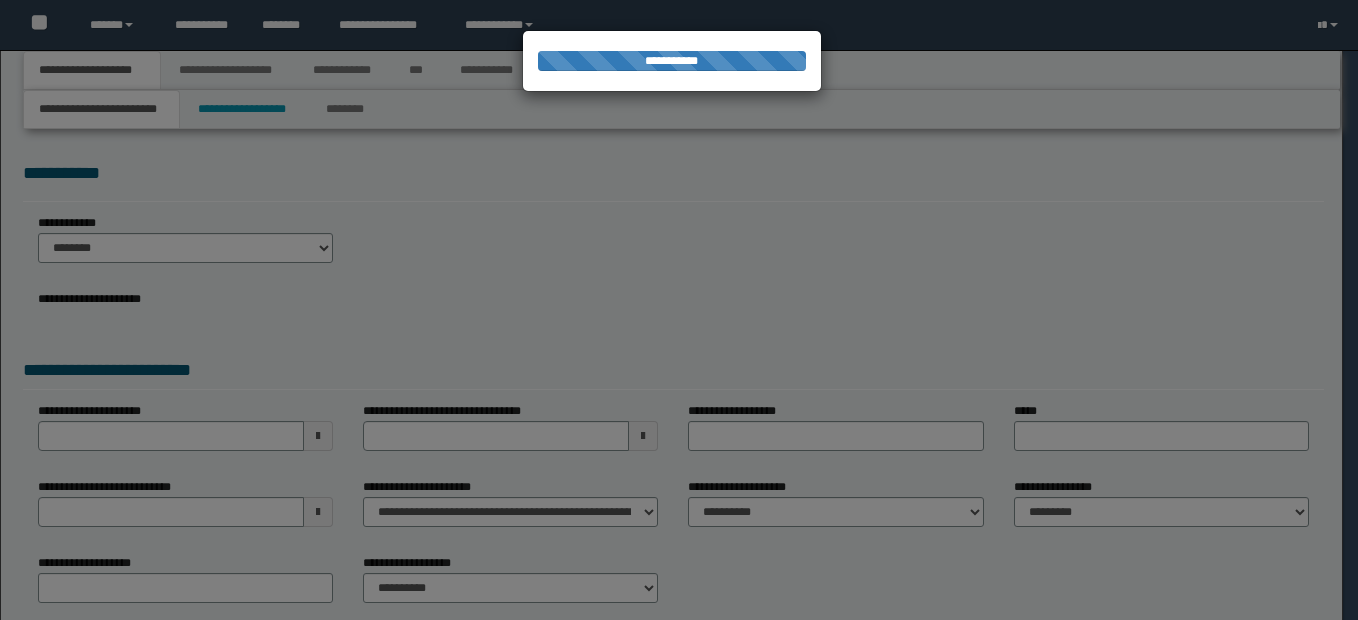 scroll, scrollTop: 0, scrollLeft: 0, axis: both 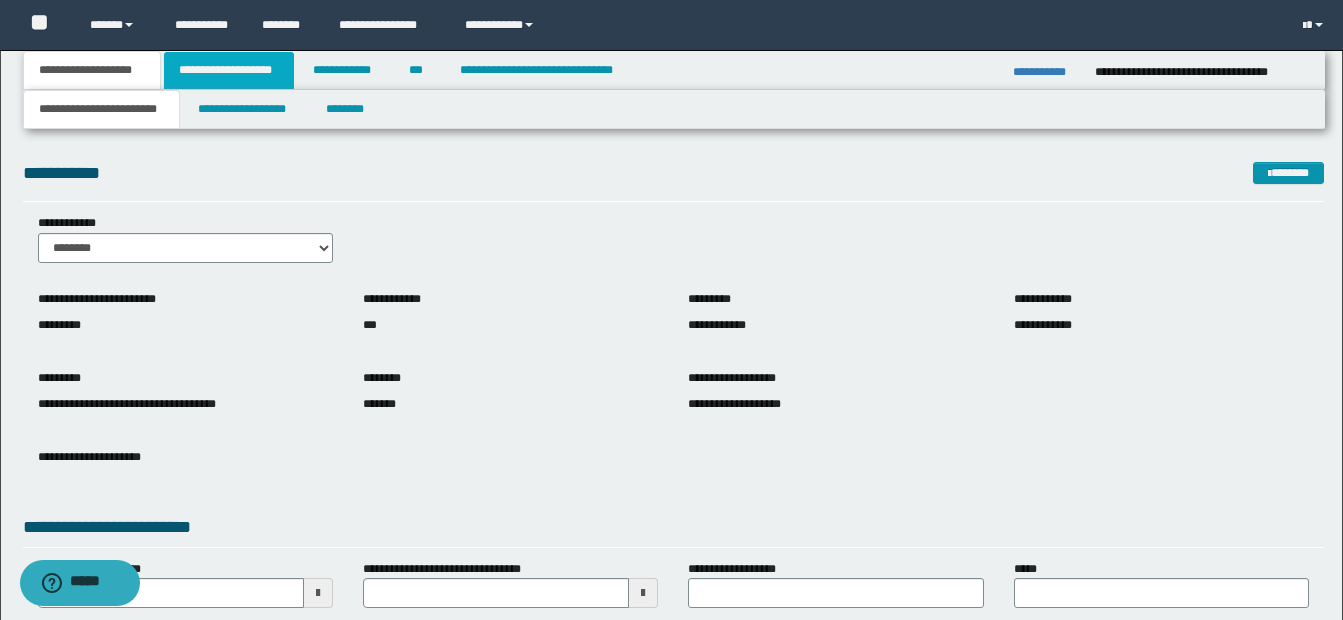 click on "**********" at bounding box center (229, 70) 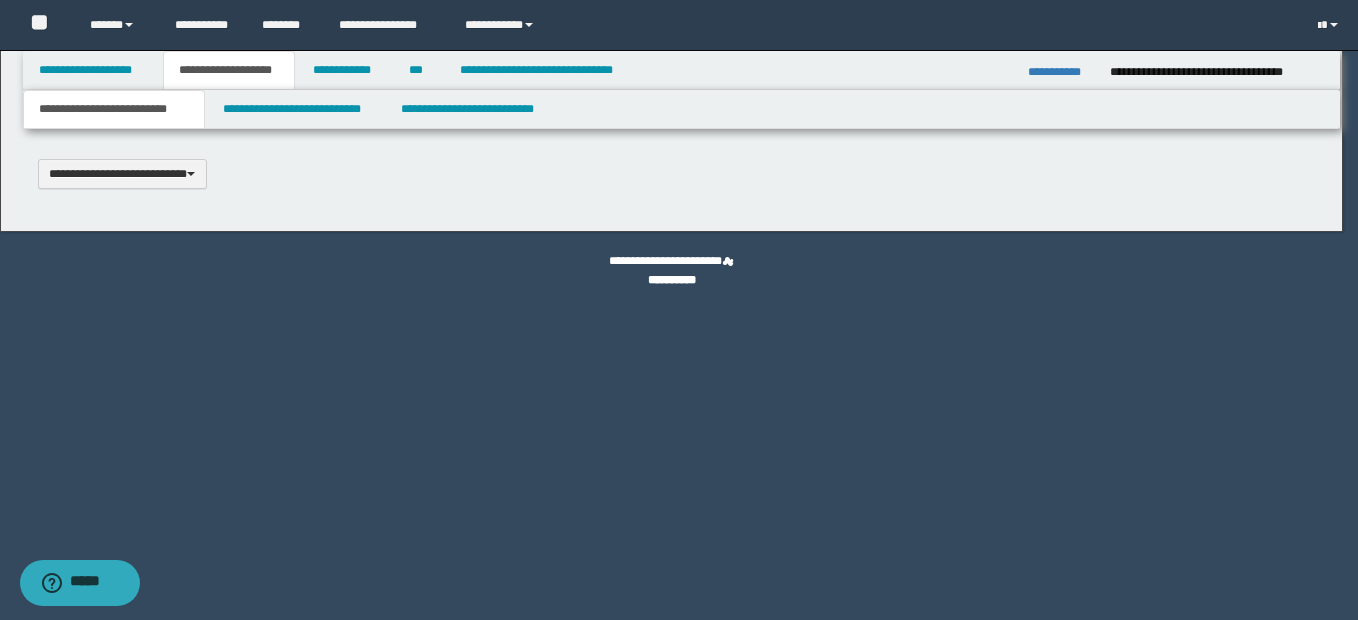 type 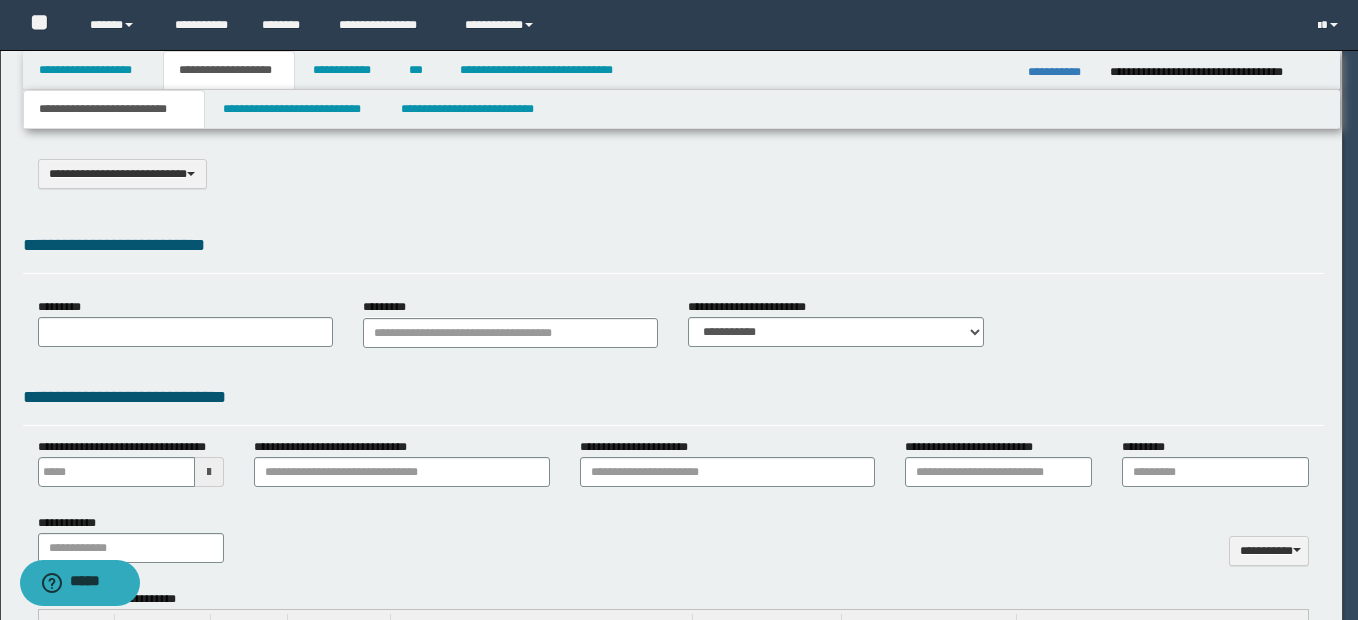select on "*" 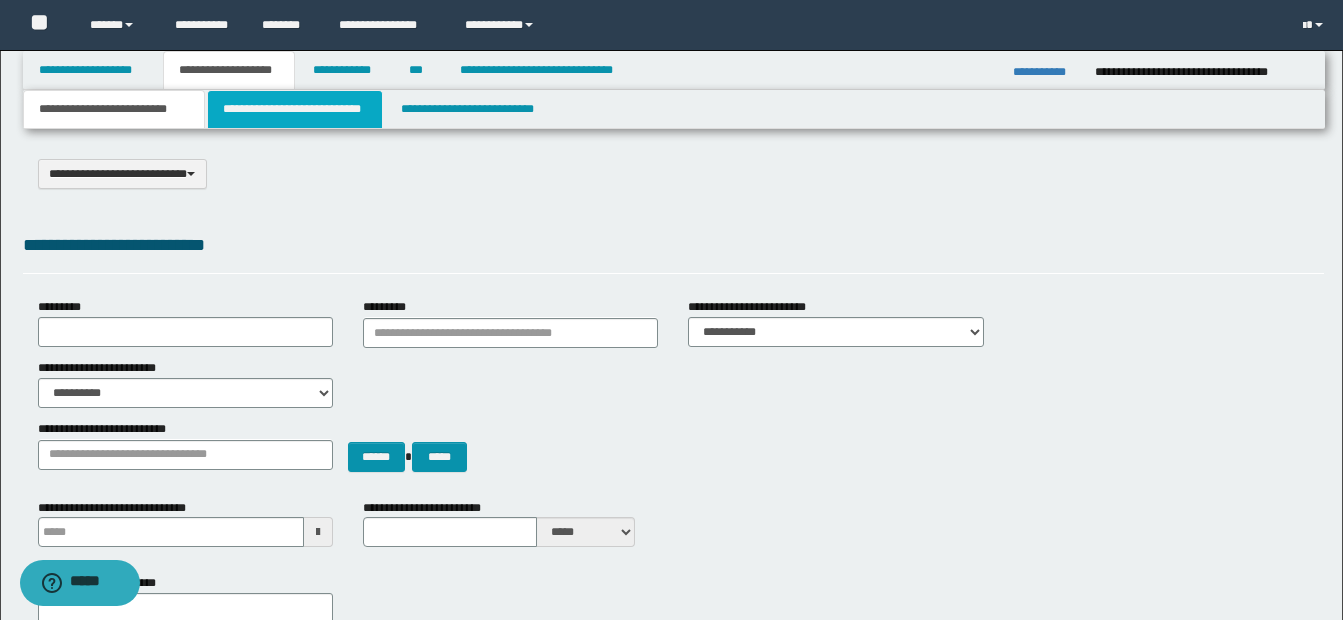 click on "**********" at bounding box center [295, 109] 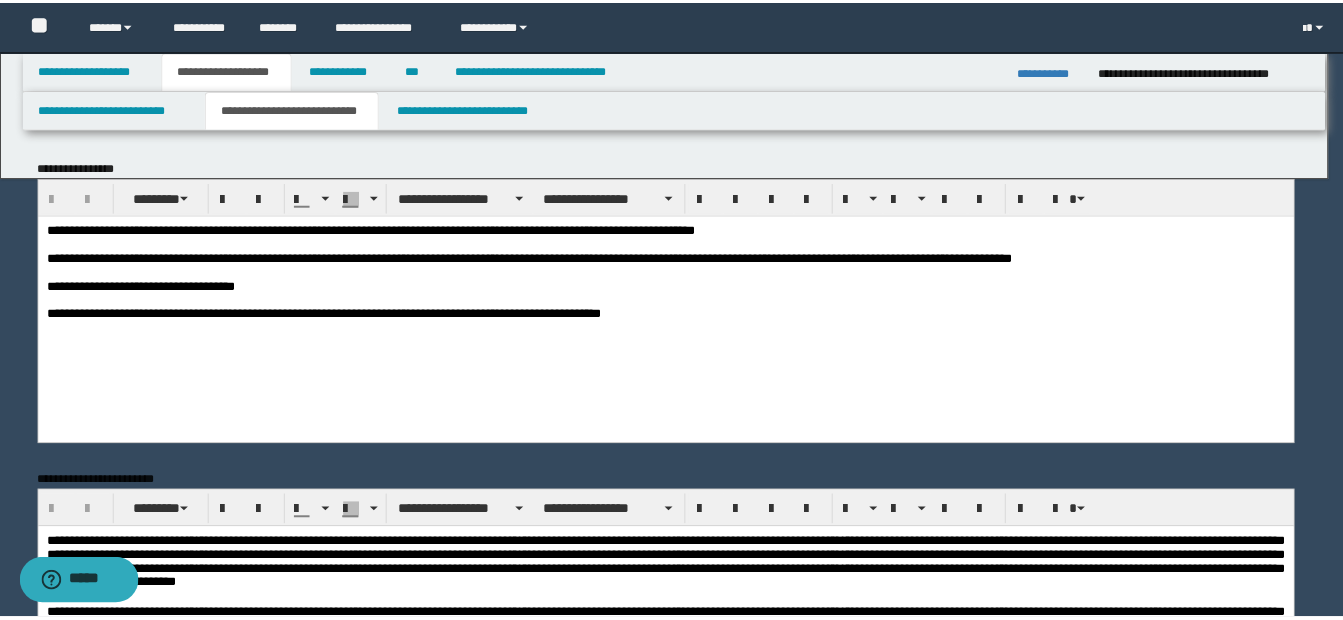 scroll, scrollTop: 0, scrollLeft: 0, axis: both 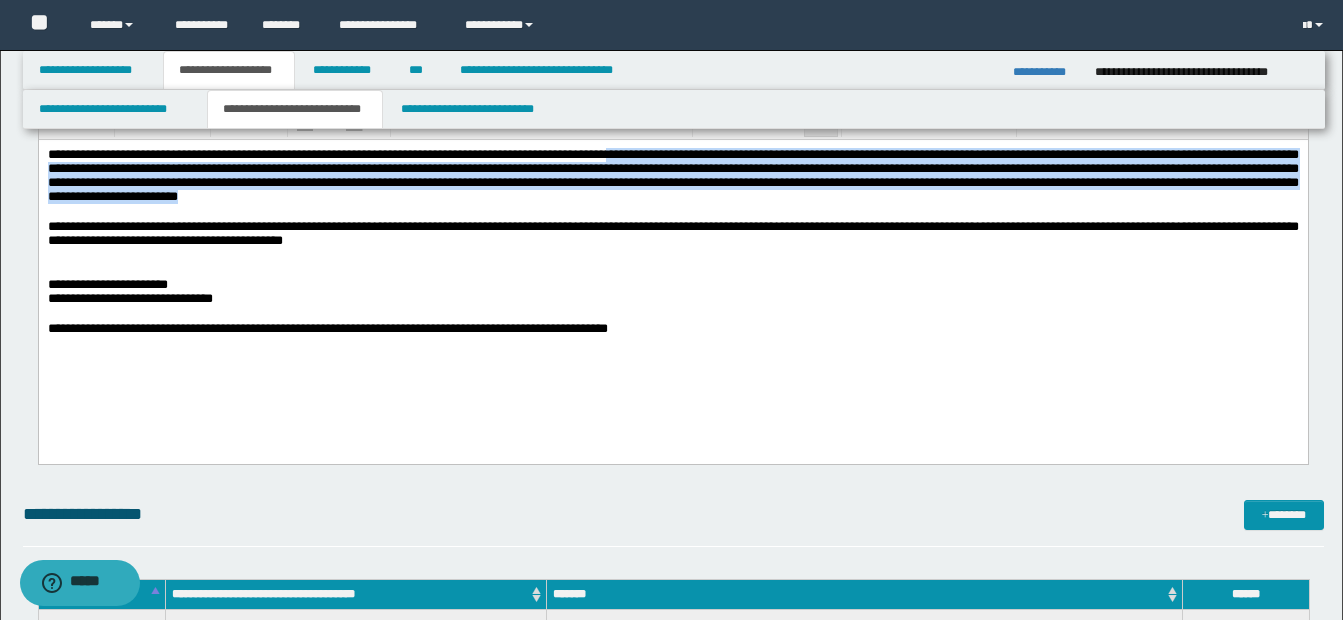 drag, startPoint x: 664, startPoint y: 157, endPoint x: 711, endPoint y: 207, distance: 68.622154 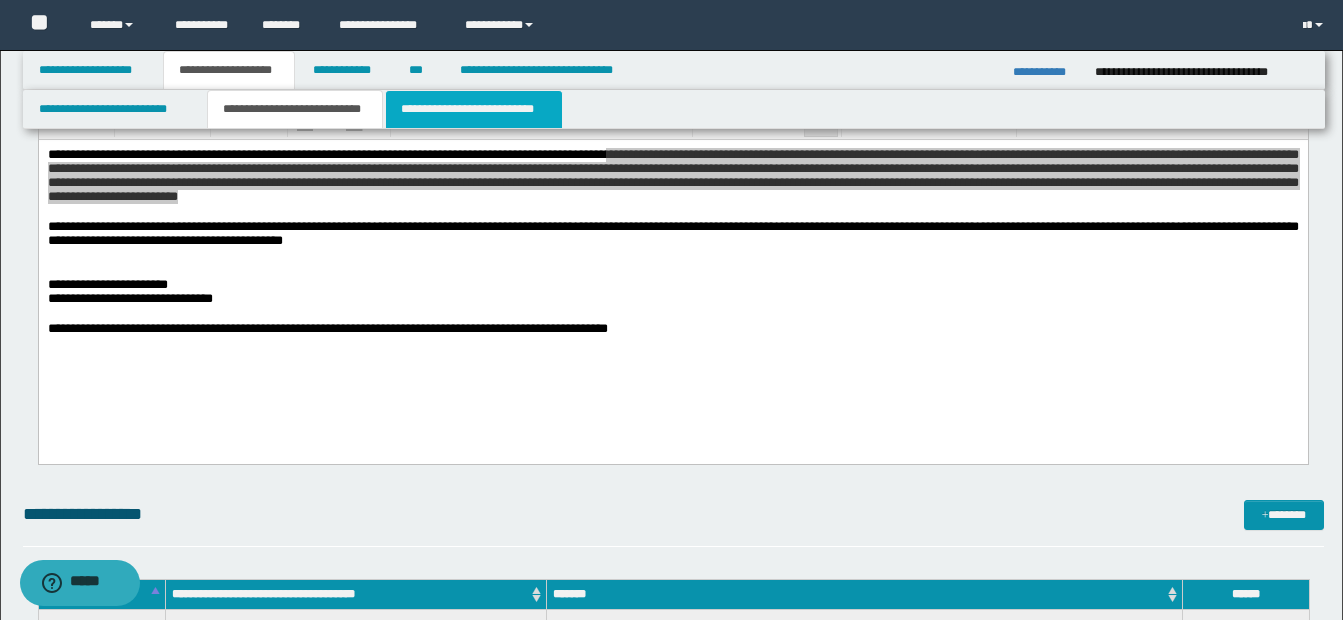 click on "**********" at bounding box center (474, 109) 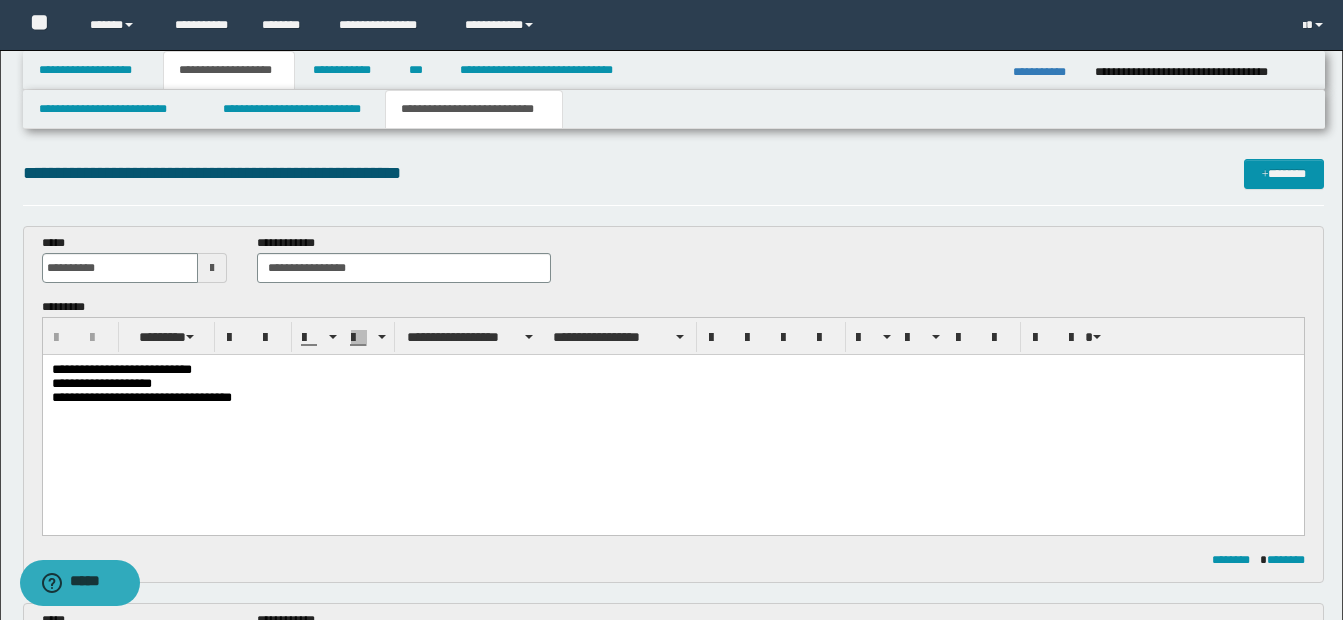 scroll, scrollTop: 0, scrollLeft: 0, axis: both 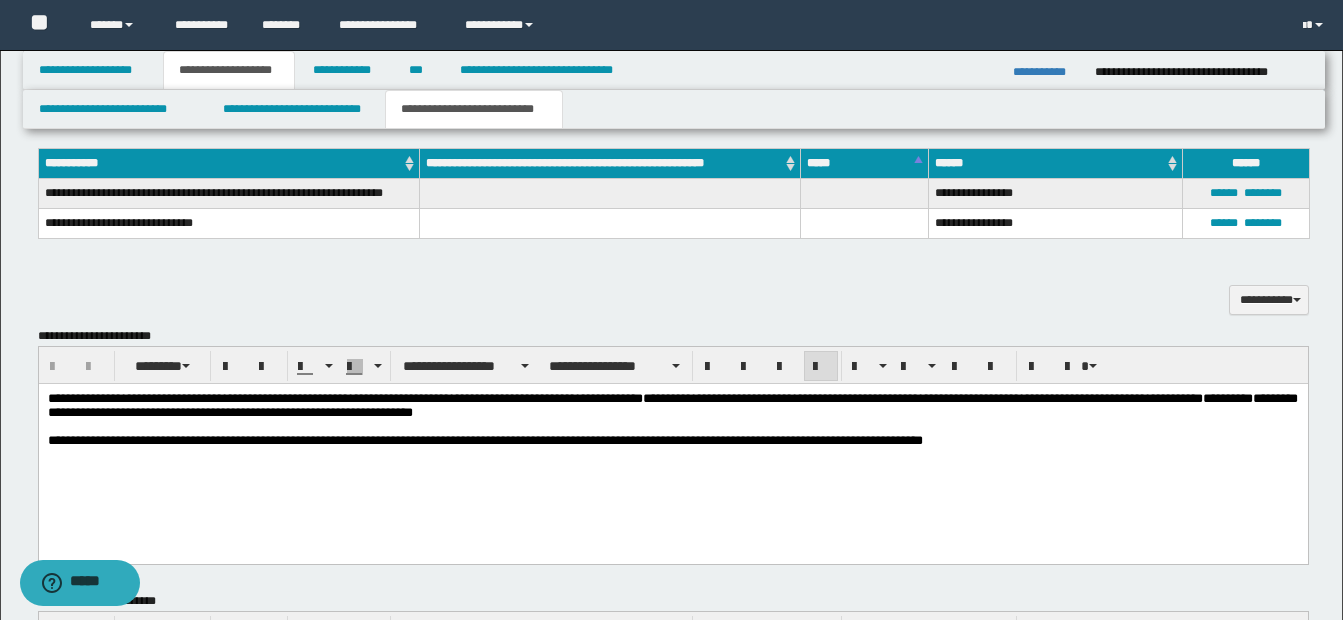 click at bounding box center (141, 425) 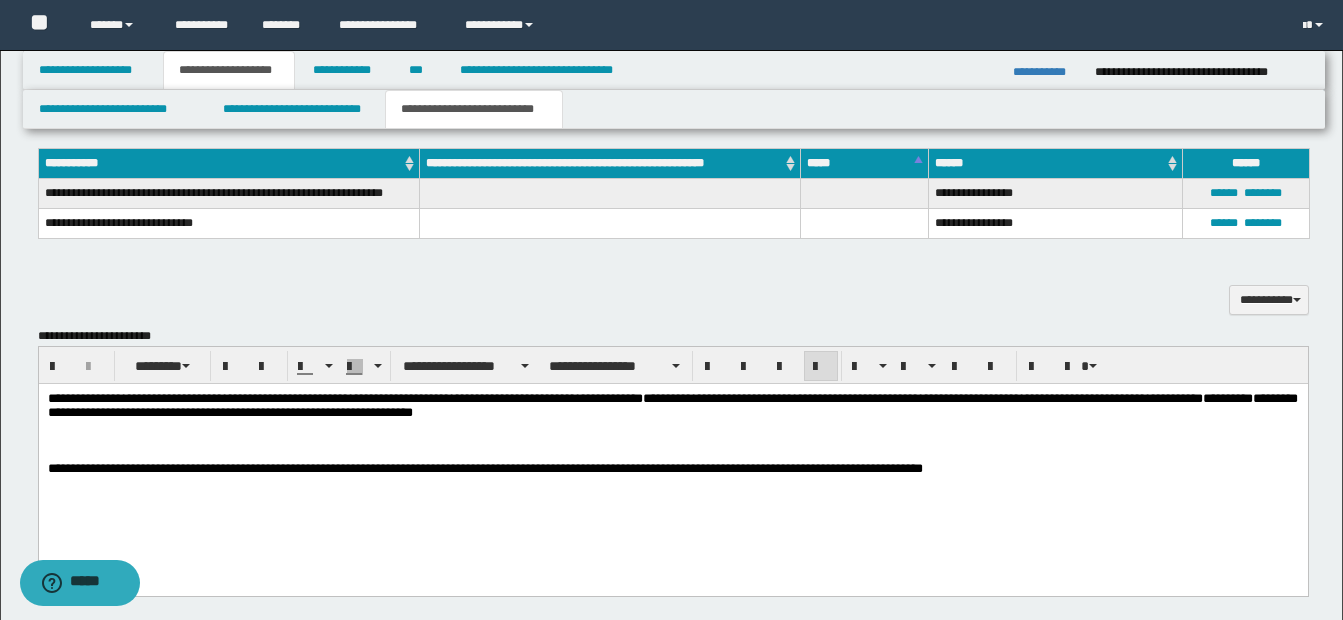 click at bounding box center [672, 440] 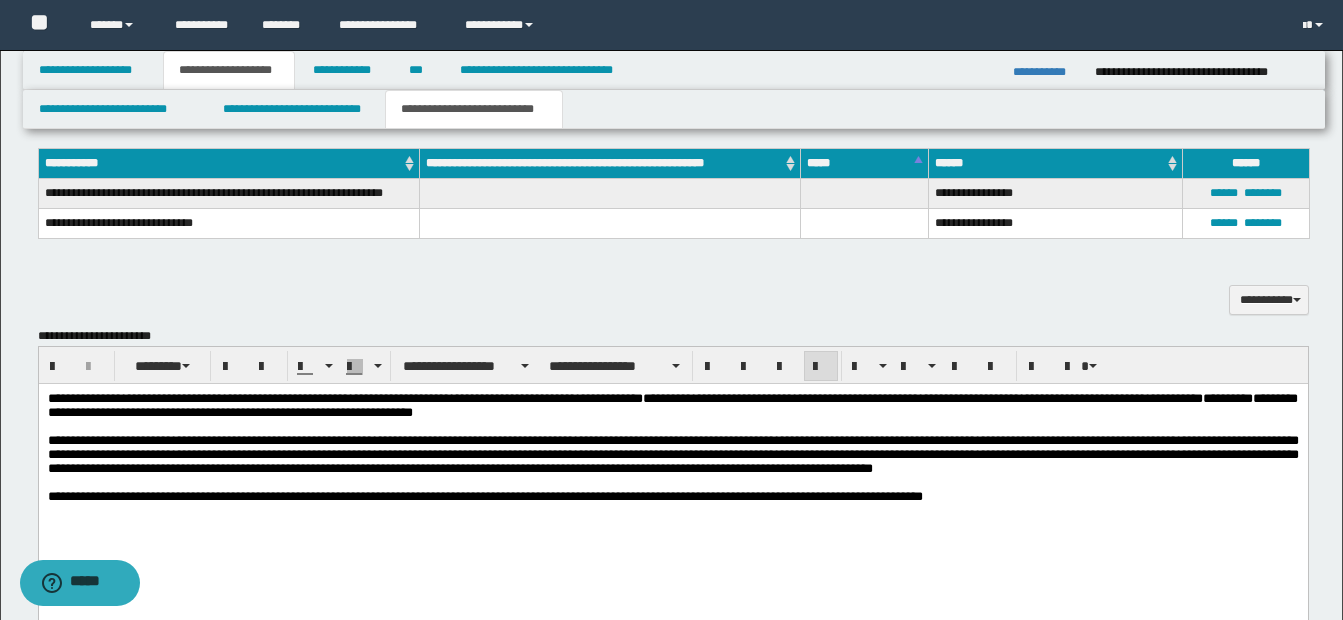 click on "**********" at bounding box center (672, 472) 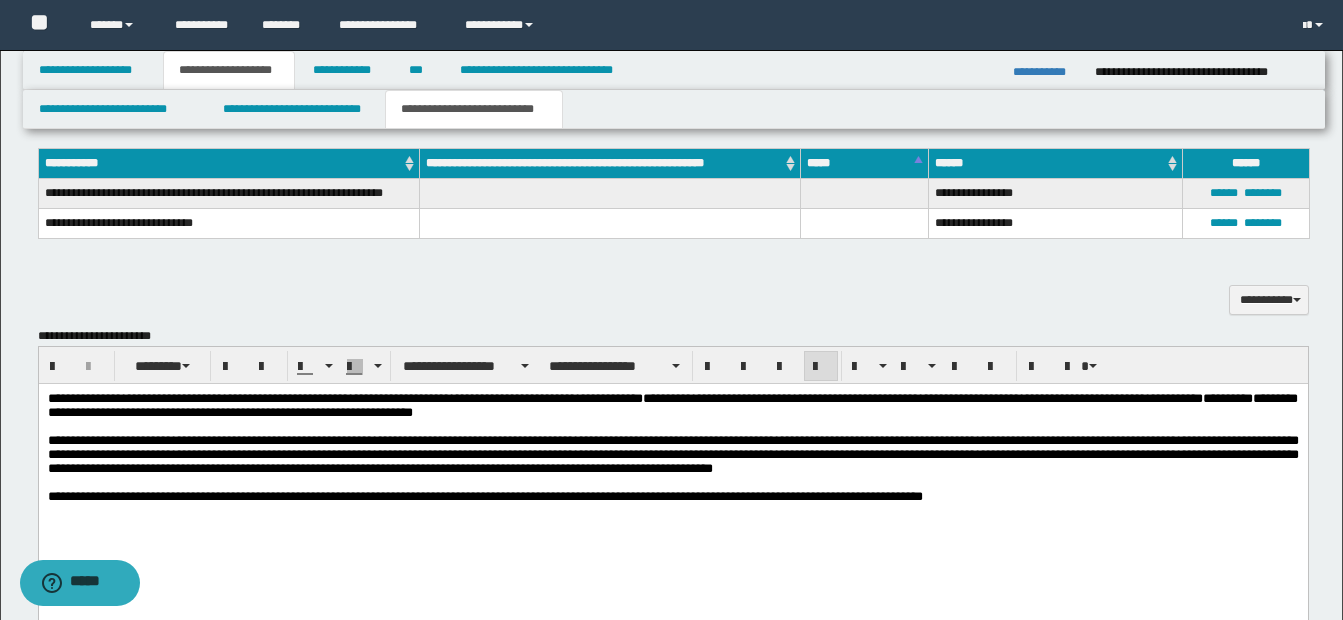 click on "**********" at bounding box center (672, 453) 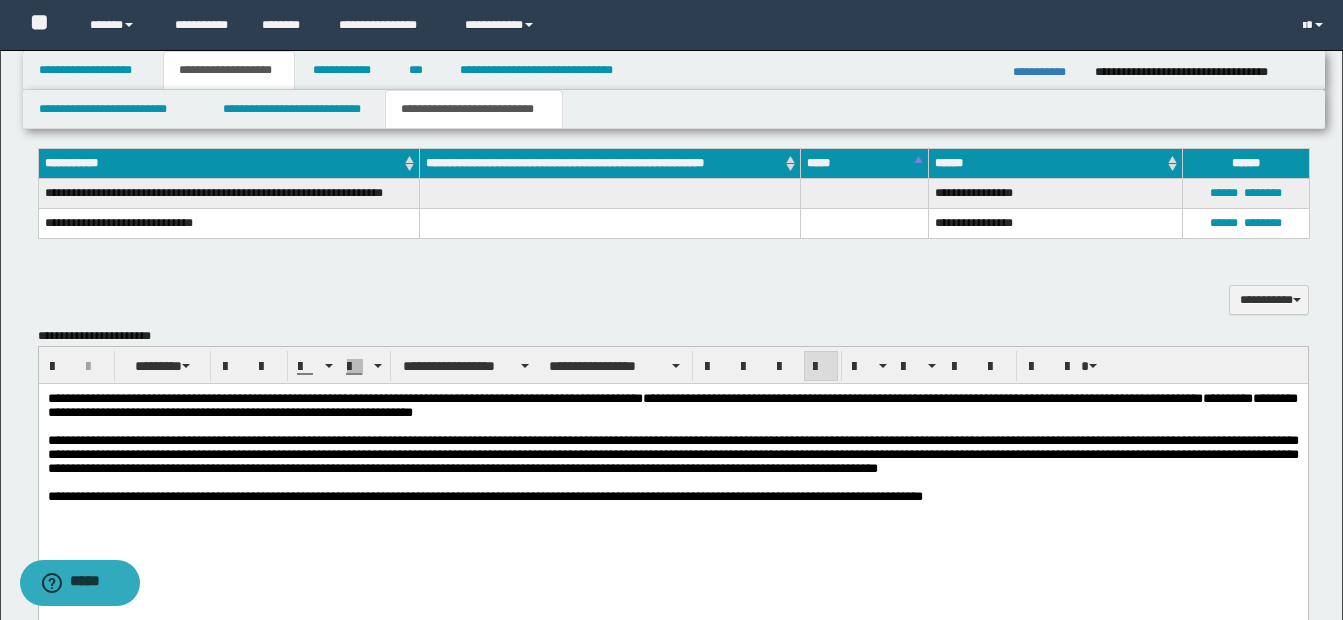 click on "**********" at bounding box center (672, 453) 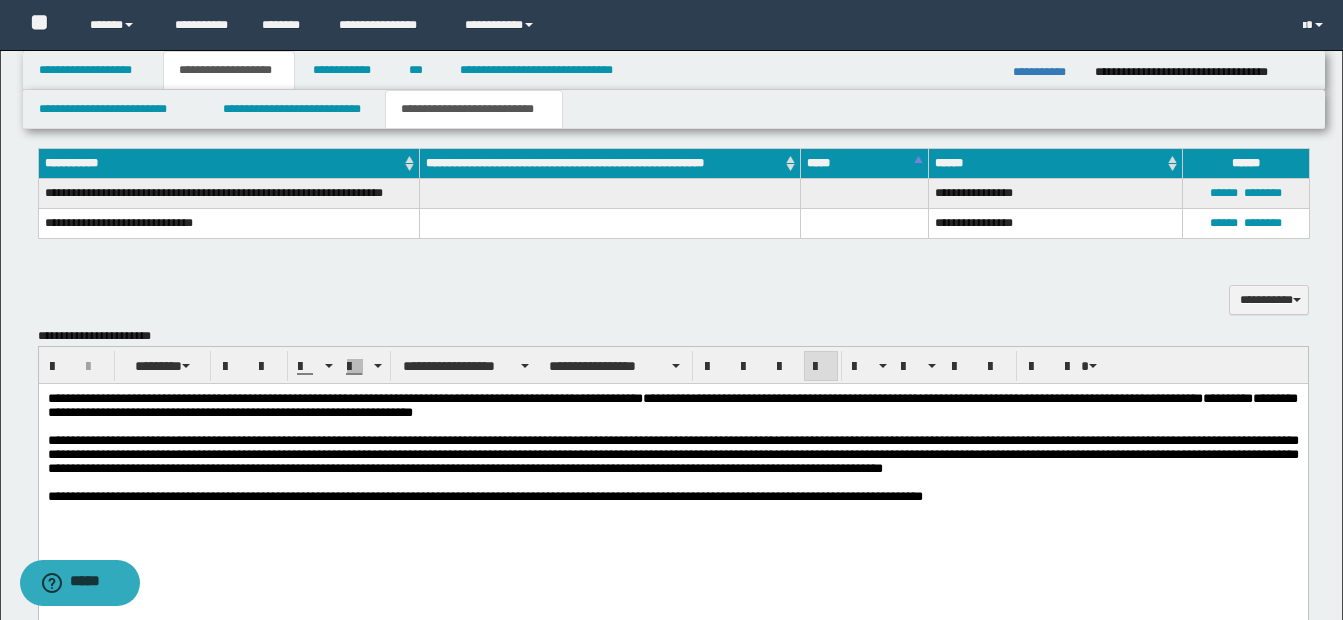 click on "**********" at bounding box center (672, 453) 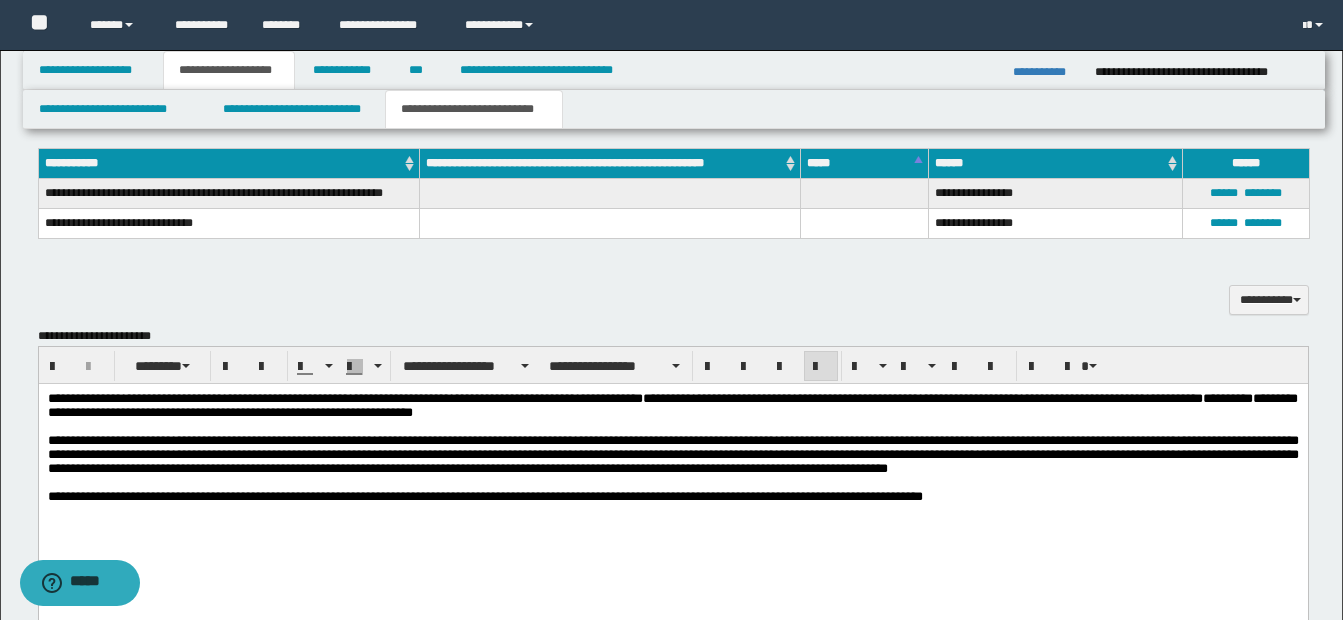 click on "**********" at bounding box center [672, 453] 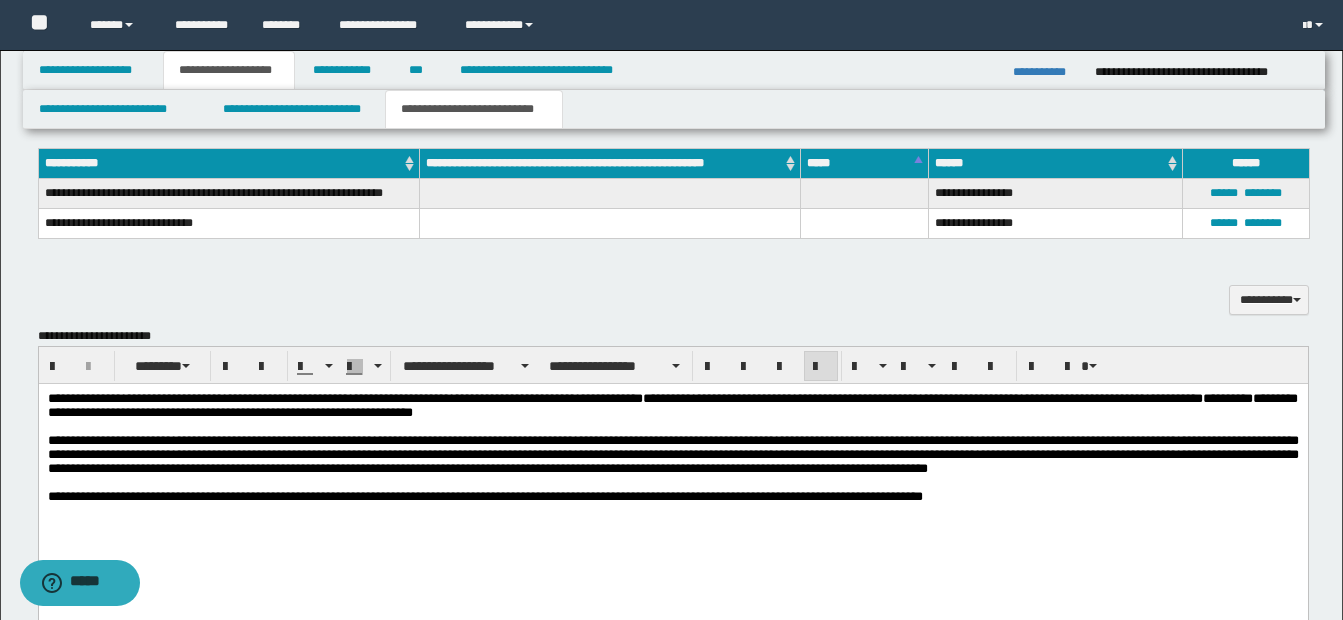 click on "**********" at bounding box center [672, 453] 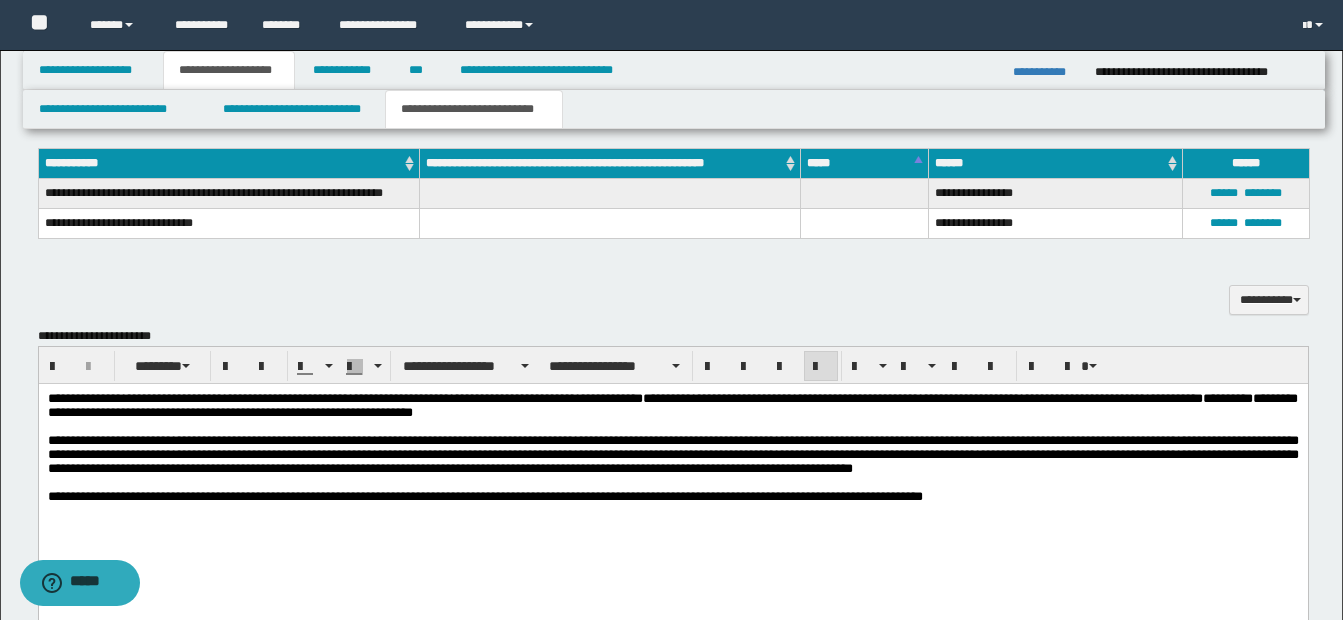 click at bounding box center [672, 426] 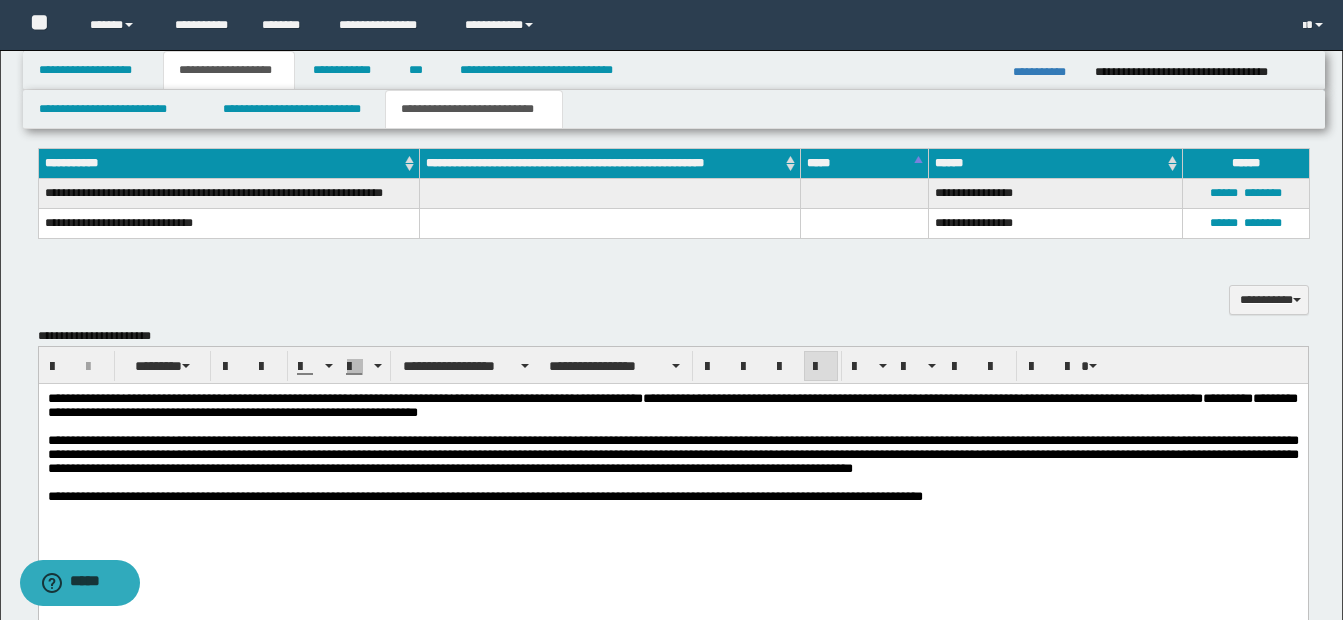 click on "**********" at bounding box center (672, 453) 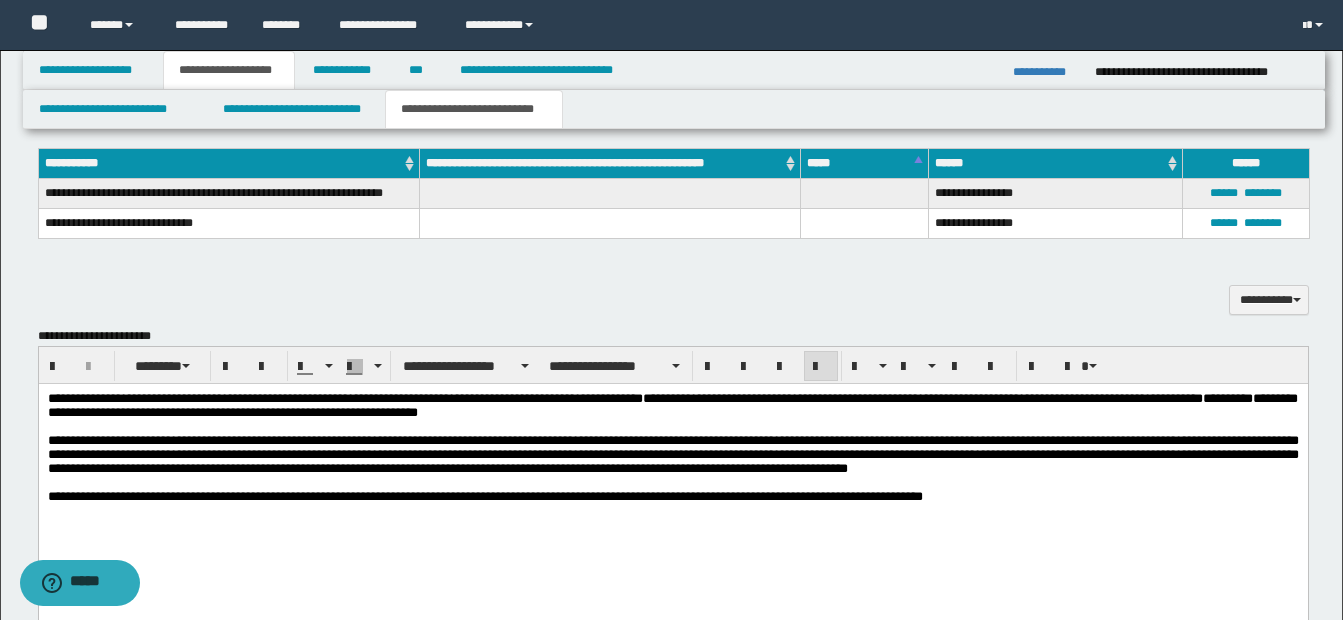 click on "**********" at bounding box center [672, 453] 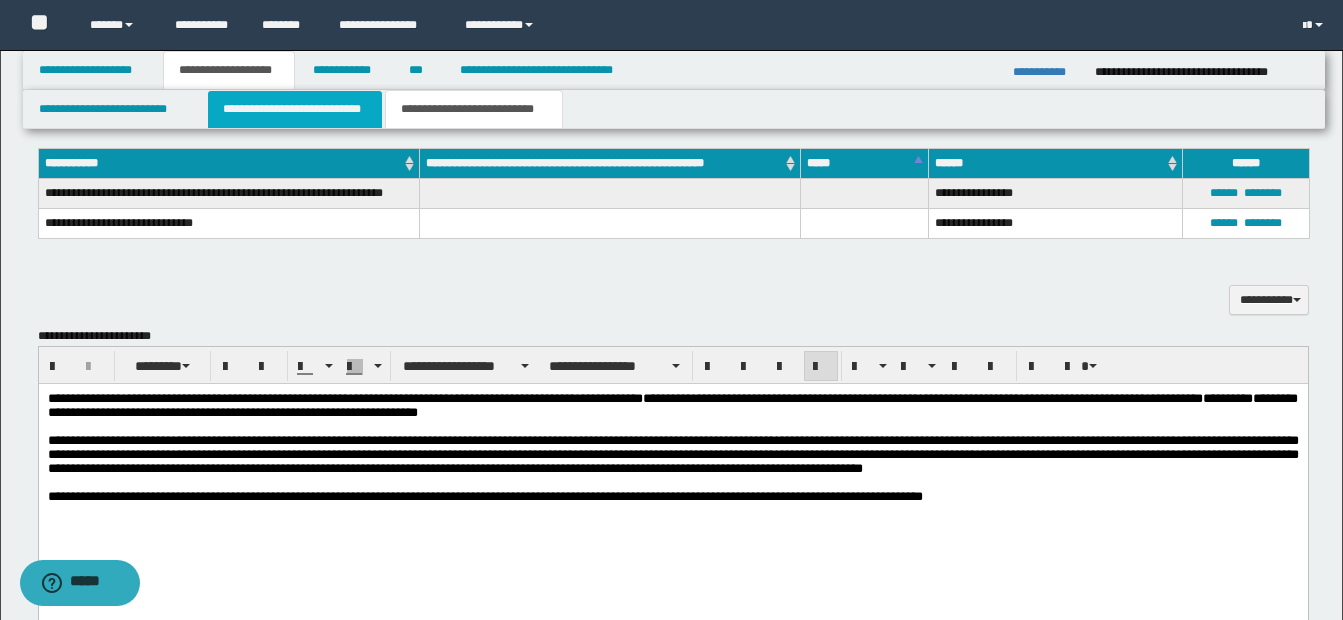 click on "**********" at bounding box center (295, 109) 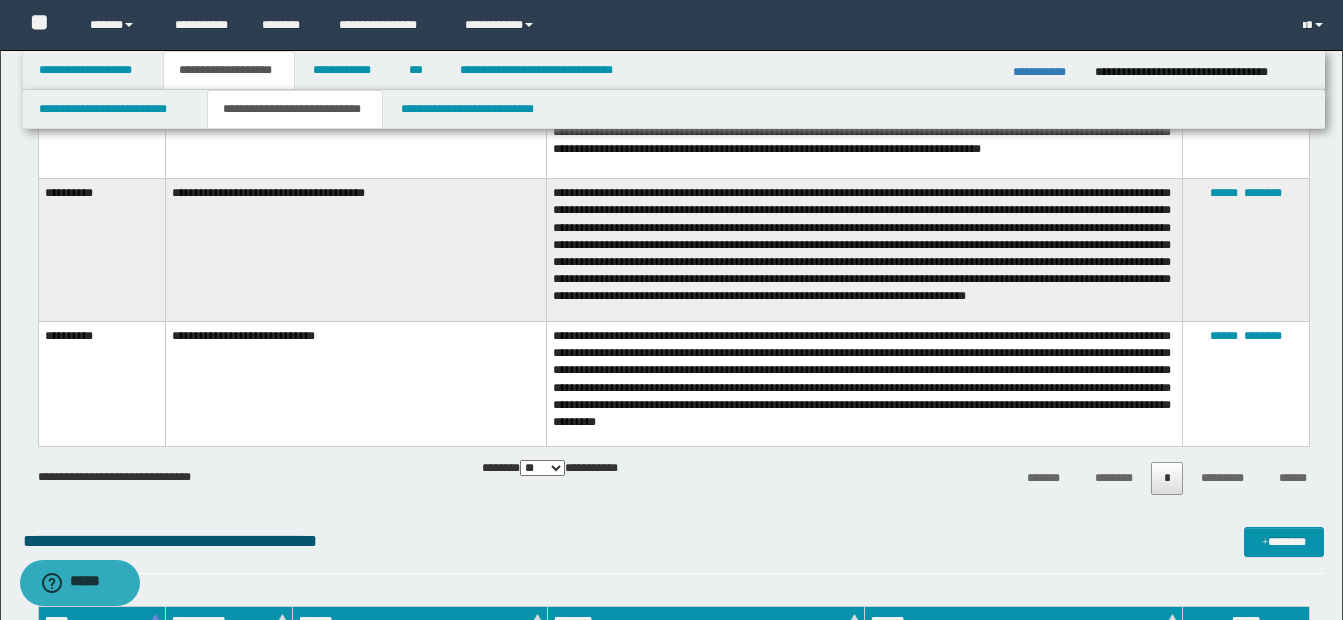 scroll, scrollTop: 1276, scrollLeft: 0, axis: vertical 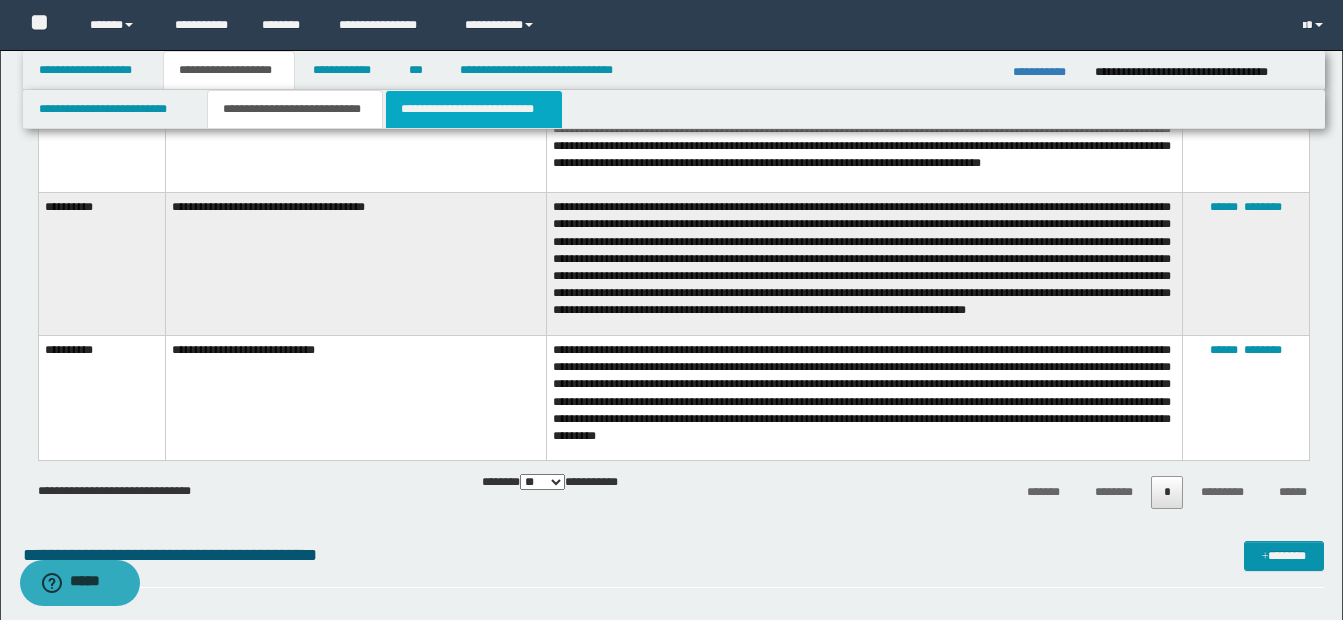 click on "**********" at bounding box center (474, 109) 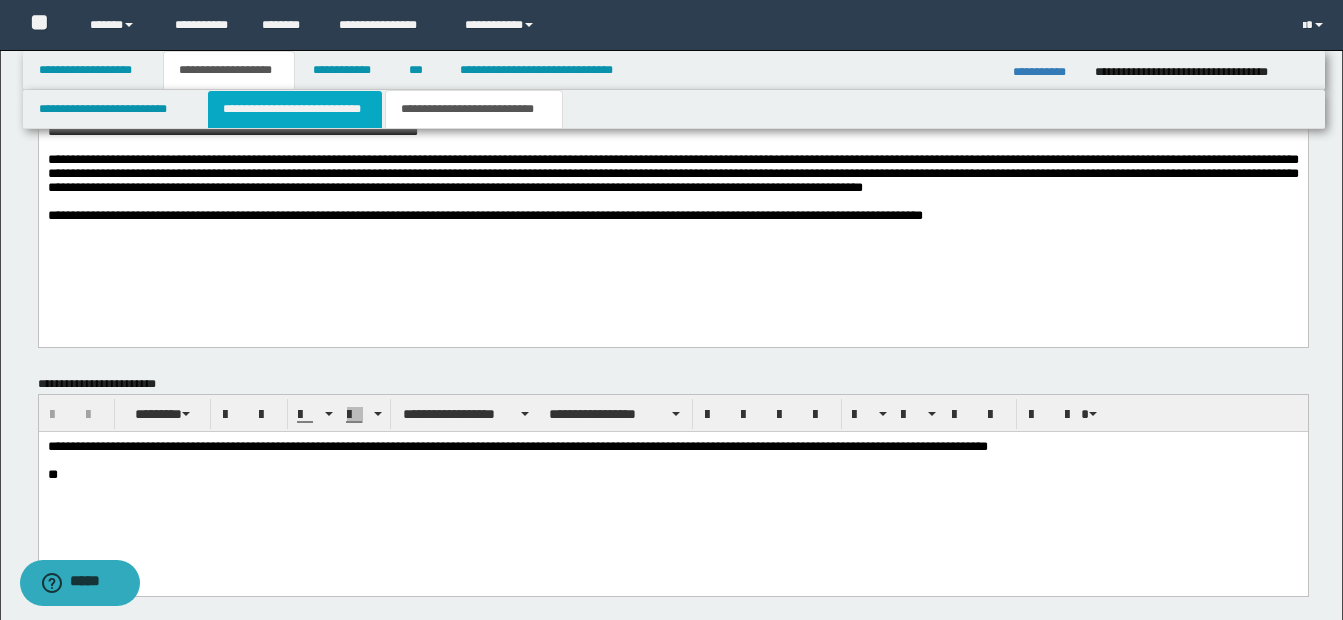 click on "**********" at bounding box center [295, 109] 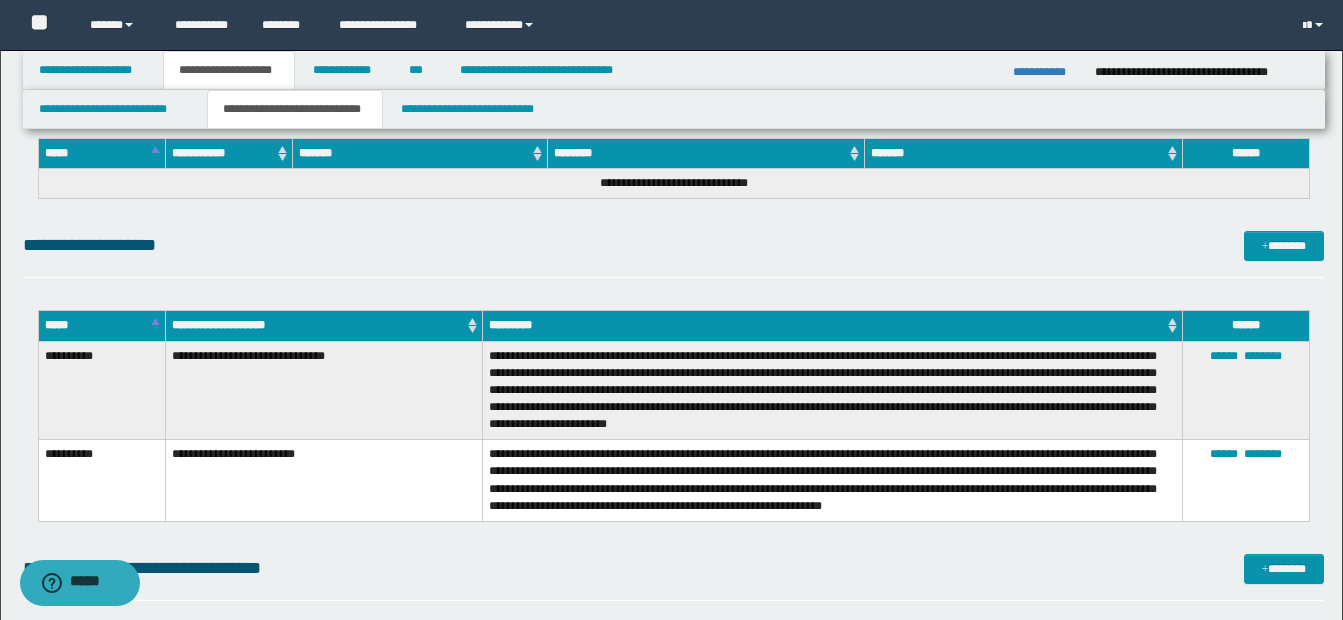scroll, scrollTop: 1847, scrollLeft: 0, axis: vertical 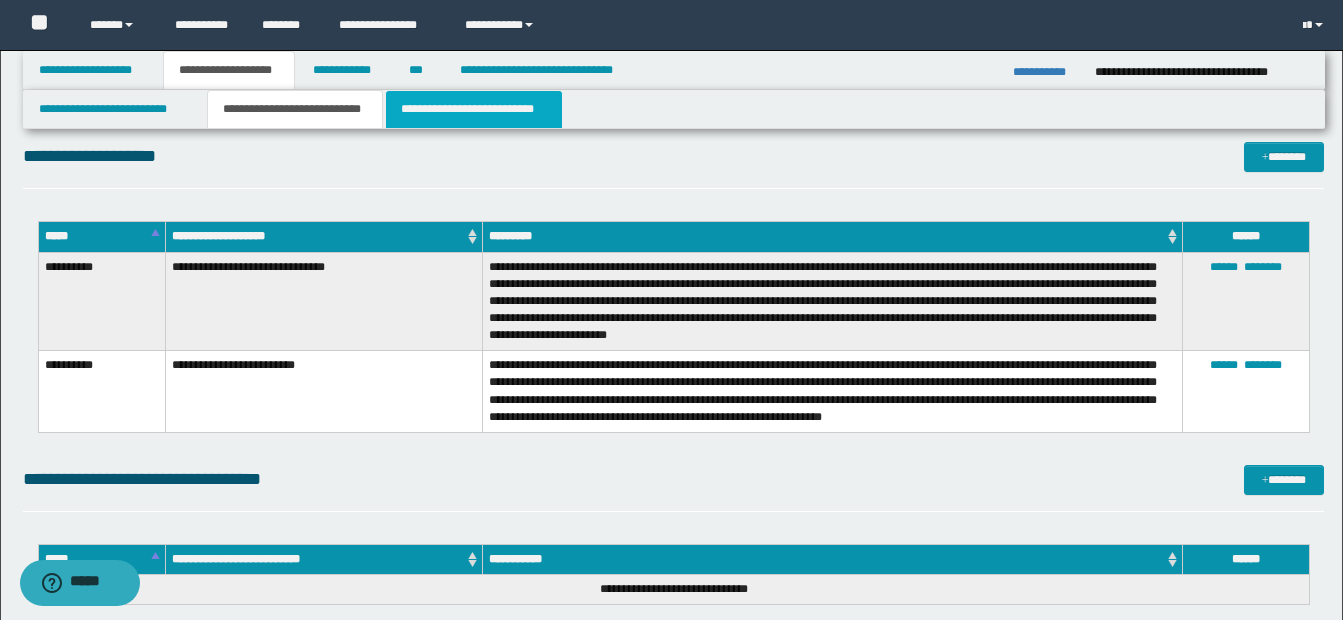 click on "**********" at bounding box center (474, 109) 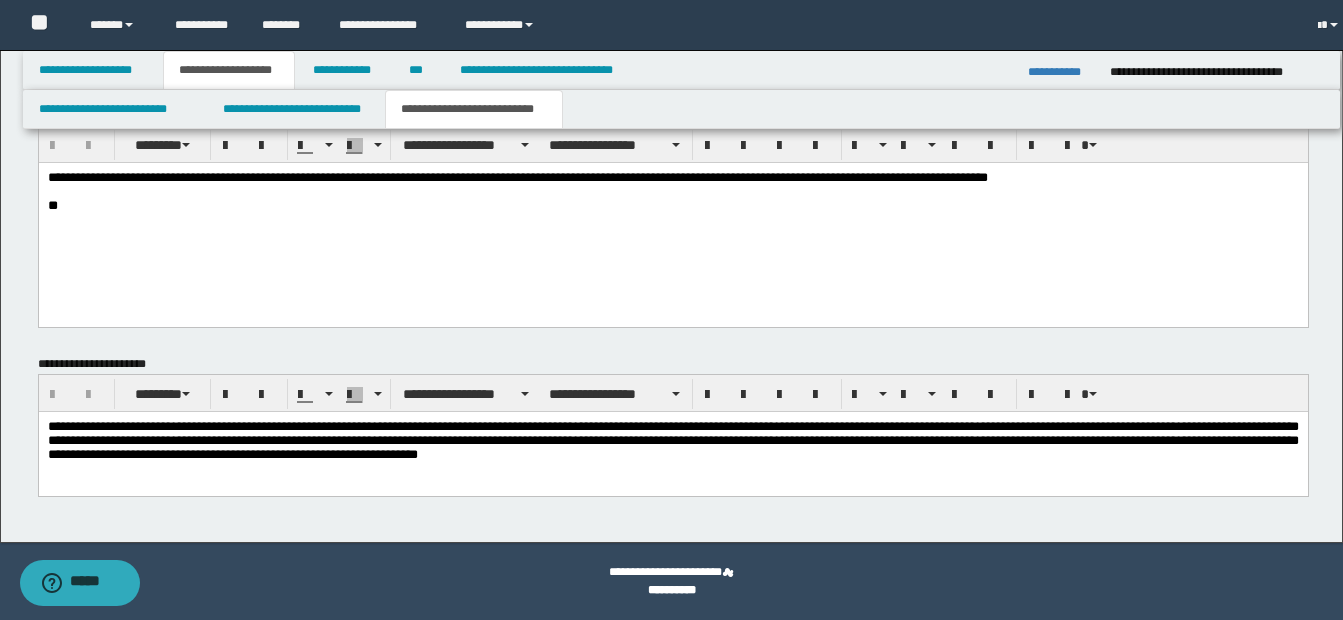 scroll, scrollTop: 1545, scrollLeft: 0, axis: vertical 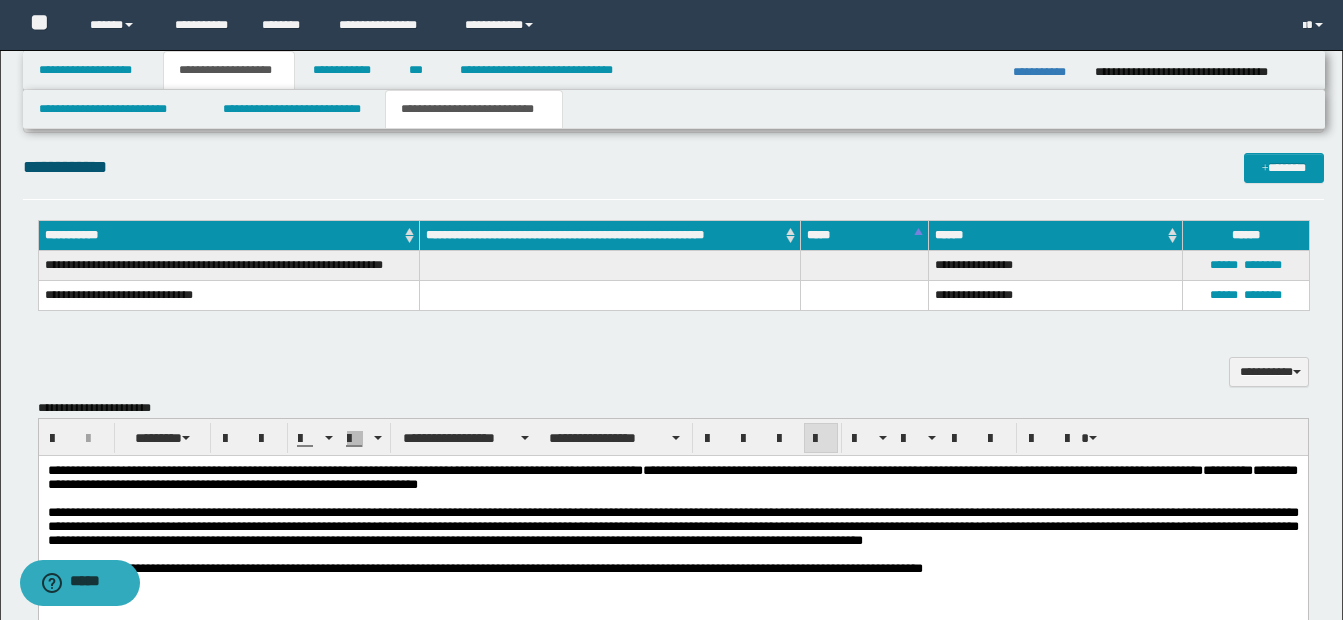 click on "**********" at bounding box center (672, 525) 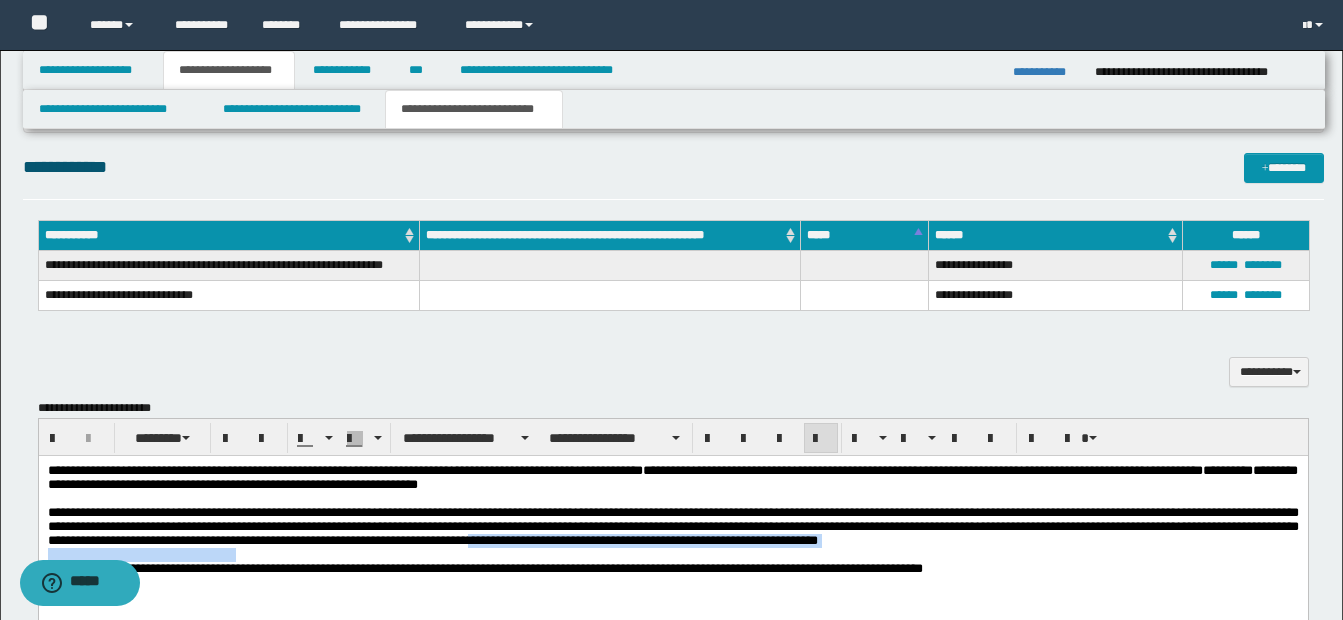 click on "**********" at bounding box center [672, 544] 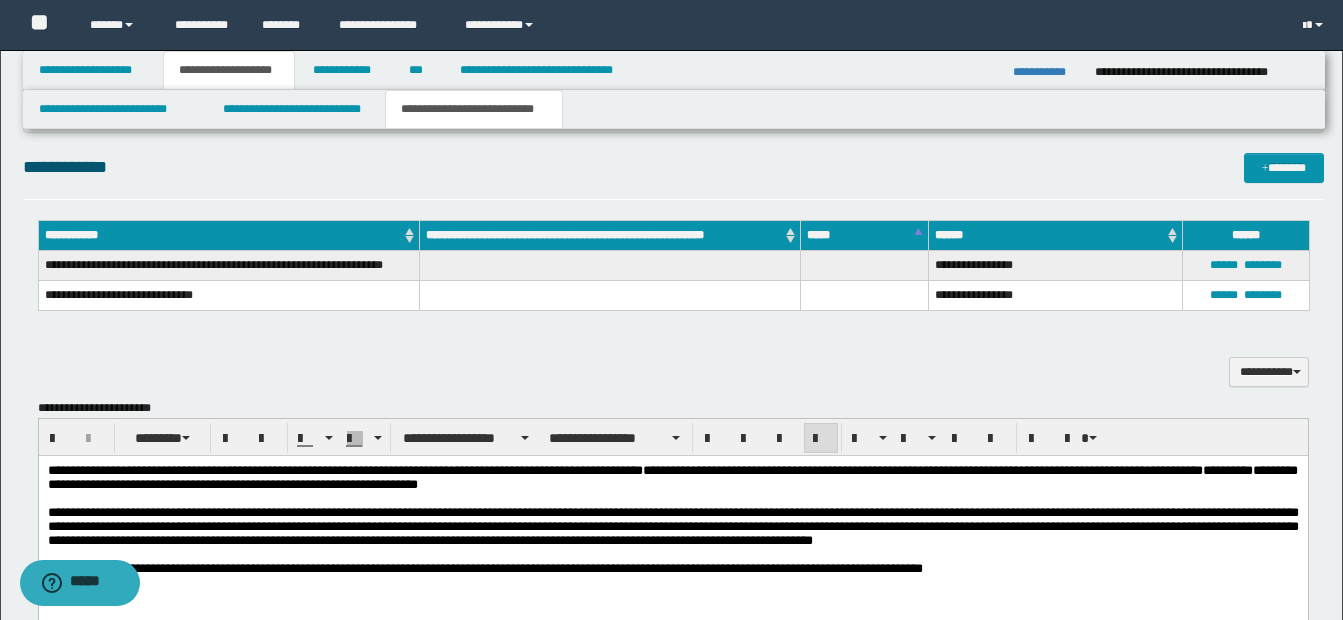 click on "**********" at bounding box center [672, 525] 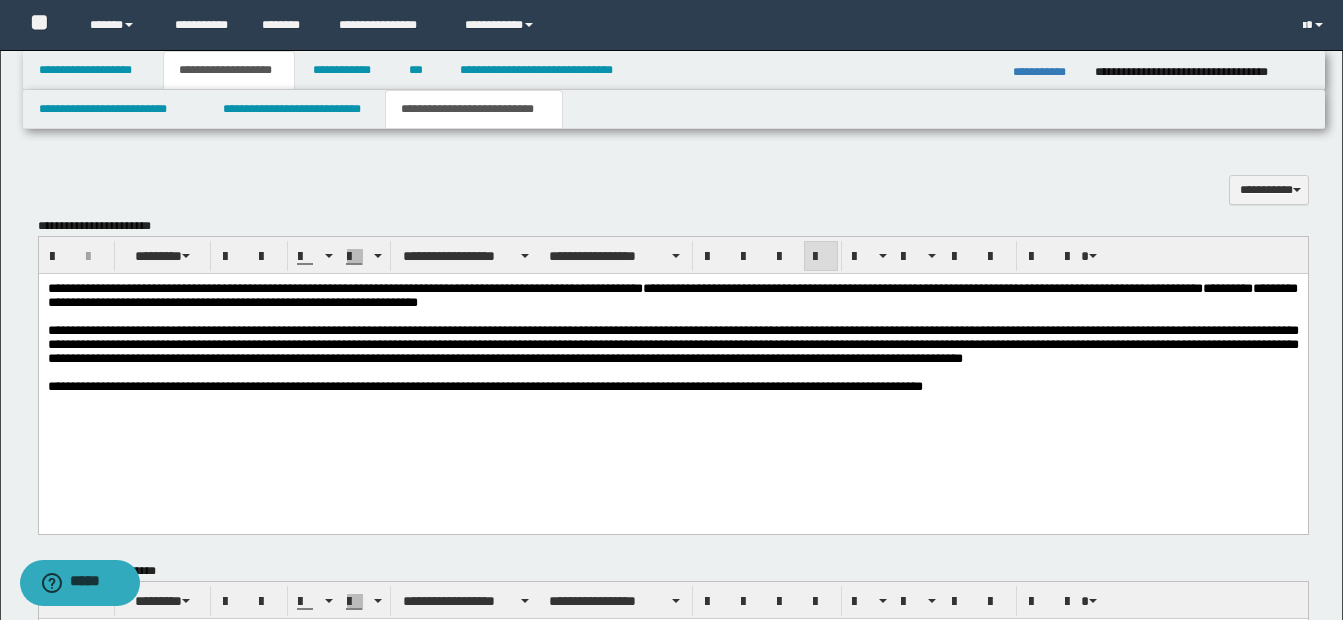 scroll, scrollTop: 1113, scrollLeft: 0, axis: vertical 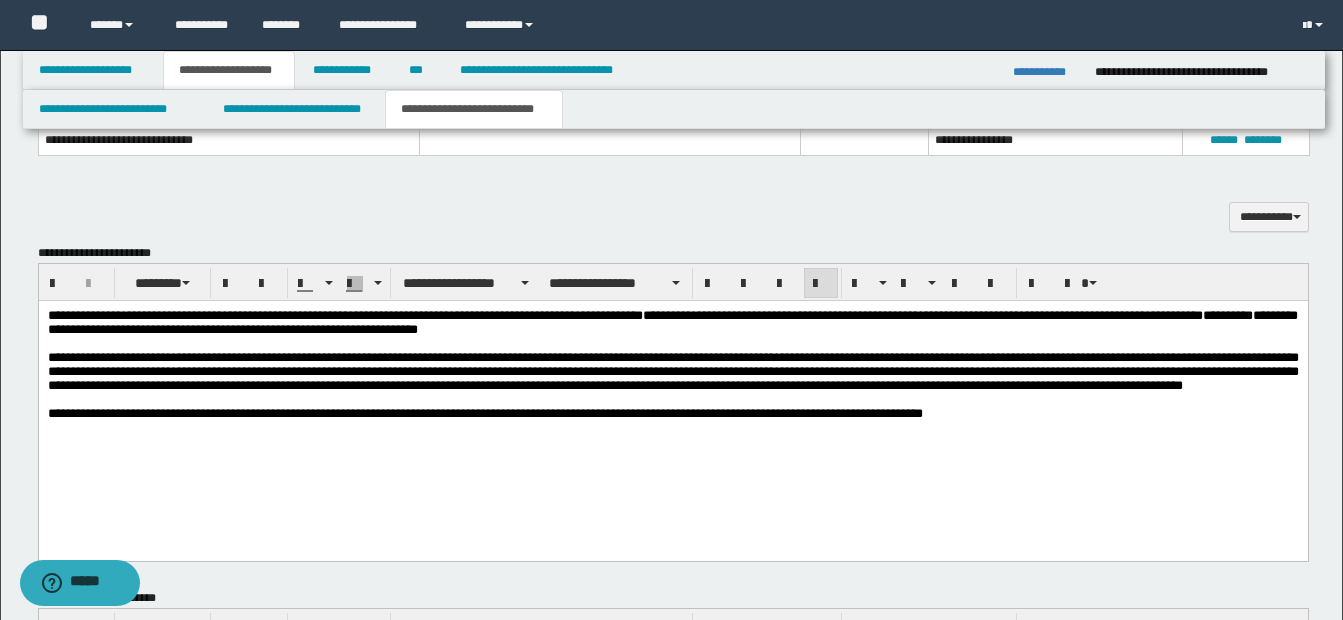 click on "**********" at bounding box center [672, 389] 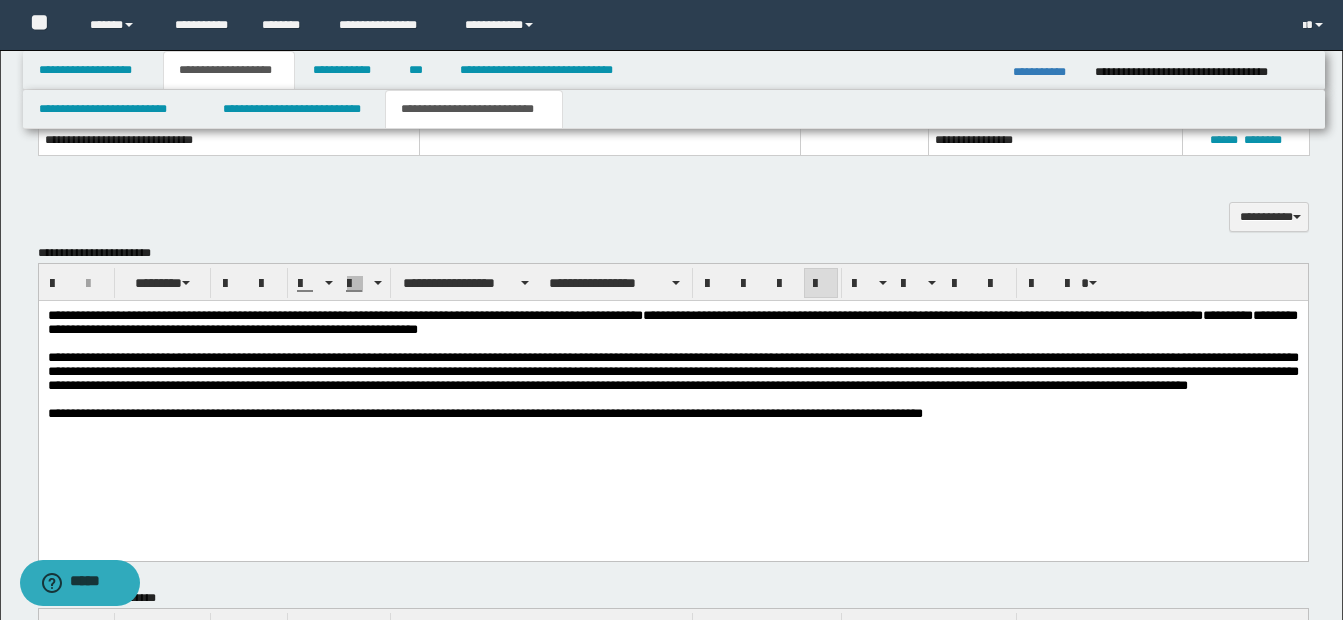 click on "**********" at bounding box center (672, 370) 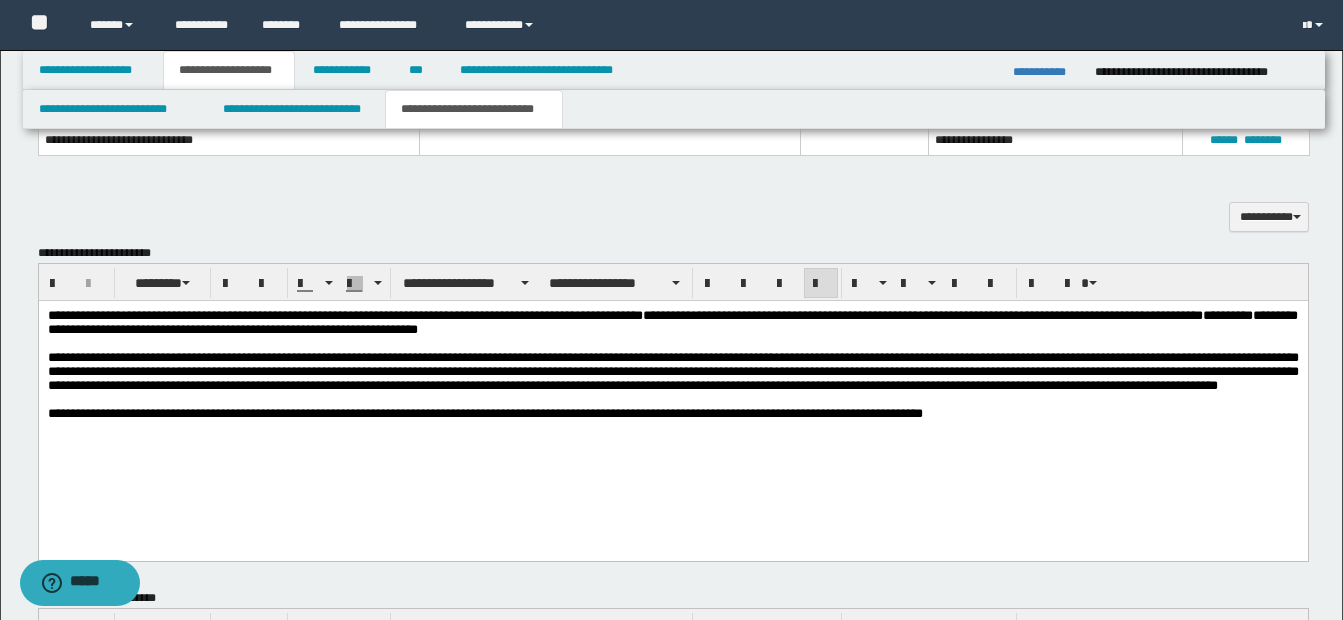 click on "**********" at bounding box center (672, 371) 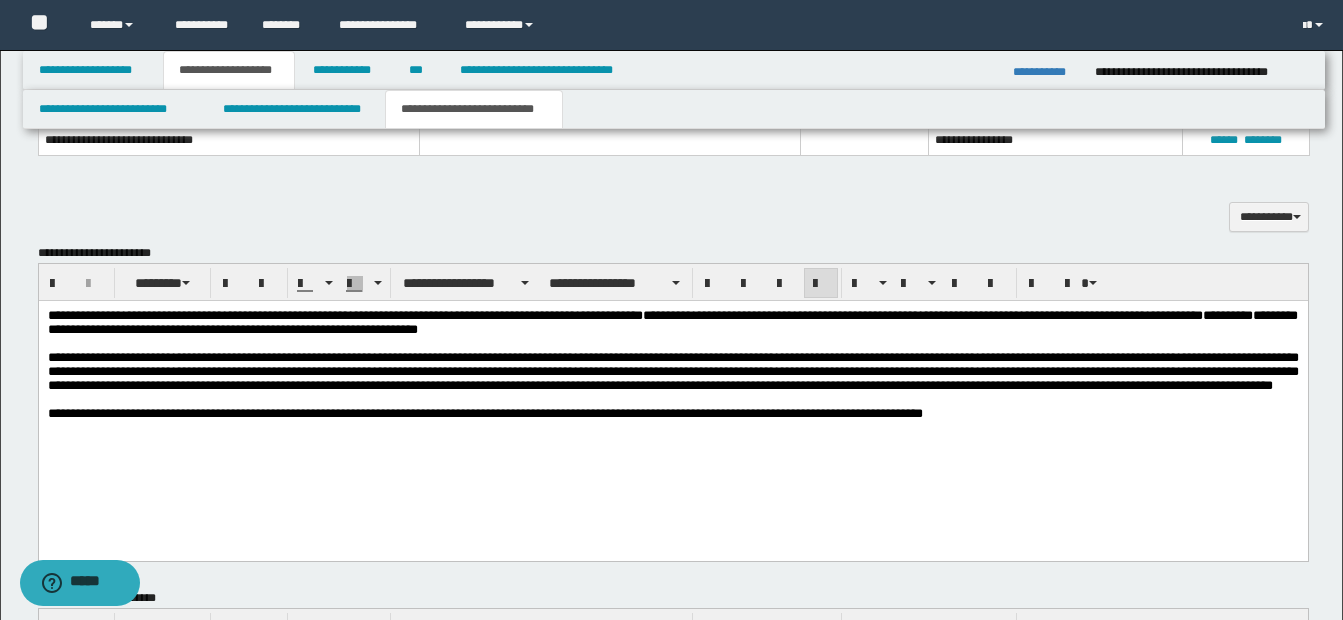 click on "**********" at bounding box center [672, 370] 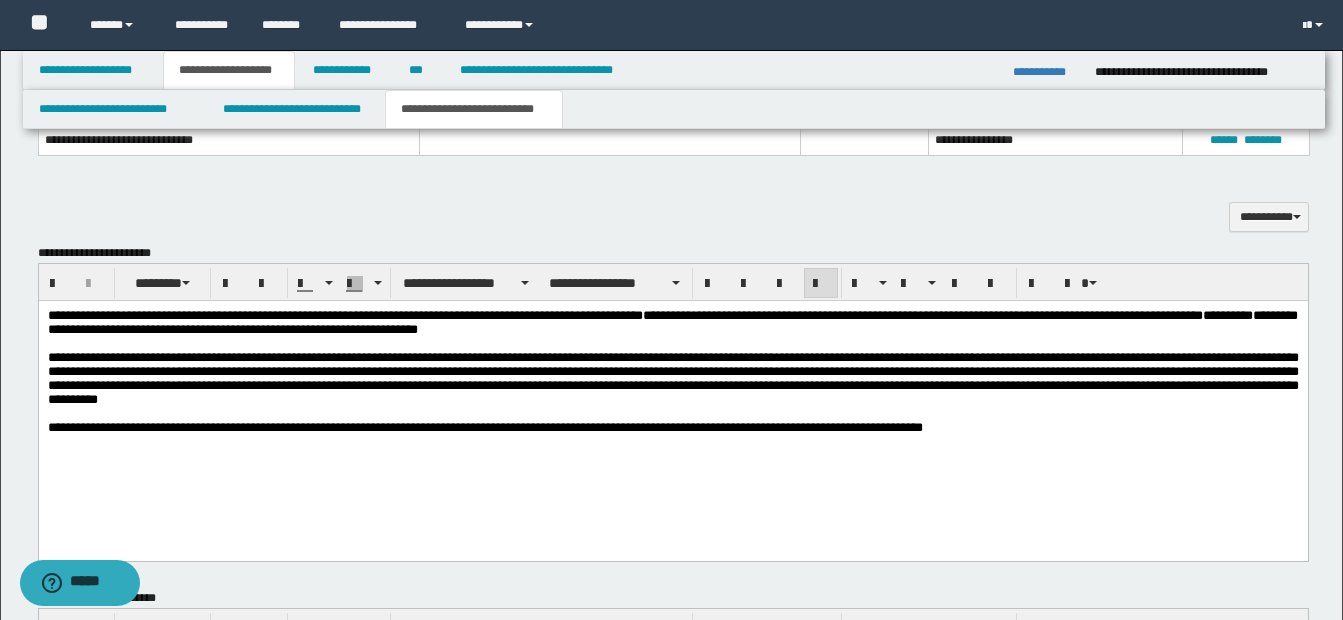 click on "**********" at bounding box center (672, 378) 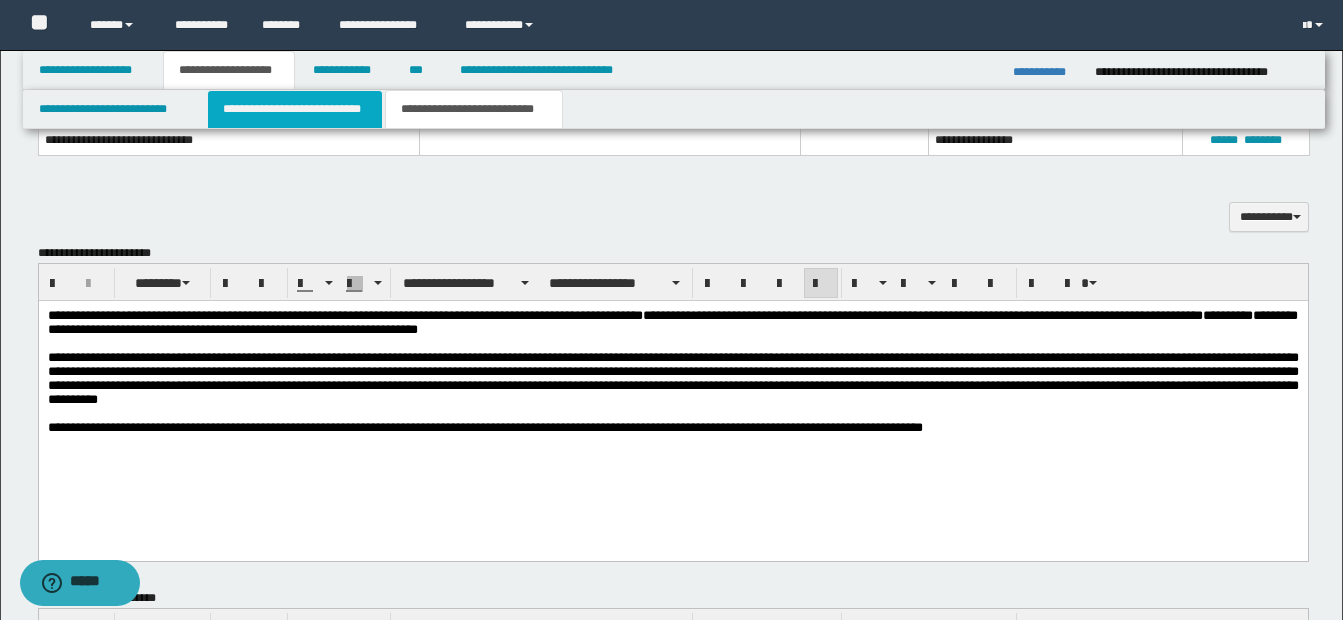 click on "**********" at bounding box center (295, 109) 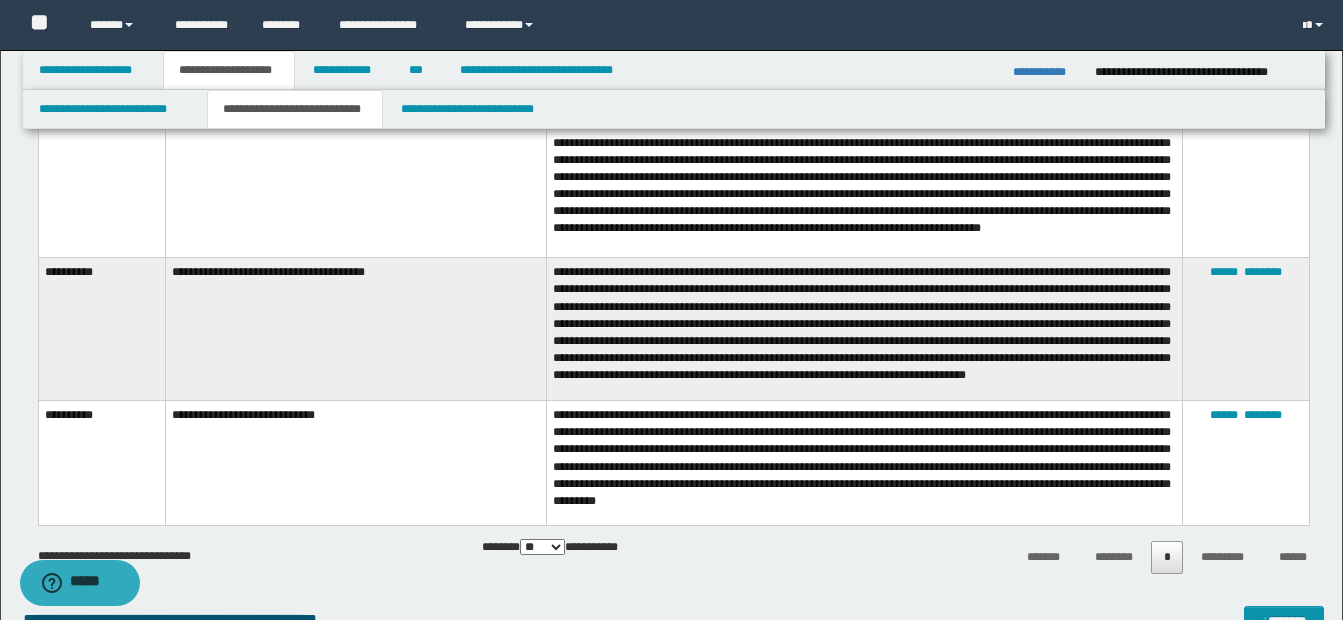 scroll, scrollTop: 1206, scrollLeft: 0, axis: vertical 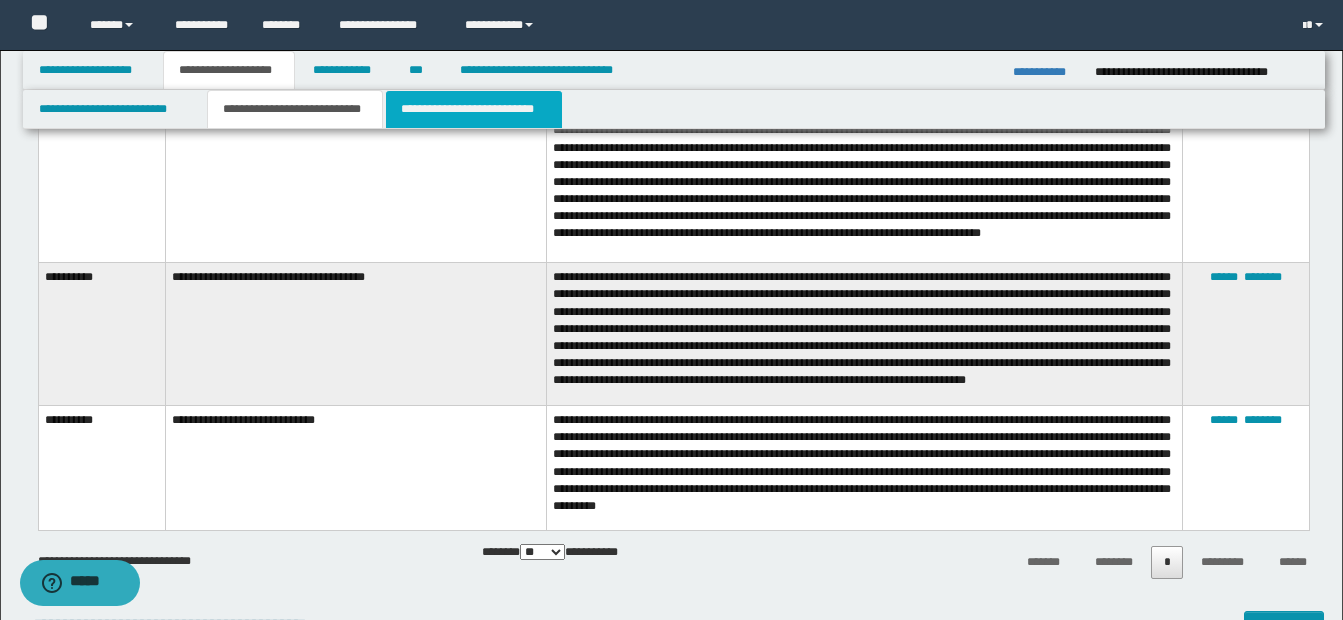 click on "**********" at bounding box center (474, 109) 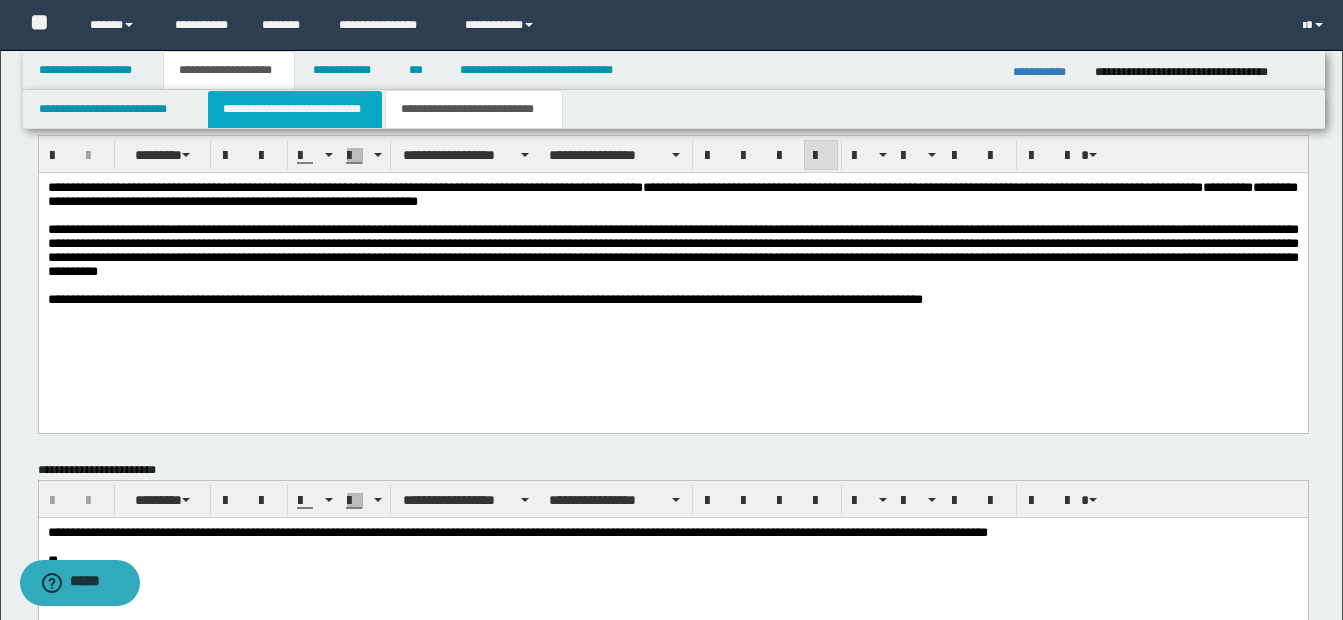 click on "**********" at bounding box center [295, 109] 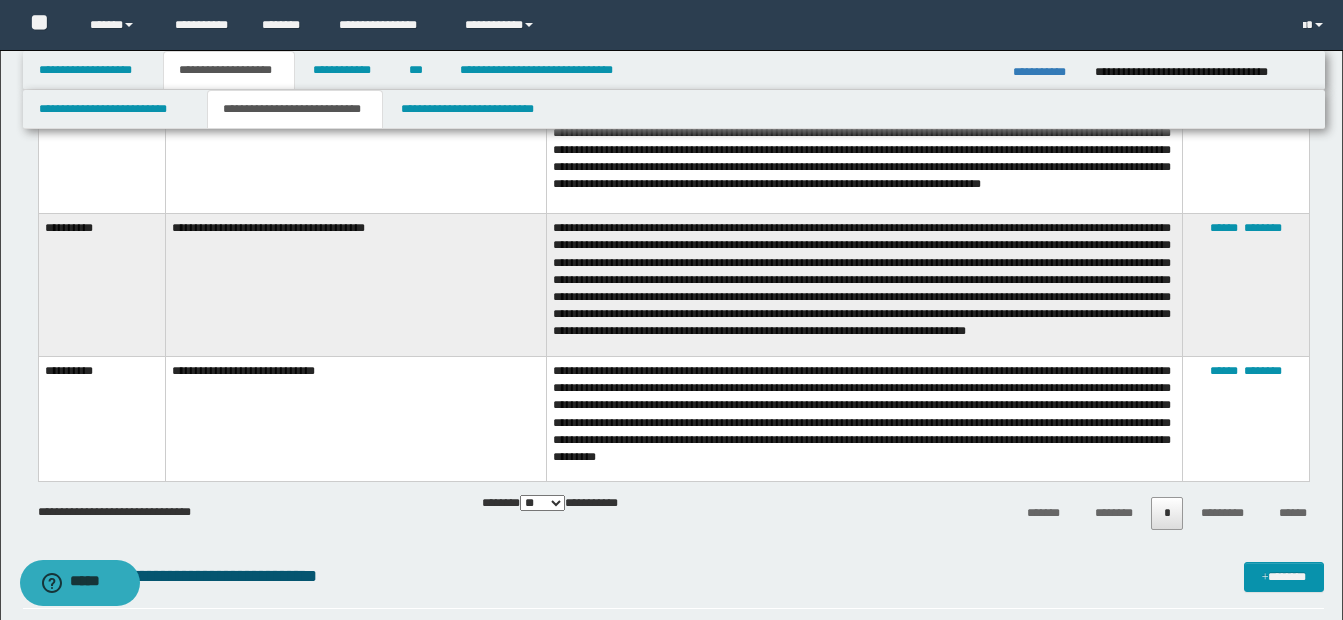scroll, scrollTop: 1260, scrollLeft: 0, axis: vertical 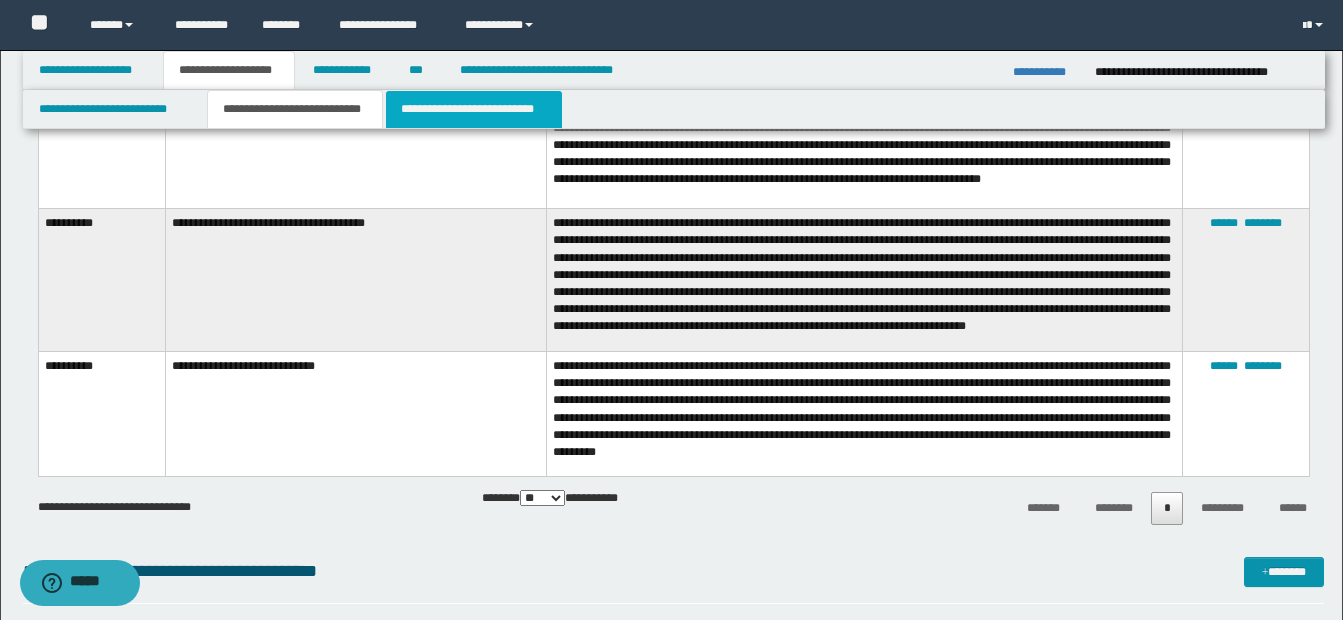 click on "**********" at bounding box center (474, 109) 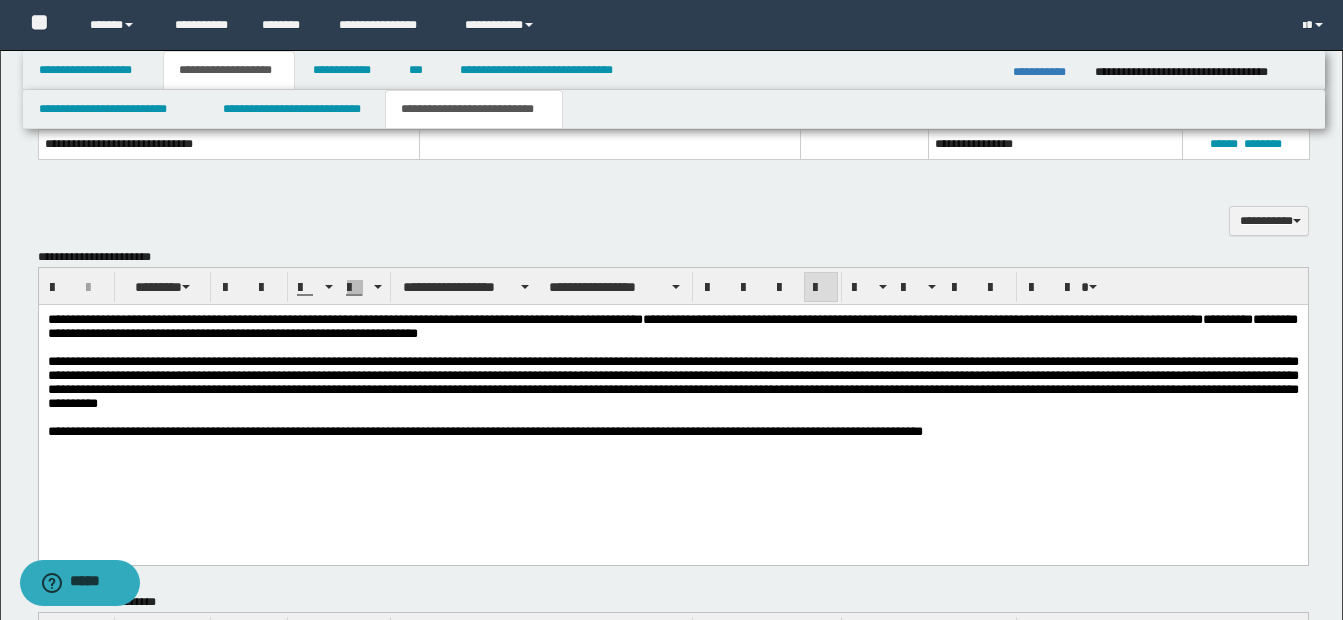 scroll, scrollTop: 1067, scrollLeft: 0, axis: vertical 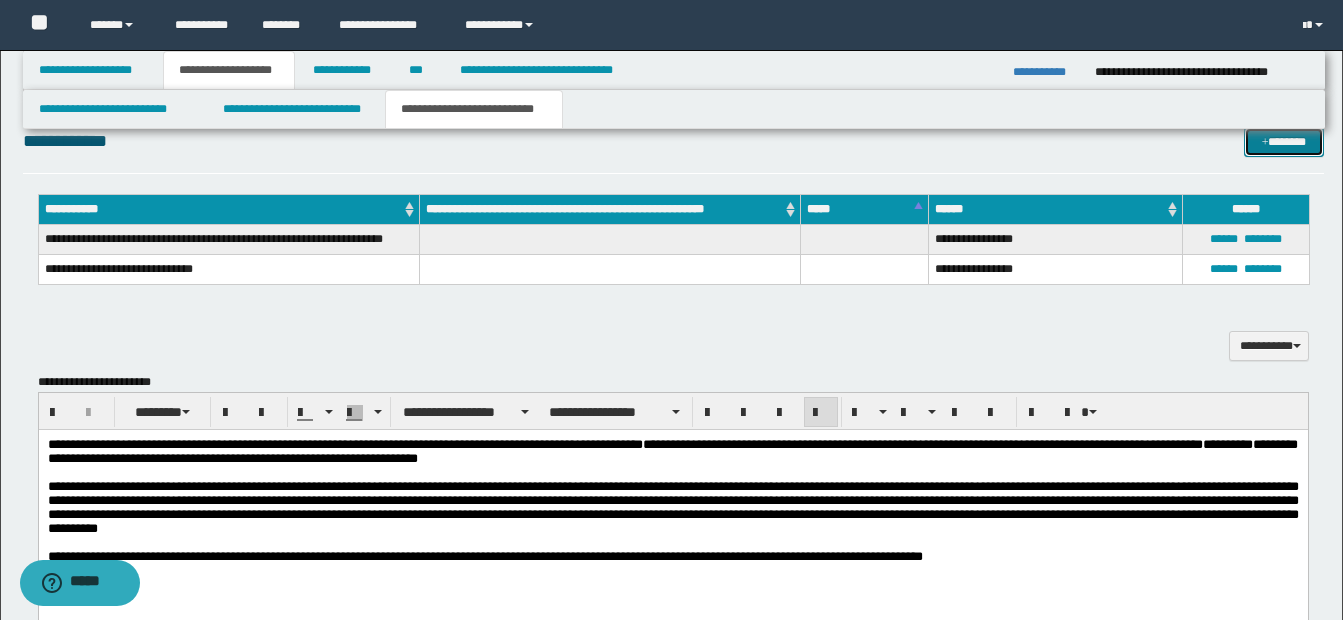 click at bounding box center [1265, 143] 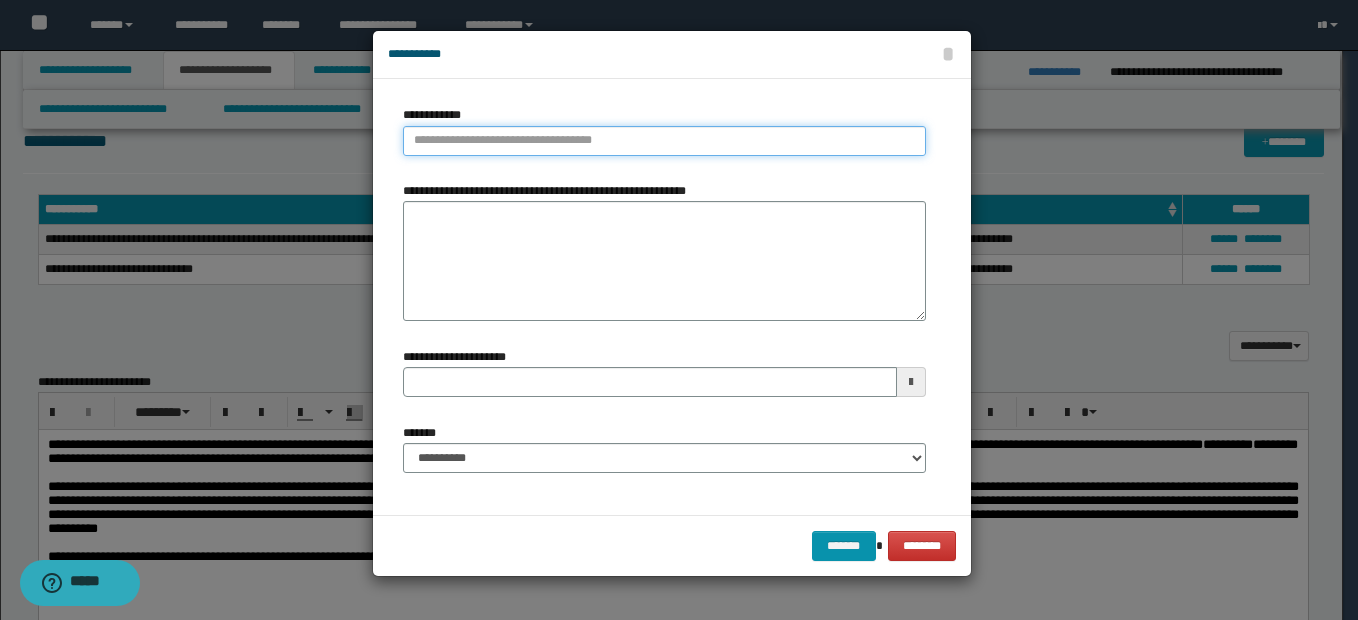 click on "**********" at bounding box center [664, 141] 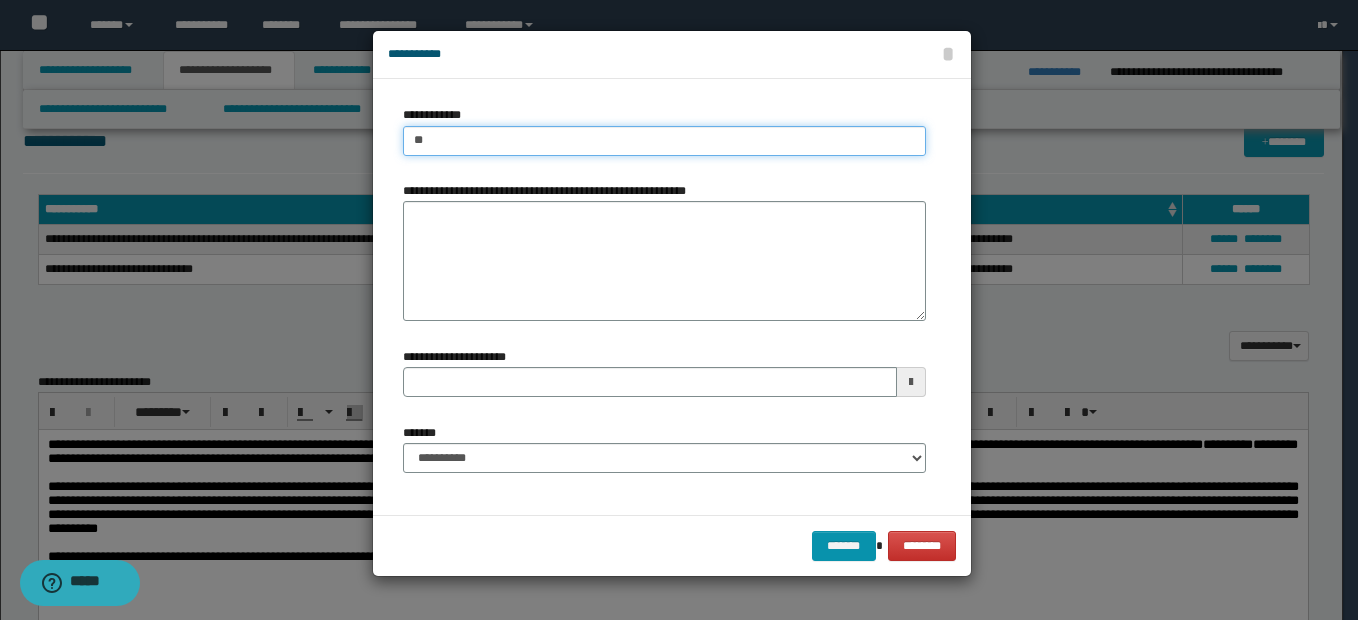 type on "***" 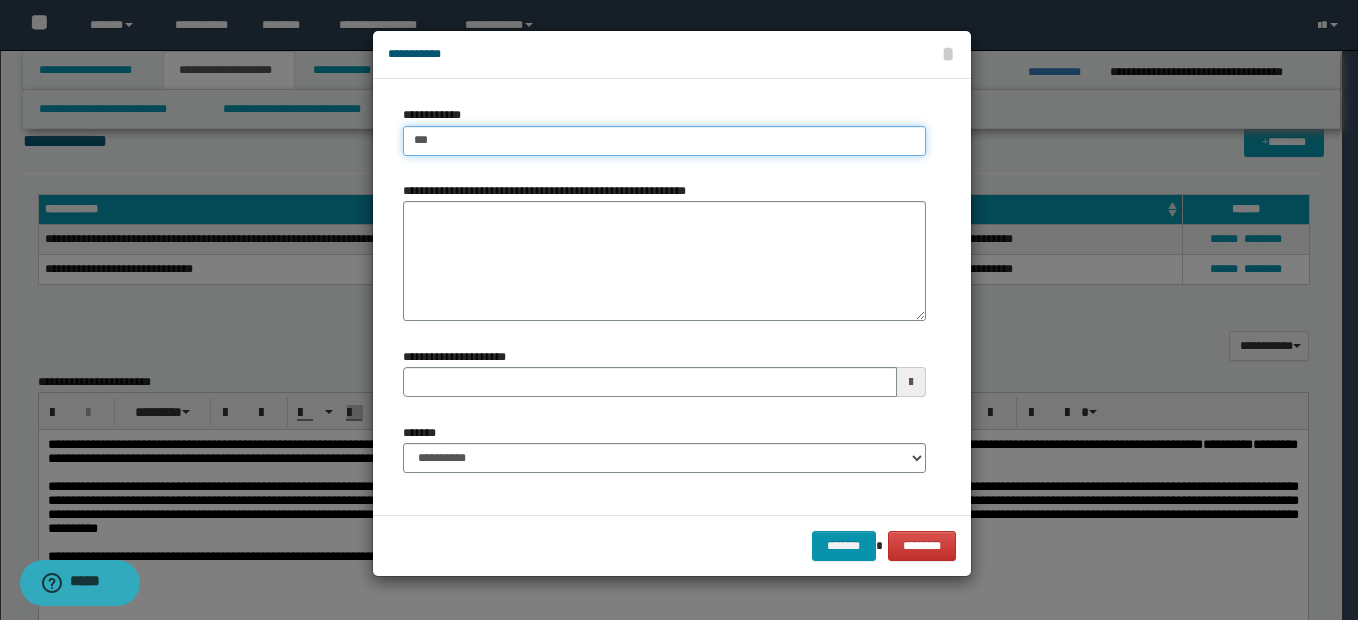 type on "**********" 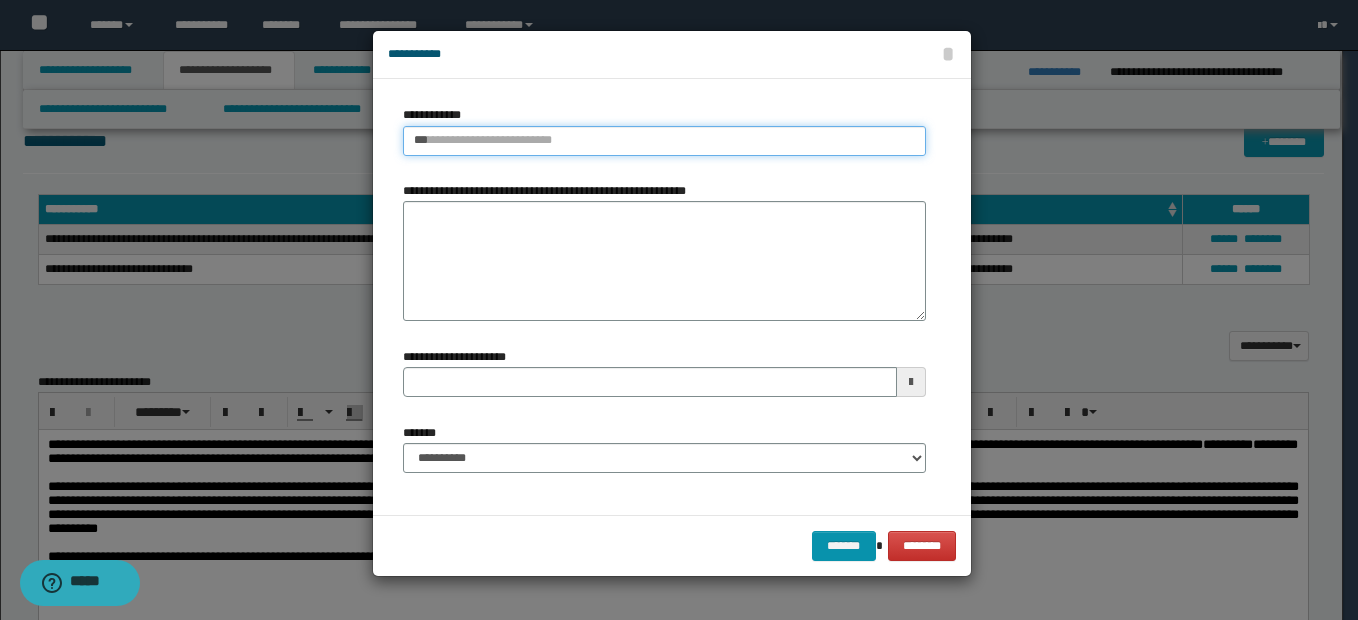 type 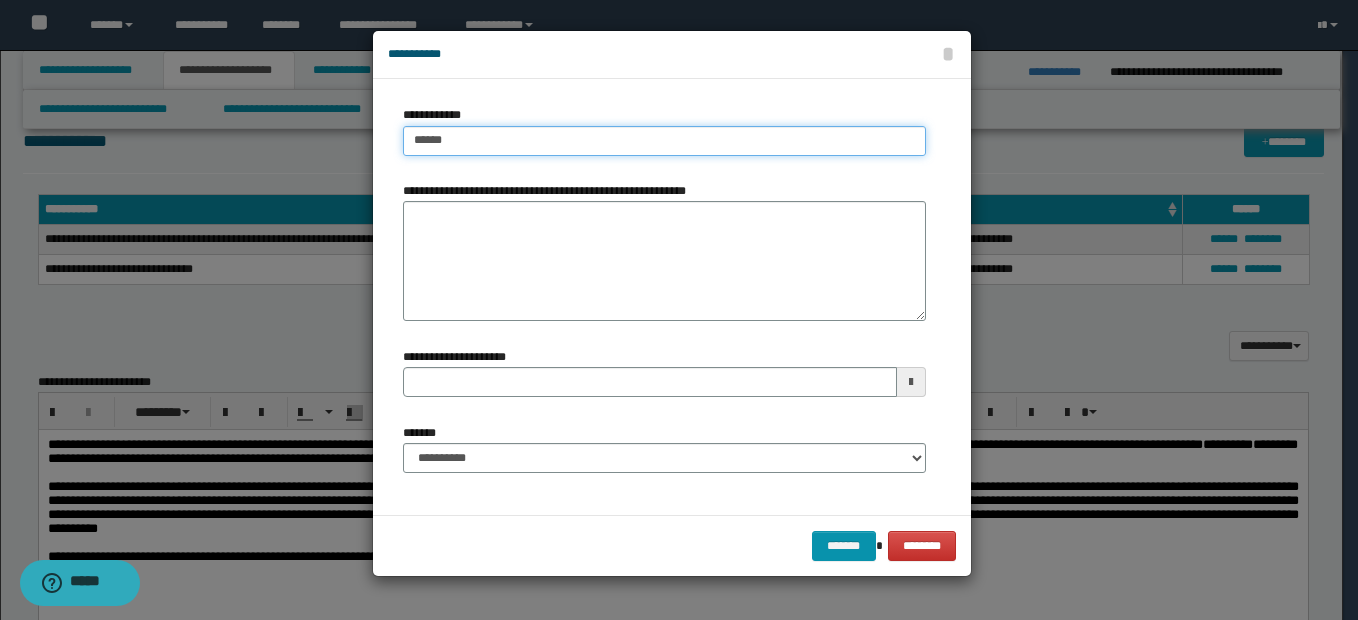 type on "*******" 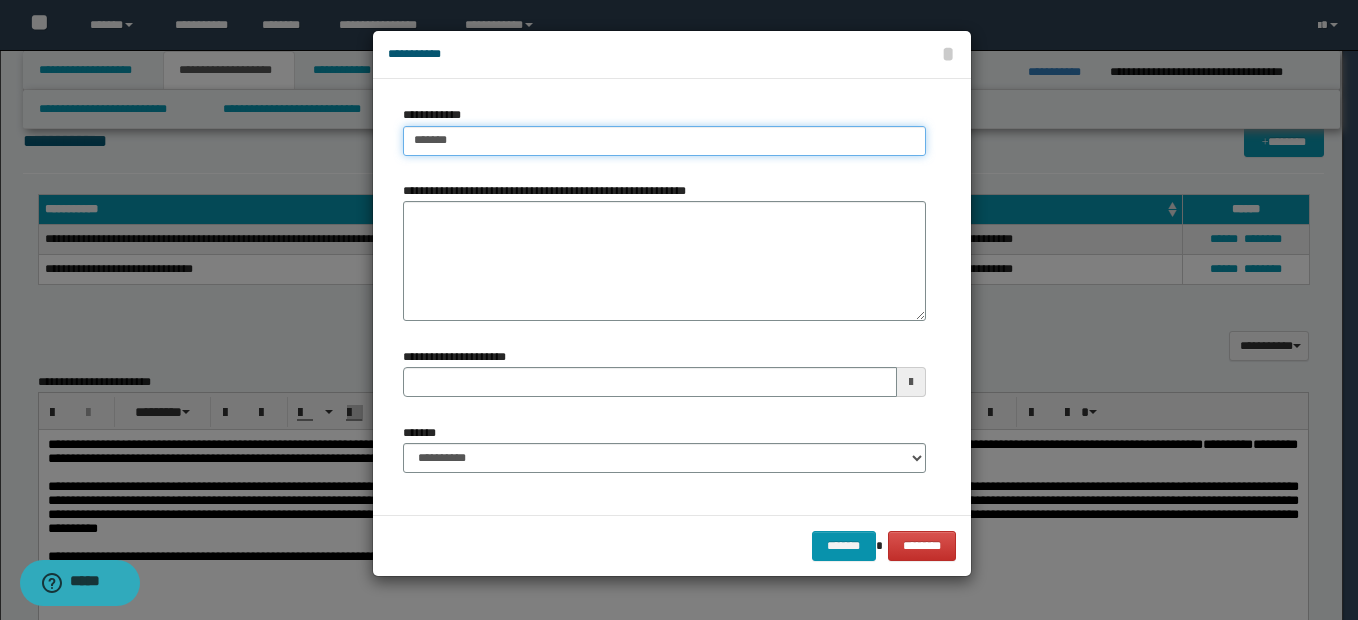 type on "**********" 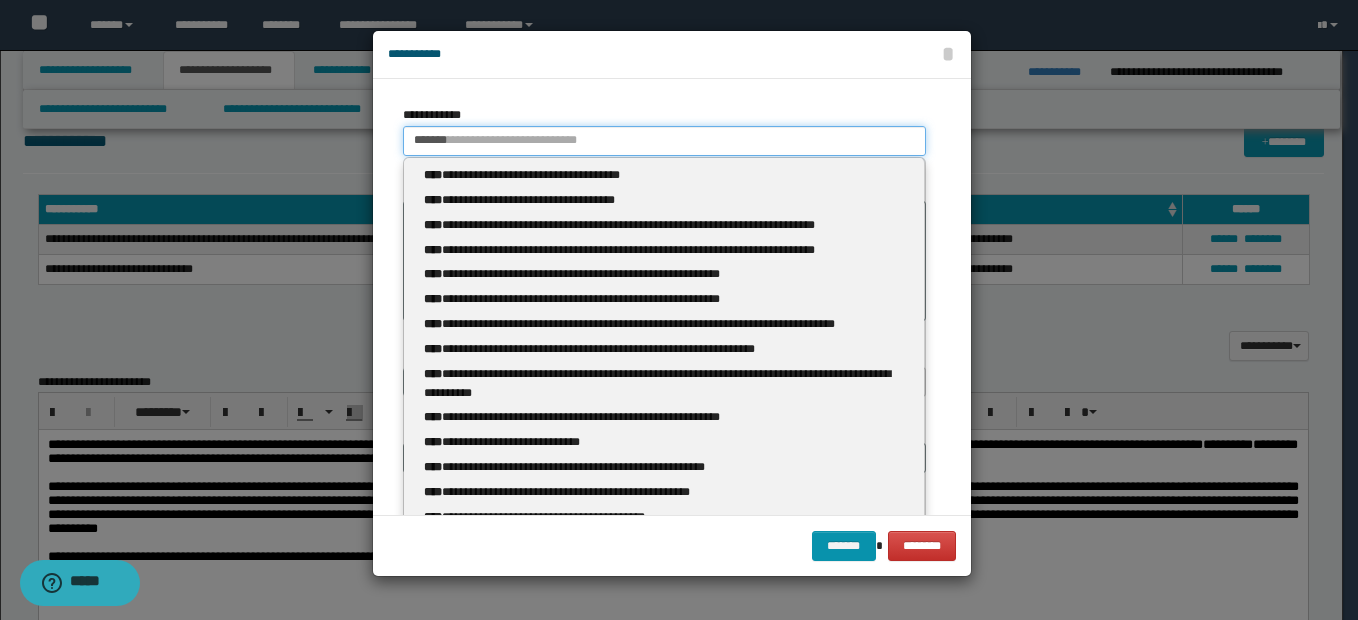 type 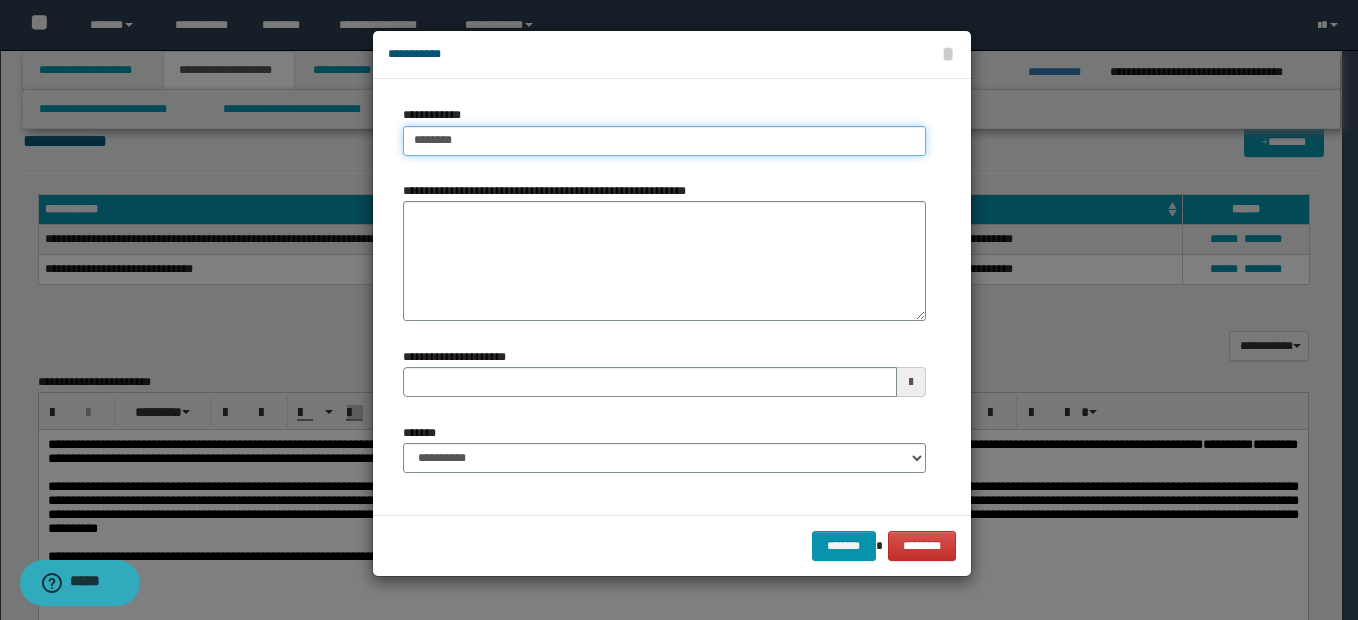 type on "**********" 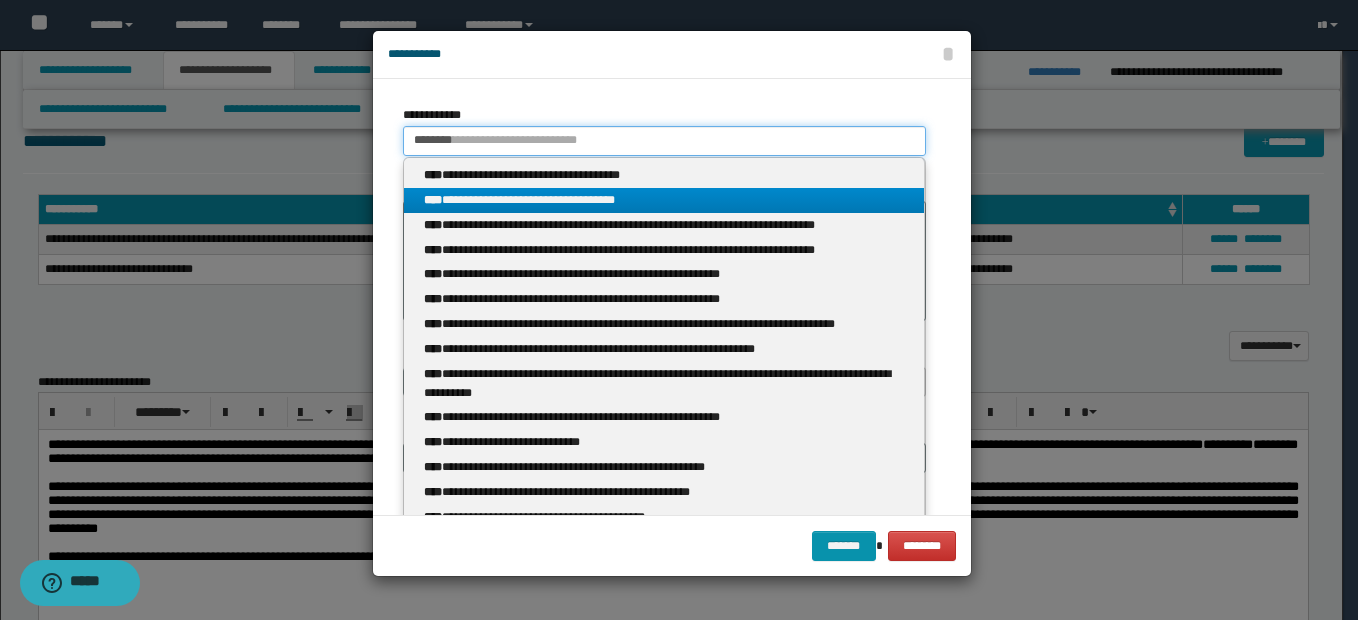 type on "********" 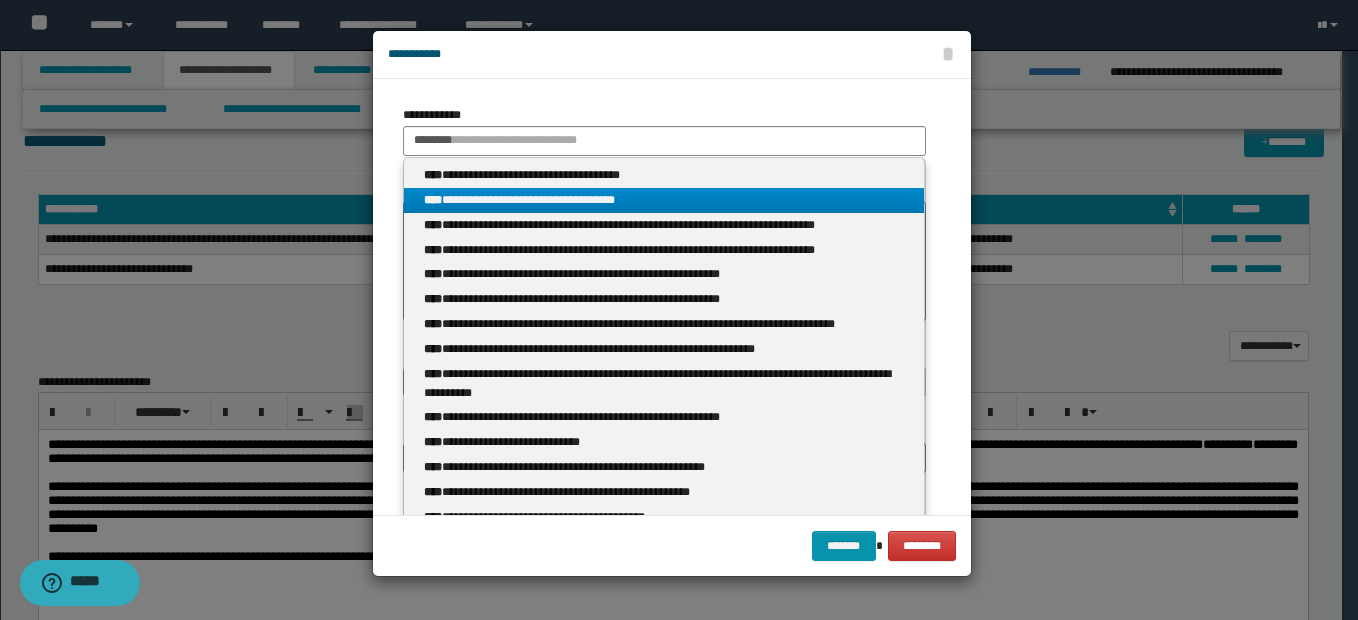 click on "**********" at bounding box center (664, 200) 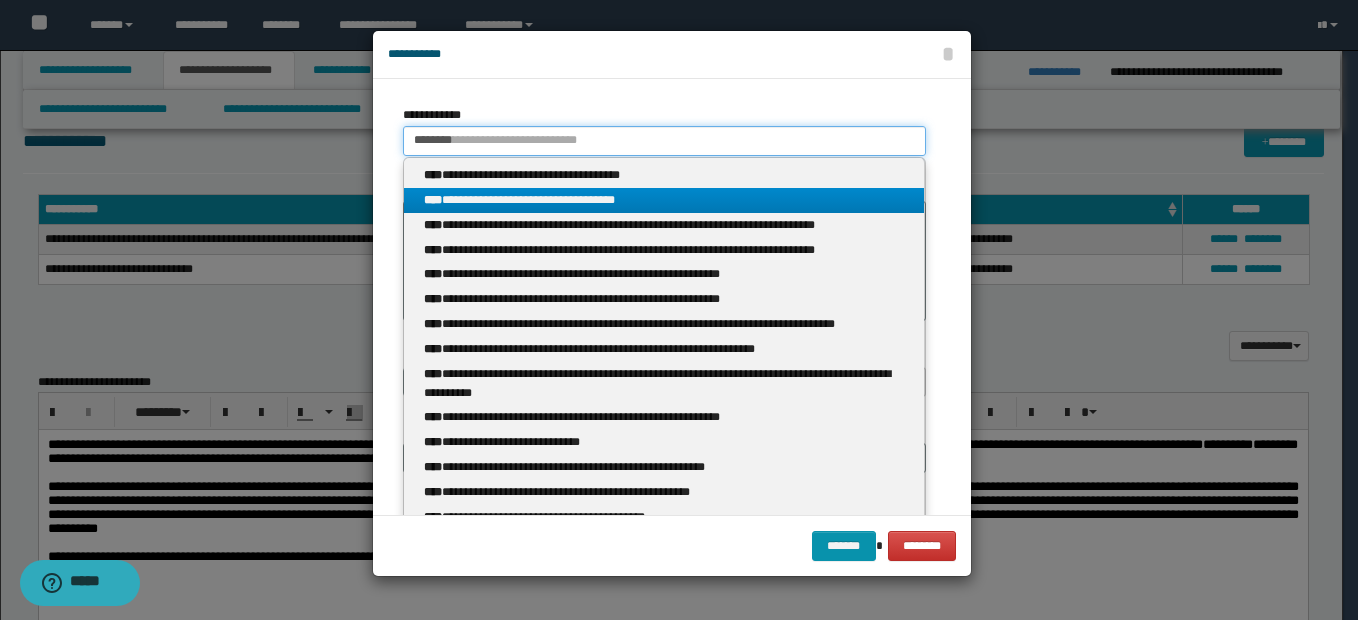 type 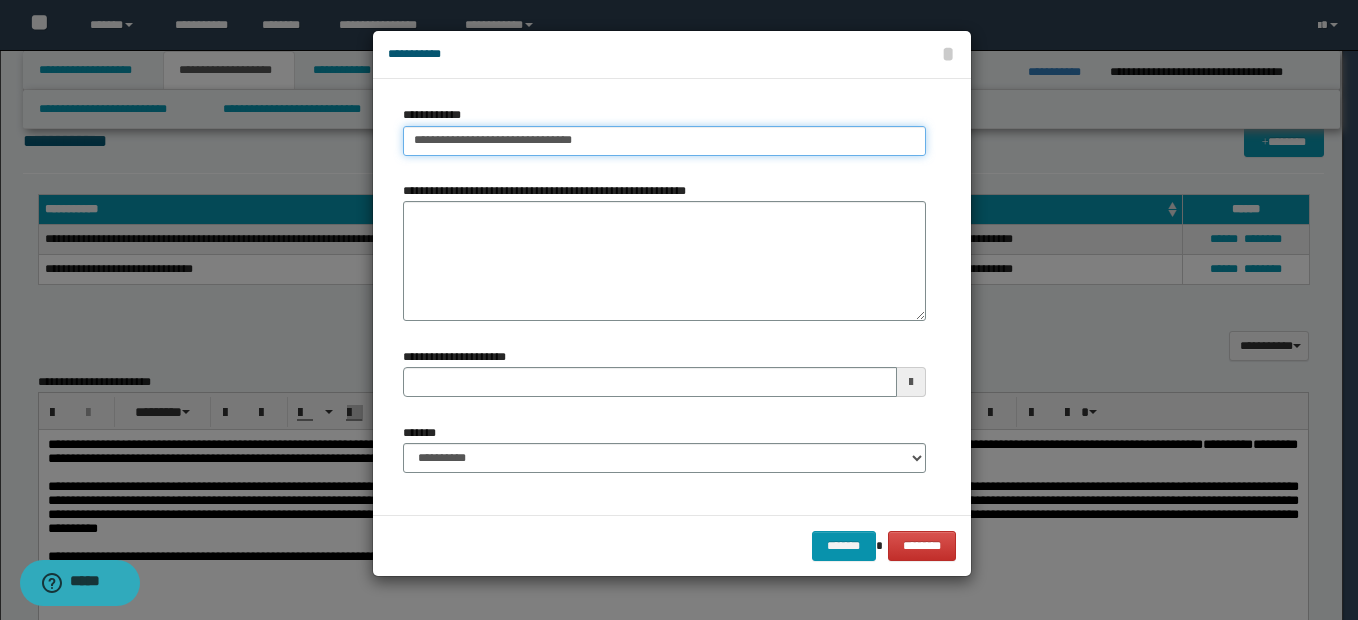 type 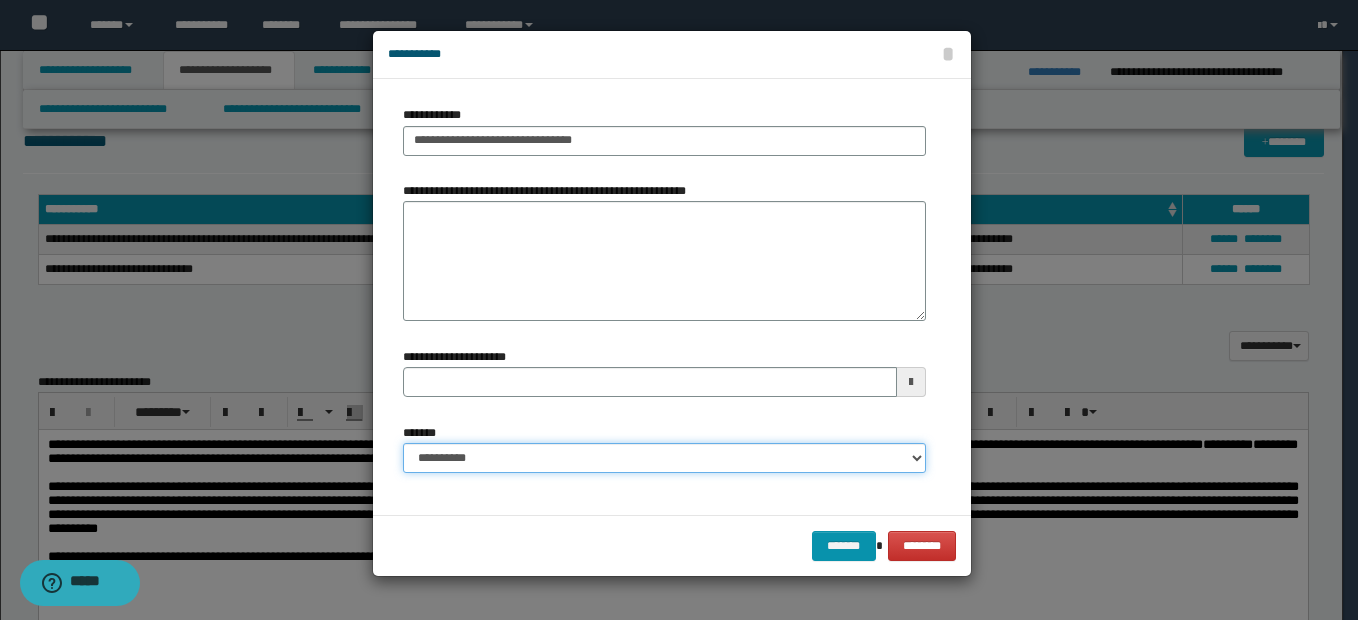 click on "**********" at bounding box center (664, 458) 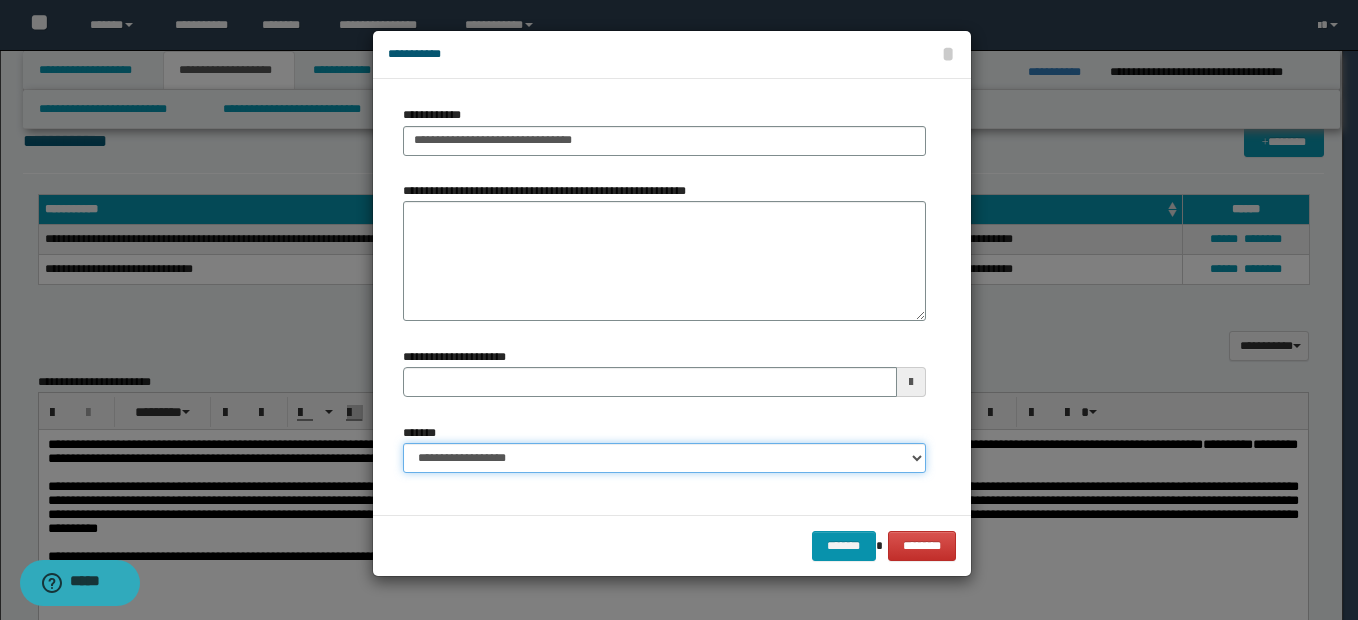 type 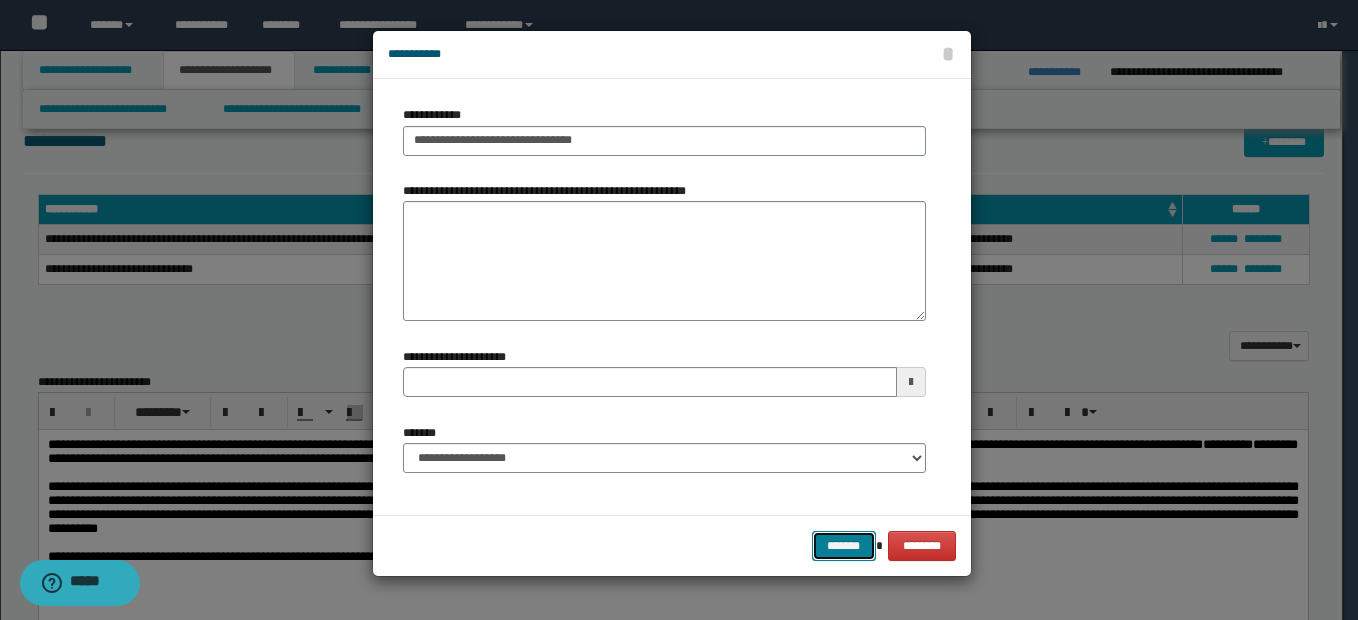 click on "*******" at bounding box center (844, 546) 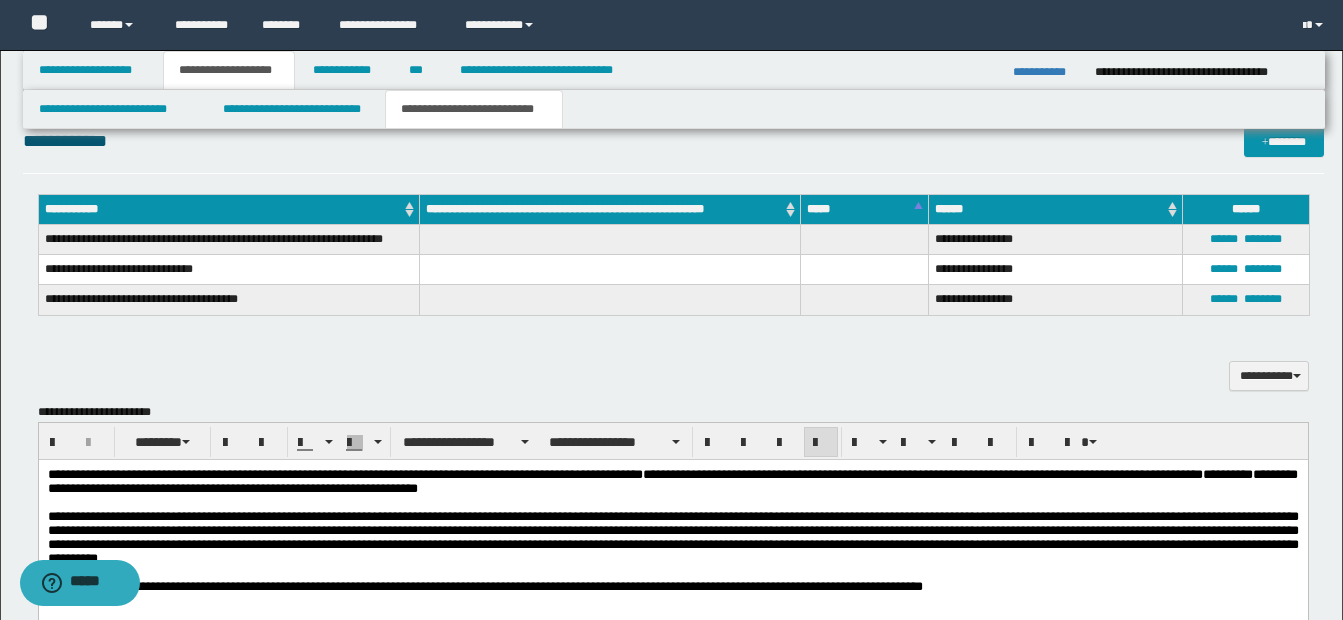 click on "**********" at bounding box center [672, 537] 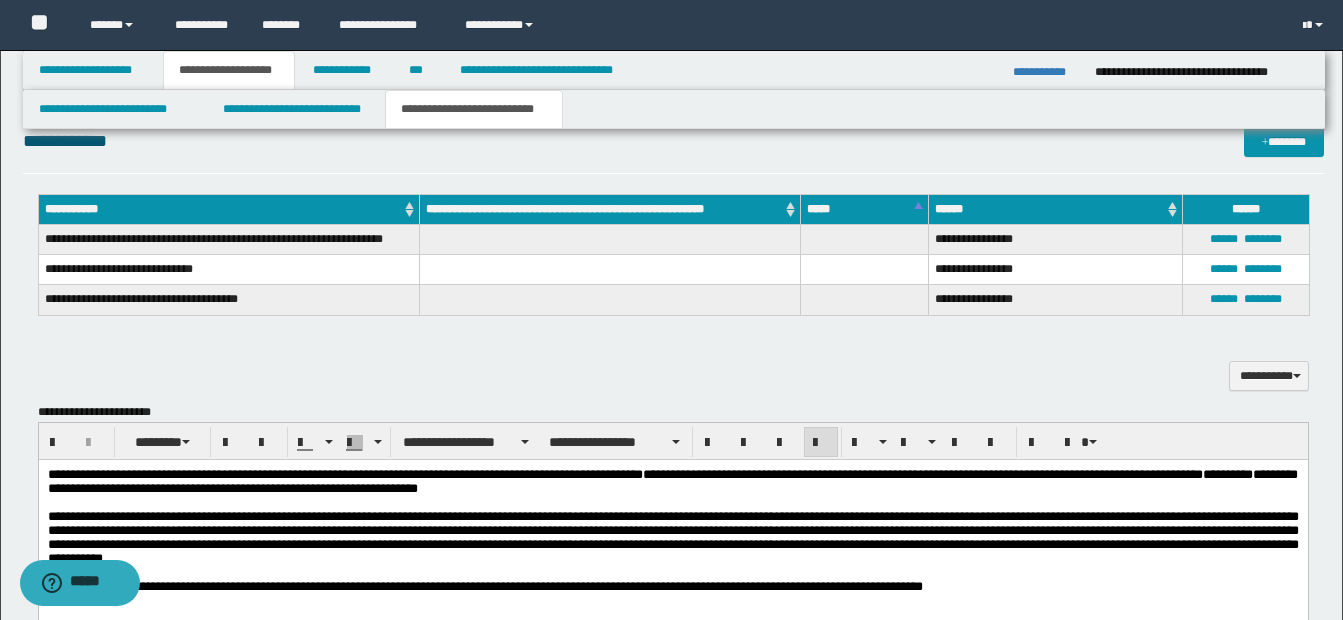 click on "**********" at bounding box center (672, 538) 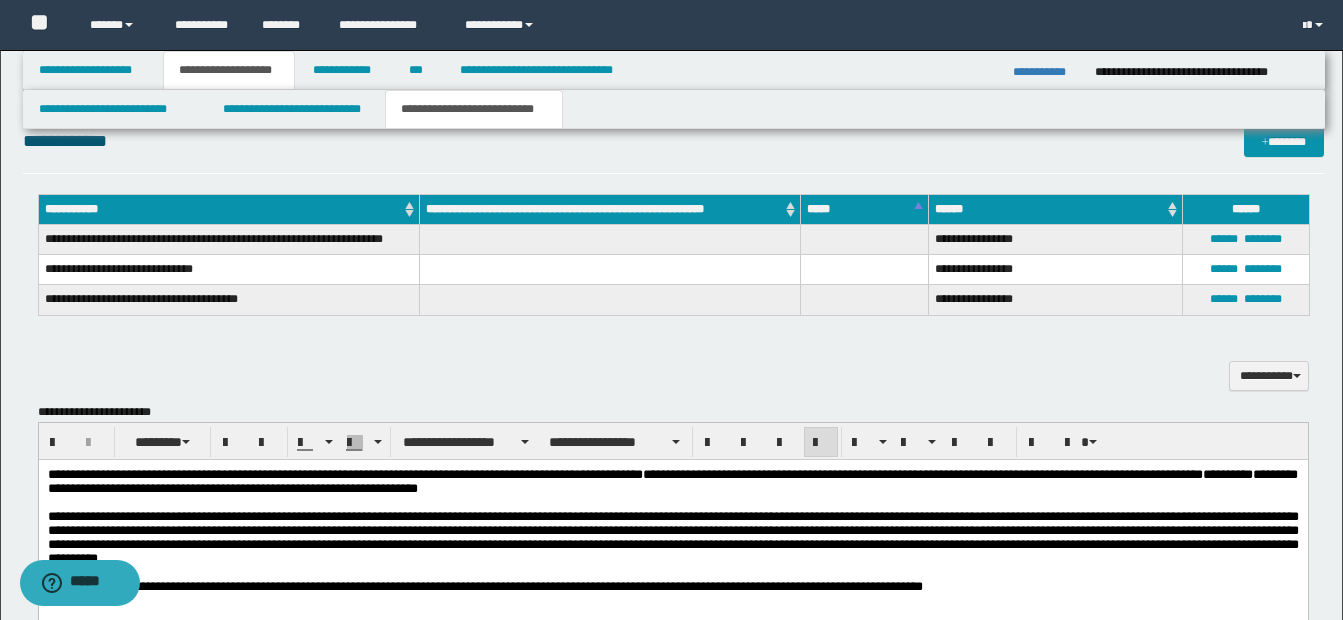 click on "**********" at bounding box center [672, 538] 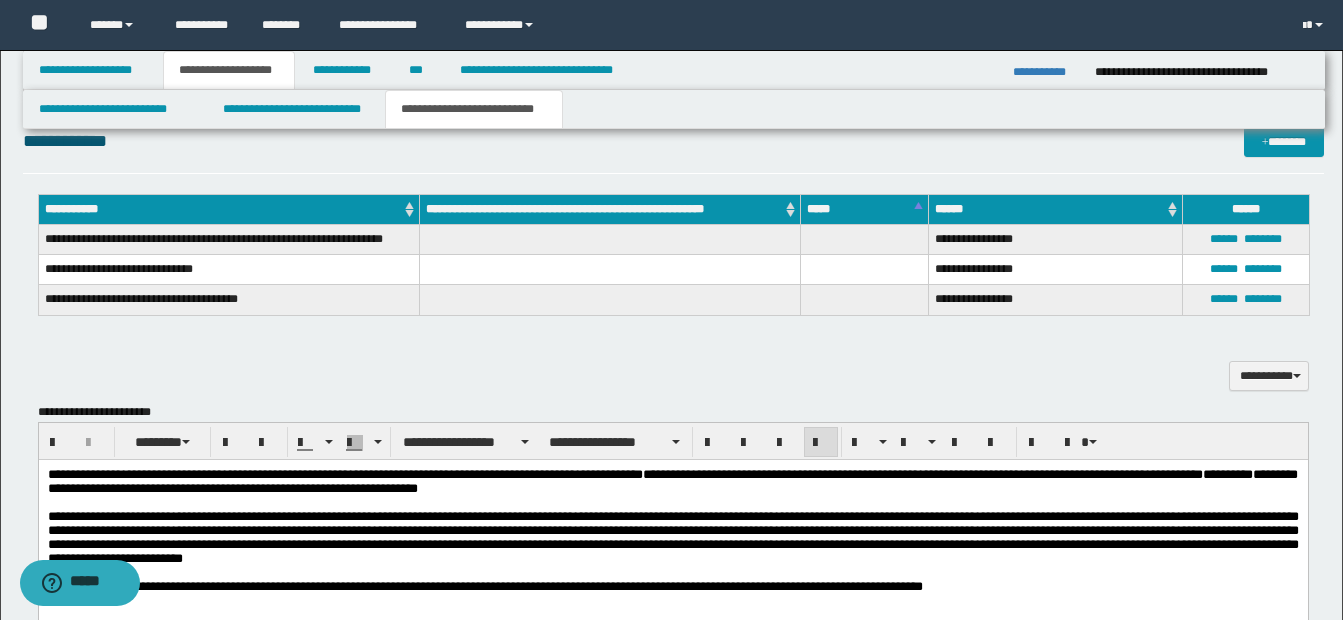 click on "**********" at bounding box center [672, 538] 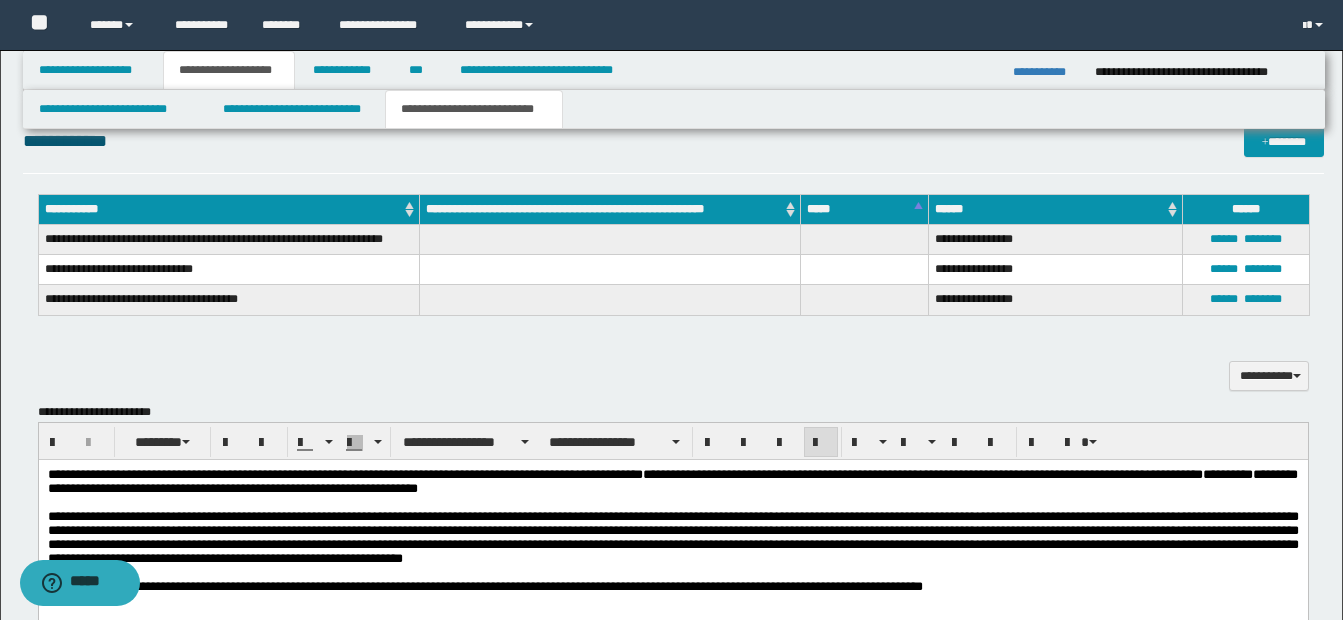 click on "**********" at bounding box center (672, 538) 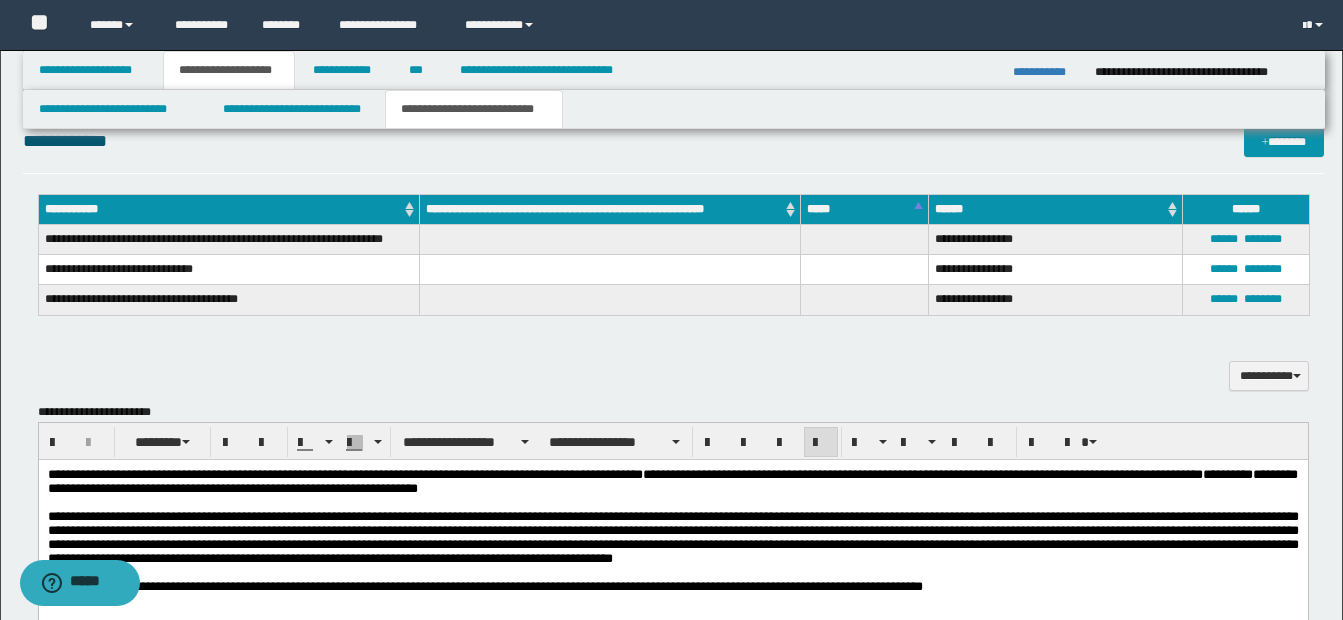 click on "**********" at bounding box center [672, 537] 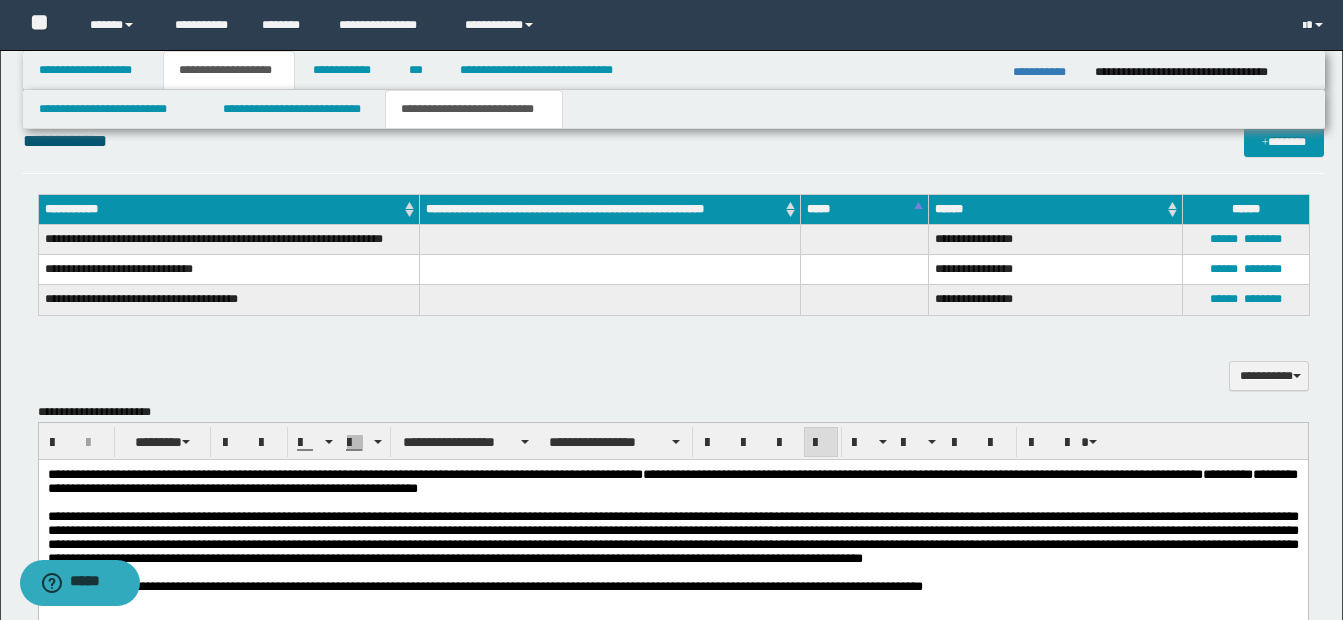 click on "**********" at bounding box center [672, 537] 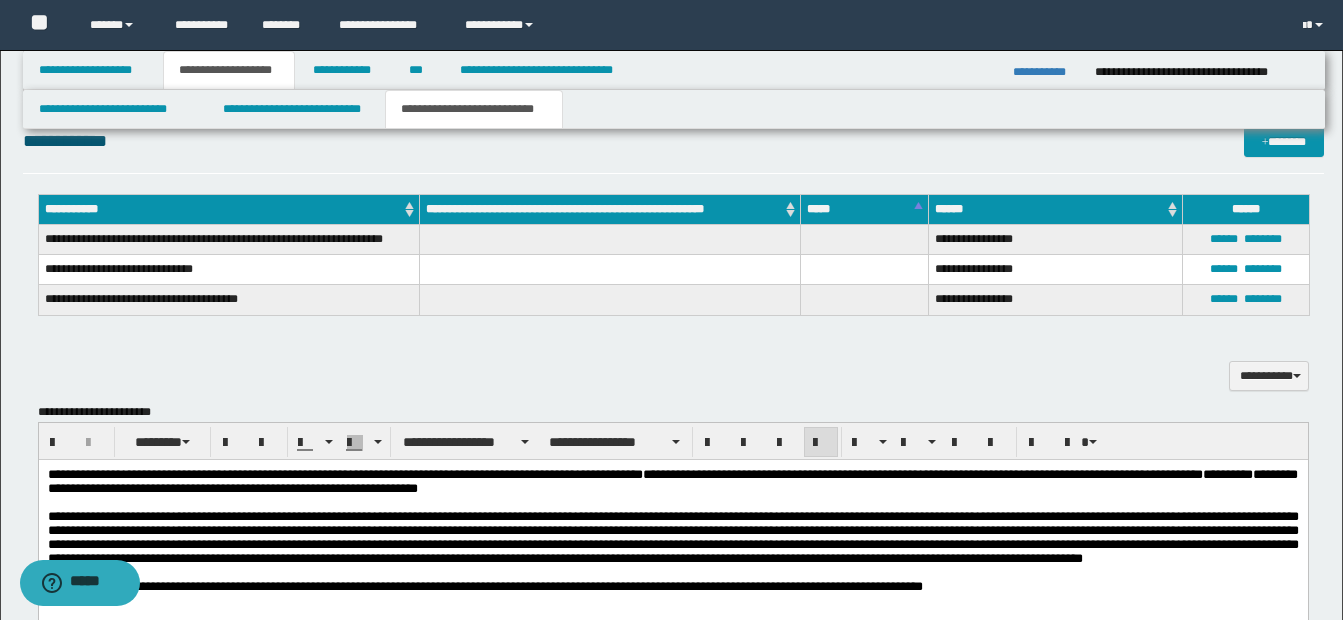 click at bounding box center (672, 573) 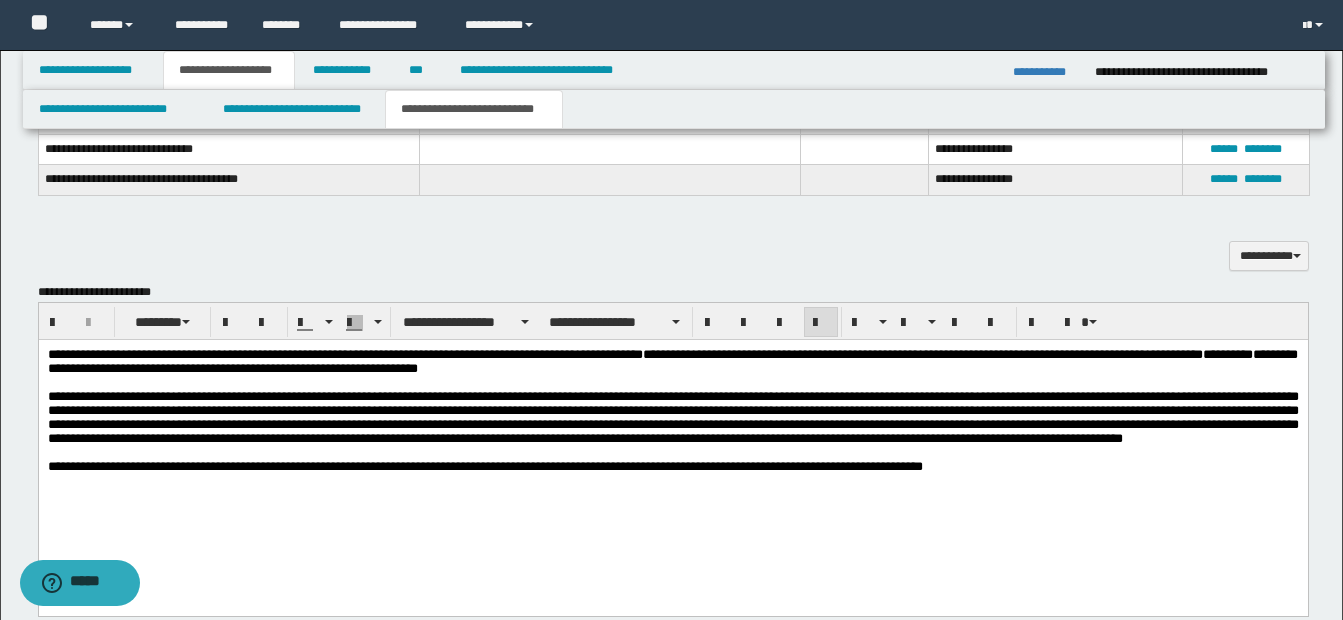 scroll, scrollTop: 1085, scrollLeft: 0, axis: vertical 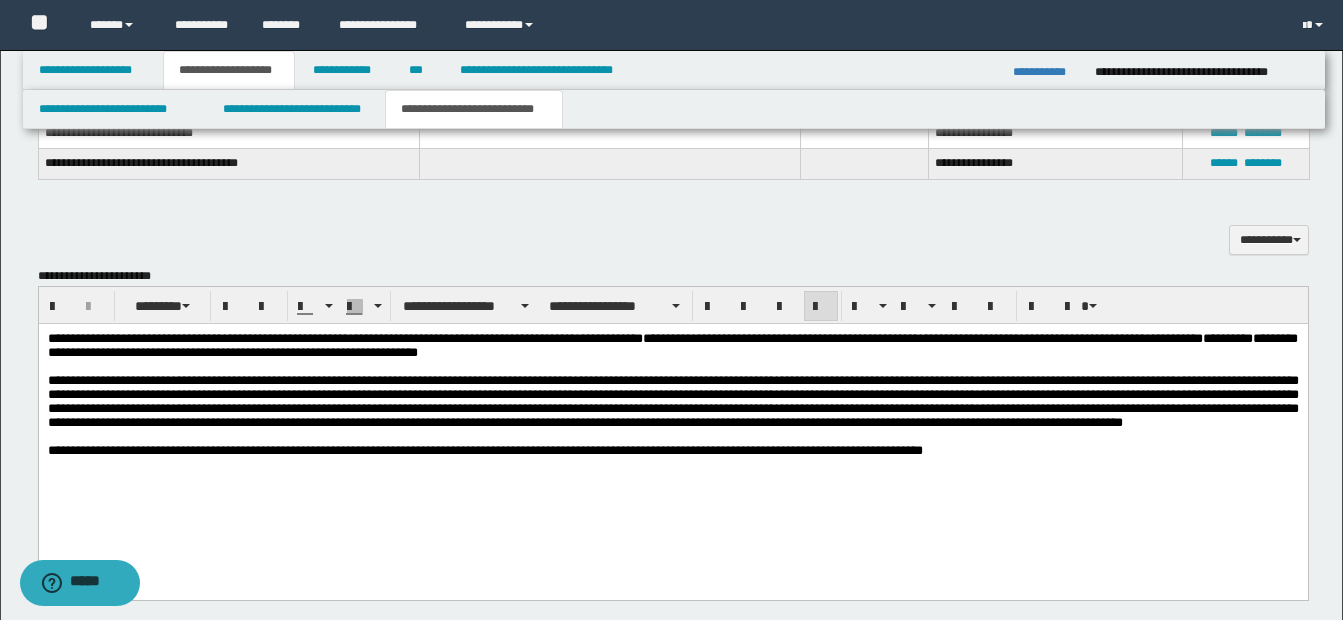 click at bounding box center [672, 437] 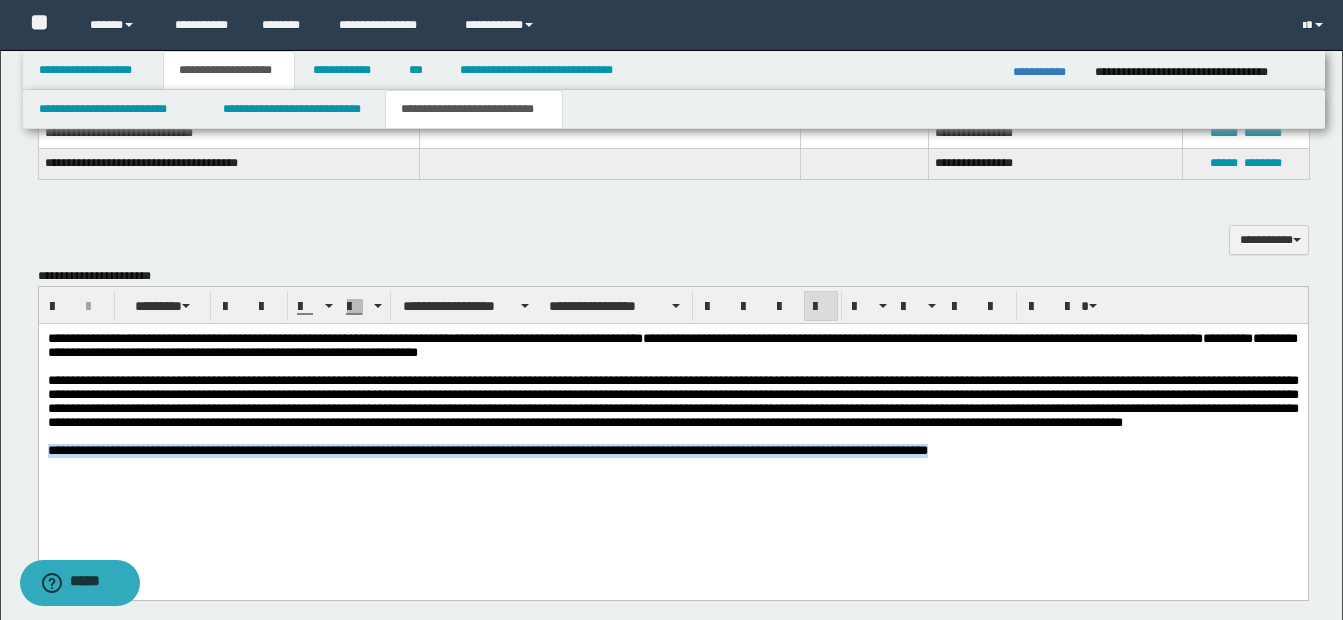 drag, startPoint x: 47, startPoint y: 482, endPoint x: 1061, endPoint y: 492, distance: 1014.0493 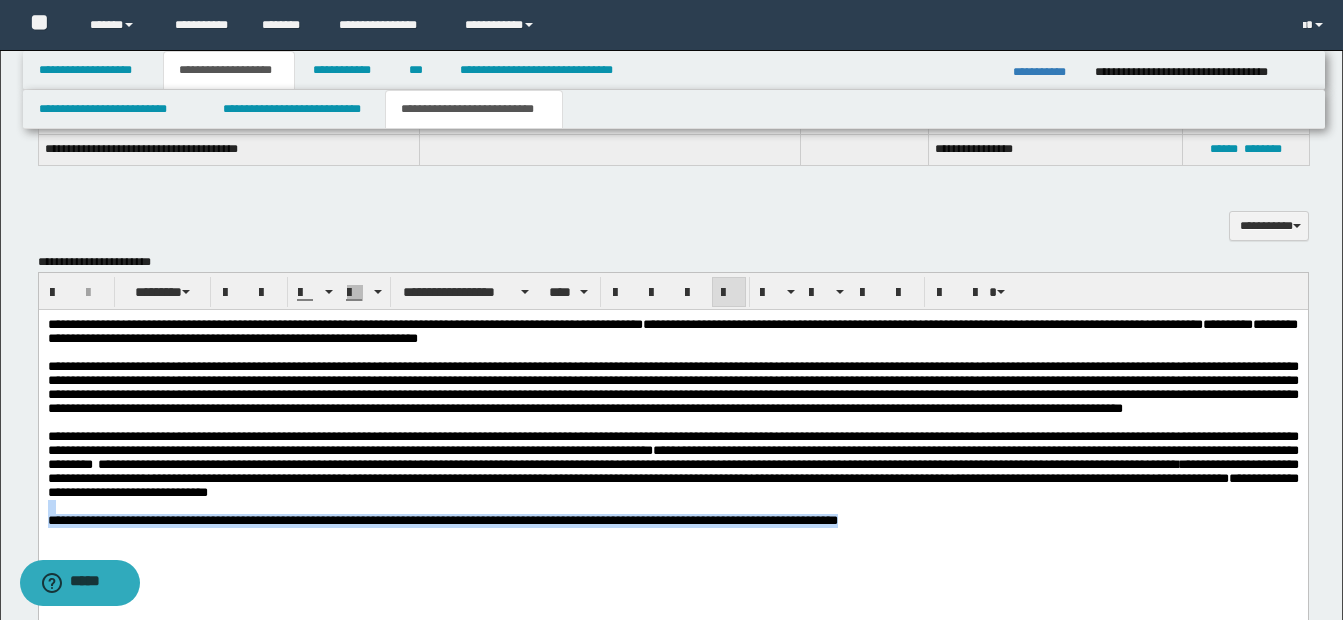 scroll, scrollTop: 1103, scrollLeft: 0, axis: vertical 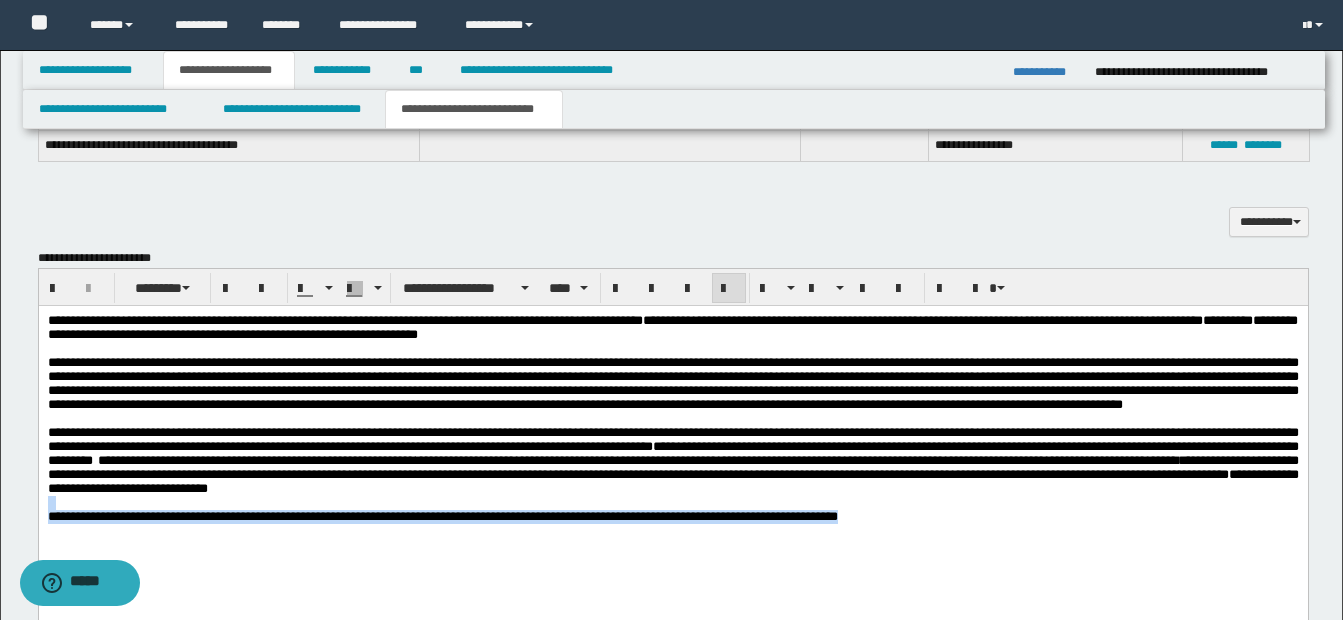 drag, startPoint x: 574, startPoint y: 535, endPoint x: 973, endPoint y: 569, distance: 400.446 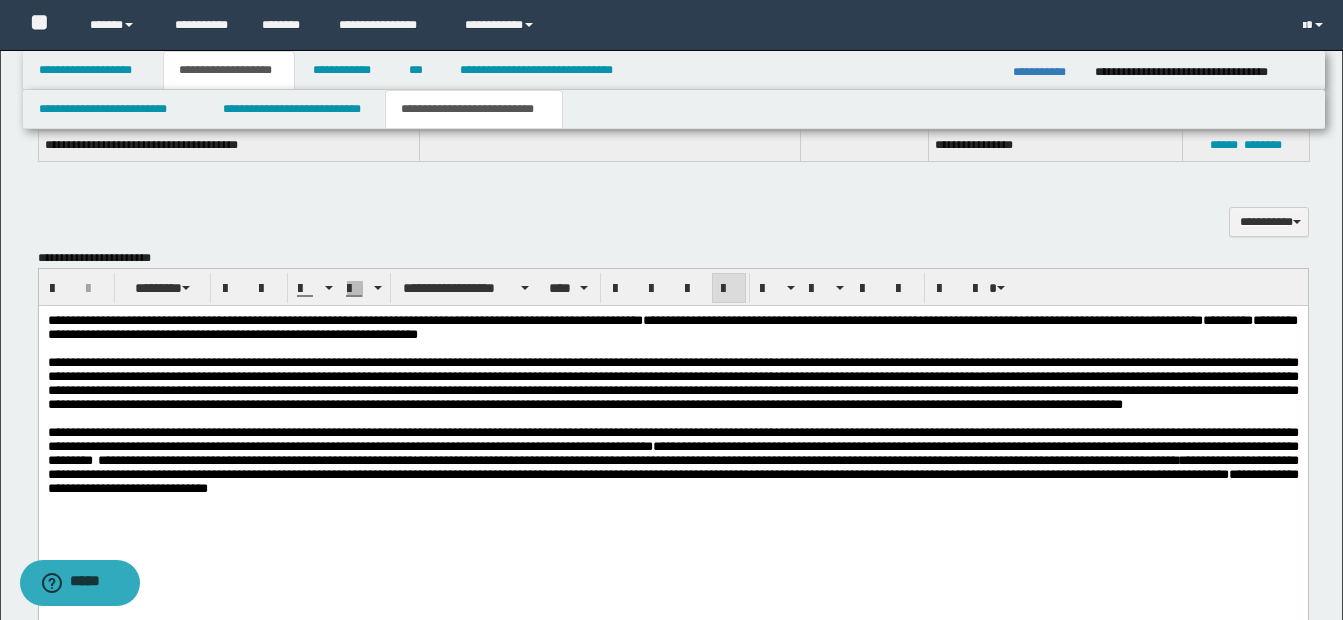 click on "**********" at bounding box center [672, 384] 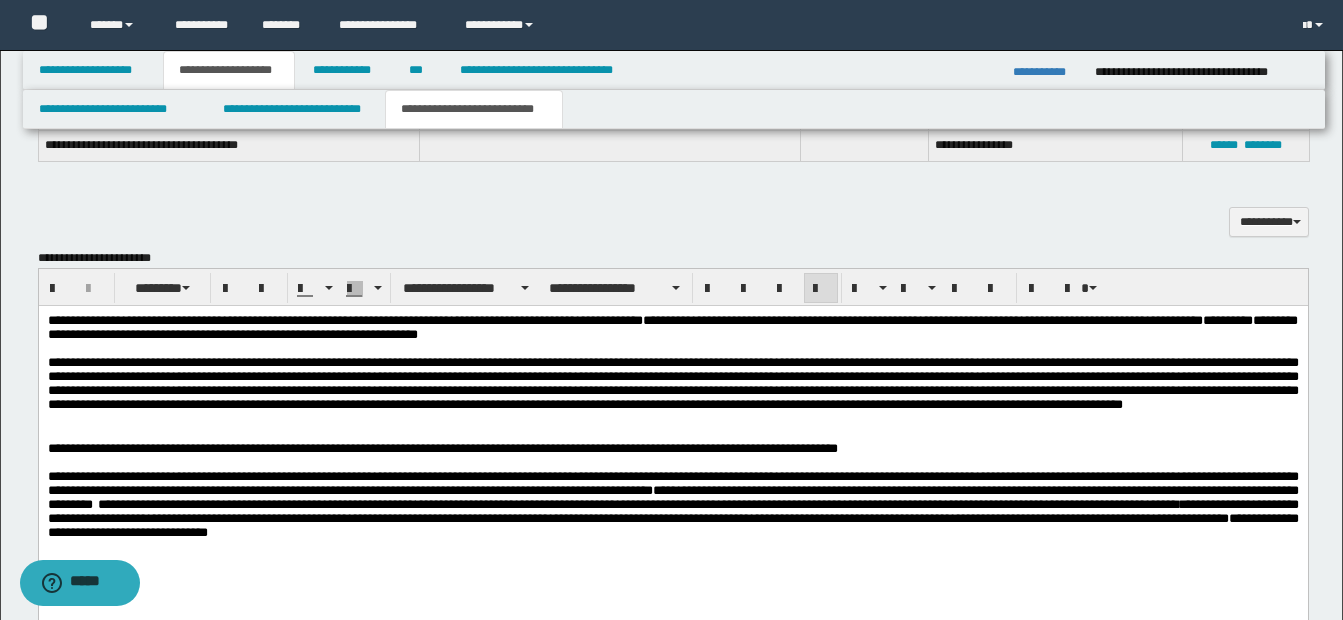 click on "**********" at bounding box center (672, 384) 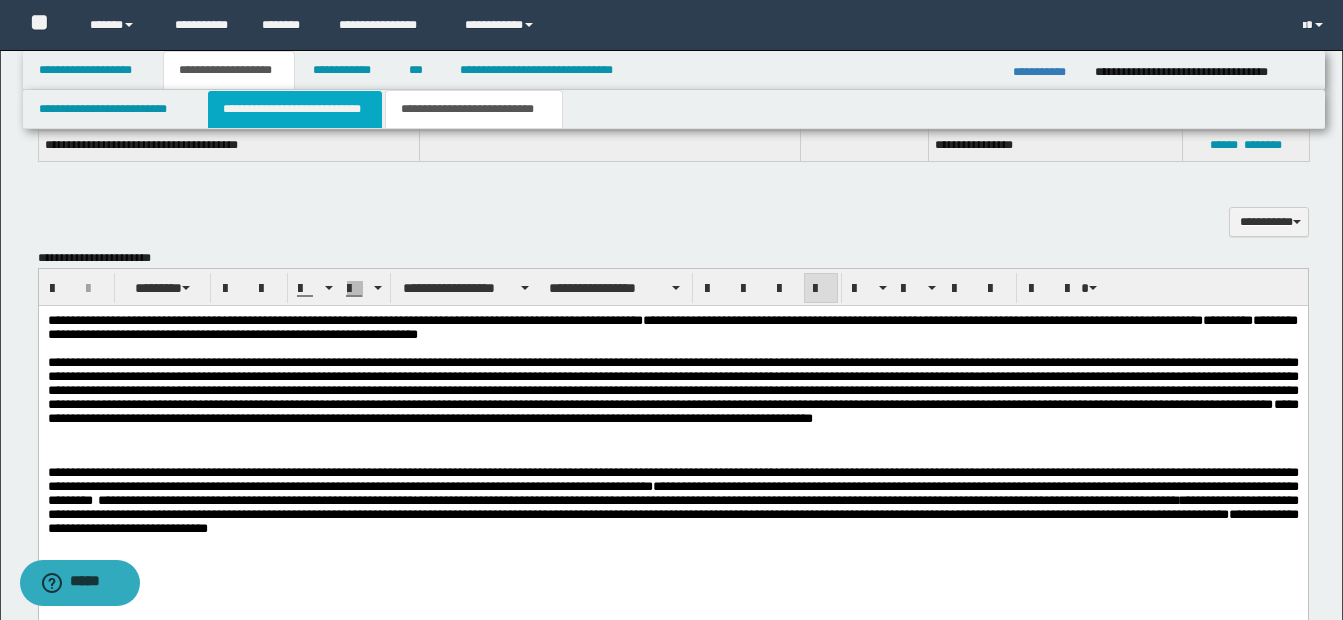 click on "**********" at bounding box center (295, 109) 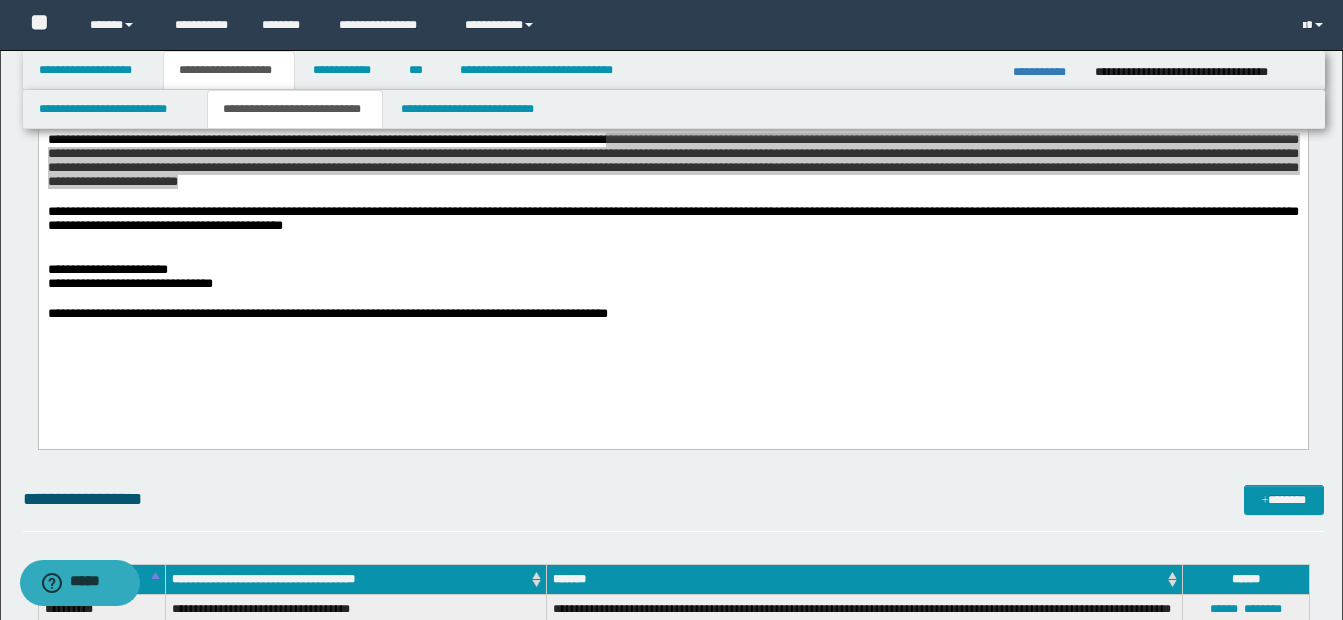 scroll, scrollTop: 389, scrollLeft: 0, axis: vertical 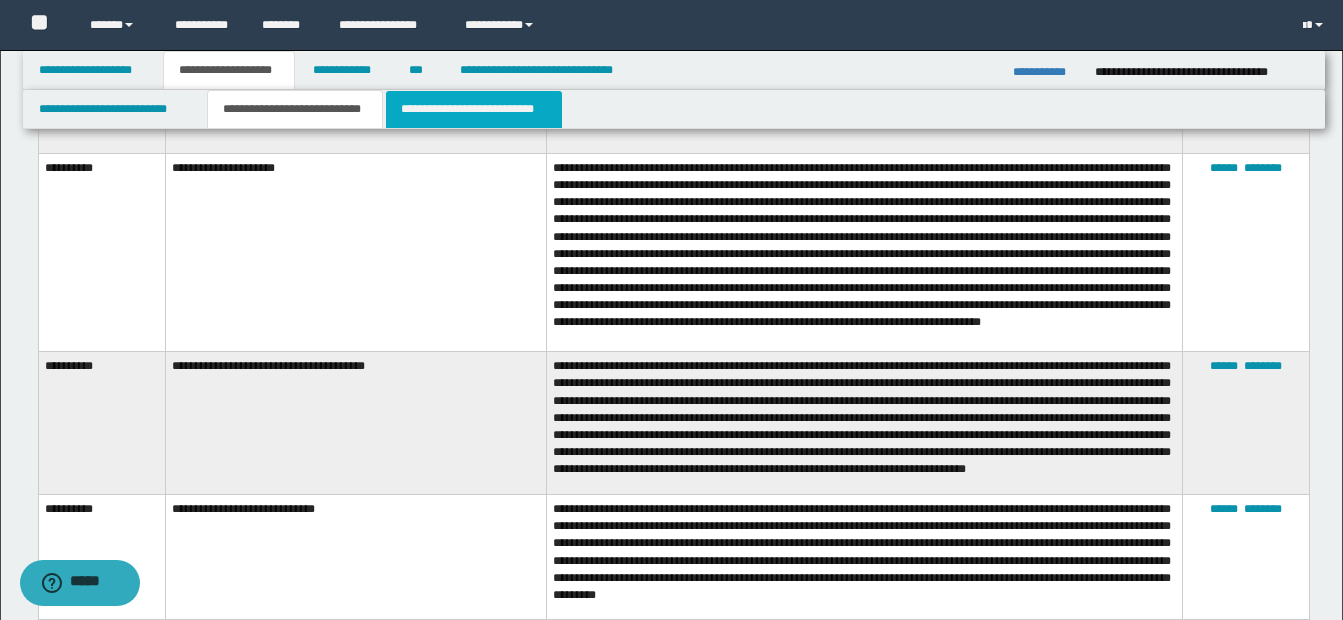 click on "**********" at bounding box center [474, 109] 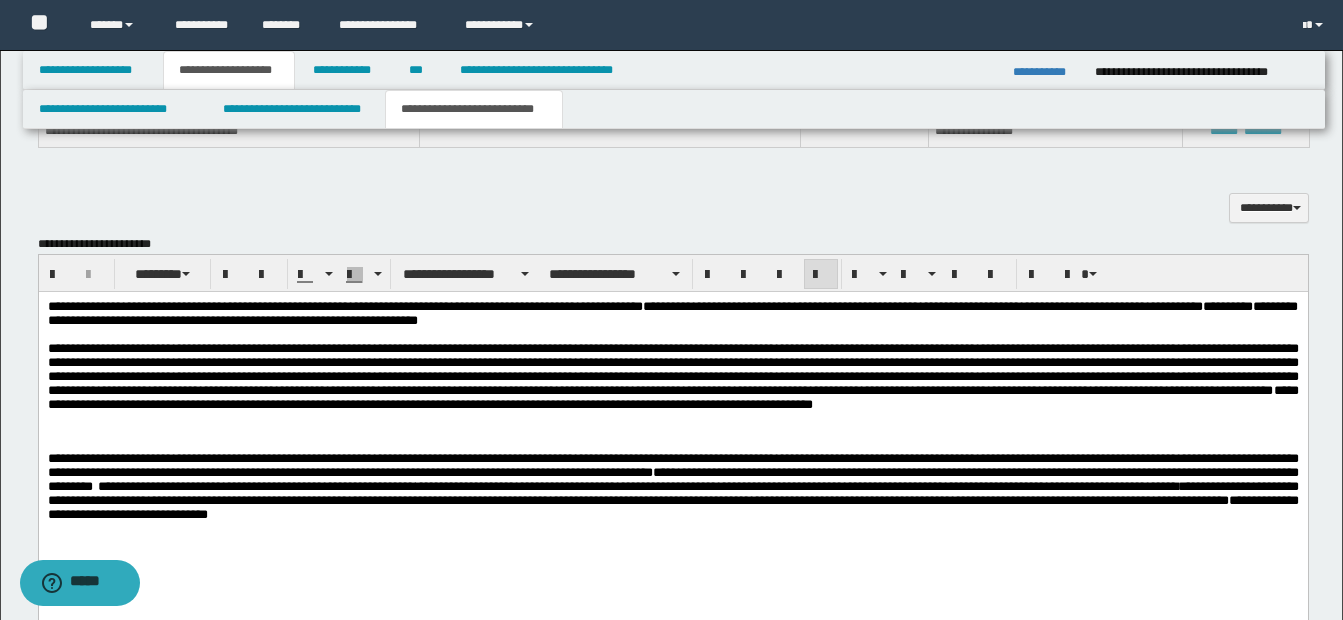 click on "**********" at bounding box center [672, 397] 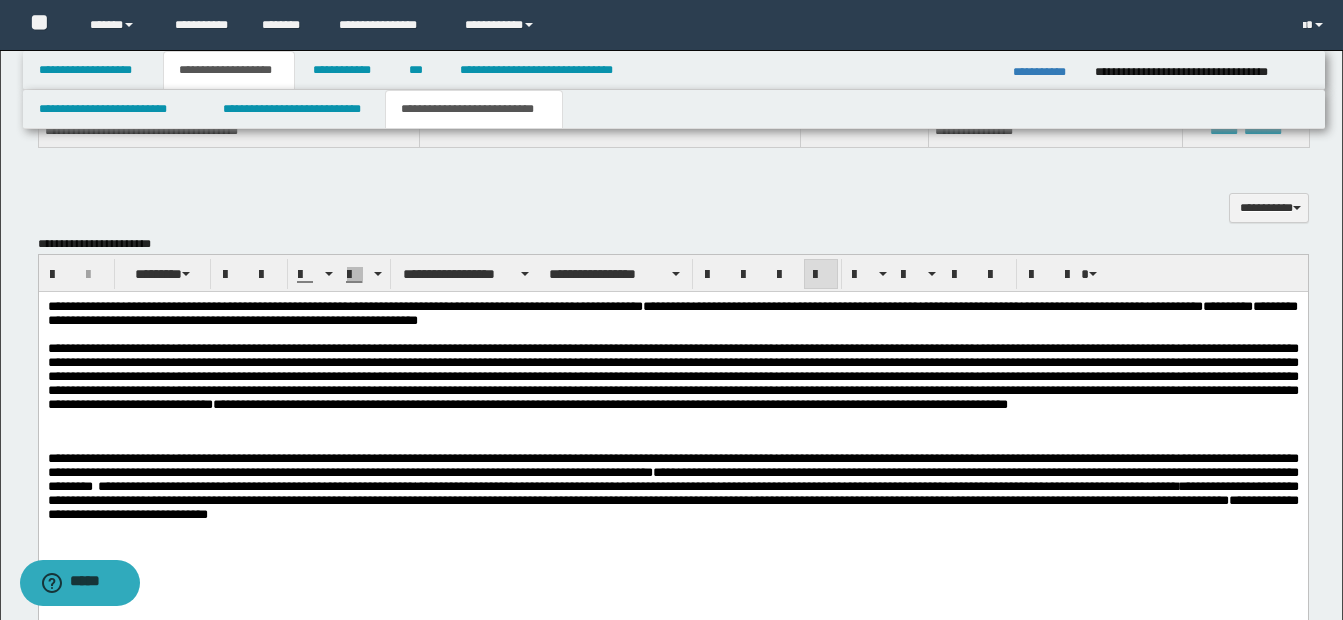 click on "**********" at bounding box center [609, 404] 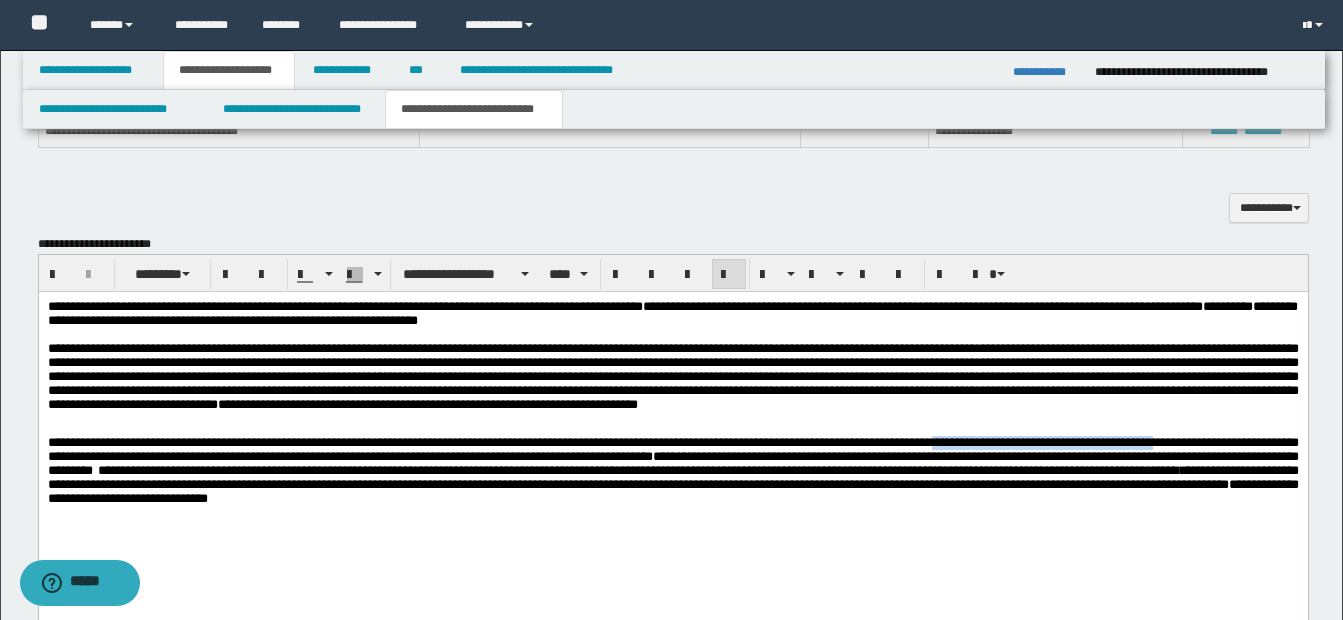 drag, startPoint x: 979, startPoint y: 450, endPoint x: 1214, endPoint y: 458, distance: 235.13612 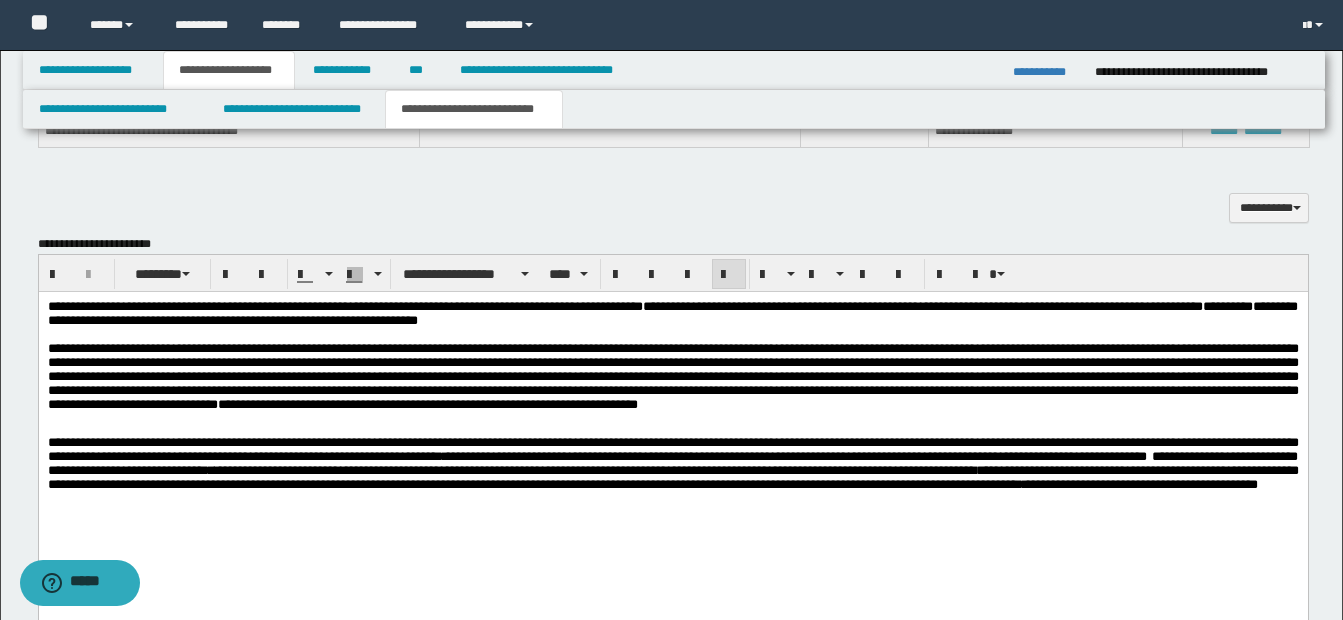 click on "**********" at bounding box center [672, 463] 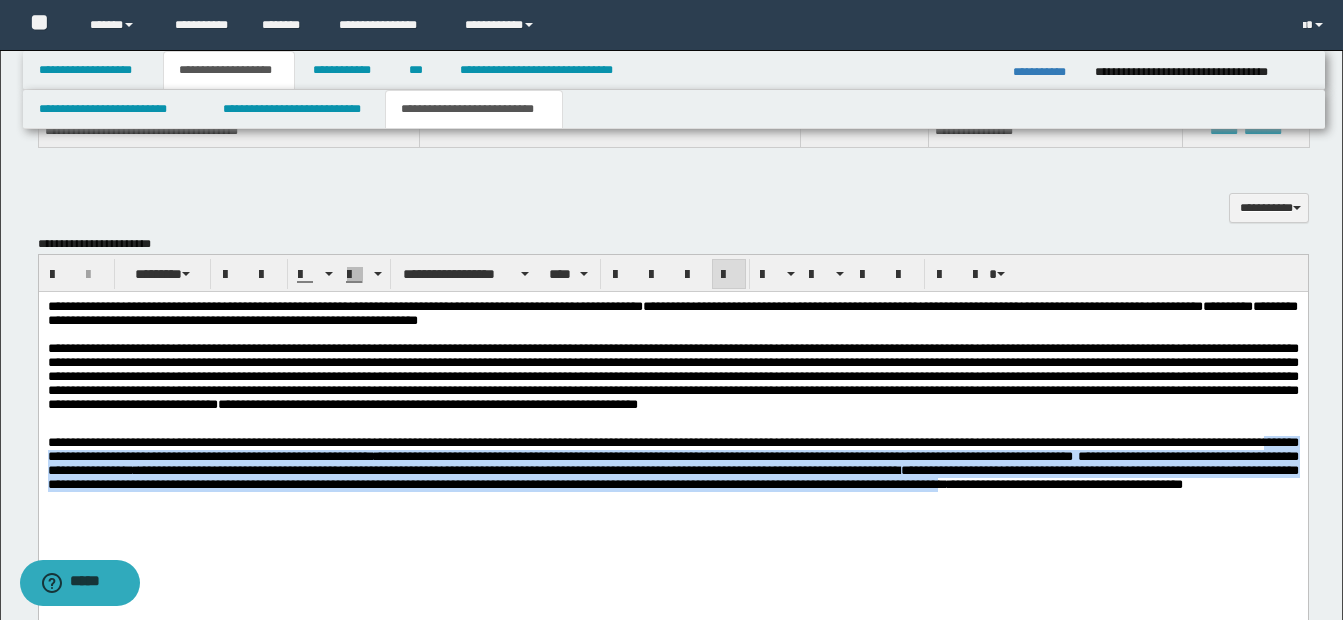 drag, startPoint x: 98, startPoint y: 469, endPoint x: 1297, endPoint y: 504, distance: 1199.5107 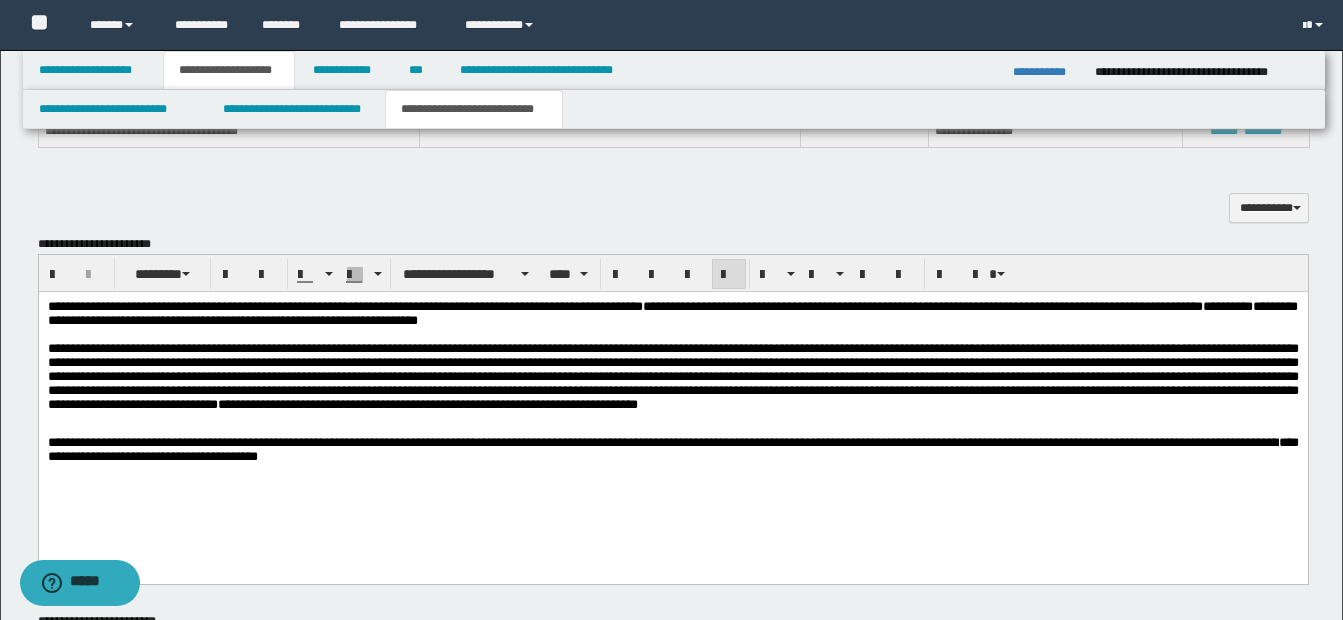 click on "**********" at bounding box center (672, 450) 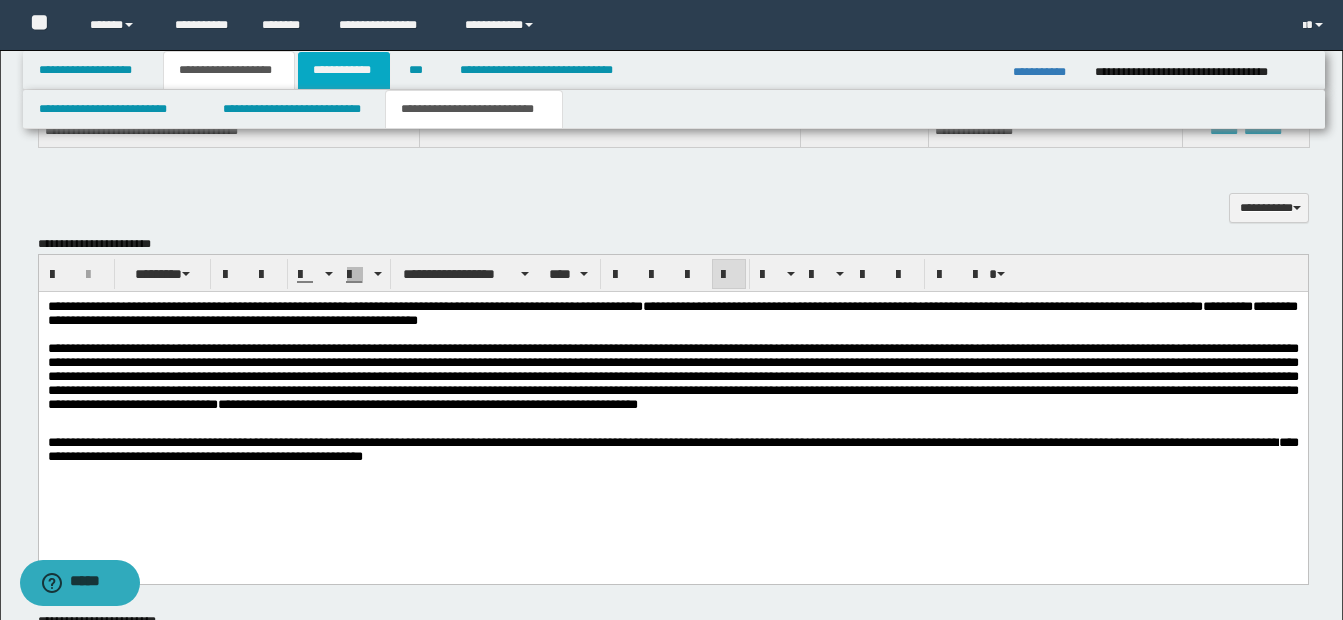 click on "**********" at bounding box center (344, 70) 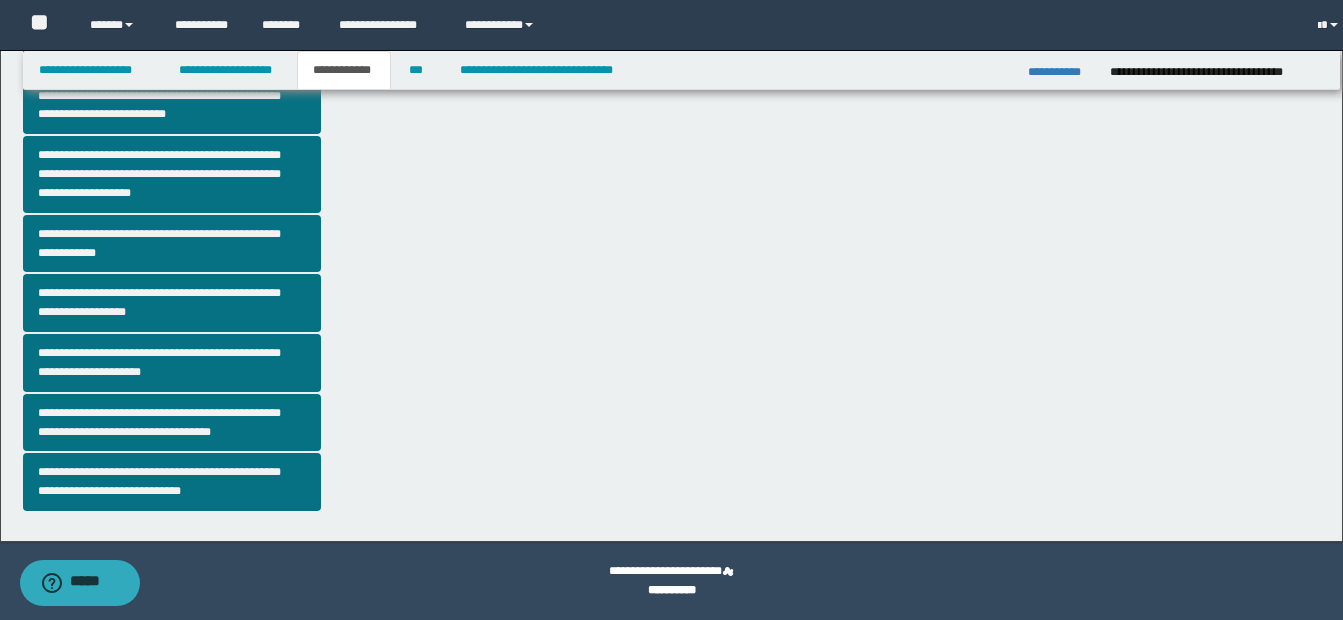 scroll, scrollTop: 529, scrollLeft: 0, axis: vertical 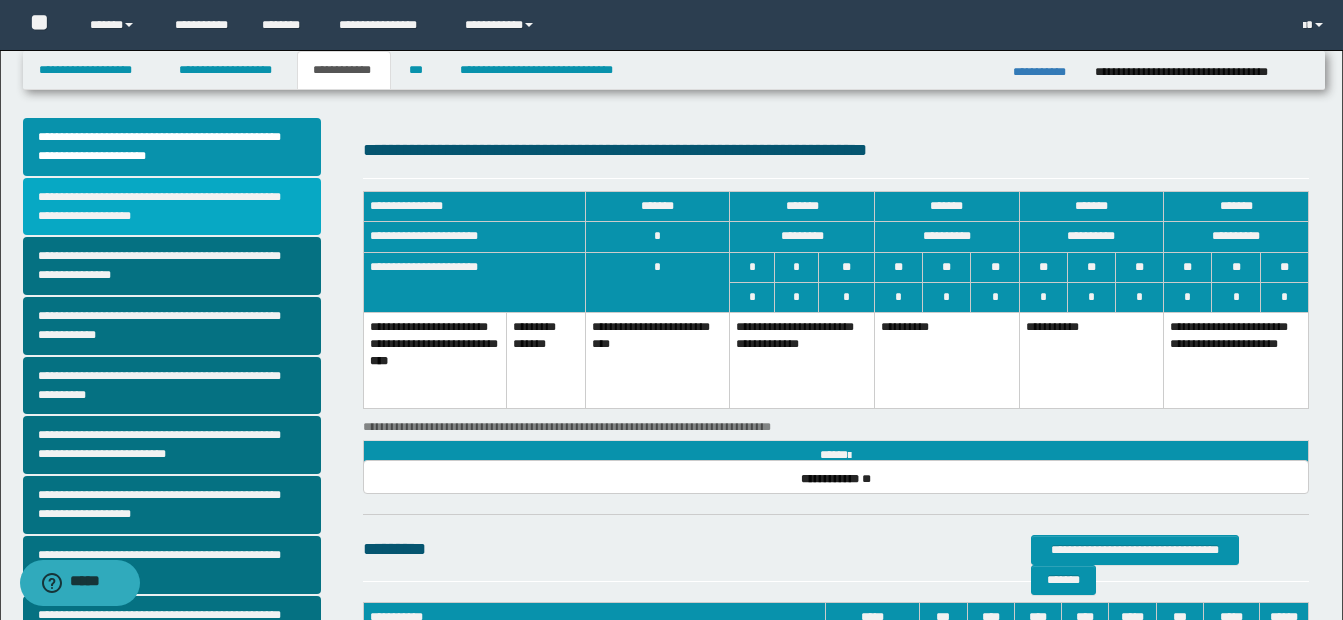 click on "**********" at bounding box center (172, 207) 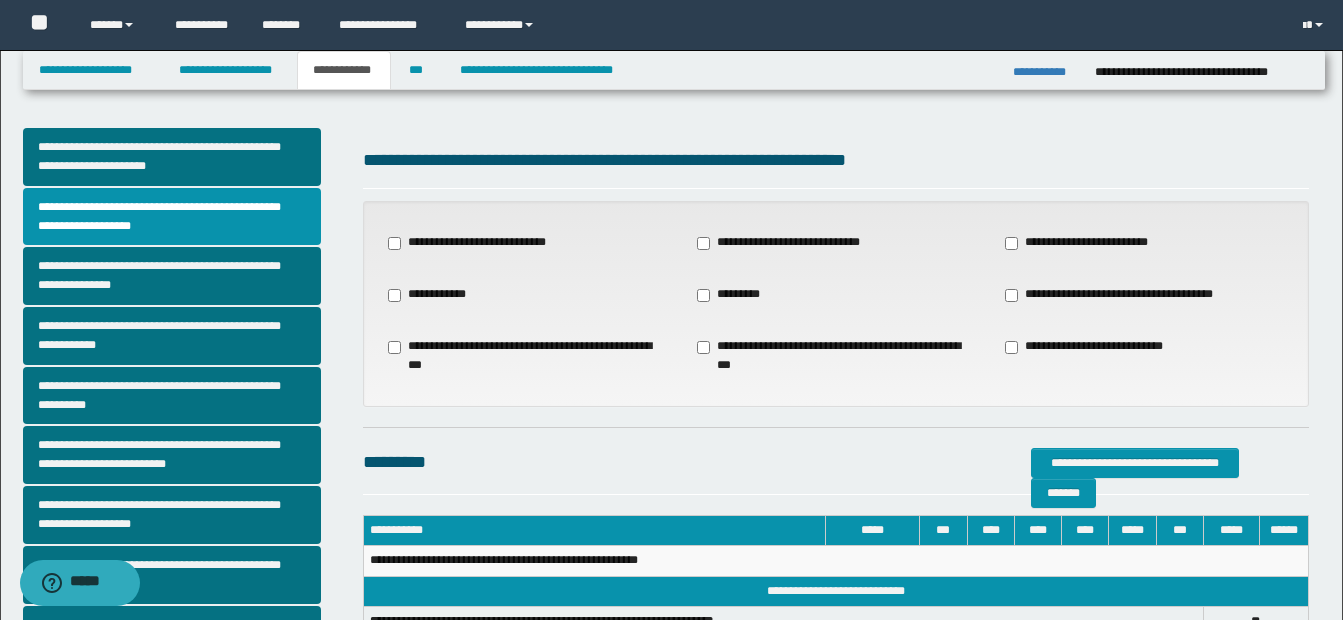 click on "**********" at bounding box center (1120, 295) 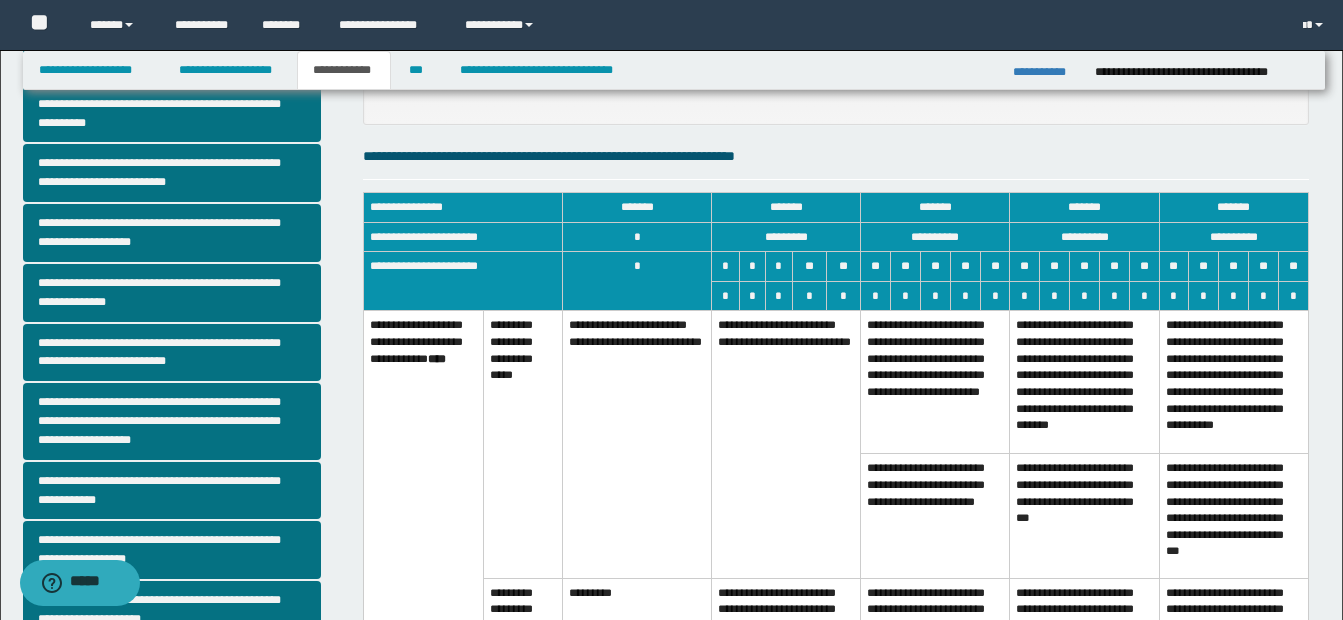 scroll, scrollTop: 289, scrollLeft: 0, axis: vertical 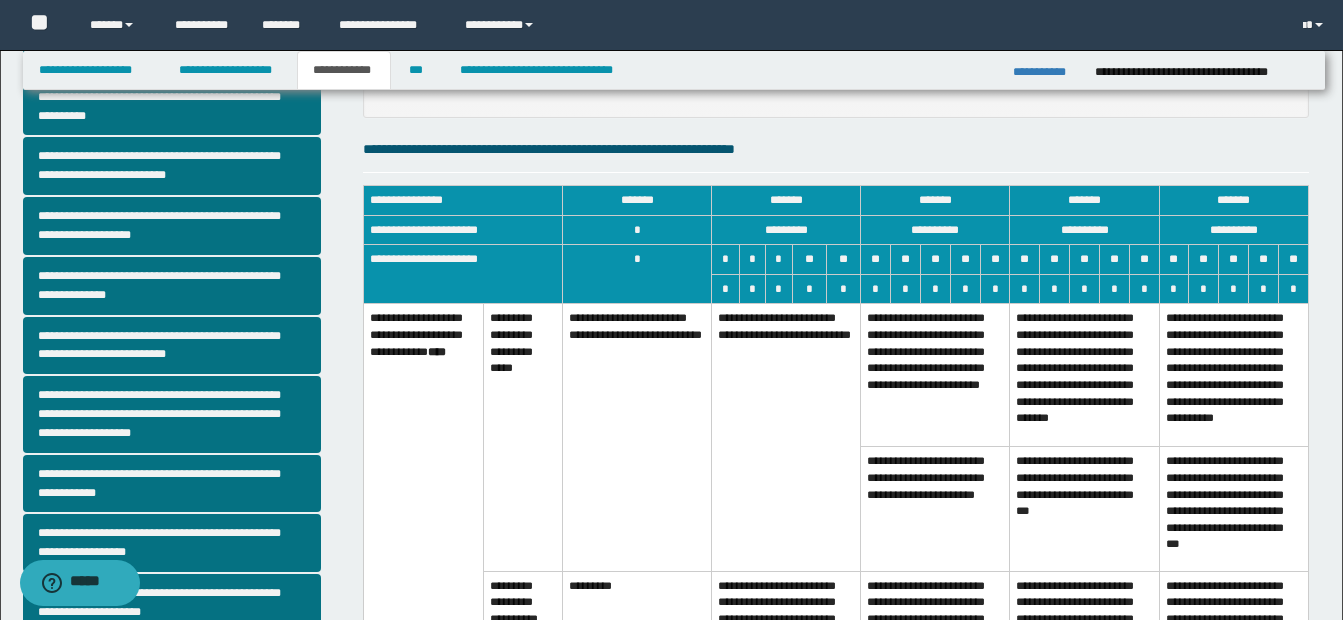 click on "**********" at bounding box center [786, 437] 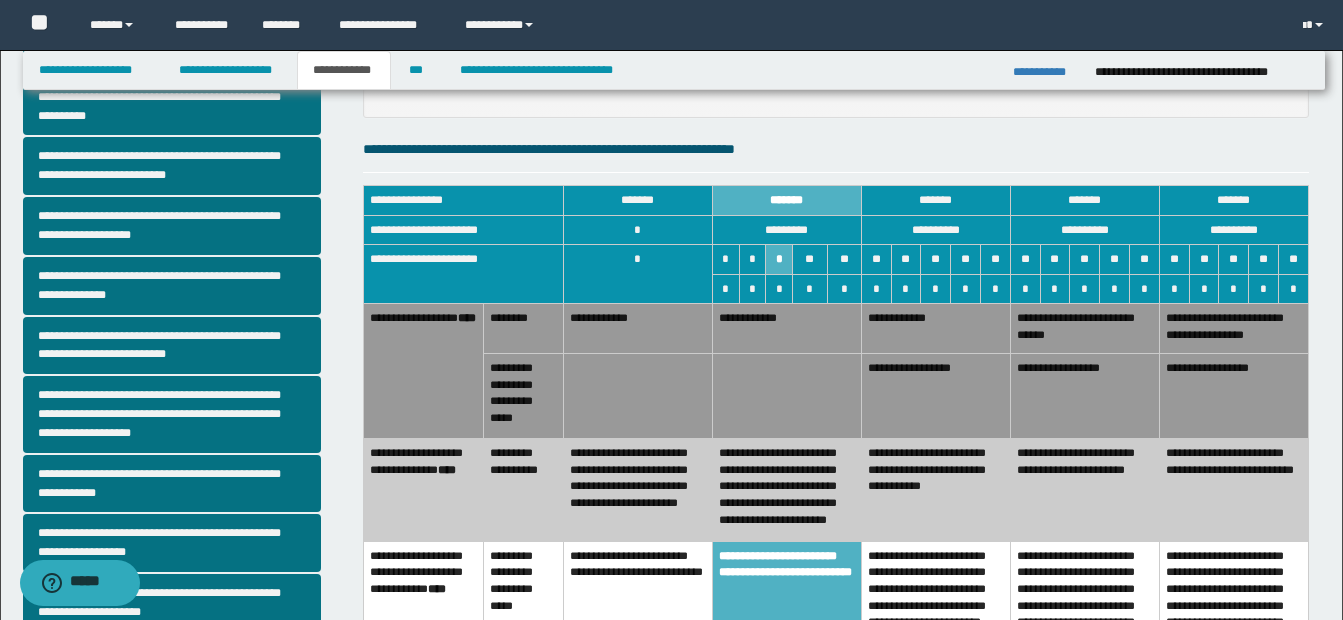 click on "**********" at bounding box center [786, 328] 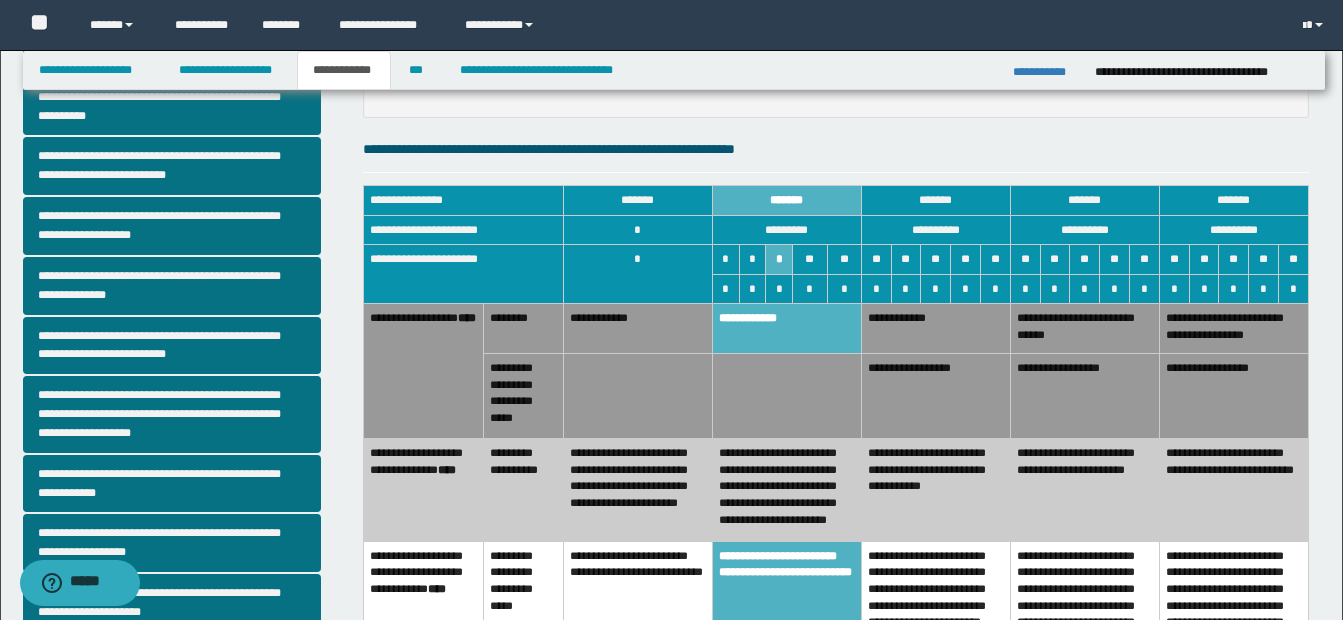 click on "**********" at bounding box center (786, 490) 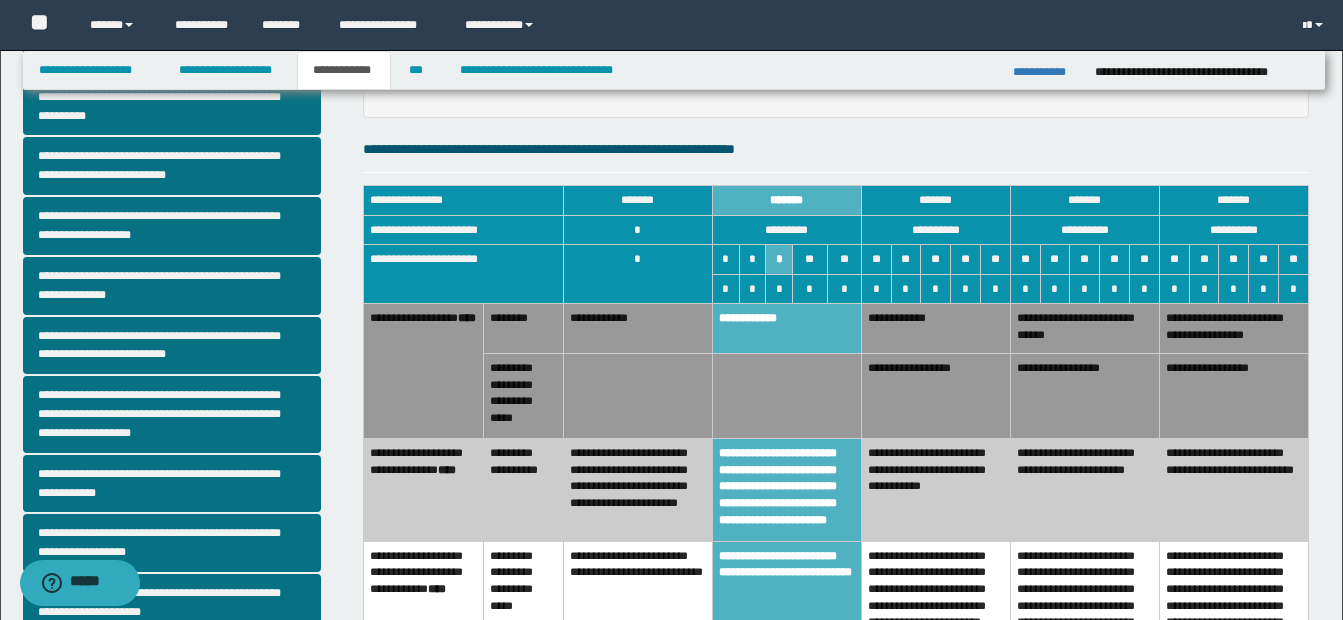 click on "**********" at bounding box center [786, 490] 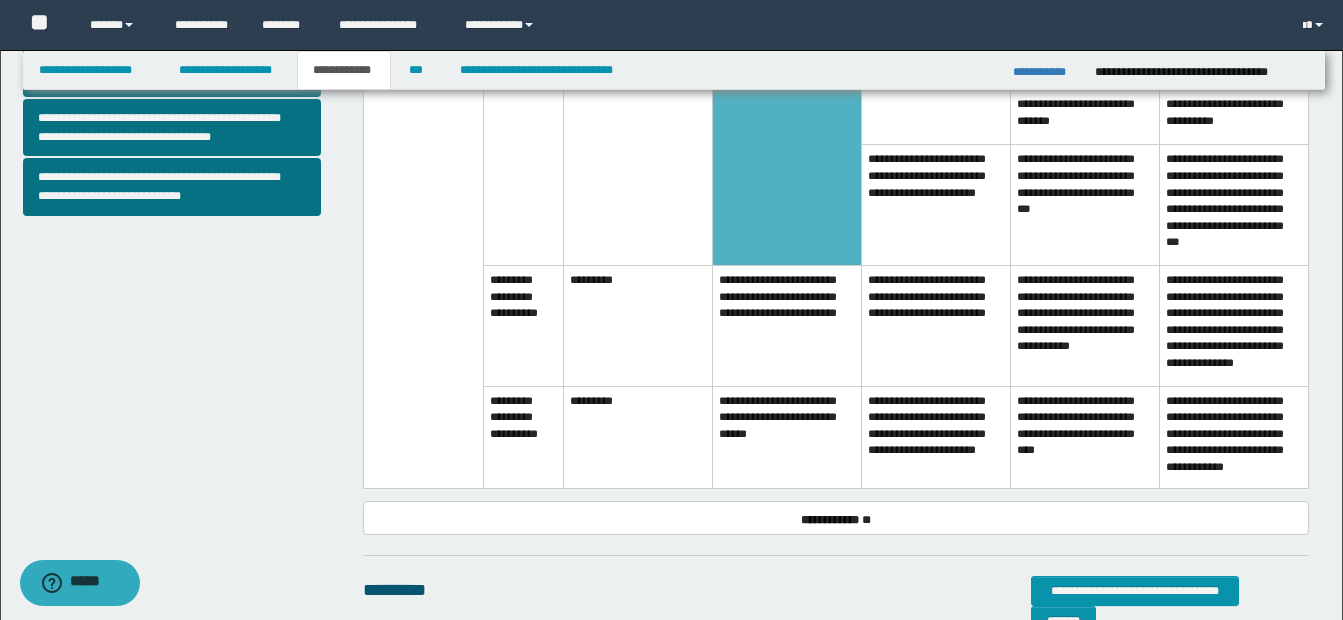 scroll, scrollTop: 839, scrollLeft: 0, axis: vertical 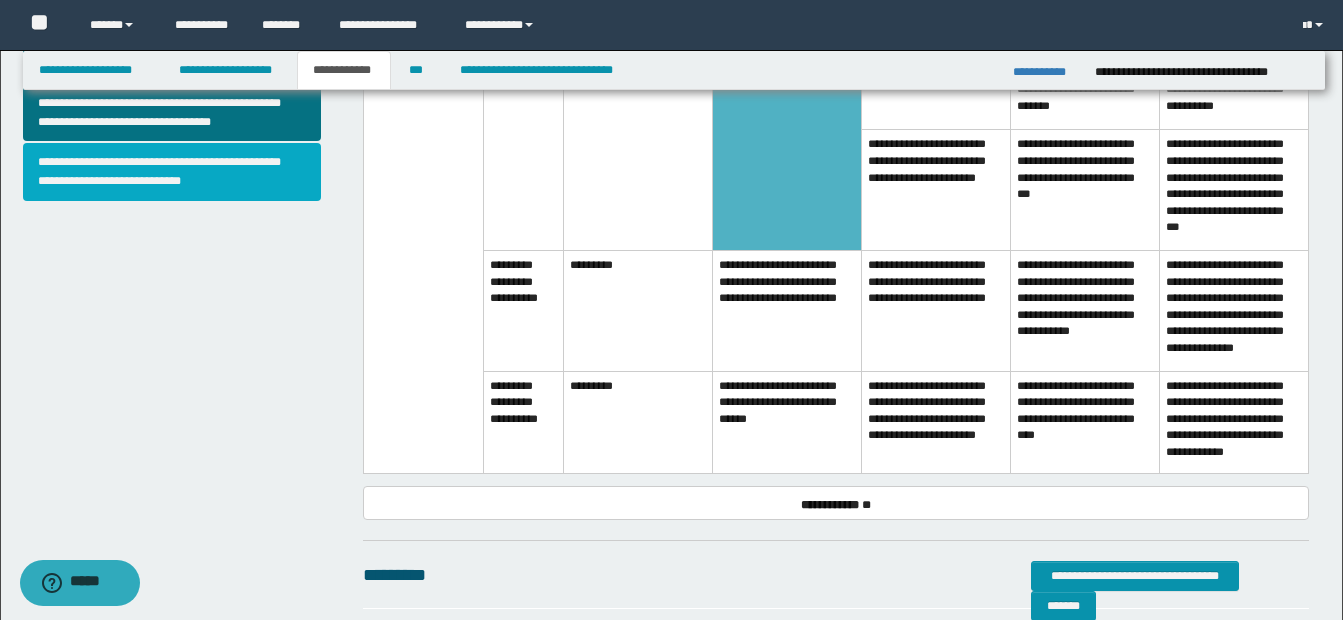click on "**********" at bounding box center (172, 172) 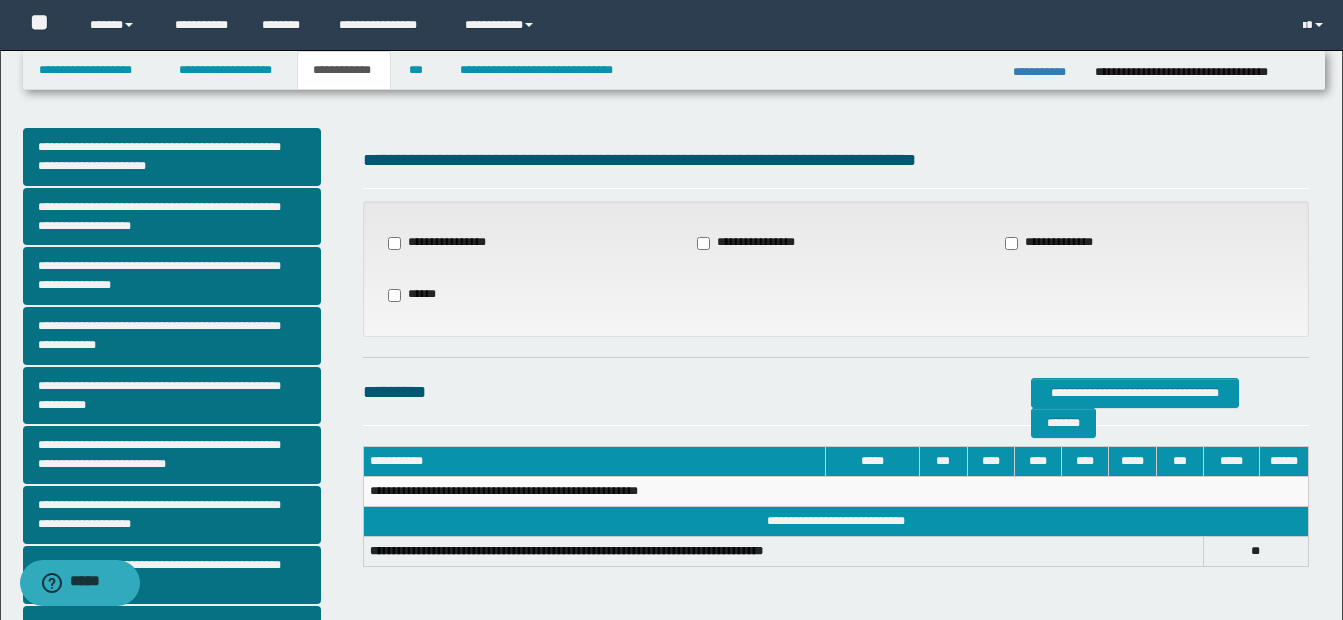 click on "**********" at bounding box center (1059, 243) 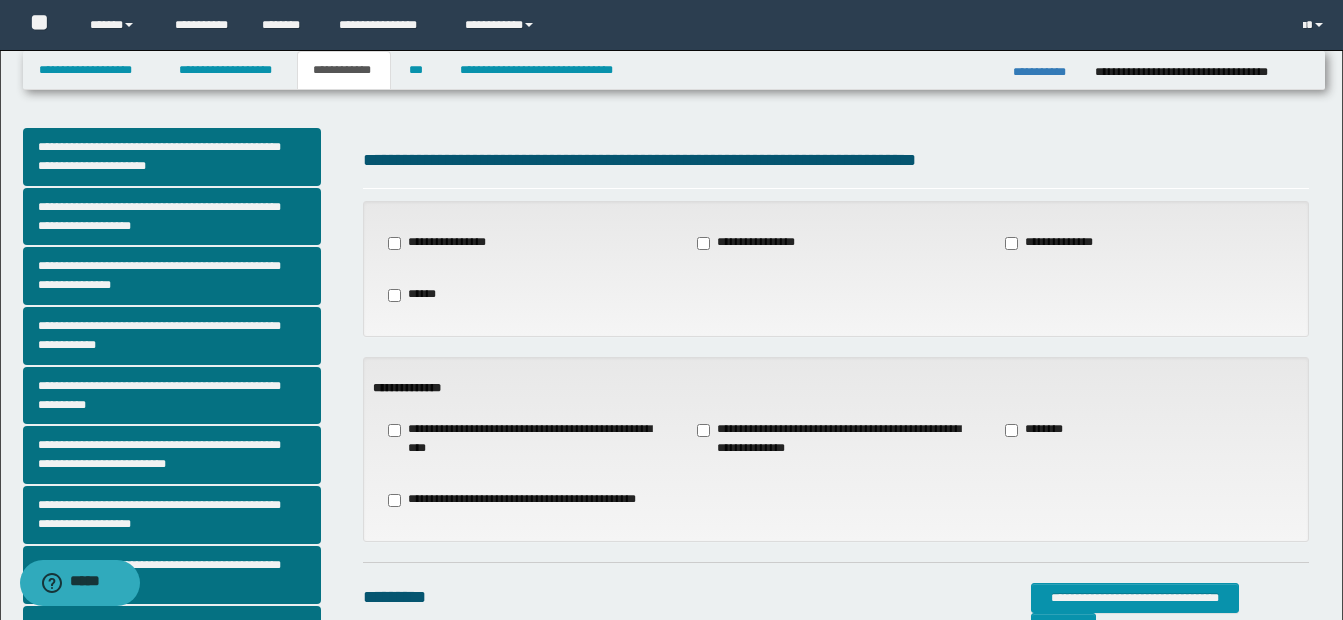 click on "**********" at bounding box center (836, 439) 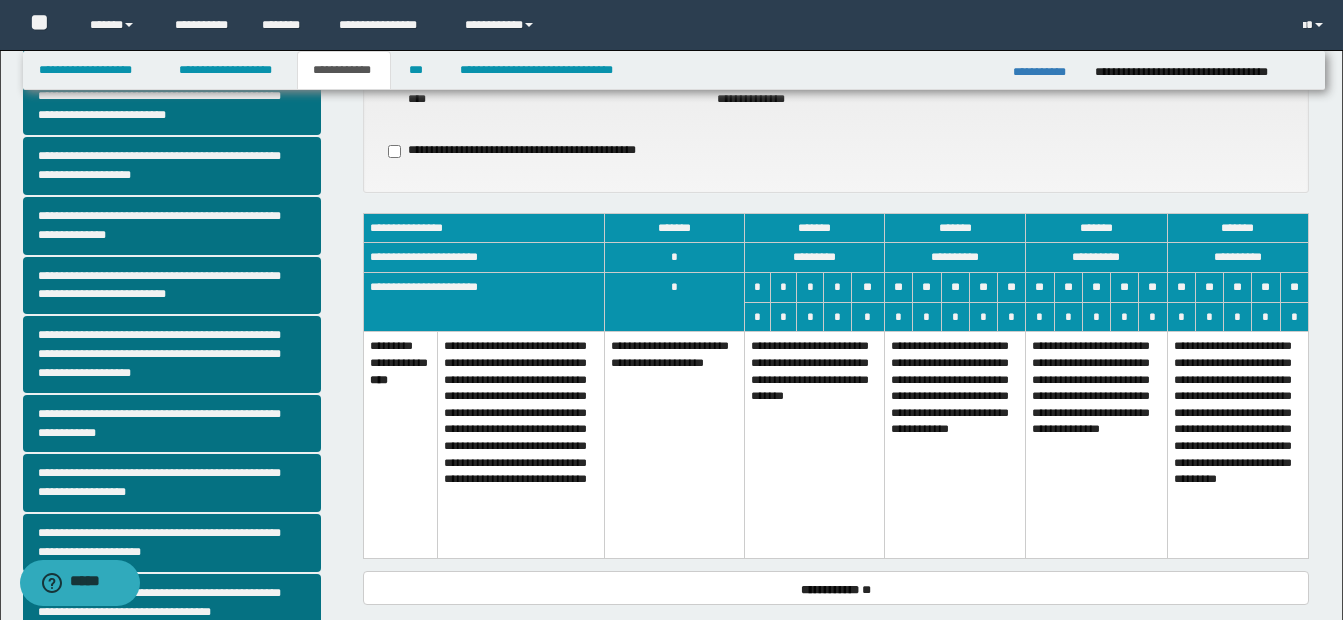 scroll, scrollTop: 352, scrollLeft: 0, axis: vertical 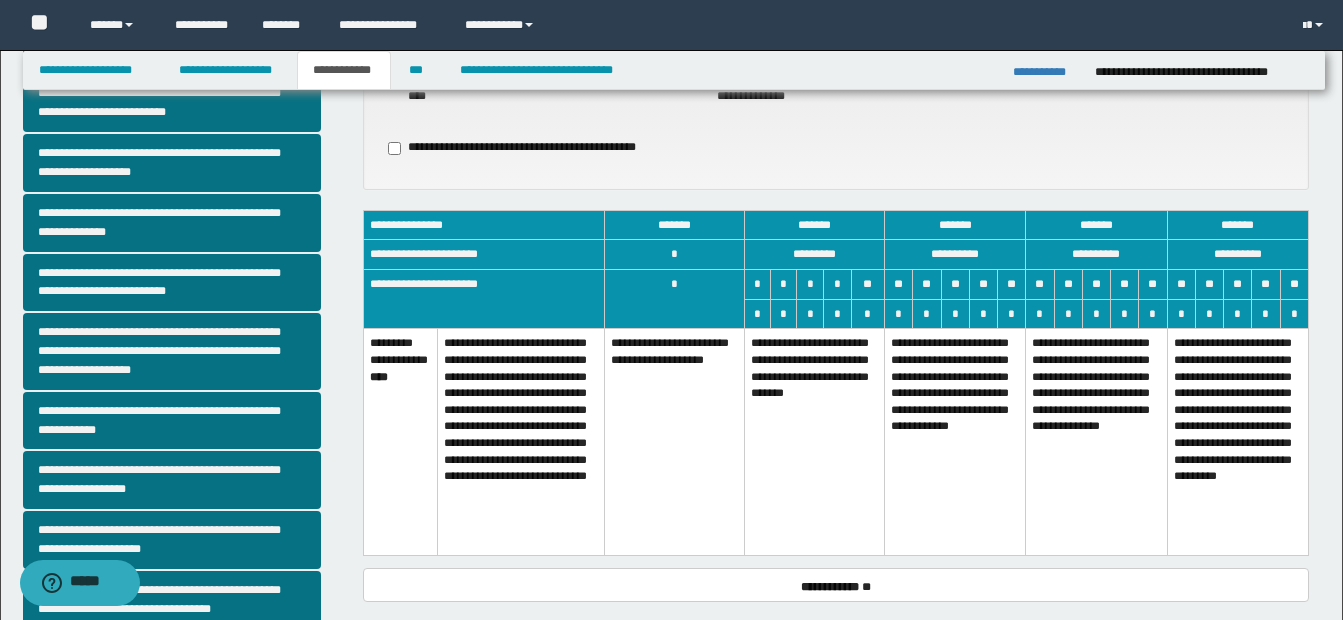 click on "**********" at bounding box center (955, 442) 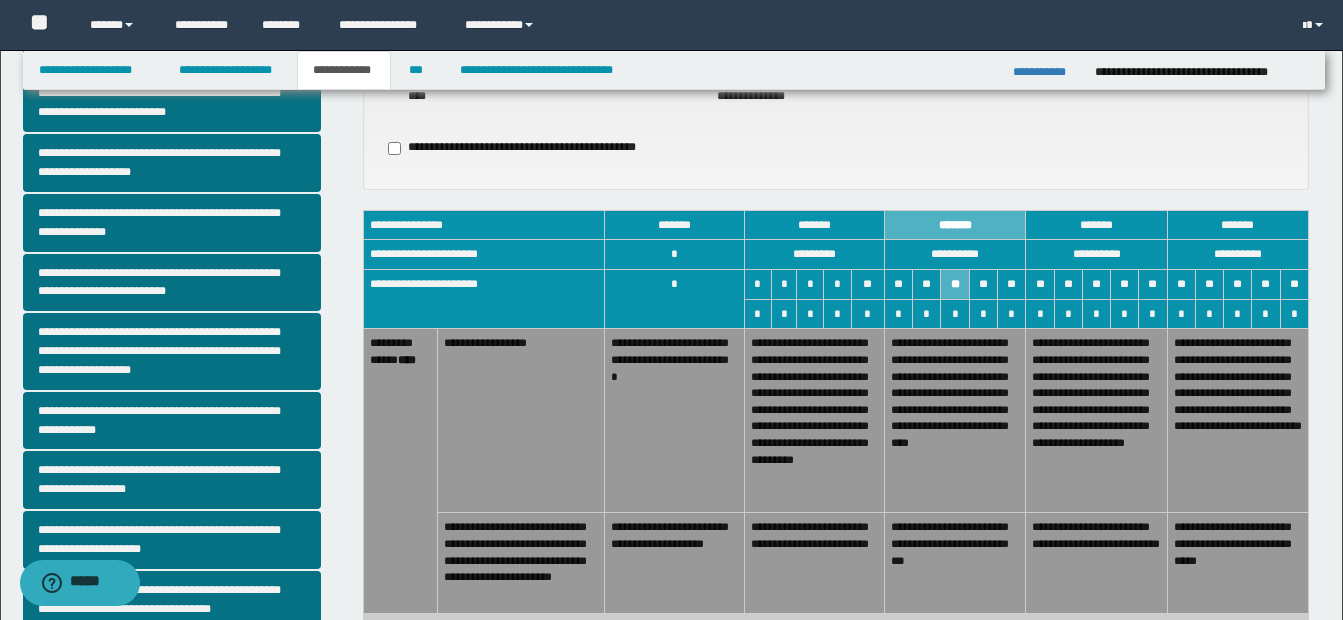 click on "**********" at bounding box center [955, 563] 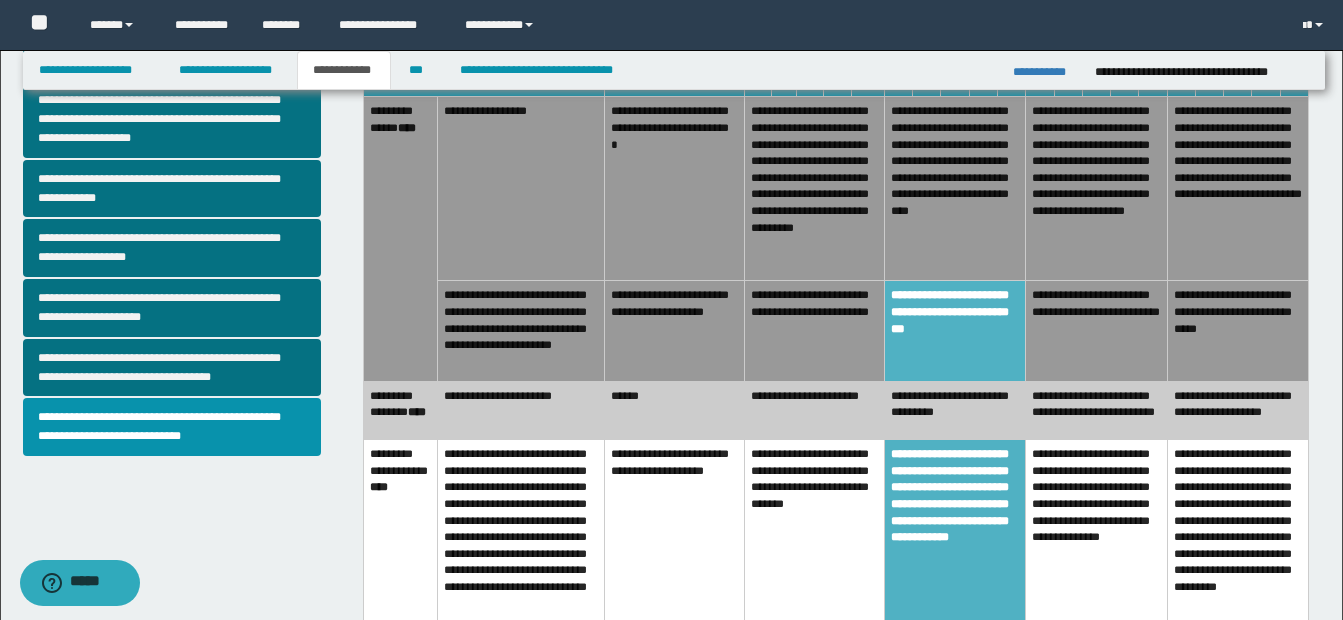 scroll, scrollTop: 590, scrollLeft: 0, axis: vertical 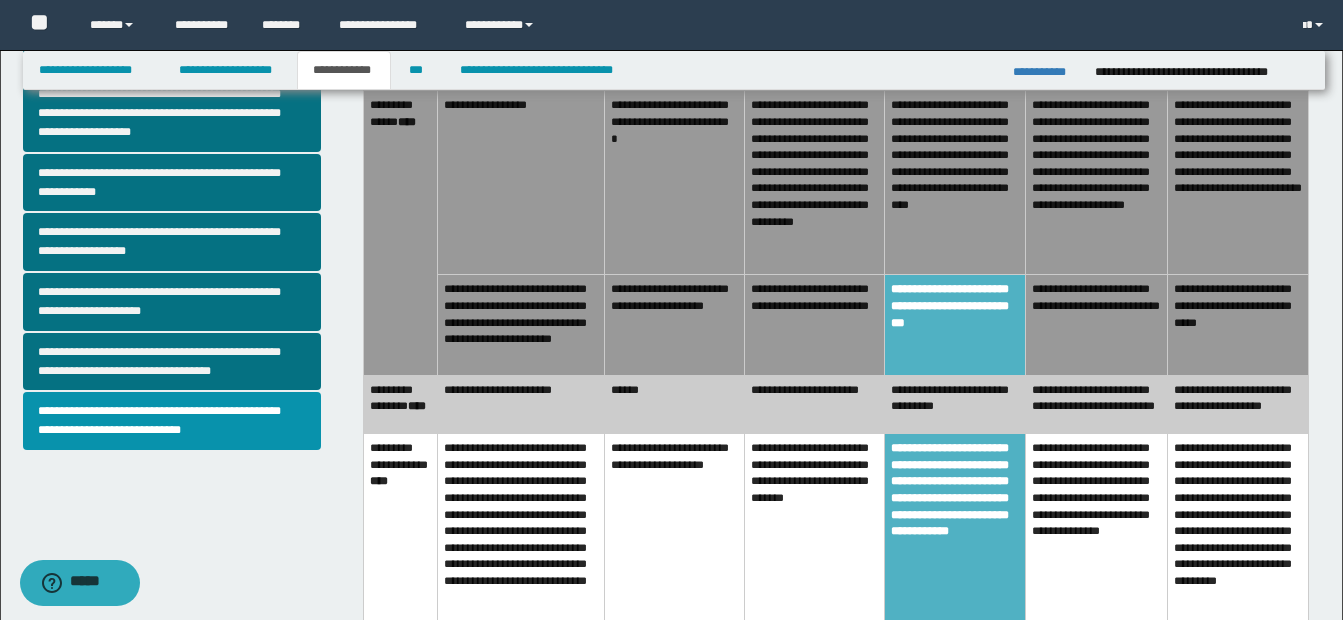 click on "**********" at bounding box center [955, 404] 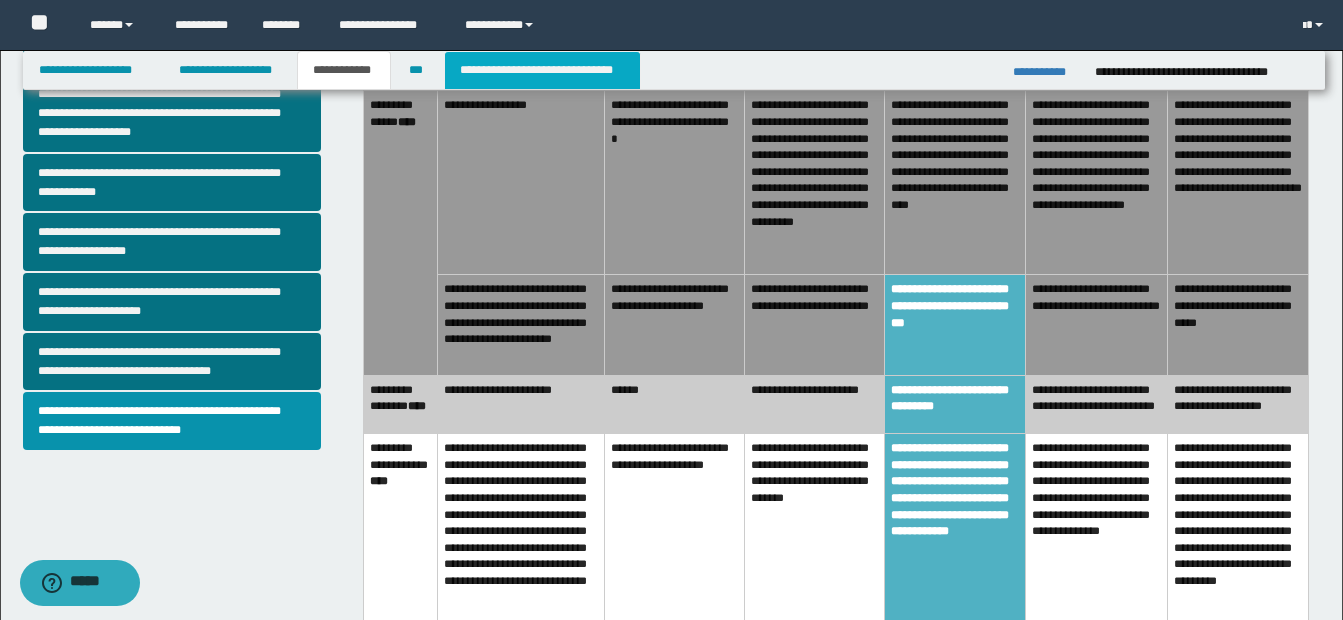 click on "**********" at bounding box center (542, 70) 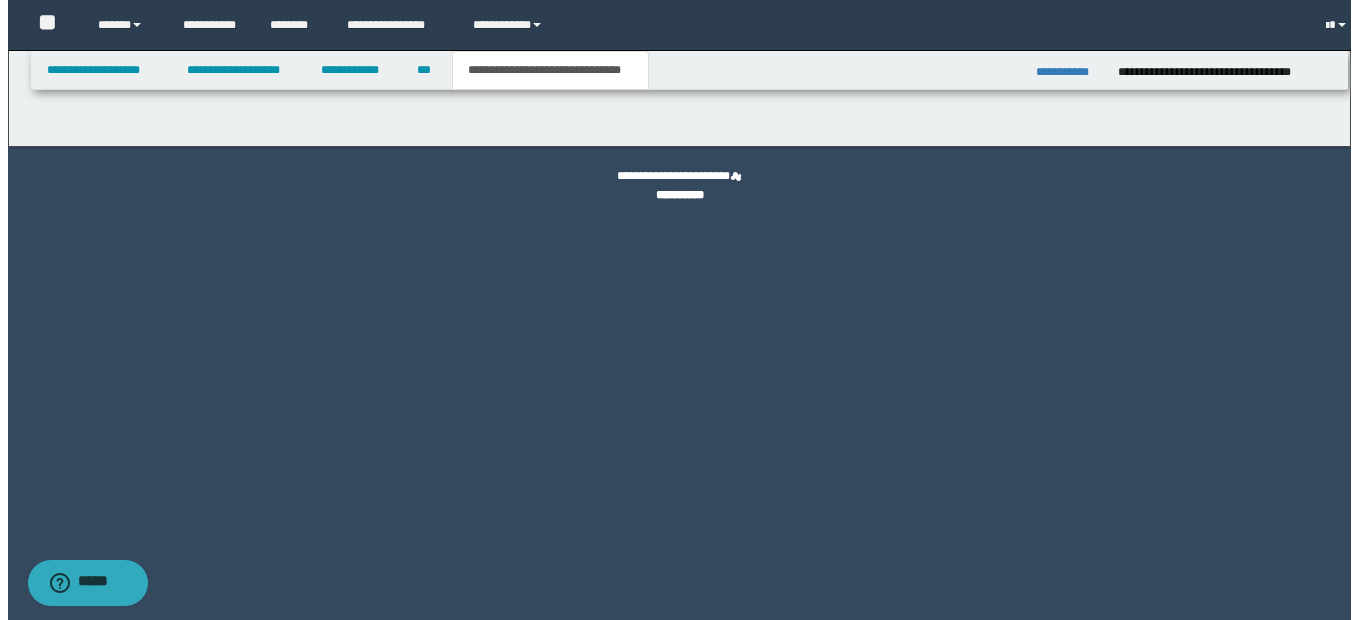 scroll, scrollTop: 0, scrollLeft: 0, axis: both 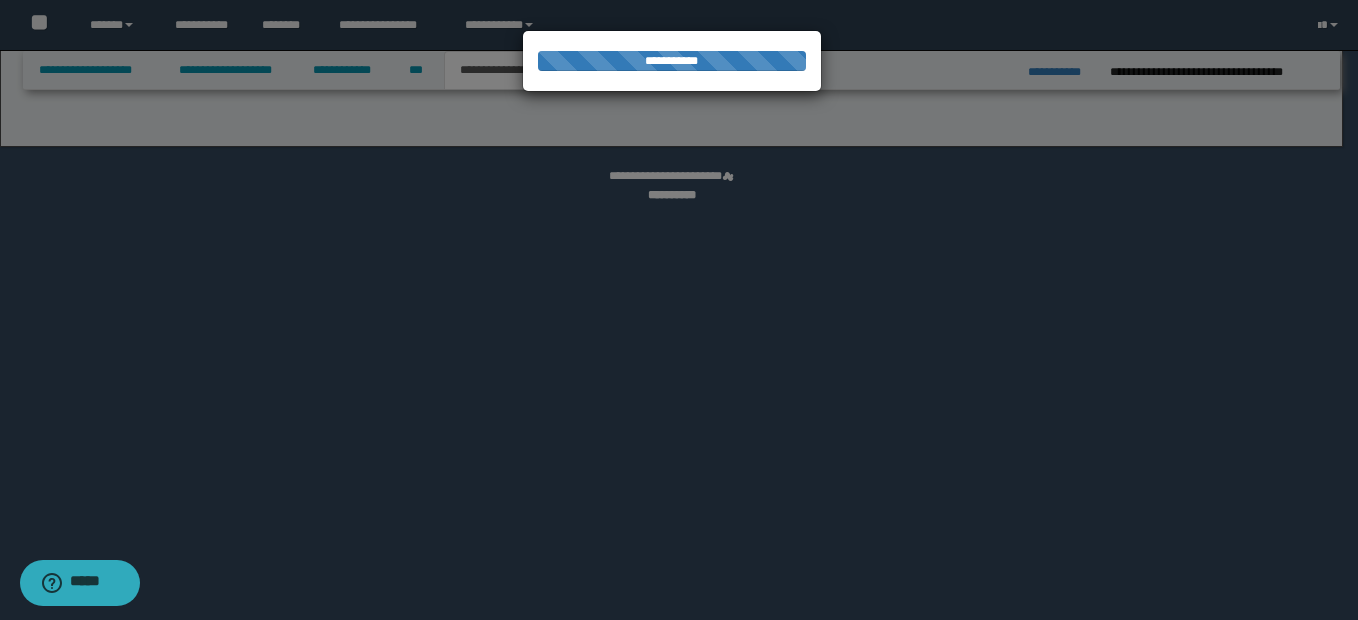 select on "*" 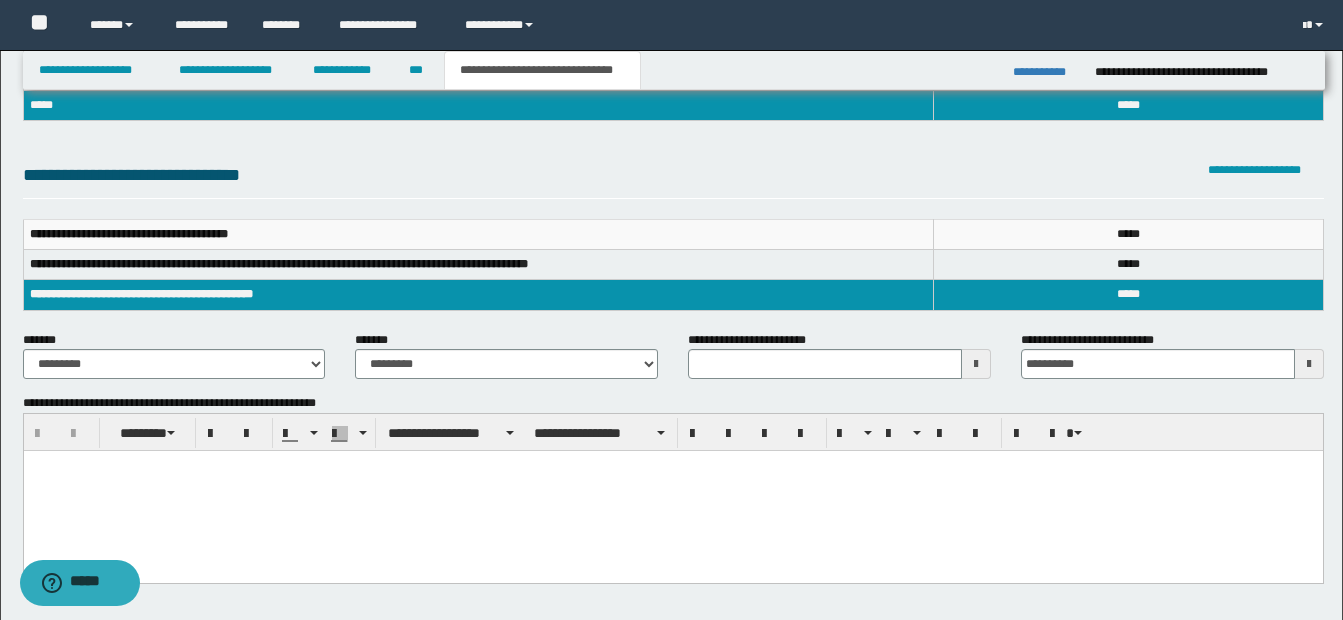 scroll, scrollTop: 192, scrollLeft: 0, axis: vertical 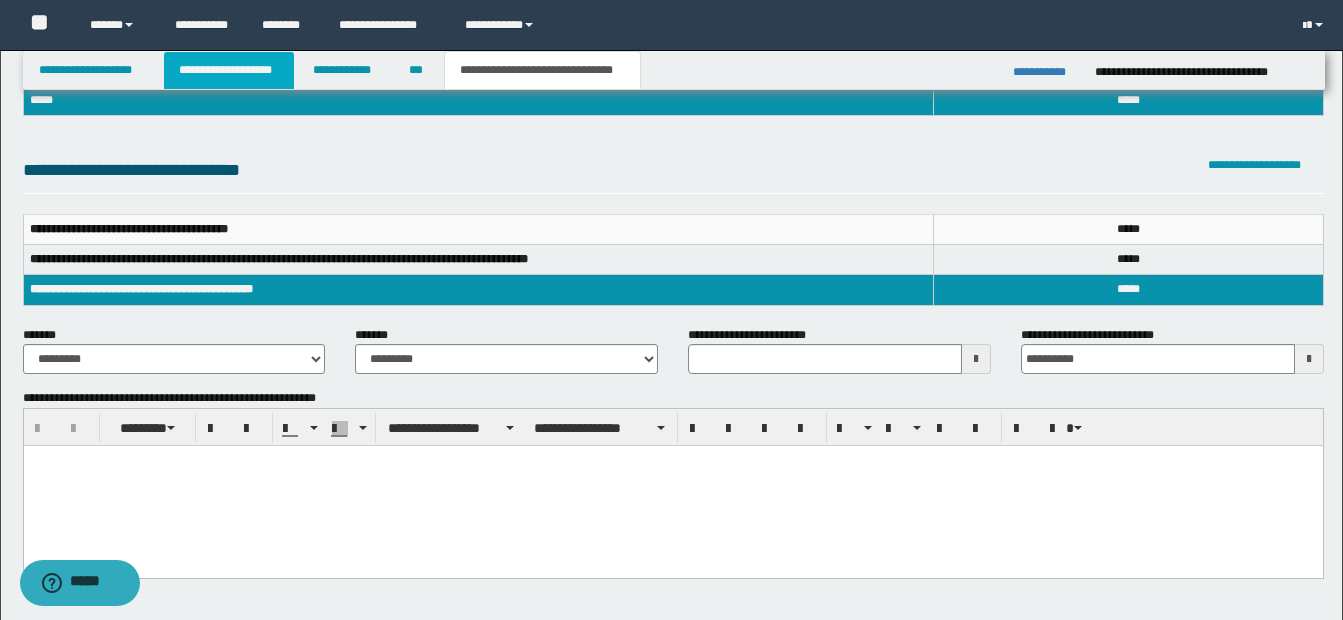 click on "**********" at bounding box center [229, 70] 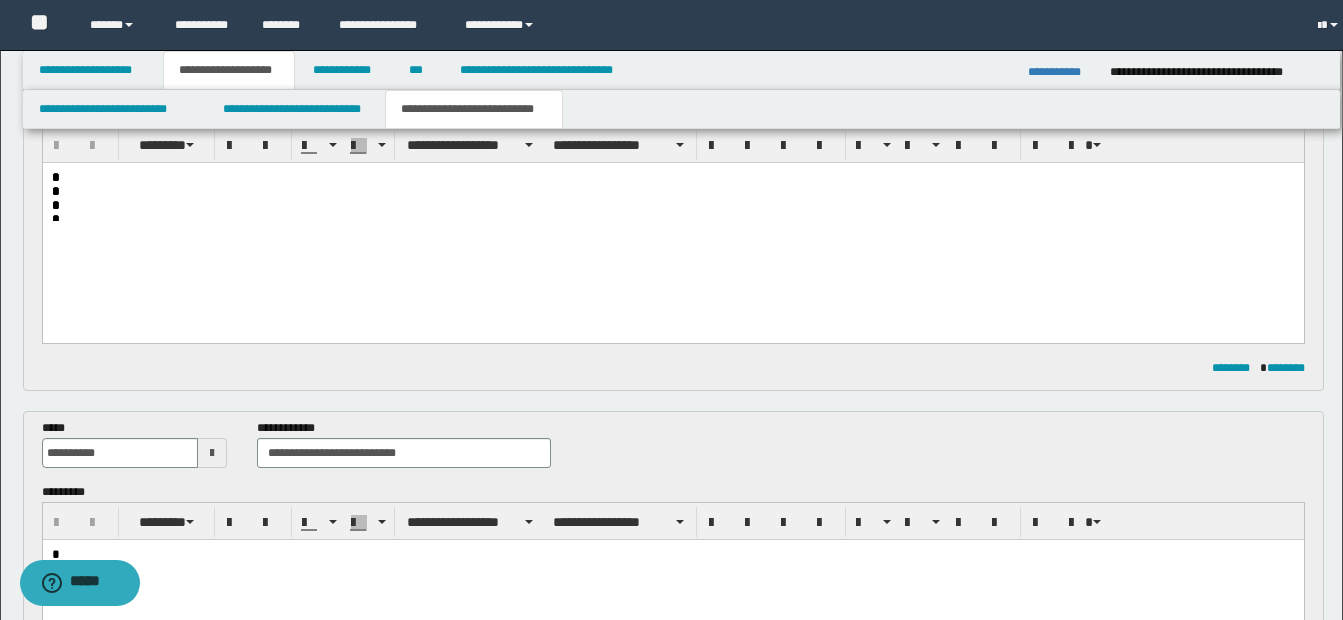 scroll, scrollTop: 223, scrollLeft: 0, axis: vertical 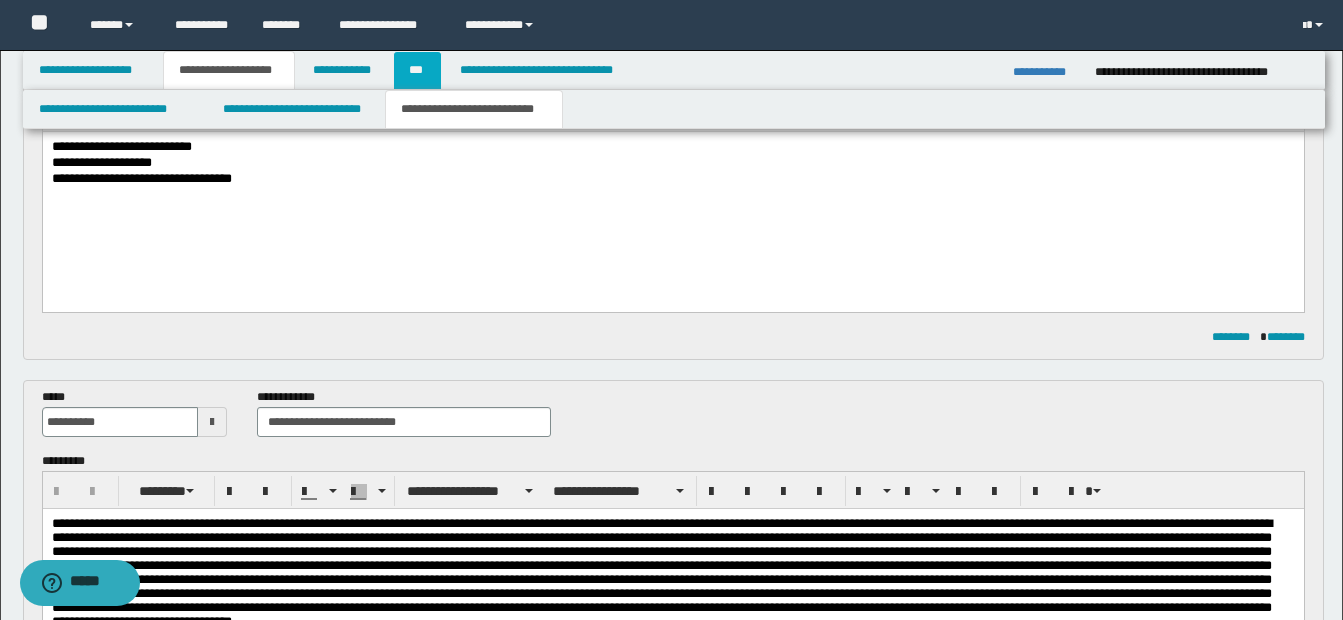 click on "***" at bounding box center (417, 70) 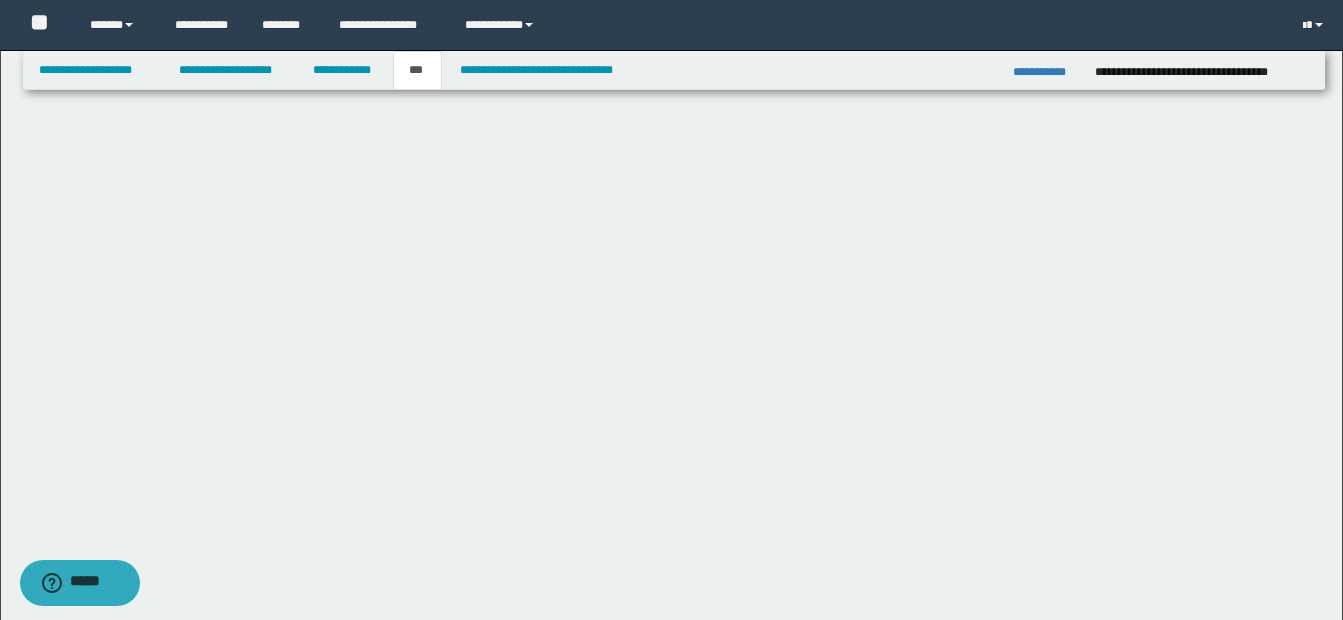 scroll, scrollTop: 0, scrollLeft: 0, axis: both 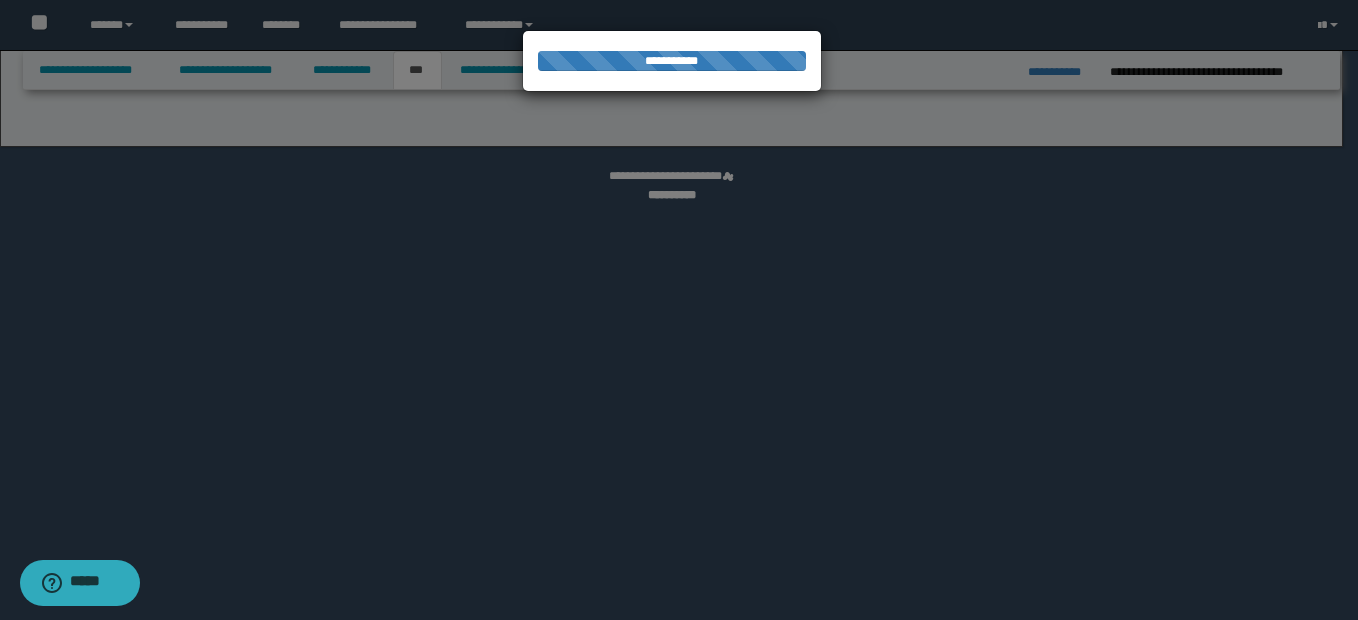 select on "**" 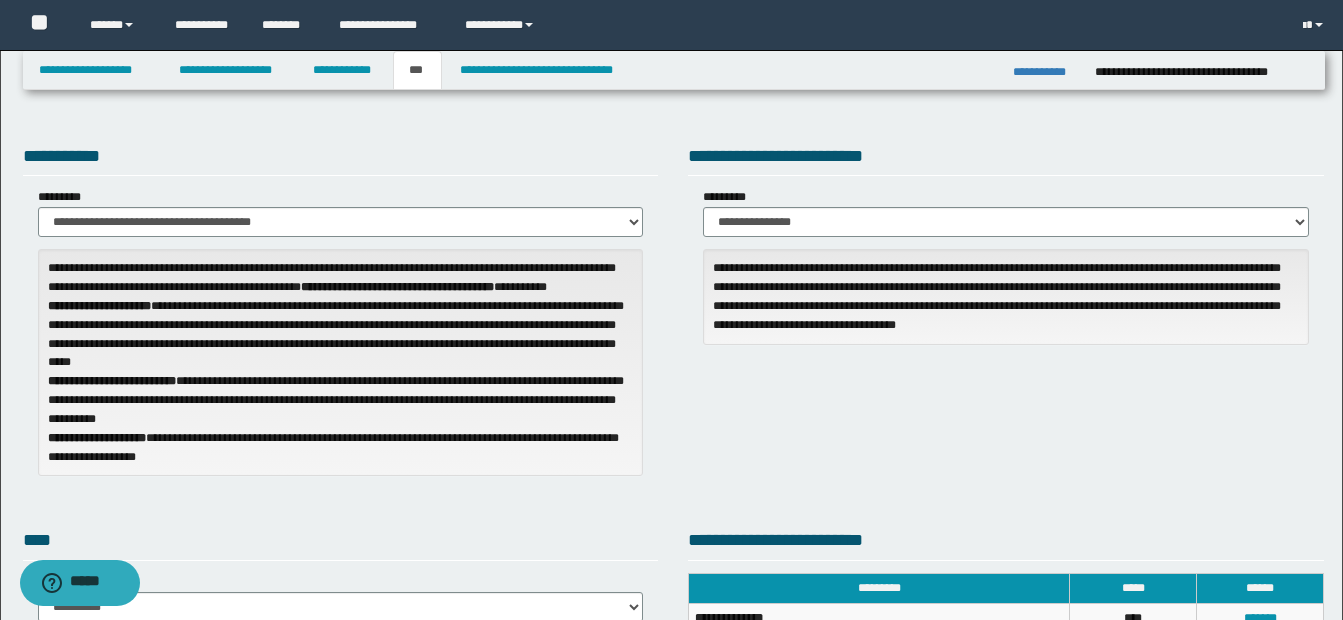 scroll, scrollTop: 0, scrollLeft: 0, axis: both 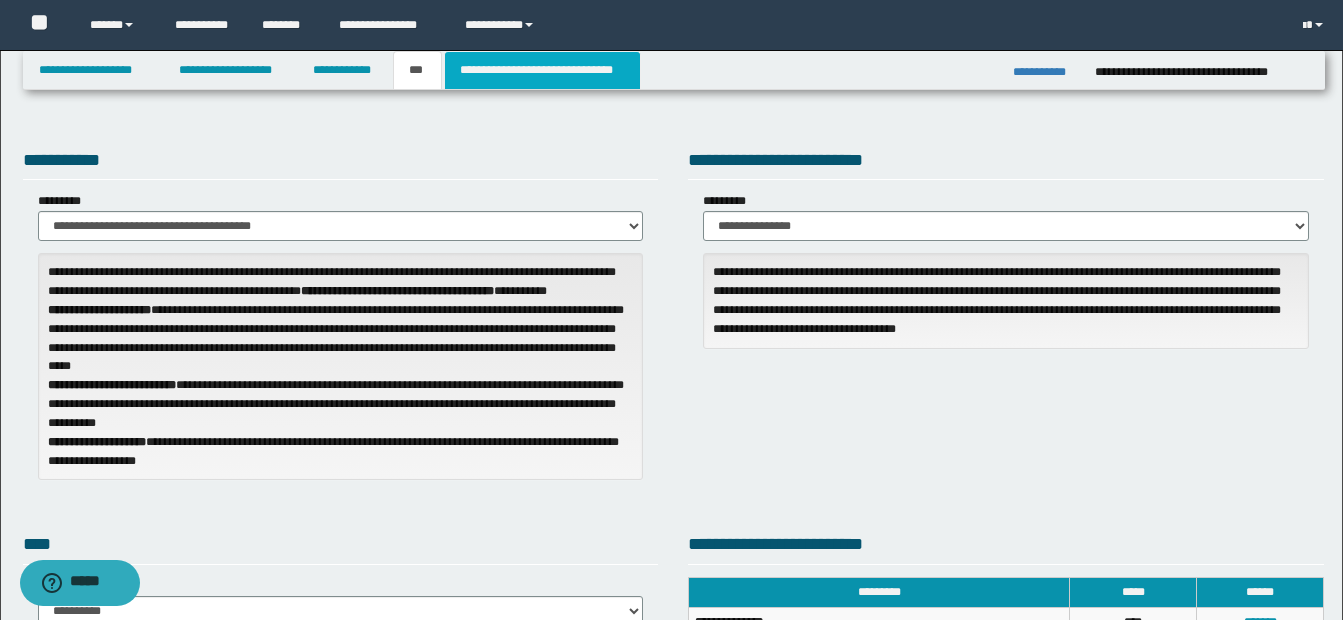 click on "**********" at bounding box center (542, 70) 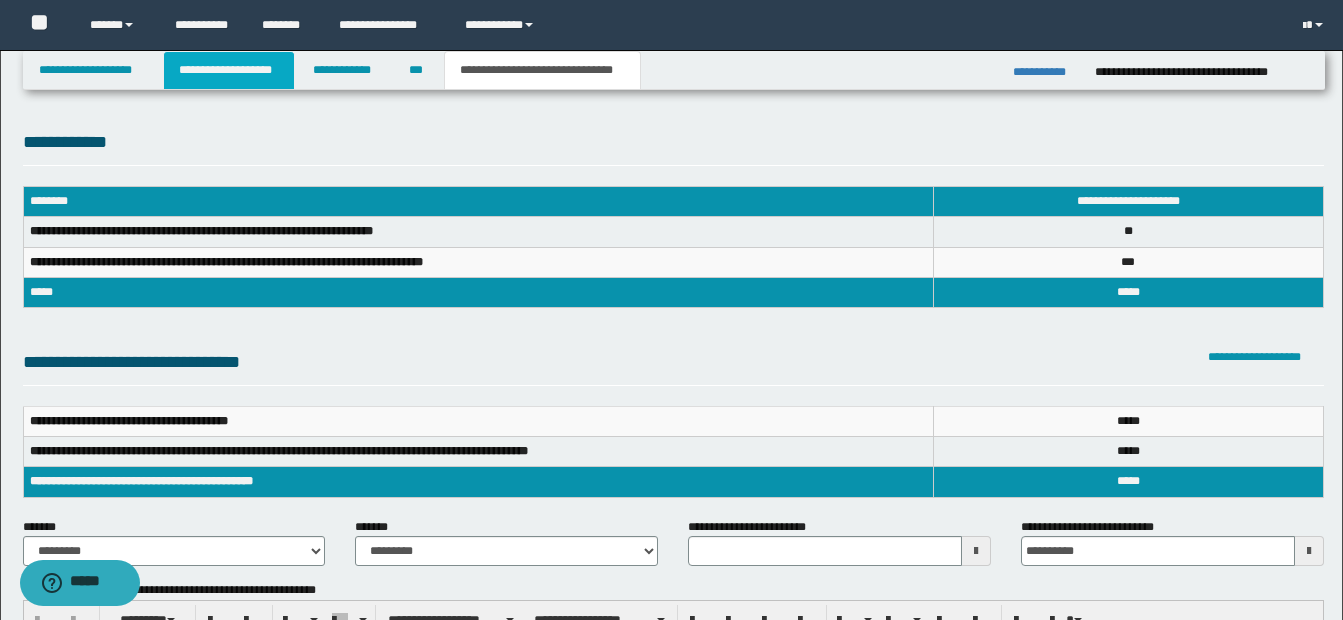 click on "**********" at bounding box center [229, 70] 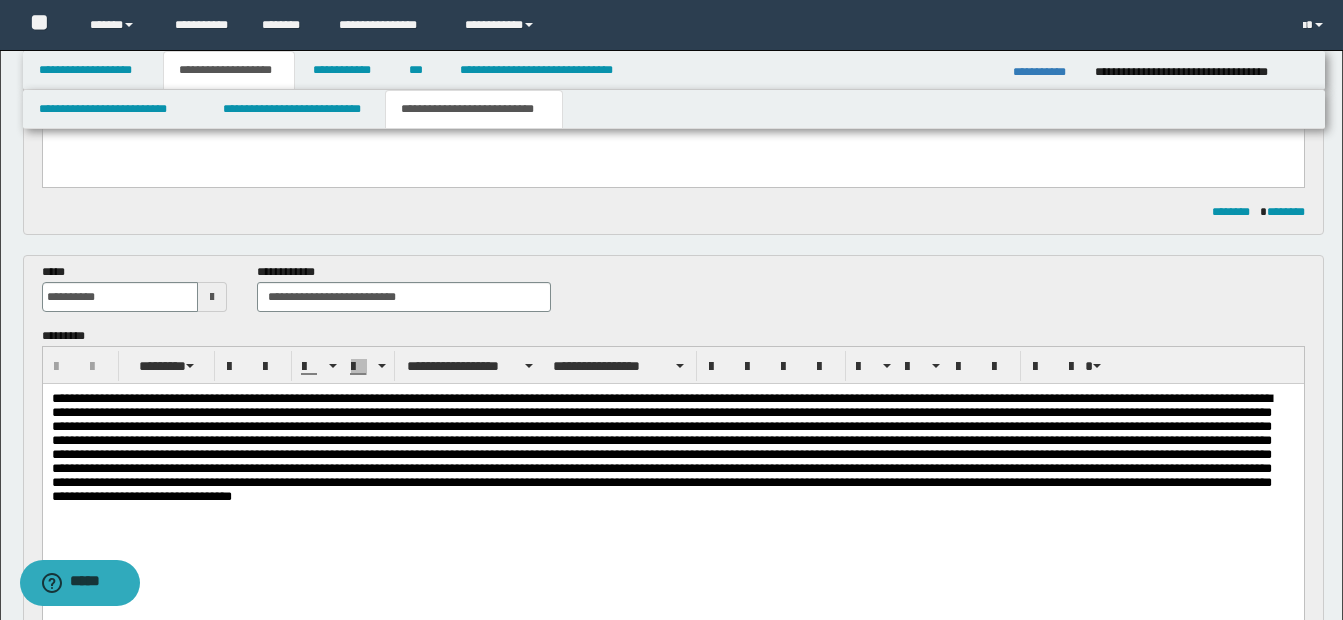 scroll, scrollTop: 0, scrollLeft: 0, axis: both 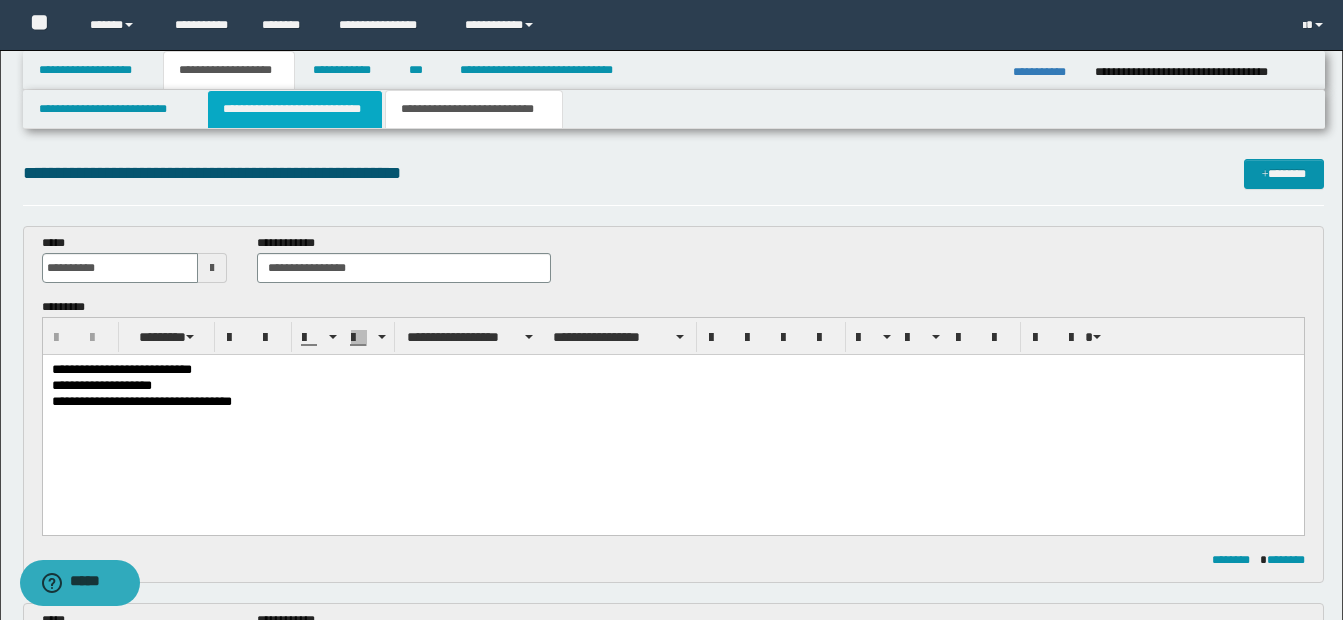 click on "**********" at bounding box center [295, 109] 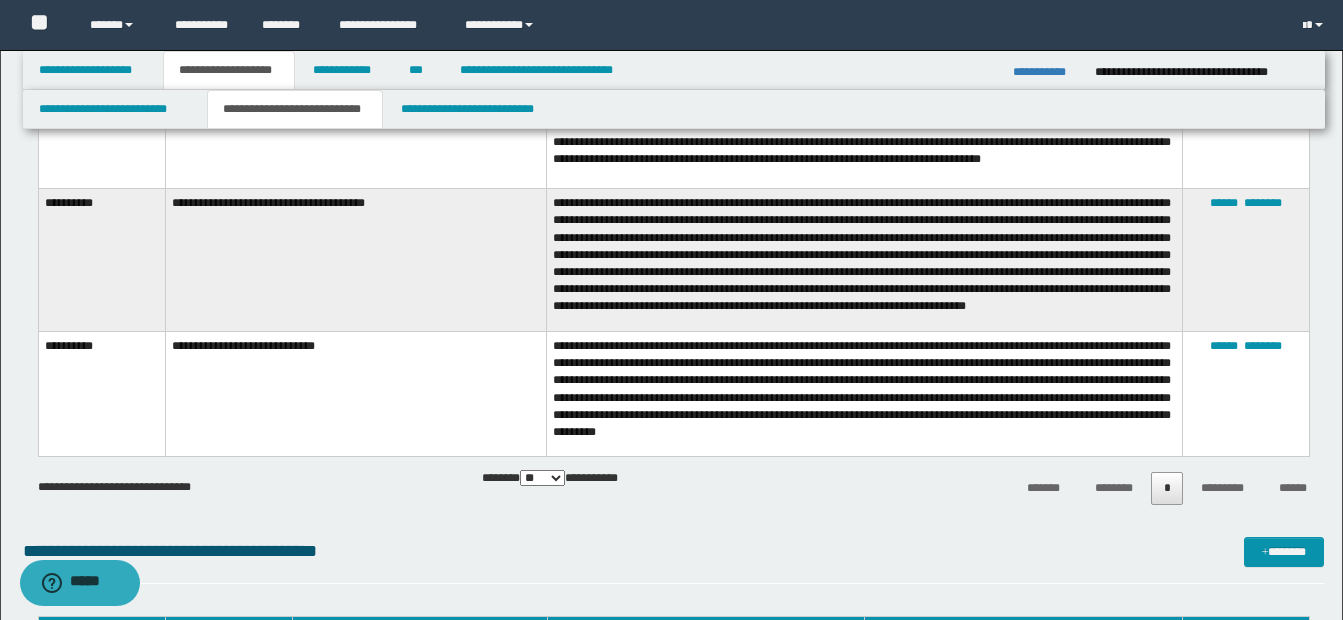 scroll, scrollTop: 1275, scrollLeft: 0, axis: vertical 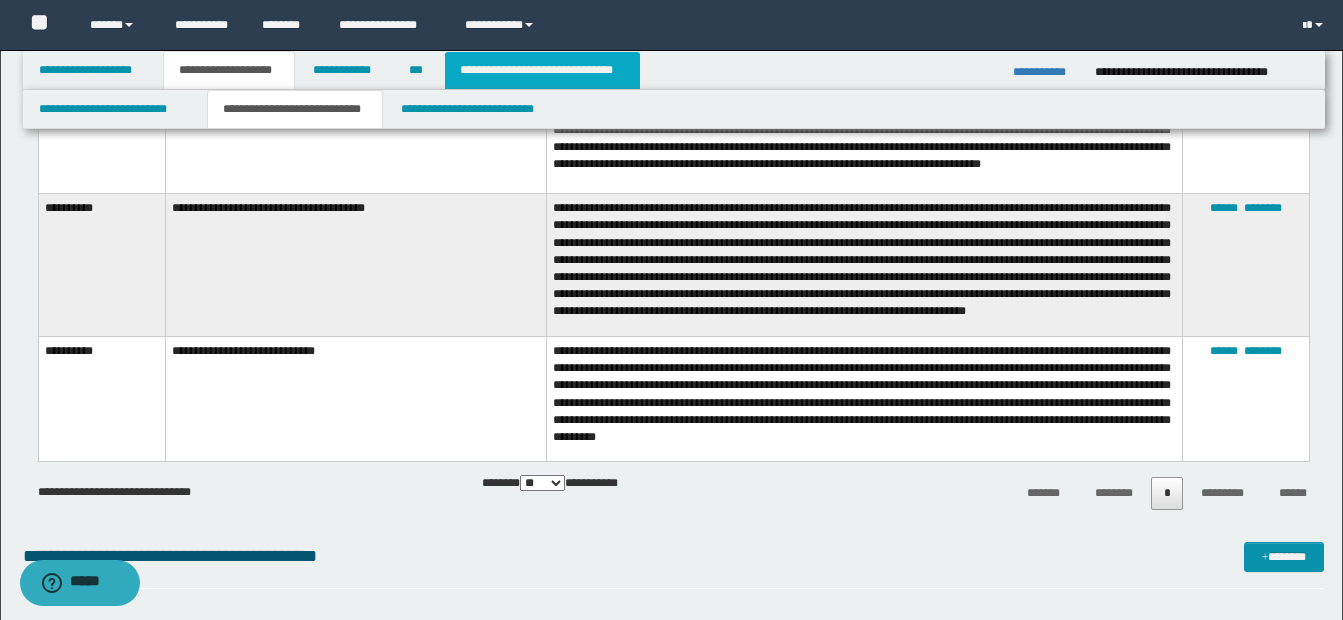 click on "**********" at bounding box center [542, 70] 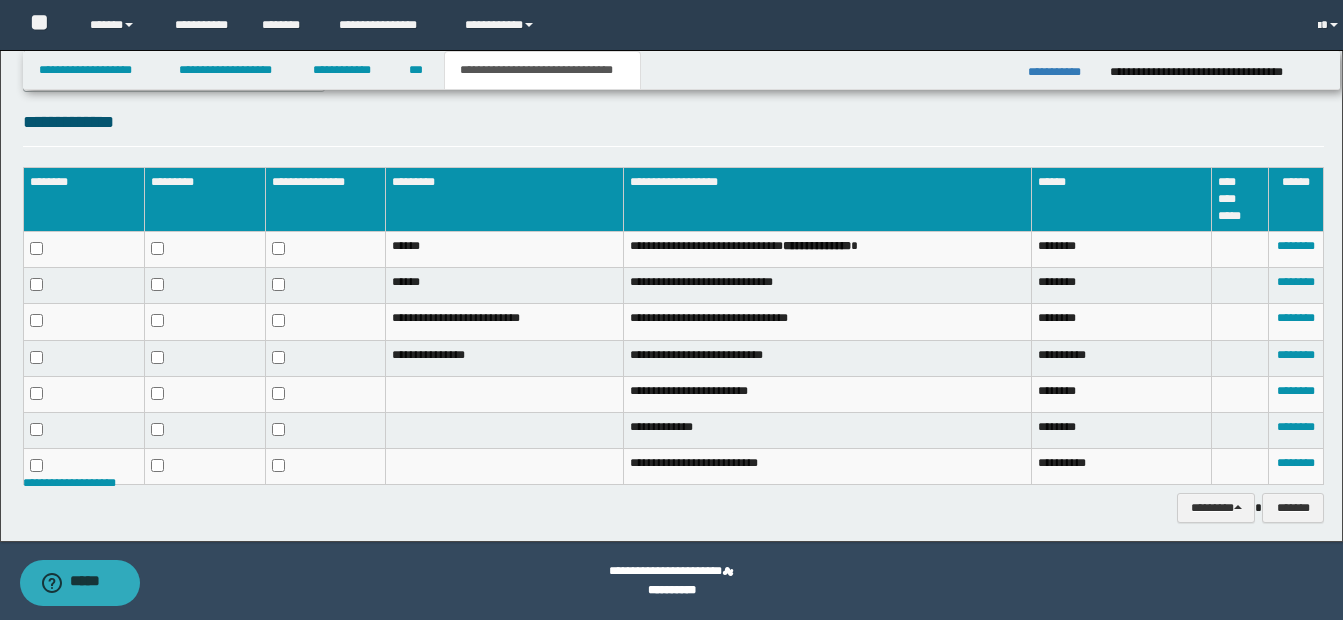 scroll, scrollTop: 914, scrollLeft: 0, axis: vertical 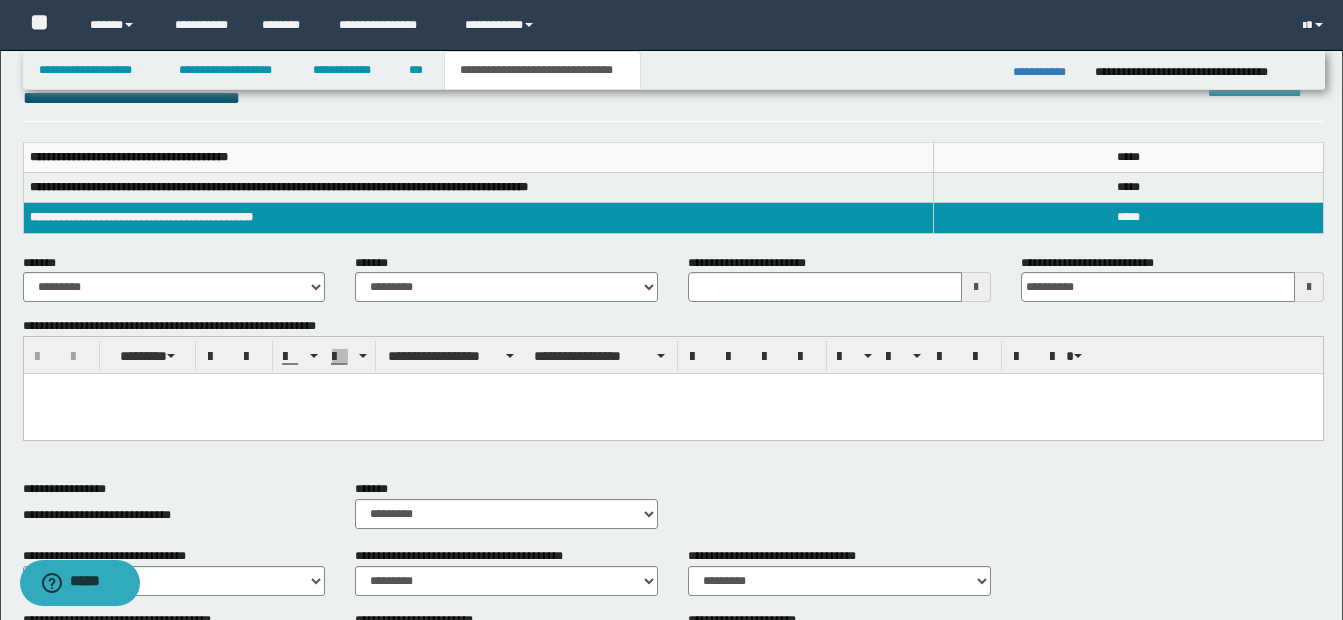 click at bounding box center (976, 287) 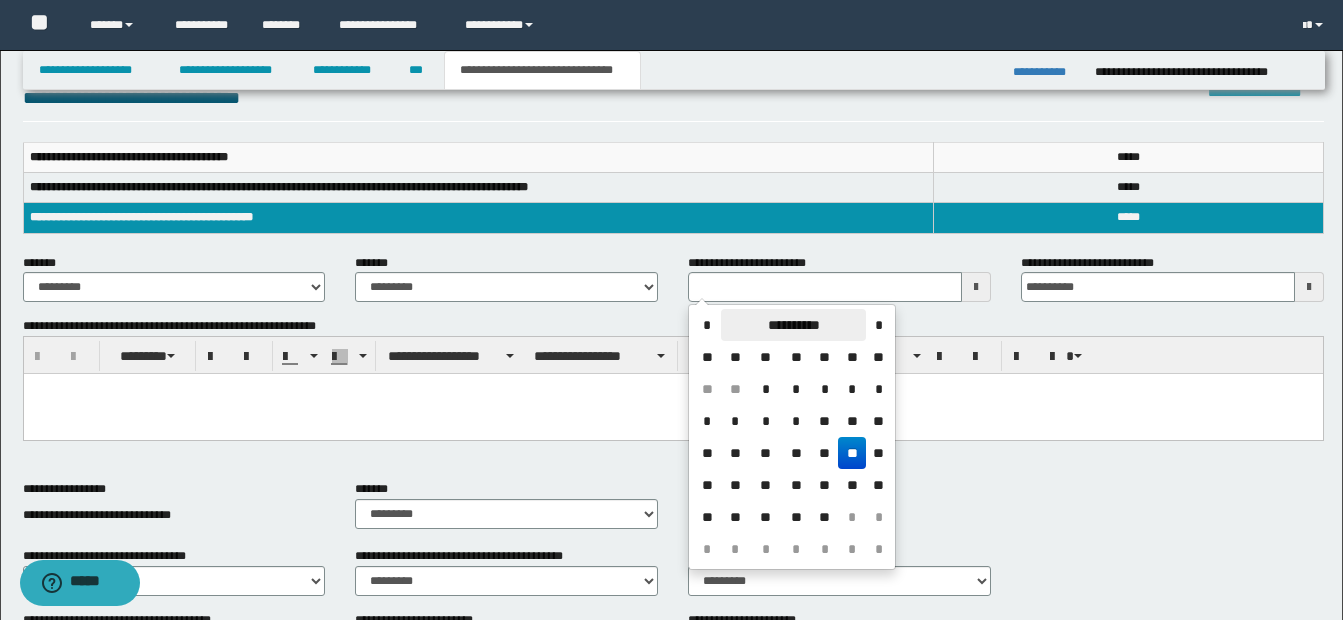 click on "**********" at bounding box center (793, 325) 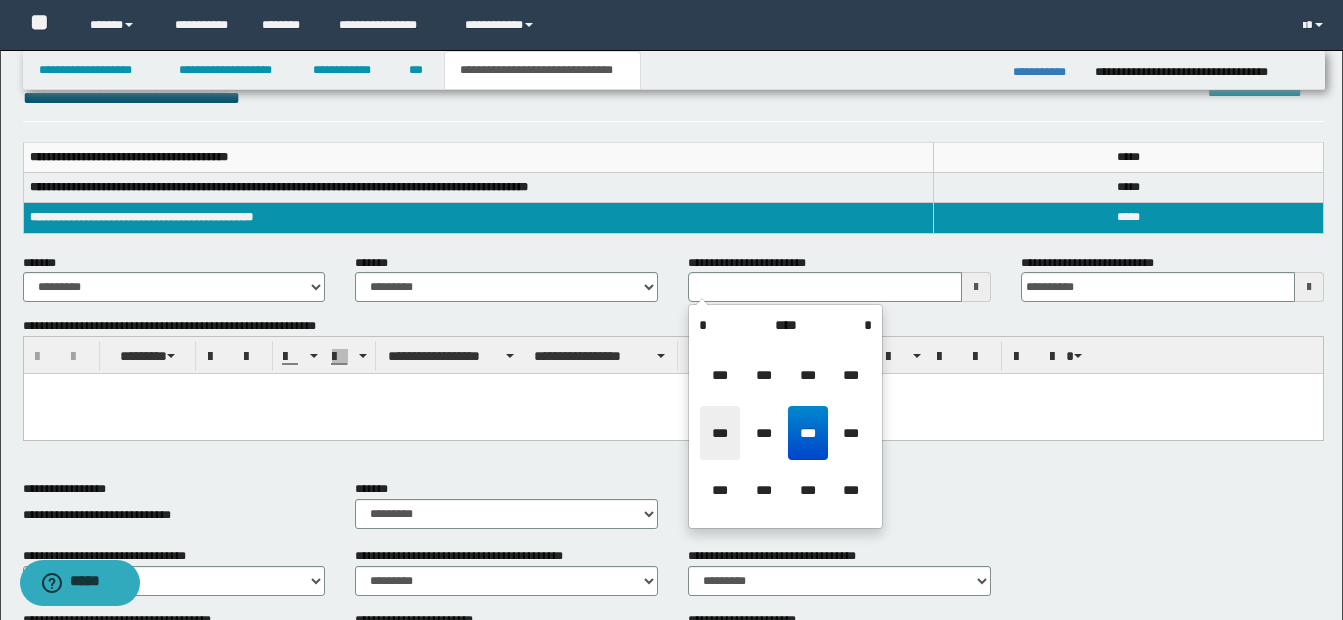 click on "***" at bounding box center [720, 433] 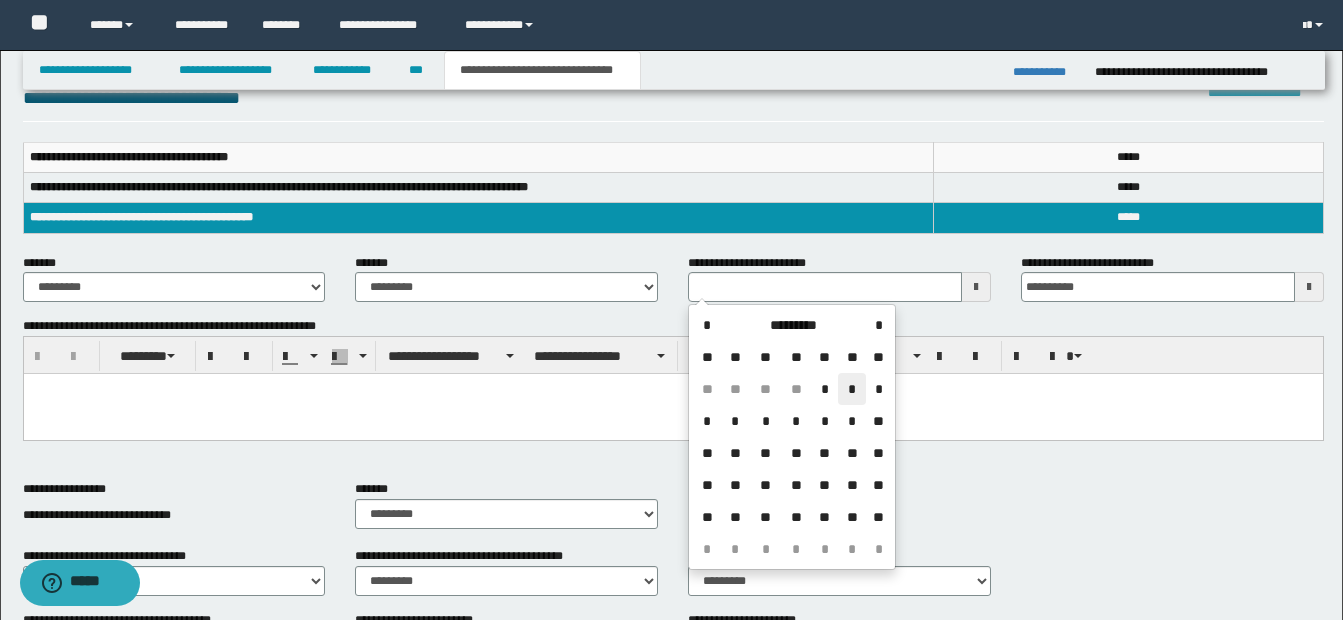 click on "*" at bounding box center [852, 389] 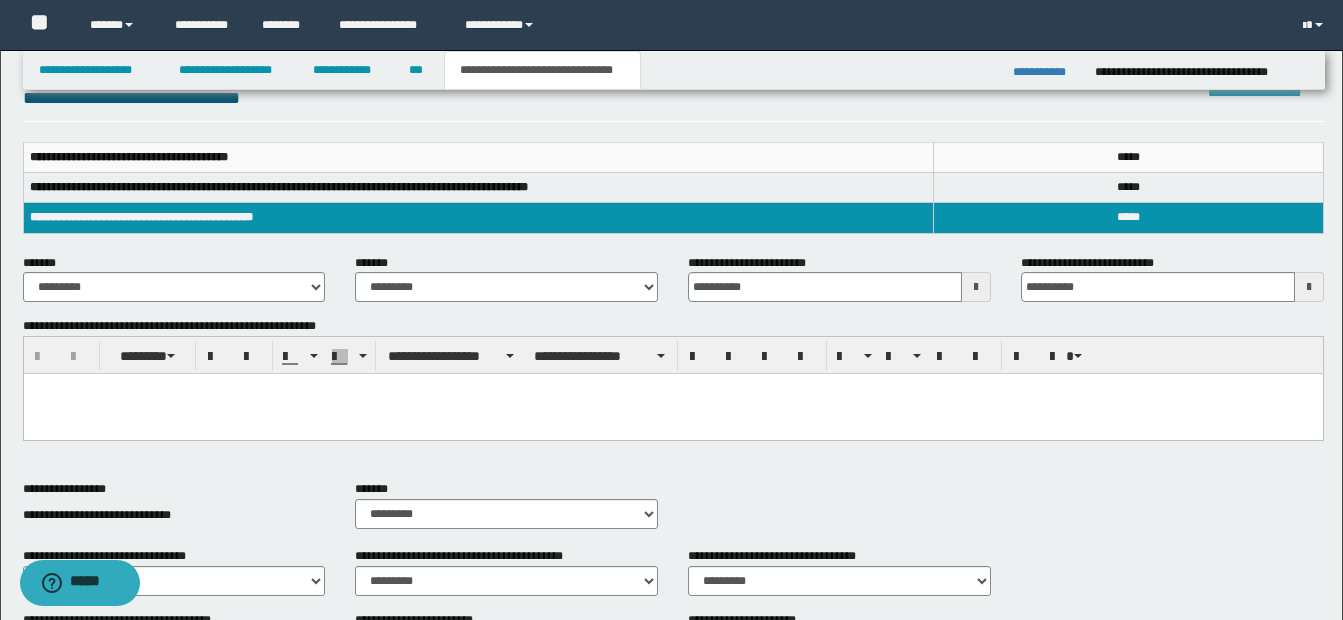 click at bounding box center [672, 414] 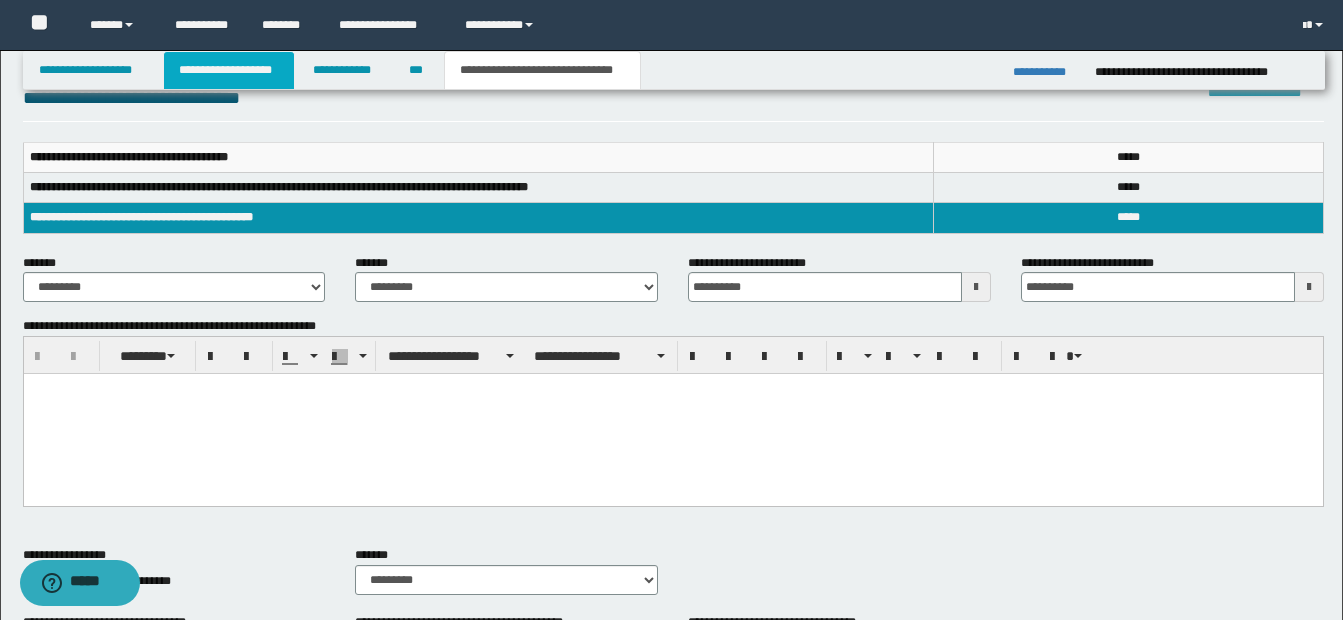 click on "**********" at bounding box center [229, 70] 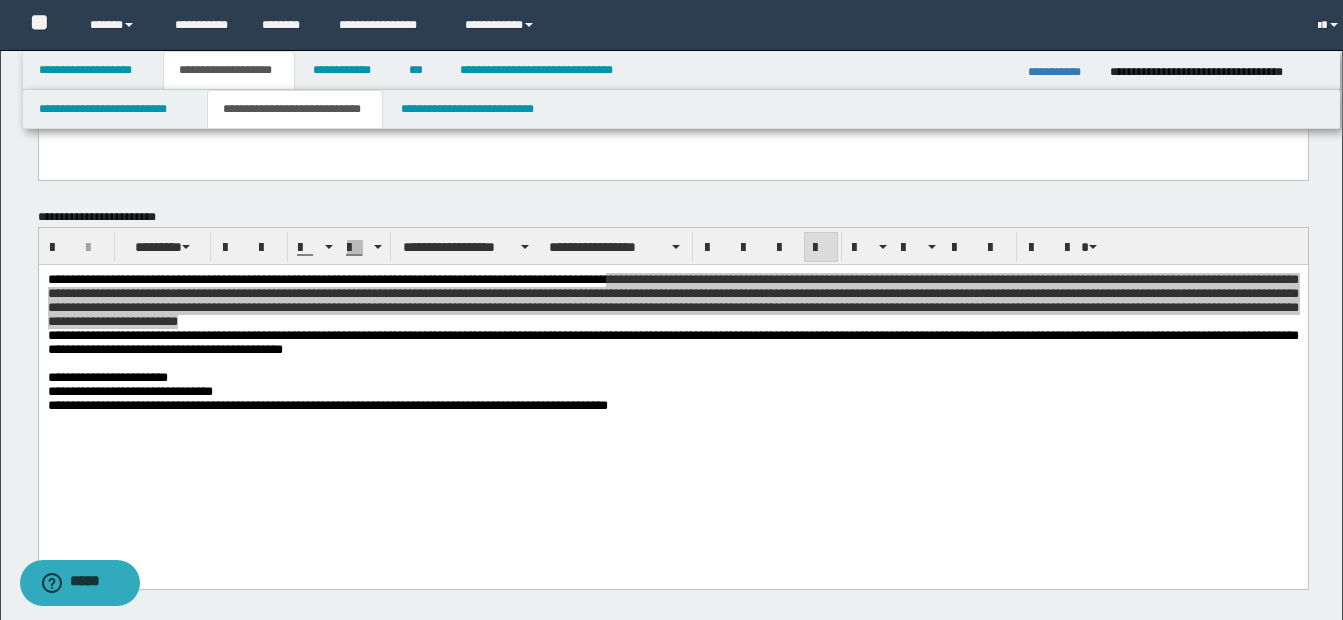 scroll, scrollTop: 295, scrollLeft: 0, axis: vertical 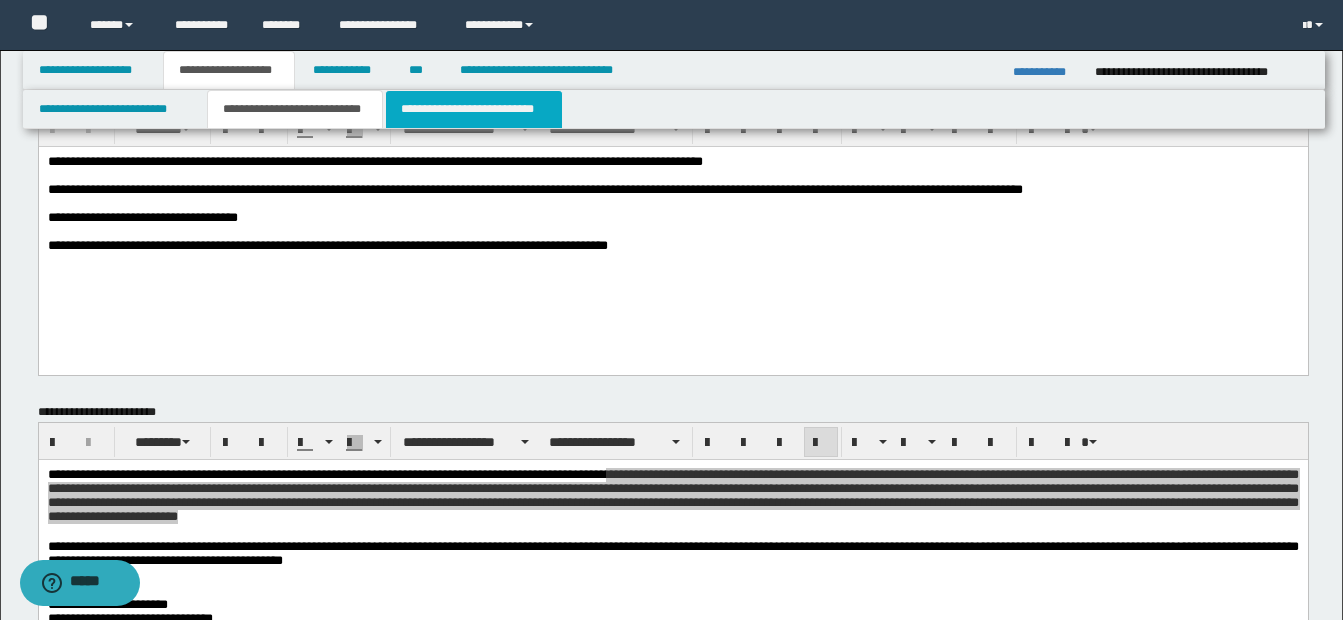 click on "**********" at bounding box center [474, 109] 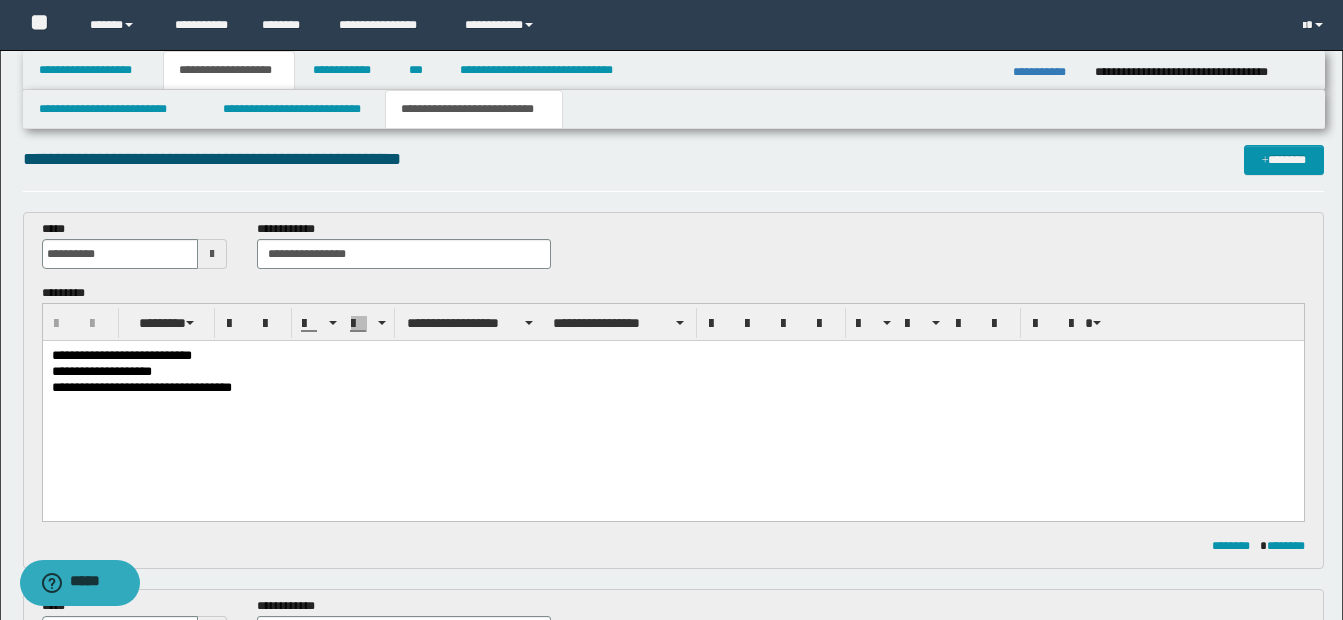 scroll, scrollTop: 6, scrollLeft: 0, axis: vertical 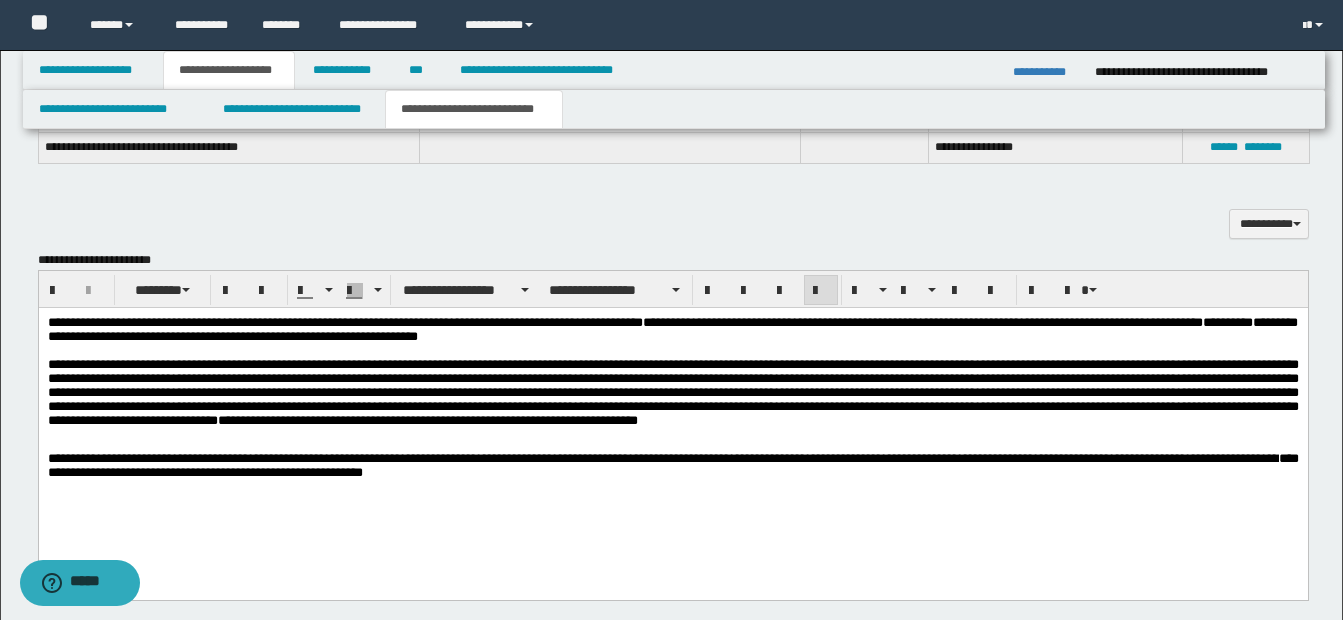 click on "**********" at bounding box center [672, 330] 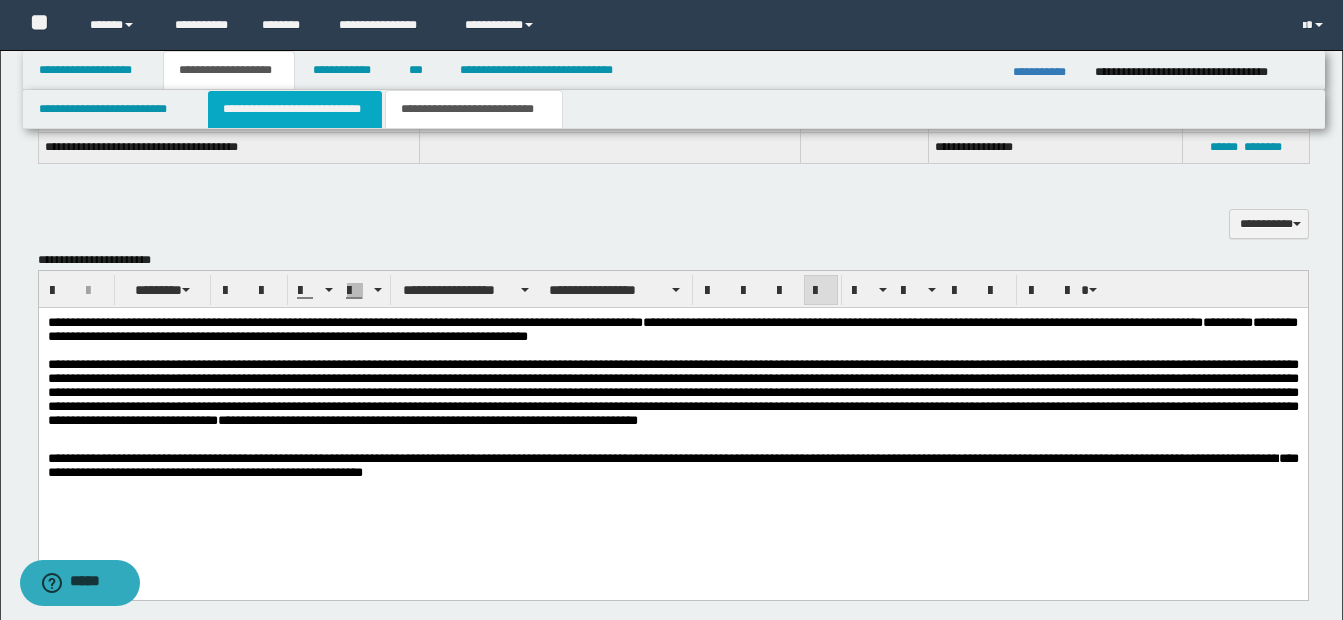 click on "**********" at bounding box center [295, 109] 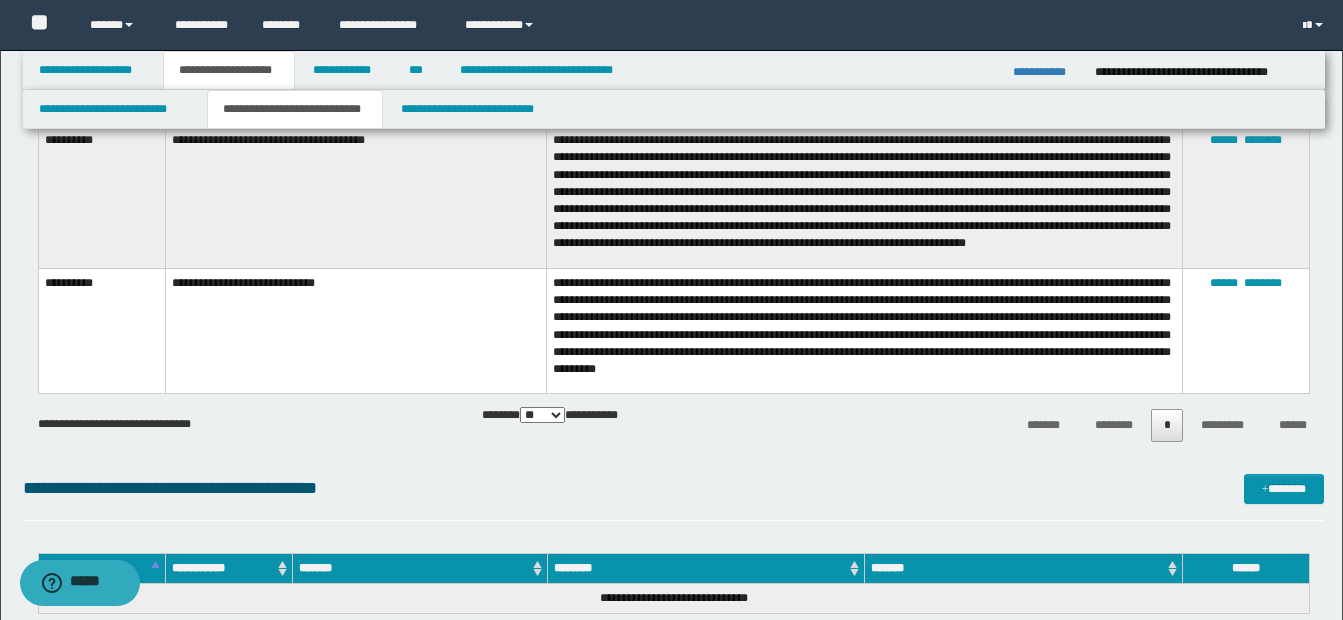 scroll, scrollTop: 1328, scrollLeft: 0, axis: vertical 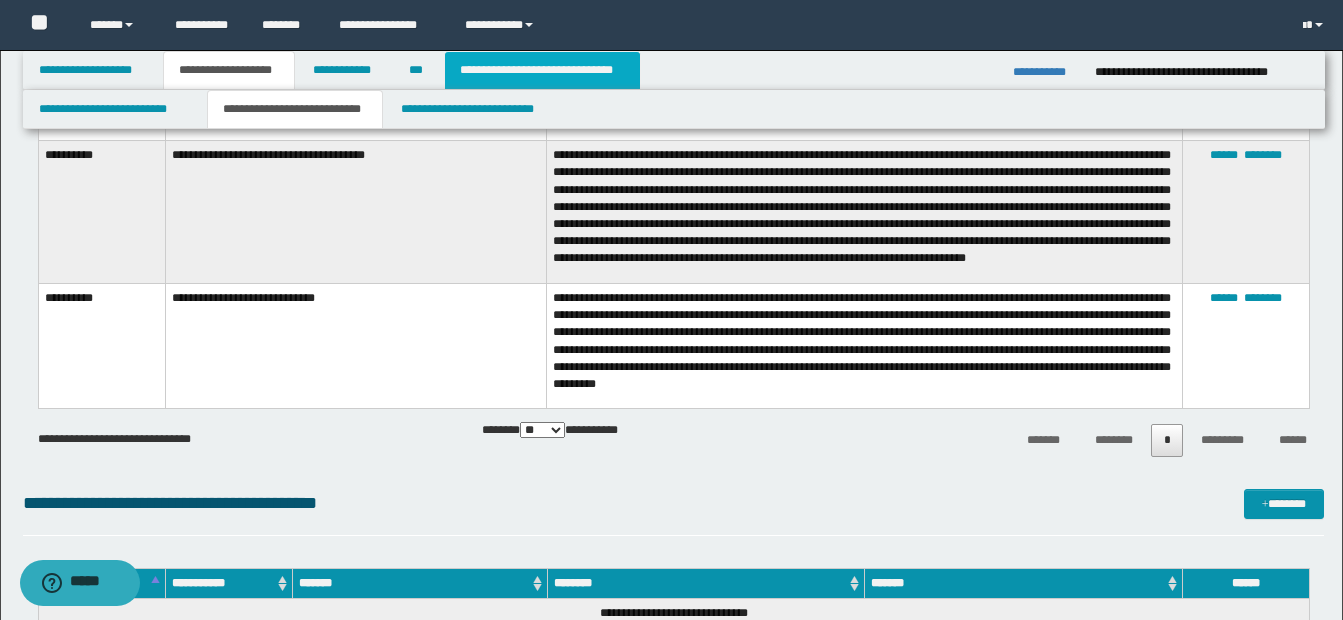 click on "**********" at bounding box center [542, 70] 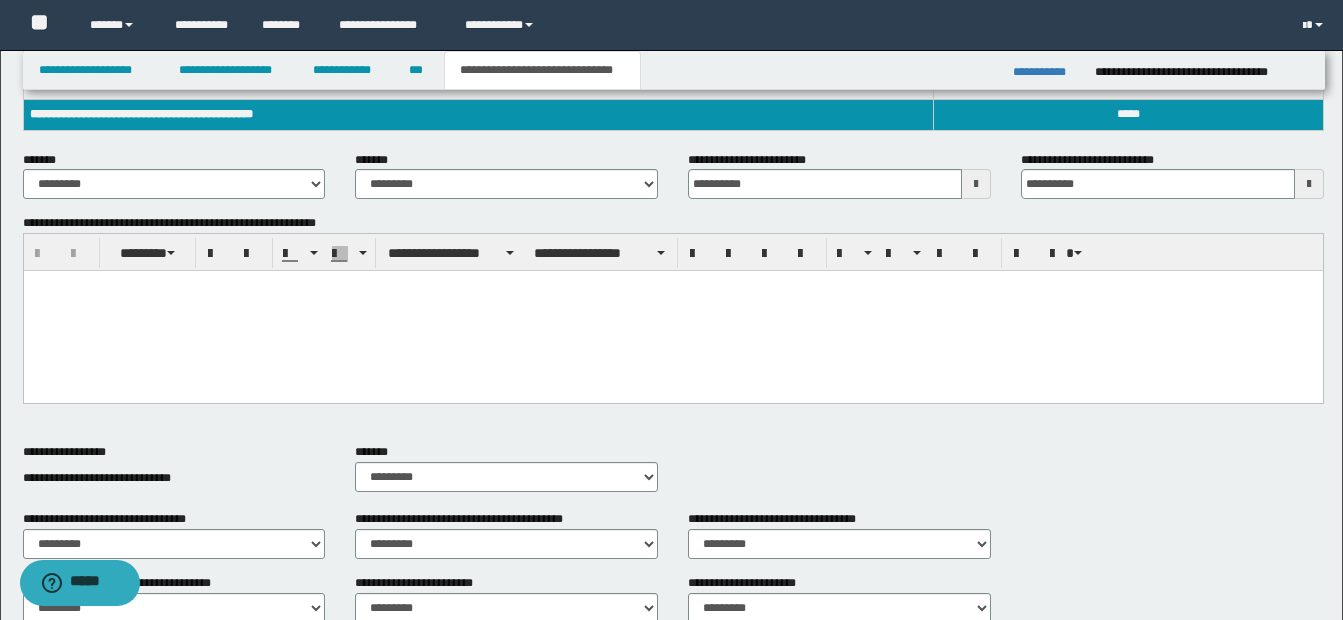 scroll, scrollTop: 359, scrollLeft: 0, axis: vertical 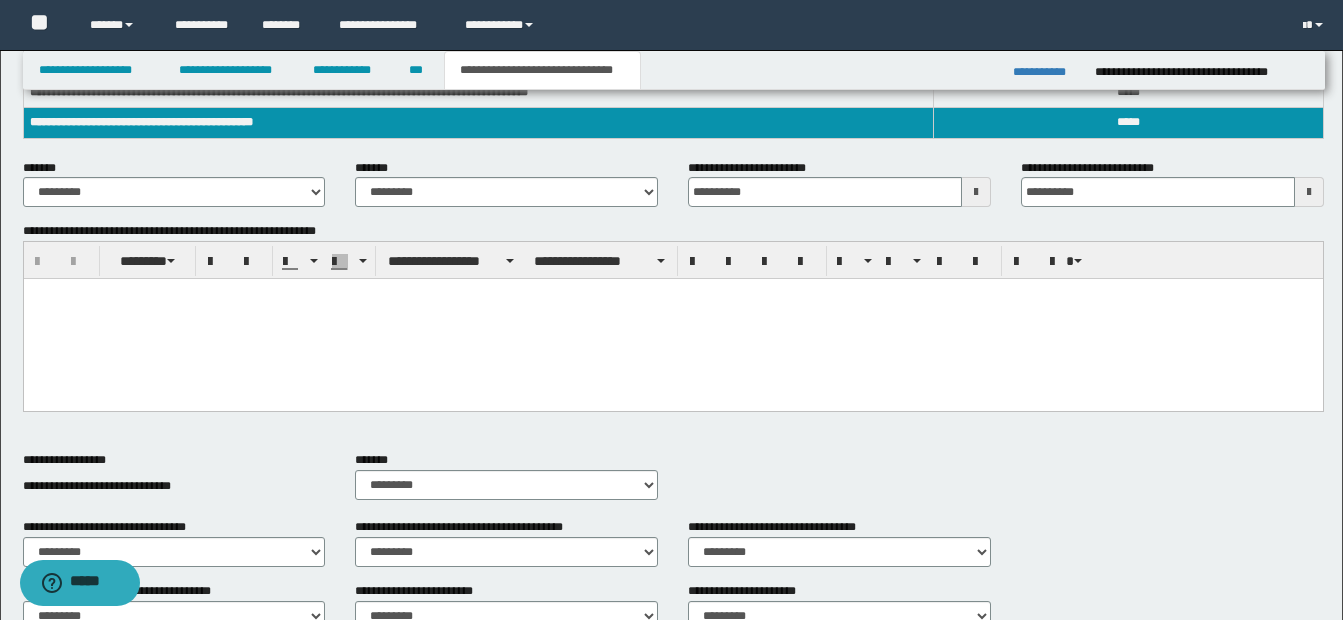 click at bounding box center [976, 192] 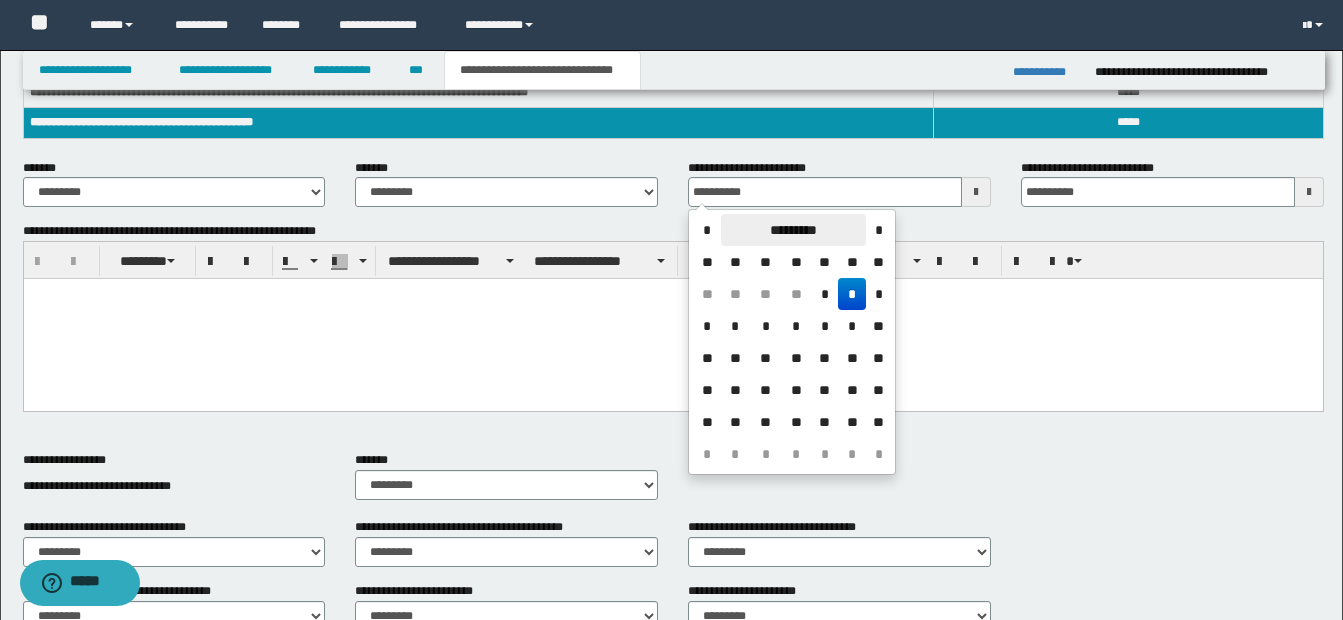 click on "*********" at bounding box center (793, 230) 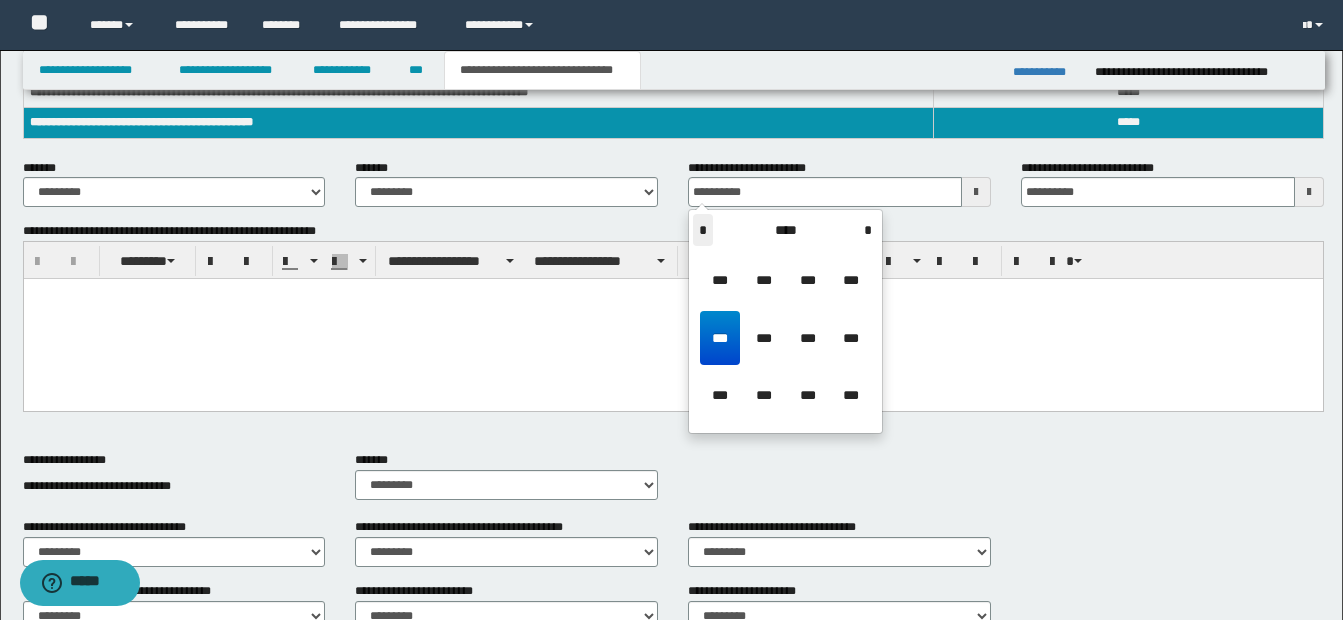 click on "*" at bounding box center [703, 230] 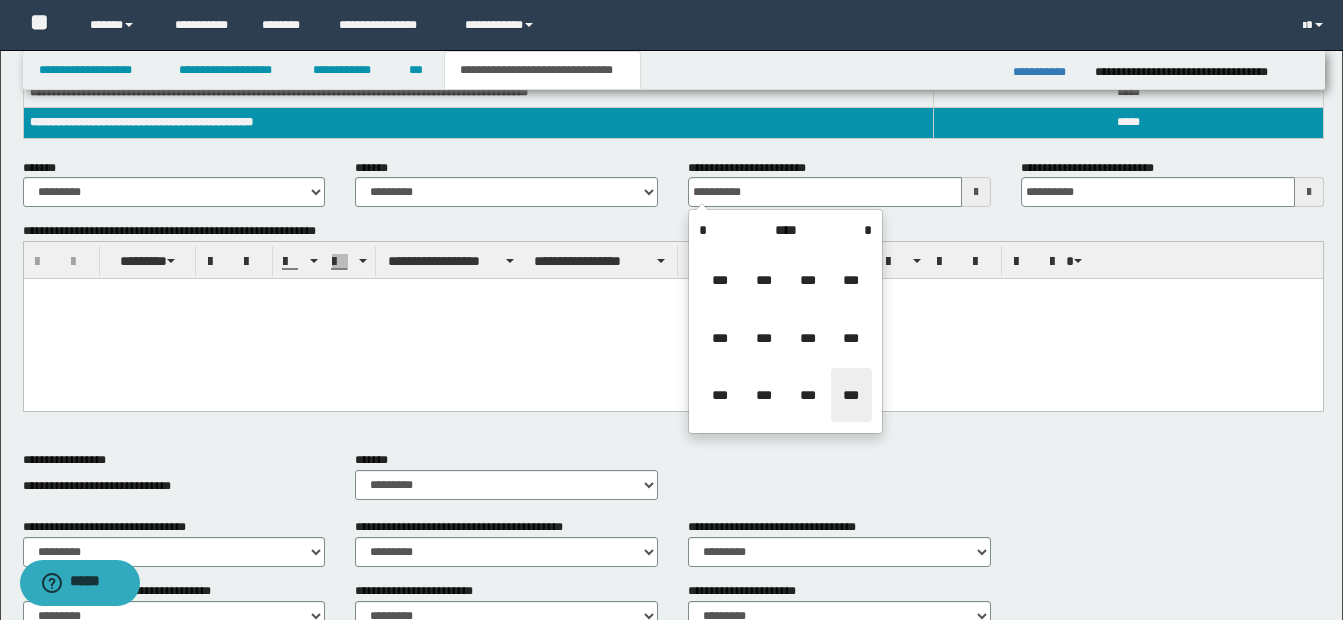 click on "***" at bounding box center [851, 395] 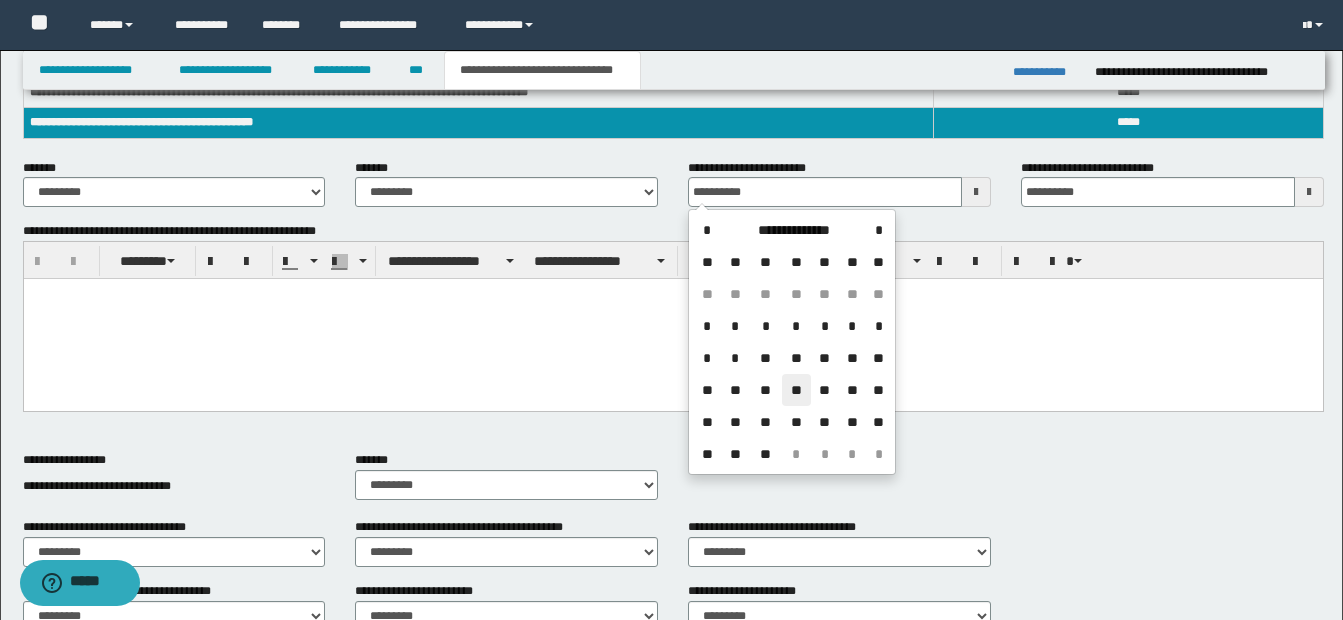 click on "**" at bounding box center [796, 390] 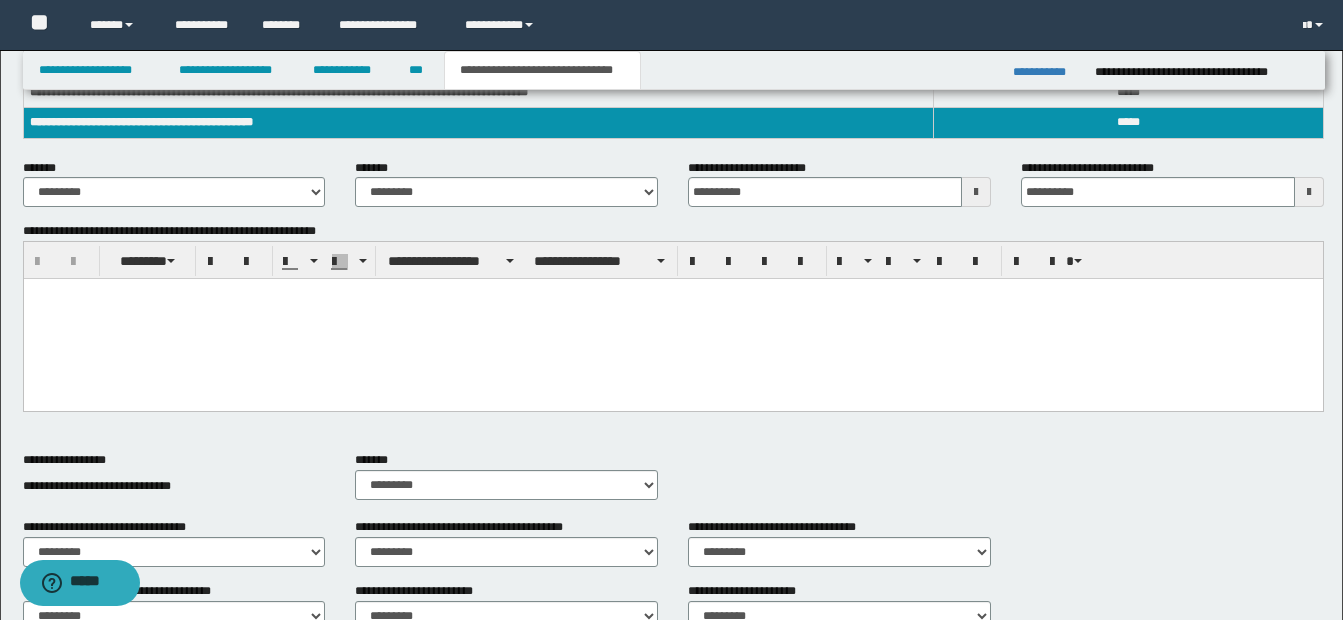 click at bounding box center (672, 319) 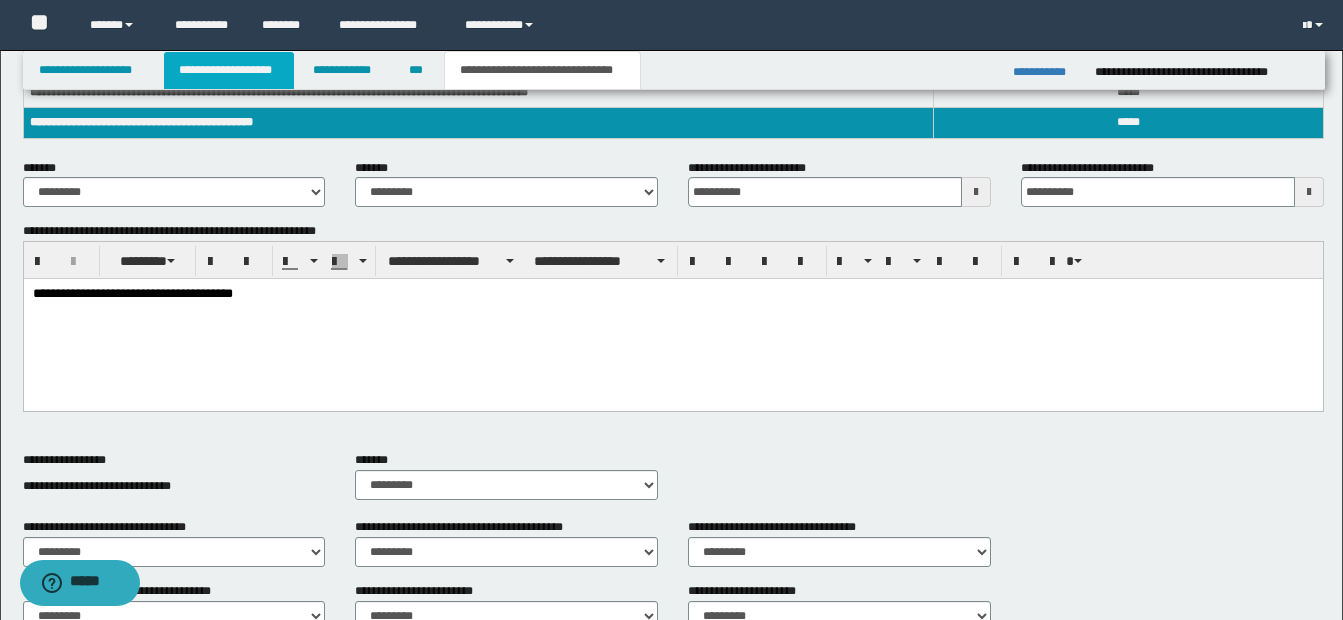 click on "**********" at bounding box center (229, 70) 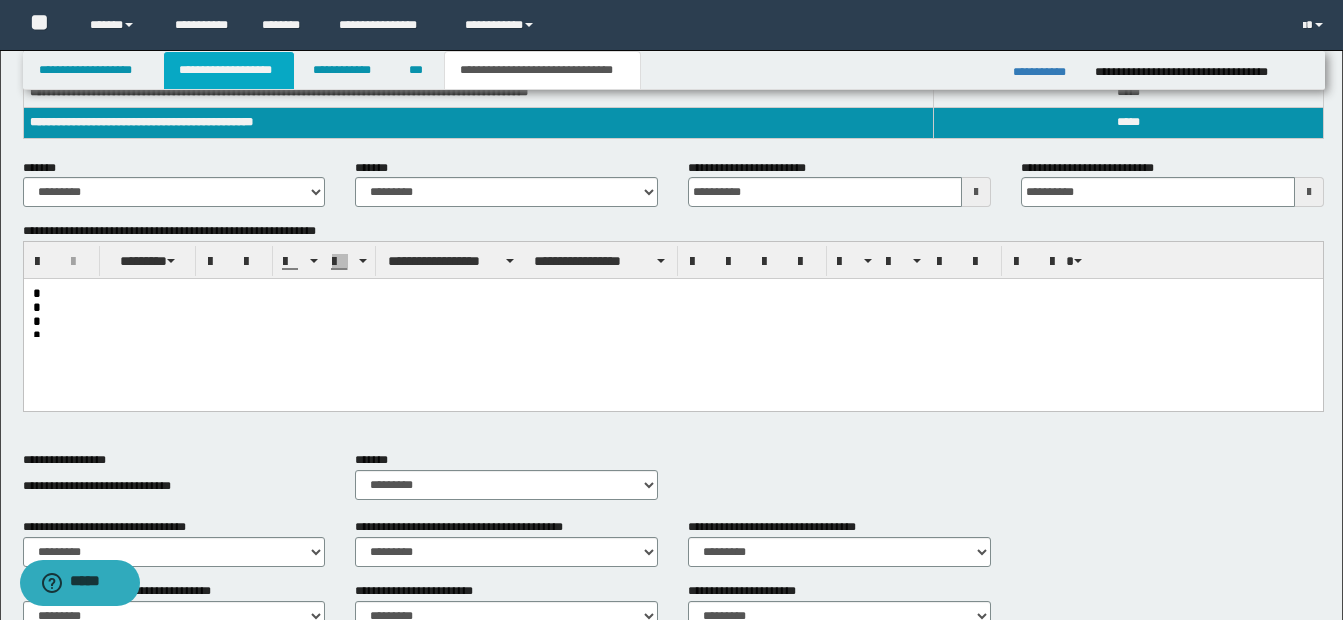 scroll, scrollTop: 390, scrollLeft: 0, axis: vertical 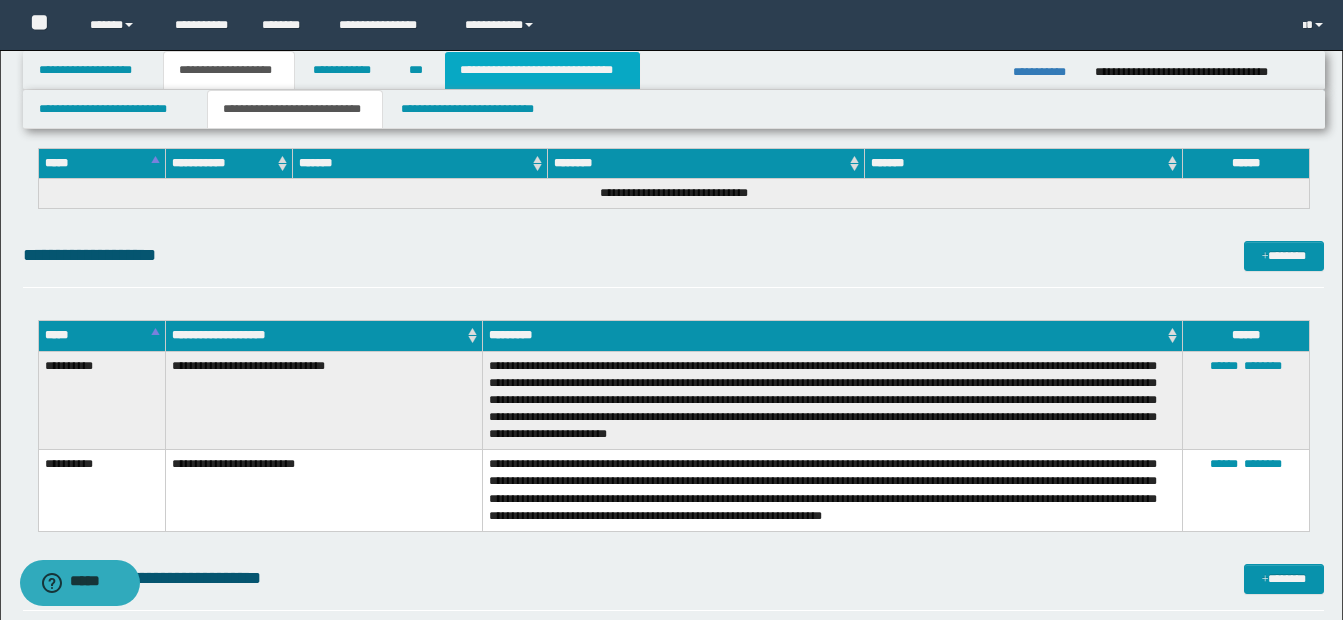 click on "**********" at bounding box center (542, 70) 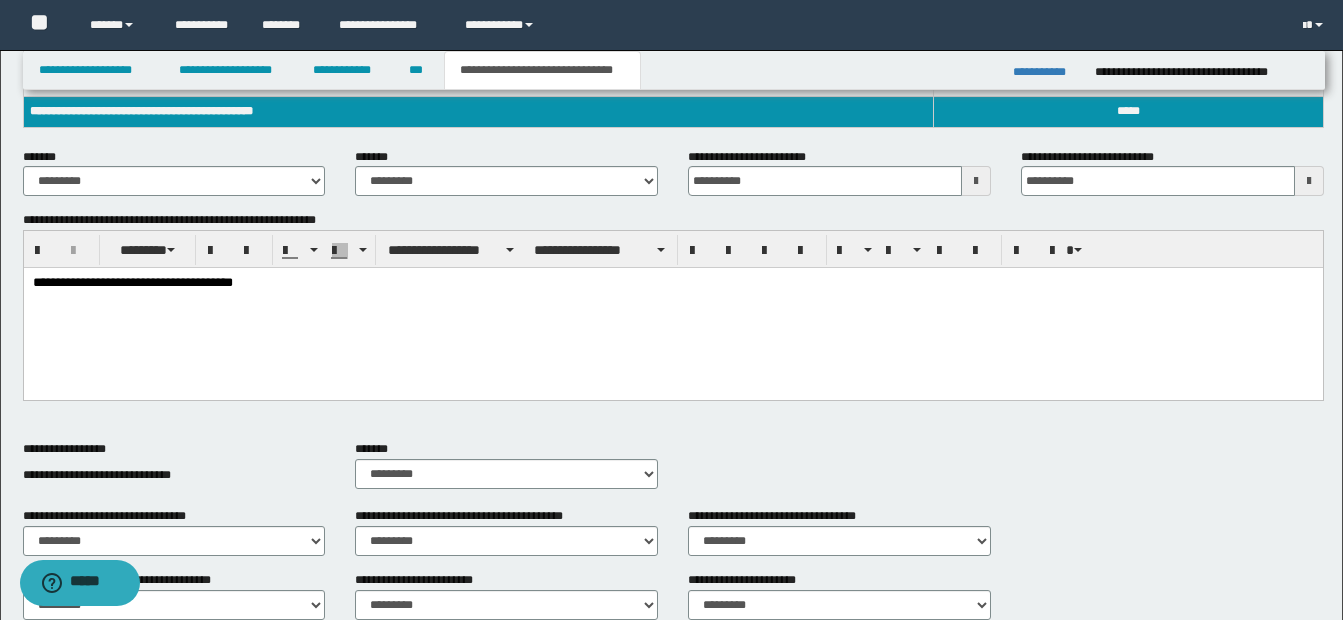 scroll, scrollTop: 368, scrollLeft: 0, axis: vertical 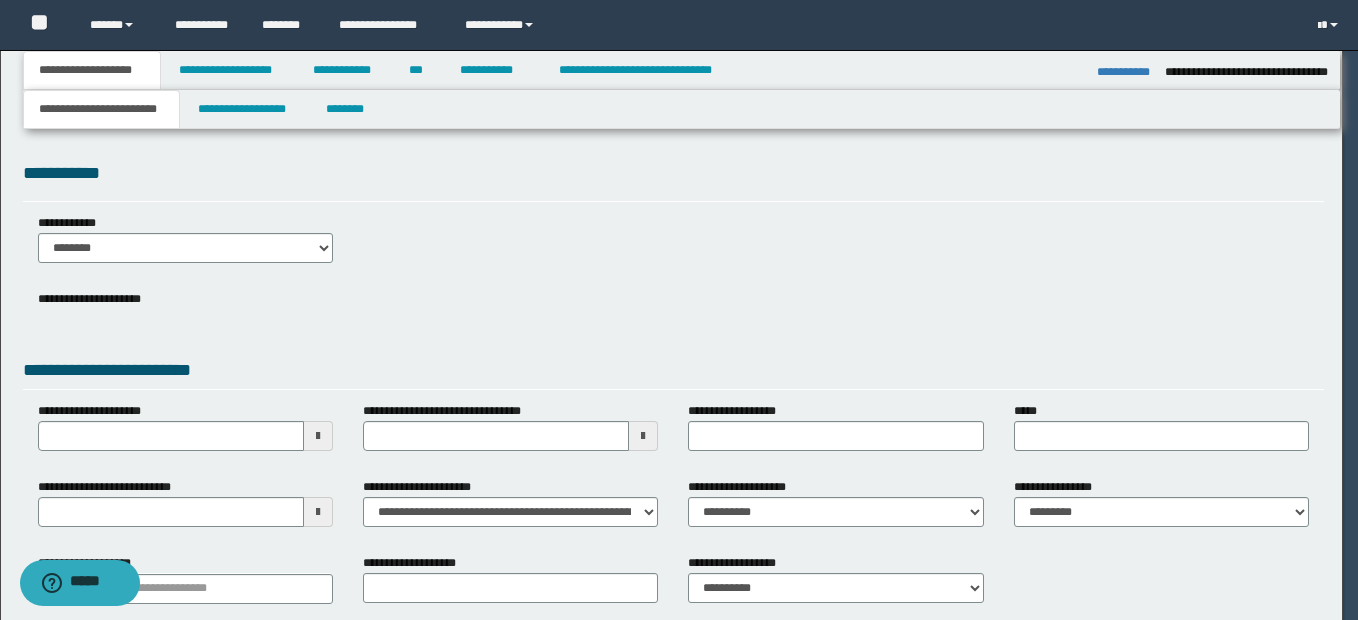 select on "*" 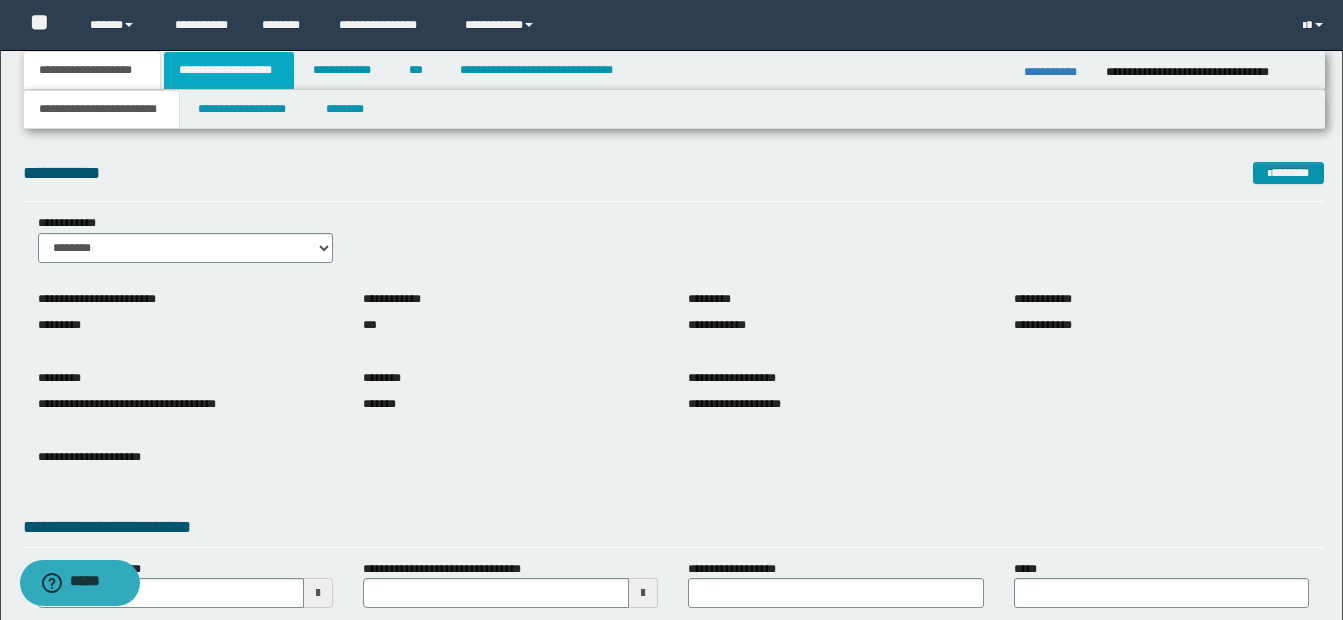 click on "**********" at bounding box center [229, 70] 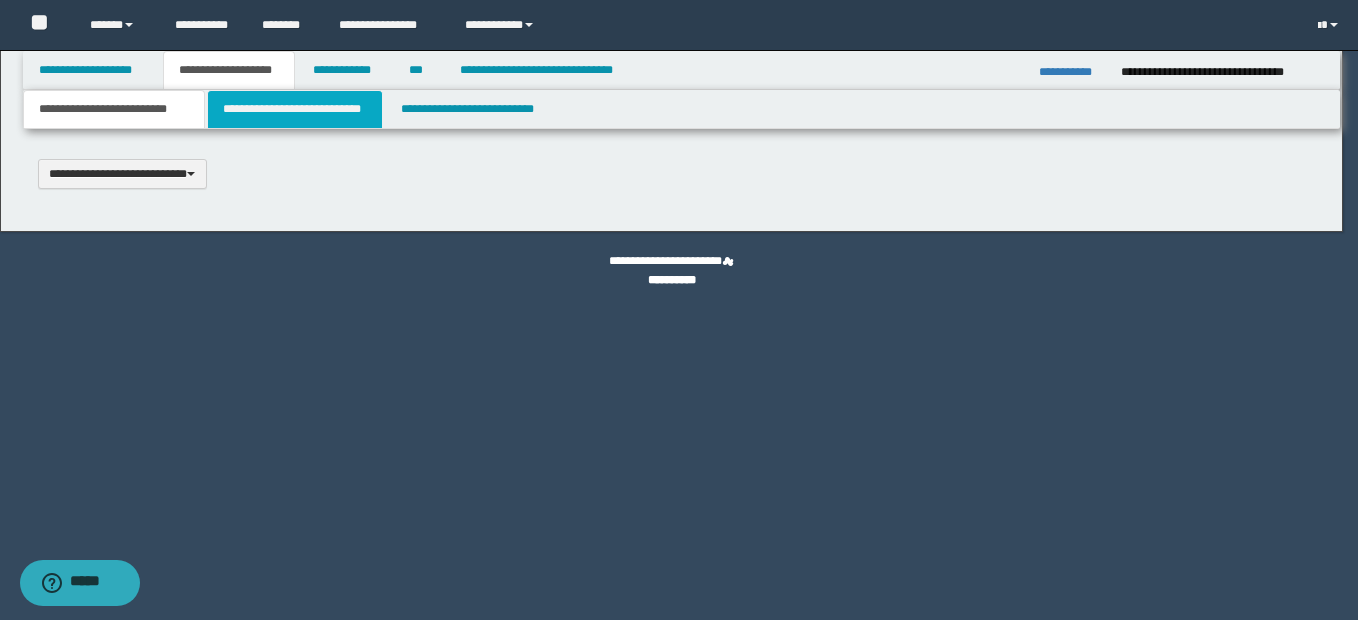 scroll, scrollTop: 0, scrollLeft: 0, axis: both 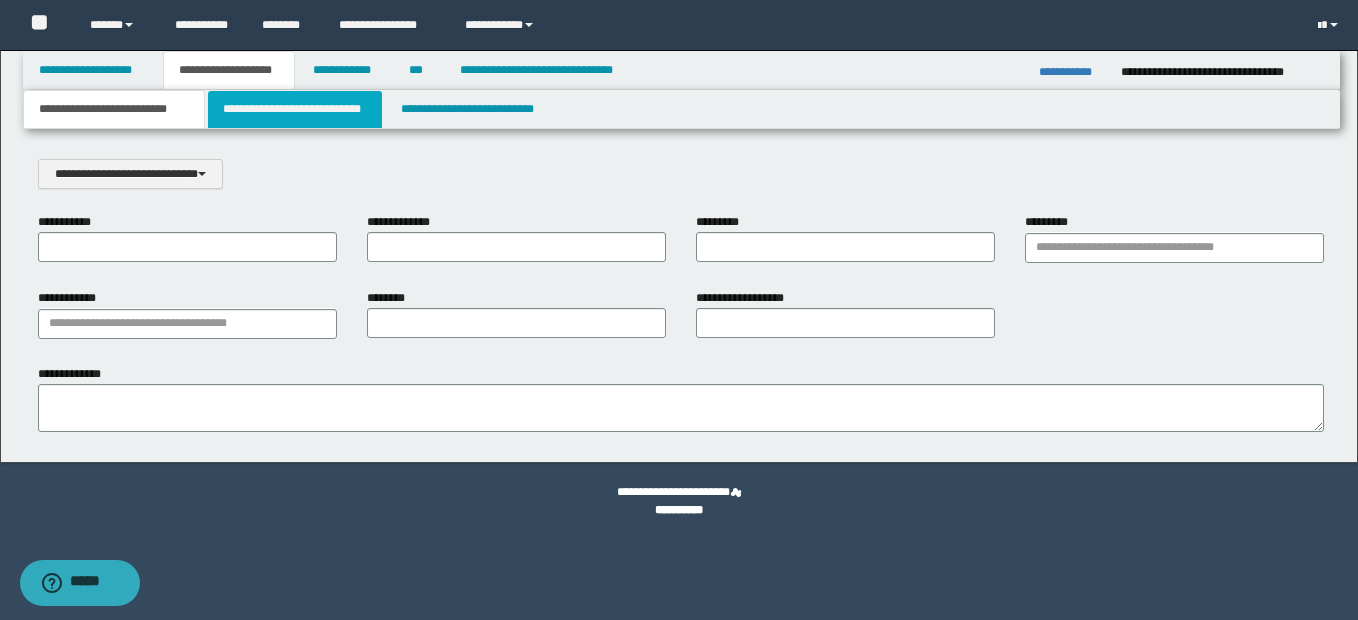 click on "**********" at bounding box center (295, 109) 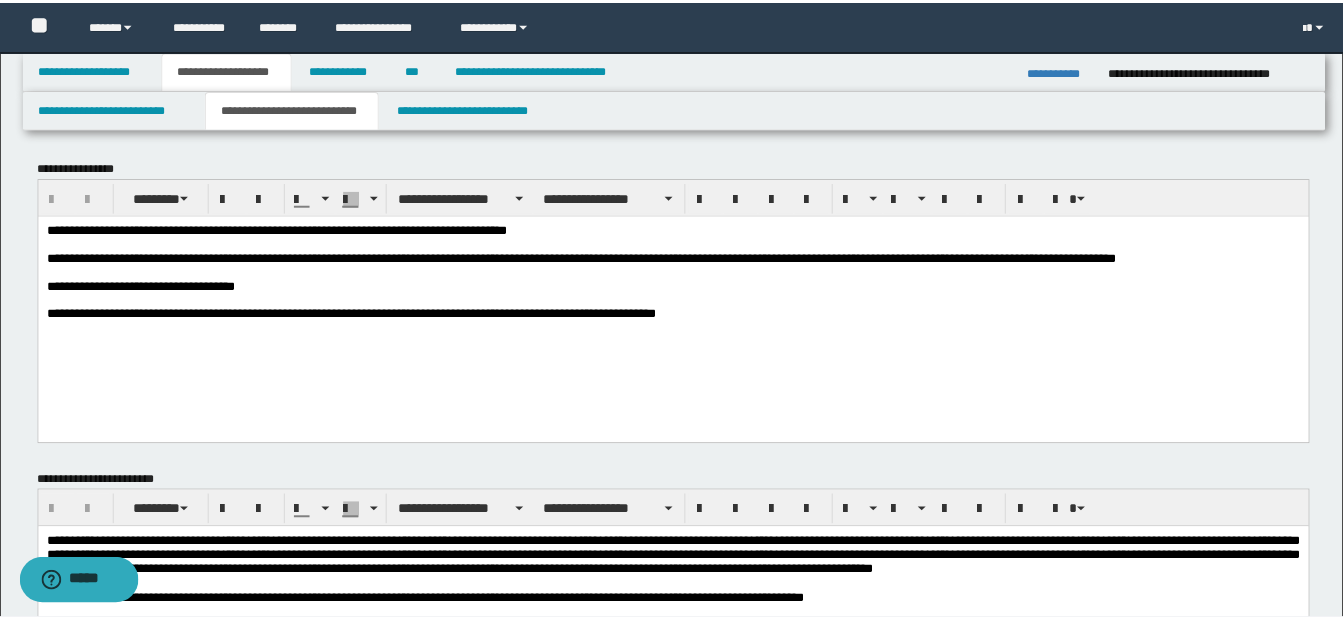 scroll, scrollTop: 0, scrollLeft: 0, axis: both 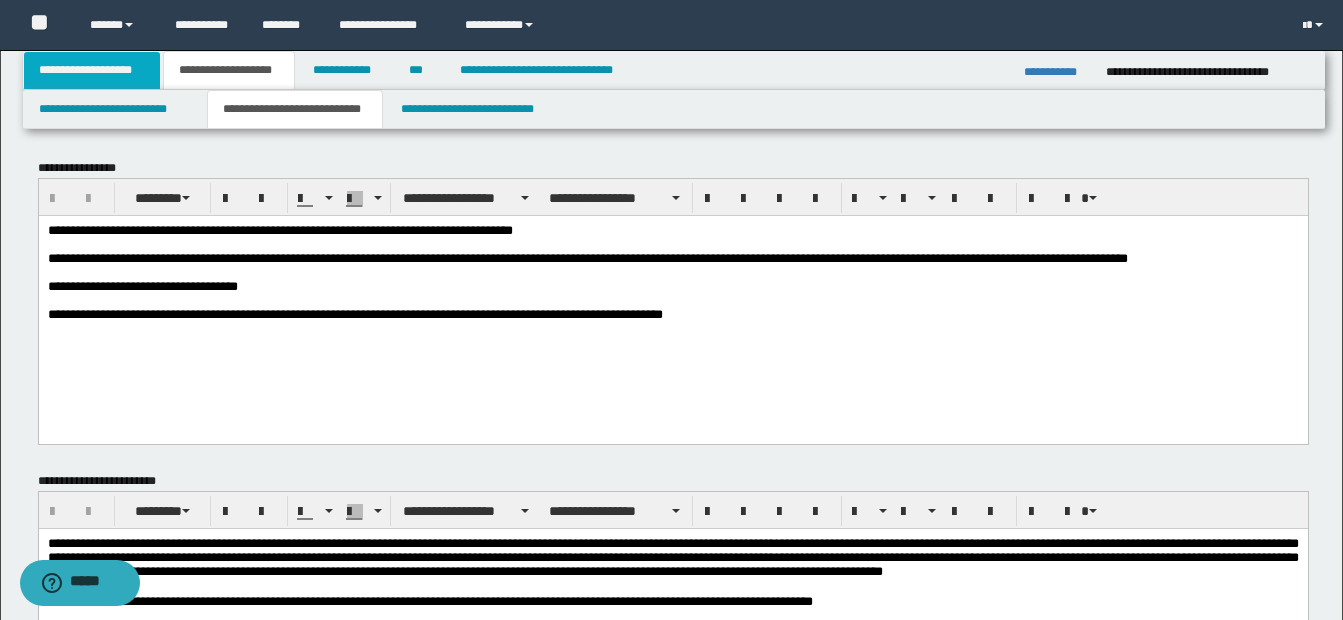 click on "**********" at bounding box center (92, 70) 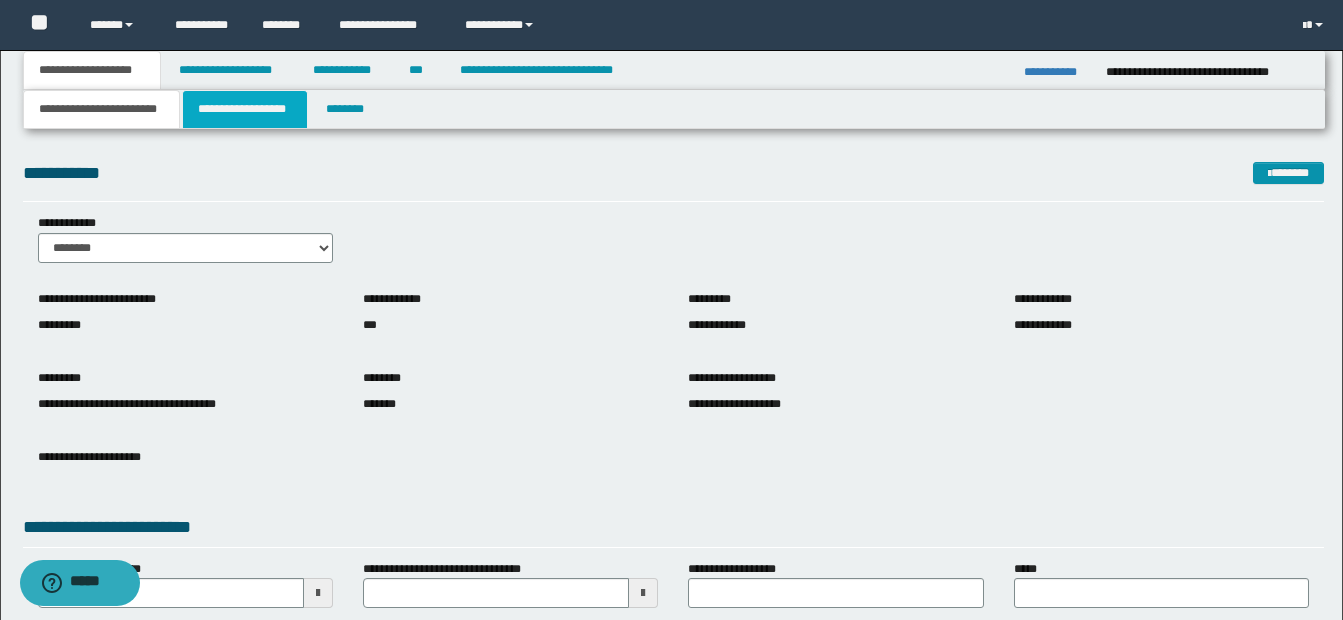 click on "**********" at bounding box center (245, 109) 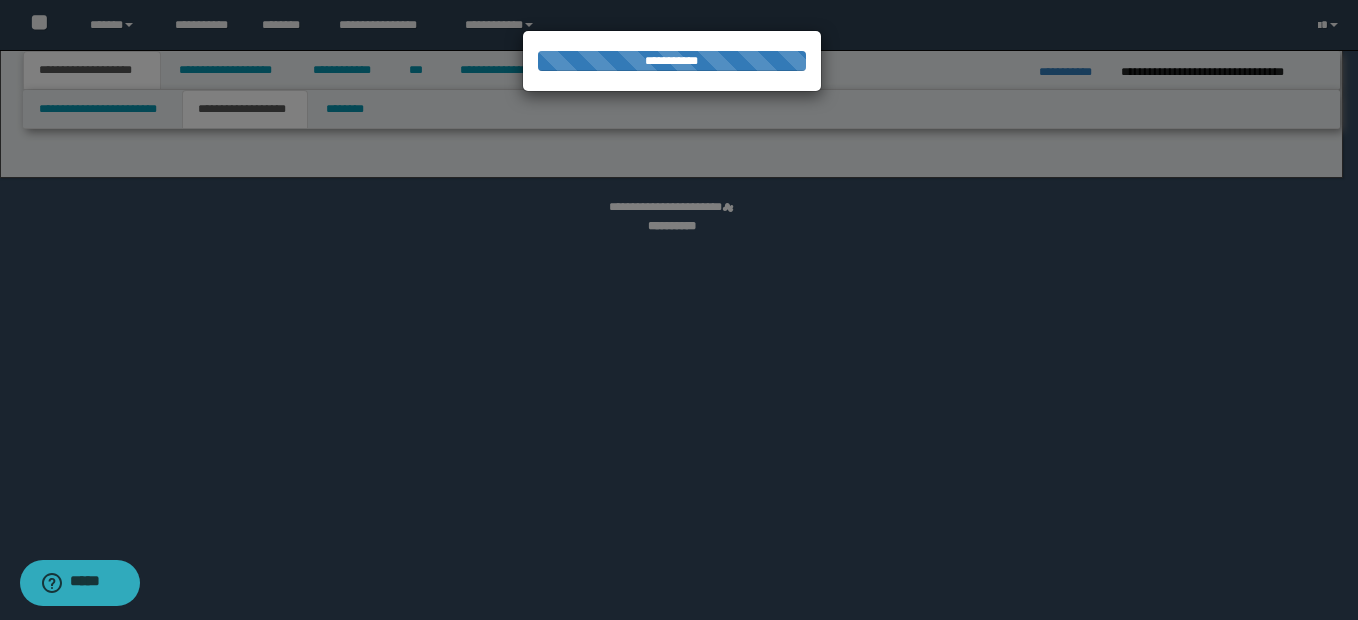 select on "*" 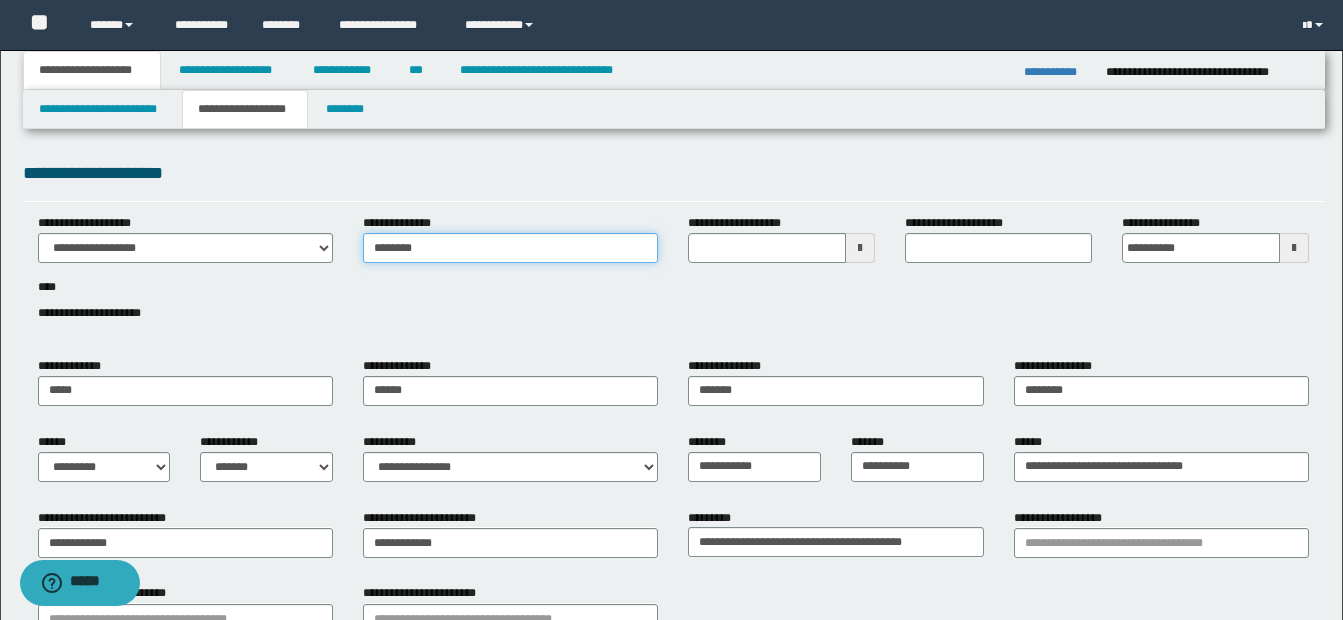 drag, startPoint x: 373, startPoint y: 245, endPoint x: 434, endPoint y: 249, distance: 61.13101 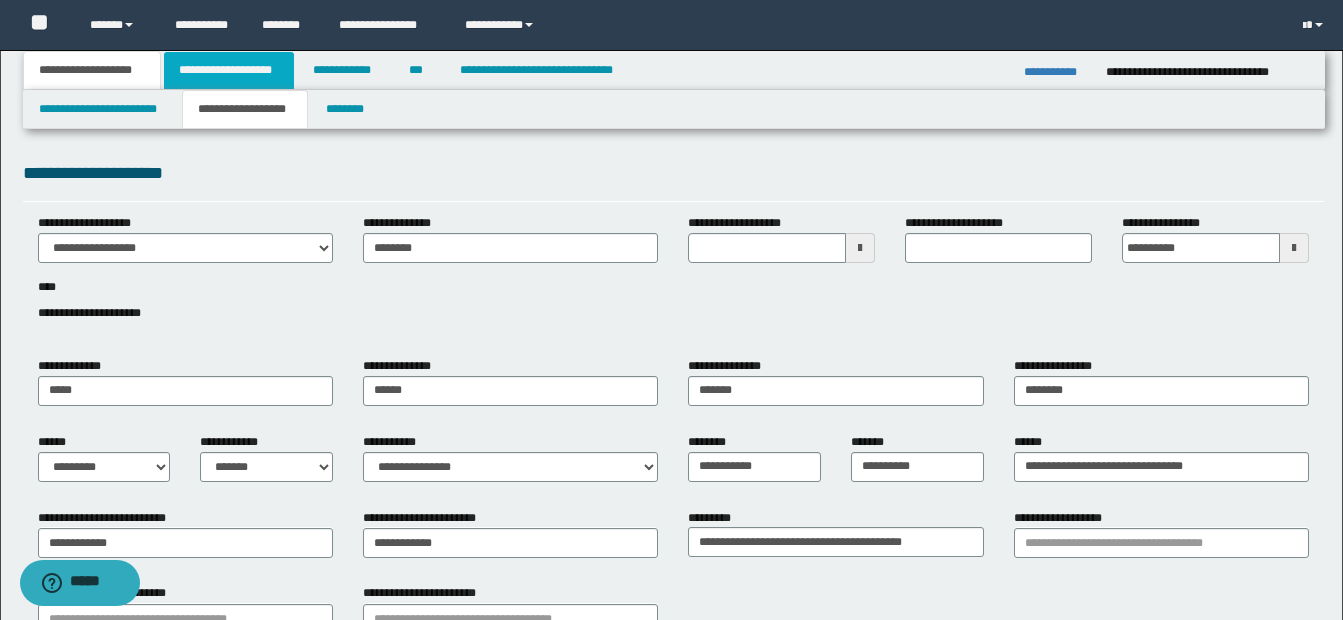 click on "**********" at bounding box center (229, 70) 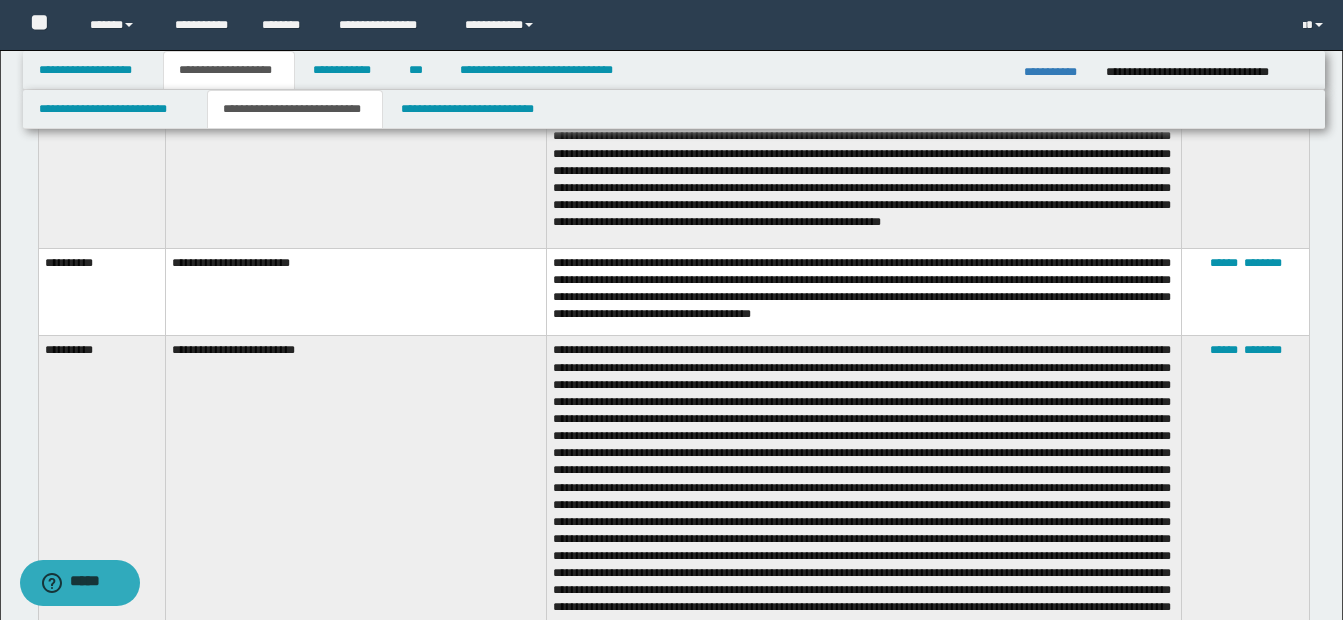 scroll, scrollTop: 1842, scrollLeft: 0, axis: vertical 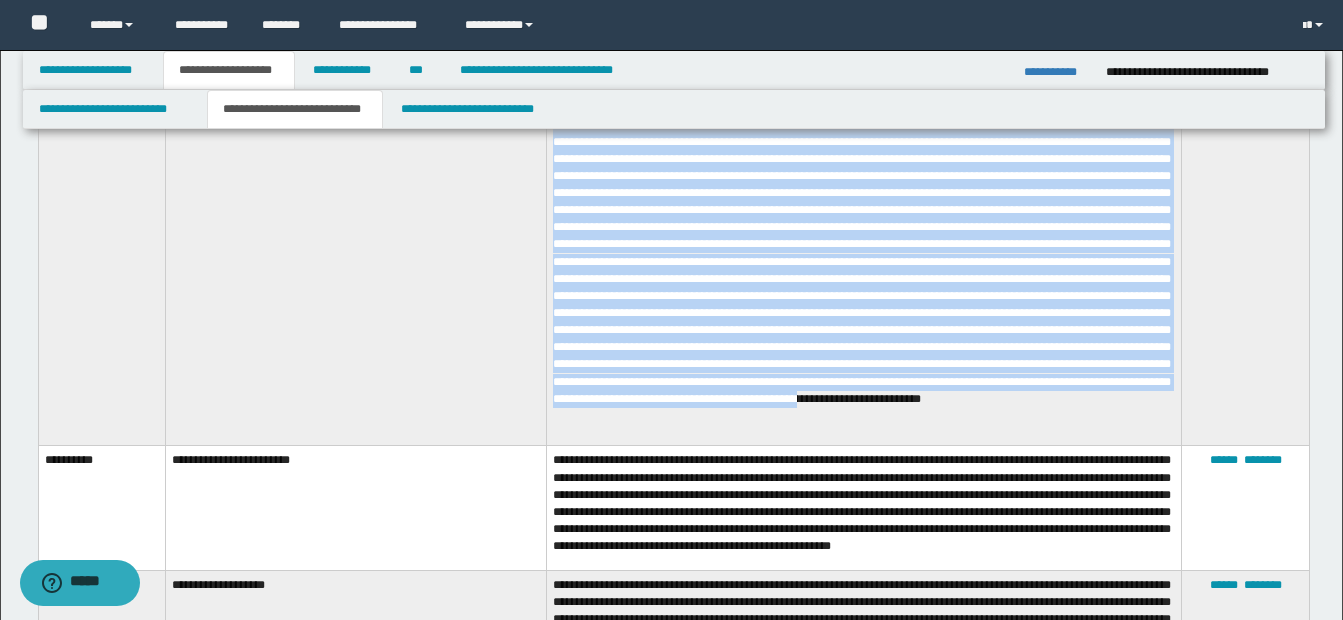 drag, startPoint x: 573, startPoint y: 315, endPoint x: 1019, endPoint y: 427, distance: 459.8478 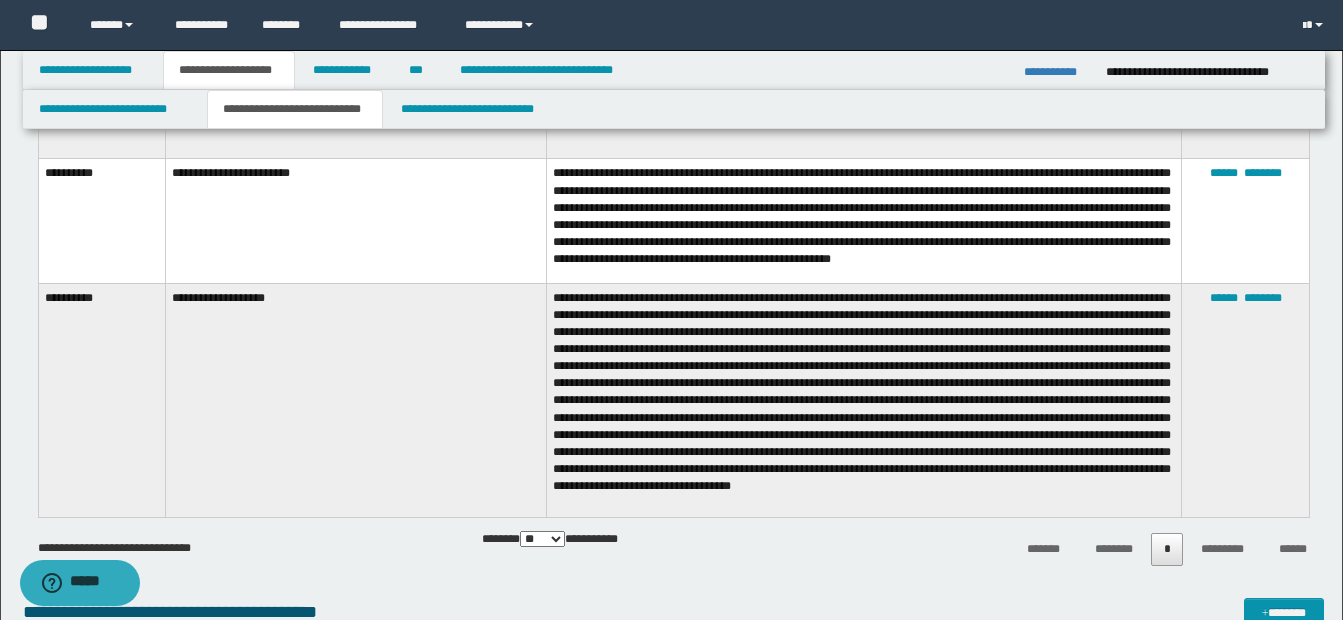 scroll, scrollTop: 2478, scrollLeft: 0, axis: vertical 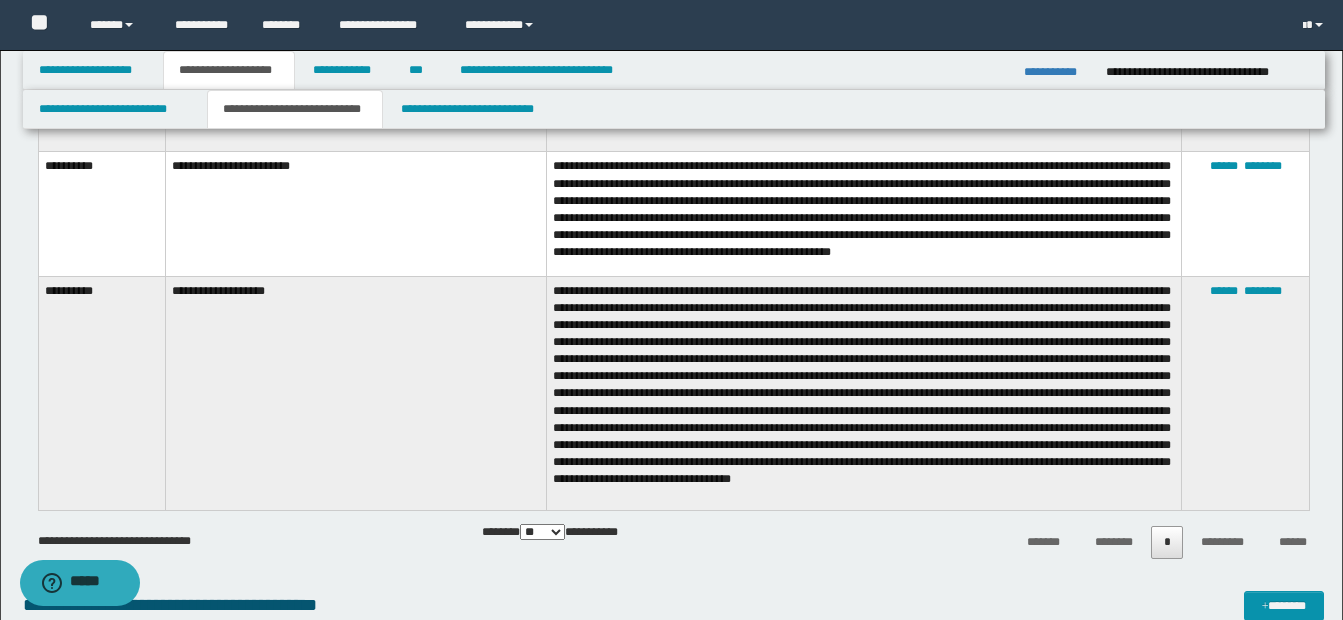 click at bounding box center (864, 393) 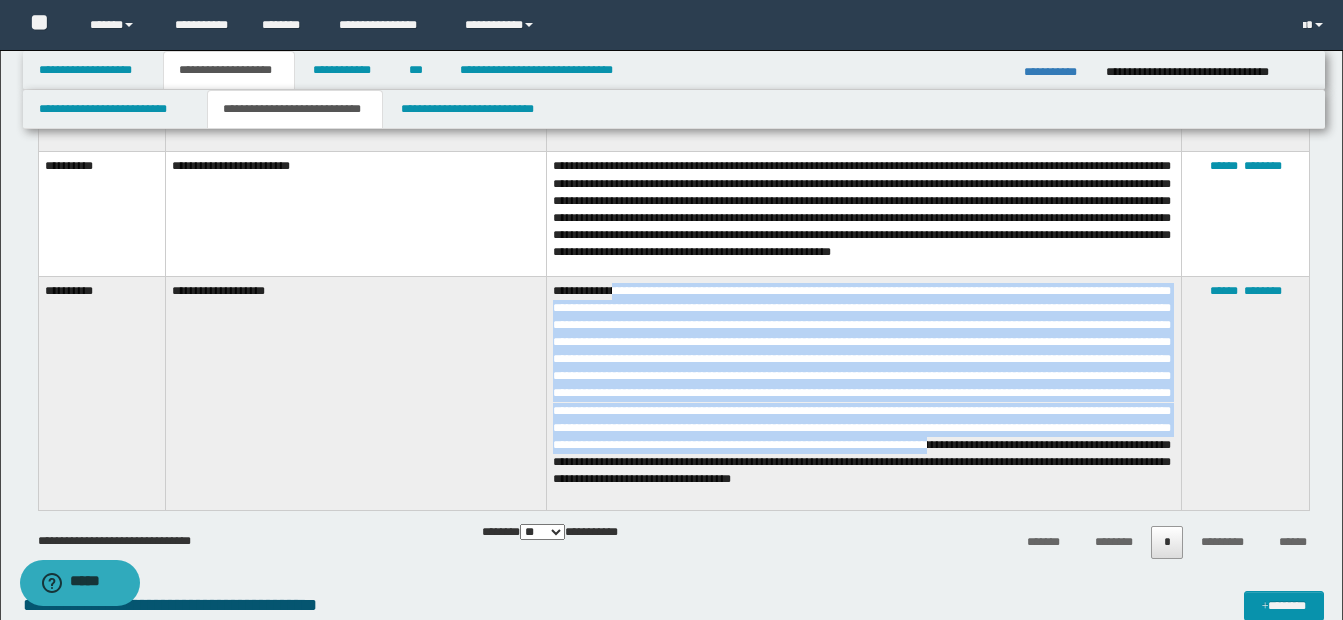drag, startPoint x: 619, startPoint y: 294, endPoint x: 926, endPoint y: 465, distance: 351.41144 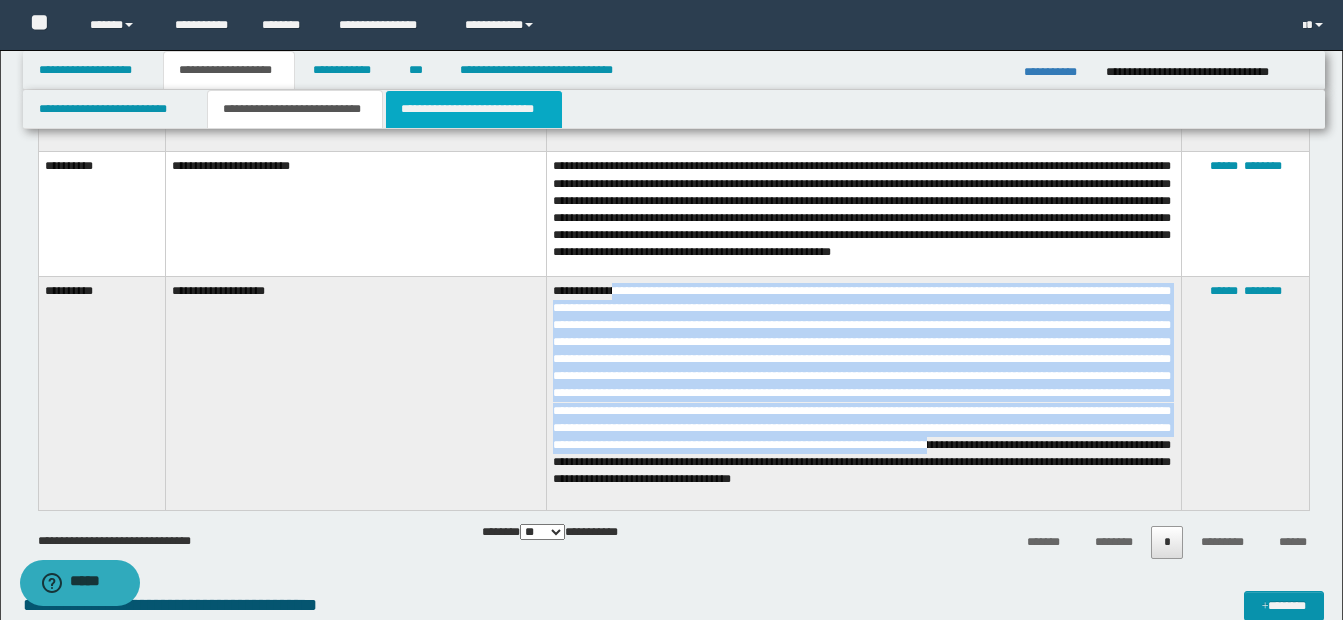 click on "**********" at bounding box center [474, 109] 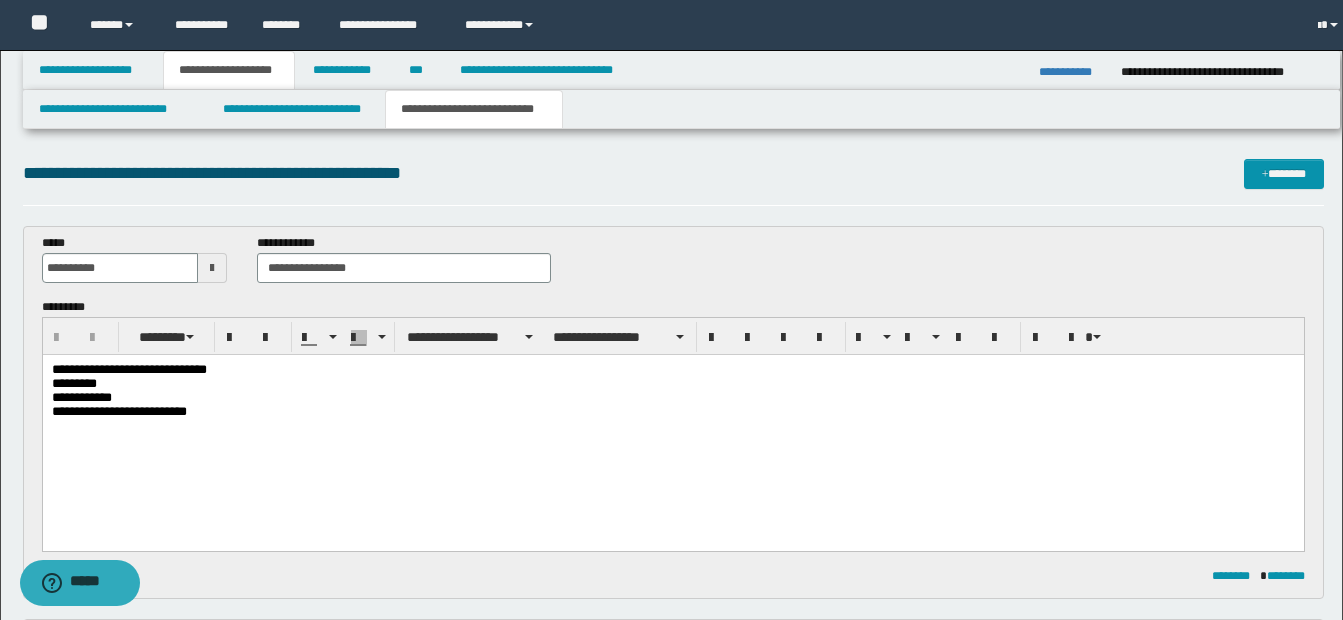 scroll, scrollTop: 0, scrollLeft: 0, axis: both 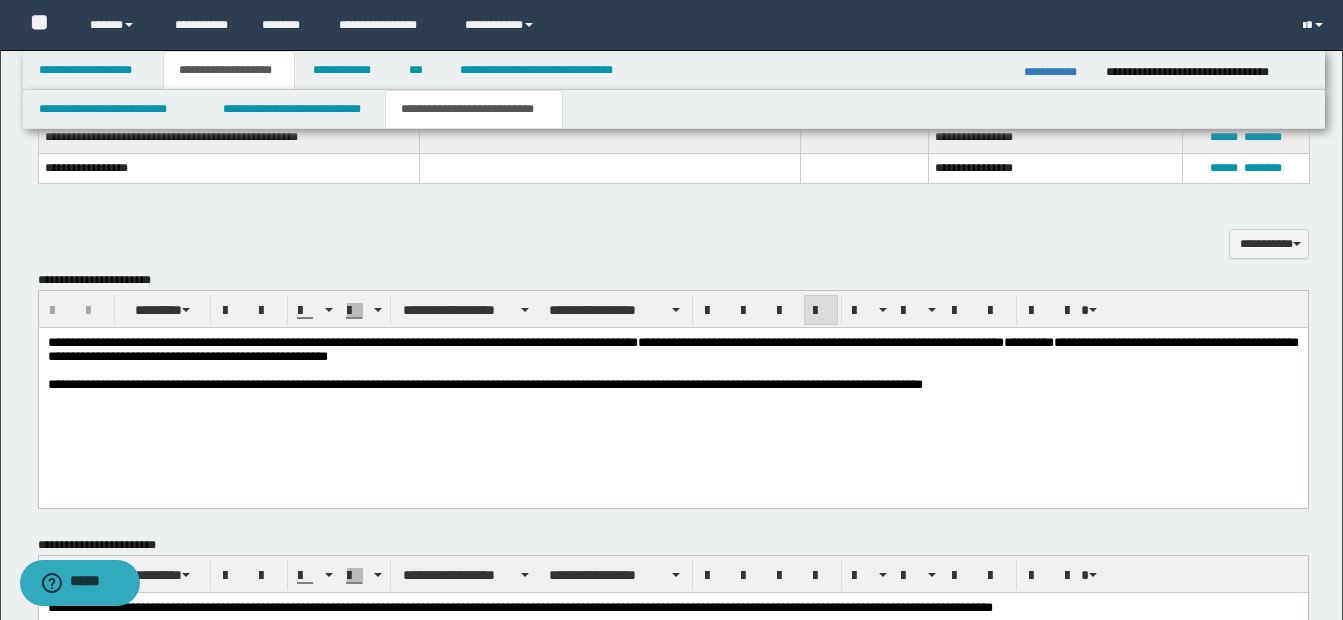 click on "**********" at bounding box center [672, 350] 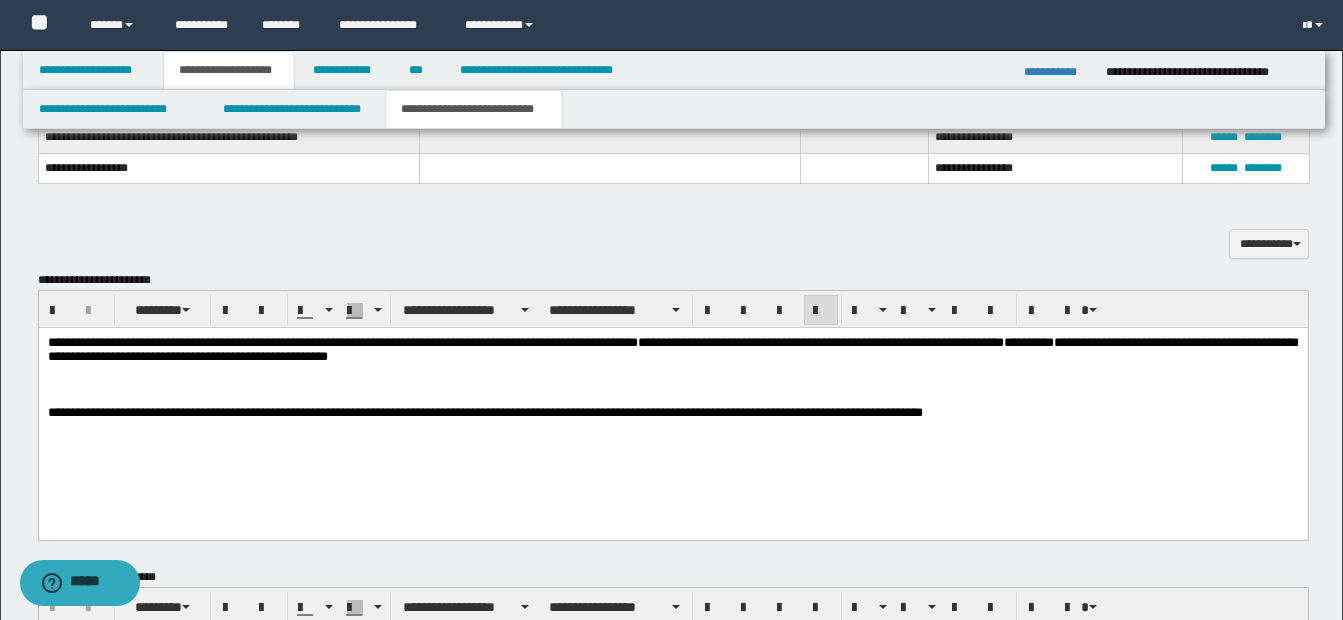 click at bounding box center (672, 385) 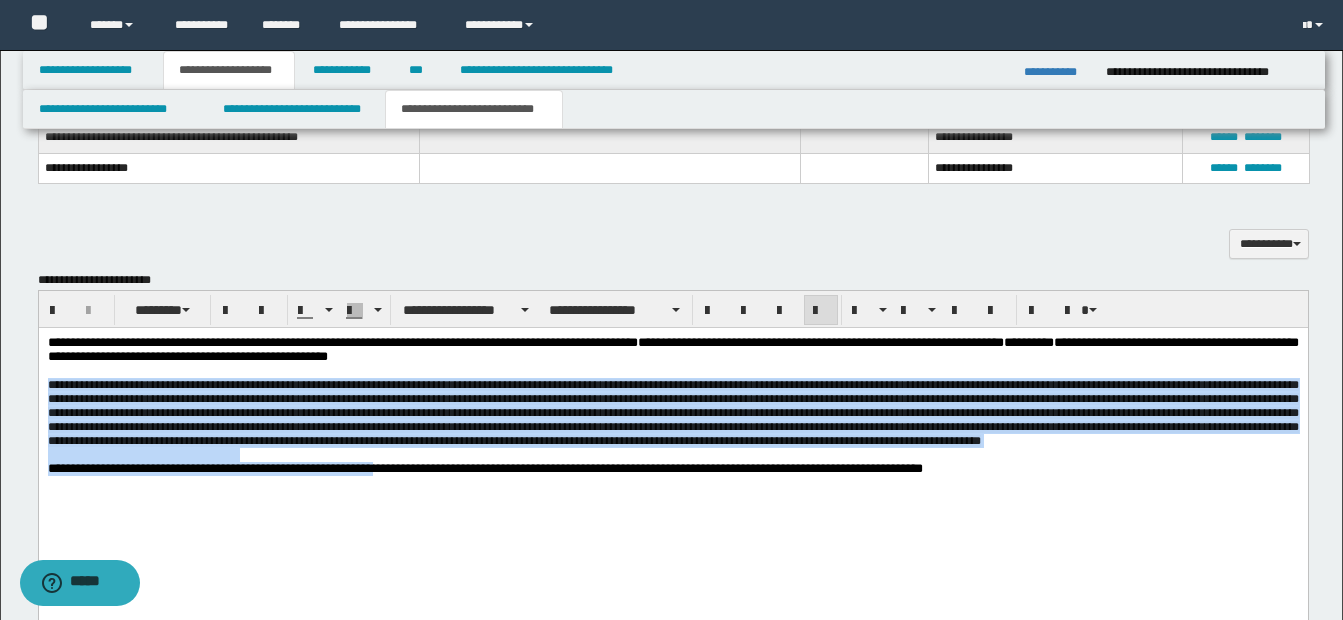 drag, startPoint x: 47, startPoint y: 391, endPoint x: 383, endPoint y: 501, distance: 353.54773 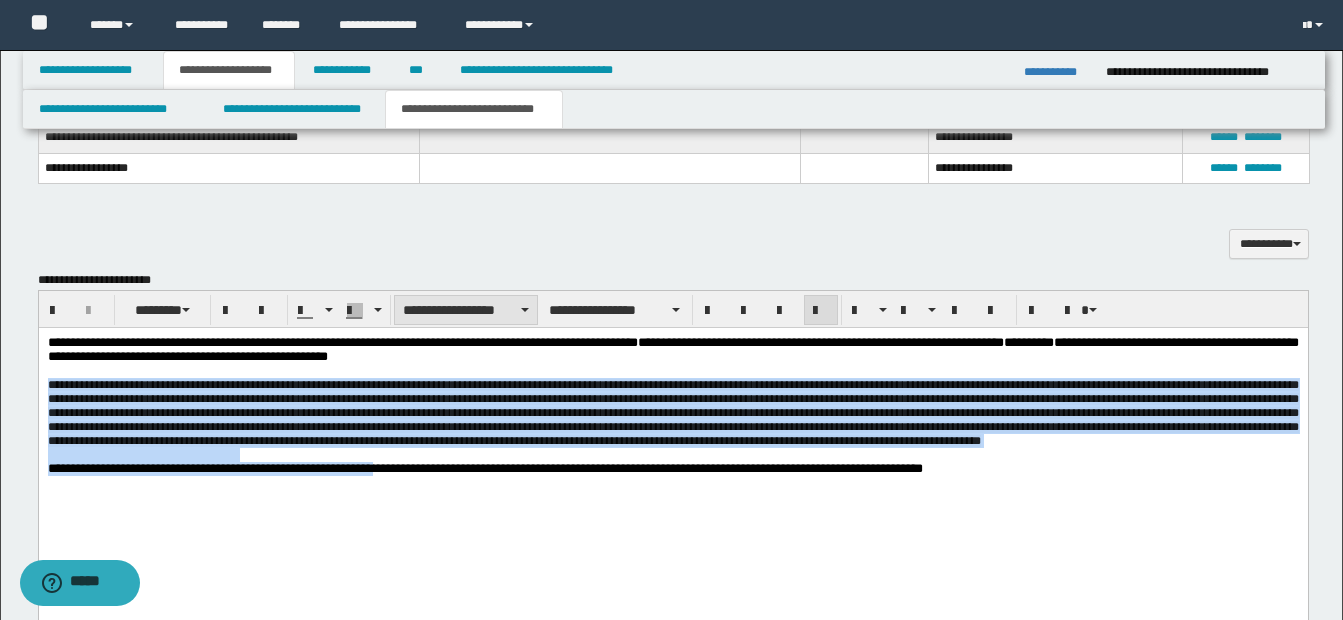 click on "**********" at bounding box center (466, 310) 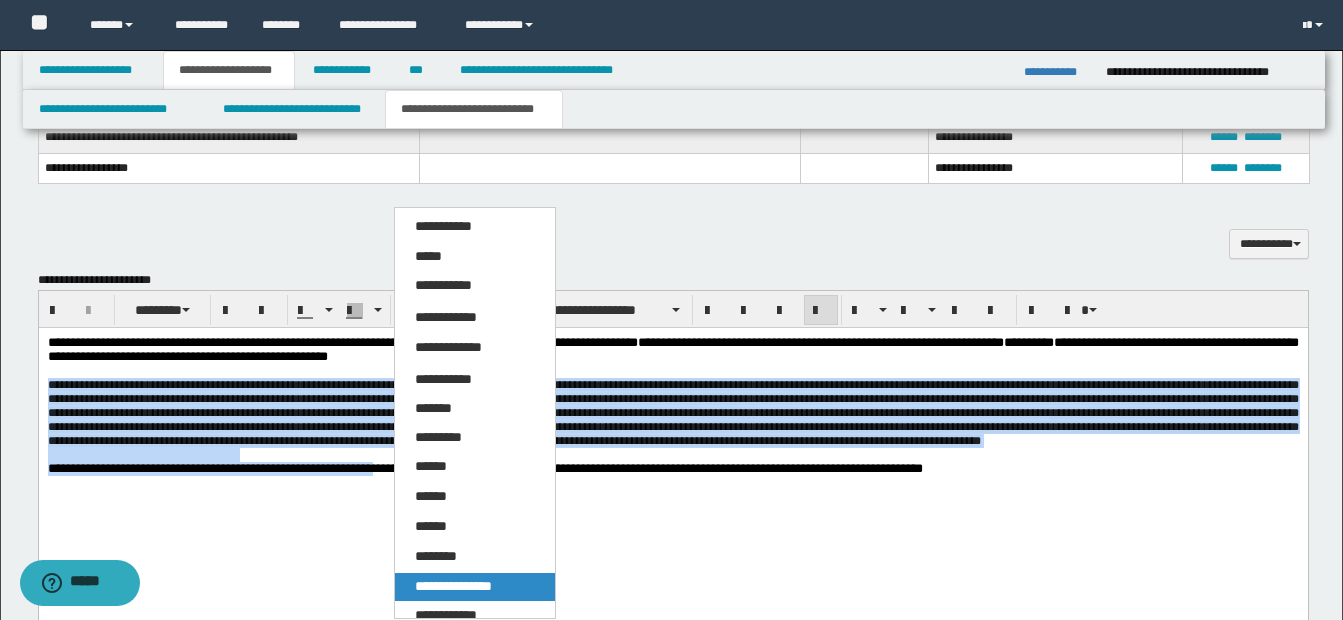 click on "**********" at bounding box center (453, 586) 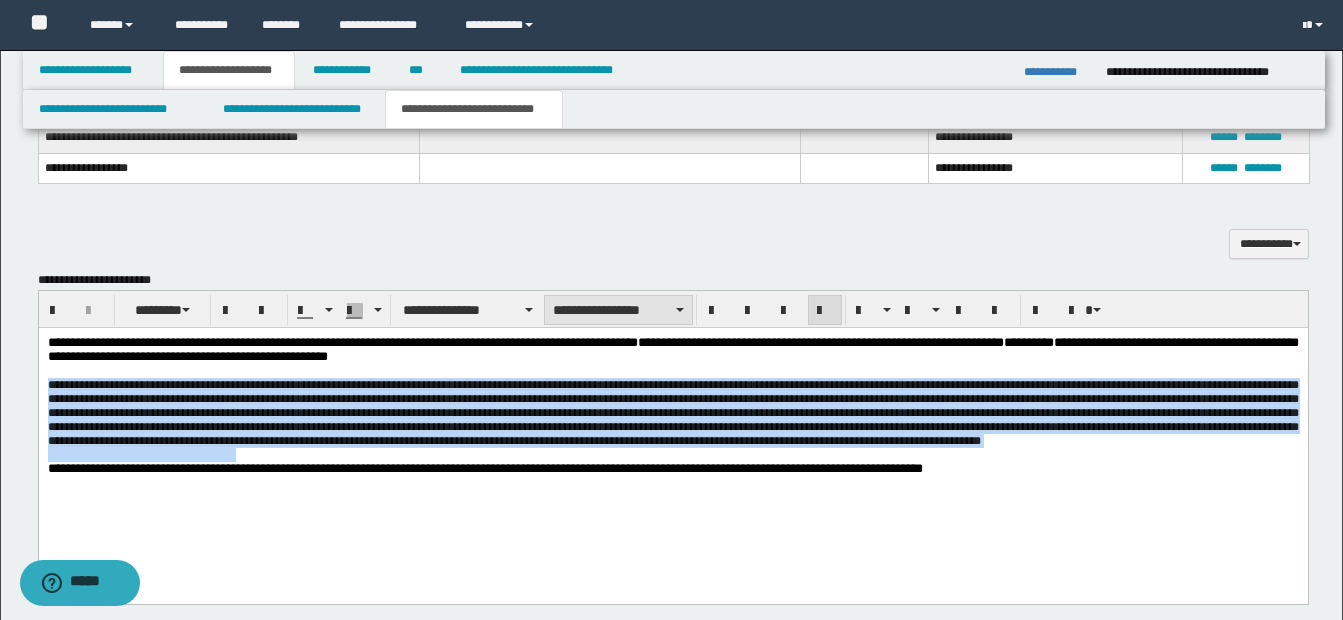 click on "**********" at bounding box center [618, 310] 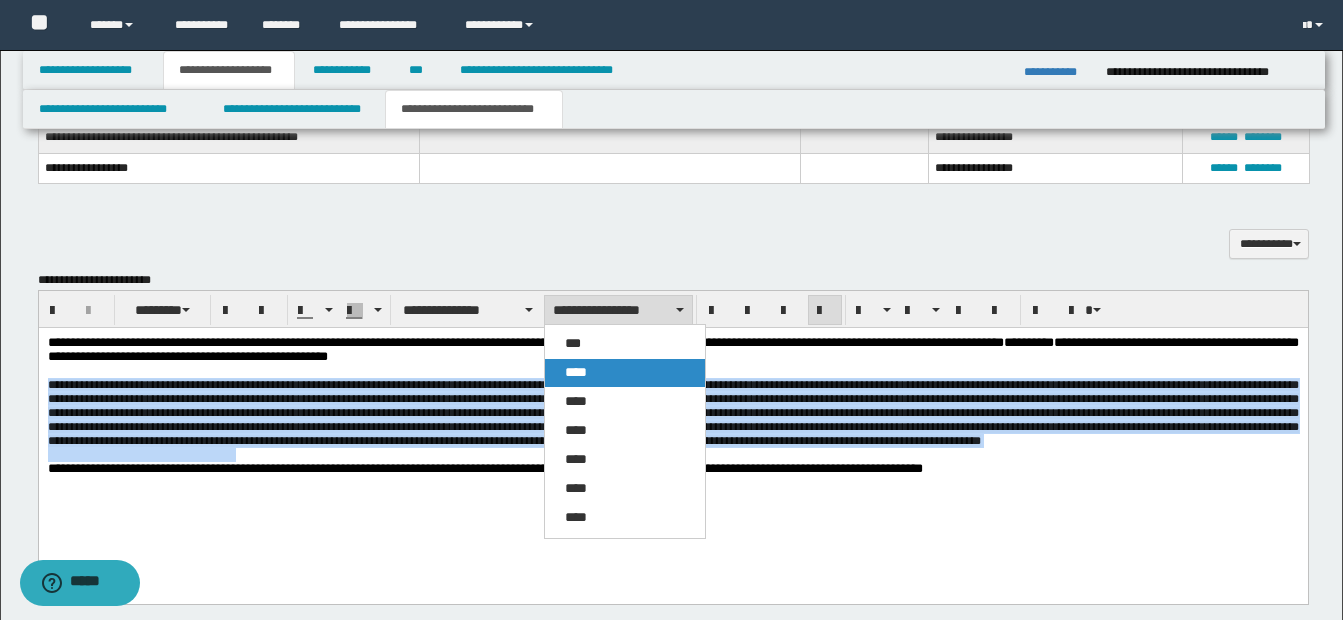 click on "****" at bounding box center (625, 373) 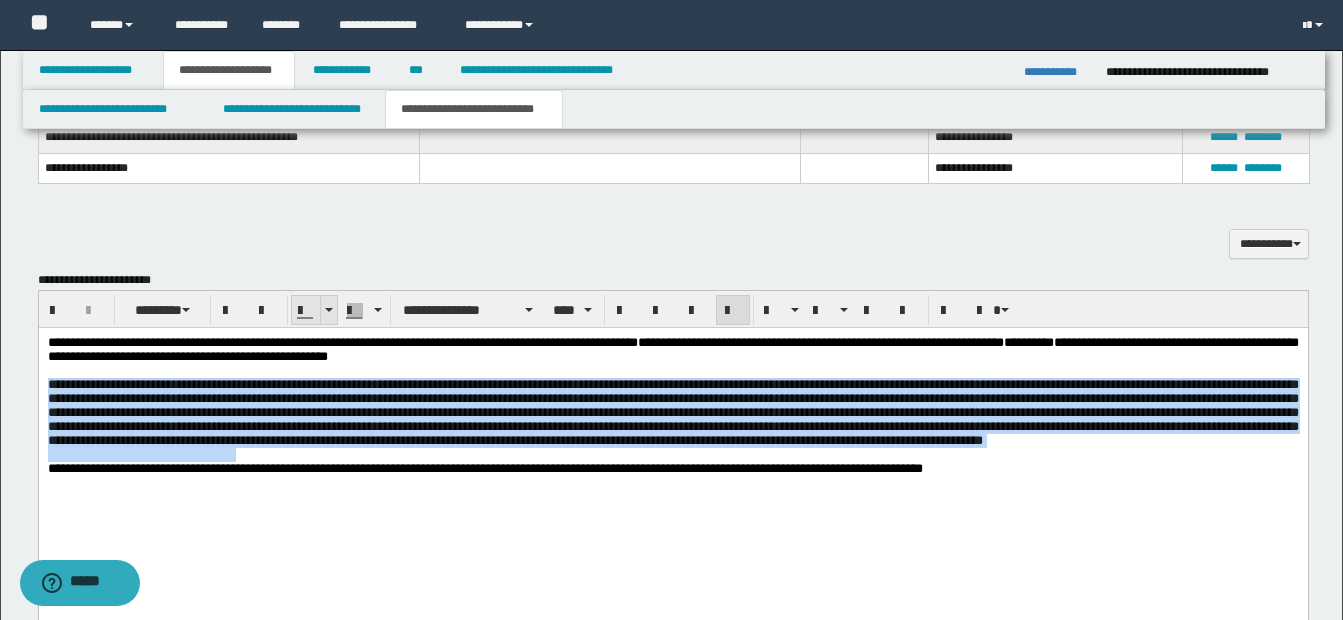 click at bounding box center (328, 310) 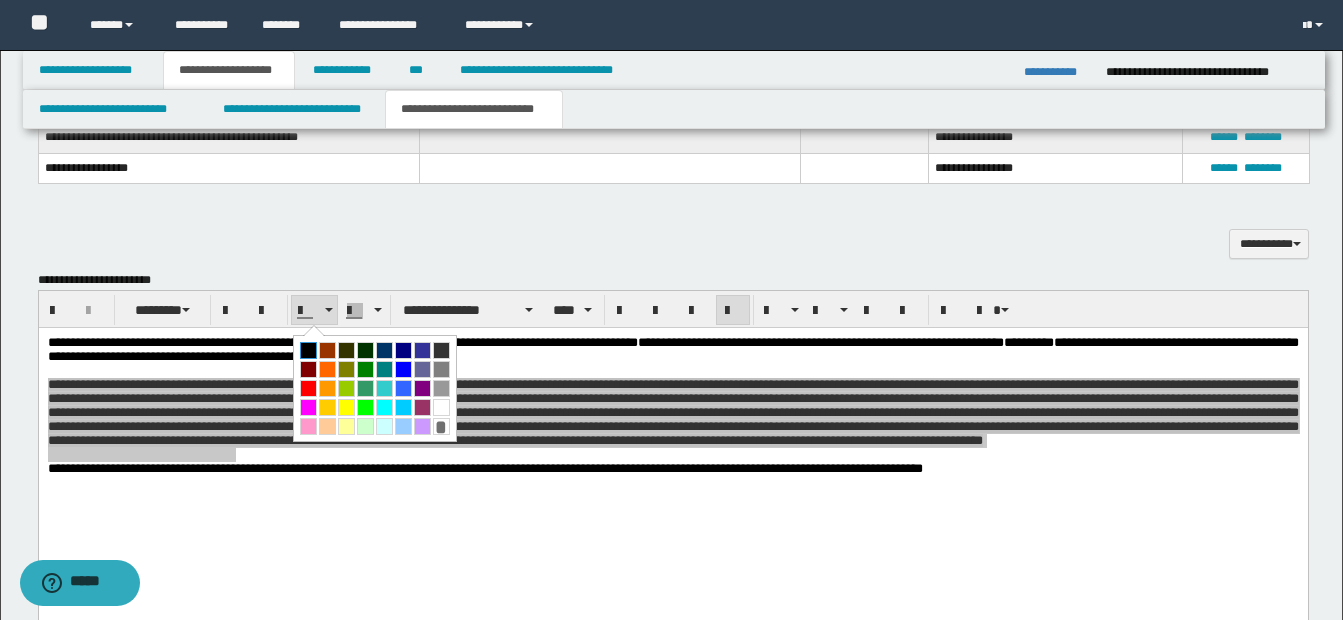 click at bounding box center [308, 350] 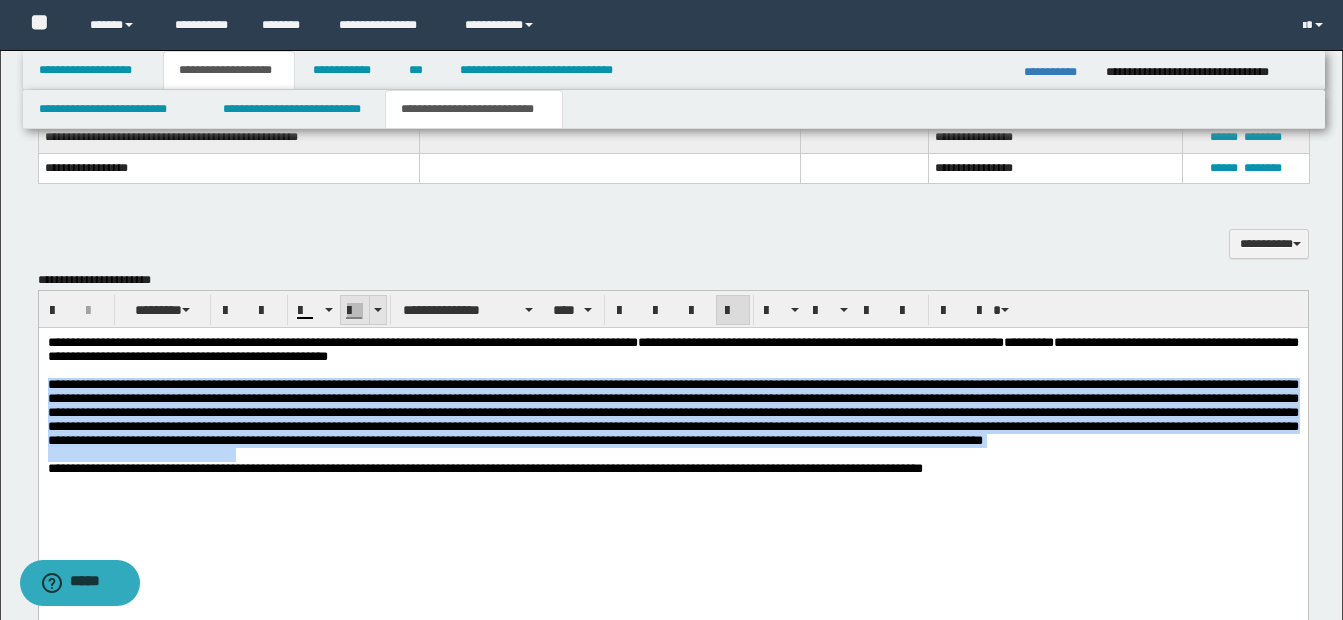 click at bounding box center [378, 310] 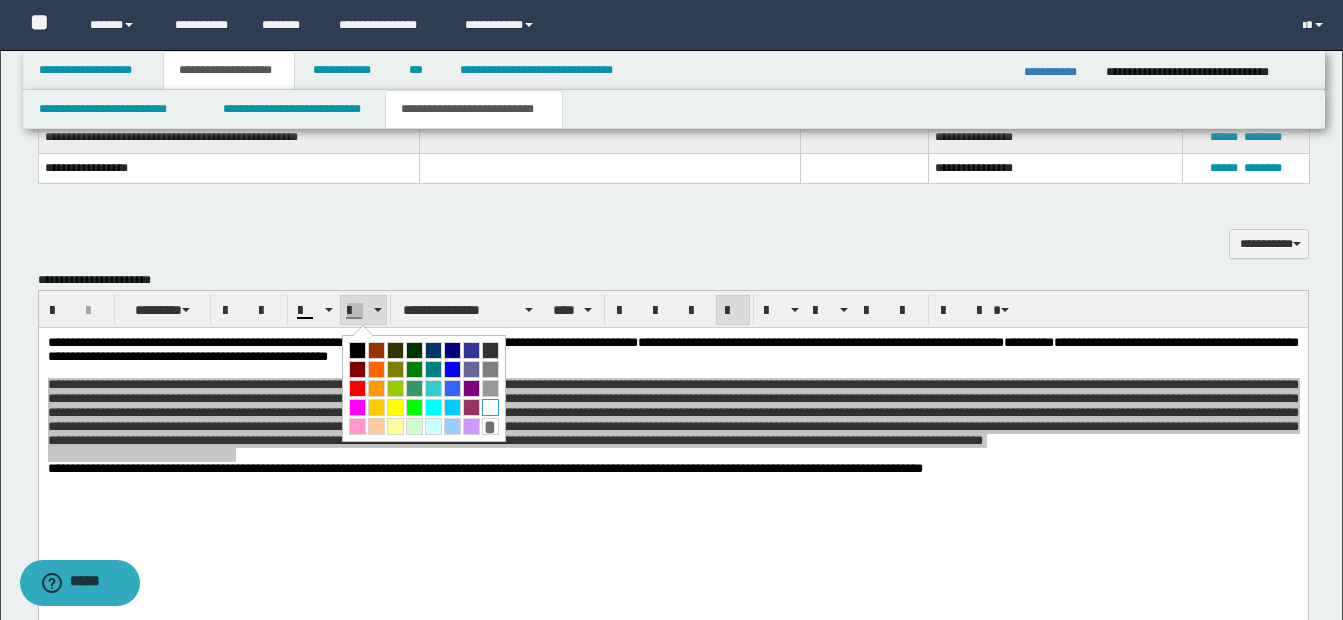 click at bounding box center [490, 407] 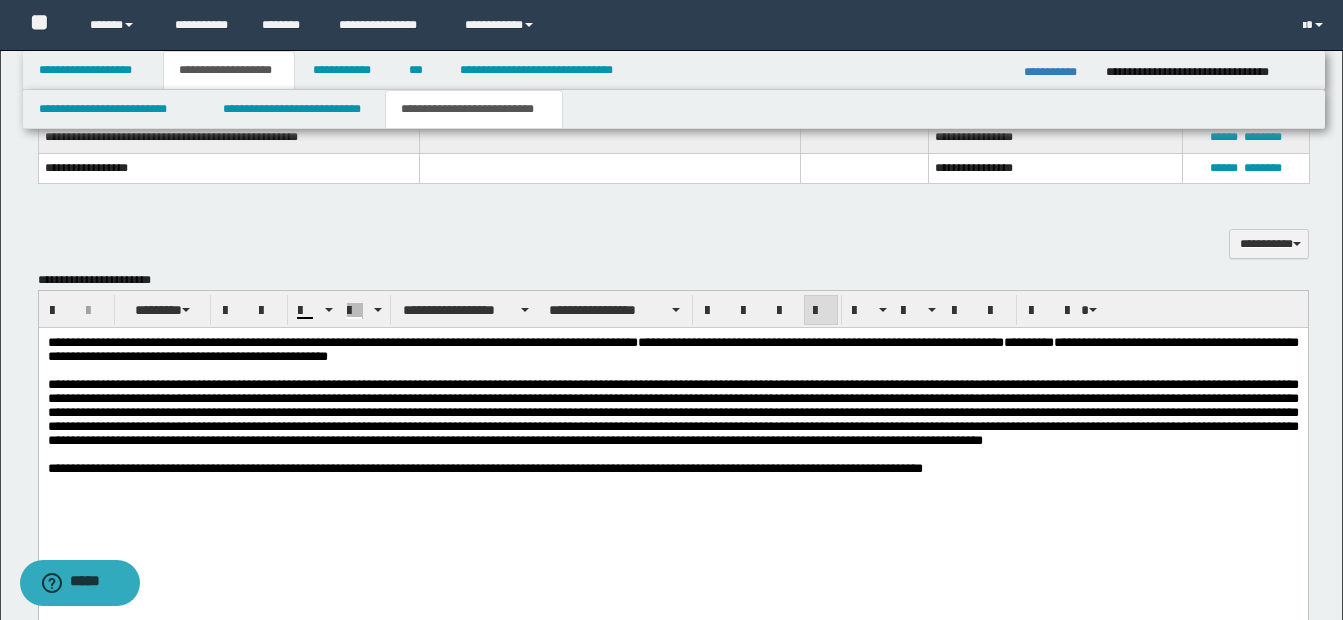 type 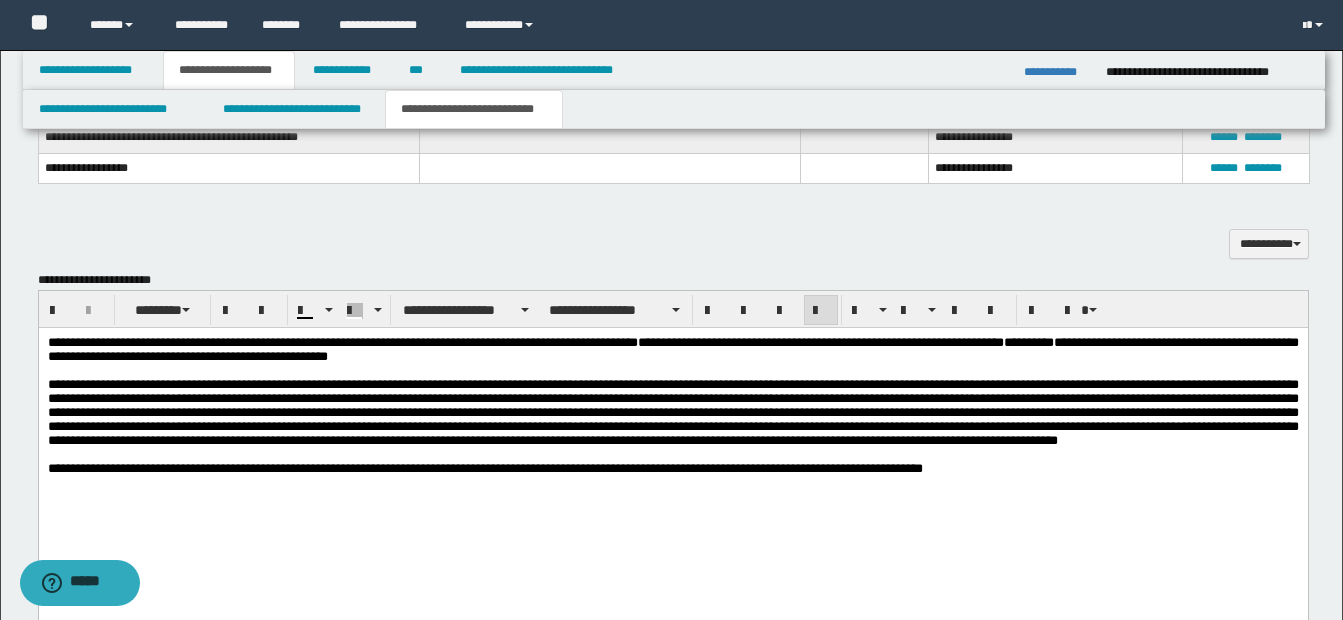 click on "**********" at bounding box center [672, 350] 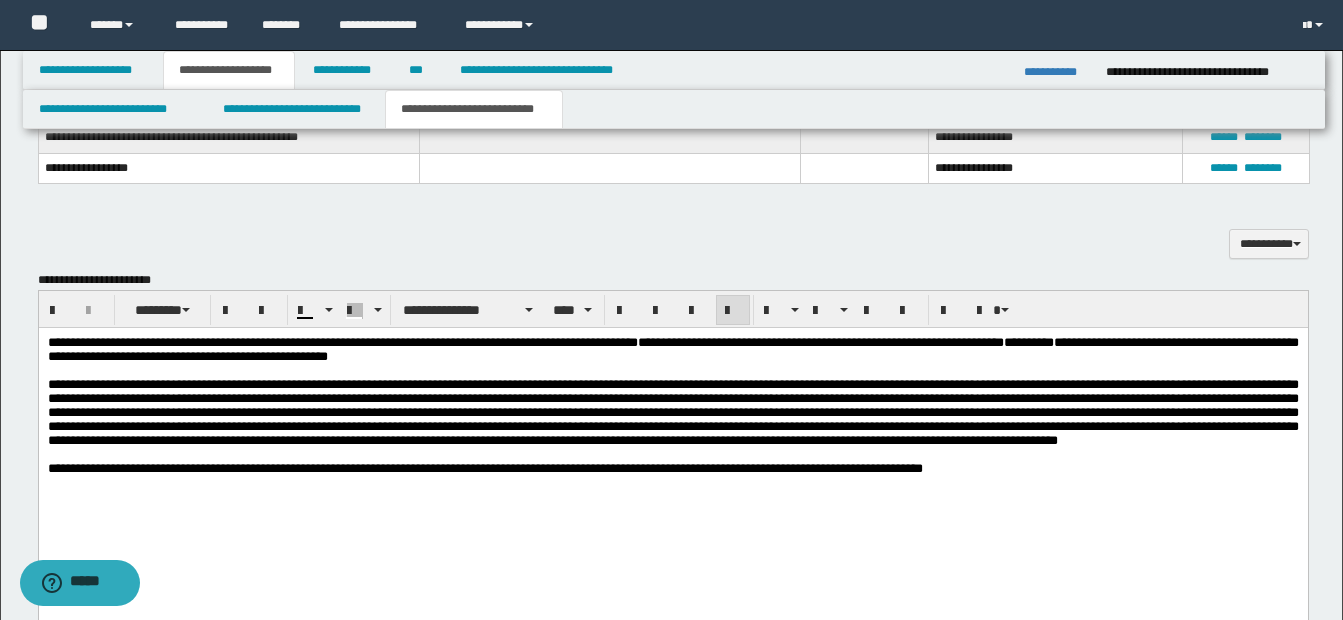 click at bounding box center (672, 412) 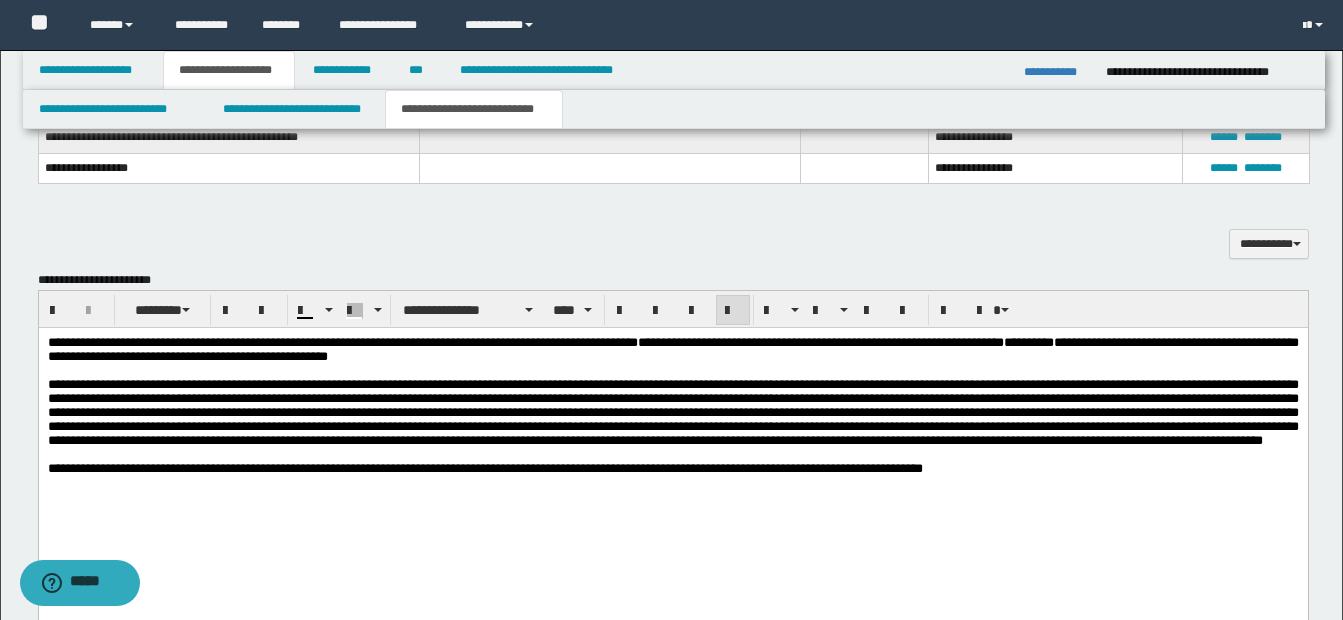 click at bounding box center (672, 412) 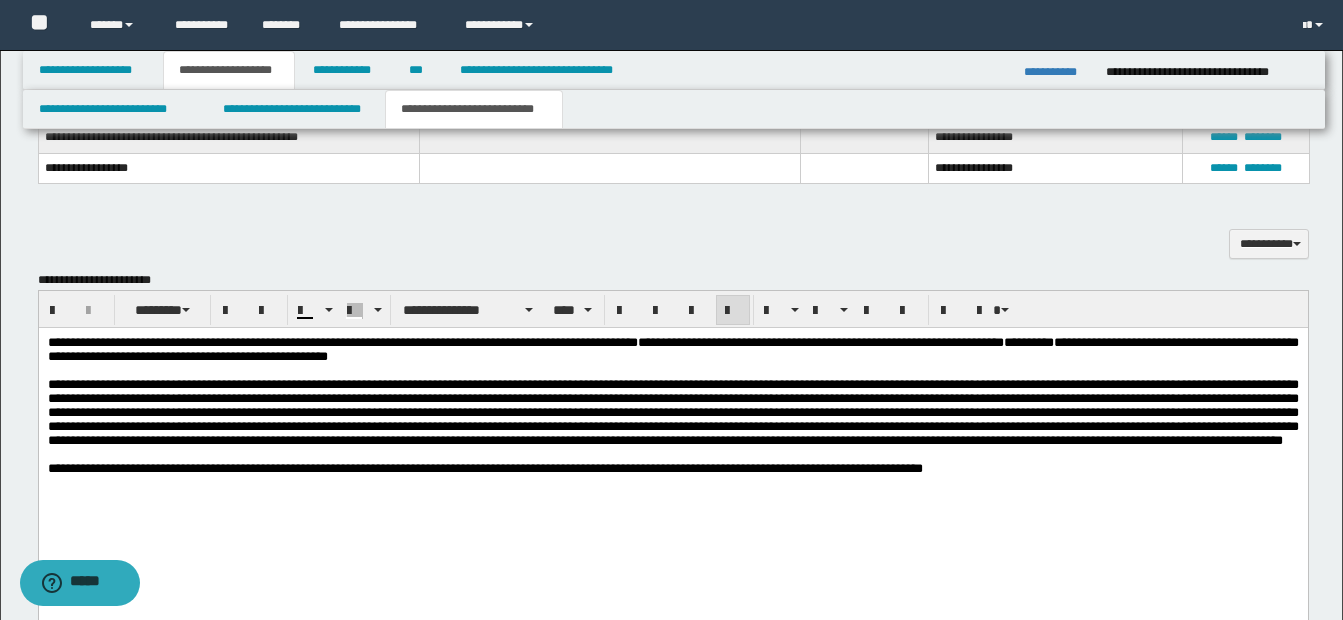click at bounding box center [672, 412] 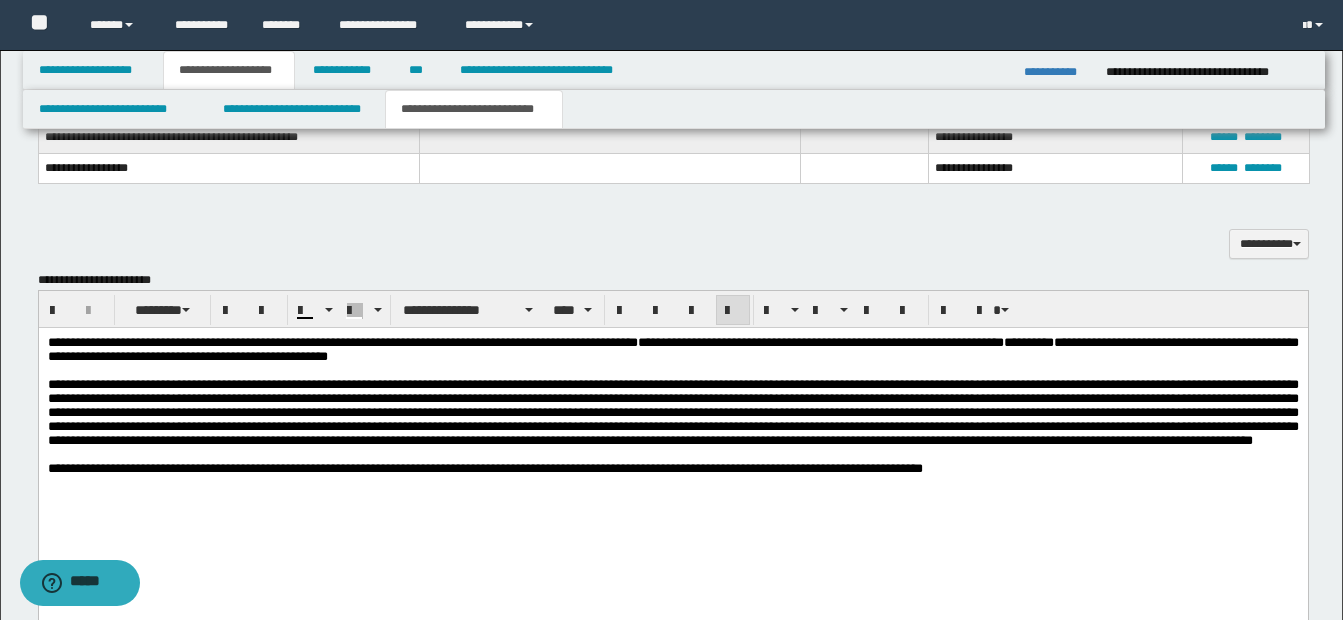 click at bounding box center (672, 412) 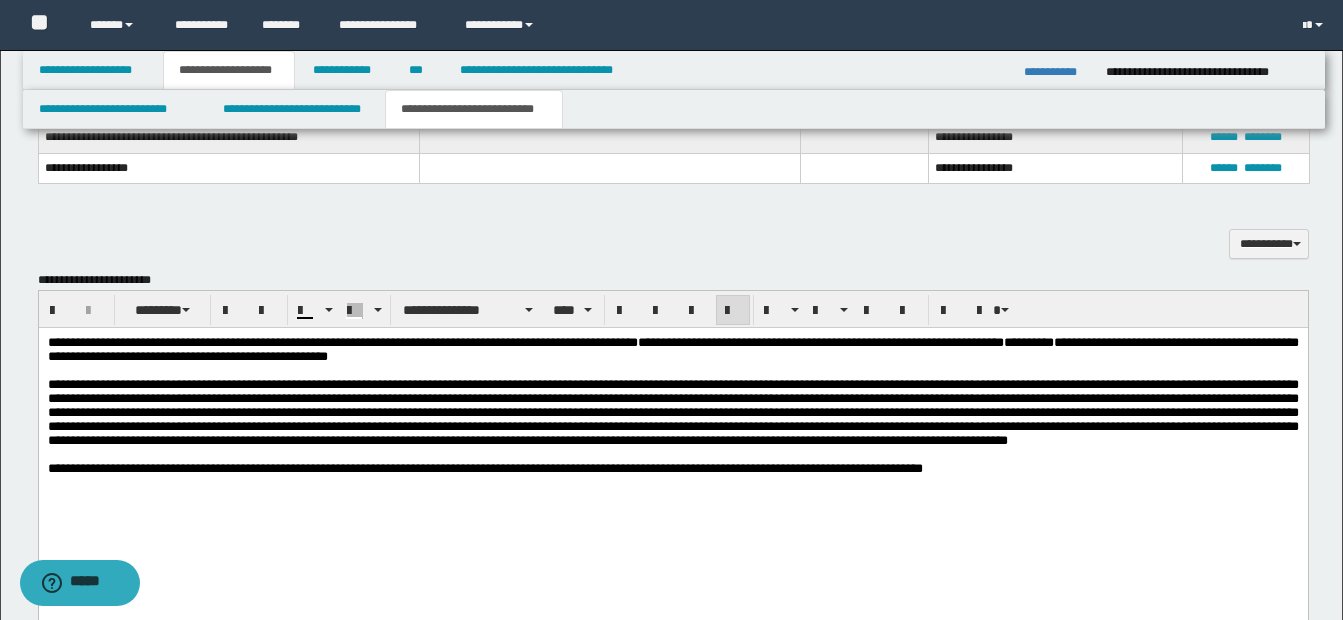 click at bounding box center [672, 412] 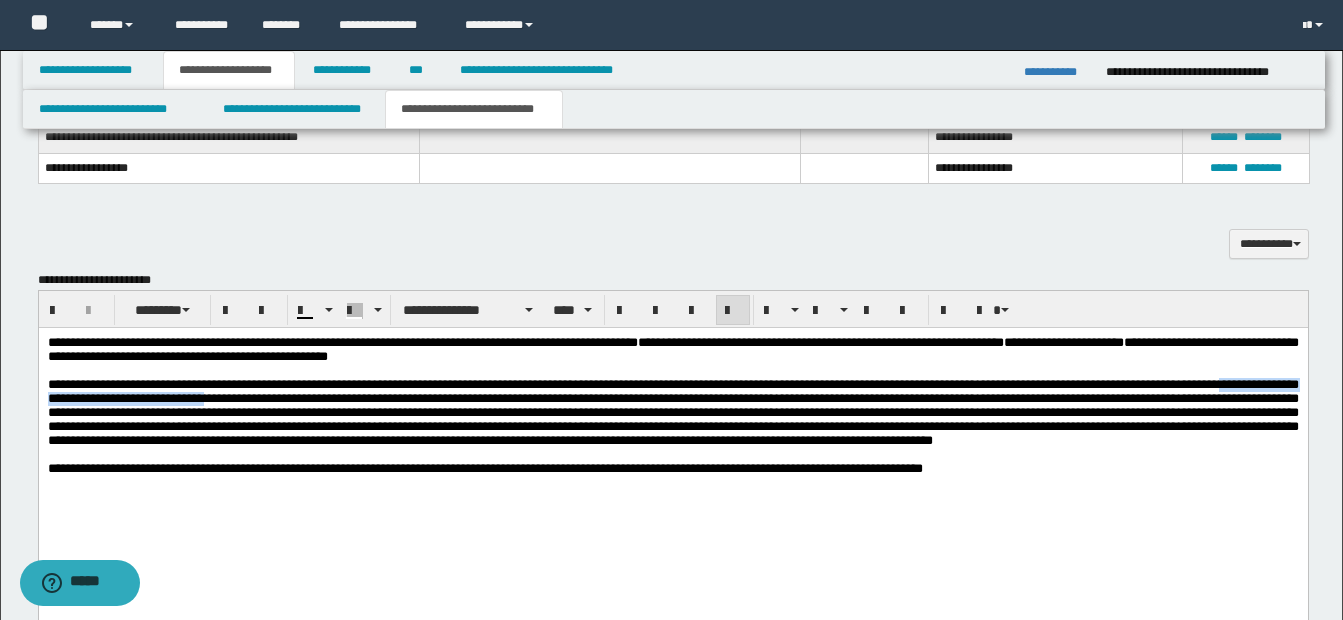 drag, startPoint x: 45, startPoint y: 410, endPoint x: 315, endPoint y: 414, distance: 270.02963 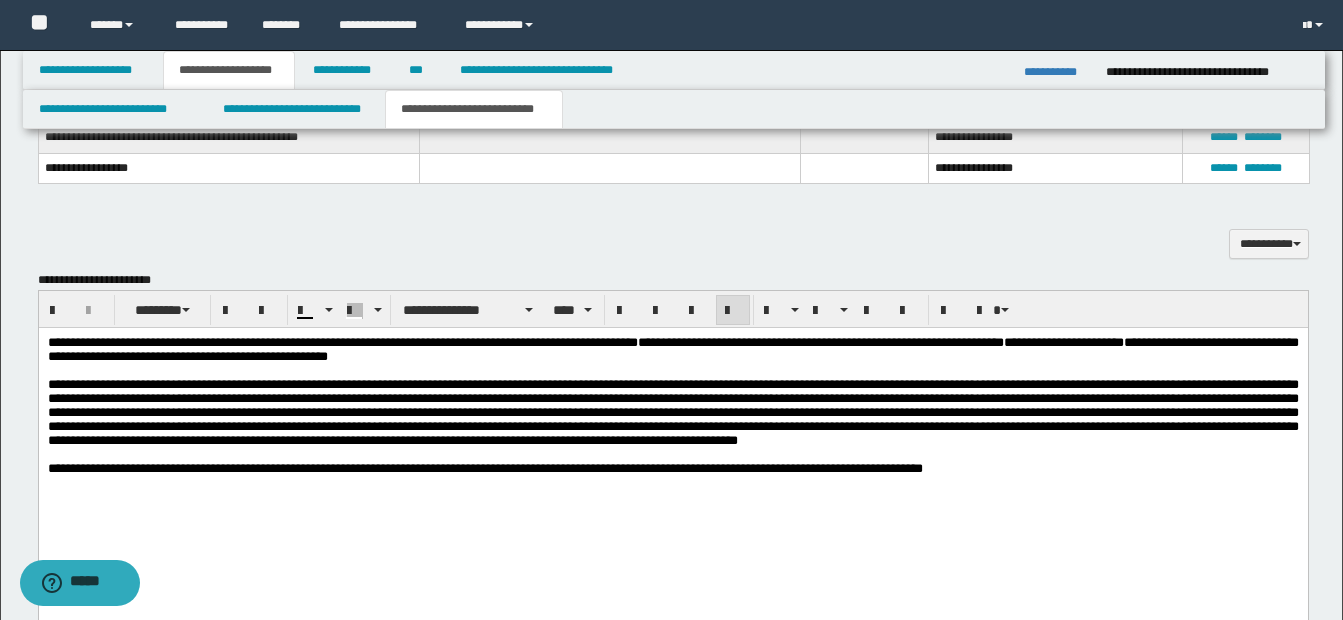 click at bounding box center (672, 412) 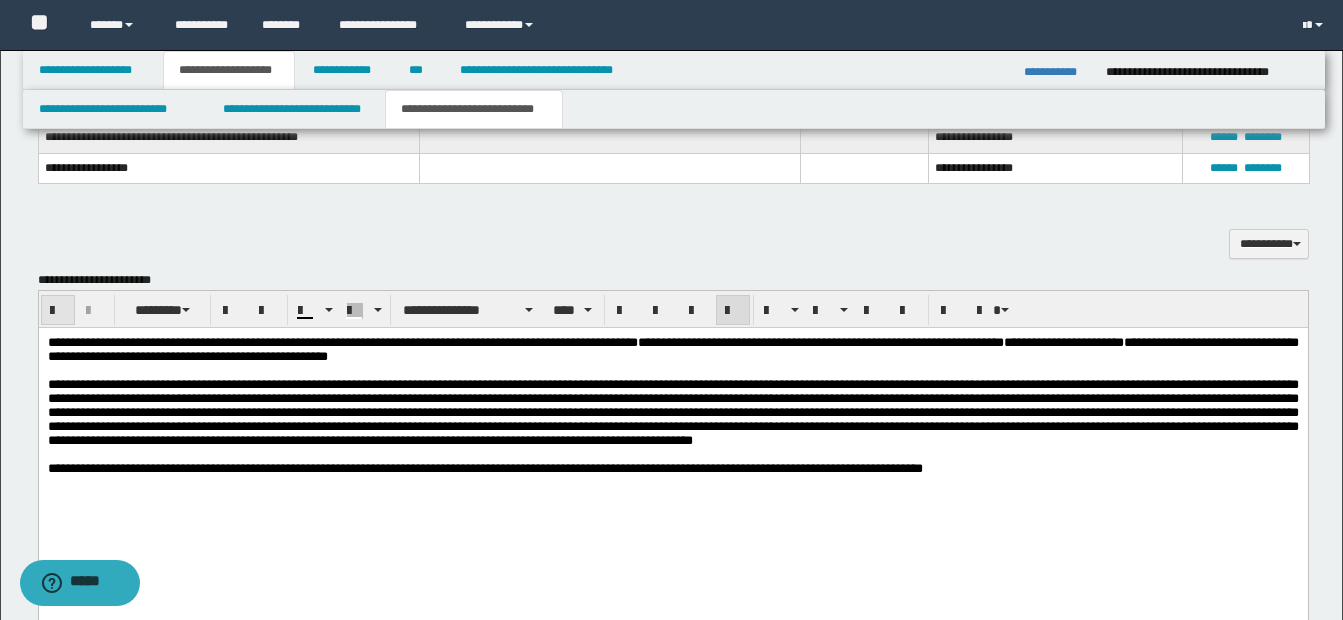 click at bounding box center [58, 311] 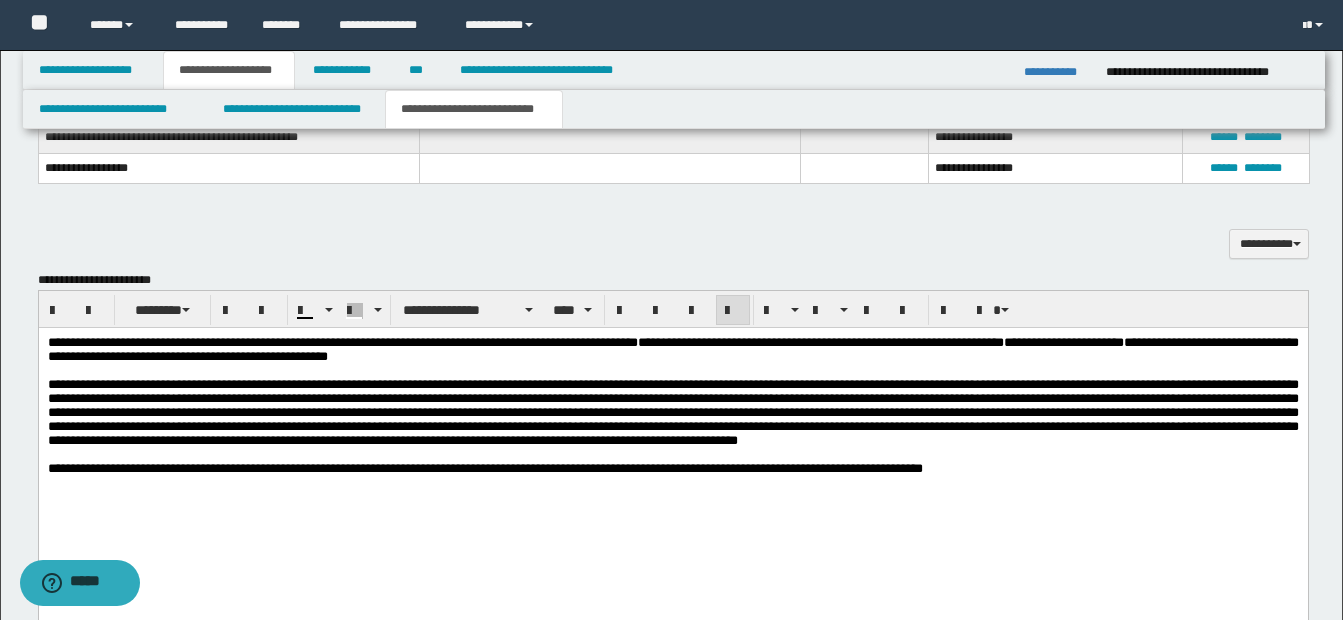 click at bounding box center (672, 412) 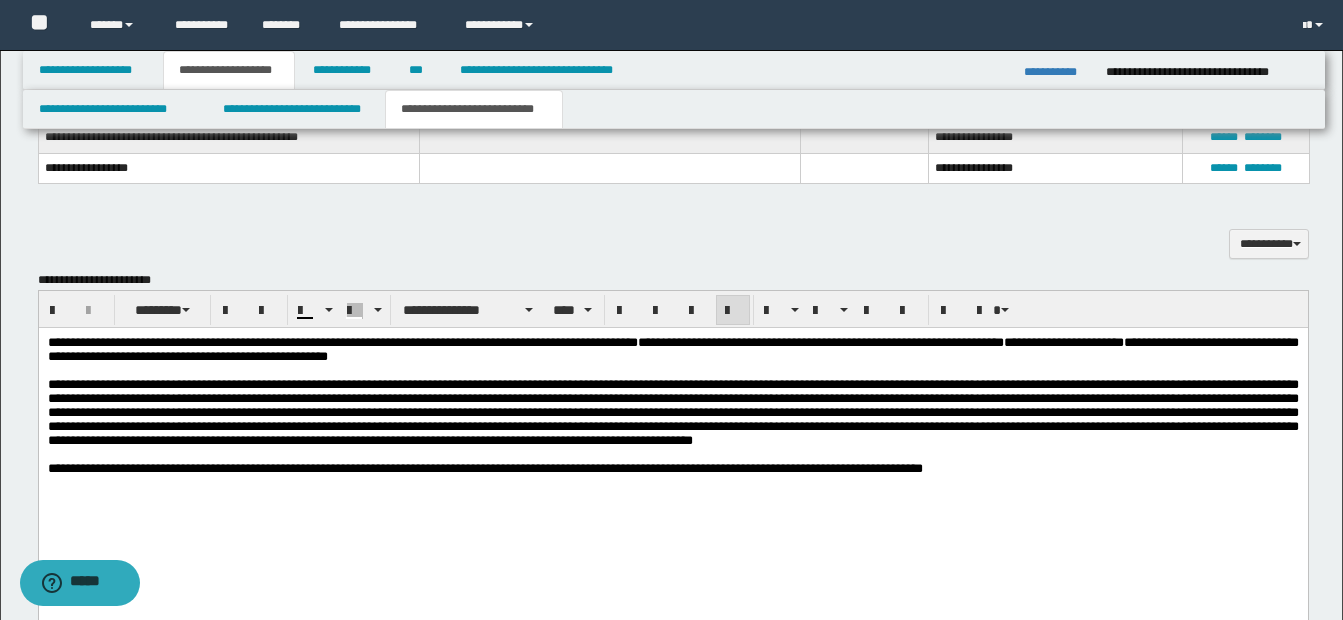 click at bounding box center [672, 412] 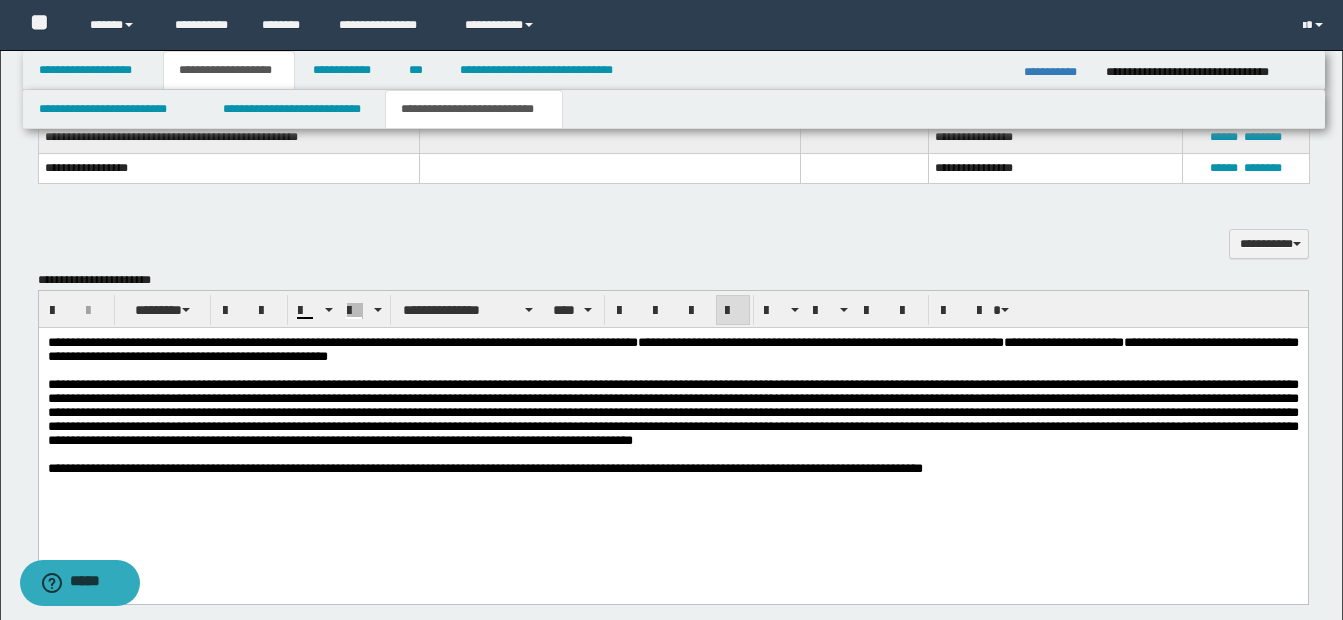 click at bounding box center [672, 412] 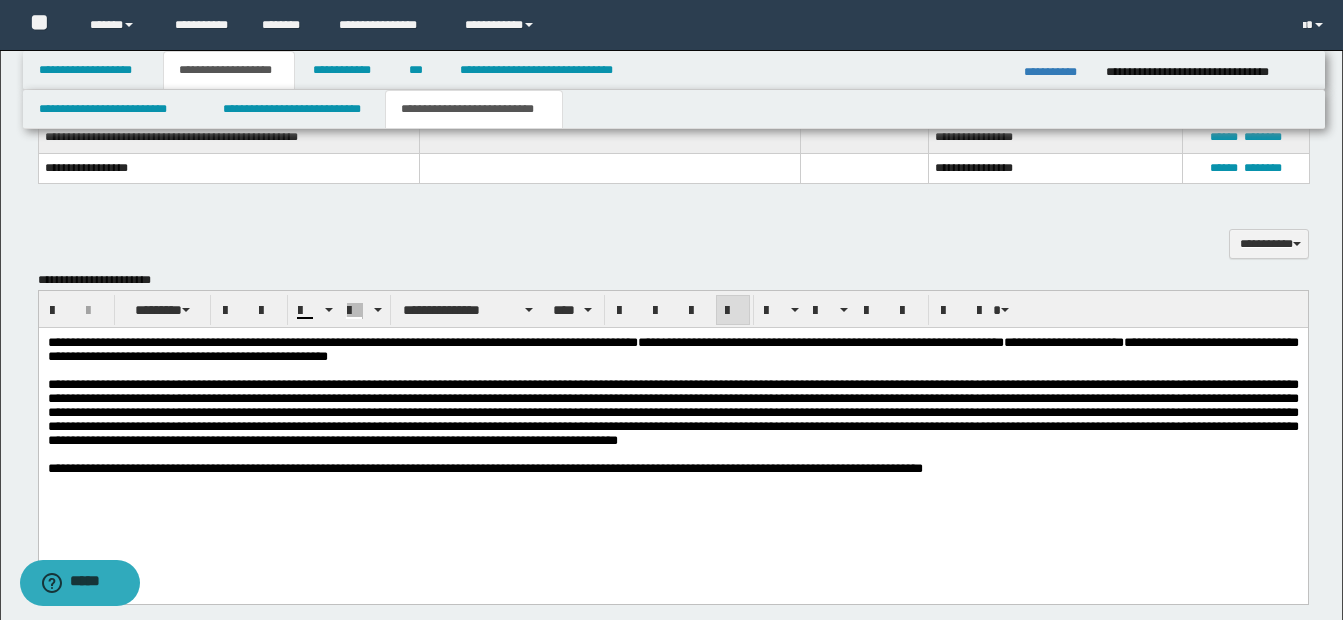 click at bounding box center [672, 412] 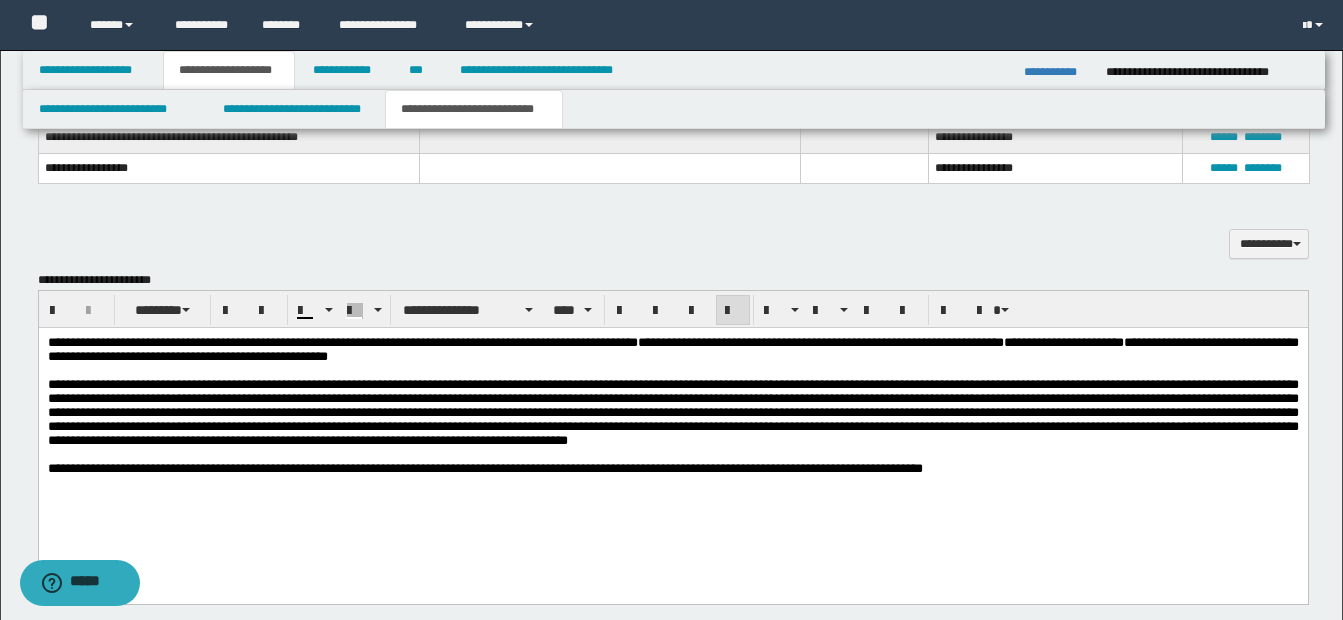 click at bounding box center (672, 412) 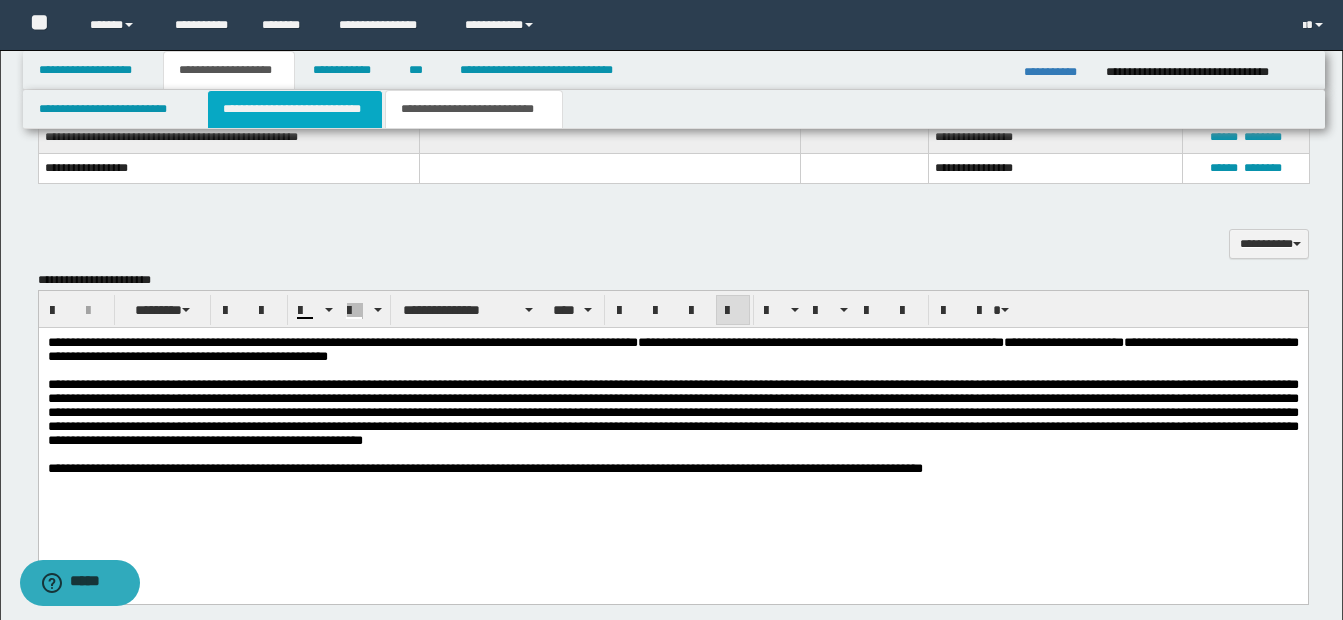 click on "**********" at bounding box center [295, 109] 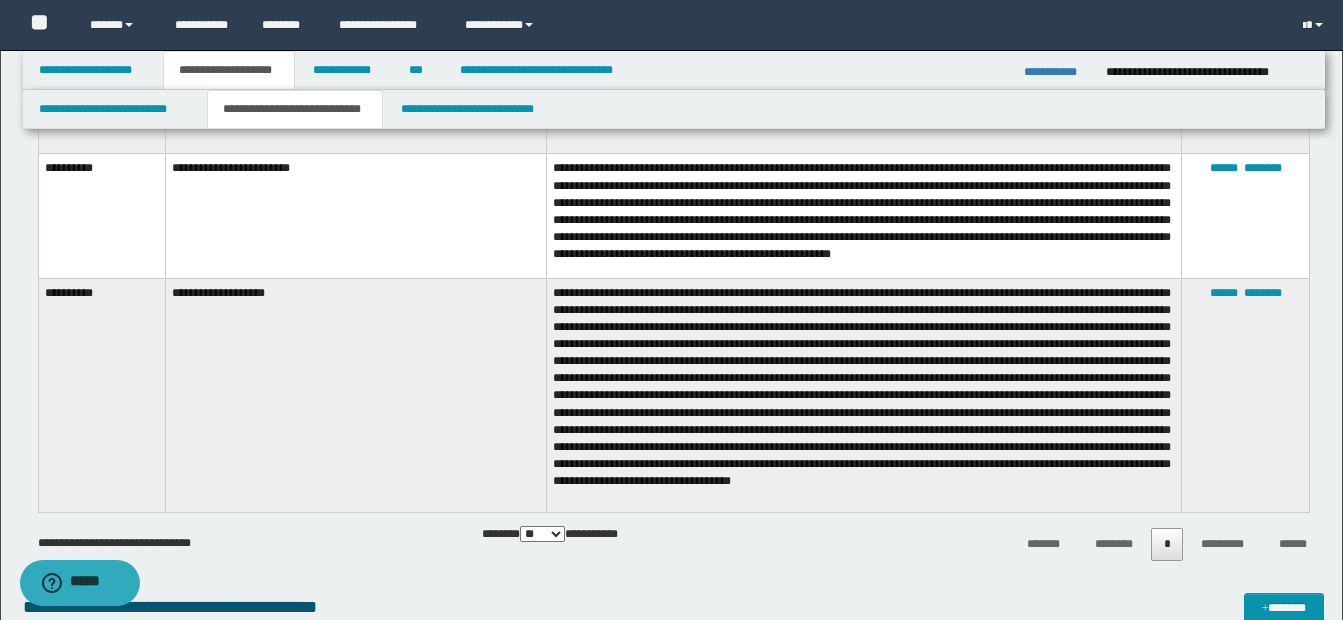scroll, scrollTop: 2455, scrollLeft: 0, axis: vertical 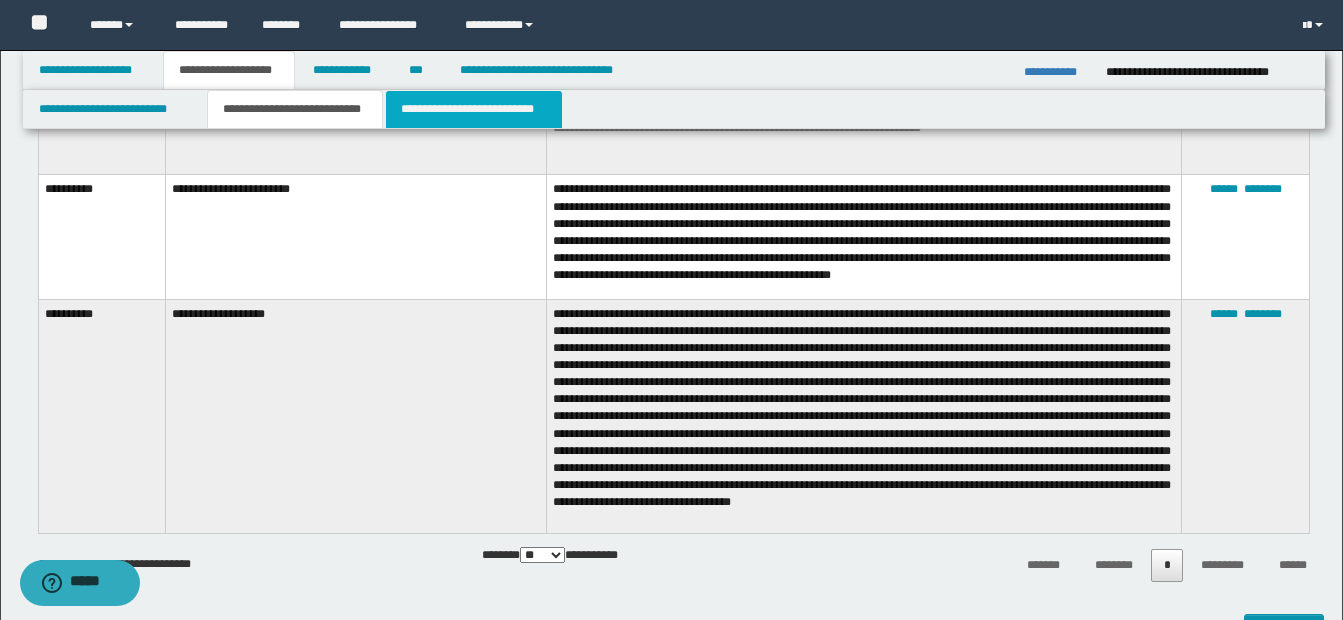 click on "**********" at bounding box center [474, 109] 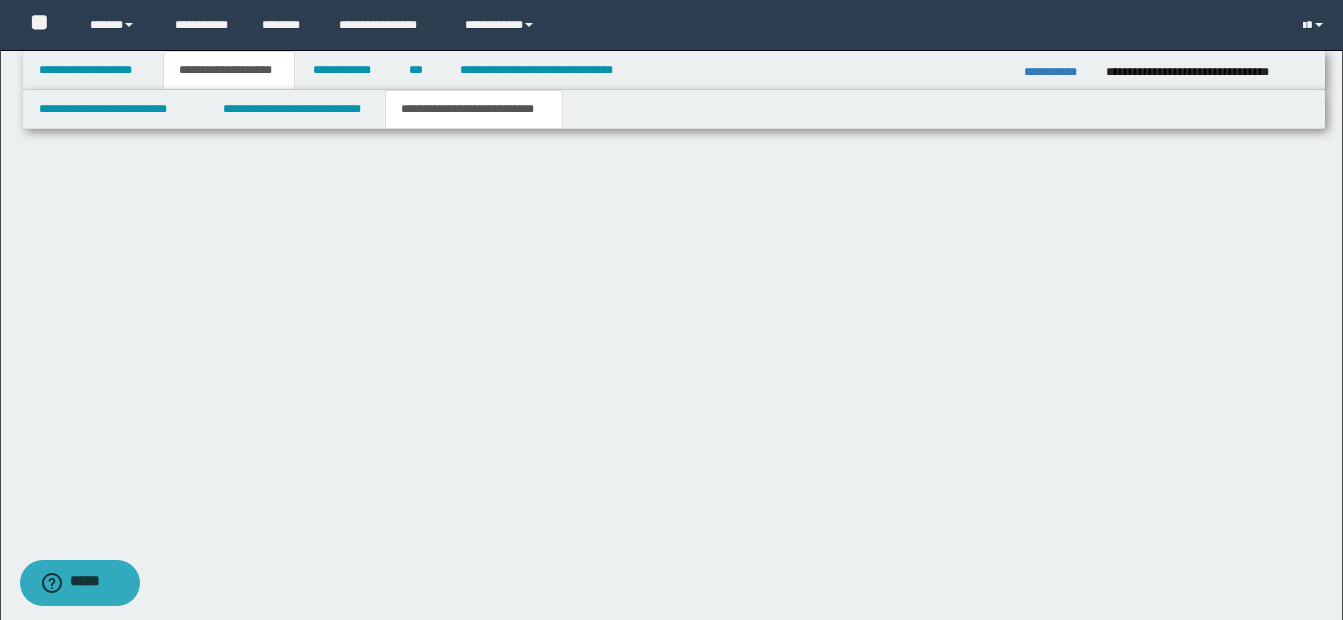 scroll, scrollTop: 1574, scrollLeft: 0, axis: vertical 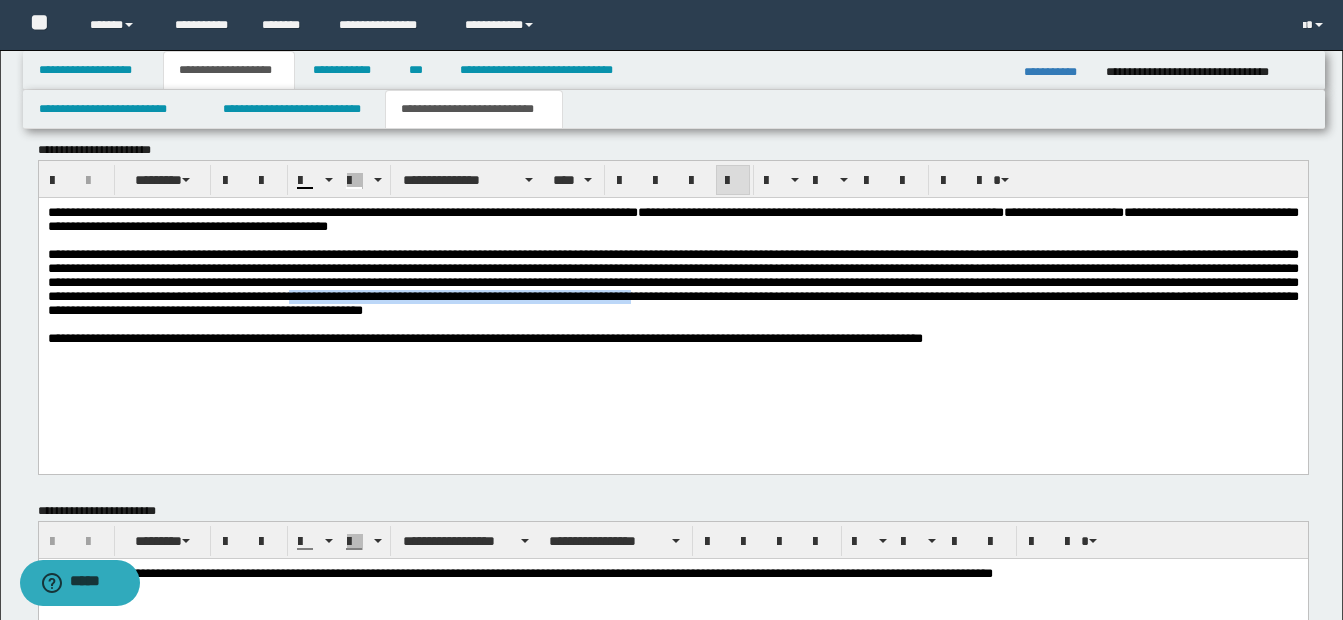 drag, startPoint x: 666, startPoint y: 310, endPoint x: 1063, endPoint y: 315, distance: 397.0315 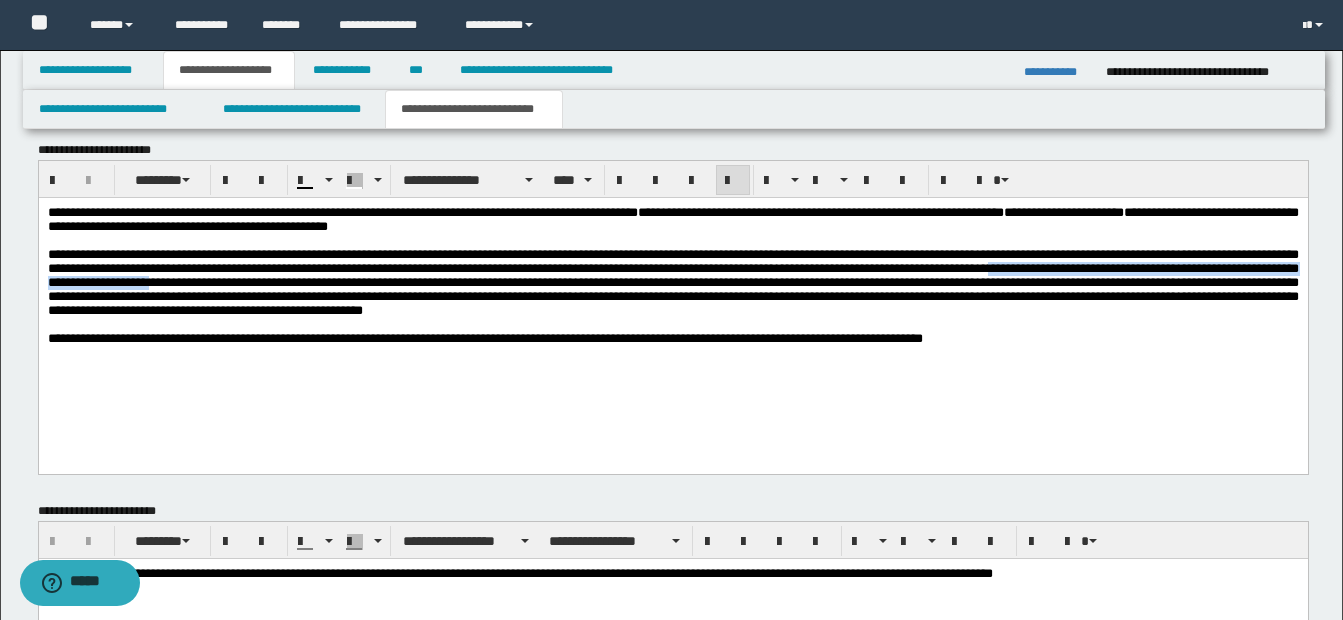 drag, startPoint x: 1183, startPoint y: 278, endPoint x: 409, endPoint y: 298, distance: 774.25836 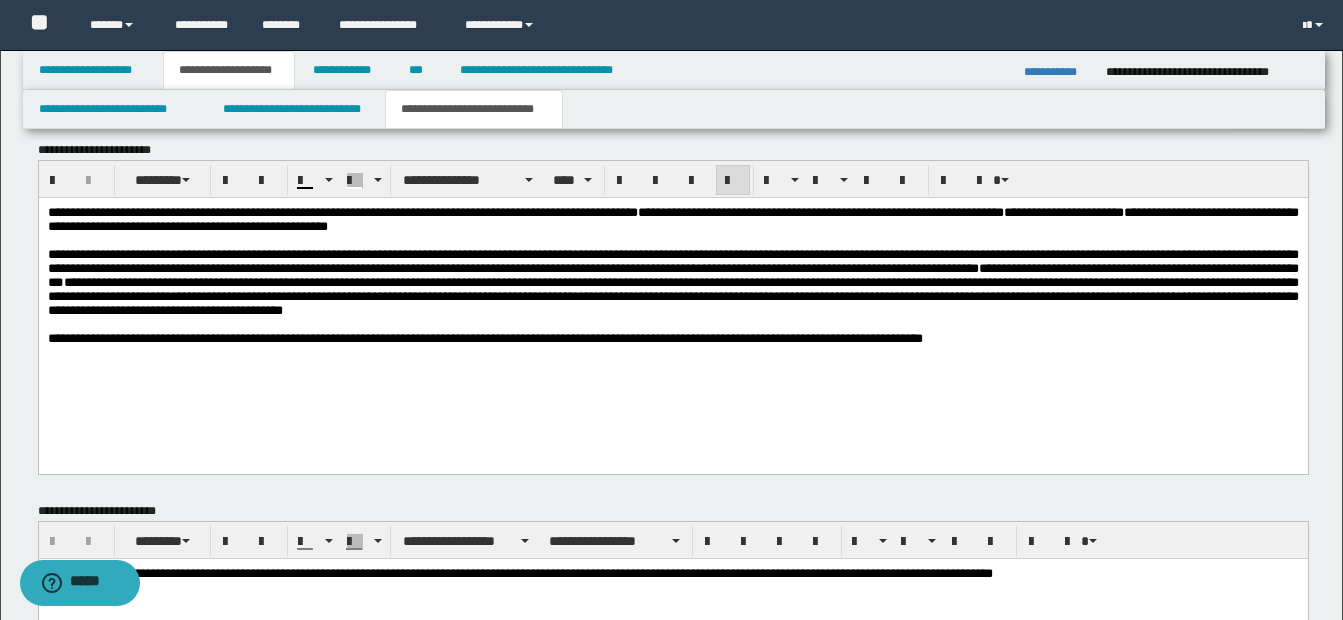 click on "**********" at bounding box center (672, 275) 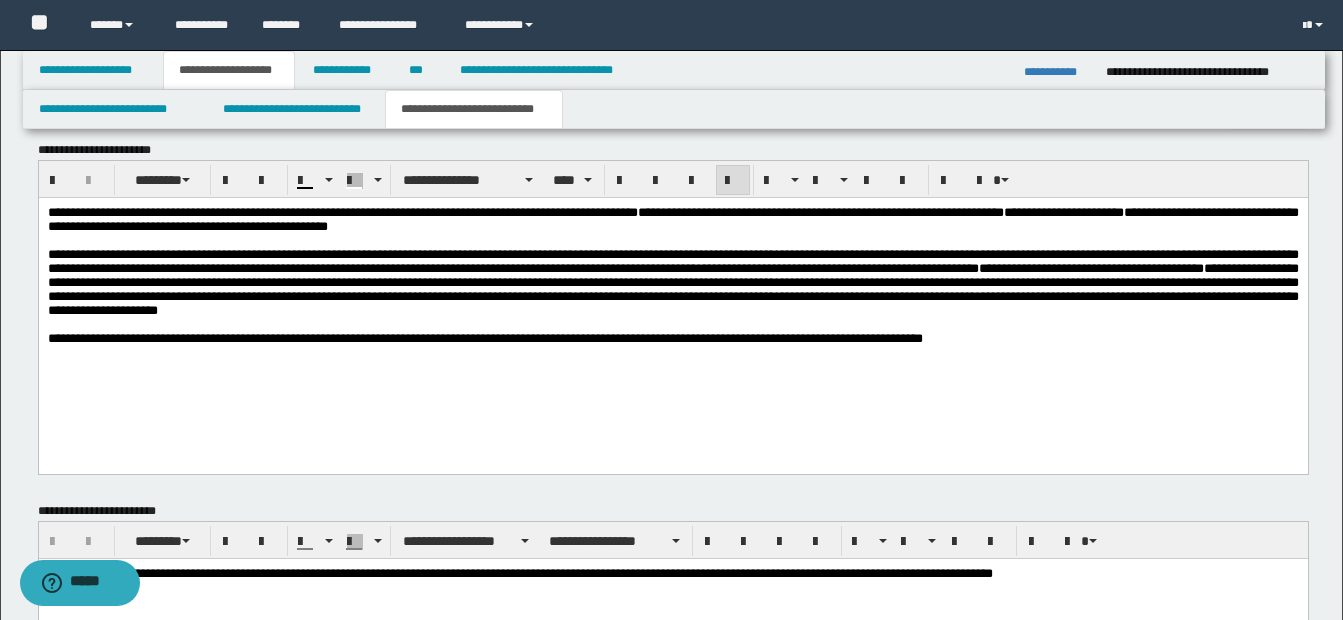 click on "**********" at bounding box center (1090, 268) 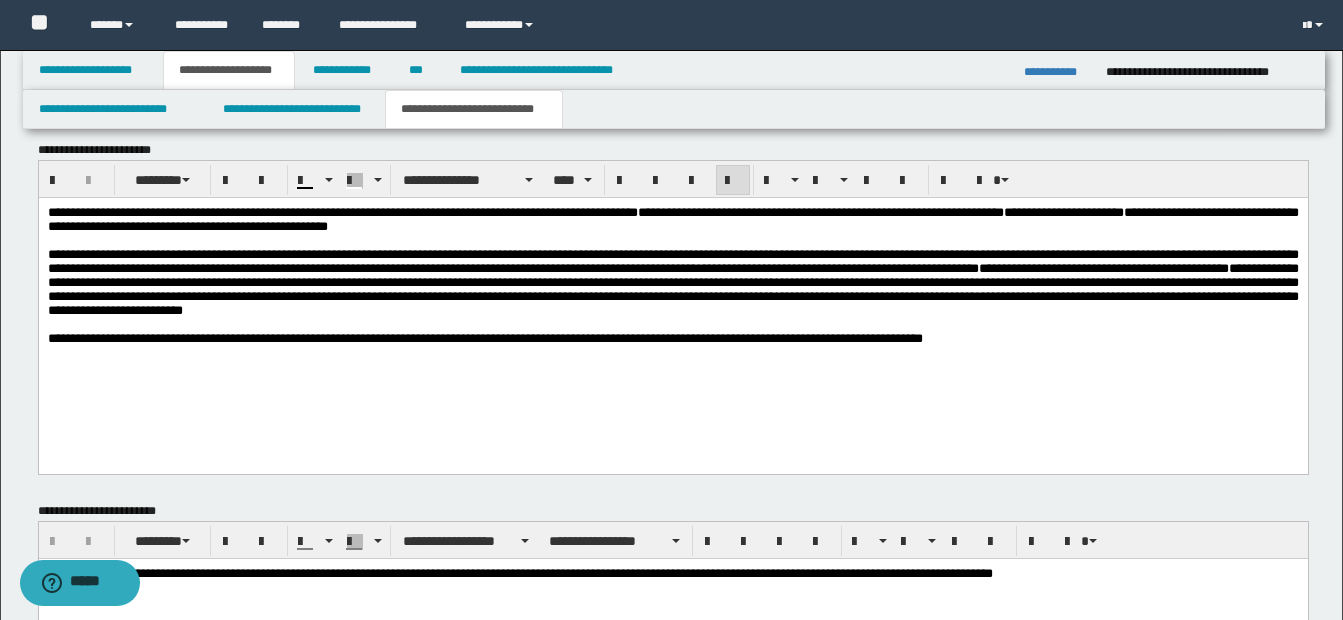click on "**********" at bounding box center (1103, 268) 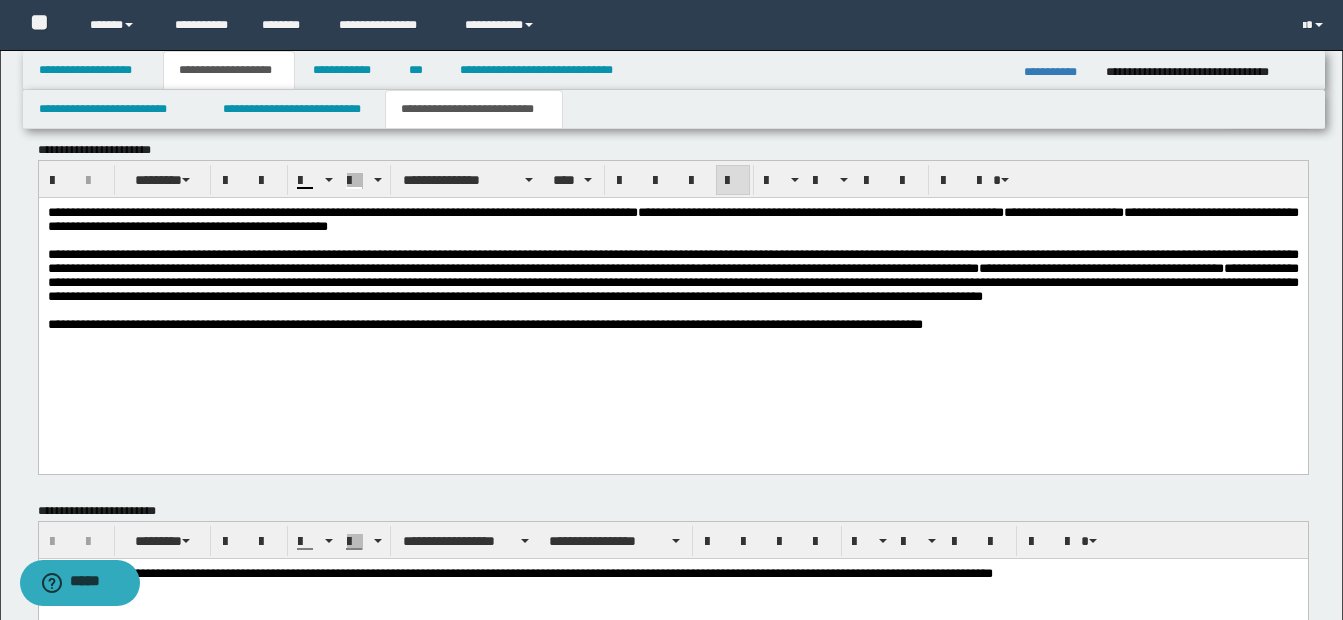 click on "**********" at bounding box center (672, 275) 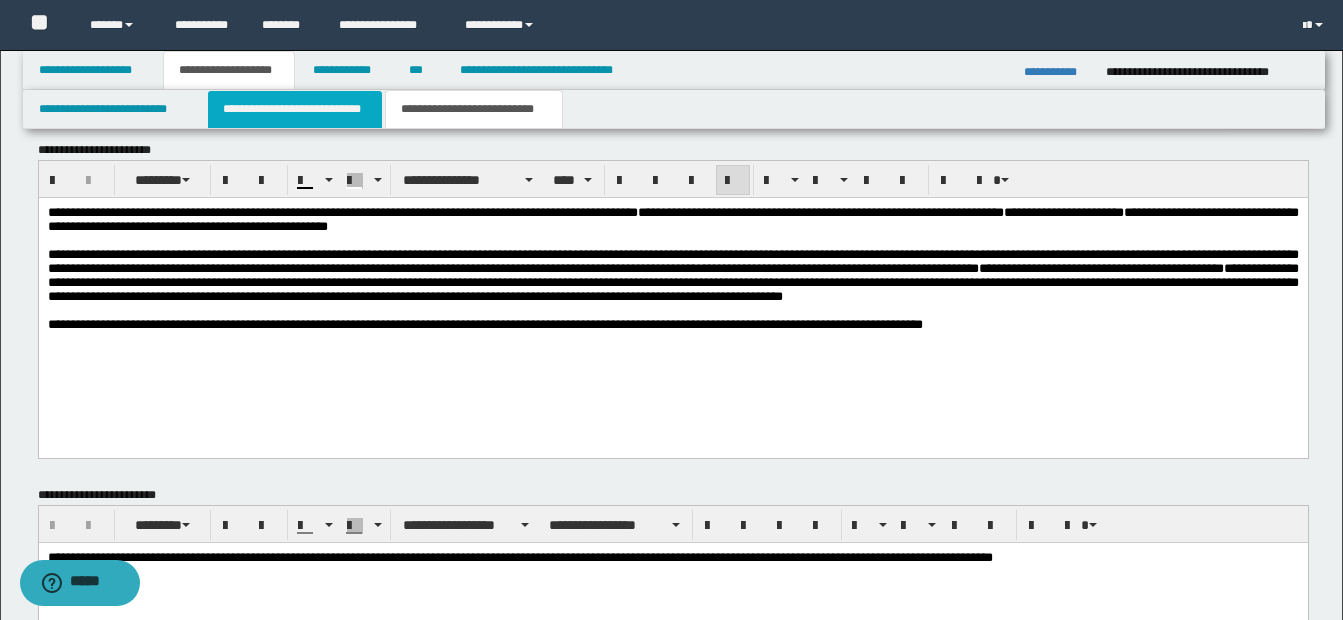 click on "**********" at bounding box center (295, 109) 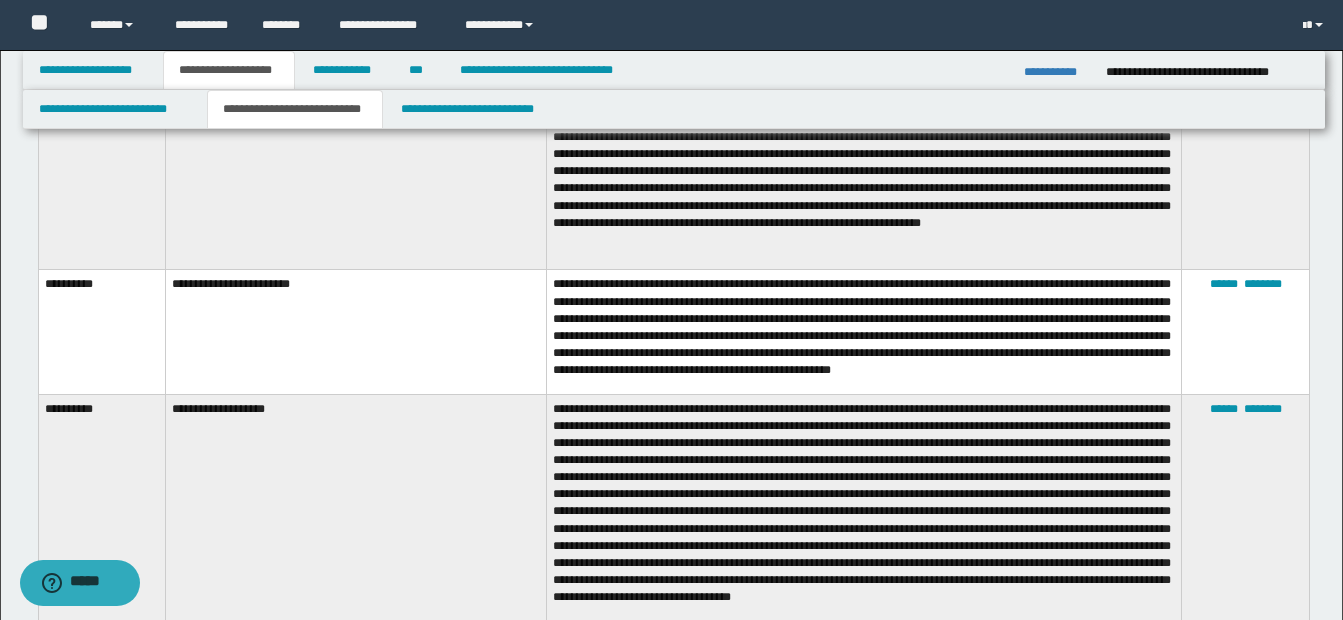 scroll, scrollTop: 2366, scrollLeft: 0, axis: vertical 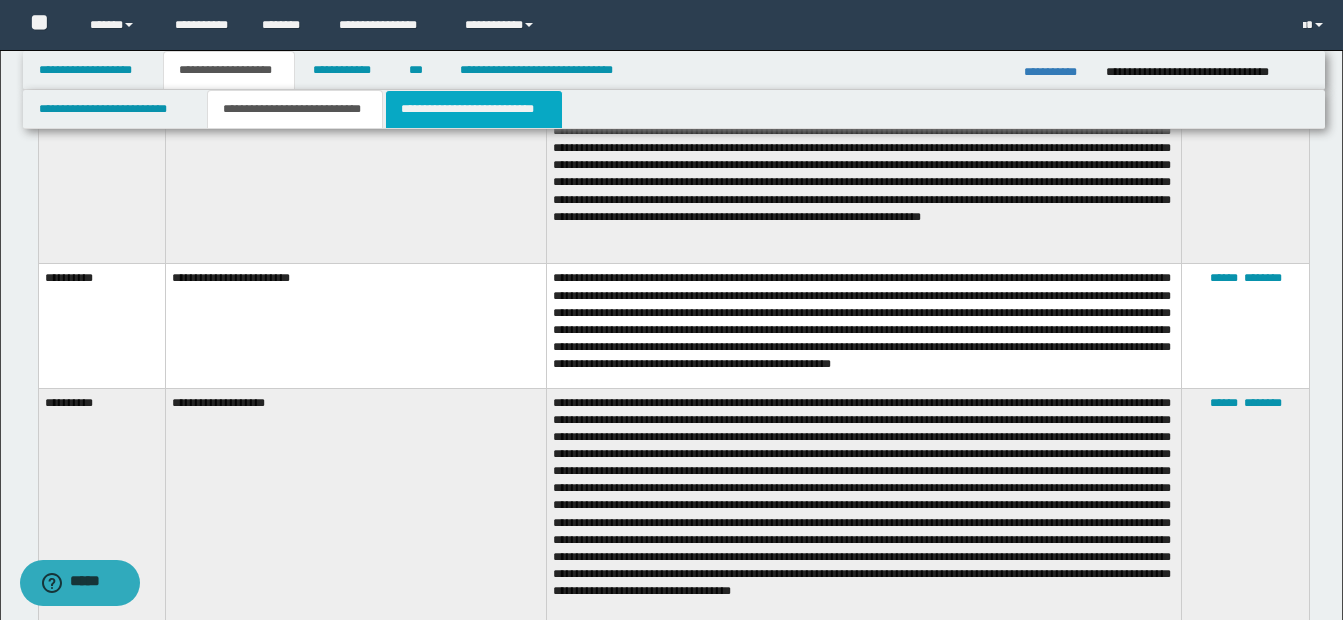 click on "**********" at bounding box center [474, 109] 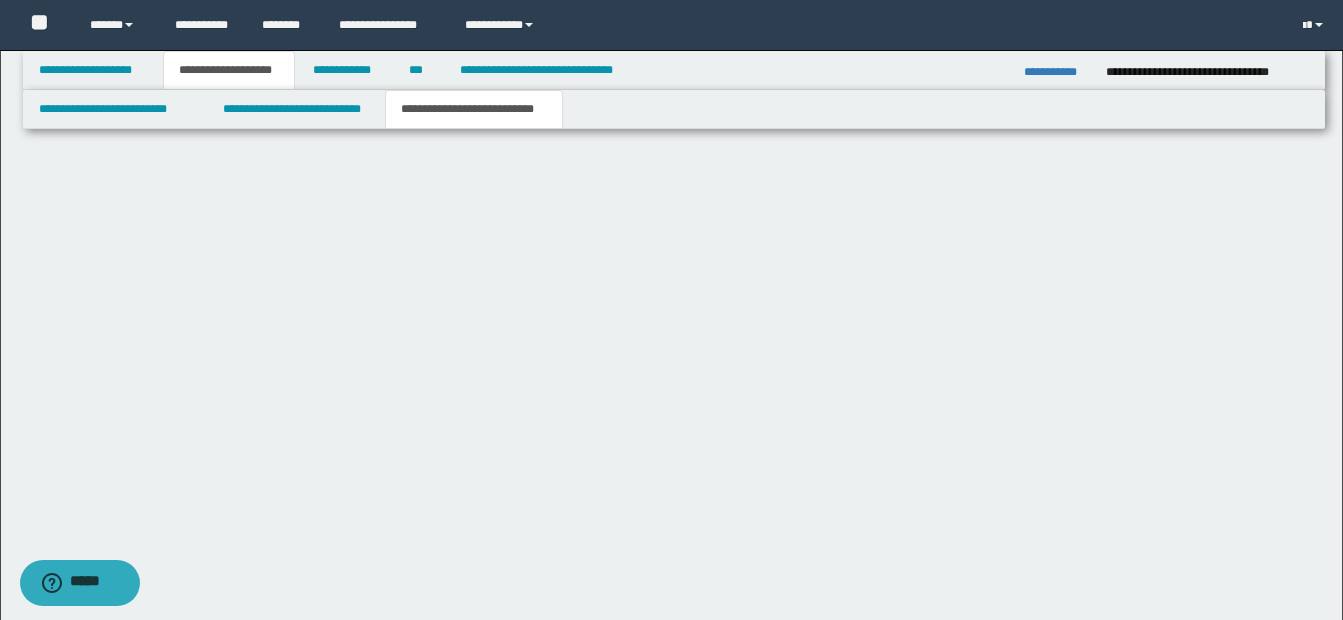 scroll, scrollTop: 1558, scrollLeft: 0, axis: vertical 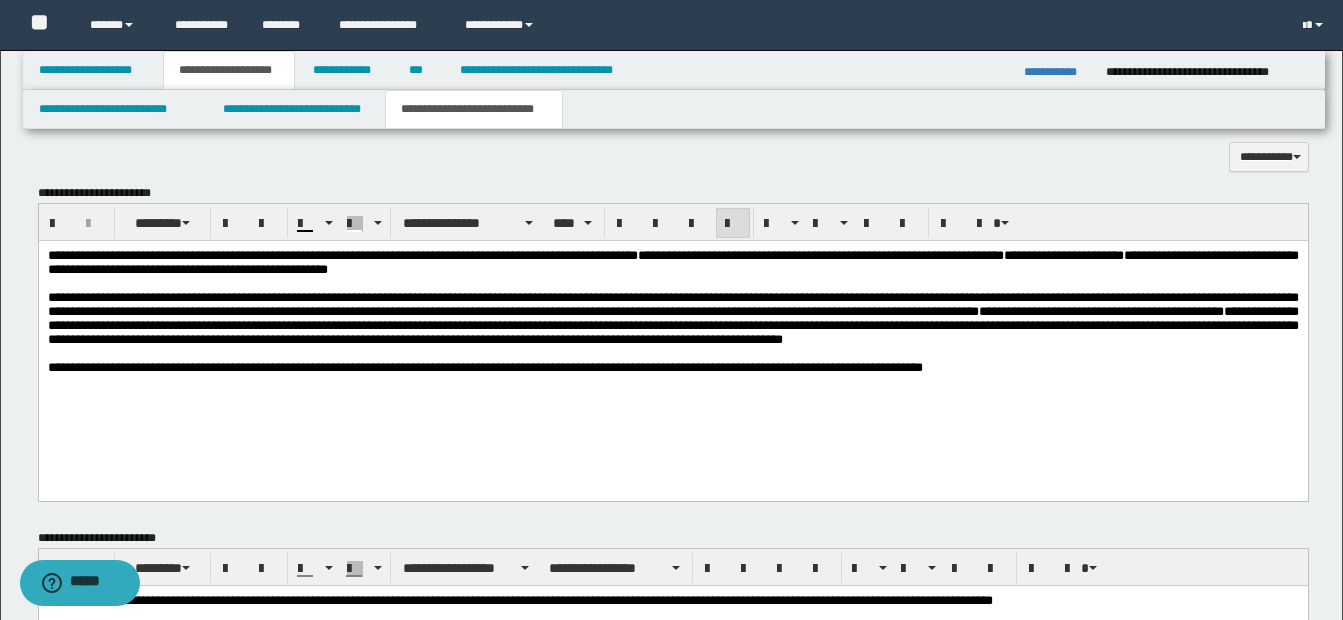 click on "**********" at bounding box center (672, 318) 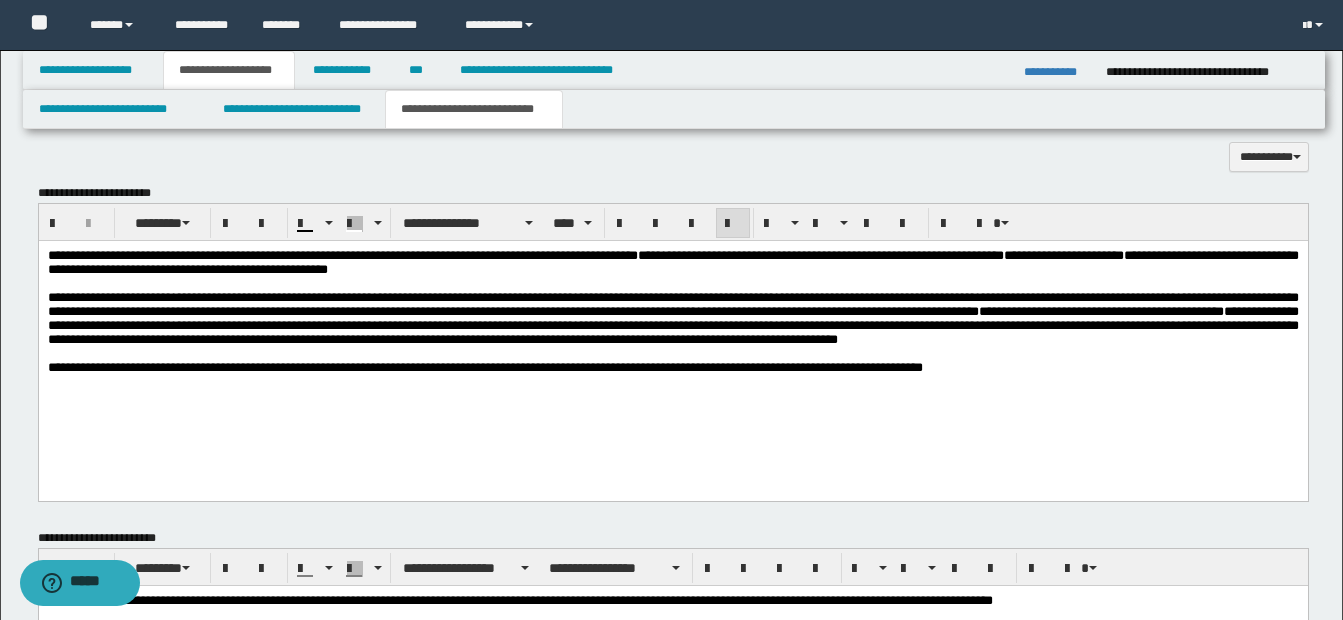 click on "**********" at bounding box center (672, 319) 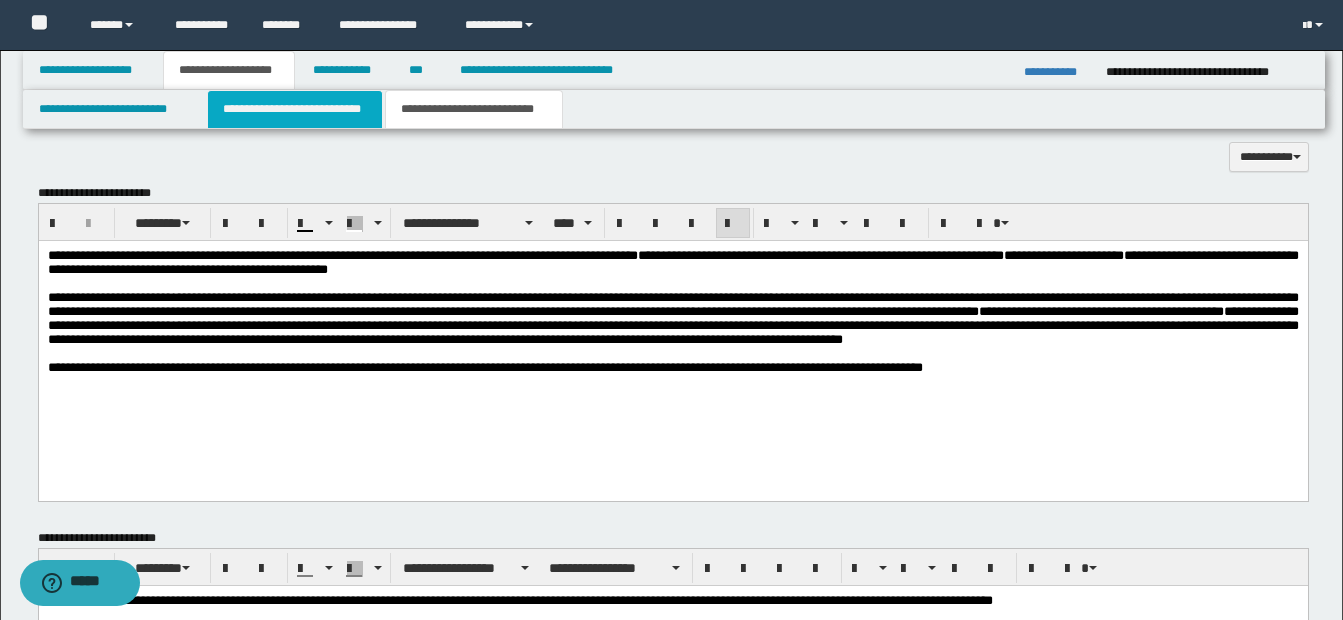 click on "**********" at bounding box center (295, 109) 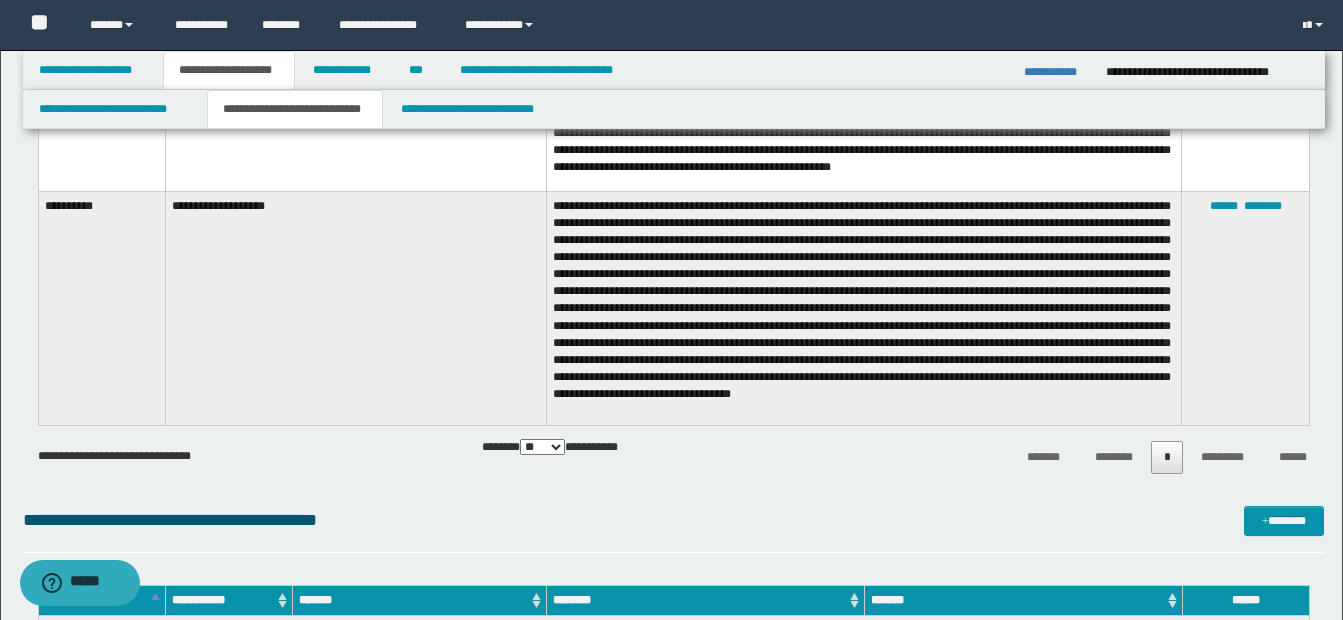 scroll, scrollTop: 2549, scrollLeft: 0, axis: vertical 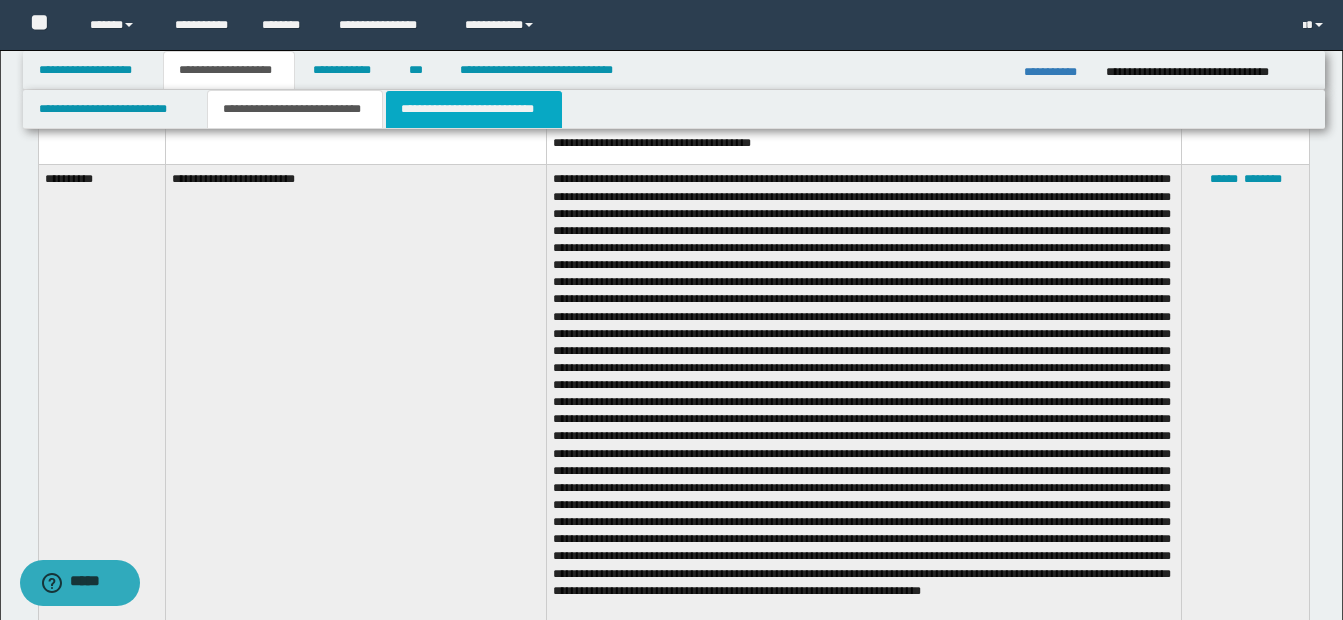 click on "**********" at bounding box center (474, 109) 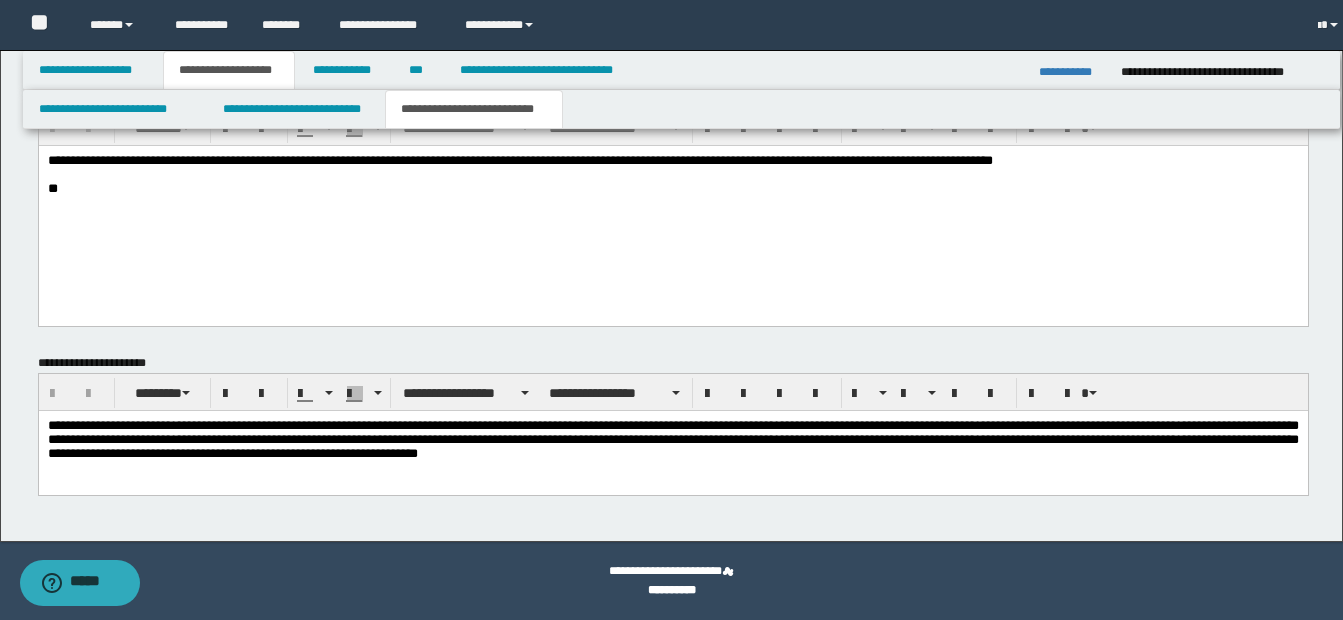 scroll, scrollTop: 1558, scrollLeft: 0, axis: vertical 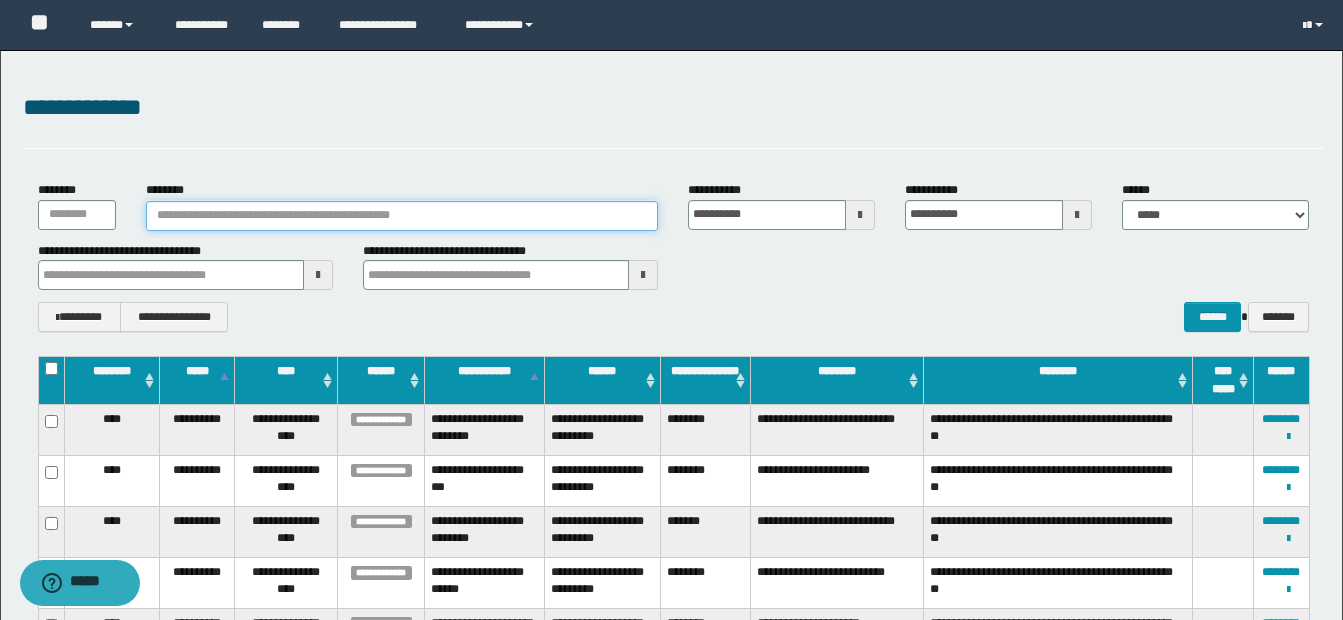 click on "********" at bounding box center [402, 216] 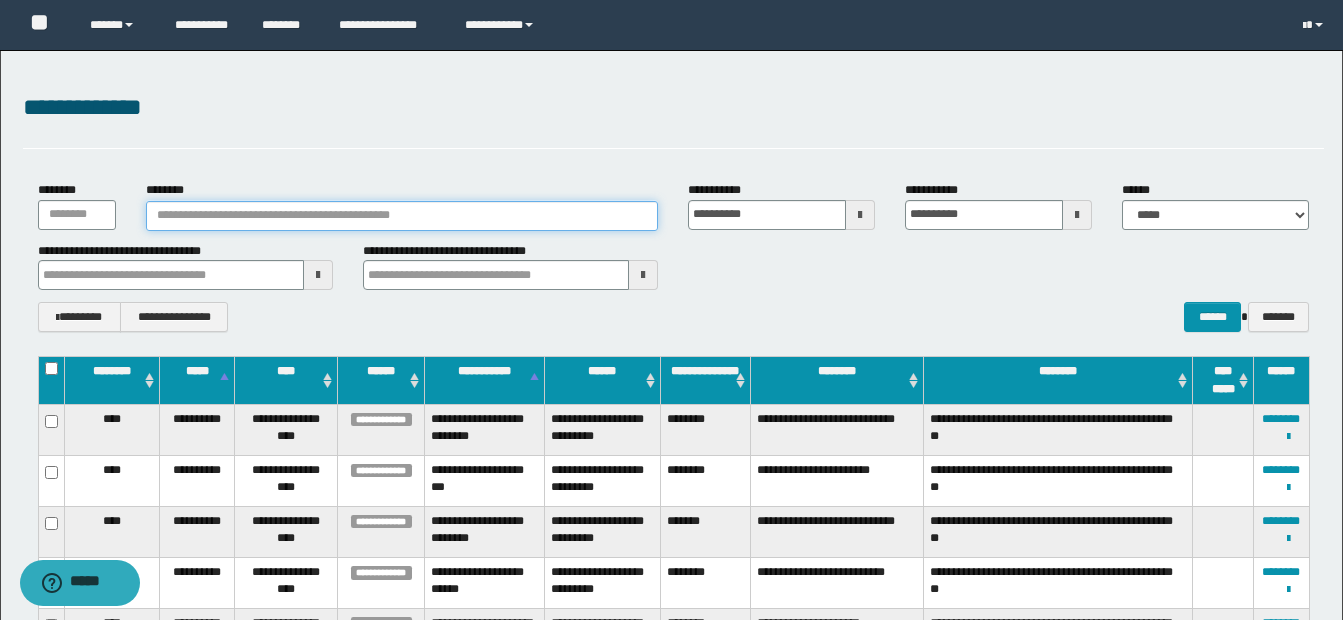 paste on "********" 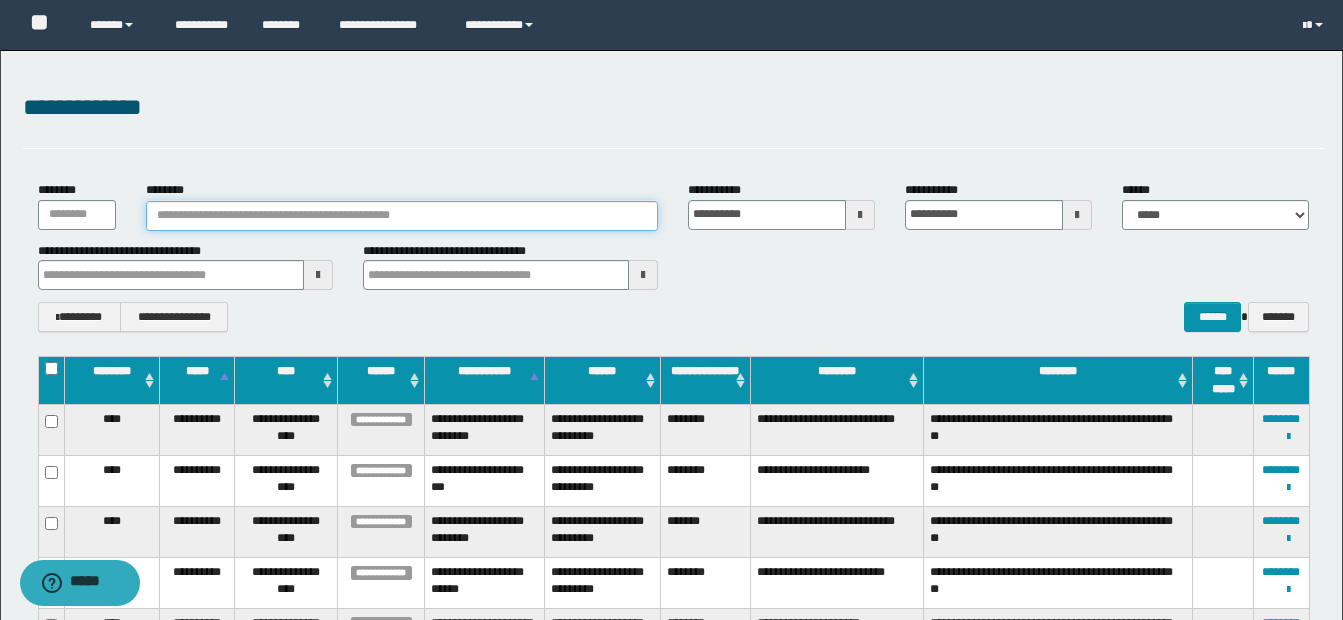 type on "********" 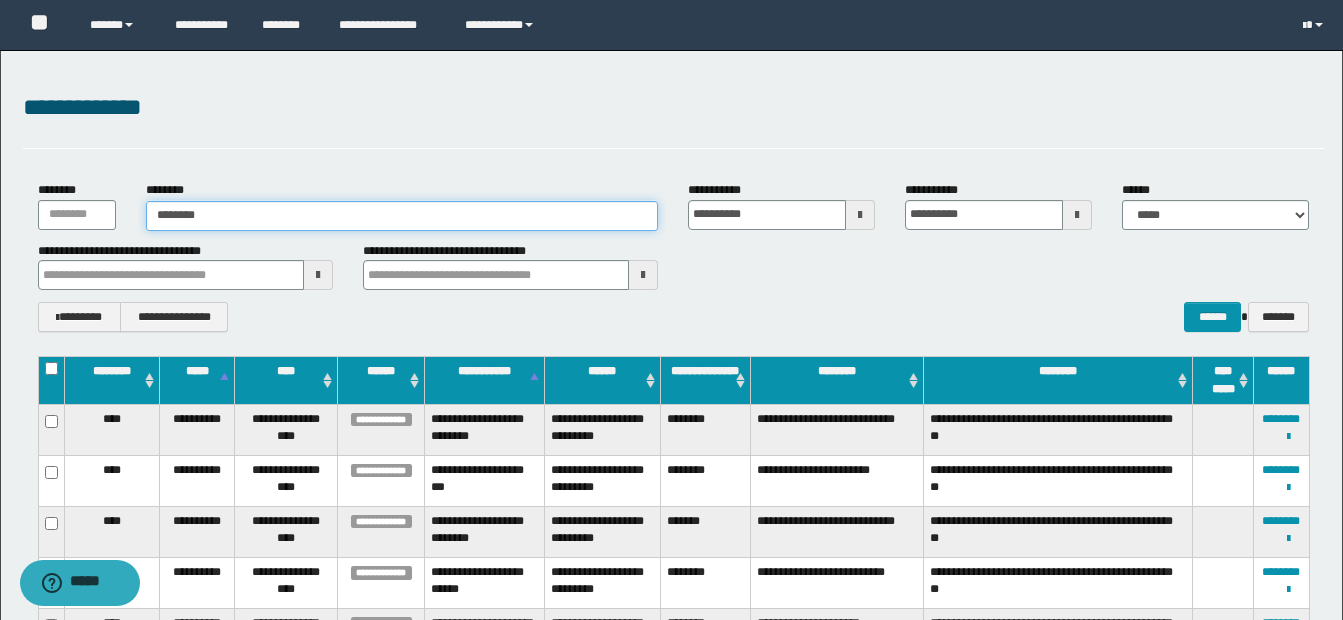 type on "********" 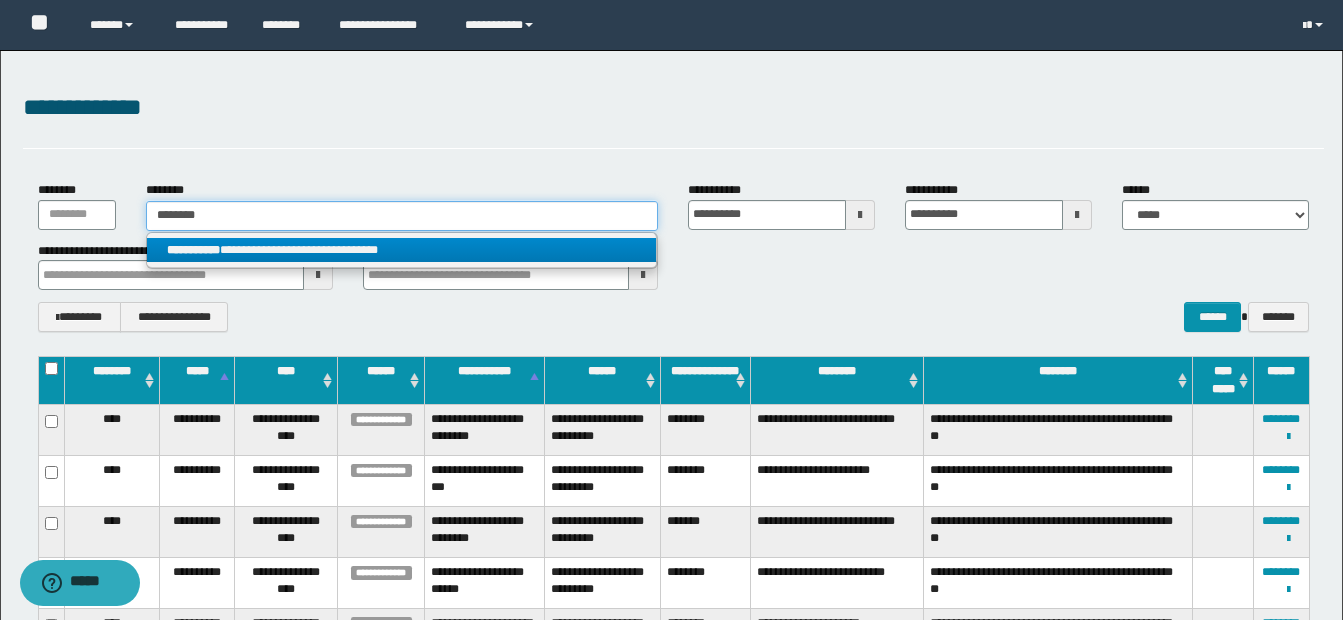 type on "********" 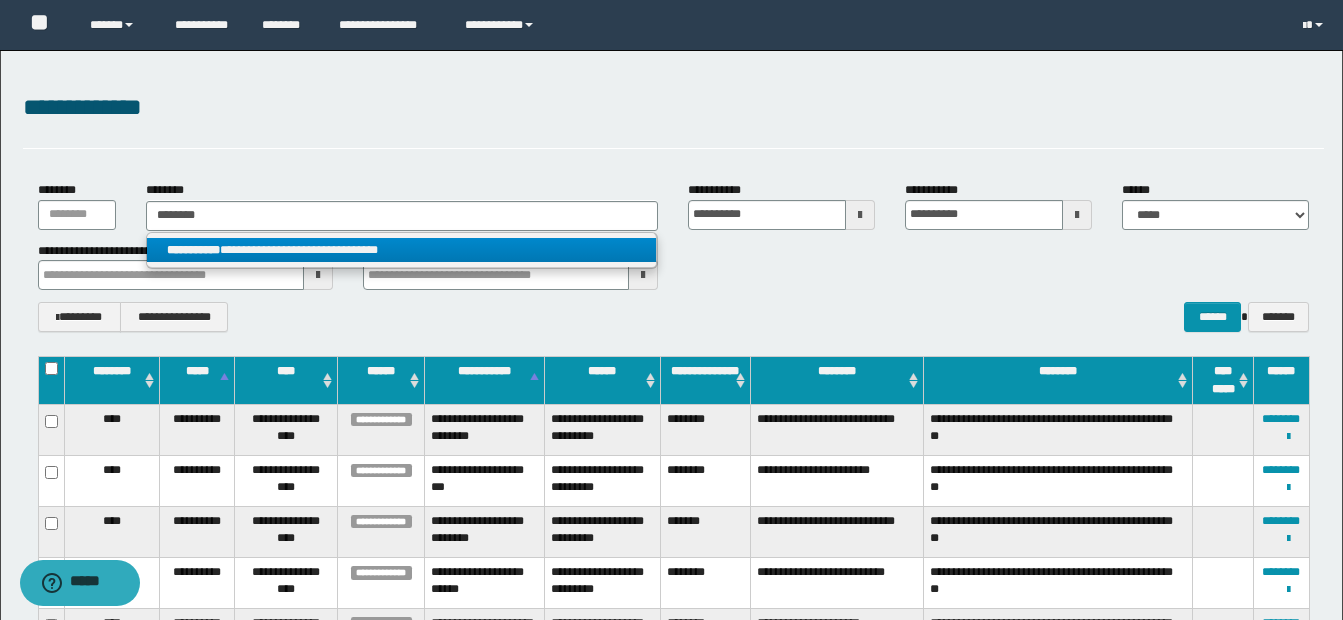 click on "**********" at bounding box center (401, 250) 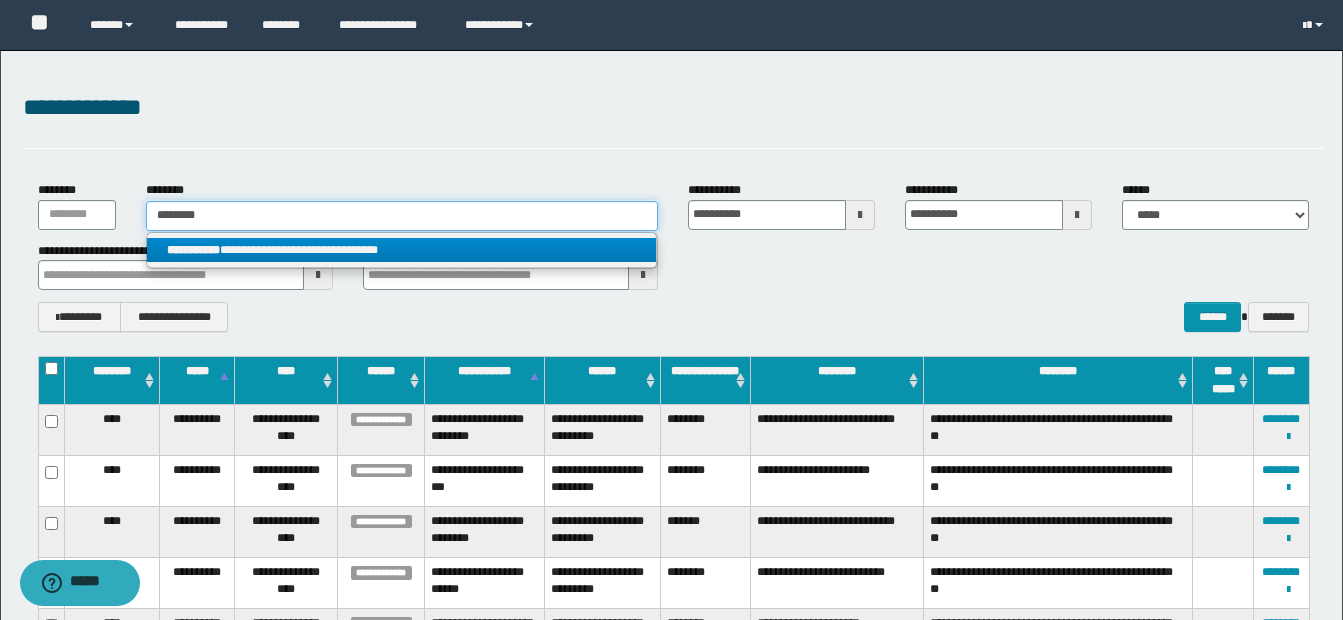 type 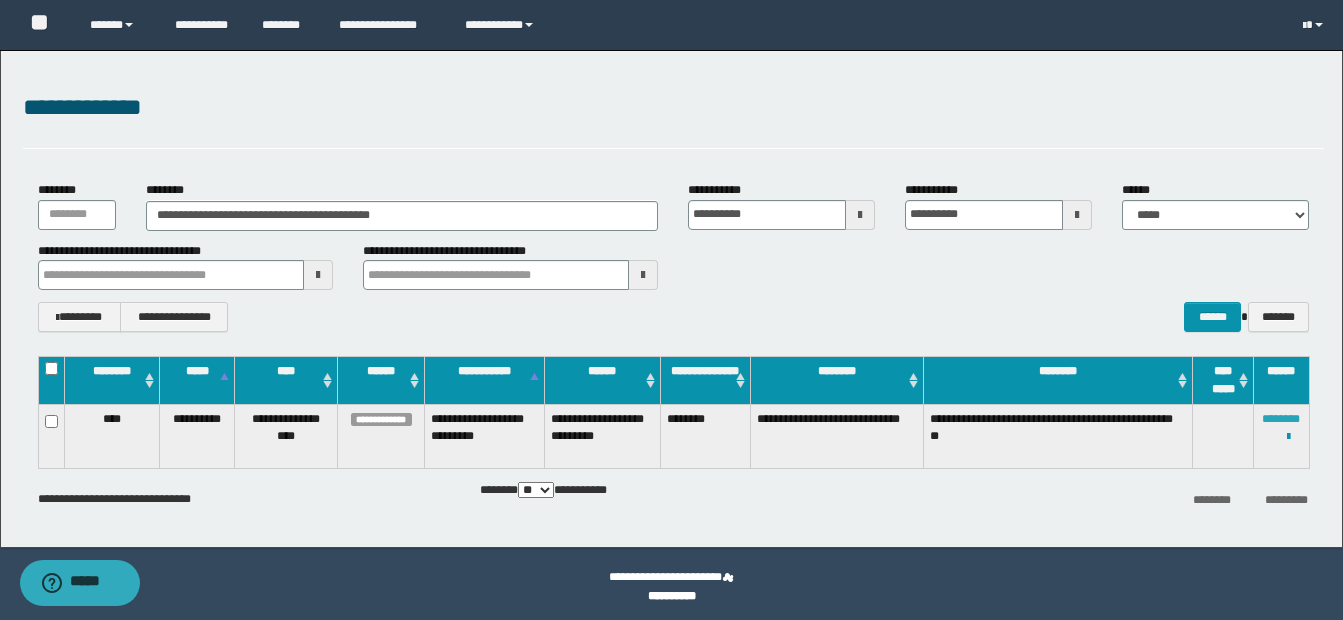 click on "********" at bounding box center (1281, 419) 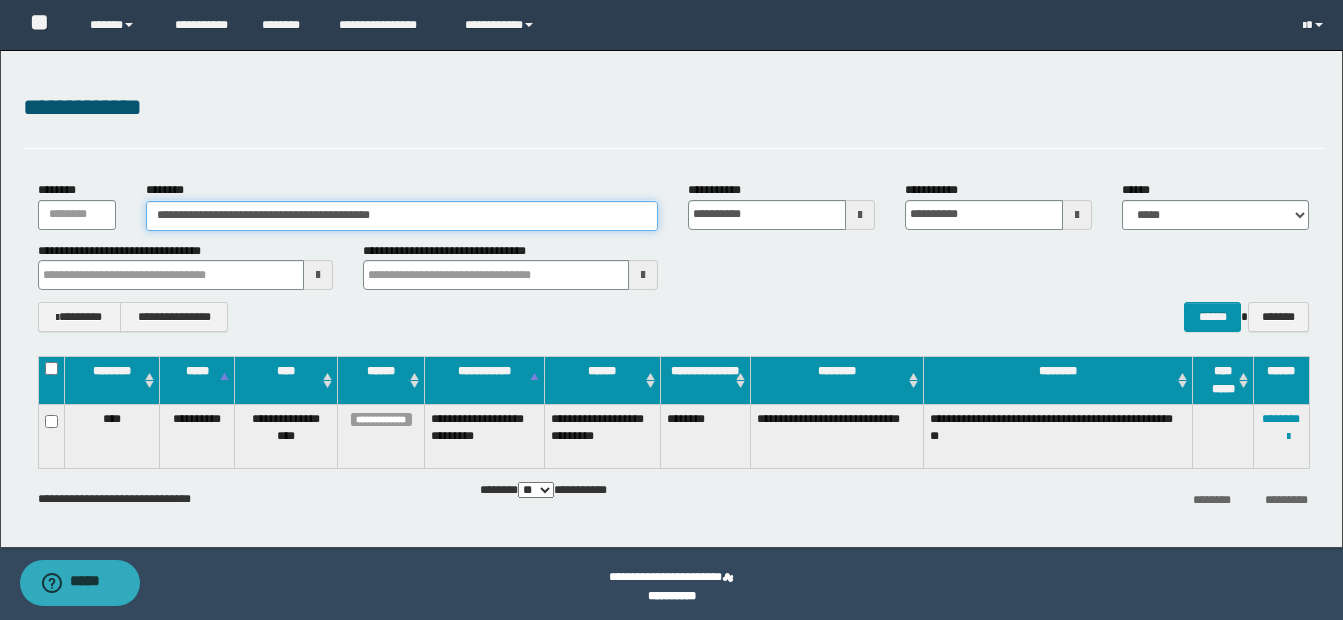 drag, startPoint x: 157, startPoint y: 212, endPoint x: 480, endPoint y: 226, distance: 323.30325 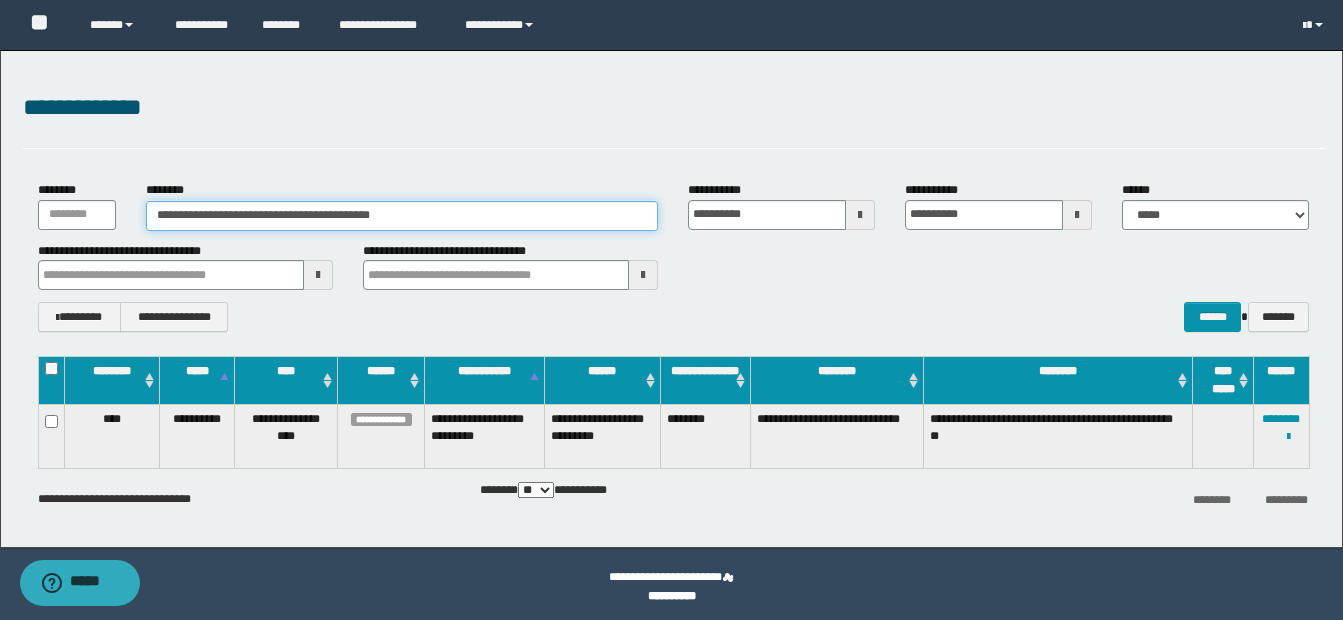 paste 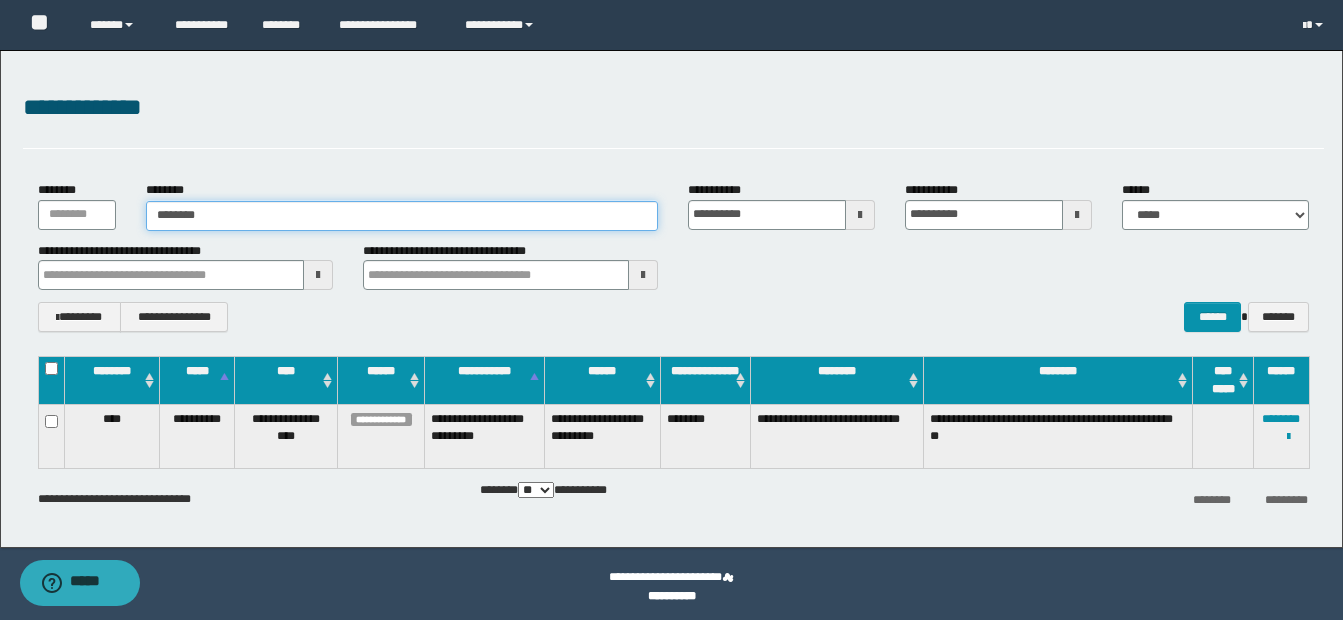 type on "********" 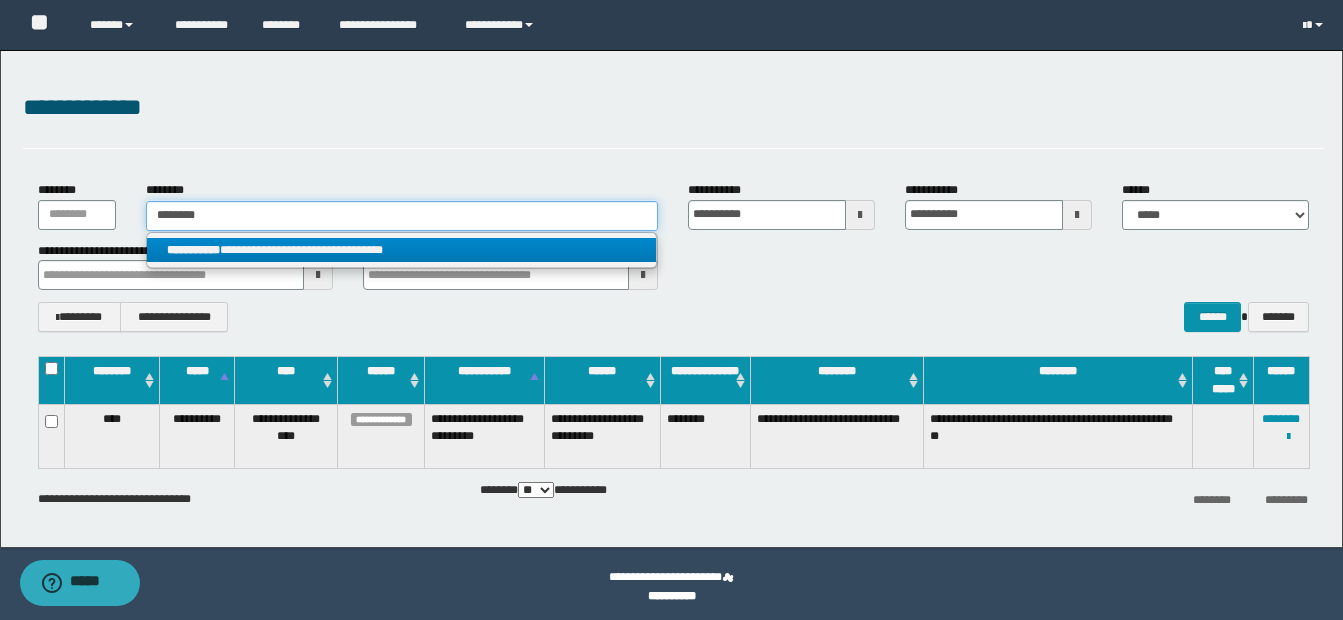 type on "********" 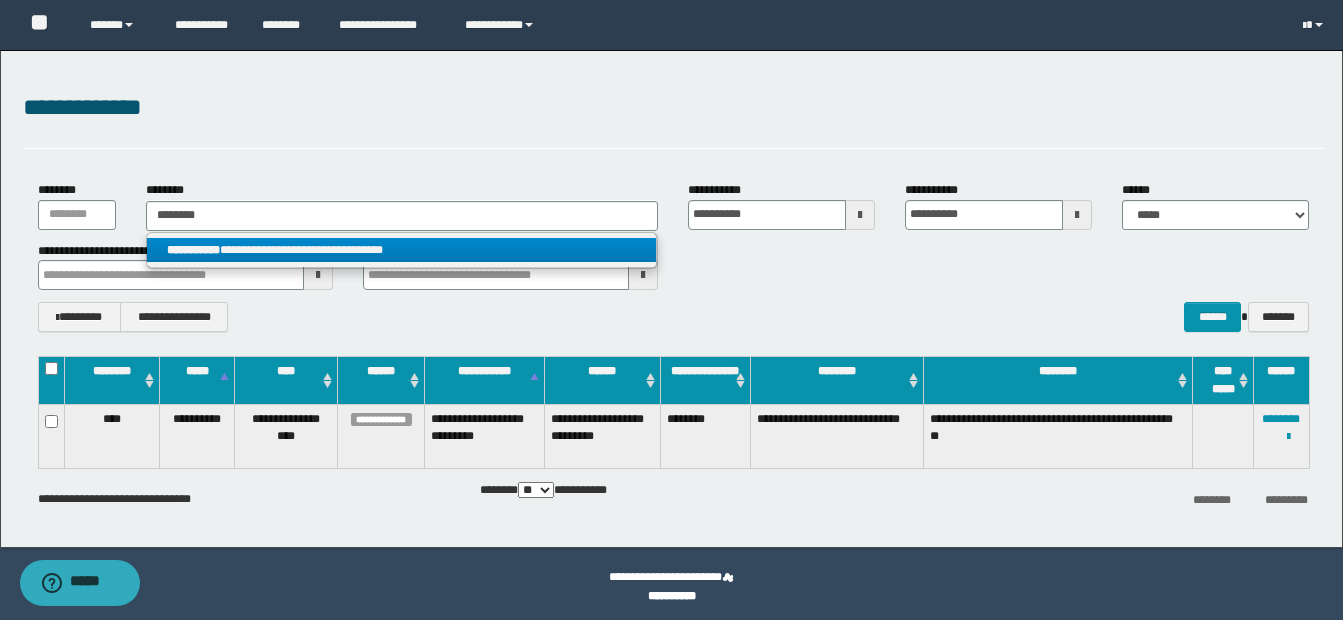 click on "**********" at bounding box center [401, 250] 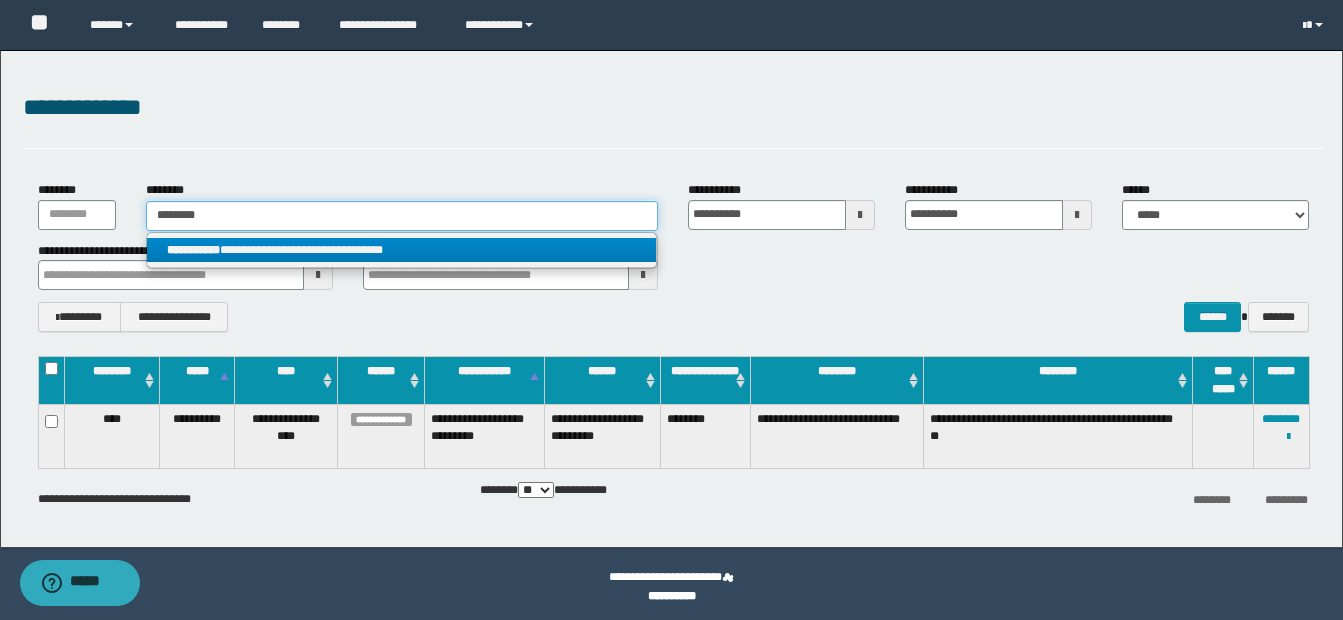 type 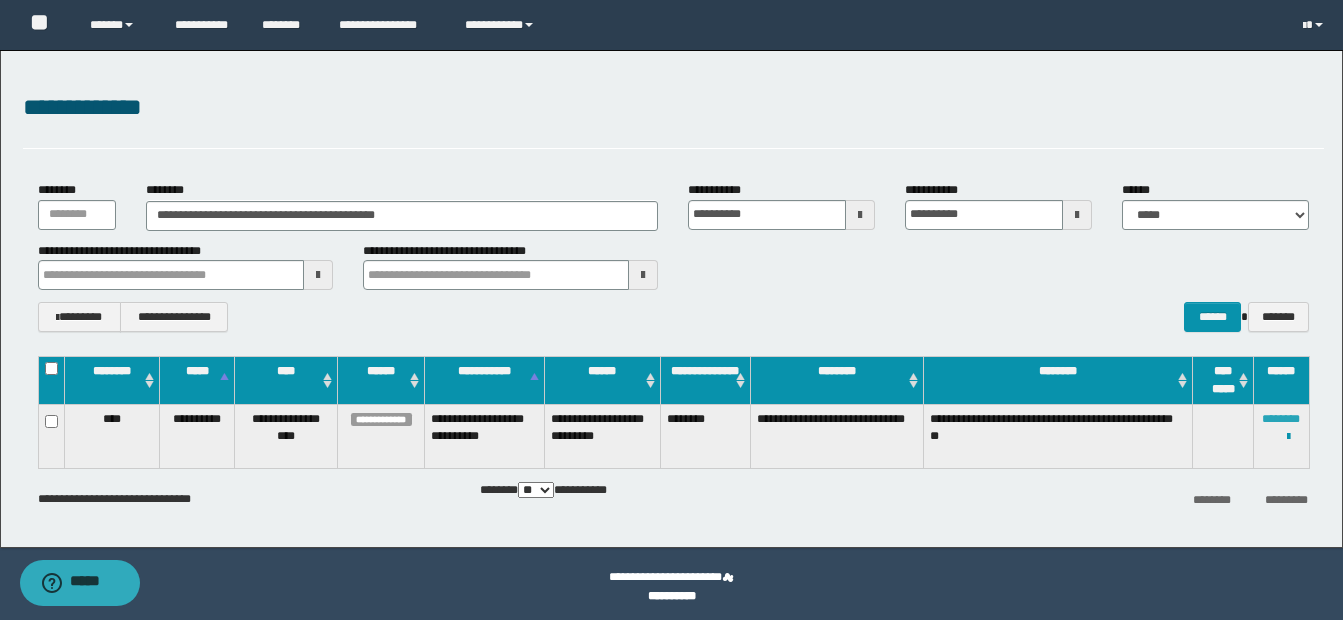 click on "********" at bounding box center [1281, 419] 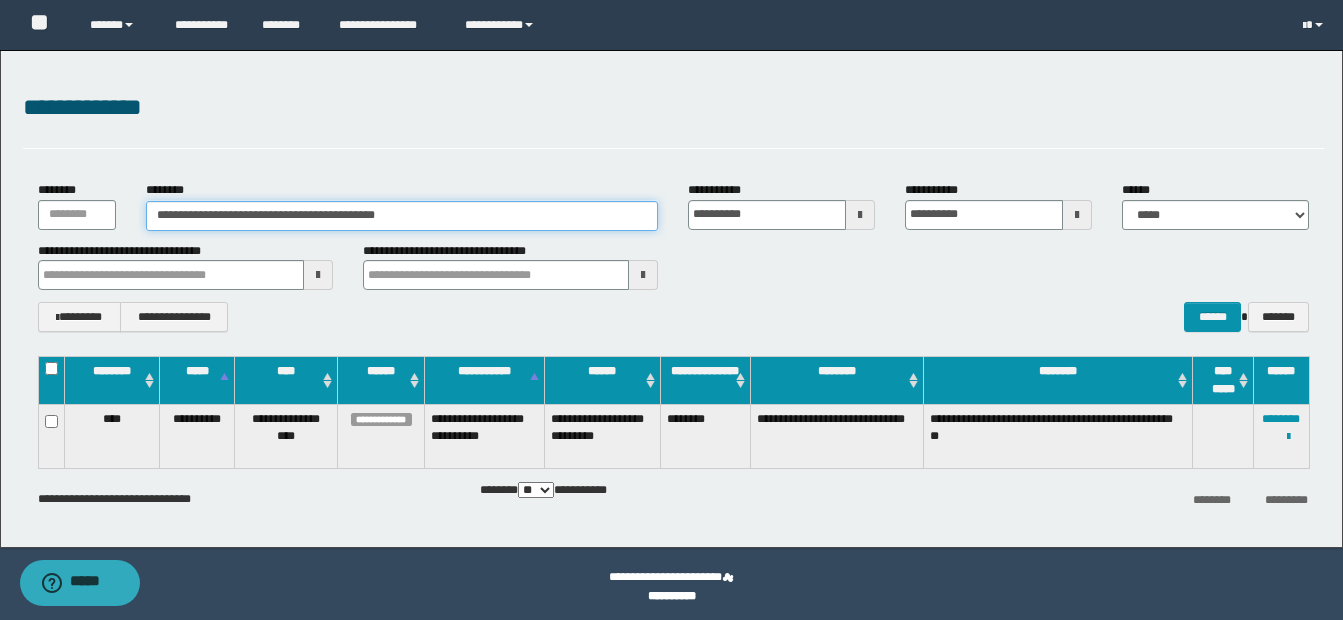 drag, startPoint x: 154, startPoint y: 218, endPoint x: 472, endPoint y: 217, distance: 318.0016 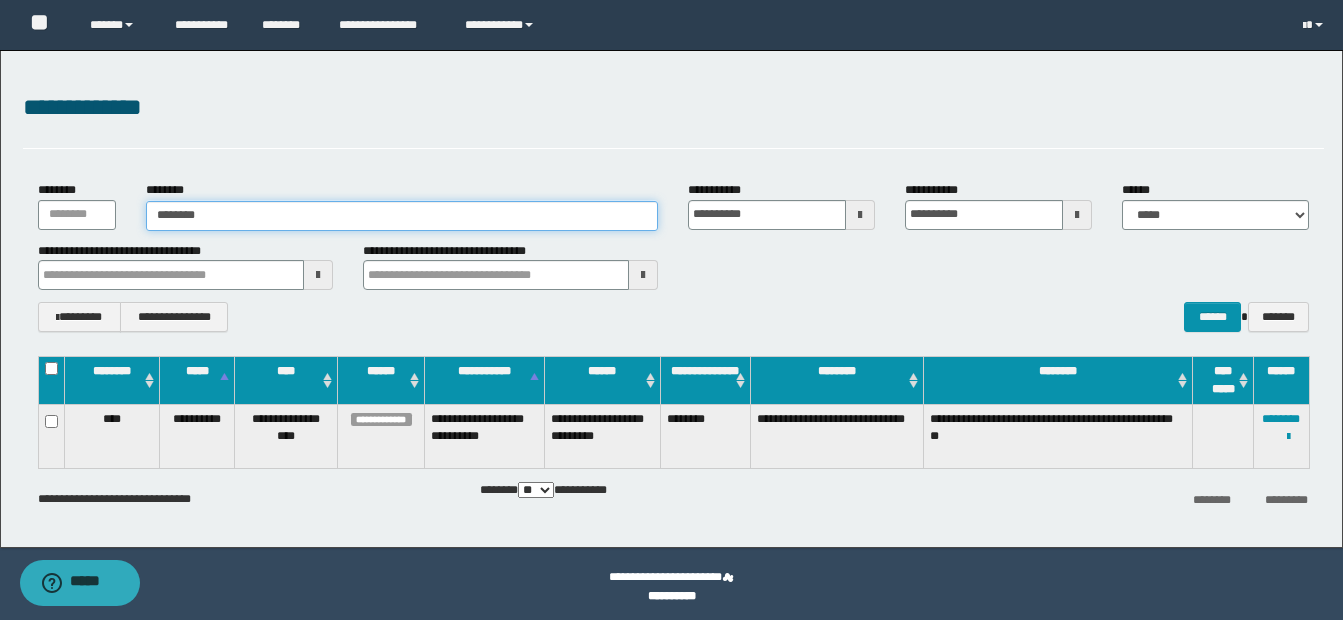 type on "********" 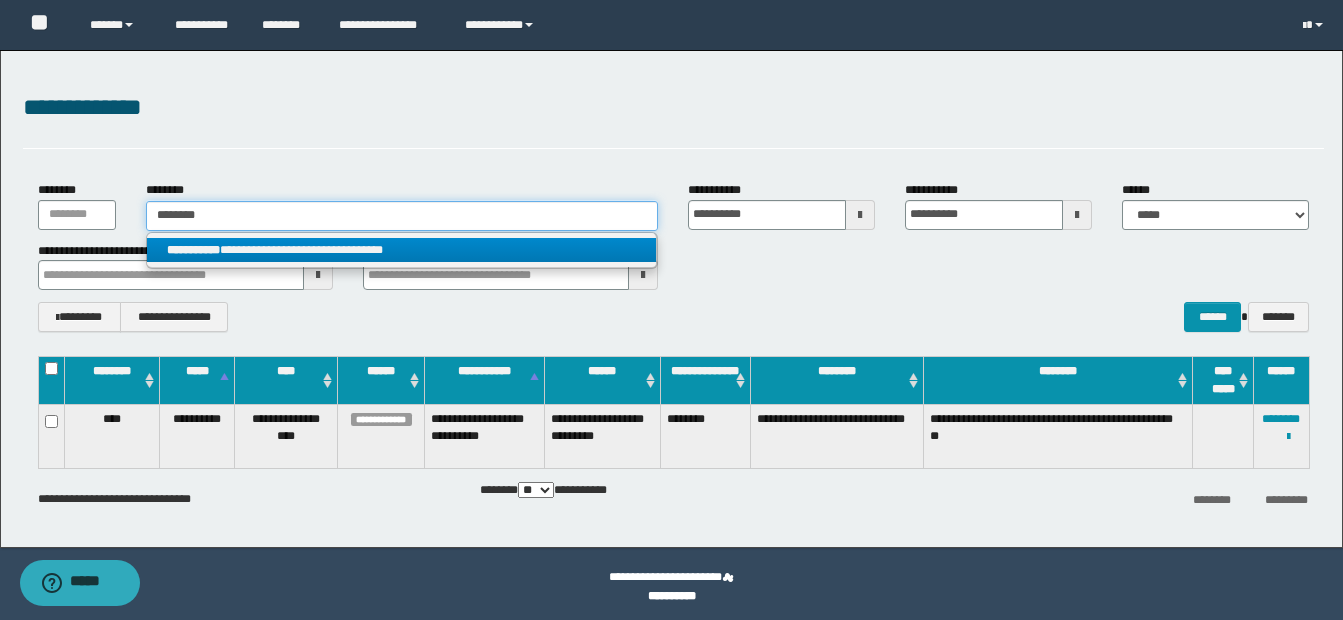 type on "********" 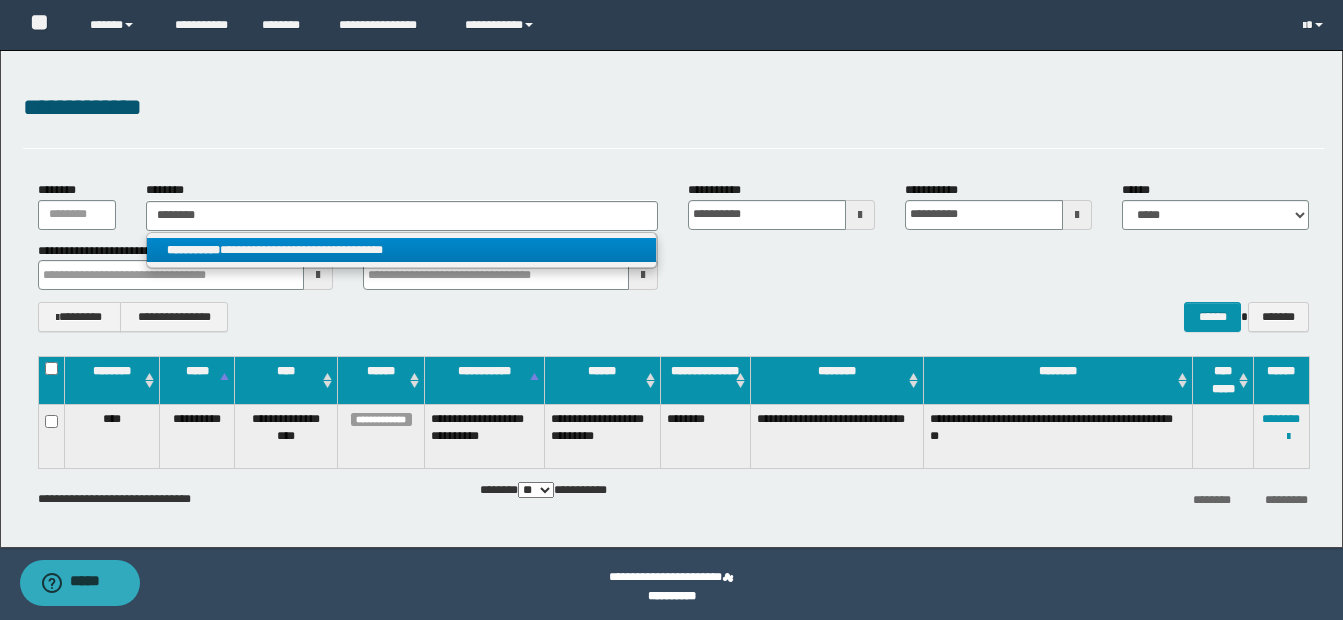 click on "**********" at bounding box center (401, 250) 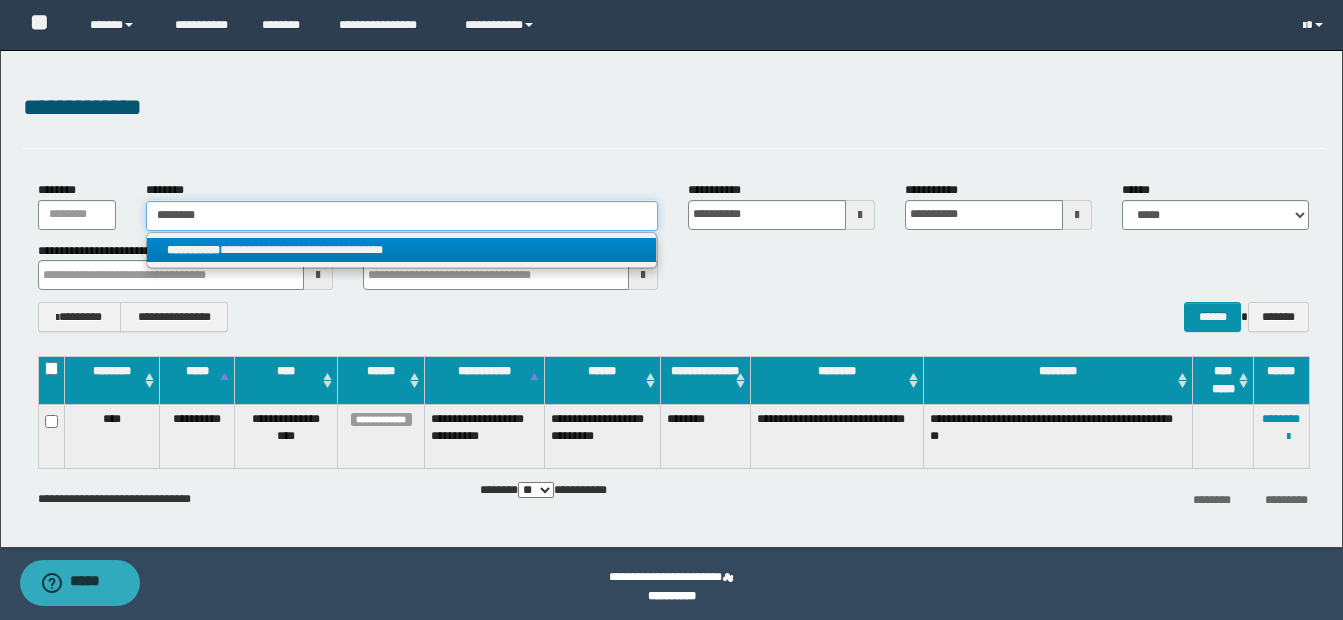 type 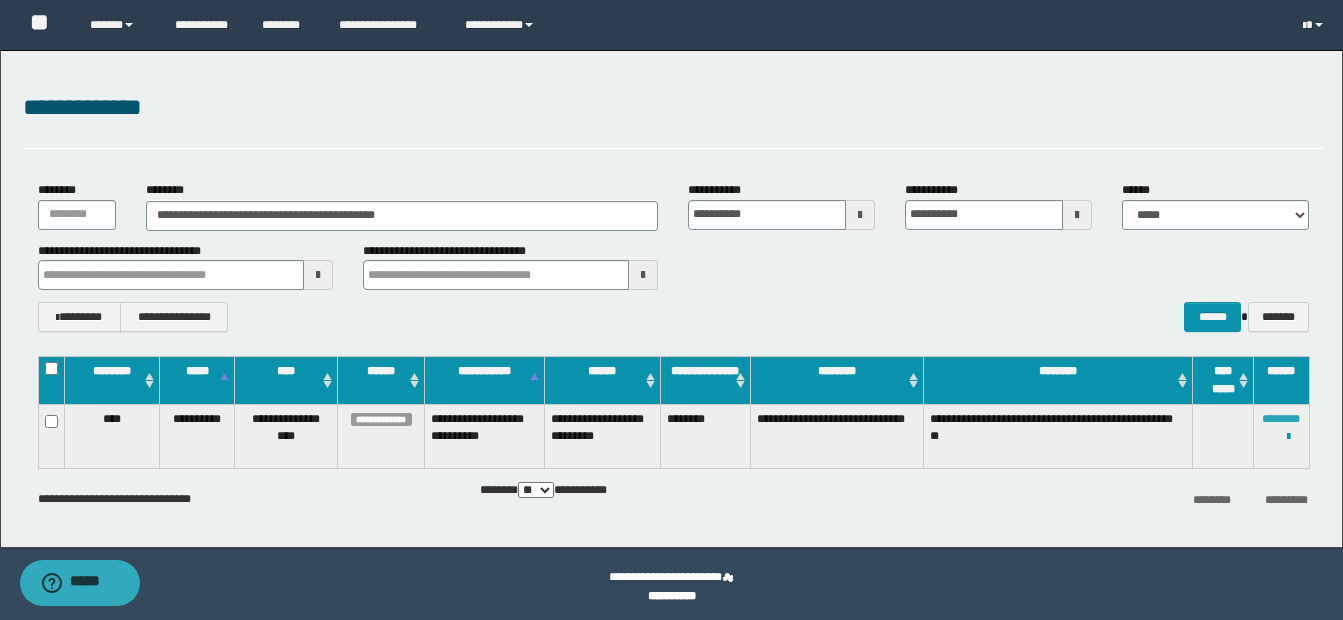 click on "********" at bounding box center [1281, 419] 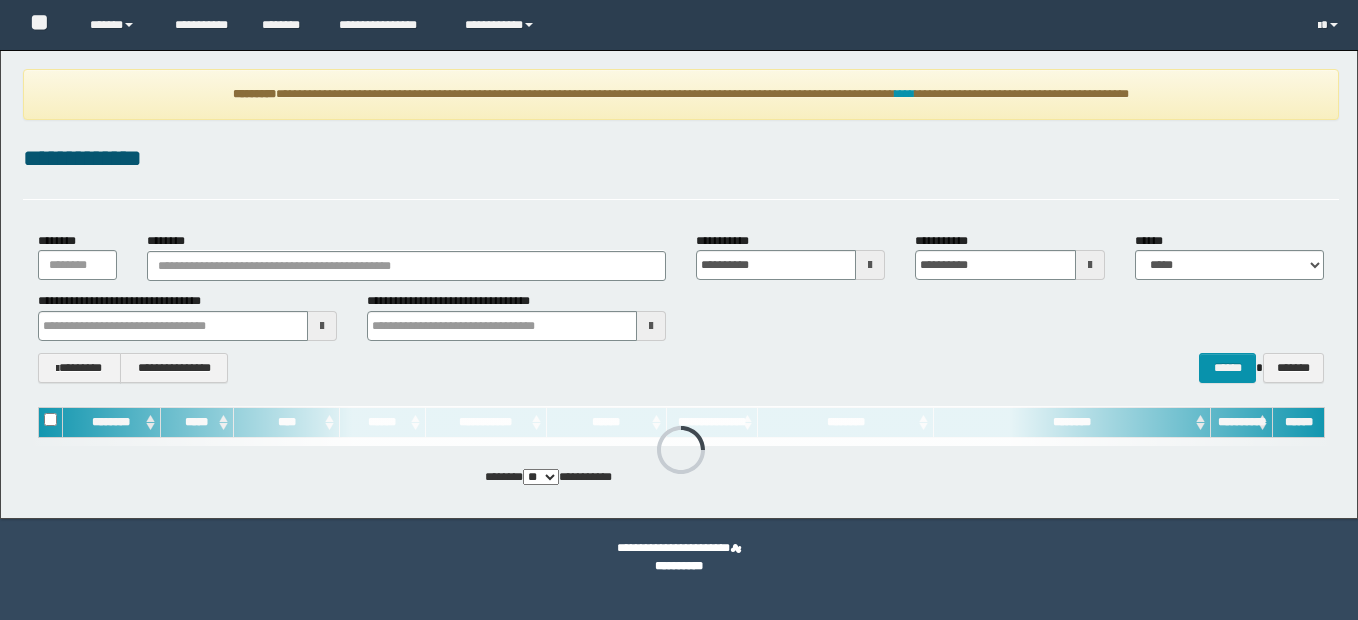 scroll, scrollTop: 0, scrollLeft: 0, axis: both 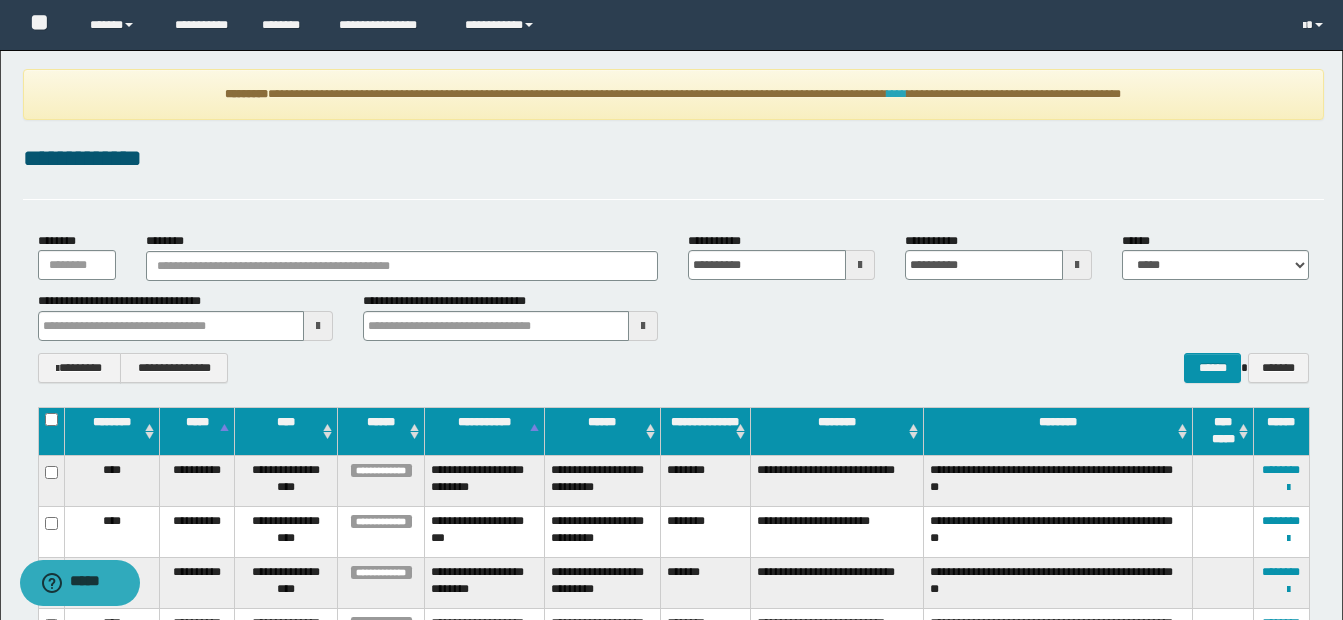 click on "****" at bounding box center (897, 94) 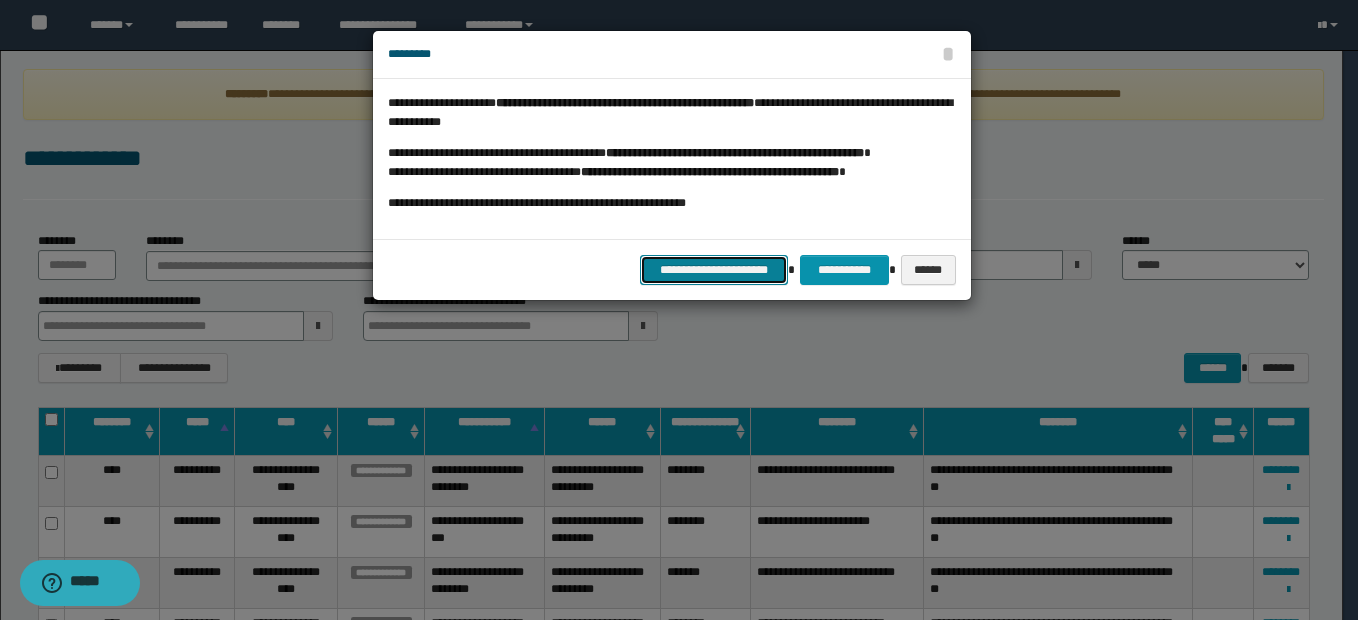 click on "**********" at bounding box center [714, 270] 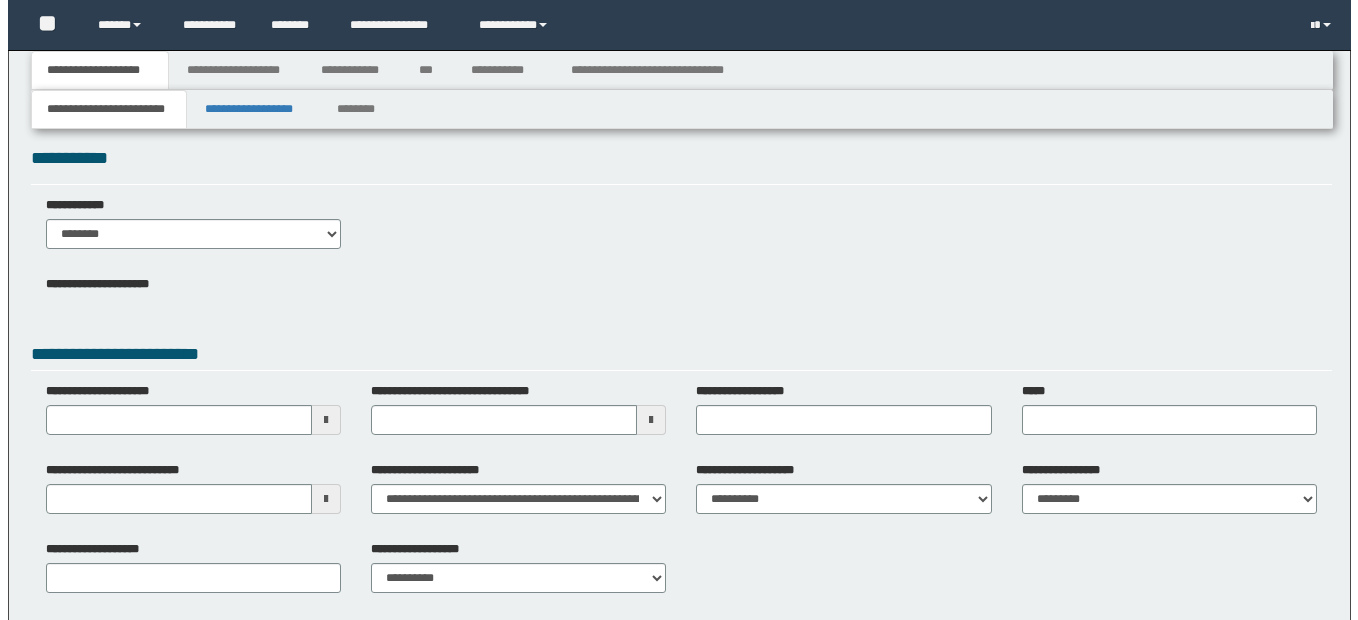 scroll, scrollTop: 0, scrollLeft: 0, axis: both 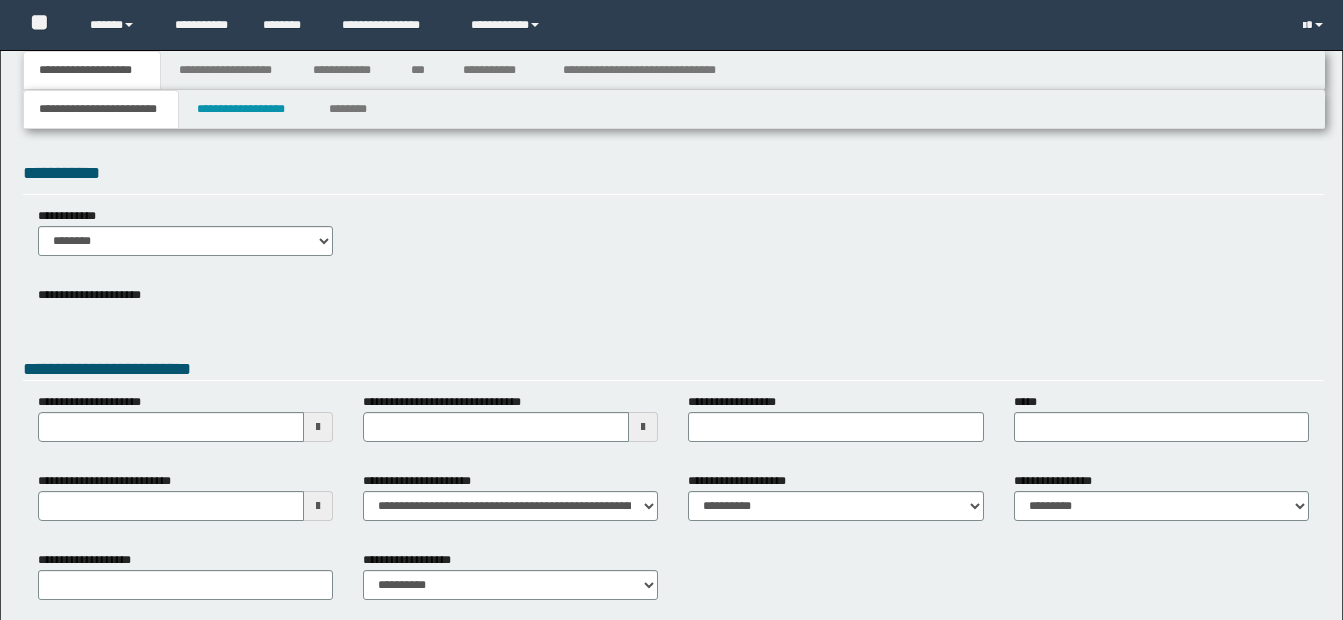 type 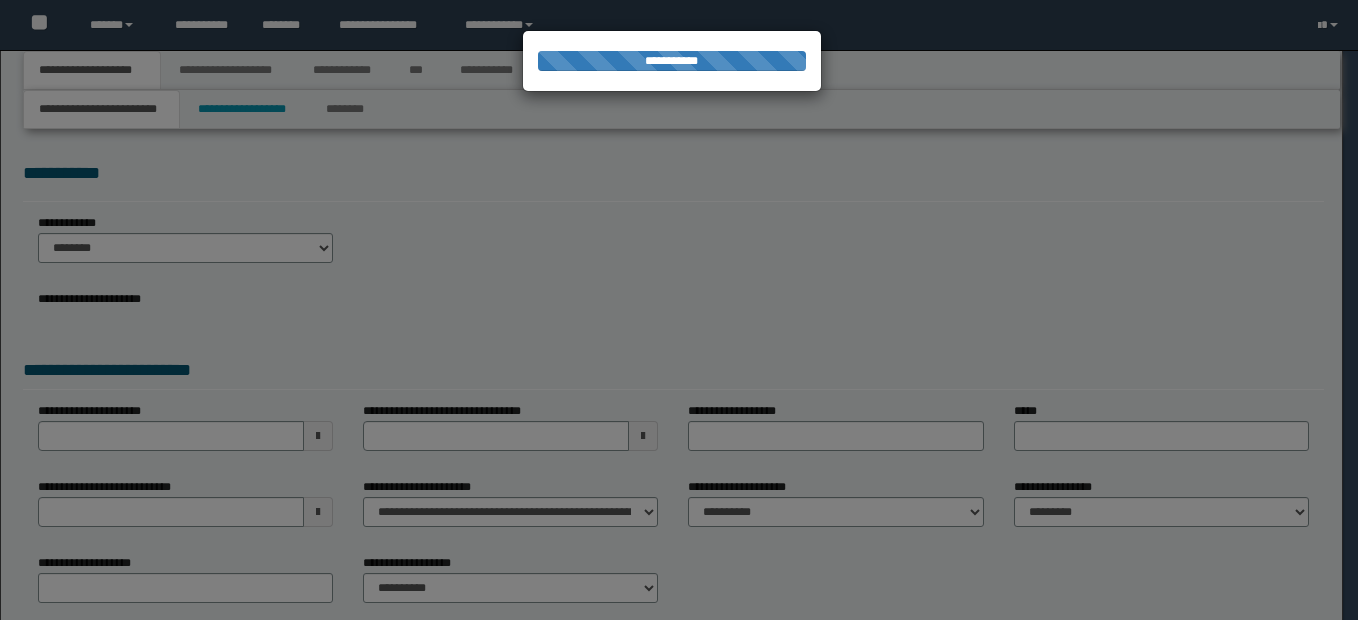 scroll, scrollTop: 0, scrollLeft: 0, axis: both 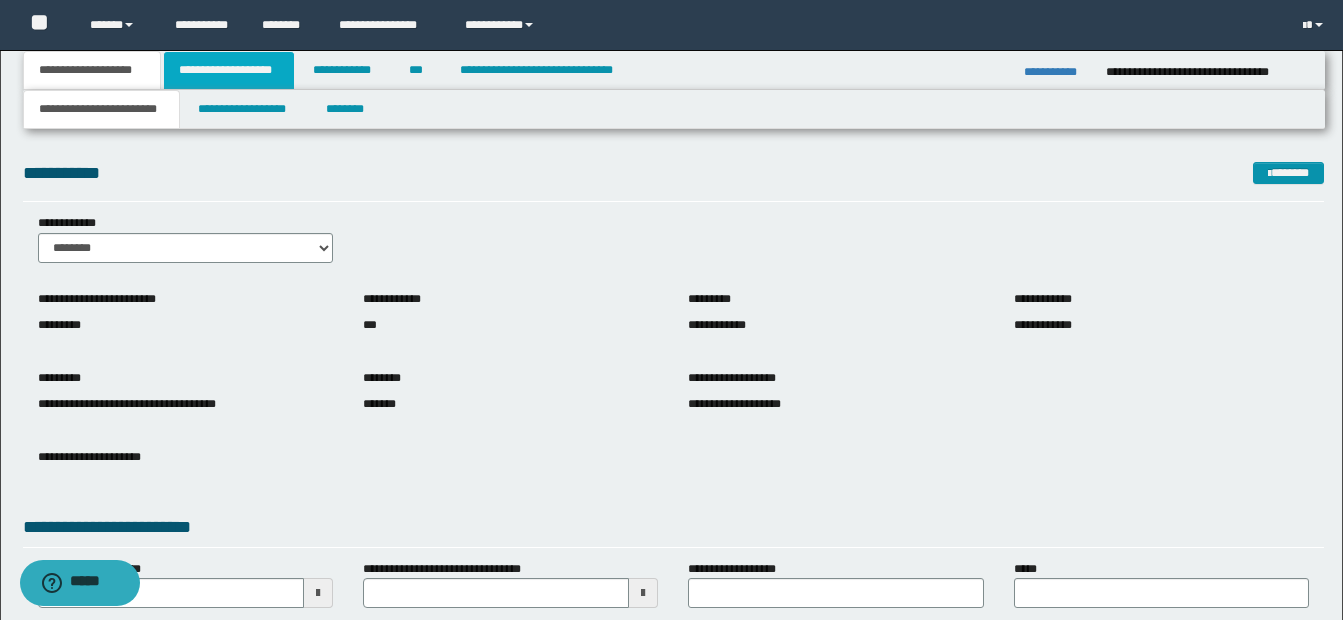 click on "**********" at bounding box center (229, 70) 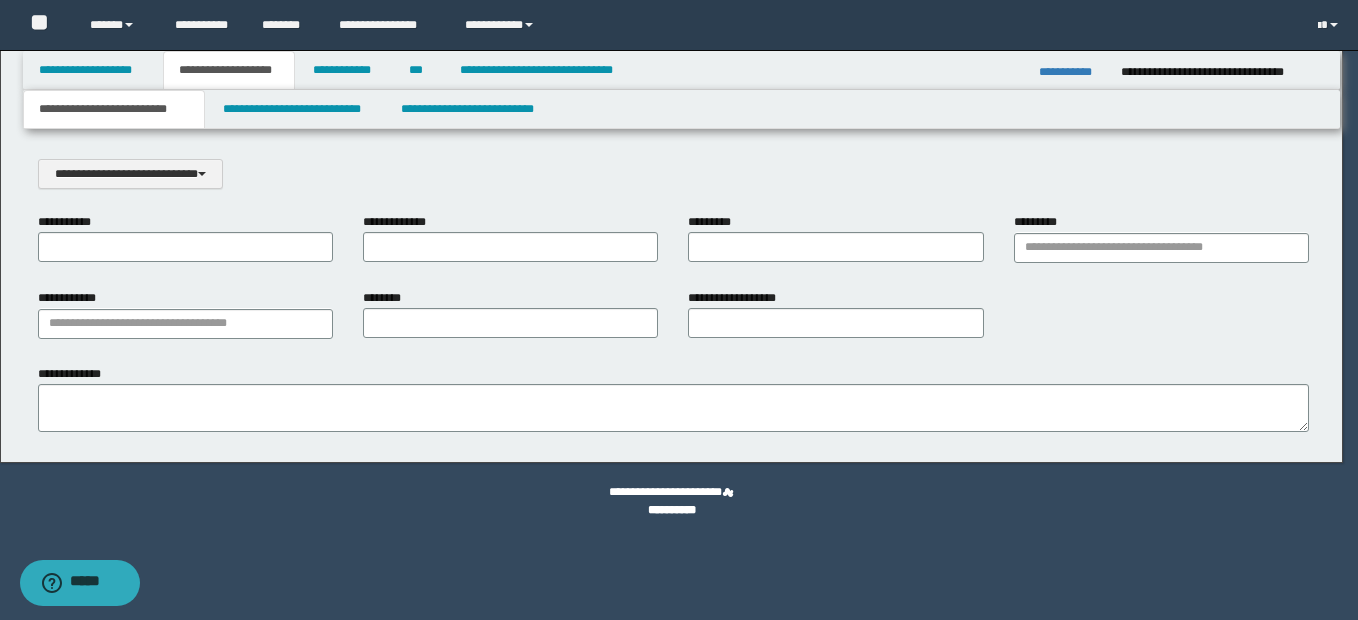 scroll, scrollTop: 0, scrollLeft: 0, axis: both 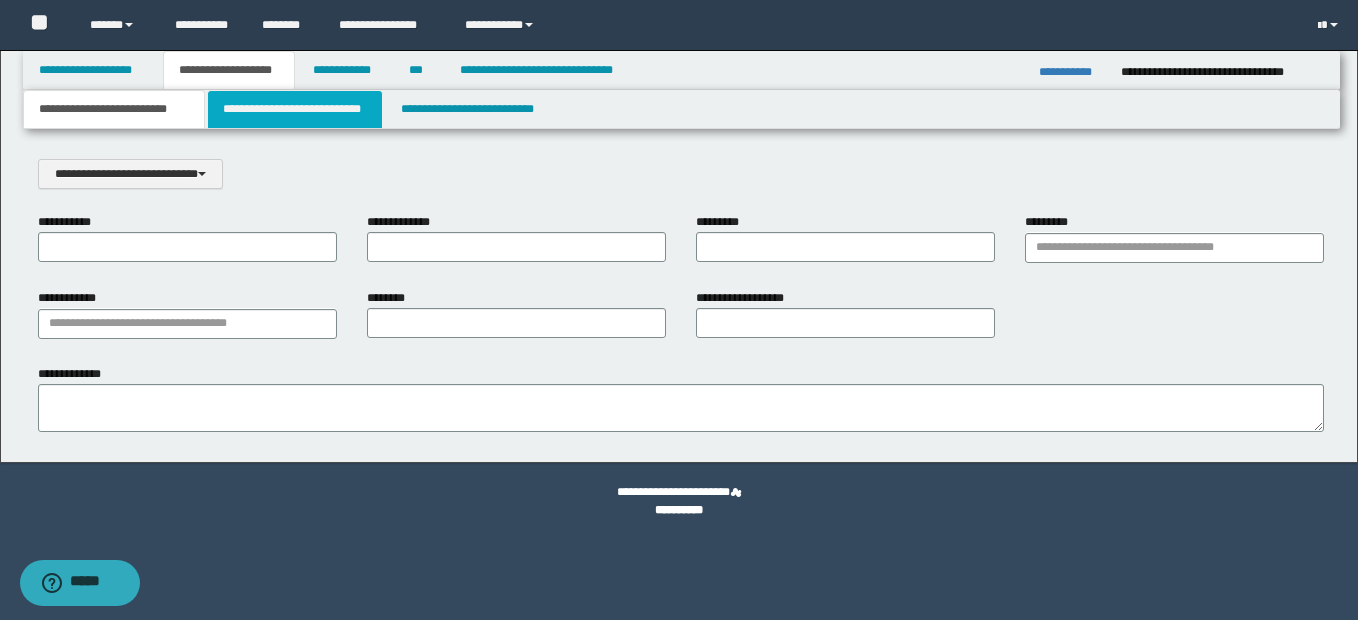 click on "**********" at bounding box center [295, 109] 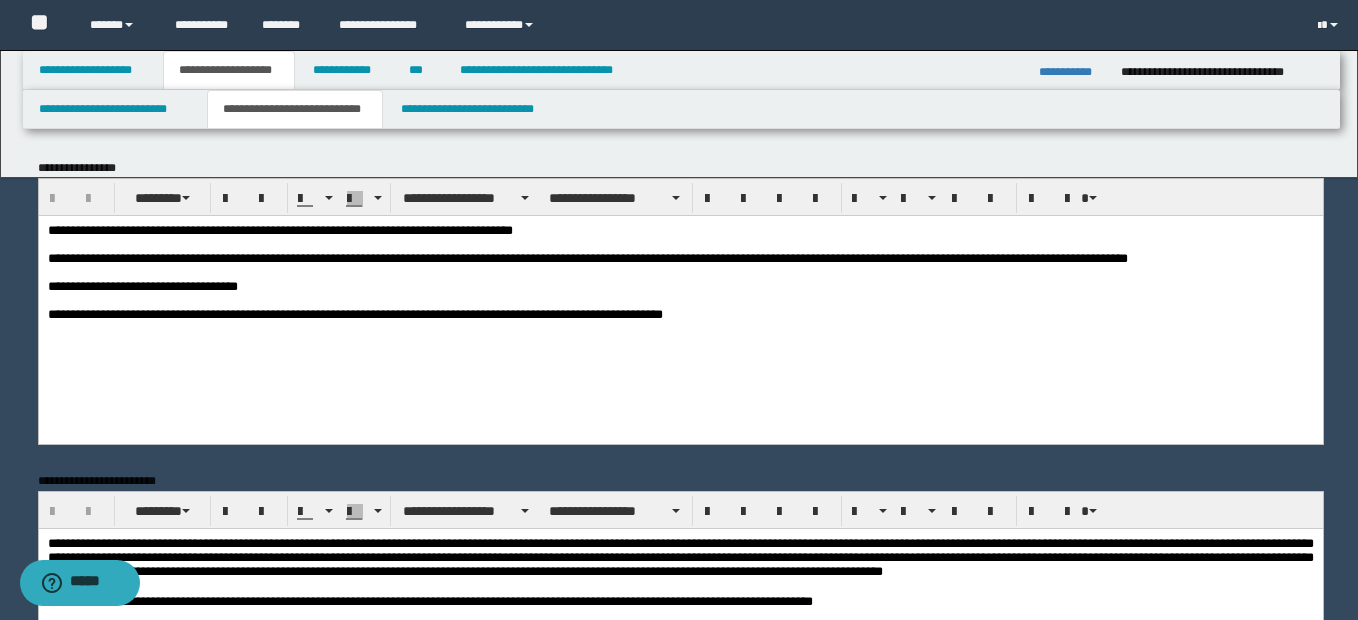 scroll, scrollTop: 0, scrollLeft: 0, axis: both 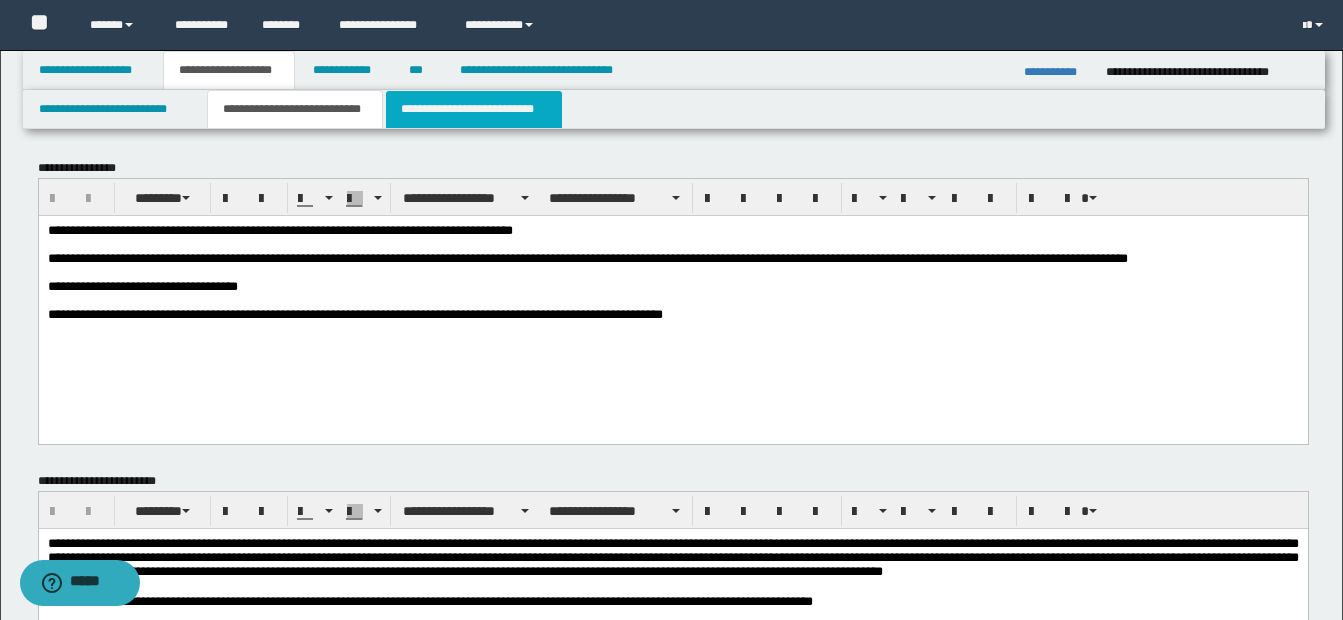click on "**********" at bounding box center [474, 109] 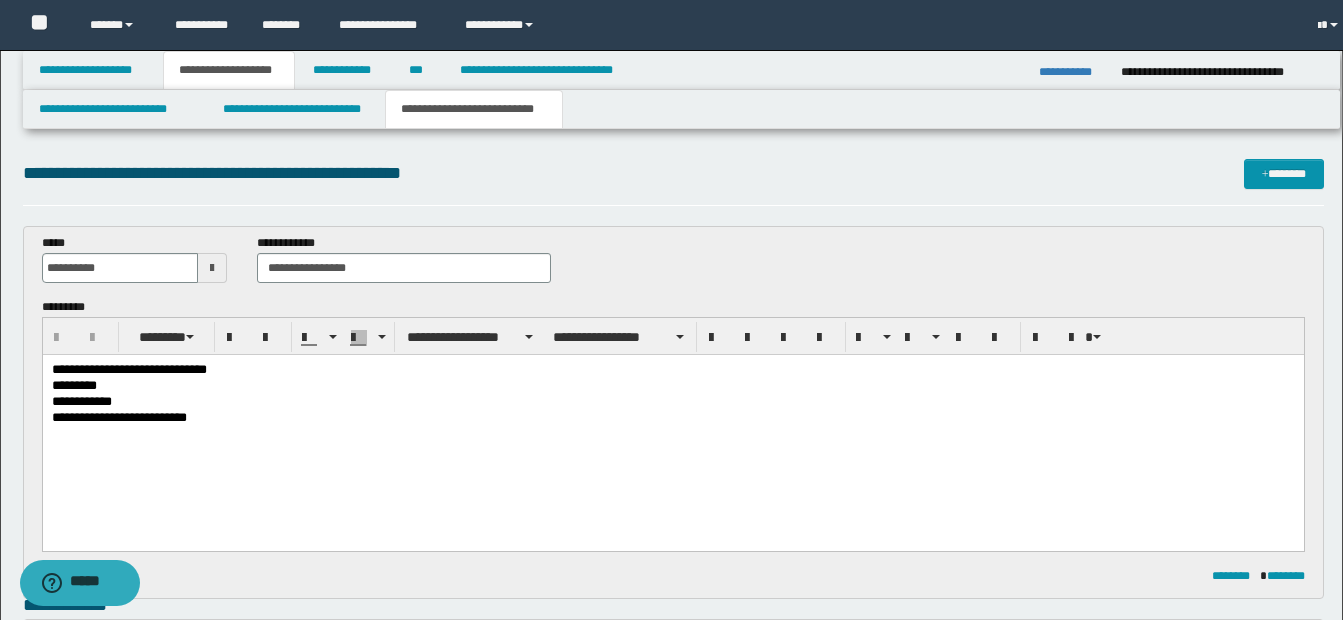 scroll, scrollTop: 0, scrollLeft: 0, axis: both 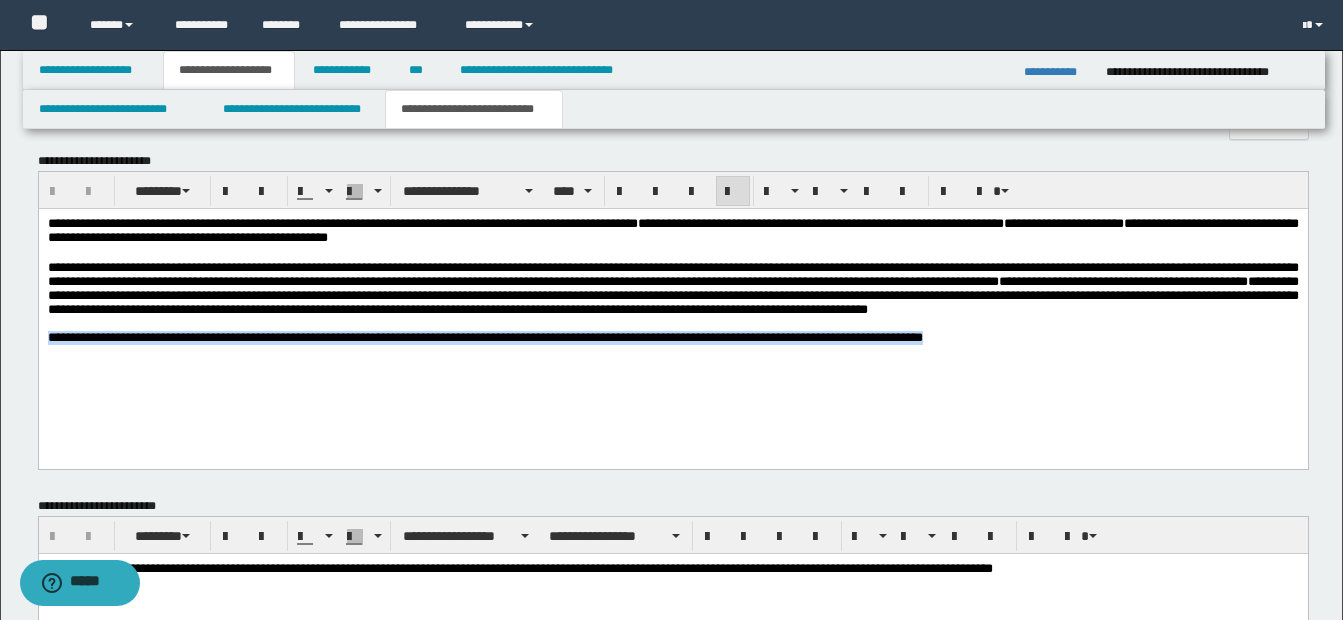 drag, startPoint x: 45, startPoint y: 350, endPoint x: 1008, endPoint y: 441, distance: 967.29004 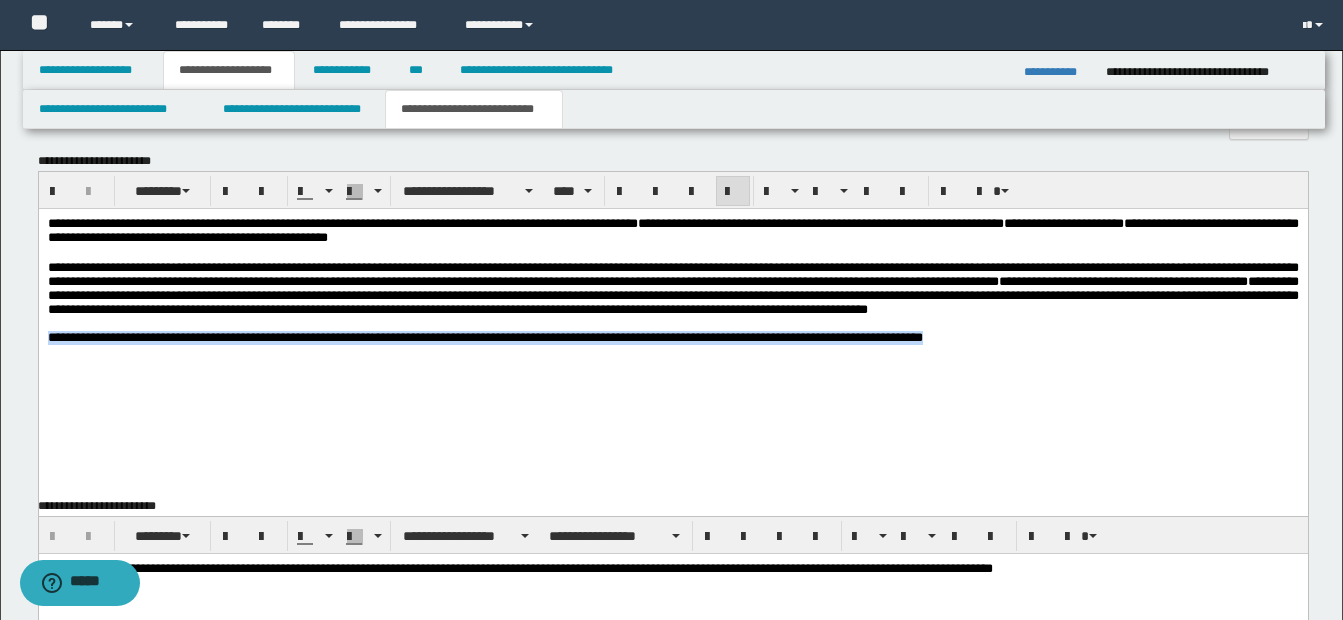 type 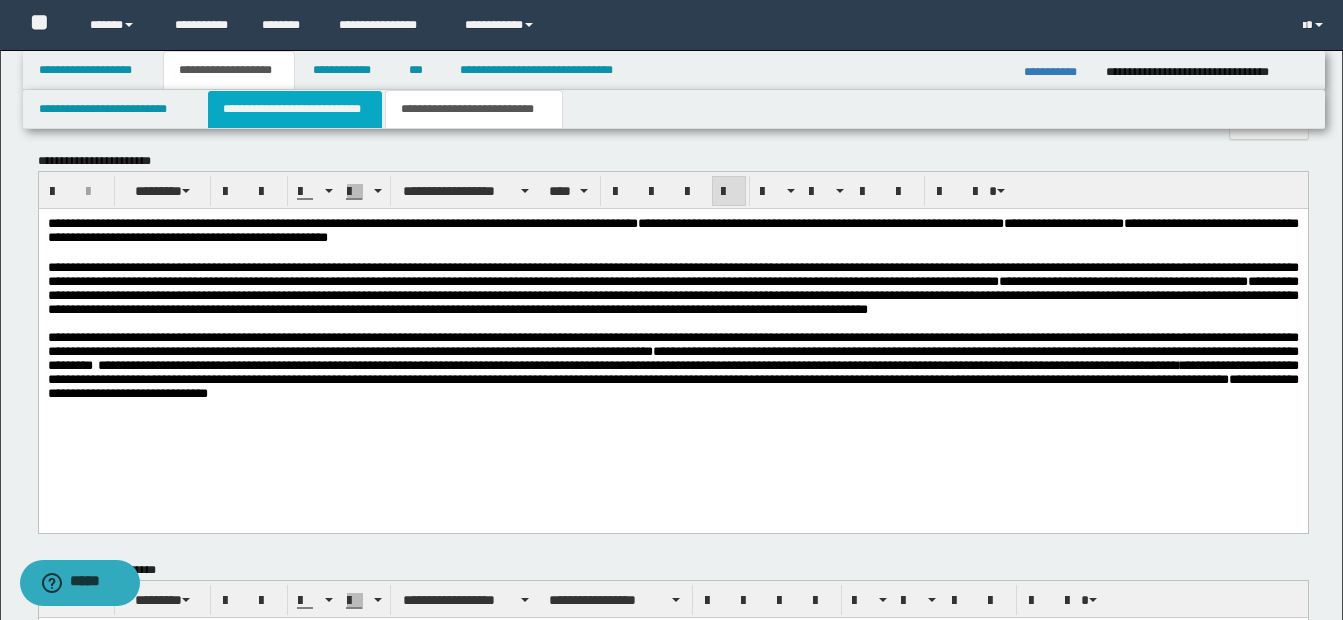 click on "**********" at bounding box center [295, 109] 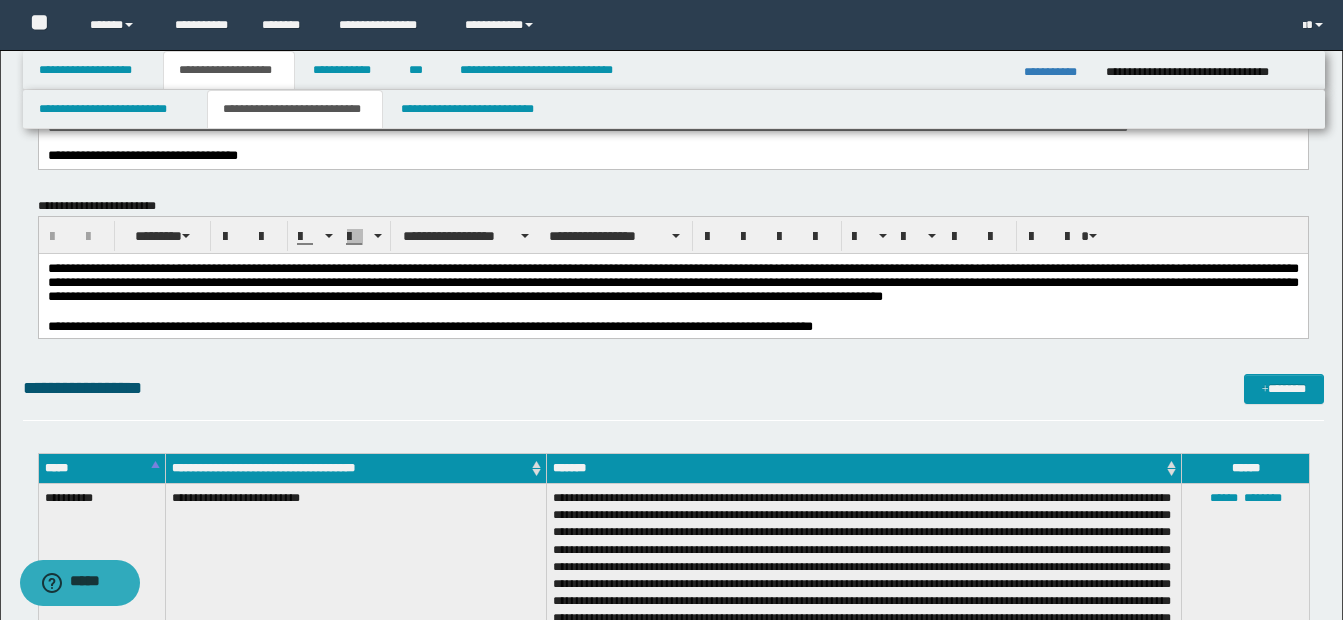 scroll, scrollTop: 0, scrollLeft: 0, axis: both 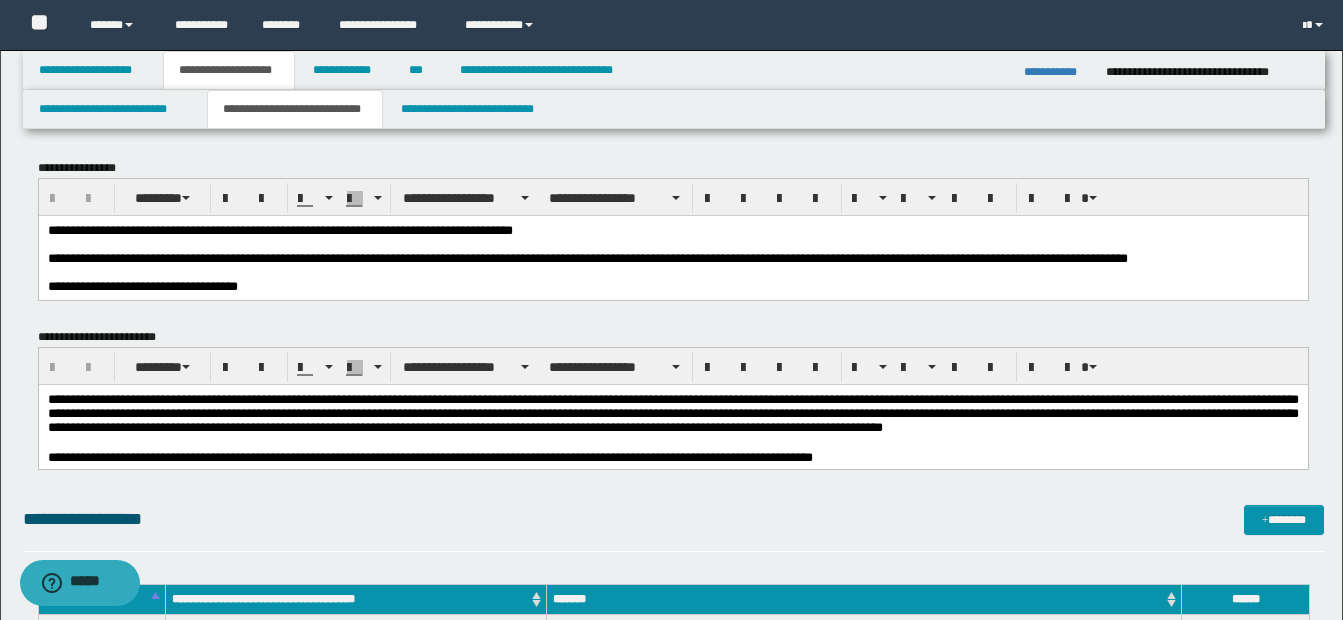 click at bounding box center [672, 272] 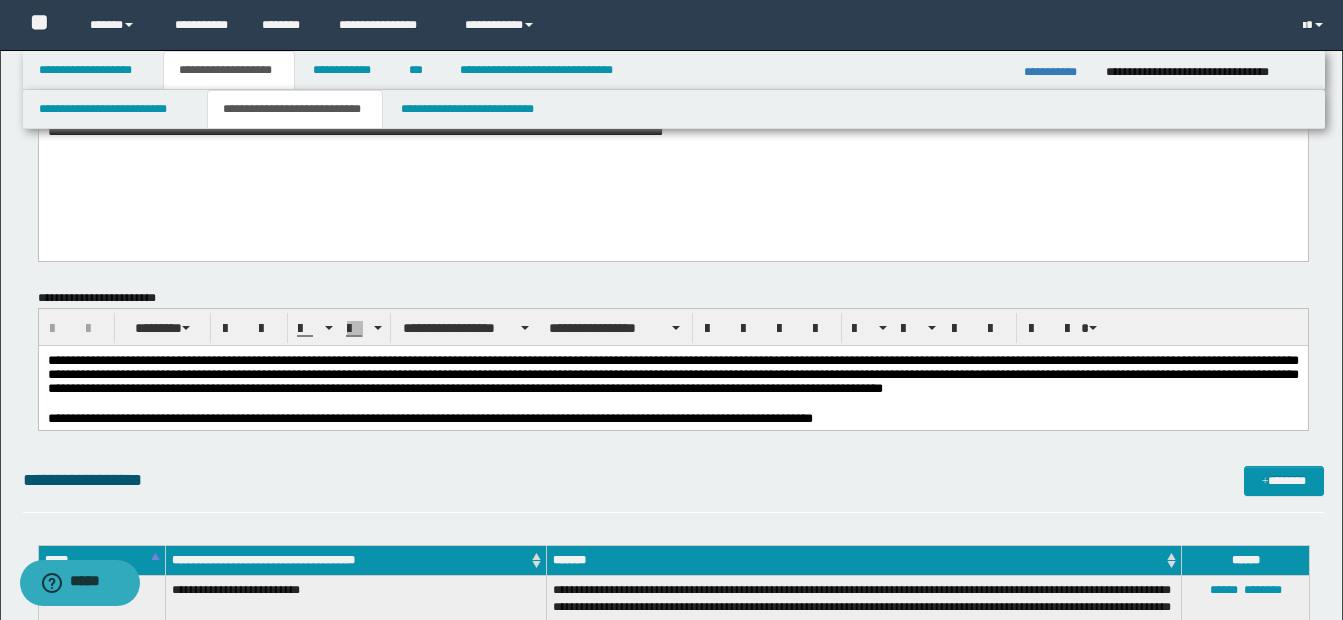 scroll, scrollTop: 196, scrollLeft: 0, axis: vertical 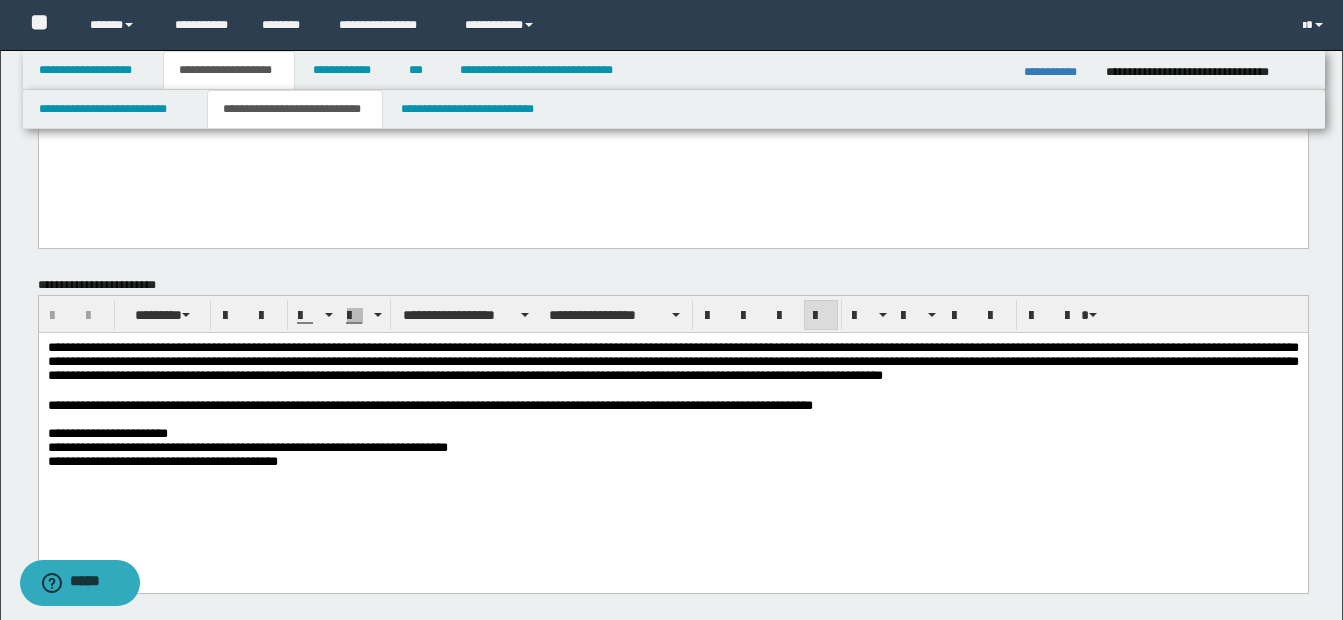 click on "**********" at bounding box center [672, 360] 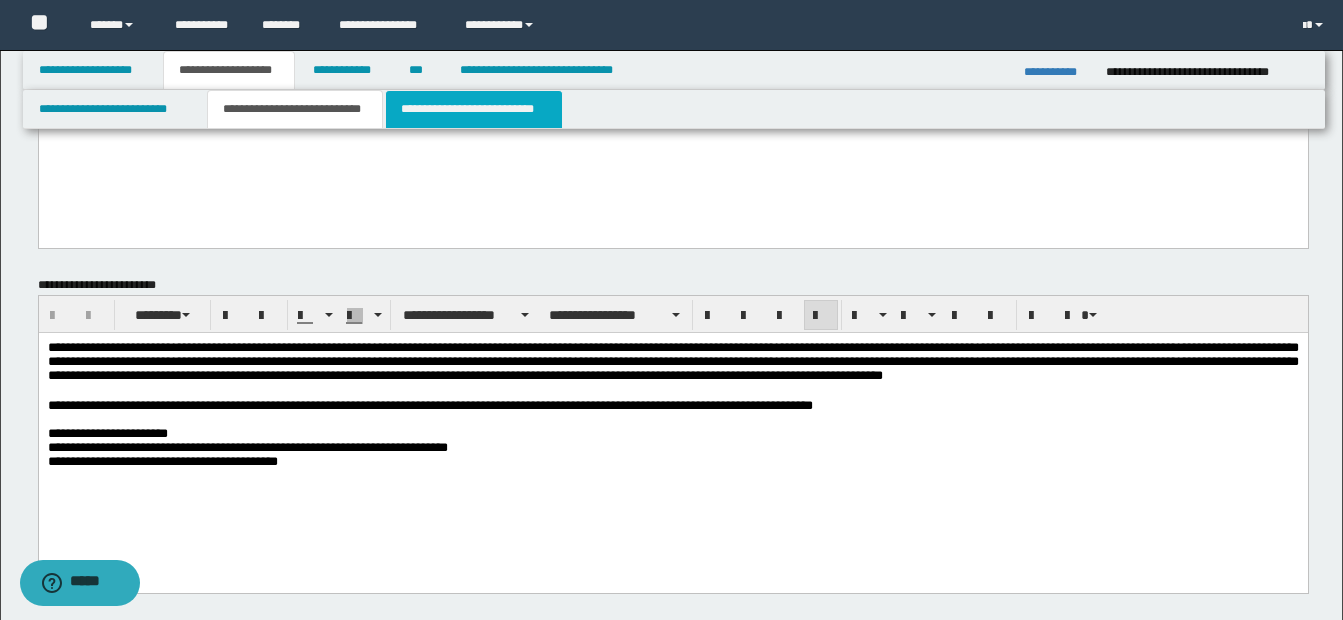 click on "**********" at bounding box center (474, 109) 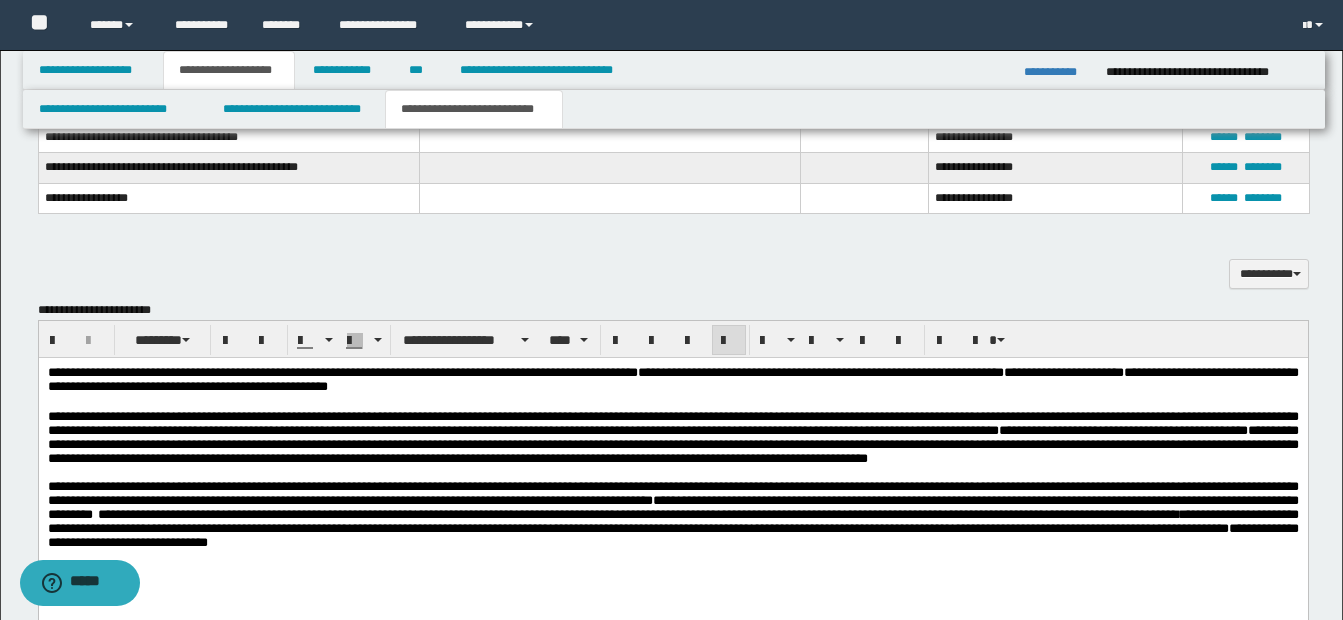 scroll, scrollTop: 1005, scrollLeft: 0, axis: vertical 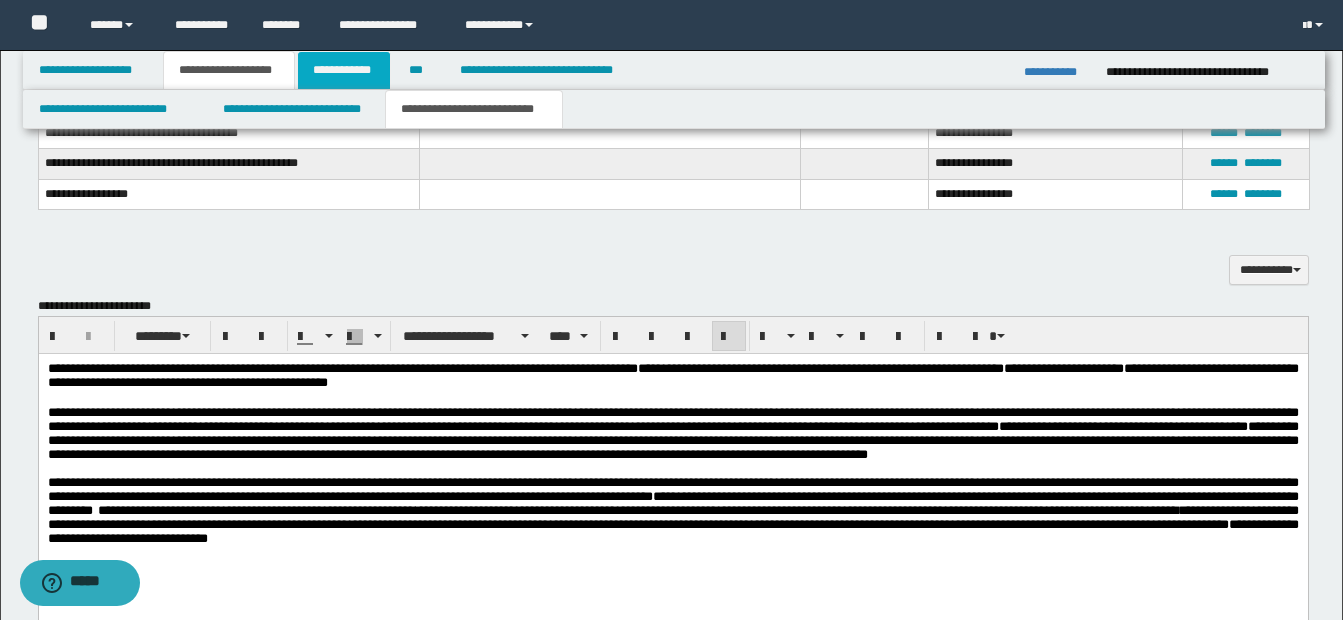 click on "**********" at bounding box center (344, 70) 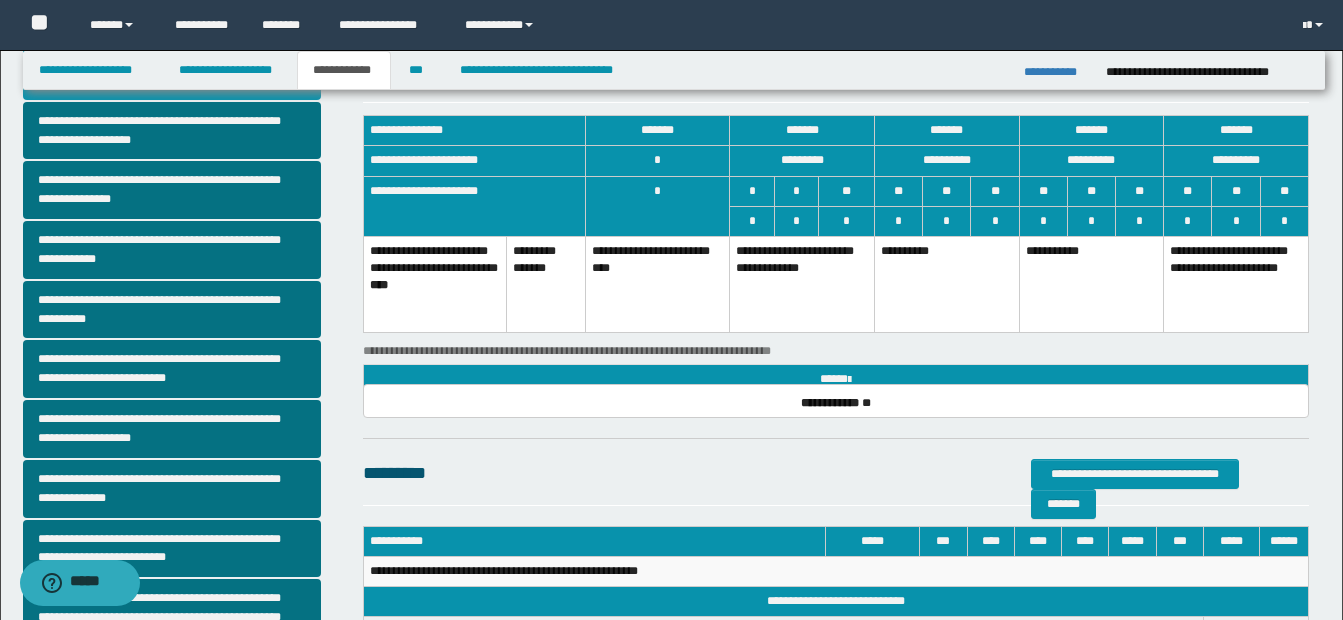 scroll, scrollTop: 80, scrollLeft: 0, axis: vertical 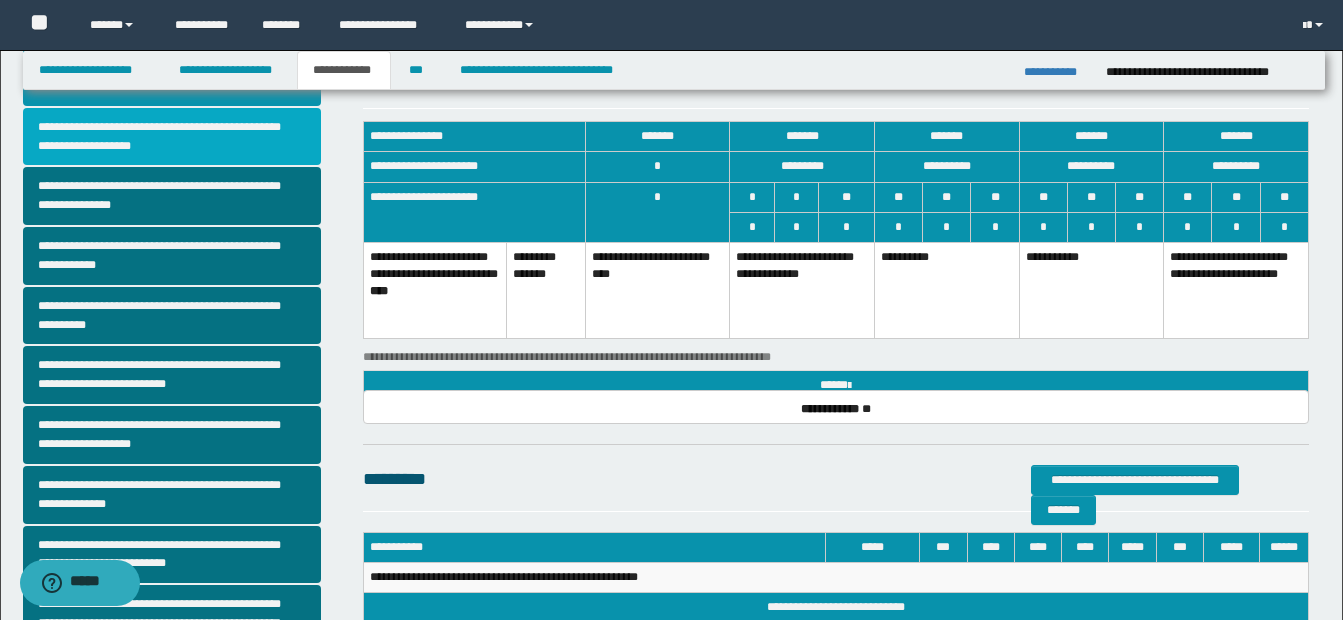 click on "**********" at bounding box center [172, 137] 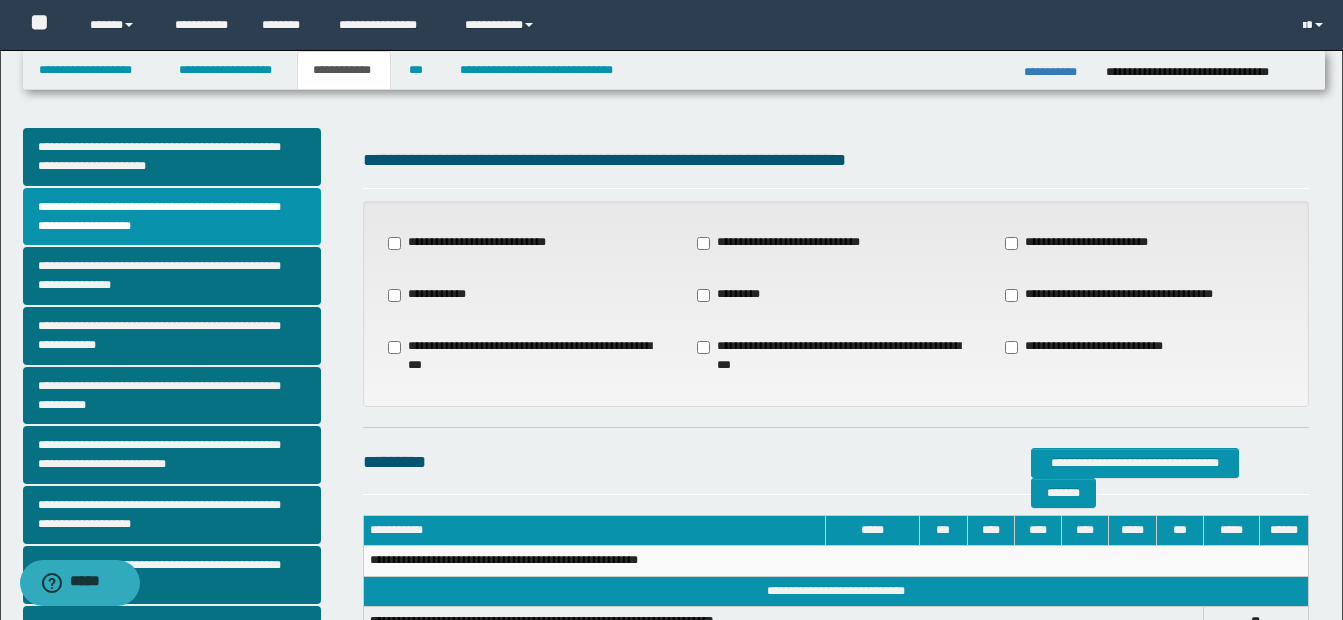 click on "**********" at bounding box center [1120, 295] 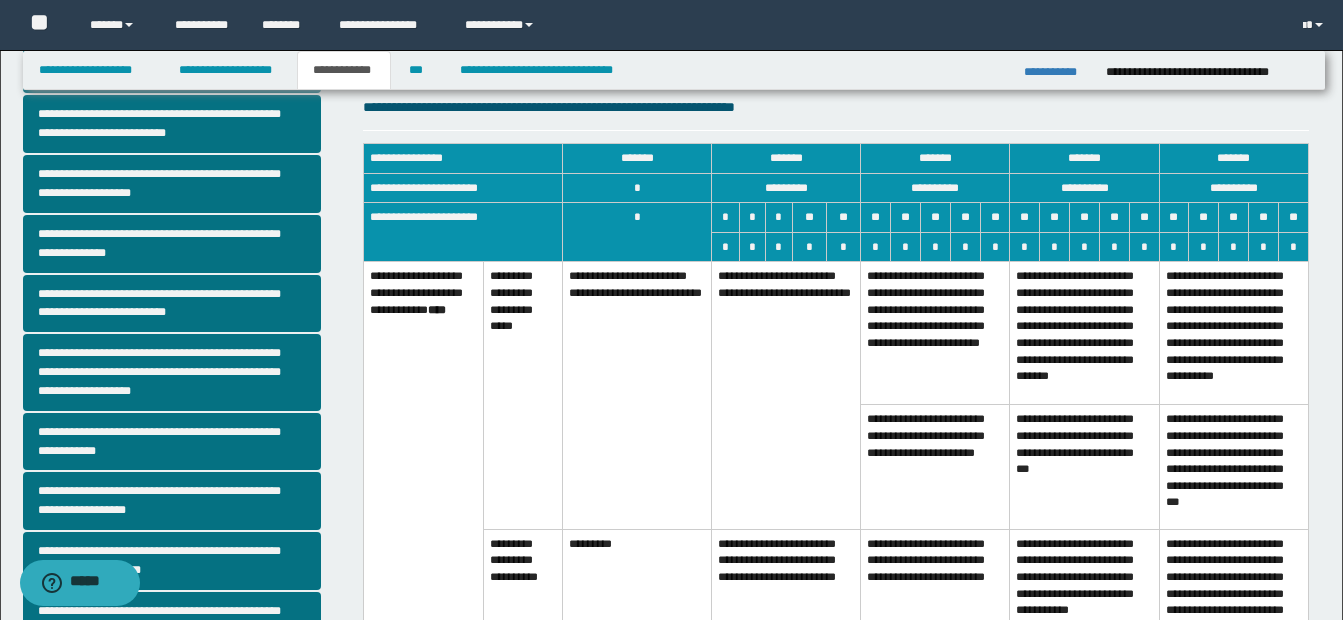 scroll, scrollTop: 357, scrollLeft: 0, axis: vertical 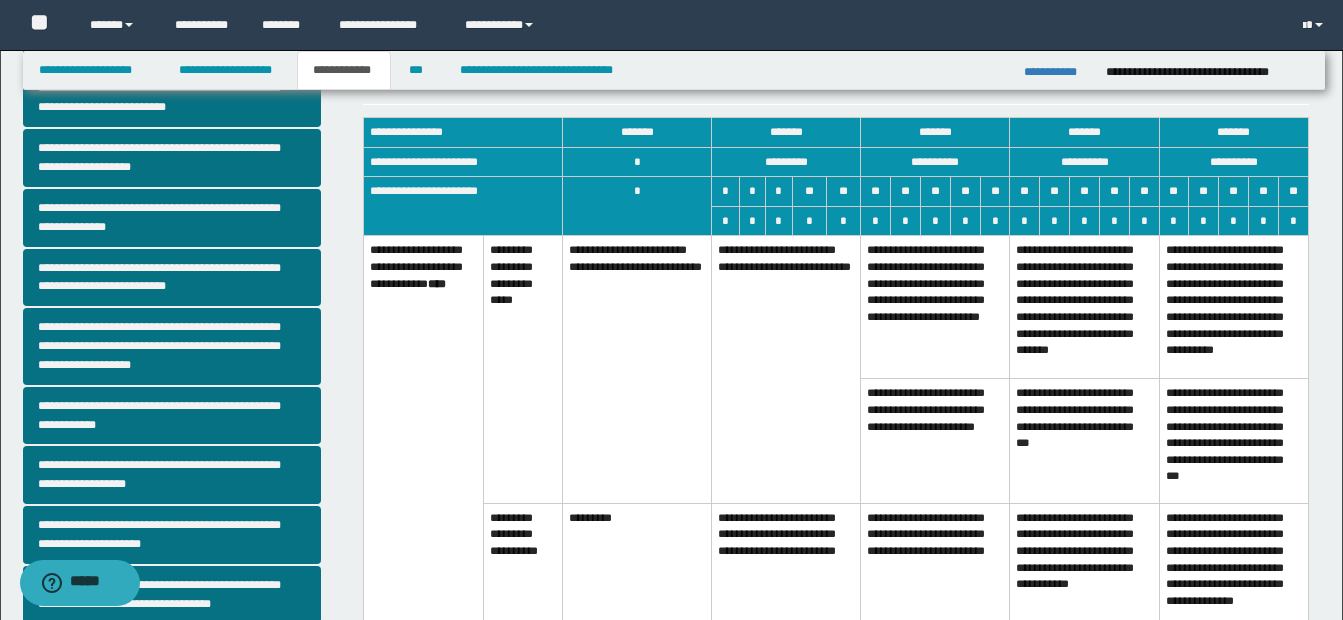 click on "**********" at bounding box center (1084, 307) 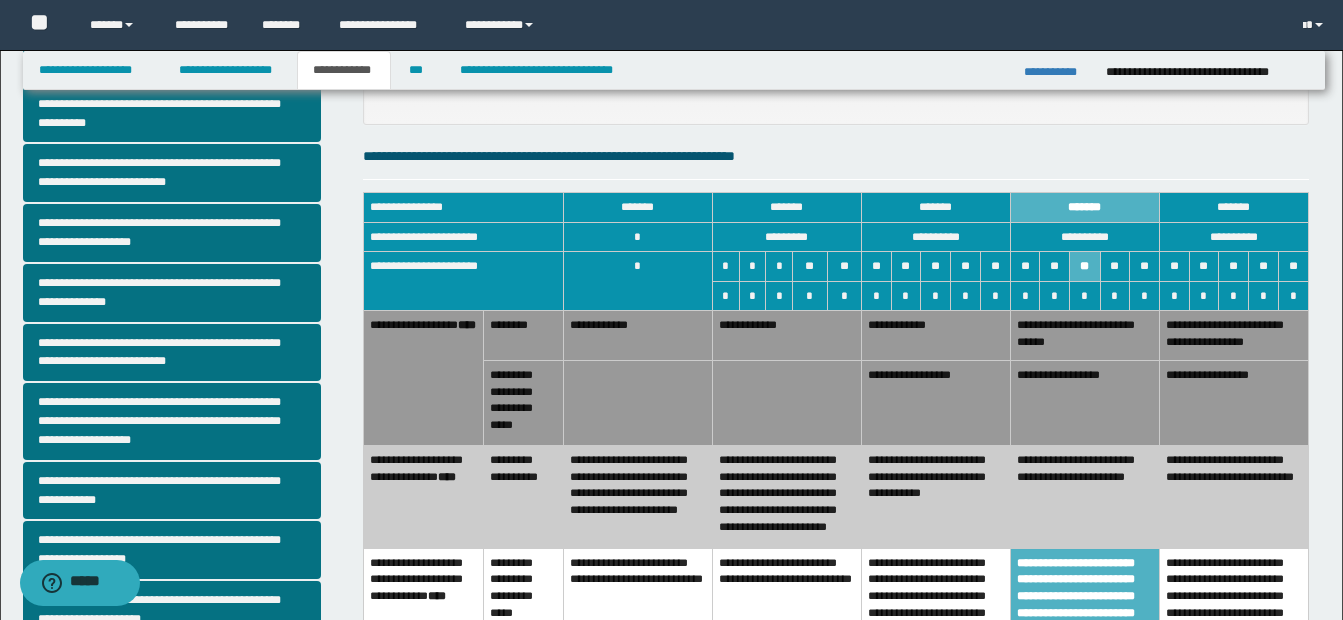 scroll, scrollTop: 276, scrollLeft: 0, axis: vertical 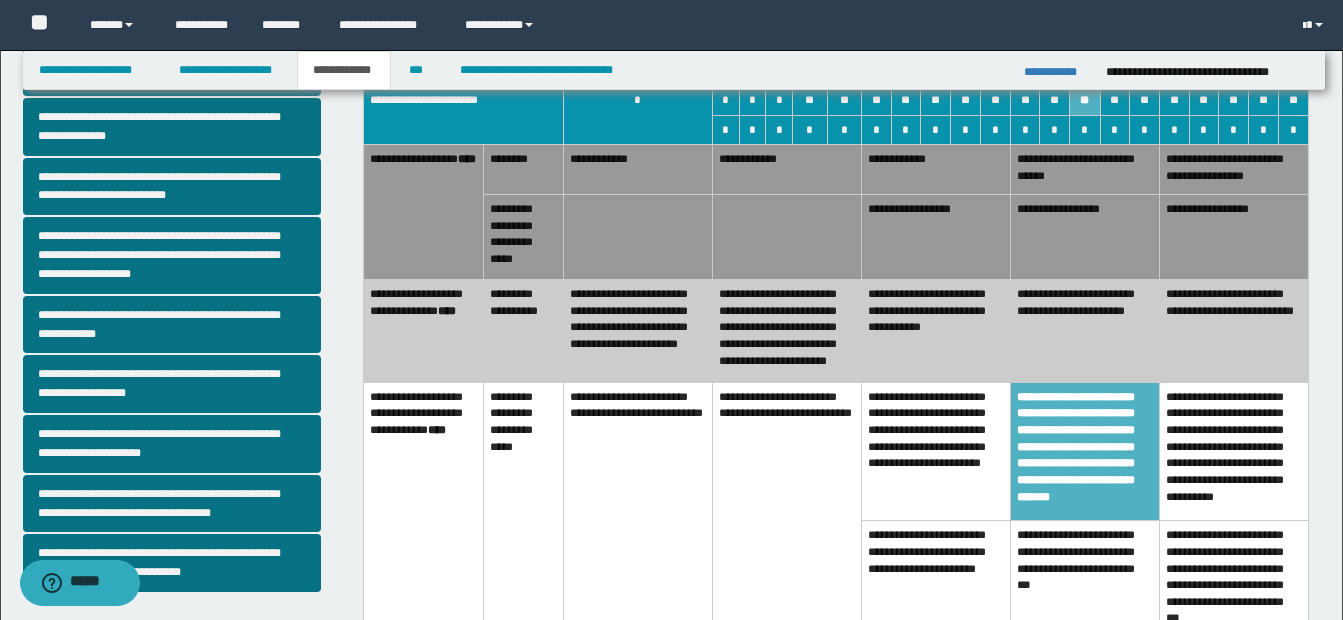 click on "**********" at bounding box center (935, 236) 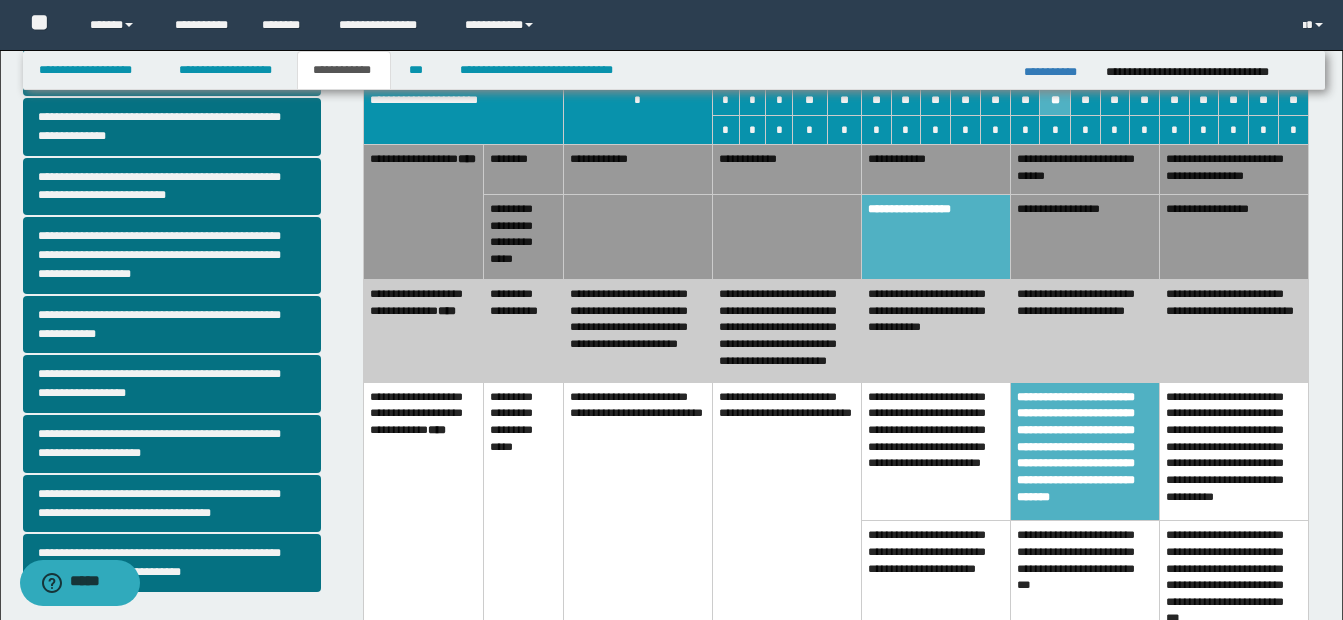 click on "**********" at bounding box center [935, 331] 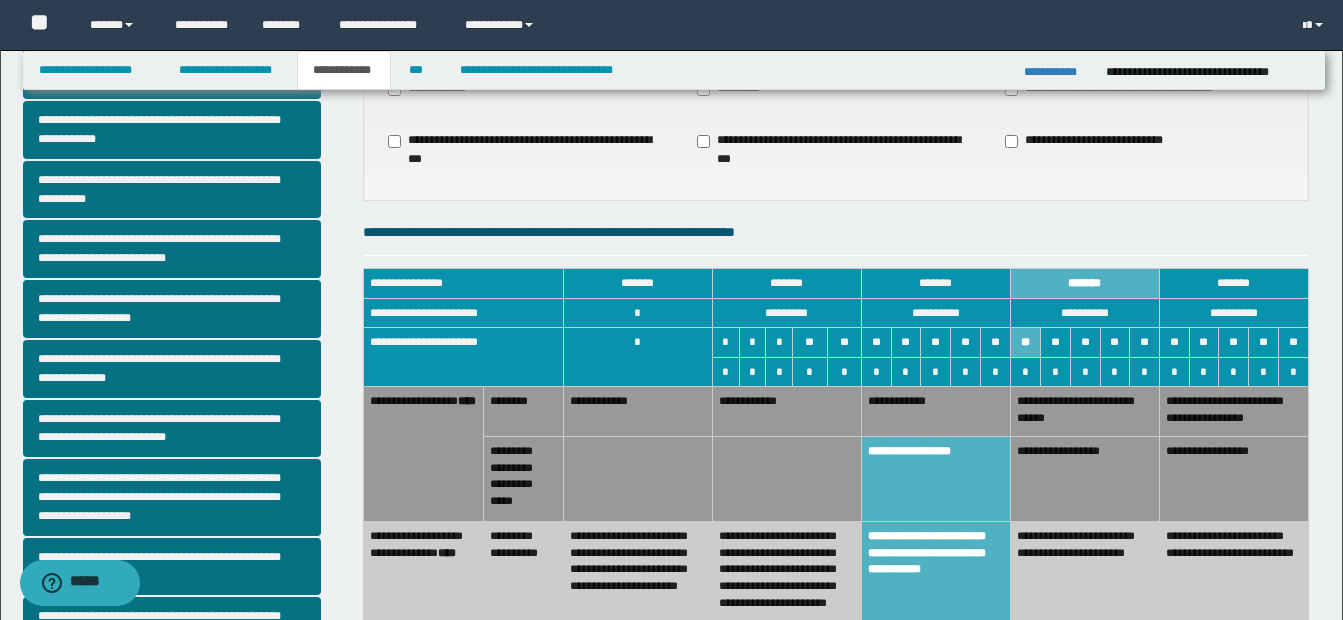 scroll, scrollTop: 203, scrollLeft: 0, axis: vertical 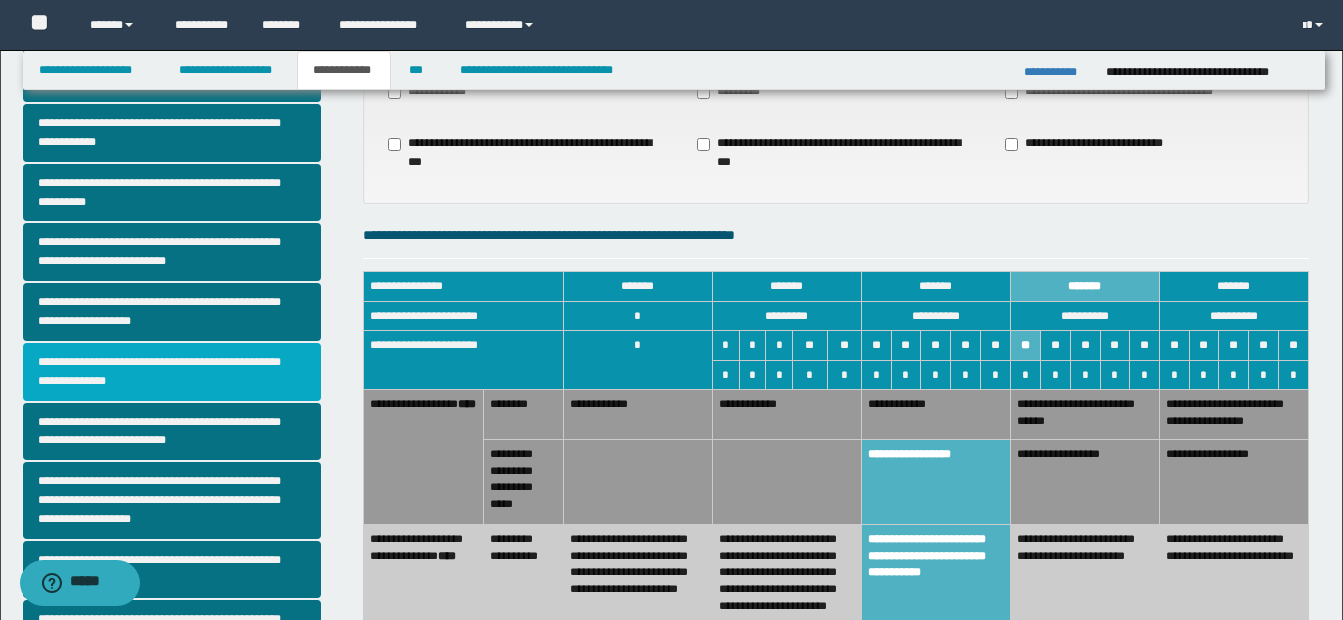 click on "**********" at bounding box center [172, 372] 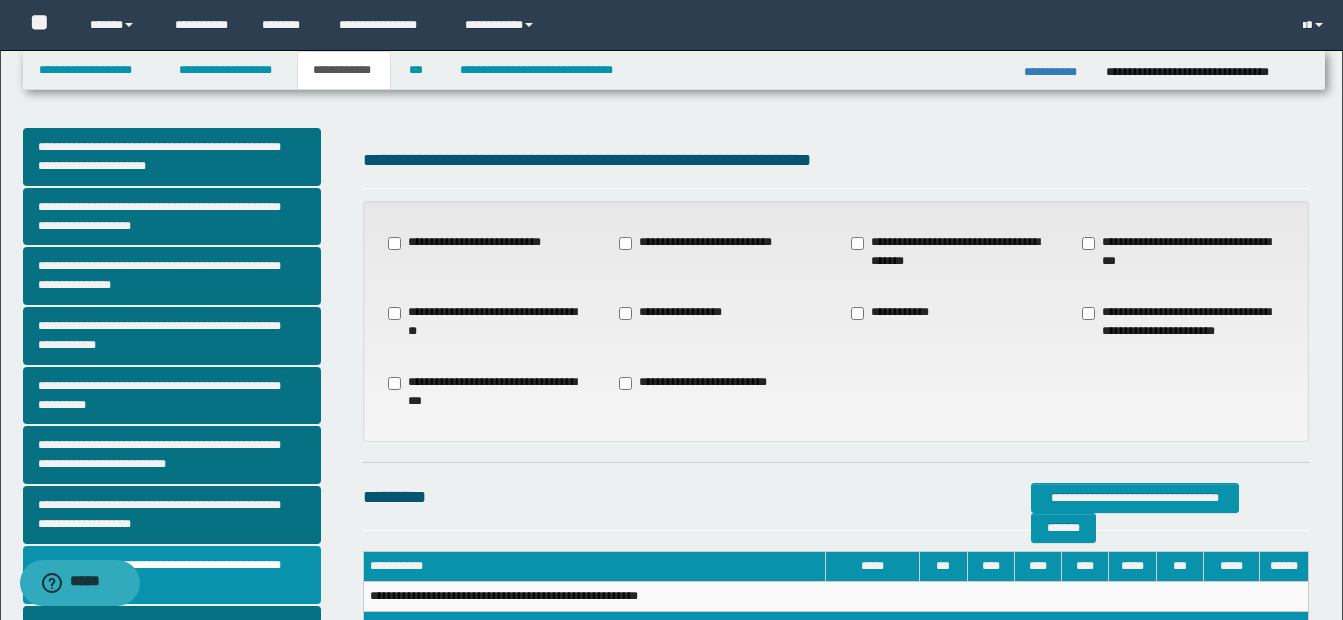 click on "**********" at bounding box center (702, 243) 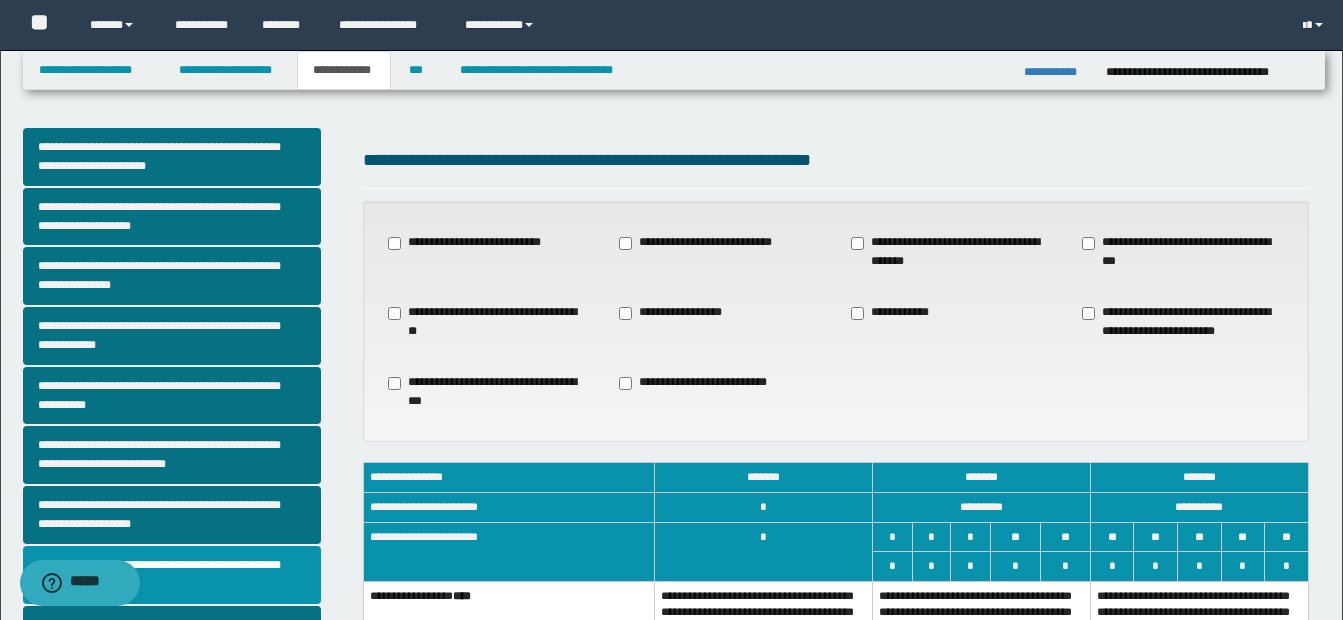click on "**********" at bounding box center [705, 383] 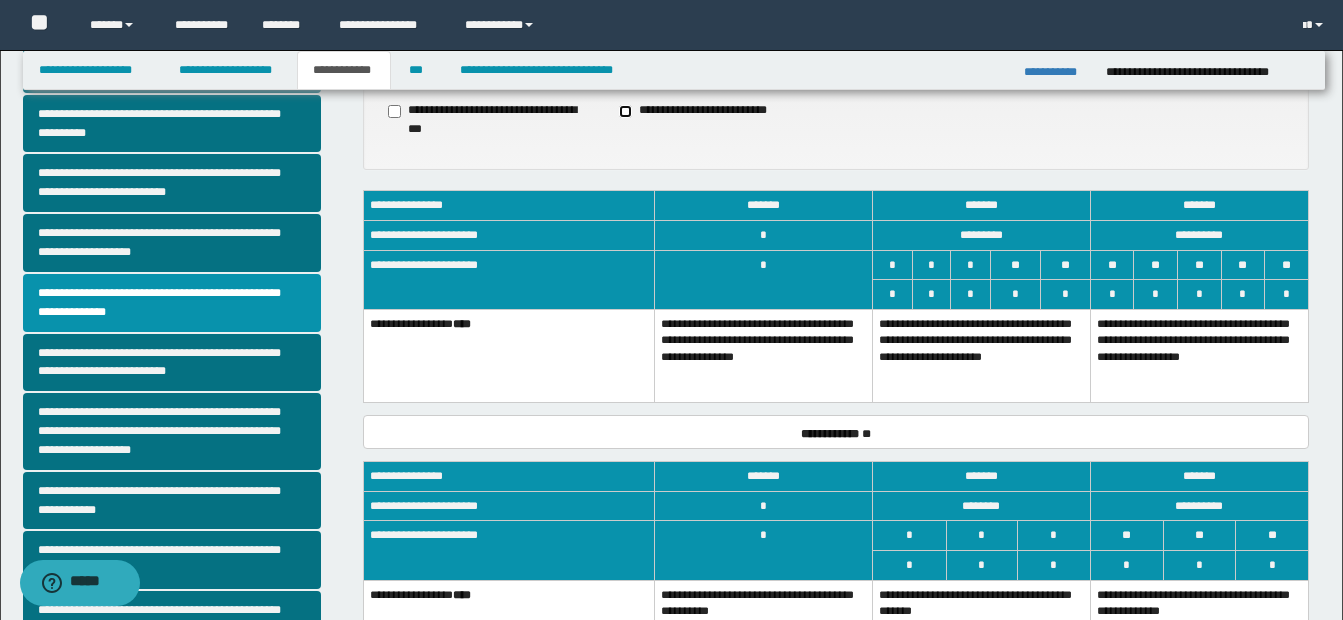 scroll, scrollTop: 277, scrollLeft: 0, axis: vertical 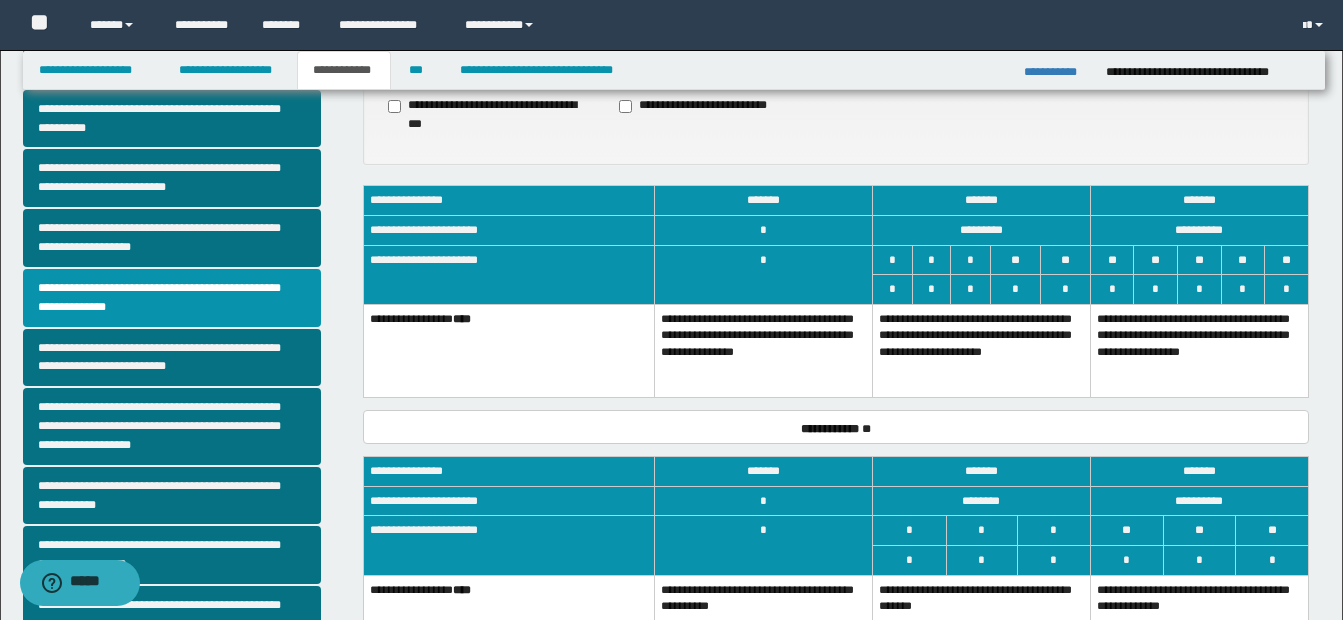 click on "**********" at bounding box center [981, 350] 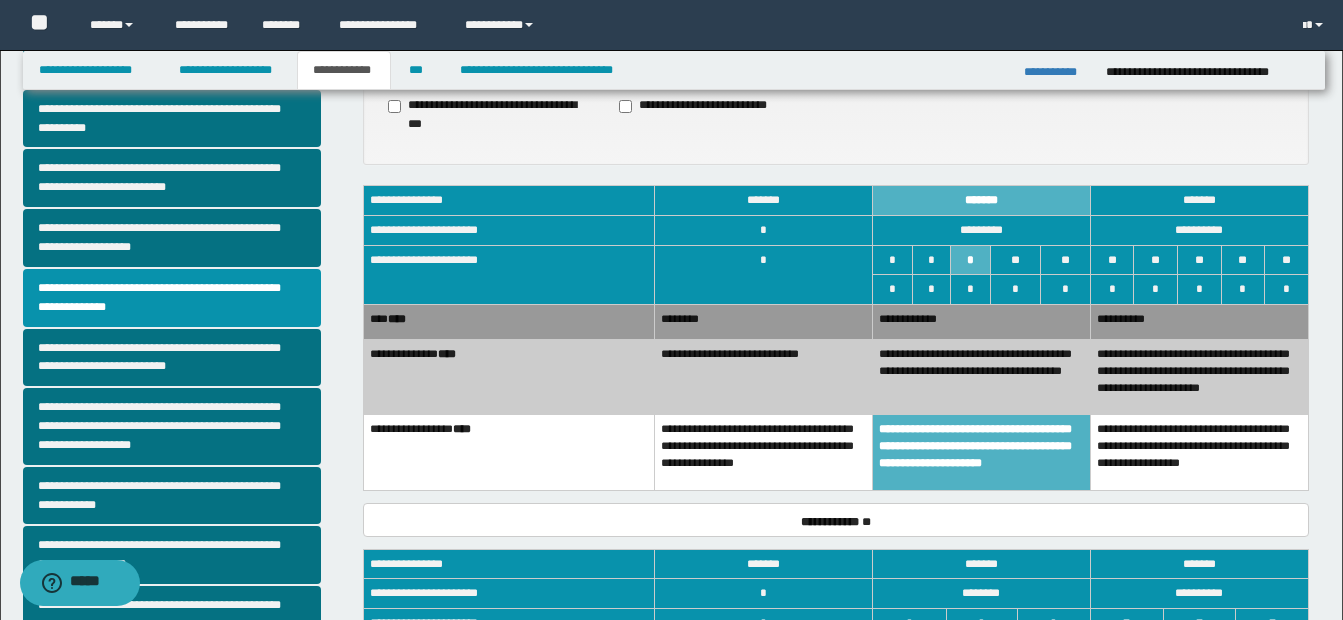 click on "**********" at bounding box center (981, 321) 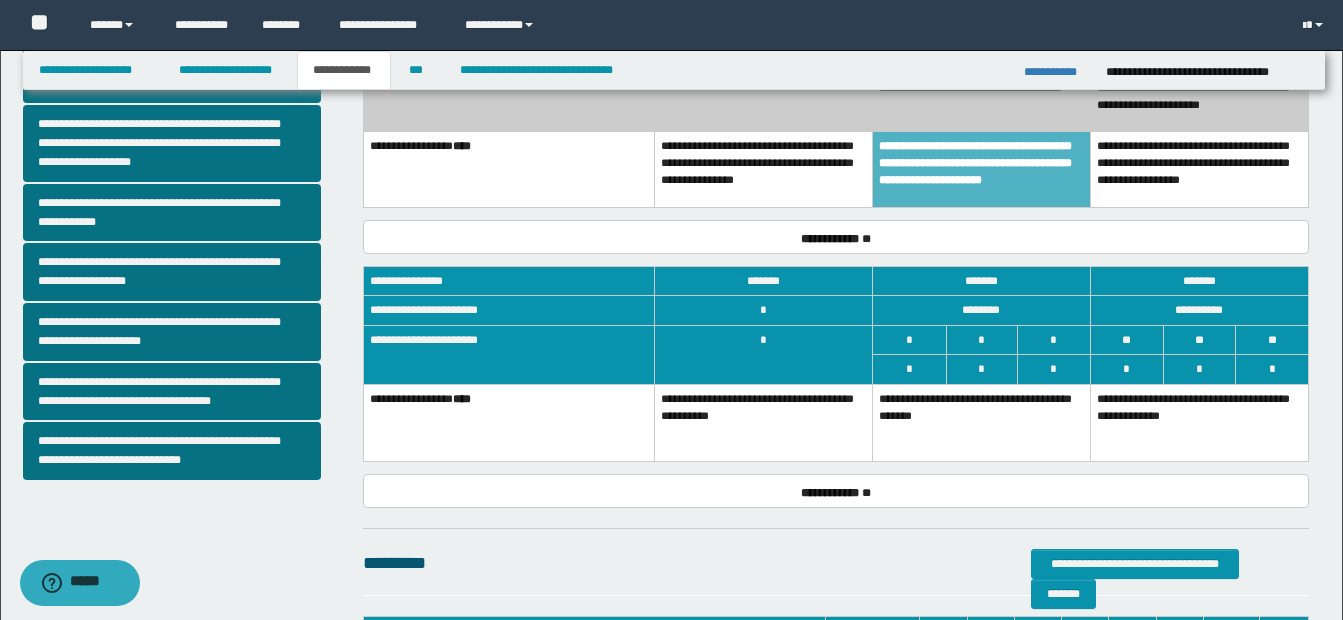 scroll, scrollTop: 565, scrollLeft: 0, axis: vertical 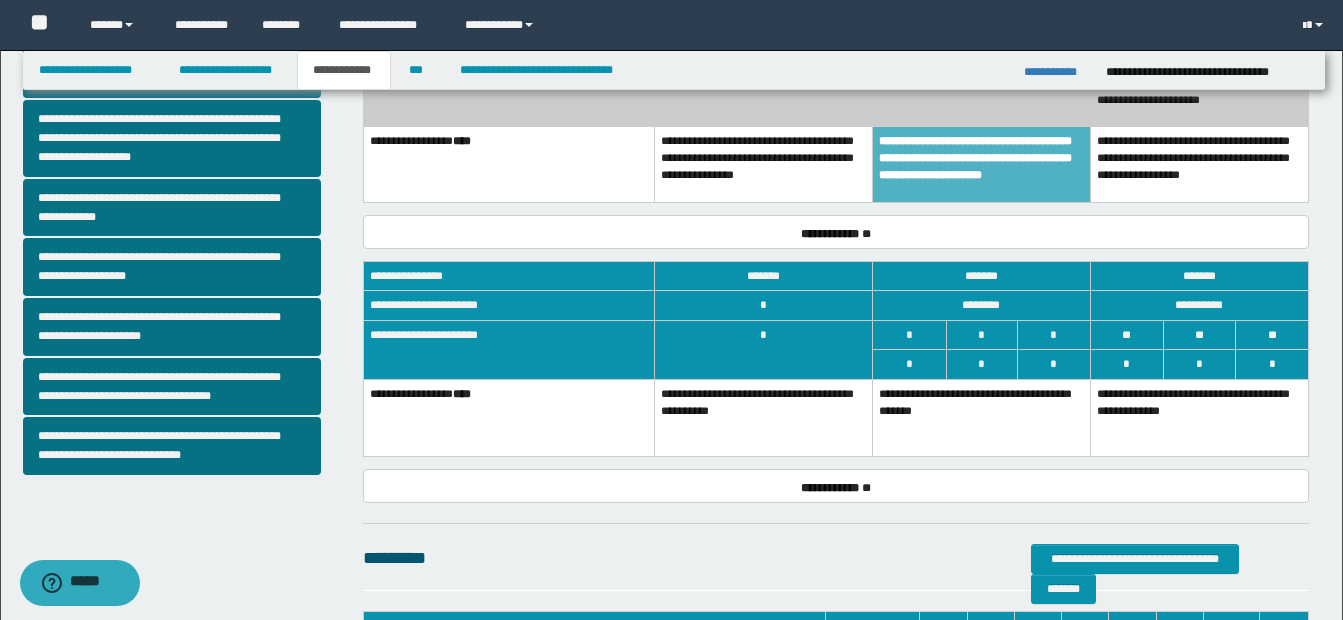 click on "**********" at bounding box center (981, 418) 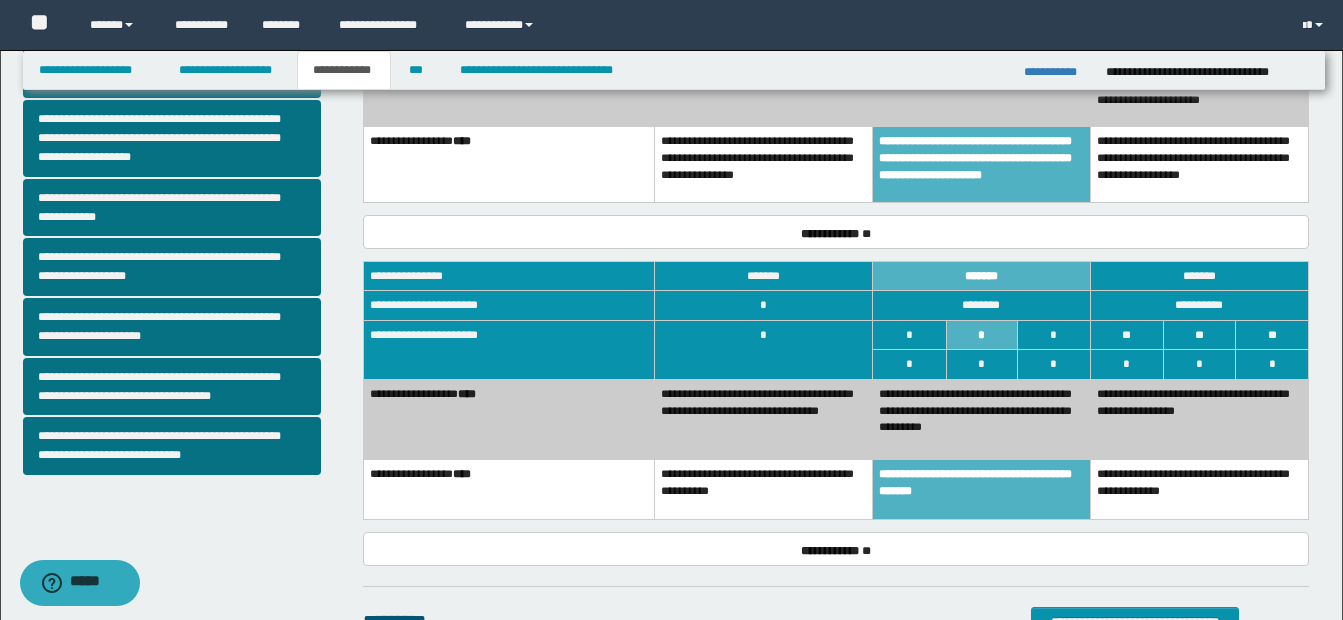 click on "**********" at bounding box center (981, 420) 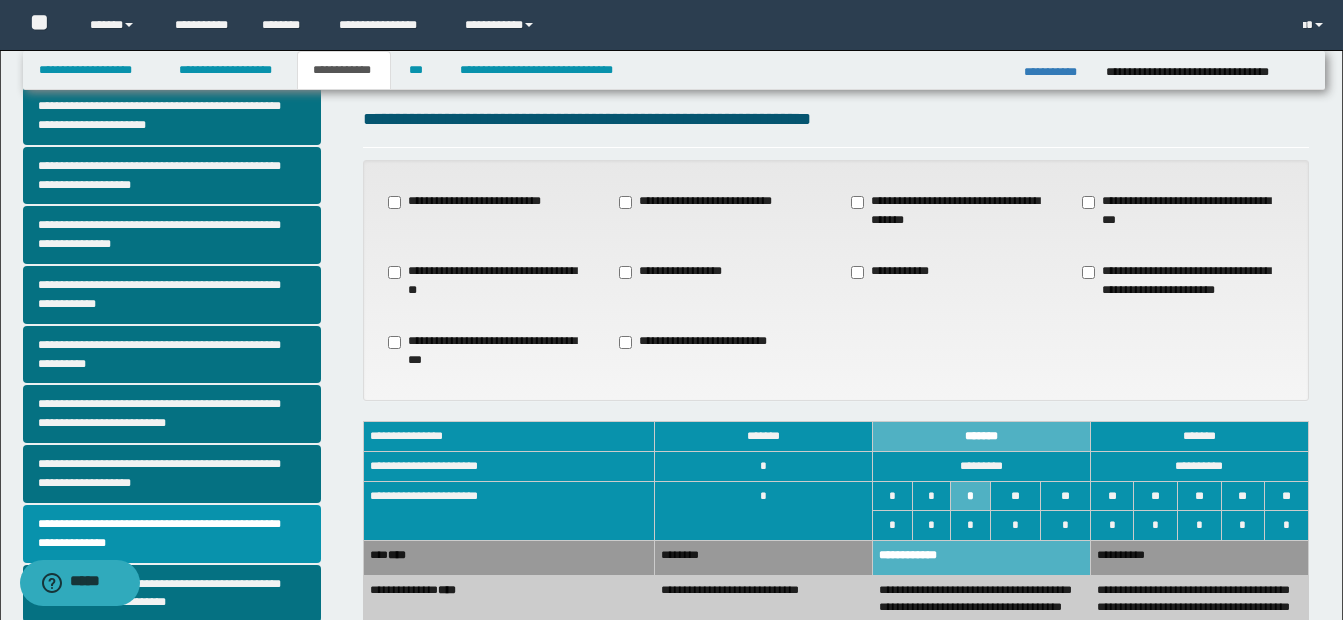 scroll, scrollTop: 43, scrollLeft: 0, axis: vertical 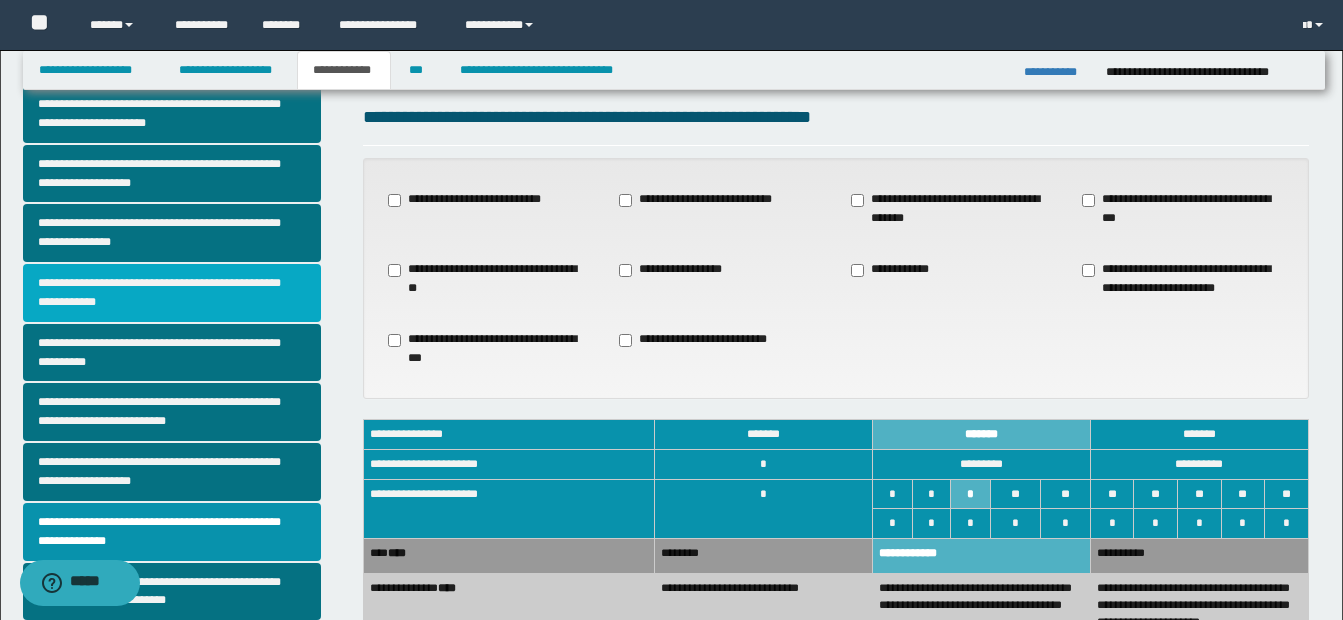 click on "**********" at bounding box center (172, 293) 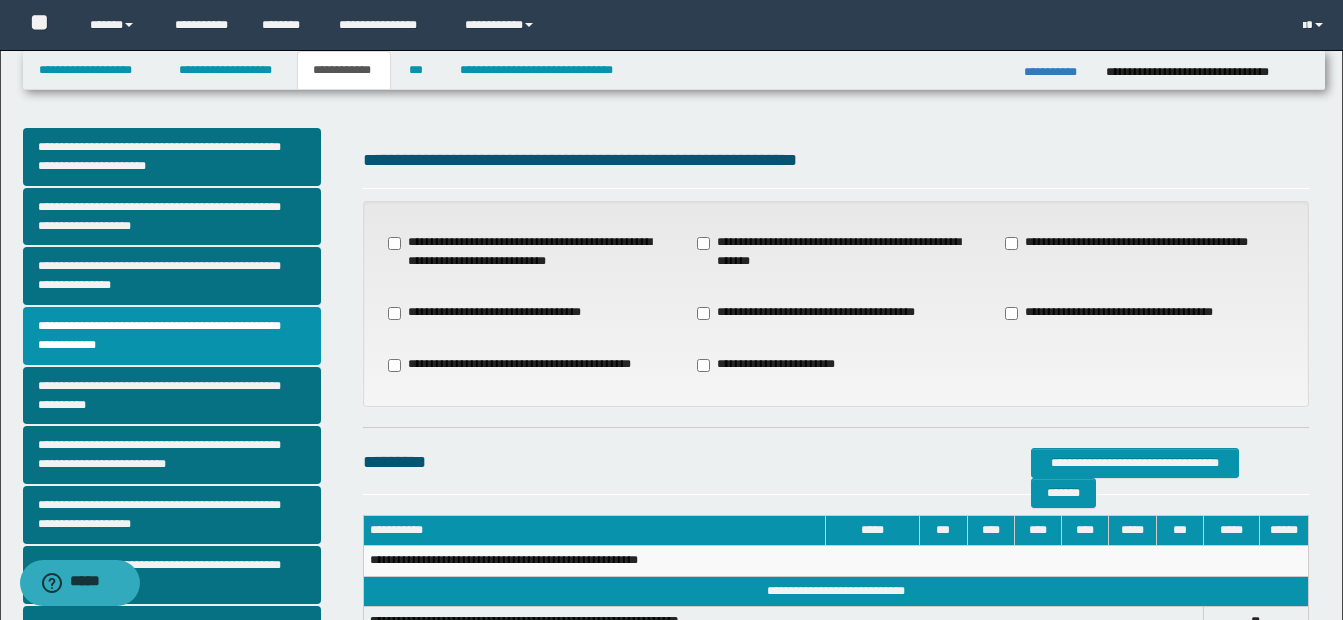click on "**********" at bounding box center (811, 313) 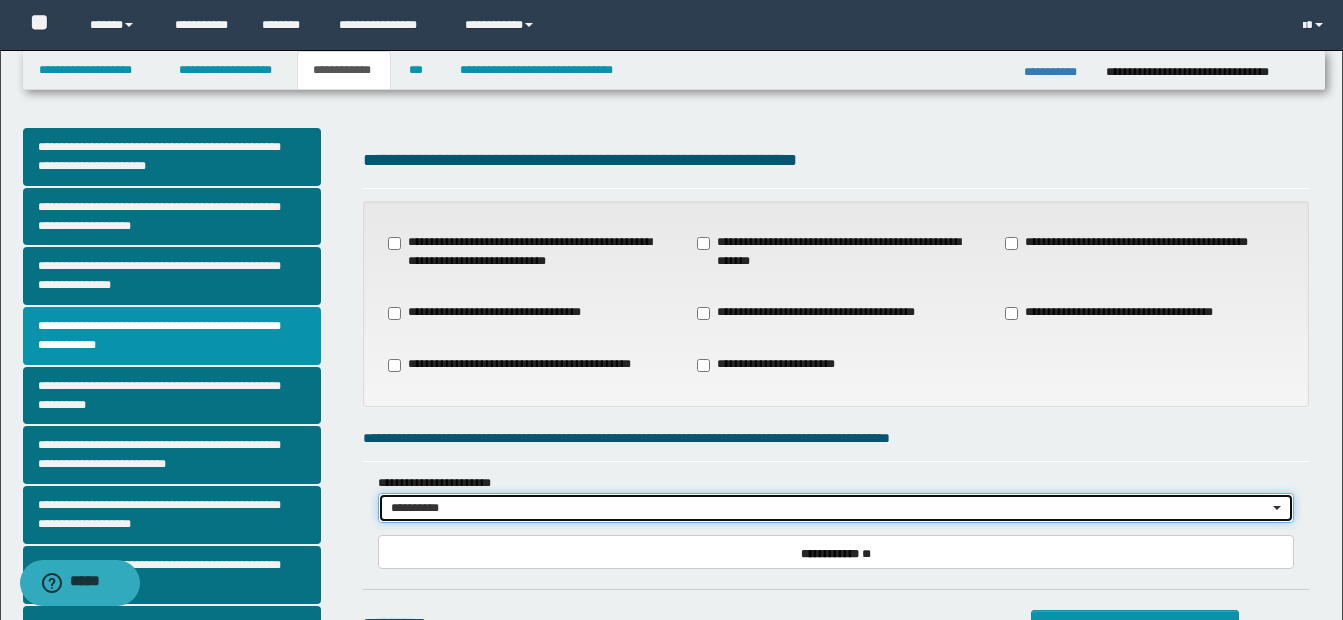 click on "**********" at bounding box center [829, 508] 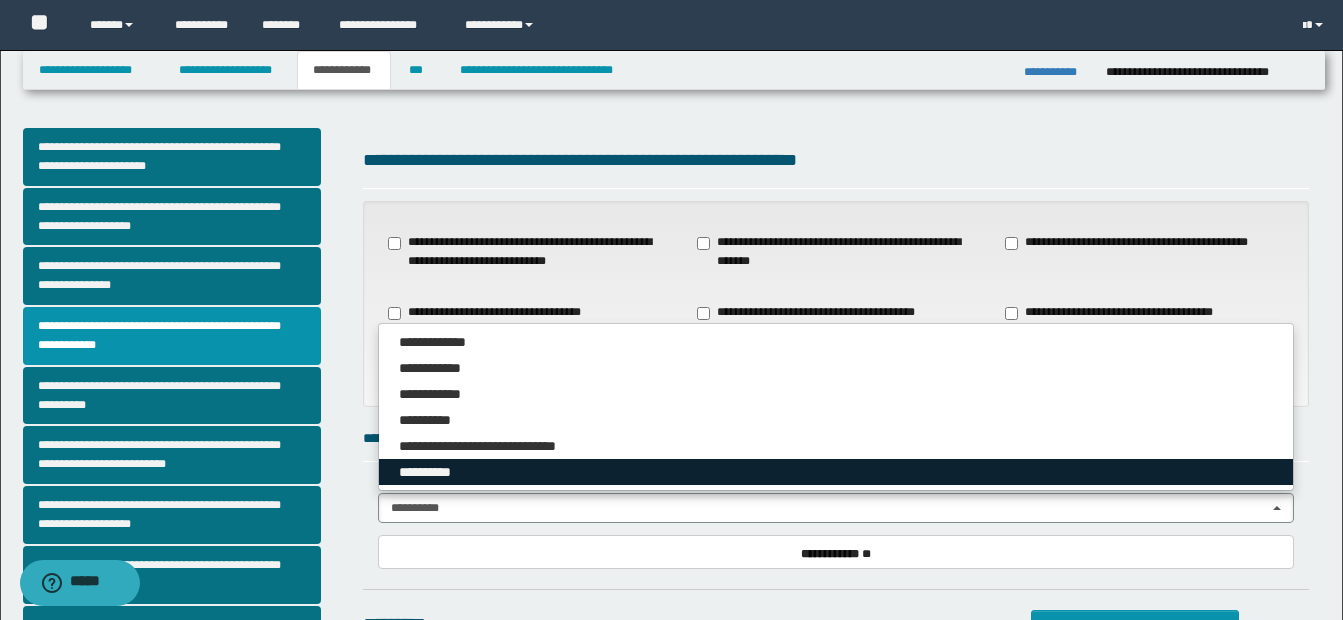click on "**********" at bounding box center (836, 472) 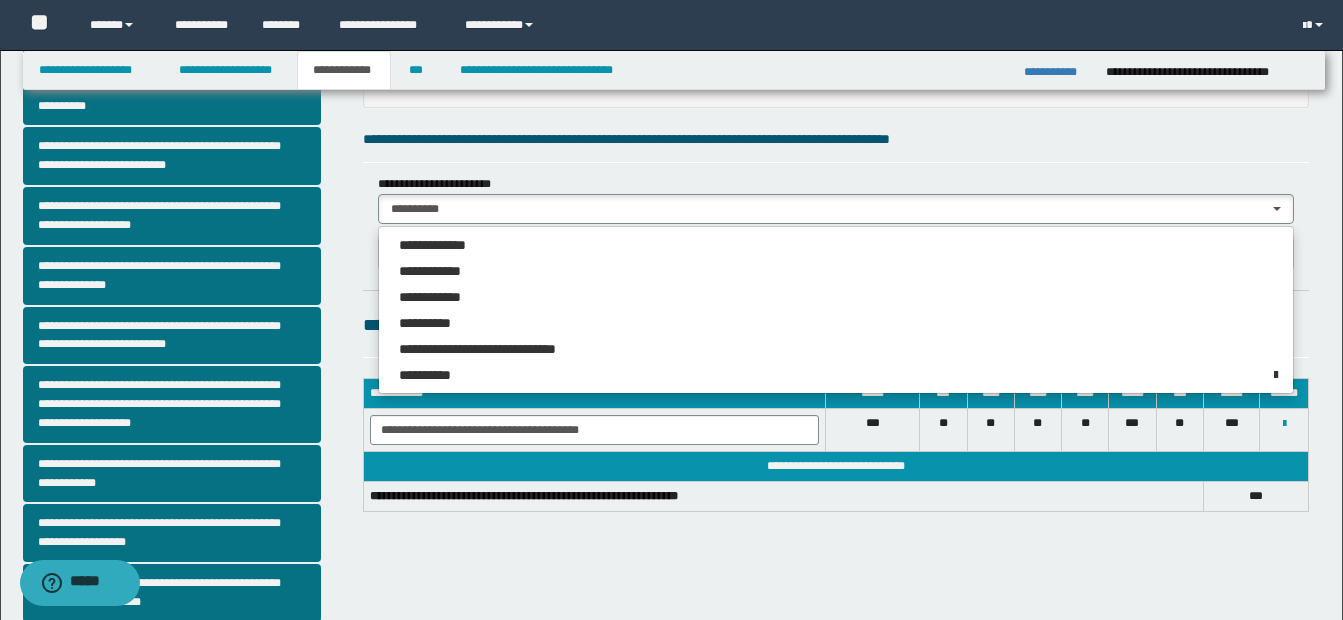 scroll, scrollTop: 305, scrollLeft: 0, axis: vertical 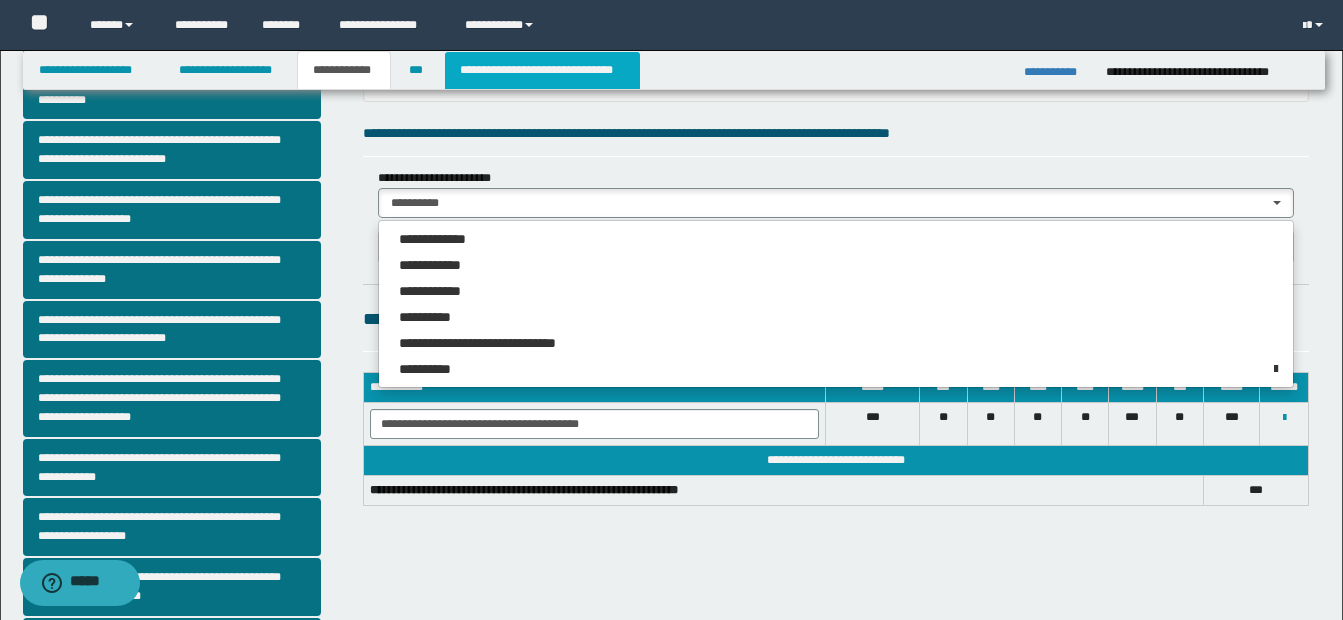 click on "**********" at bounding box center [542, 70] 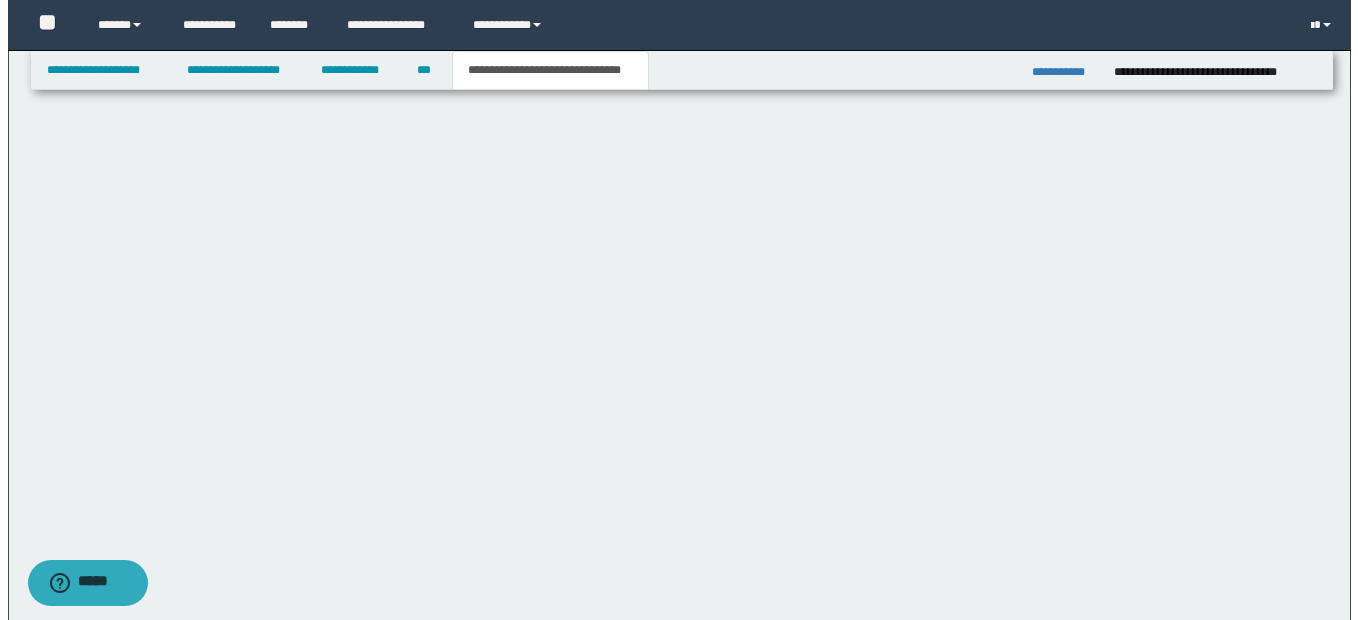 scroll, scrollTop: 0, scrollLeft: 0, axis: both 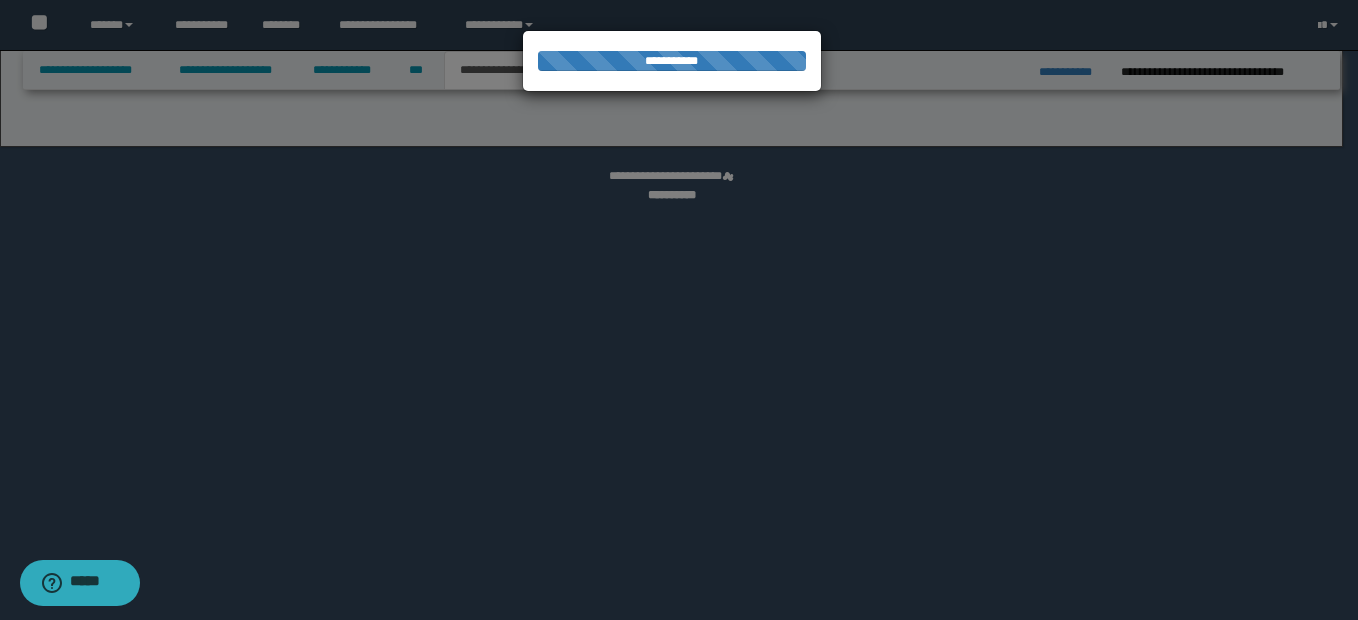 select on "*" 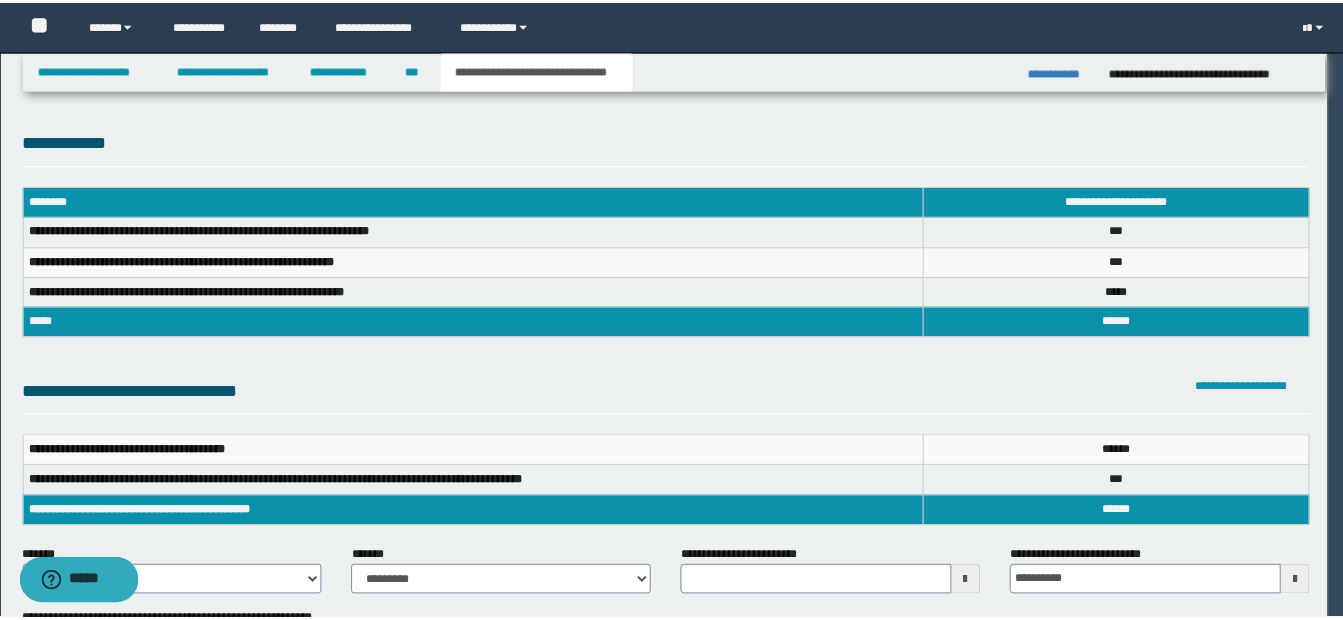 scroll, scrollTop: 0, scrollLeft: 0, axis: both 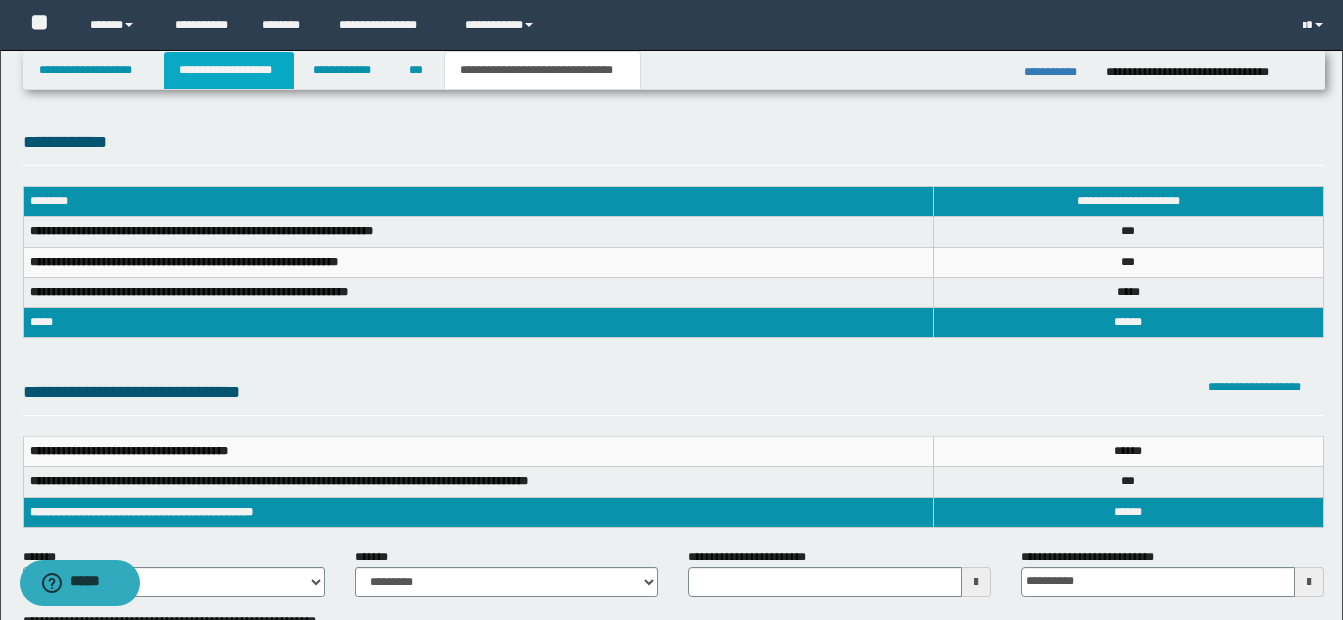 click on "**********" at bounding box center (229, 70) 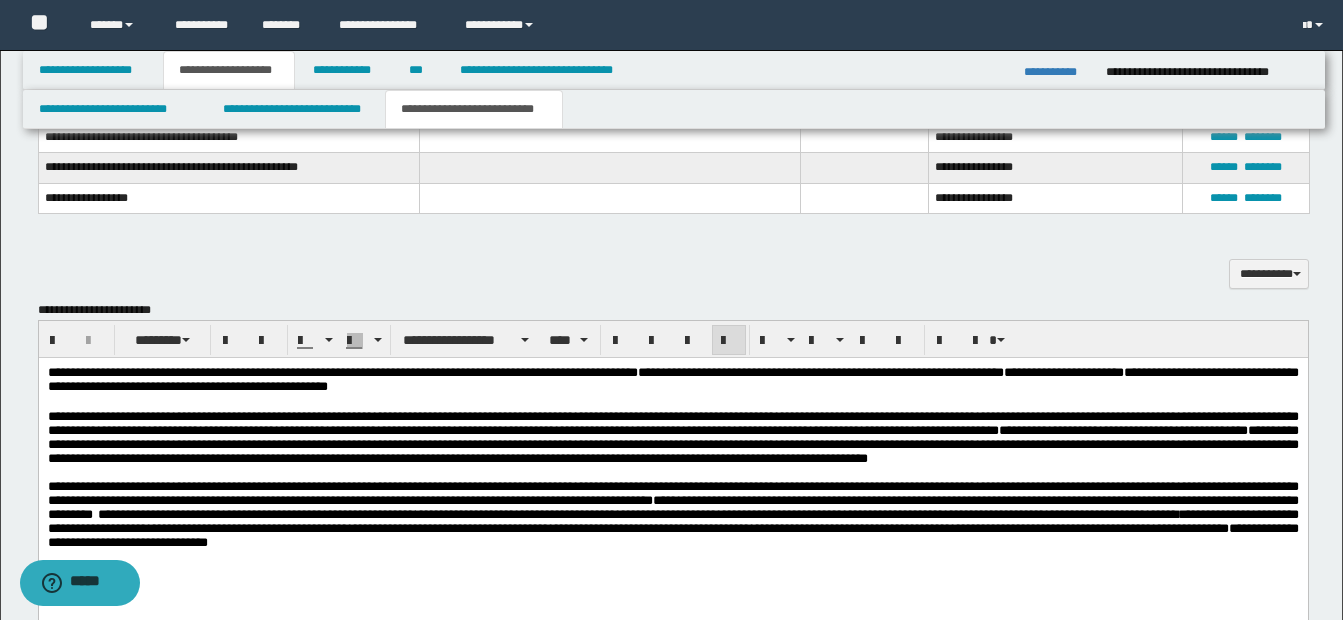 scroll, scrollTop: 1008, scrollLeft: 0, axis: vertical 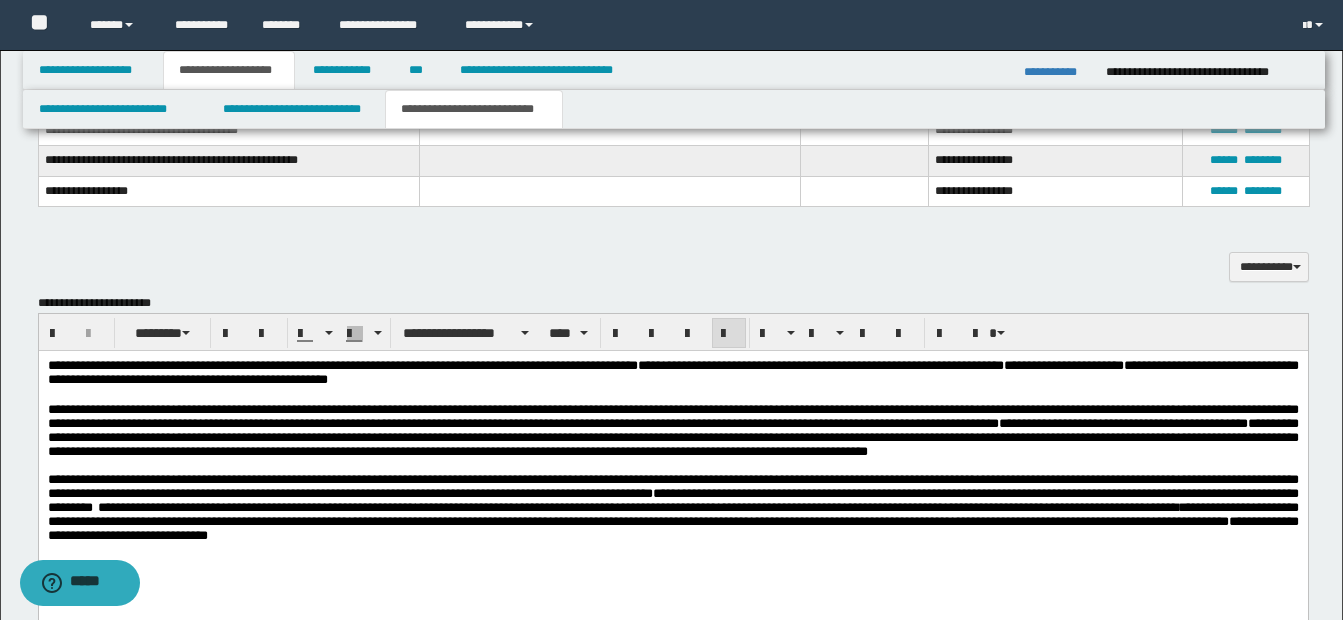 click on "**********" at bounding box center [672, 507] 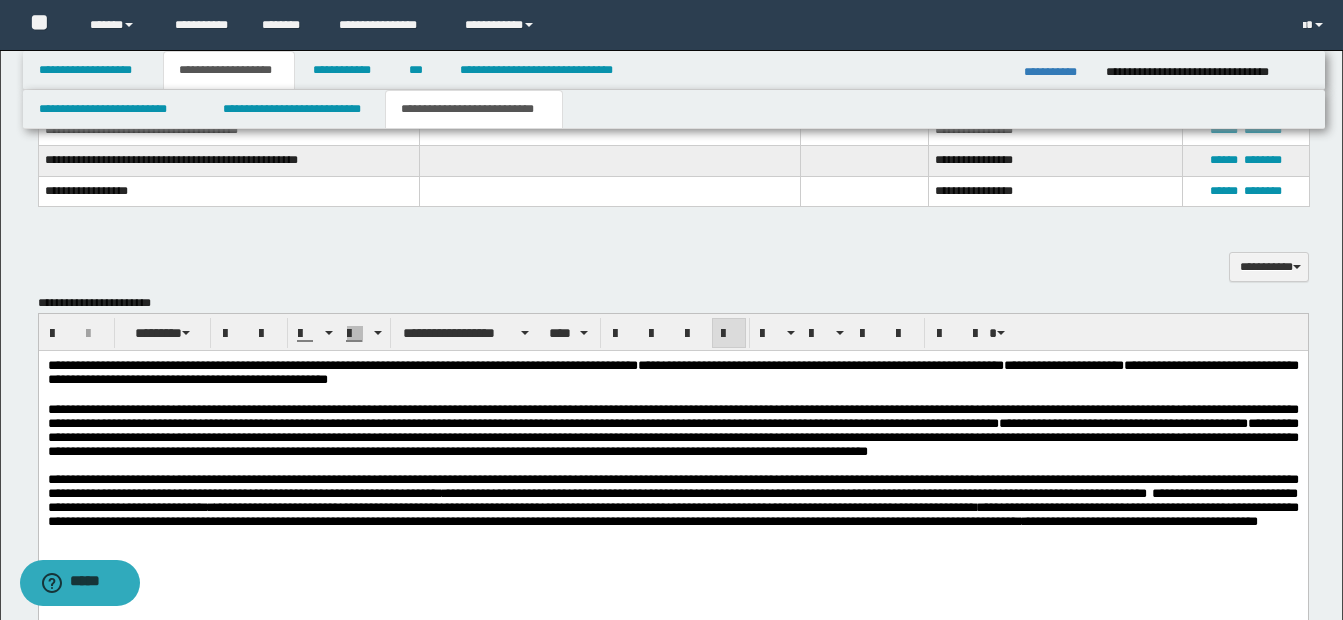 click on "**********" at bounding box center [672, 500] 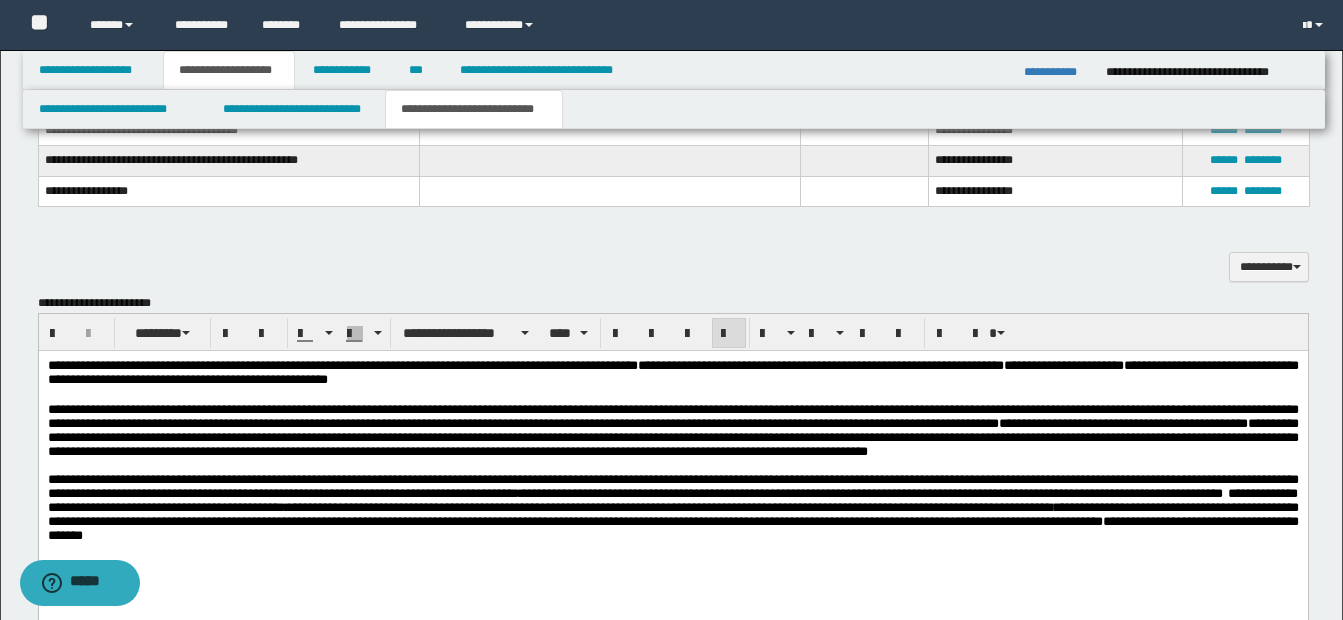 click on "**********" at bounding box center (672, 507) 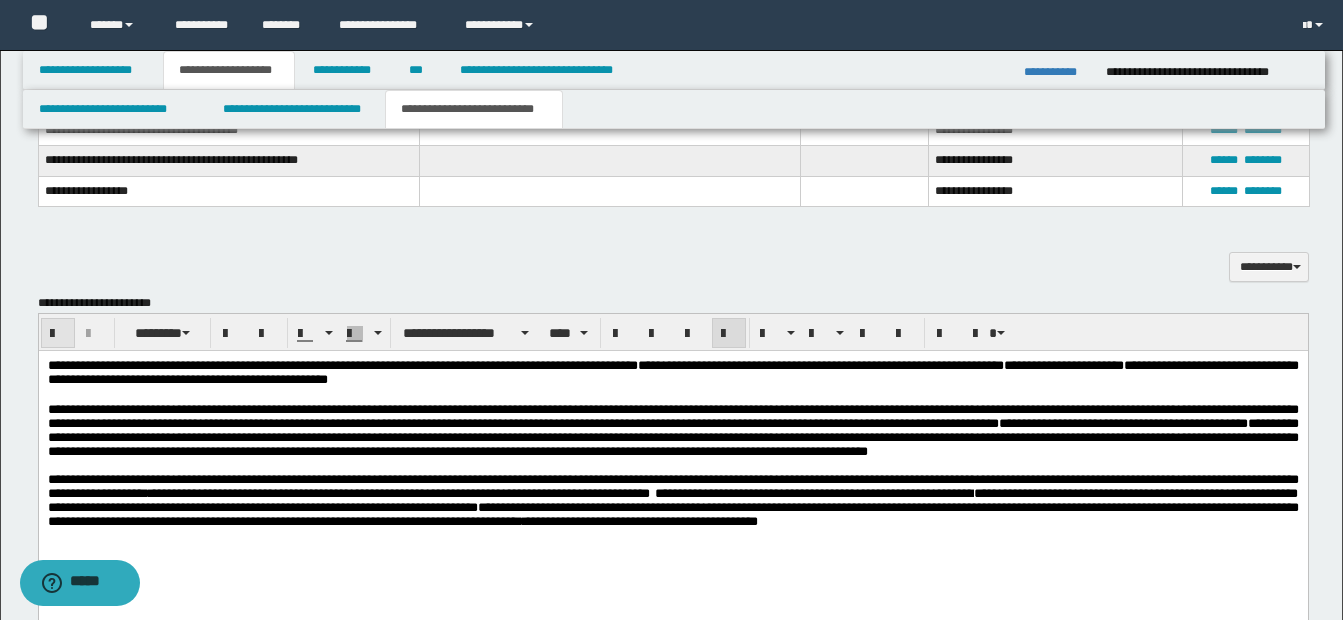 click at bounding box center [58, 334] 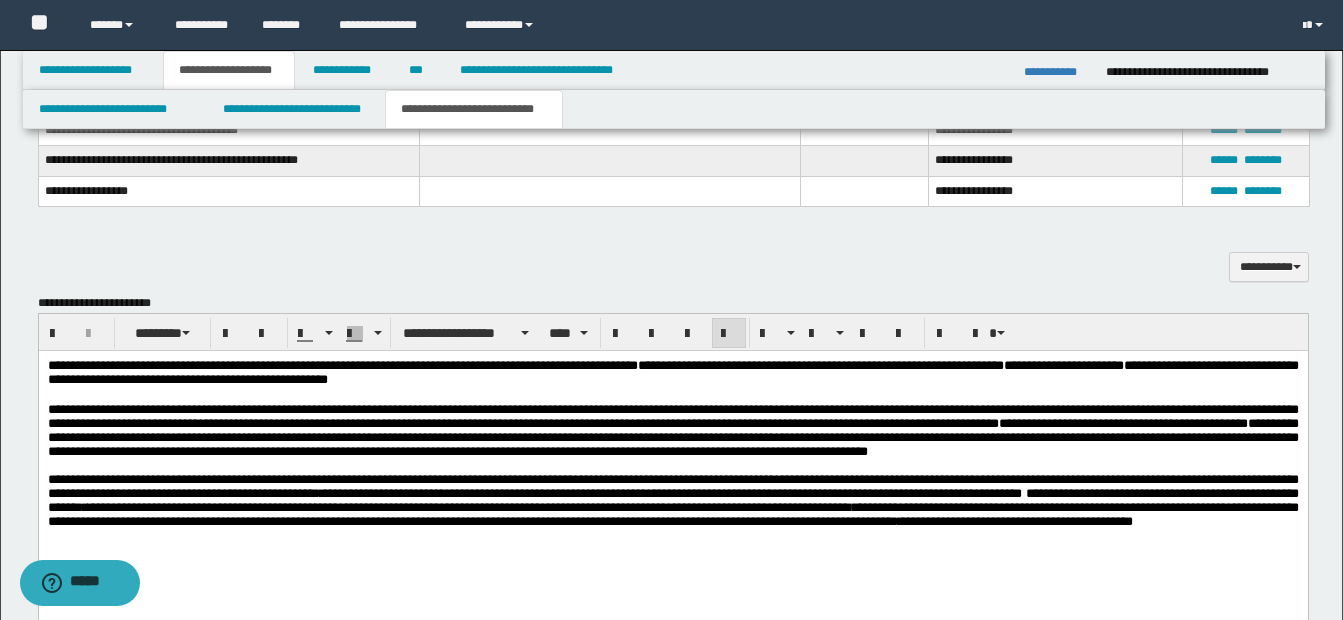 click on "**********" at bounding box center [672, 500] 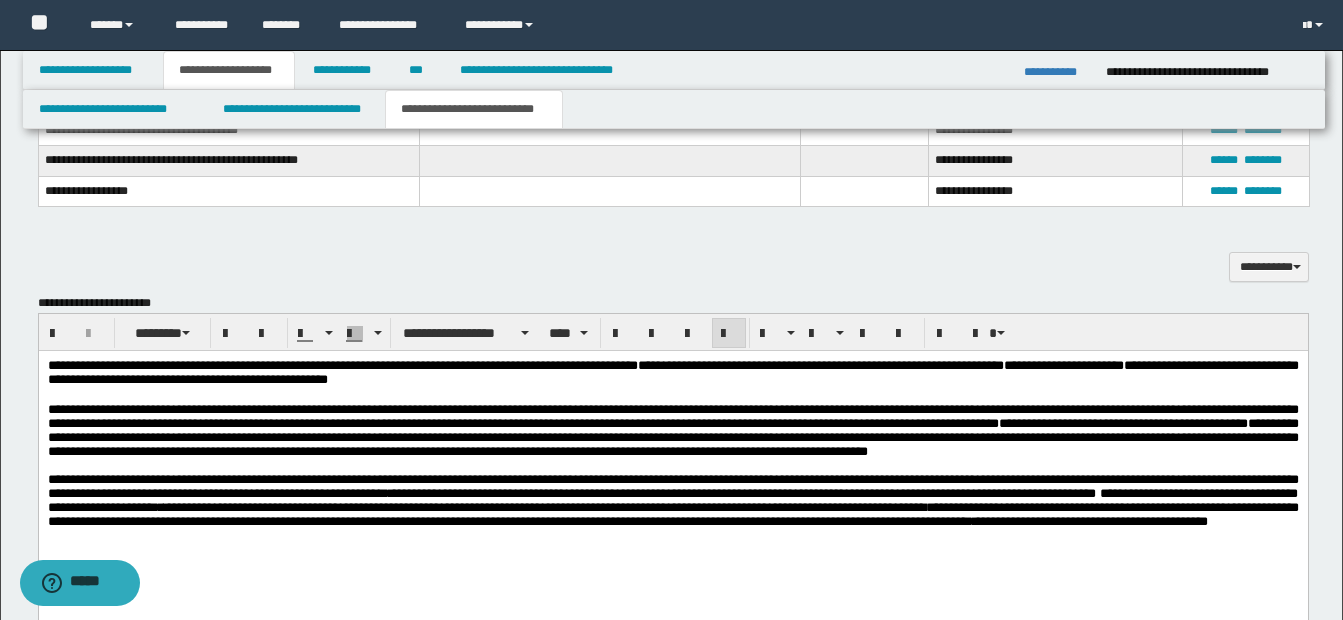 click on "**********" at bounding box center (741, 493) 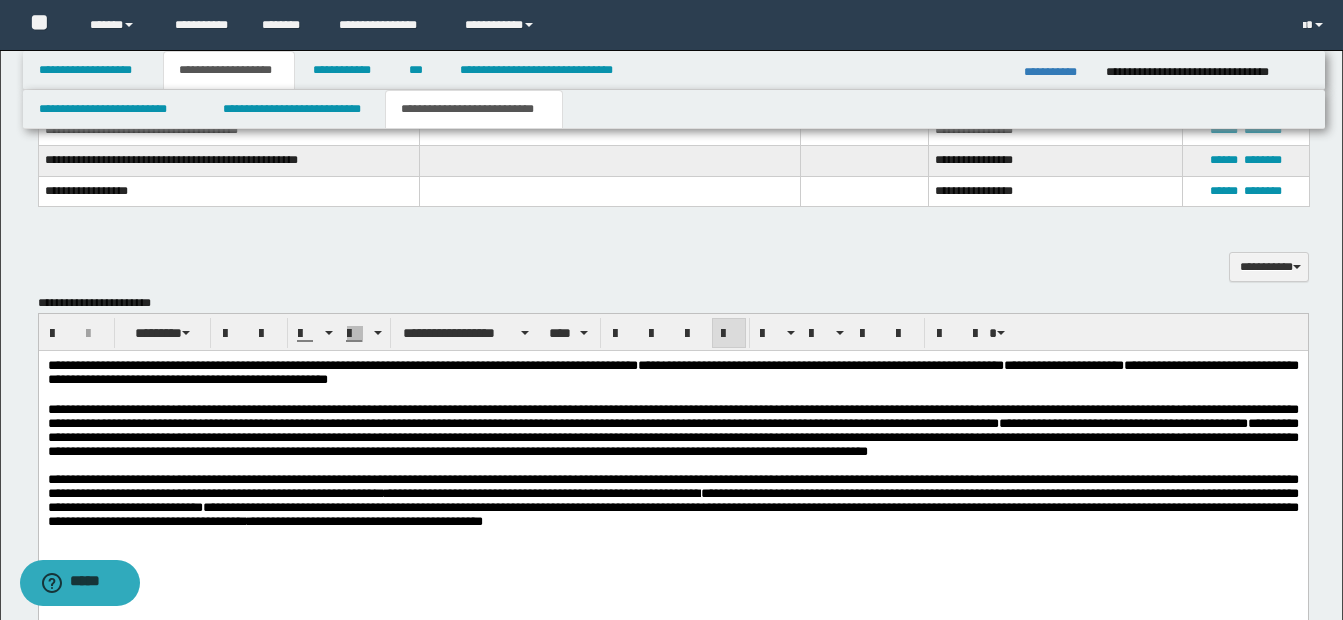 click on "**********" at bounding box center [539, 493] 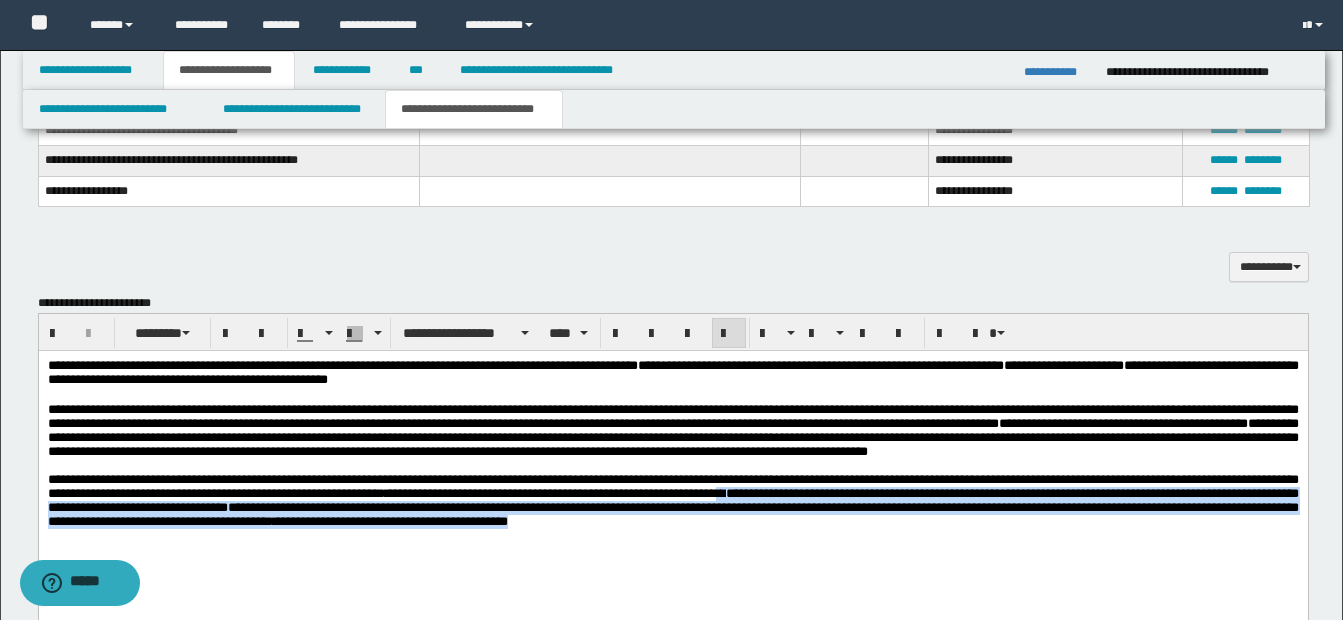 drag, startPoint x: 872, startPoint y: 512, endPoint x: 896, endPoint y: 557, distance: 51 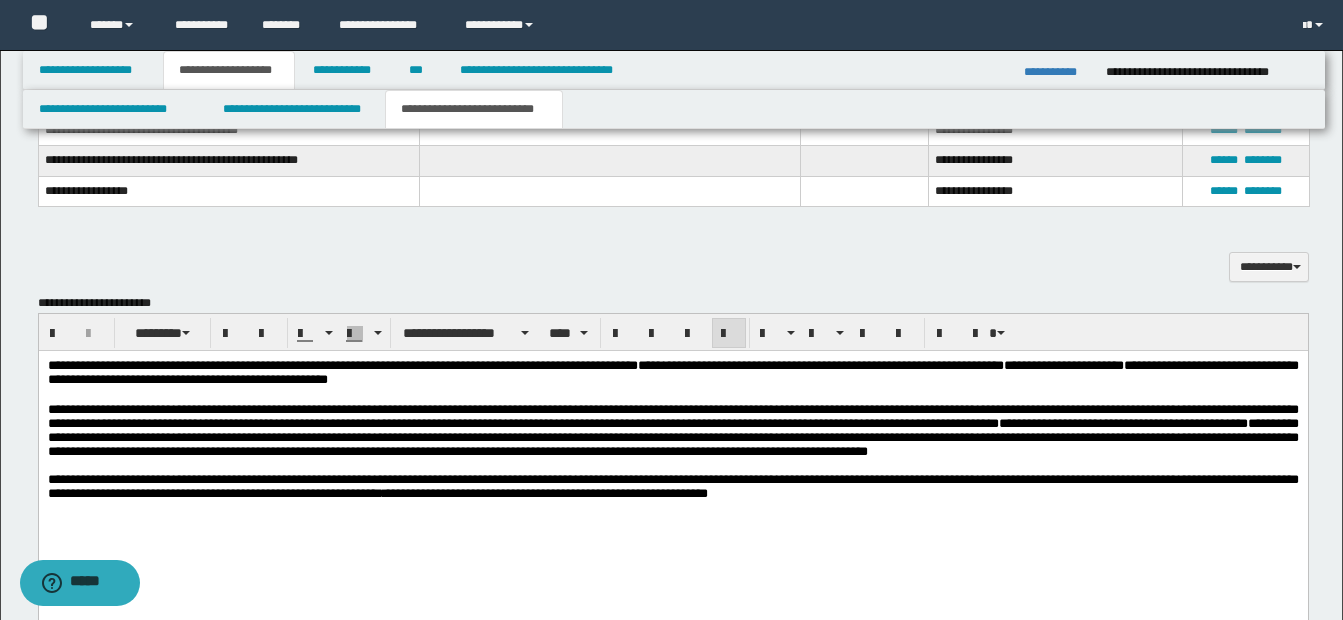 click on "**********" at bounding box center (672, 487) 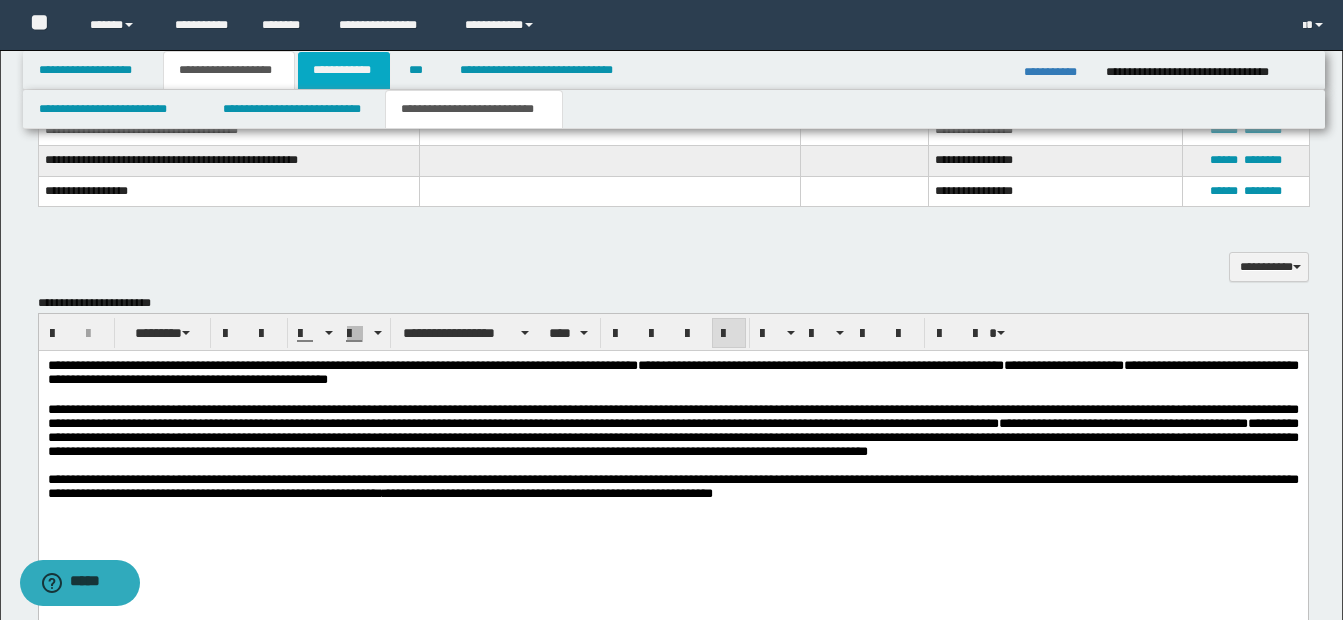 click on "**********" at bounding box center [344, 70] 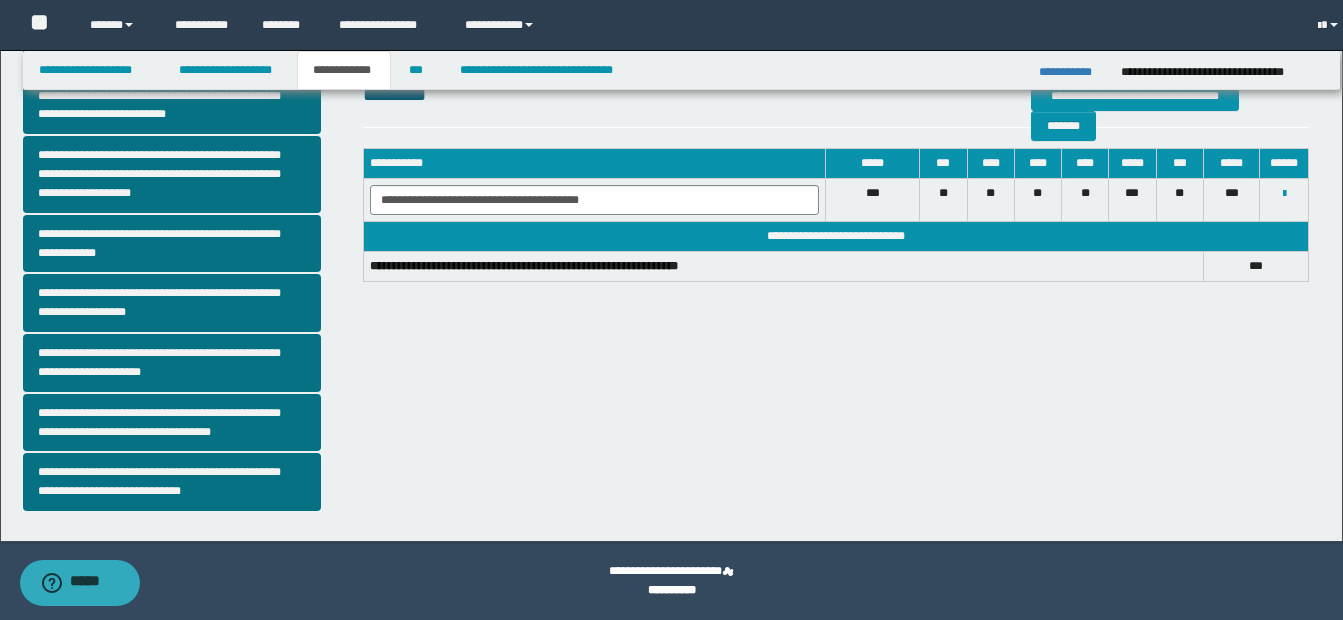 scroll, scrollTop: 529, scrollLeft: 0, axis: vertical 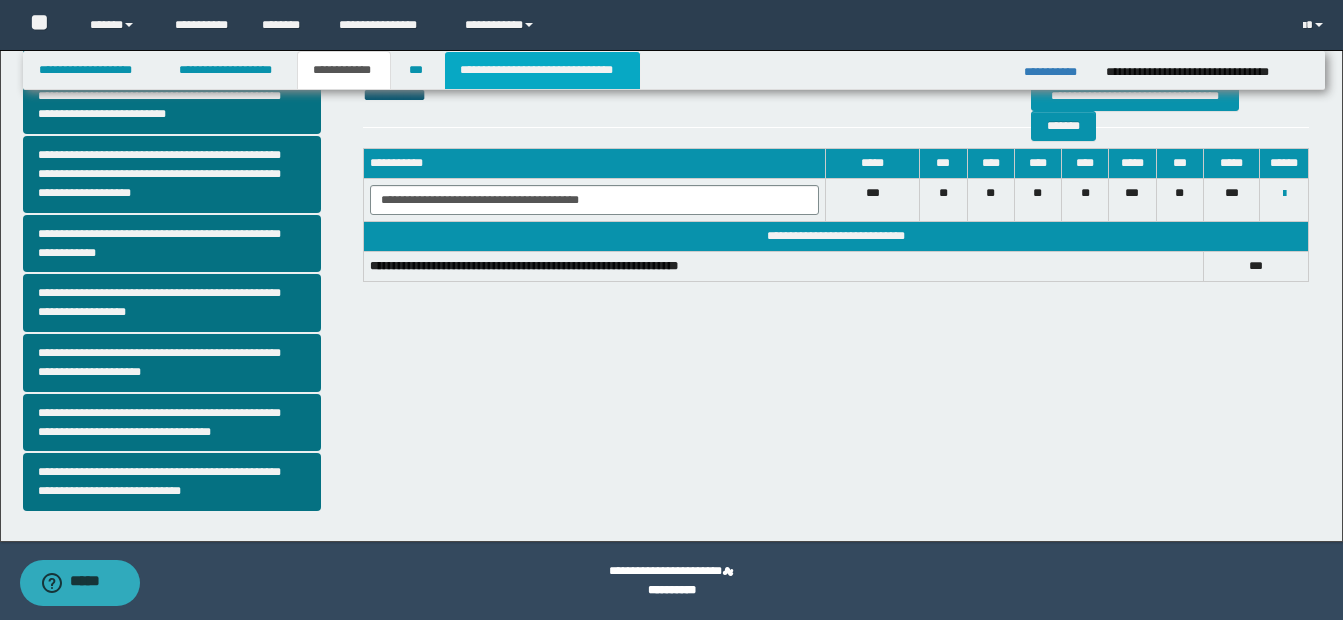 click on "**********" at bounding box center [542, 70] 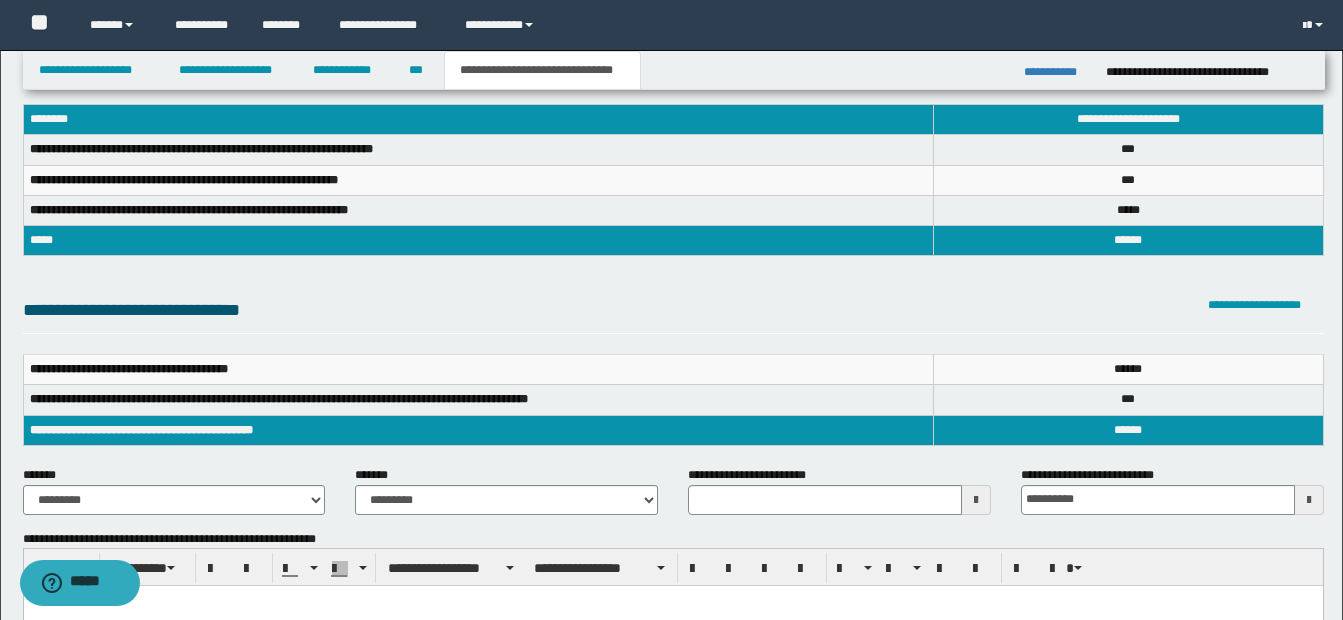 scroll, scrollTop: 76, scrollLeft: 0, axis: vertical 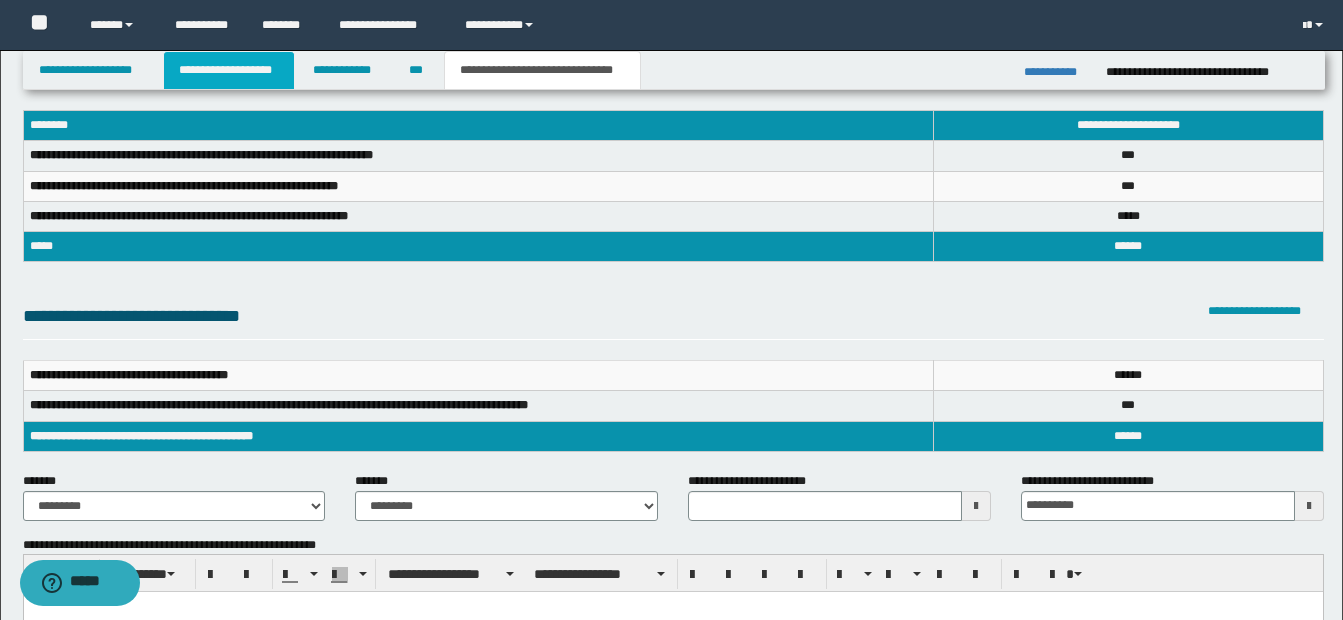 click on "**********" at bounding box center (229, 70) 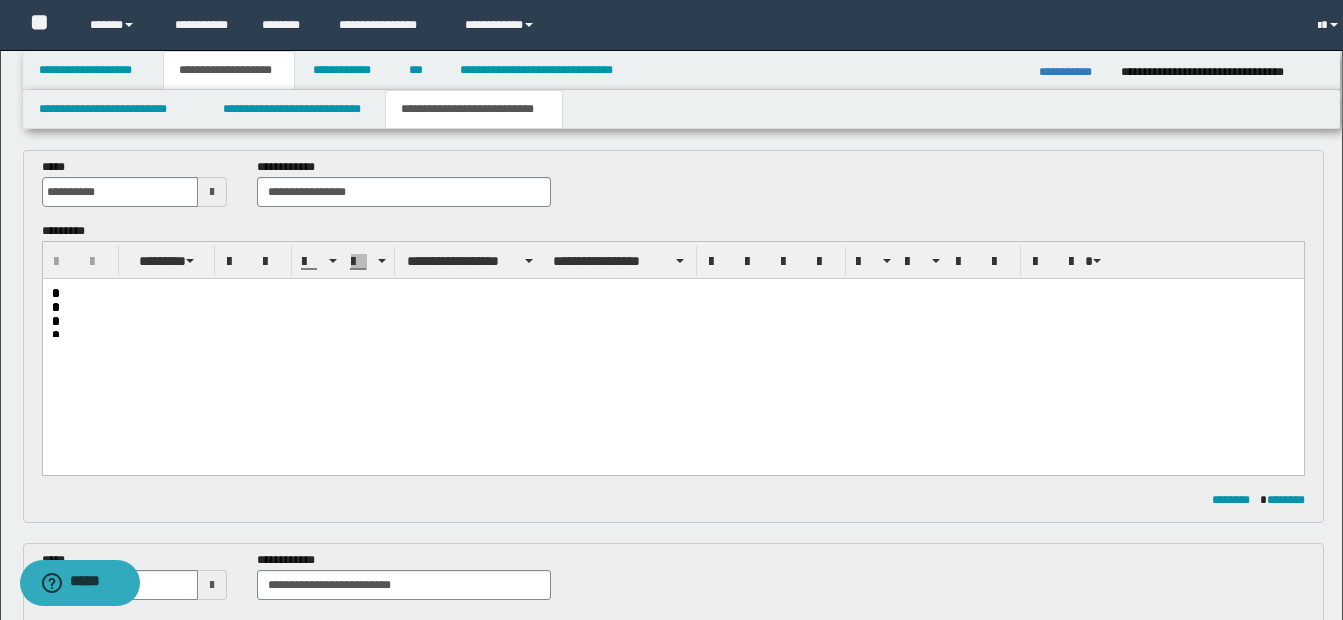 scroll, scrollTop: 107, scrollLeft: 0, axis: vertical 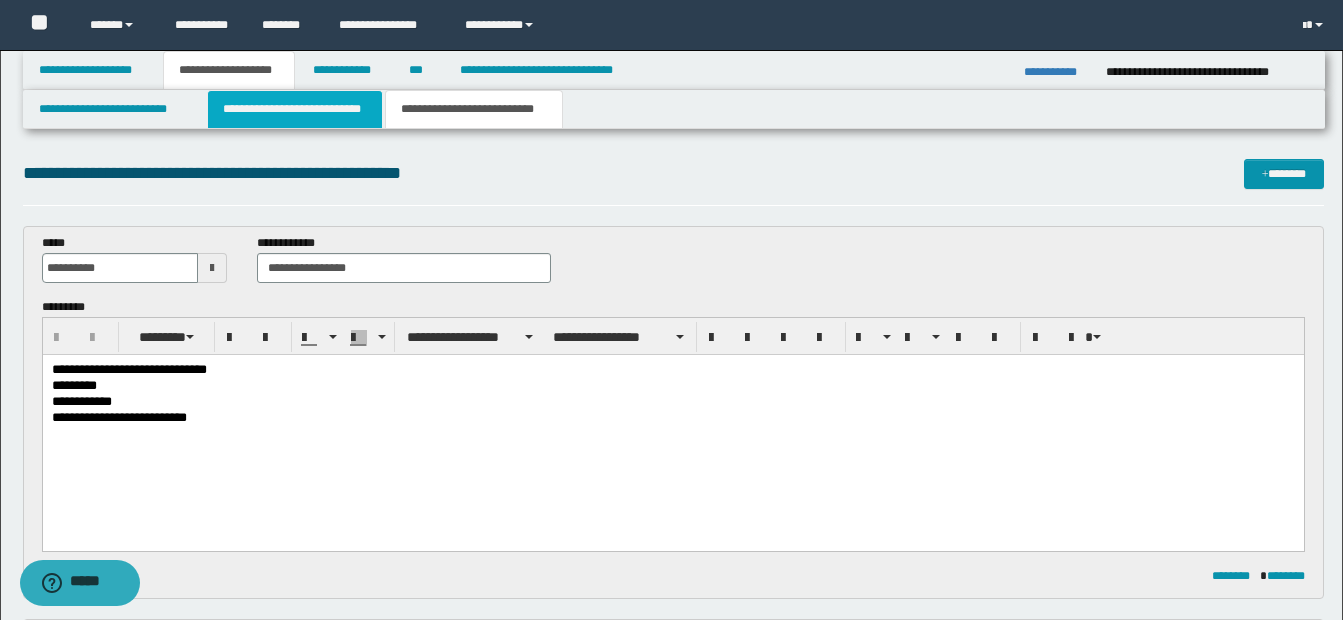 click on "**********" at bounding box center (295, 109) 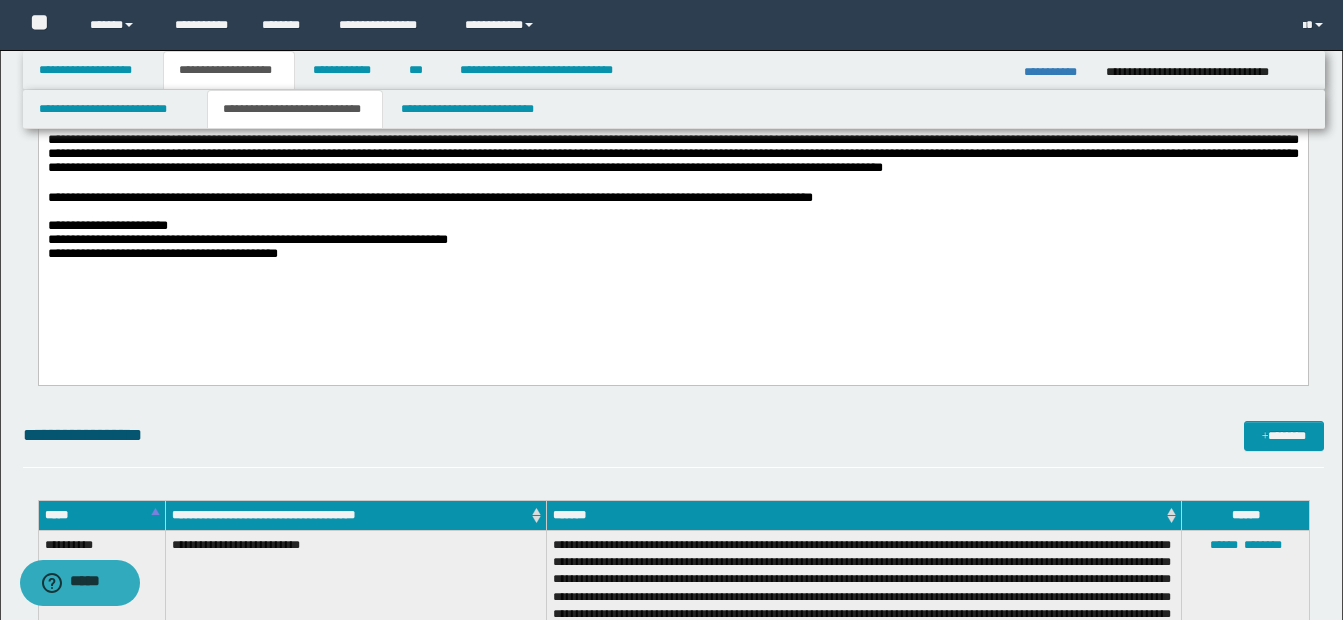 scroll, scrollTop: 411, scrollLeft: 0, axis: vertical 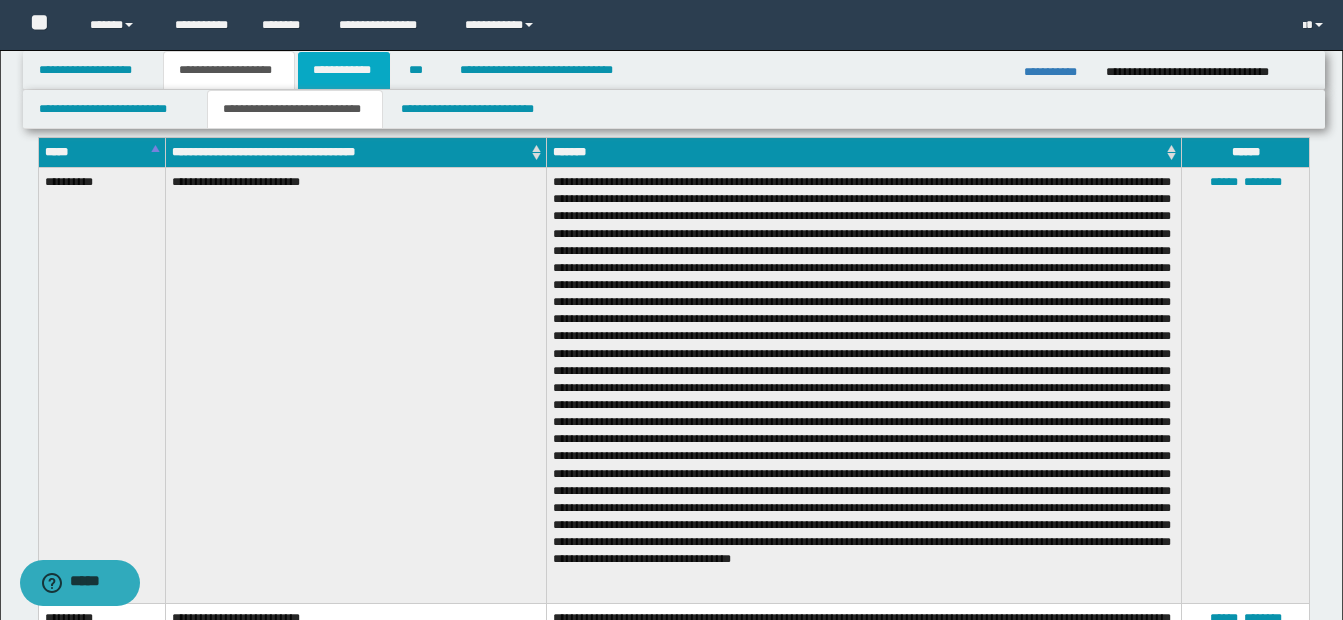 click on "**********" at bounding box center [344, 70] 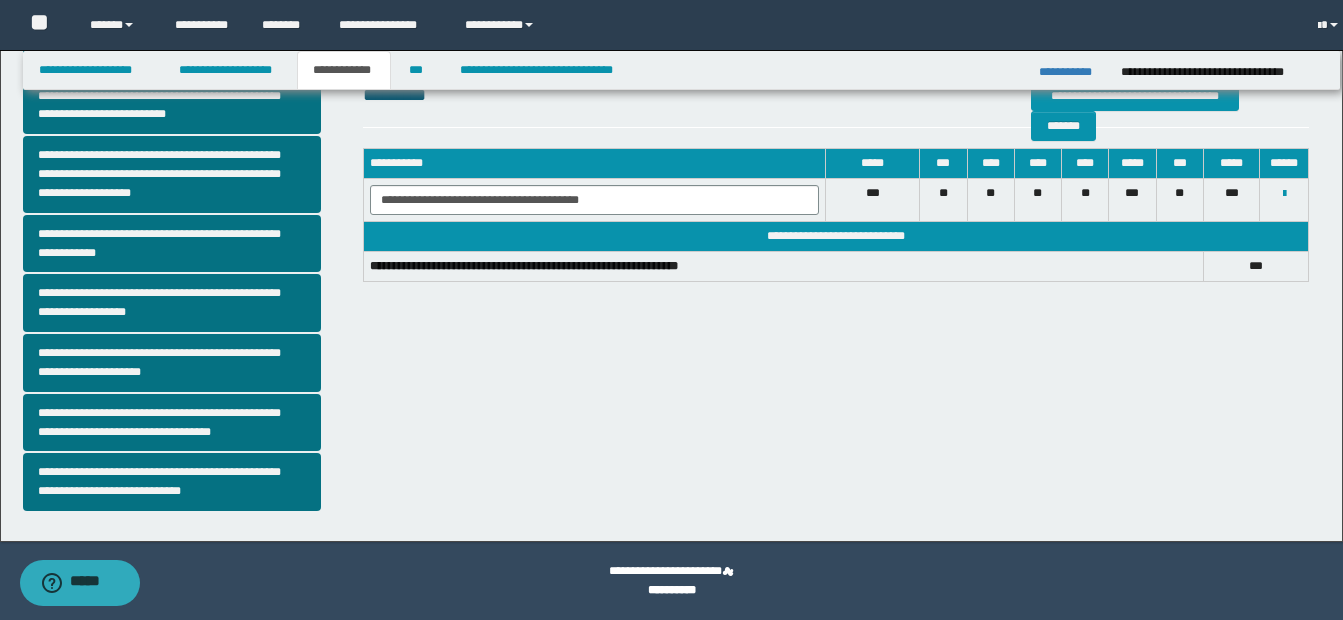 scroll, scrollTop: 529, scrollLeft: 0, axis: vertical 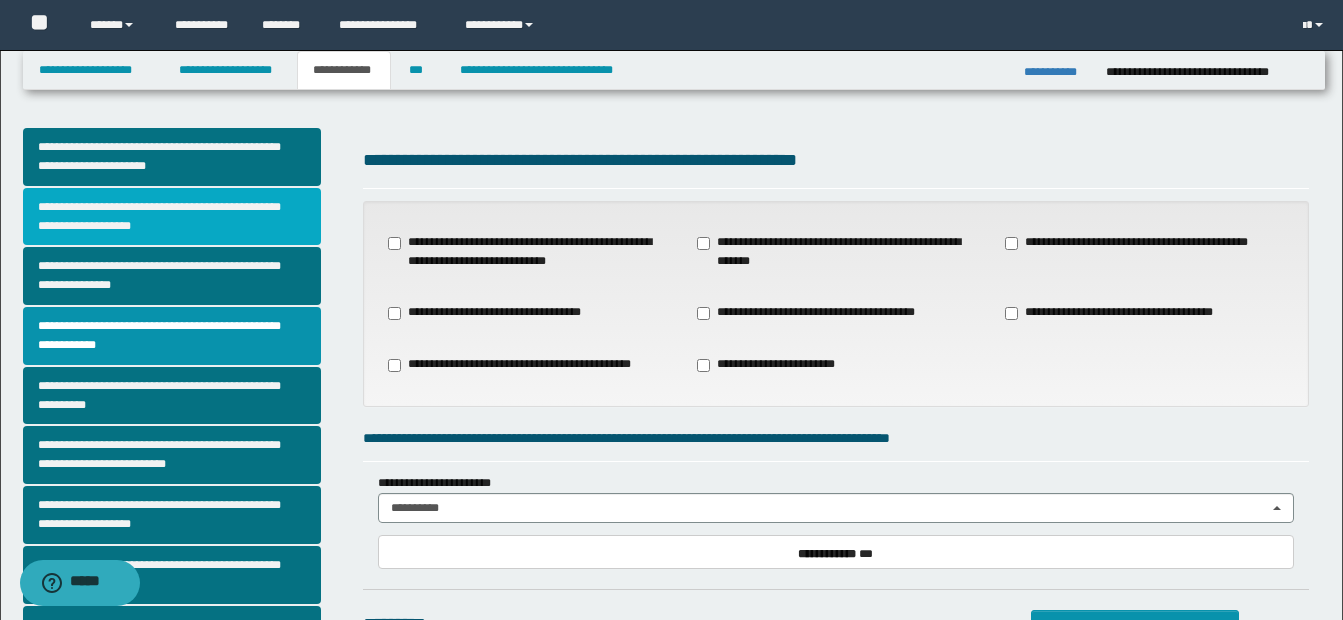 click on "**********" at bounding box center (172, 217) 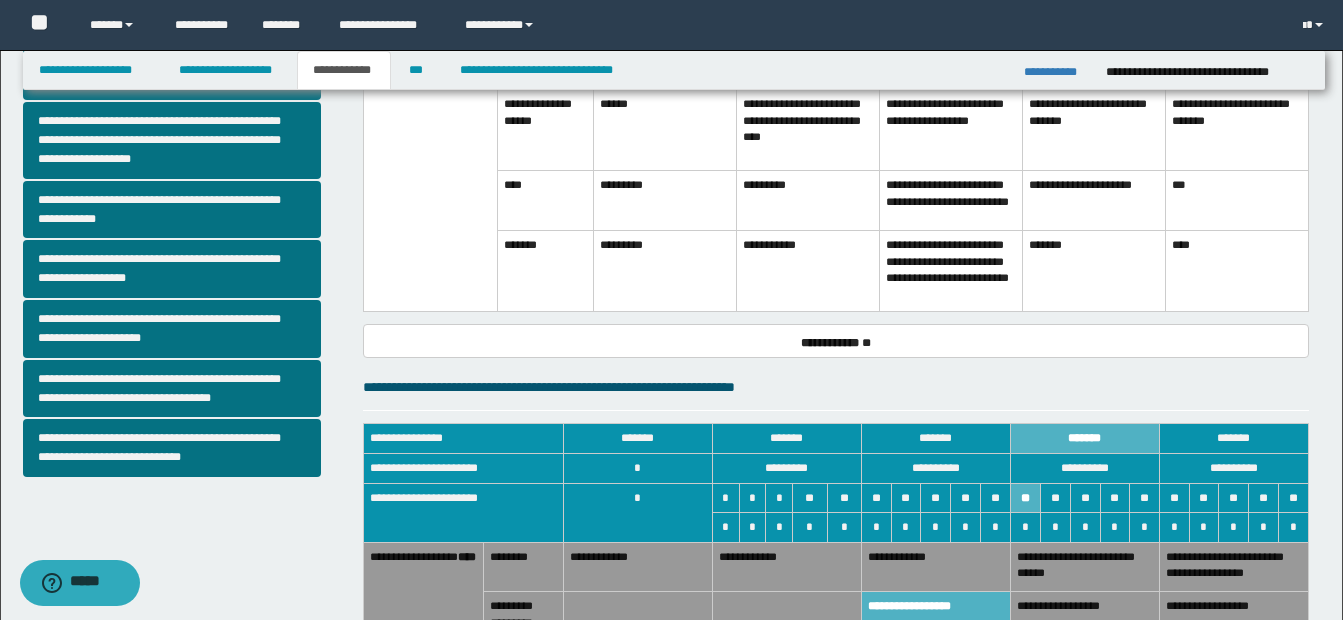 scroll, scrollTop: 583, scrollLeft: 0, axis: vertical 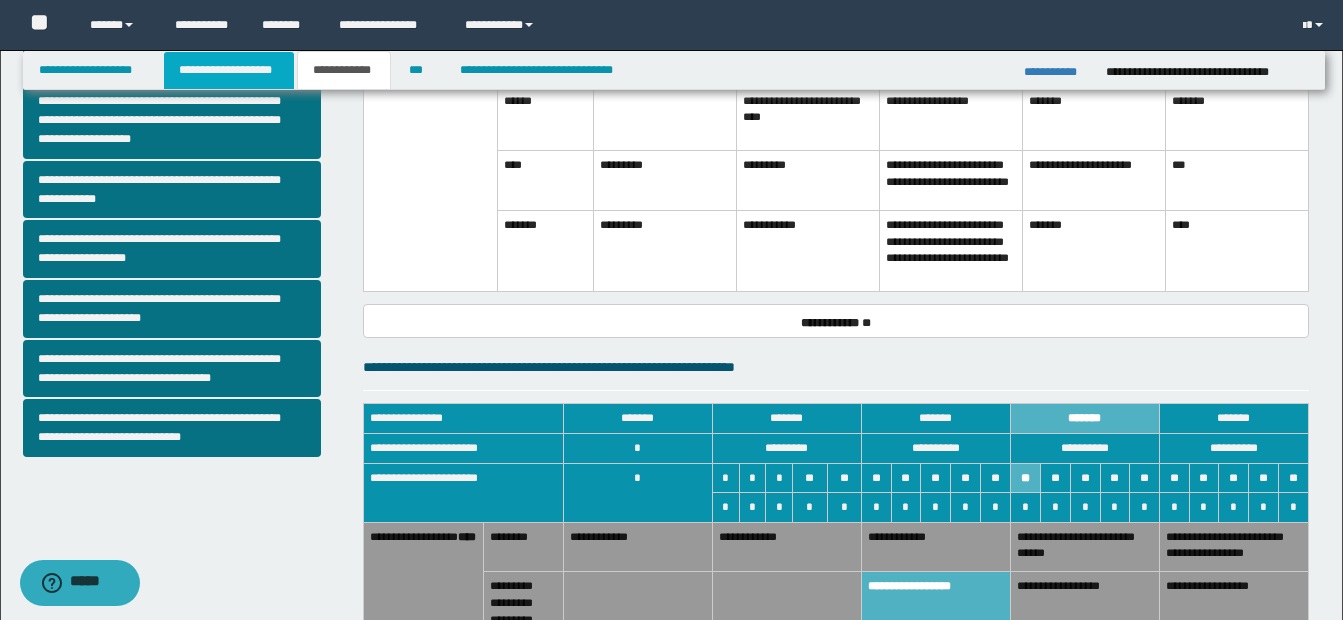 click on "**********" at bounding box center [229, 70] 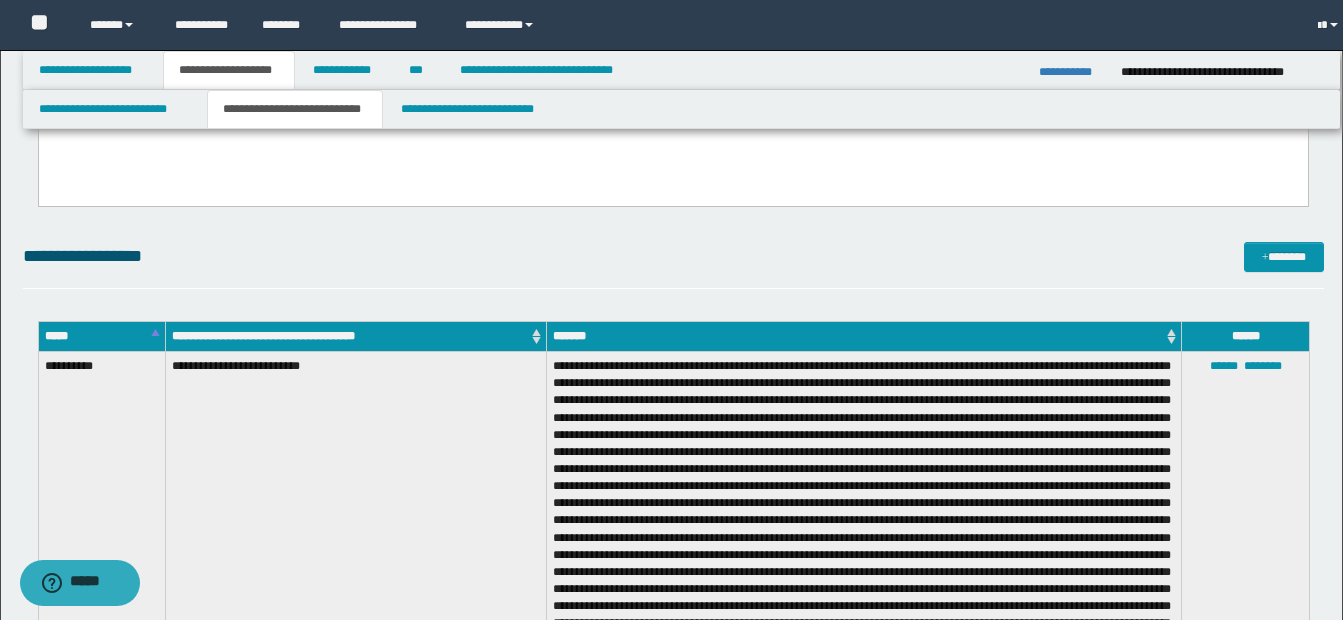 scroll, scrollTop: 614, scrollLeft: 0, axis: vertical 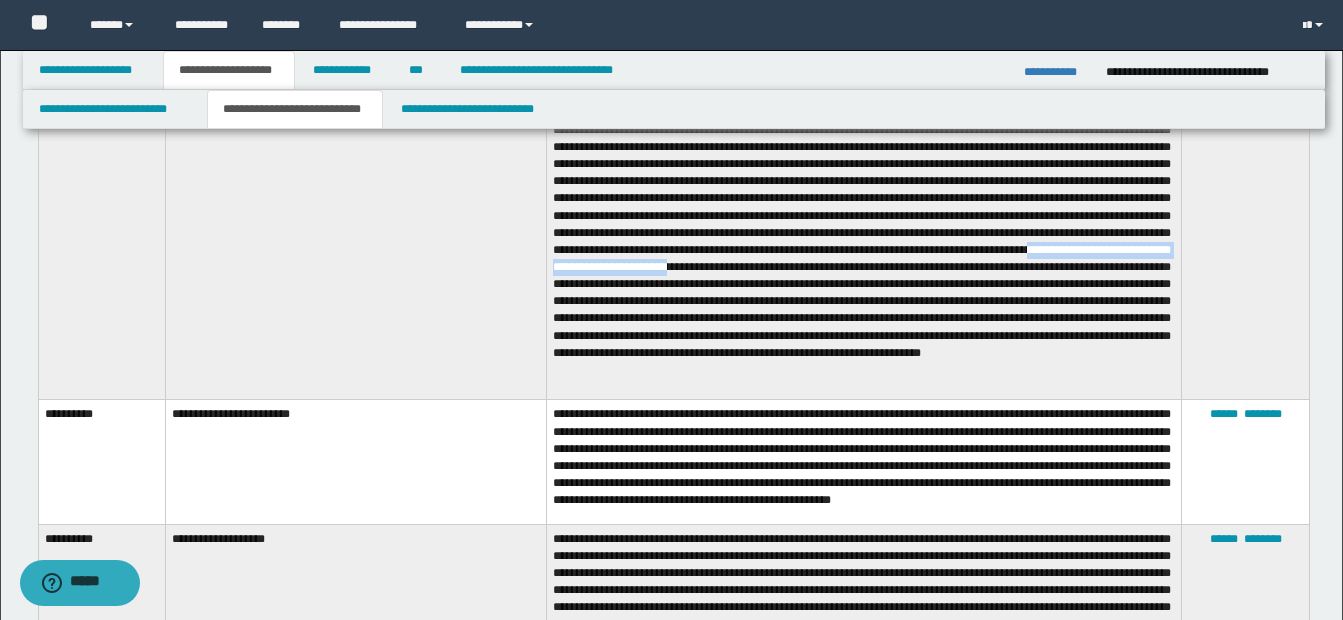 drag, startPoint x: 773, startPoint y: 271, endPoint x: 1064, endPoint y: 272, distance: 291.0017 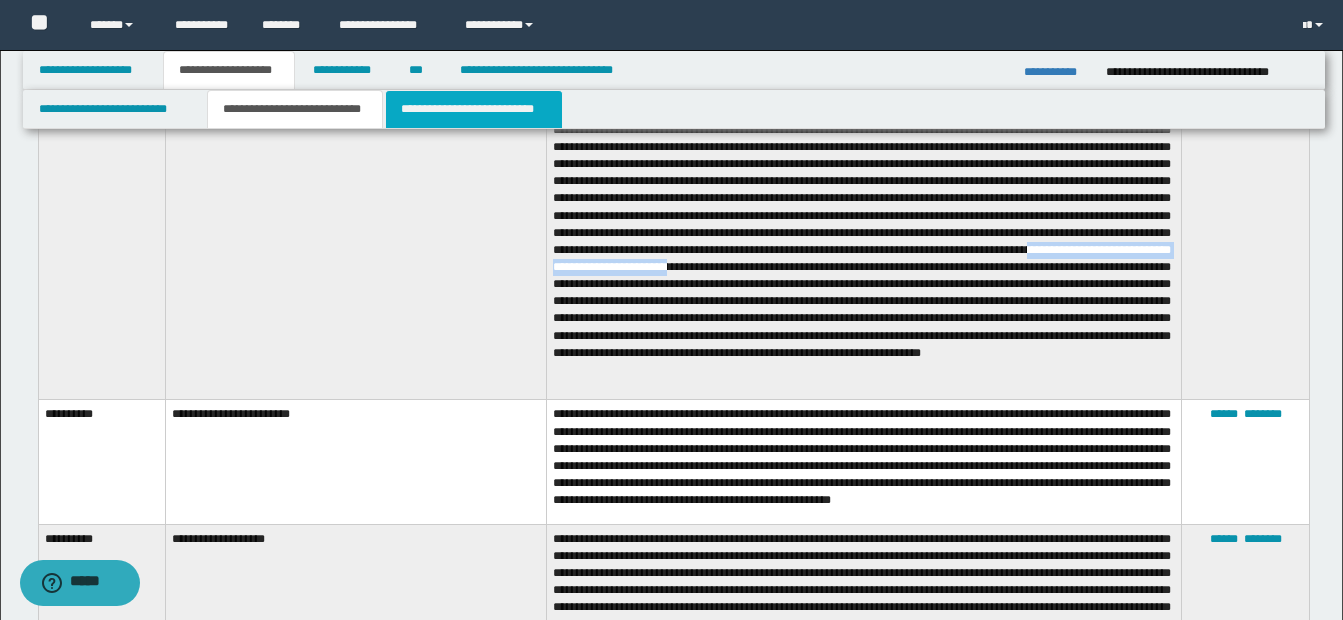 click on "**********" at bounding box center (474, 109) 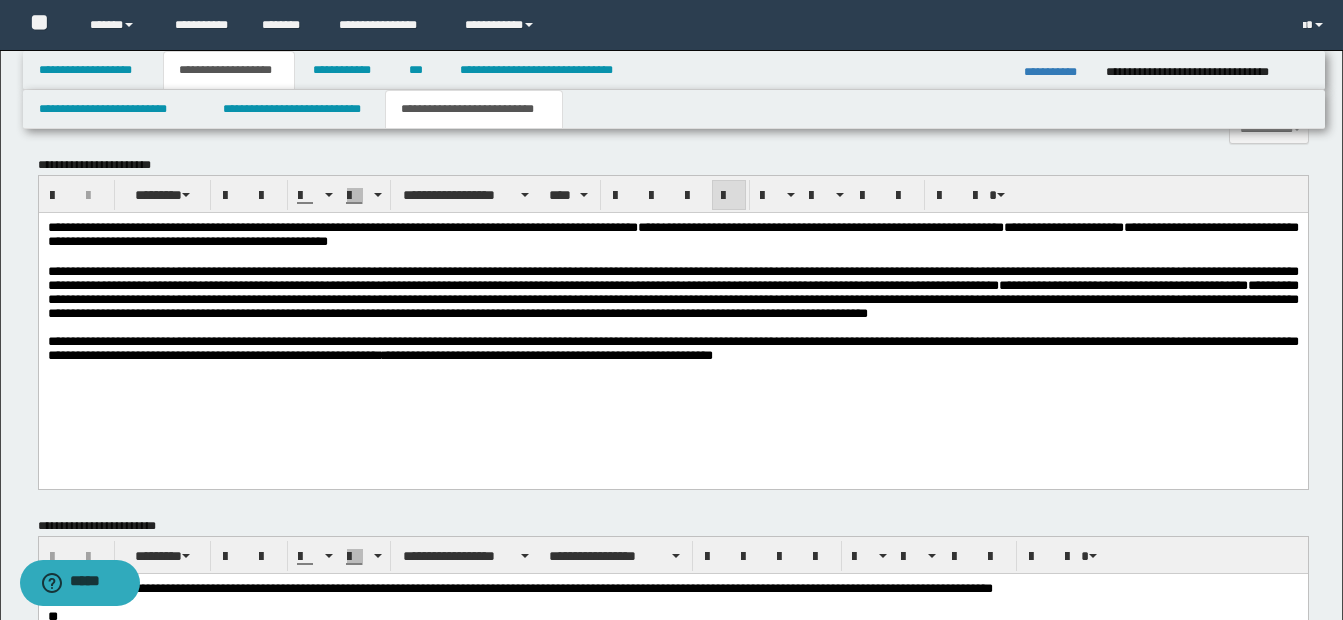 scroll, scrollTop: 1142, scrollLeft: 0, axis: vertical 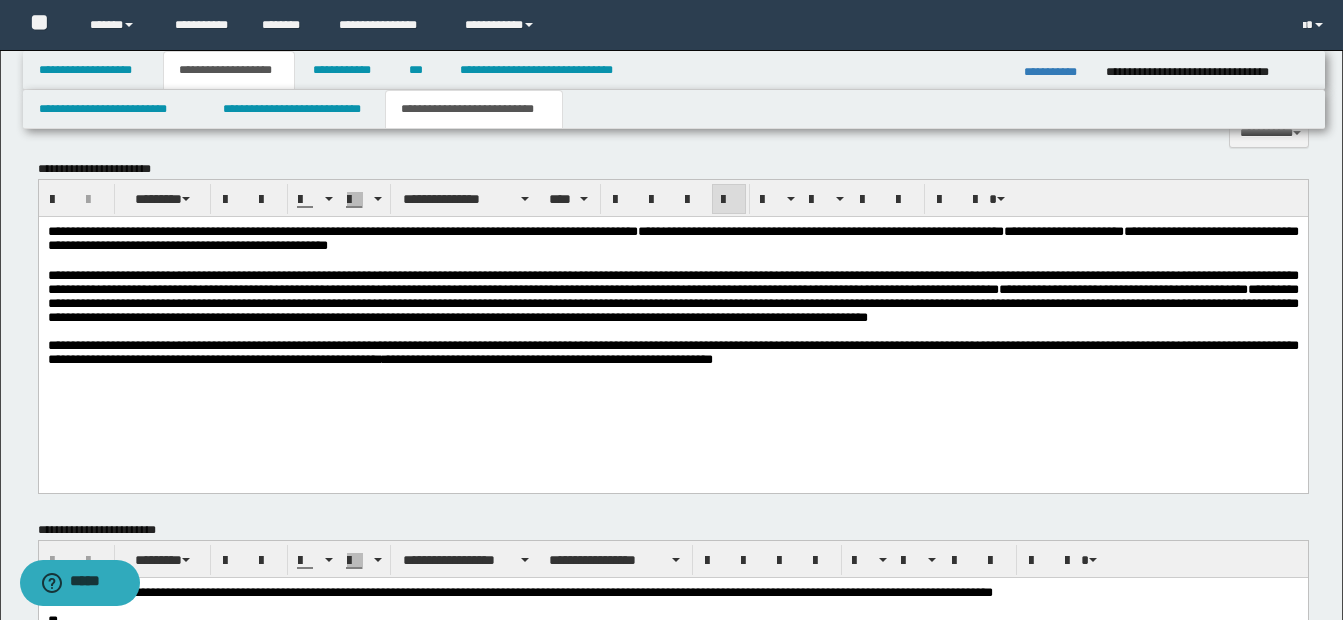 click on "**********" at bounding box center [672, 296] 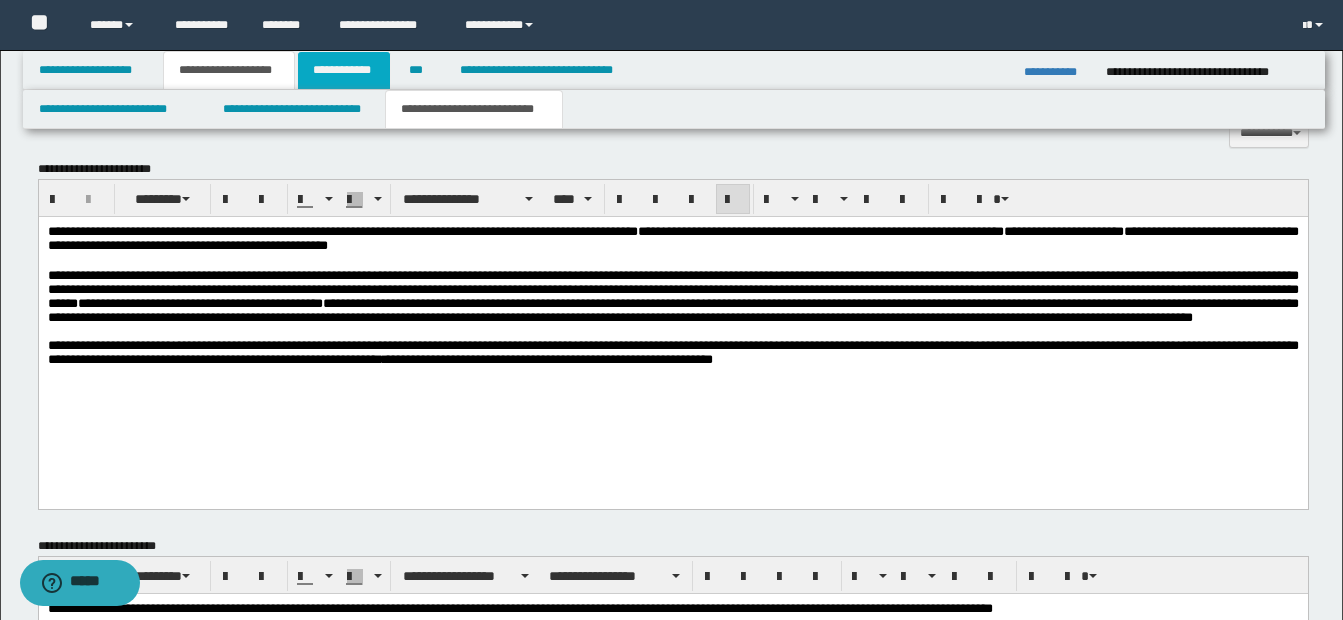 click on "**********" at bounding box center (344, 70) 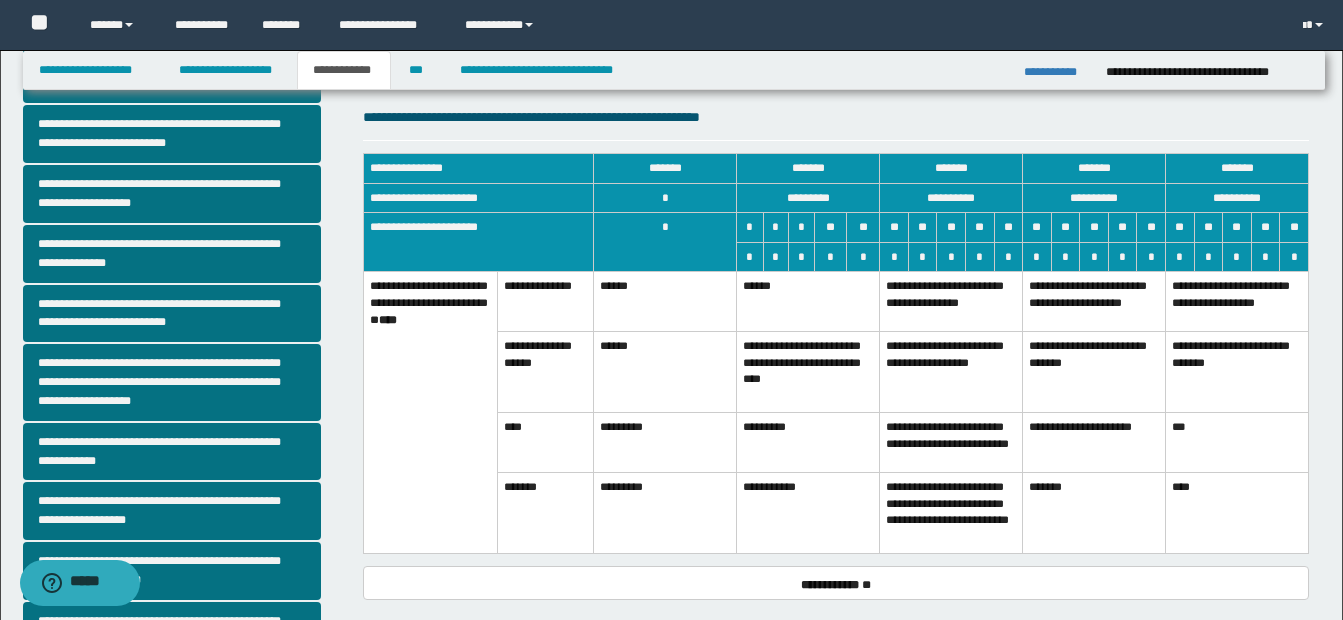 scroll, scrollTop: 309, scrollLeft: 0, axis: vertical 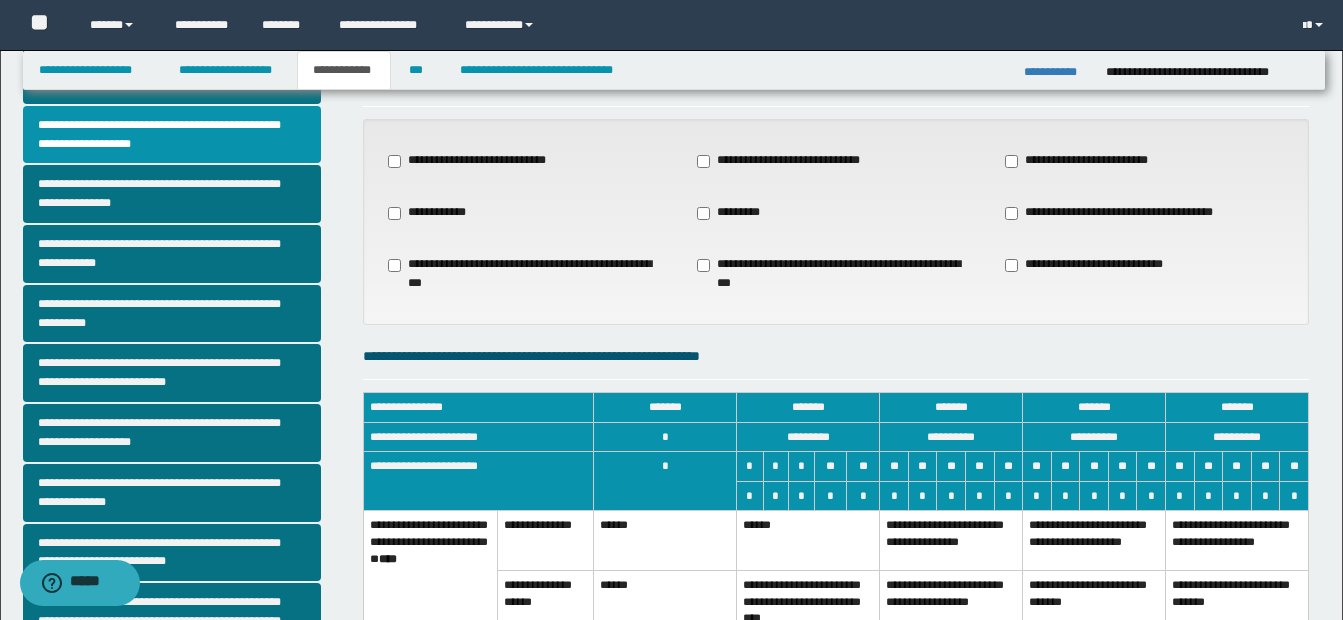 click on "**********" at bounding box center [785, 161] 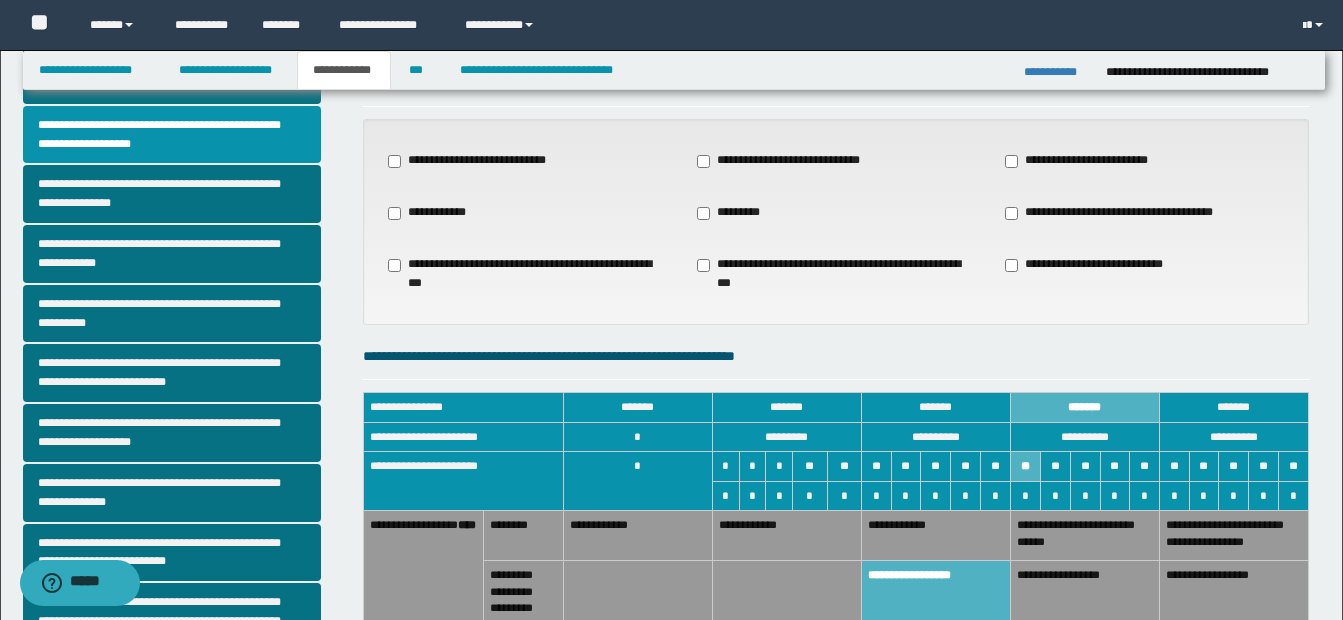 click on "**********" at bounding box center [527, 213] 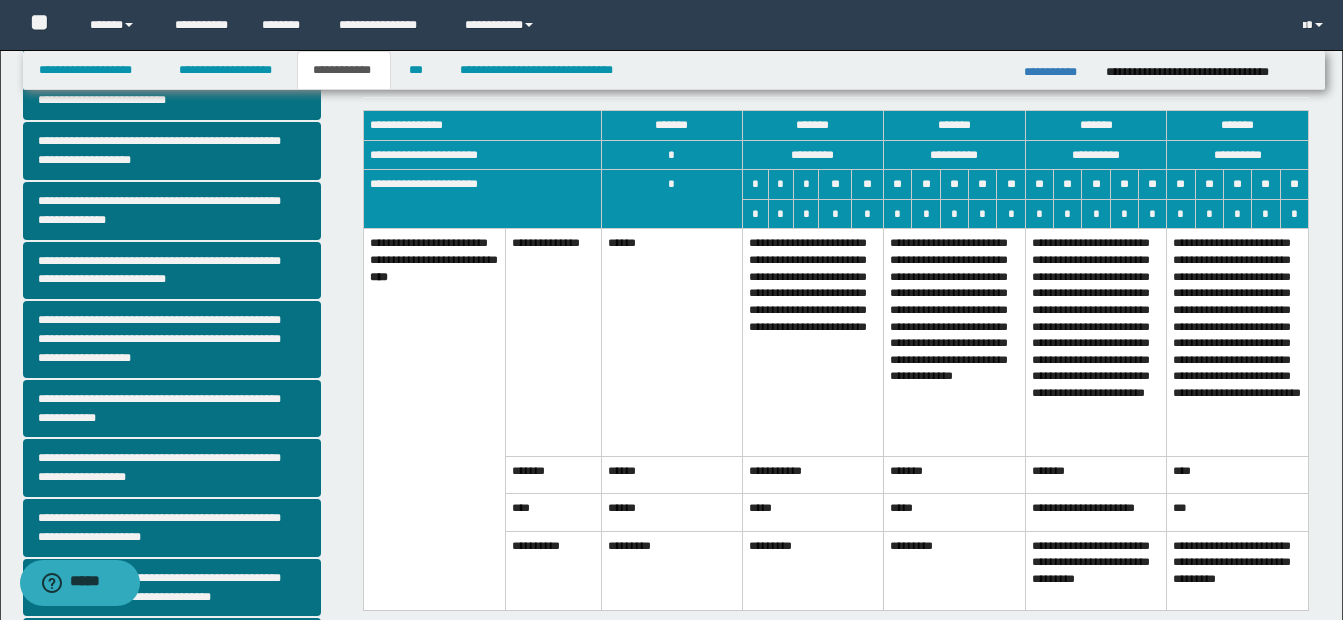 scroll, scrollTop: 368, scrollLeft: 0, axis: vertical 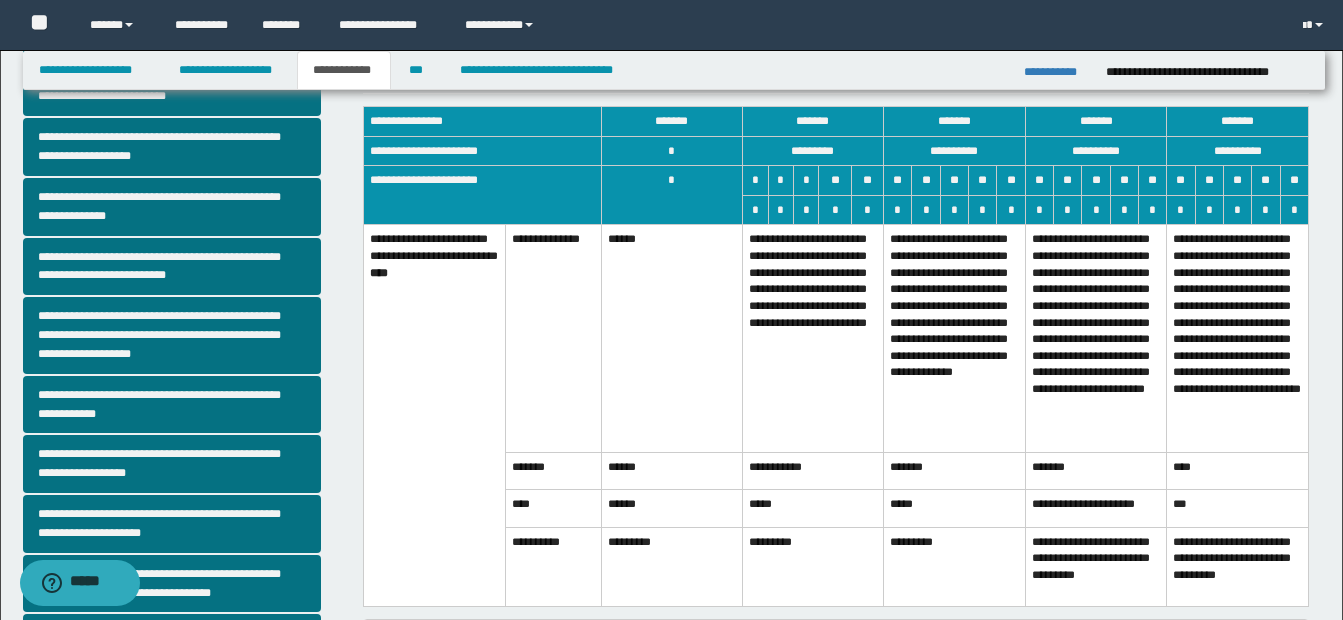 click on "**********" at bounding box center (812, 338) 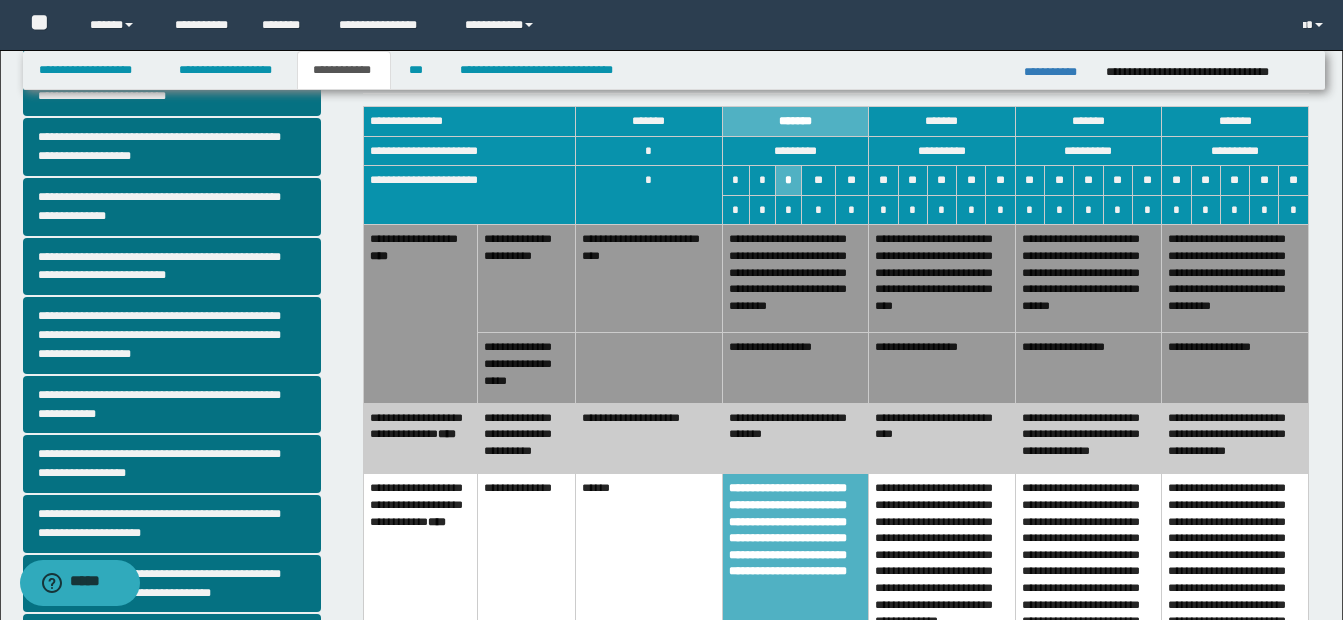 click on "**********" at bounding box center (795, 368) 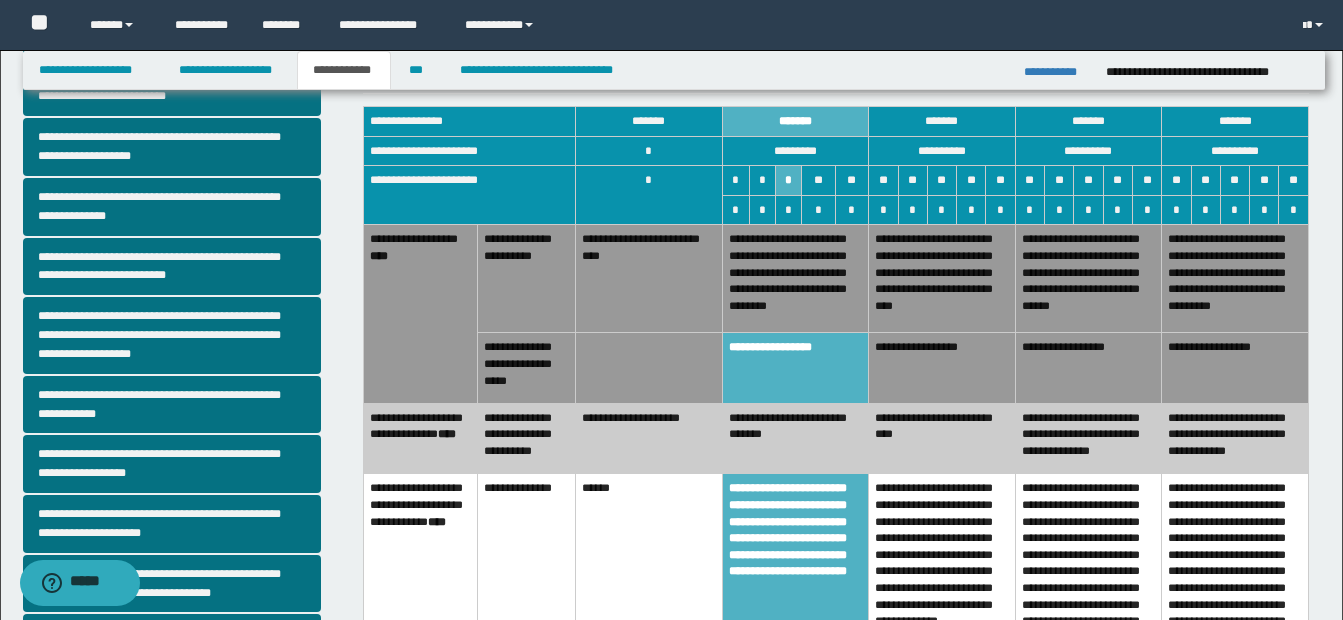 click on "**********" at bounding box center [795, 279] 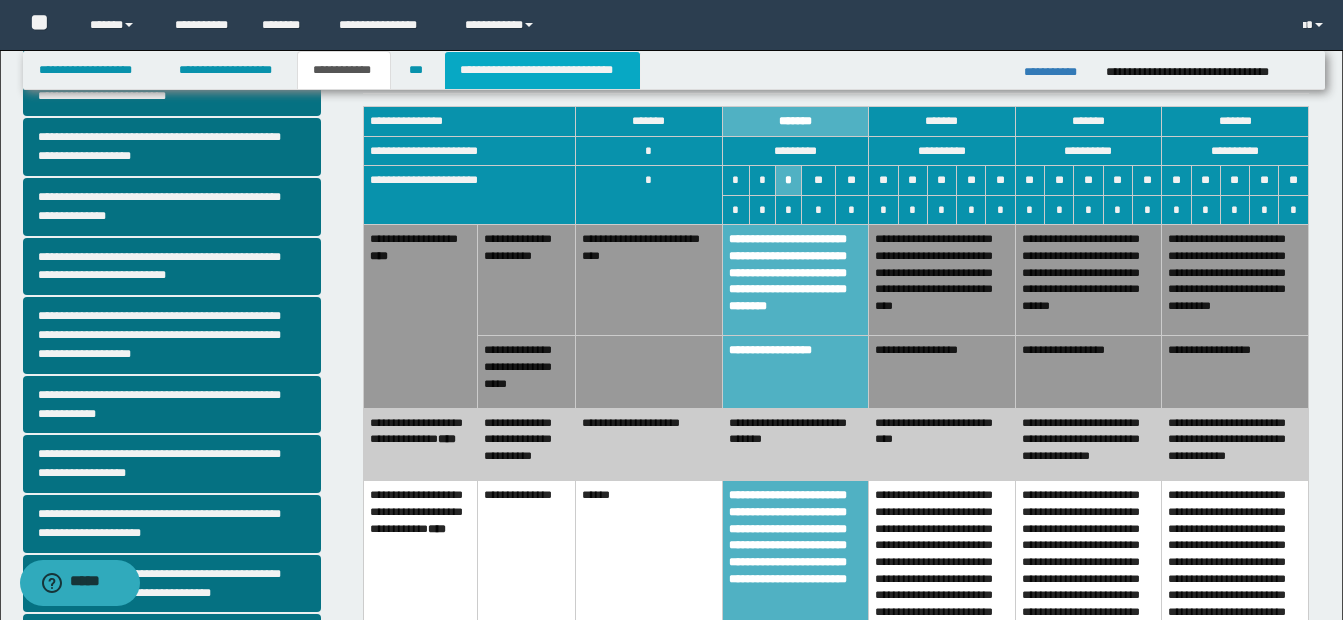 click on "**********" at bounding box center (542, 70) 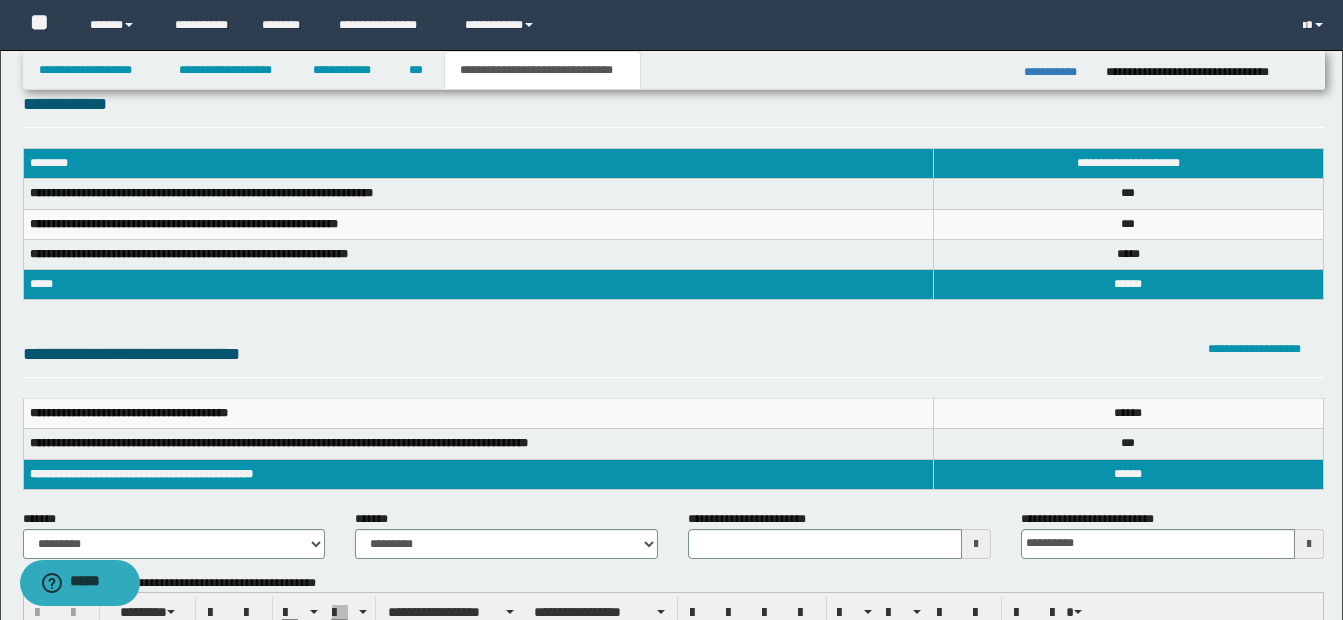 scroll, scrollTop: 35, scrollLeft: 0, axis: vertical 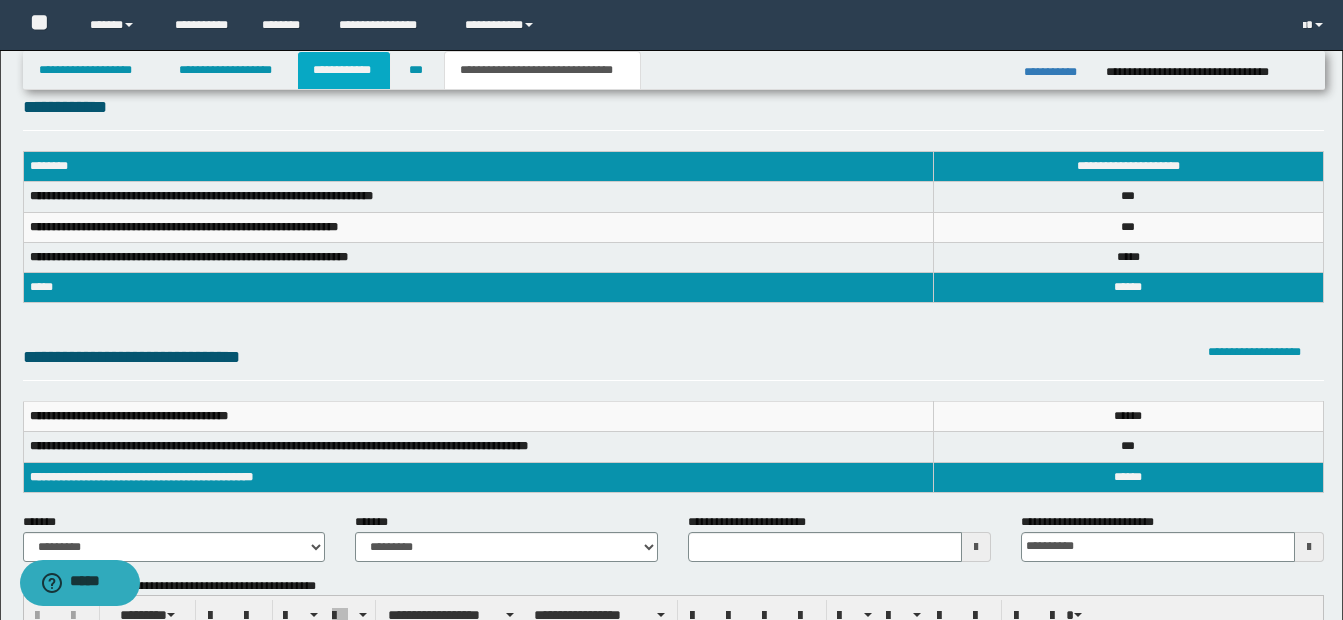 click on "**********" at bounding box center (344, 70) 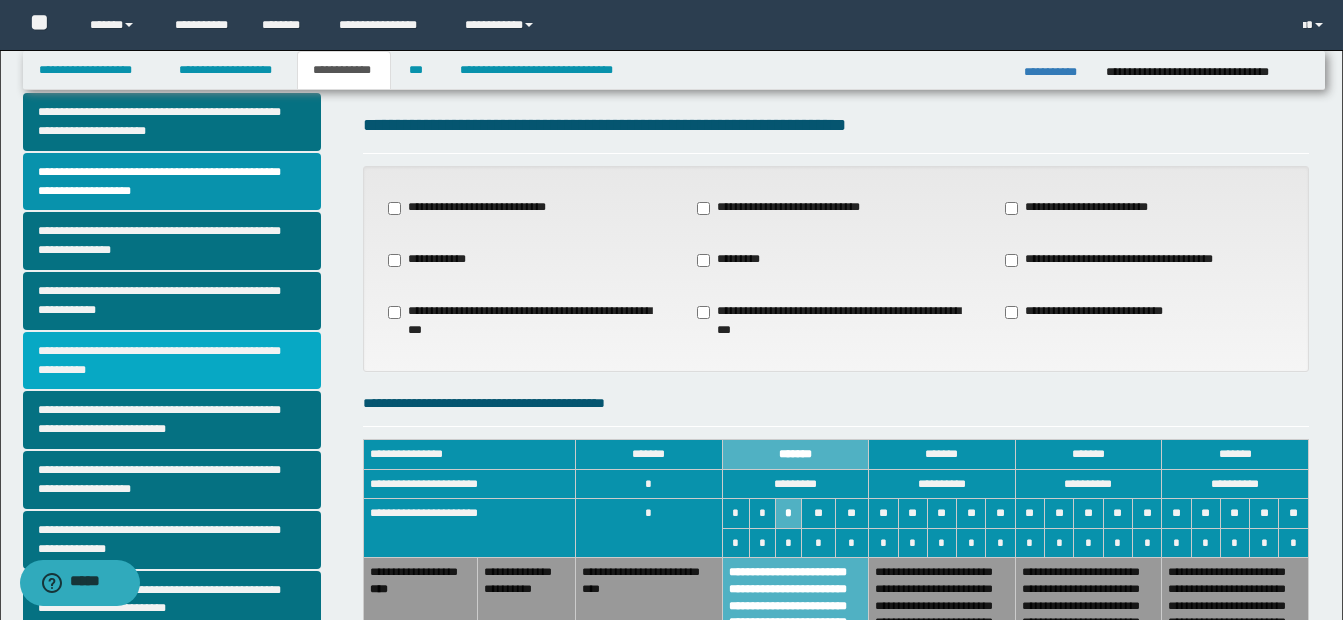 click on "**********" at bounding box center [172, 361] 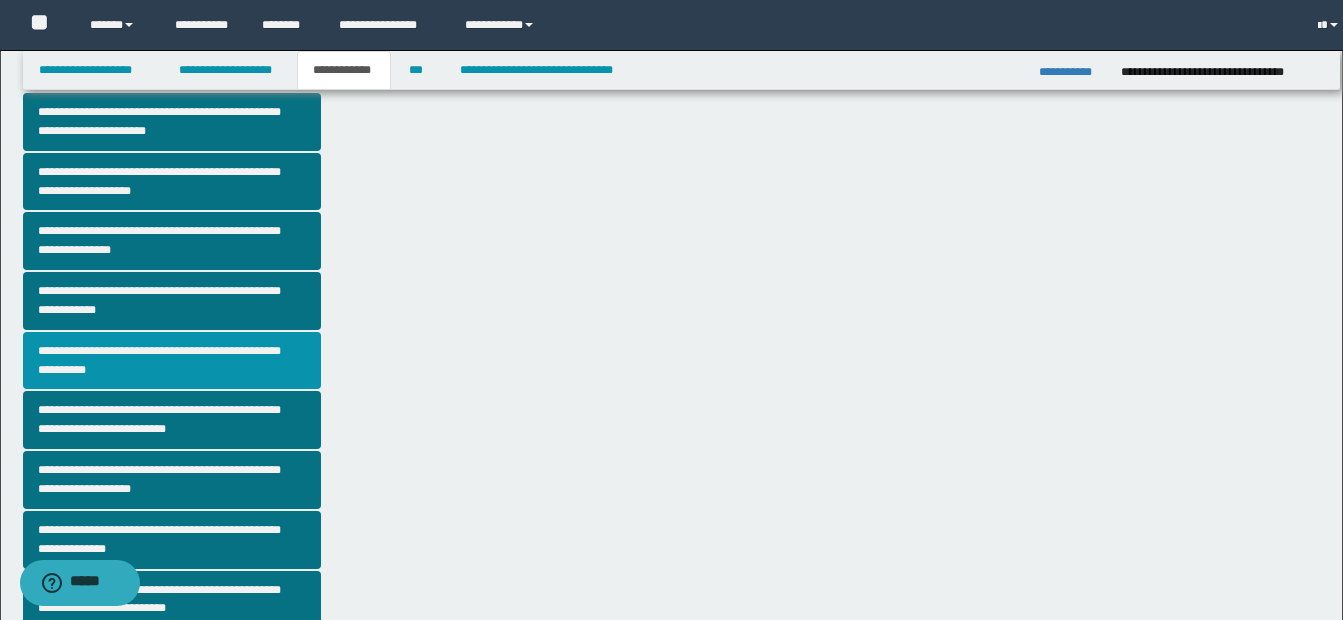 scroll, scrollTop: 0, scrollLeft: 0, axis: both 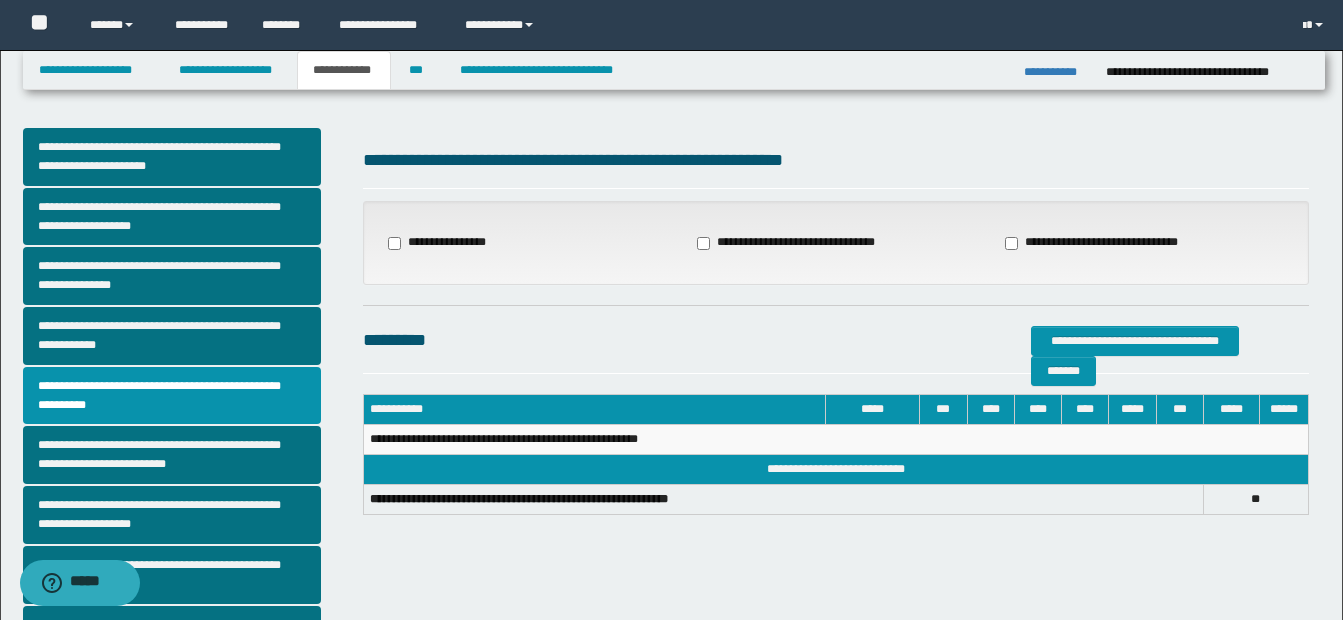 click on "**********" at bounding box center (440, 243) 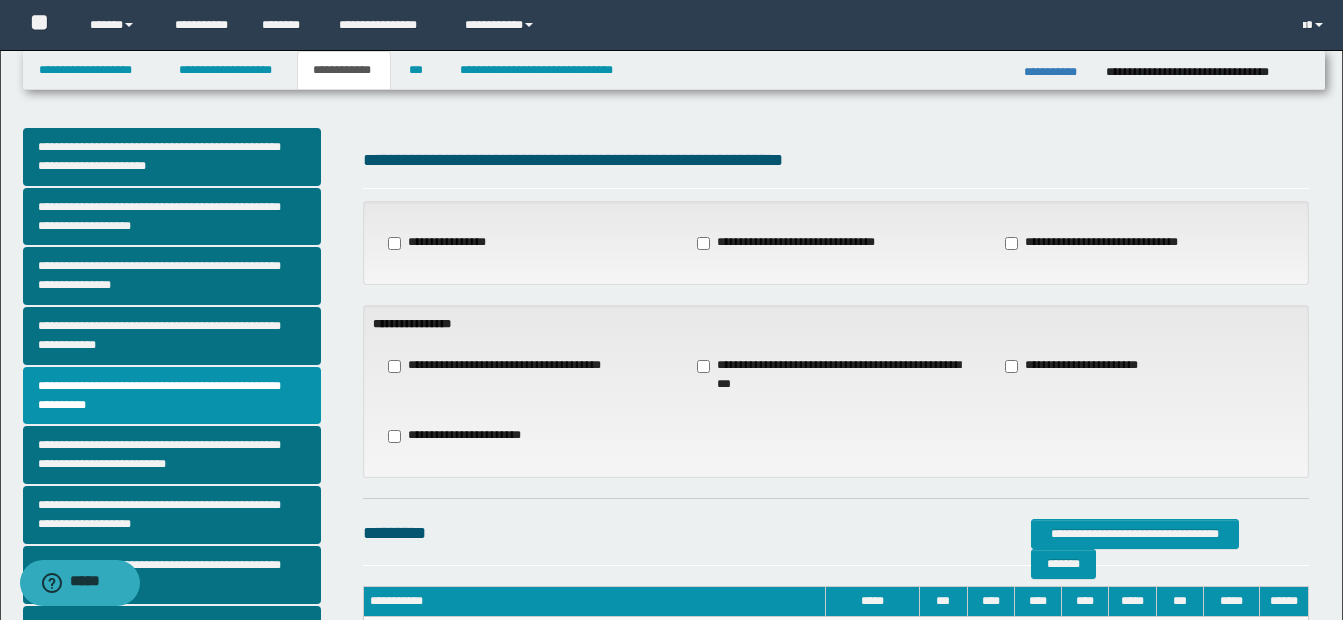 click on "**********" at bounding box center (501, 366) 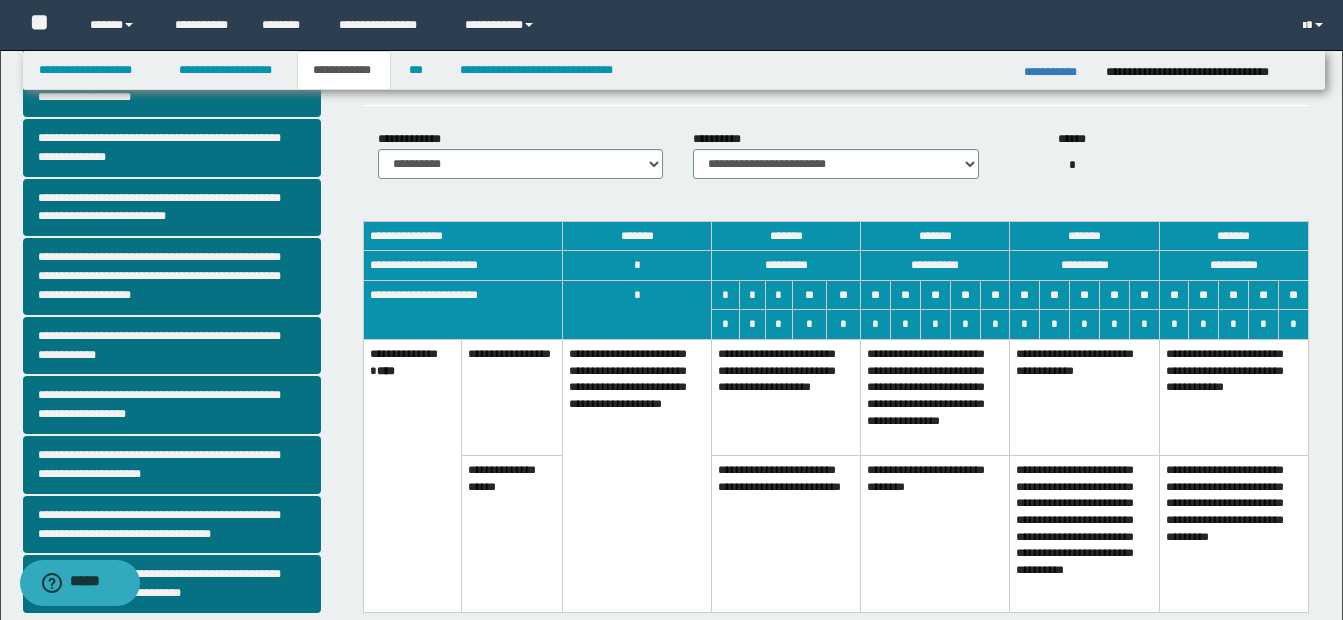 scroll, scrollTop: 432, scrollLeft: 0, axis: vertical 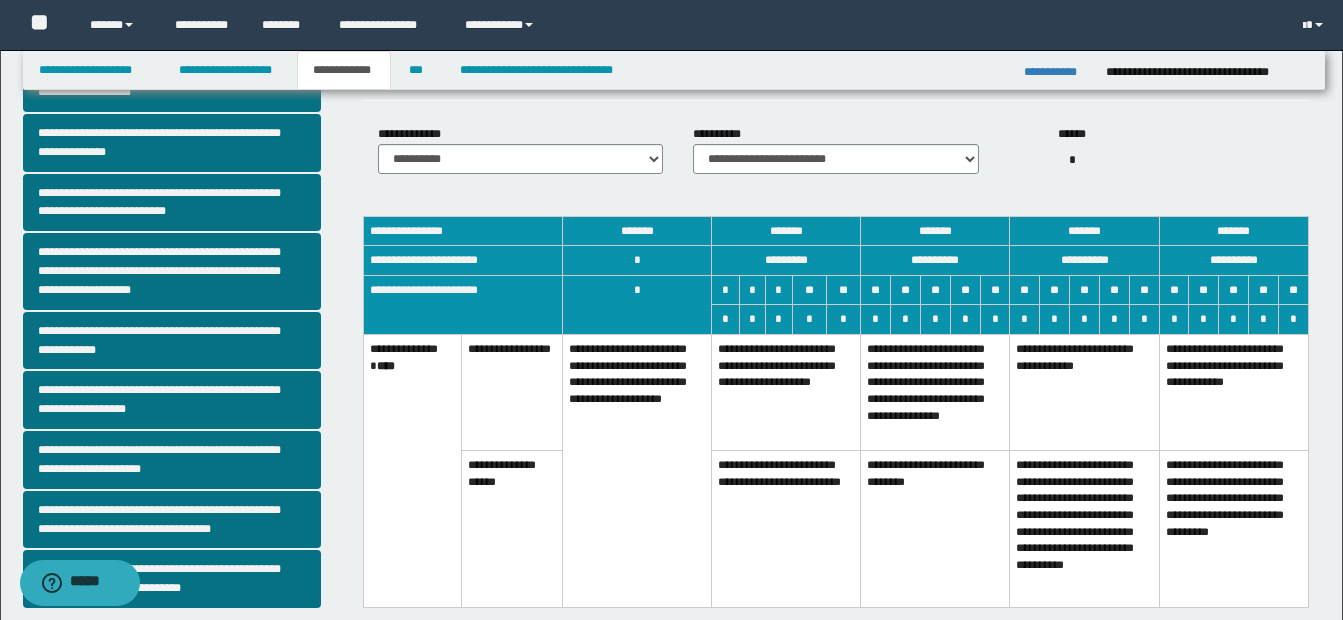 click on "**********" at bounding box center (1084, 393) 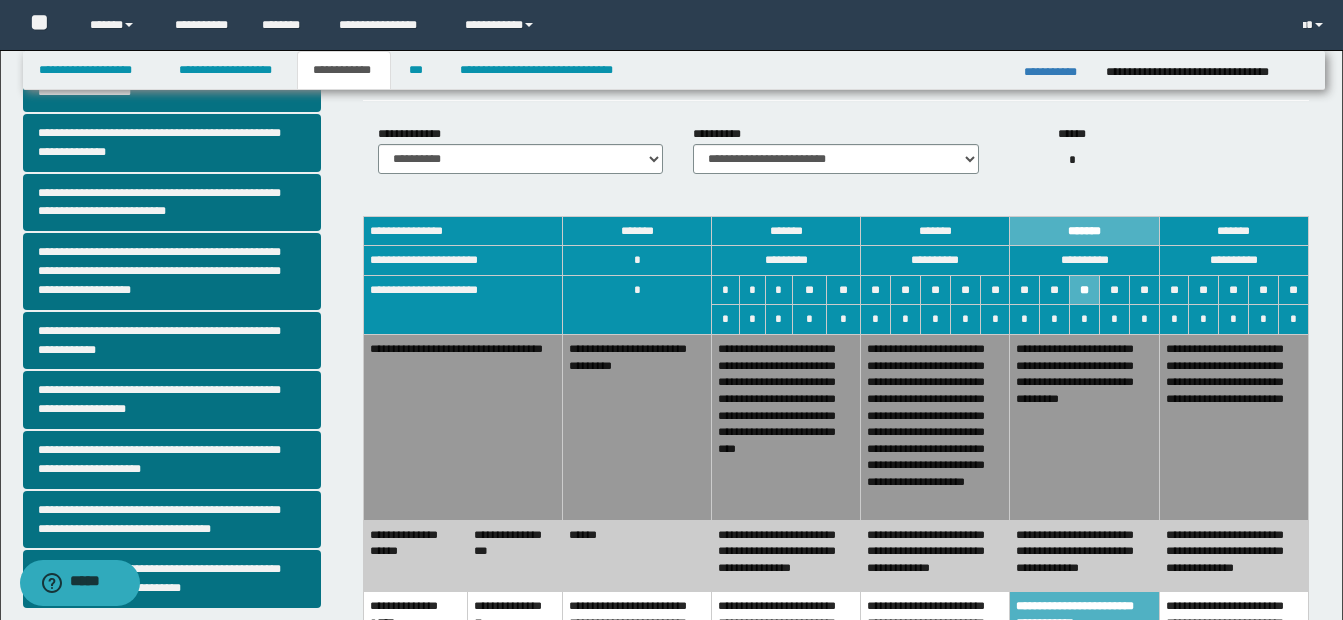 click on "**********" at bounding box center [935, 428] 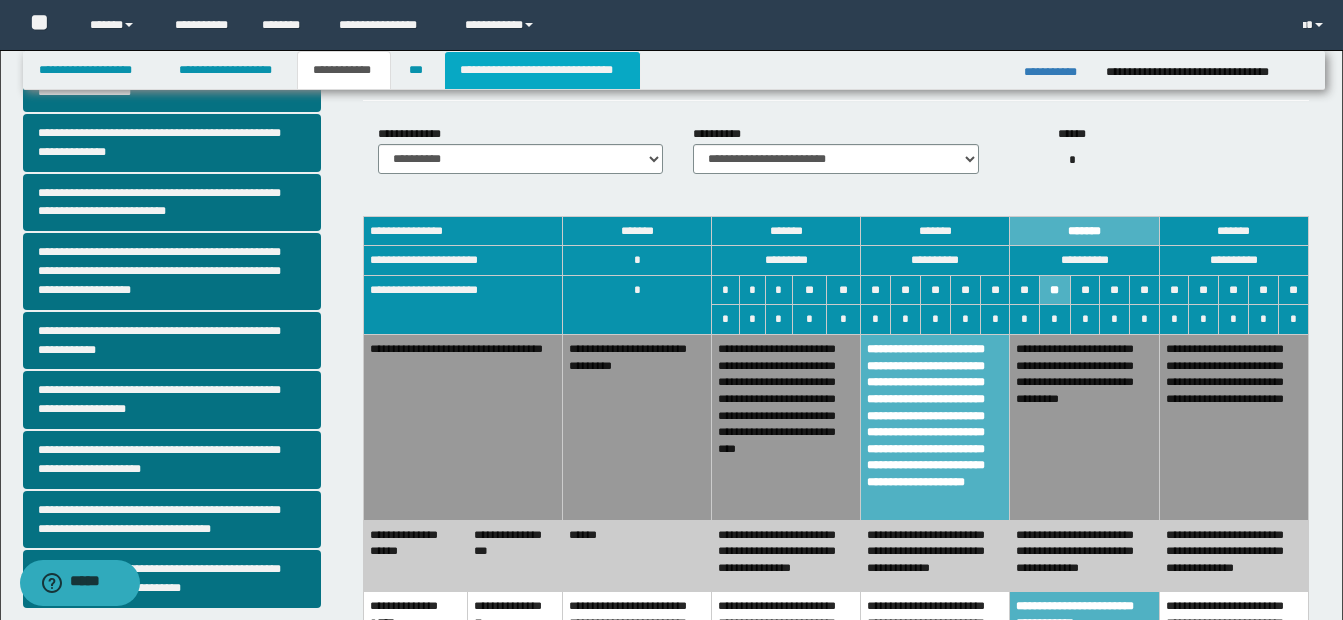 click on "**********" at bounding box center (542, 70) 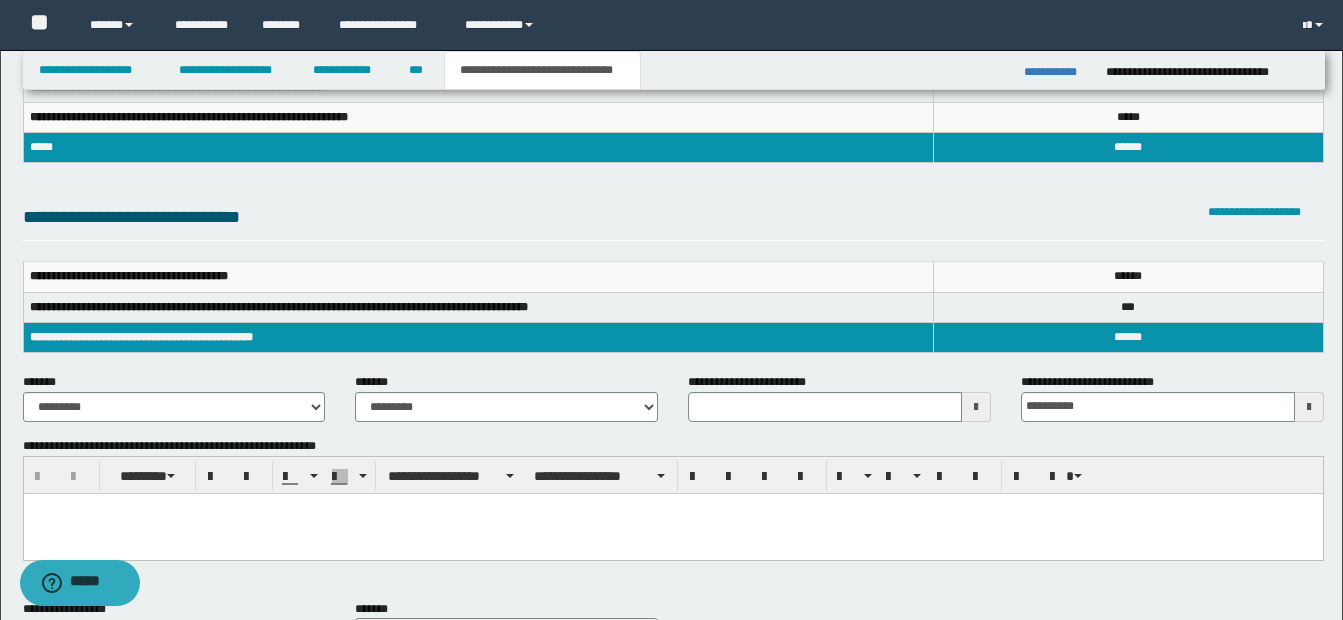 scroll, scrollTop: 230, scrollLeft: 0, axis: vertical 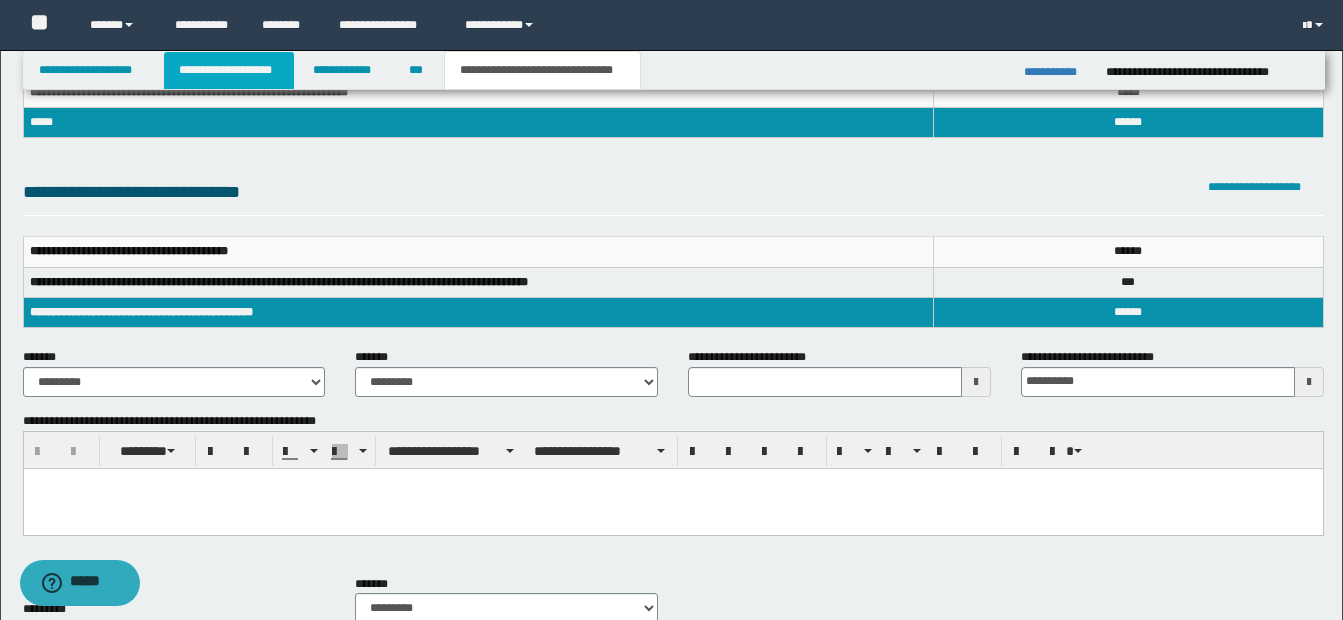 click on "**********" at bounding box center [229, 70] 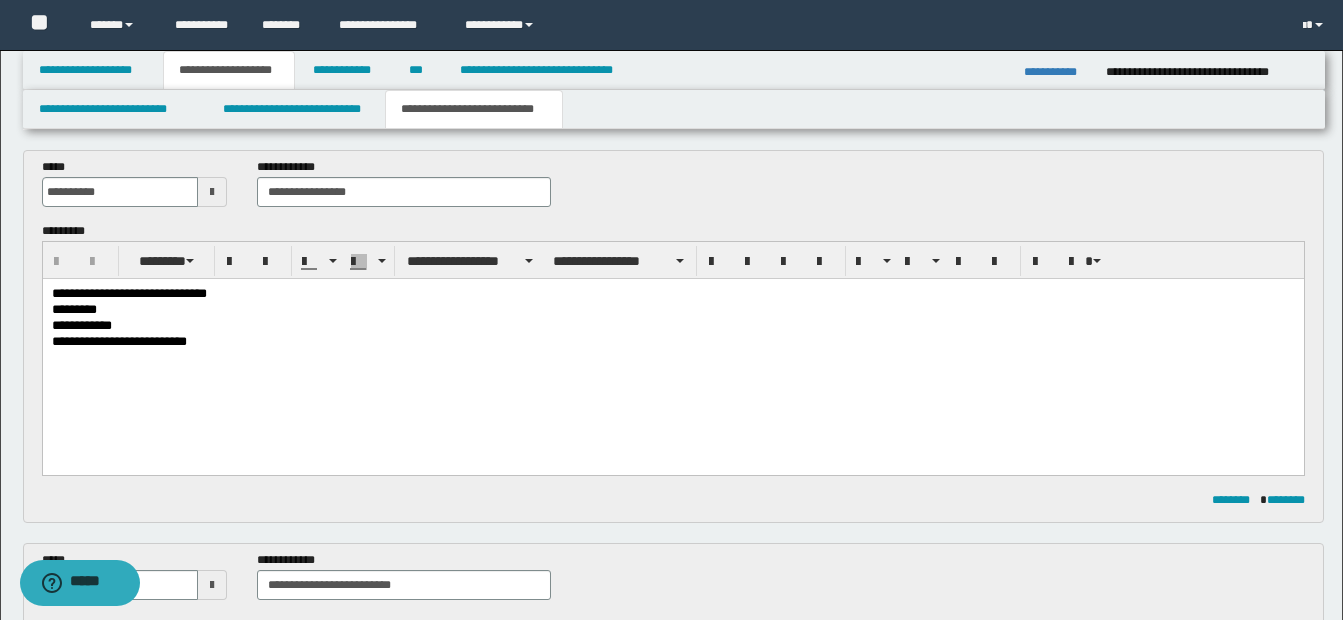 scroll, scrollTop: 0, scrollLeft: 0, axis: both 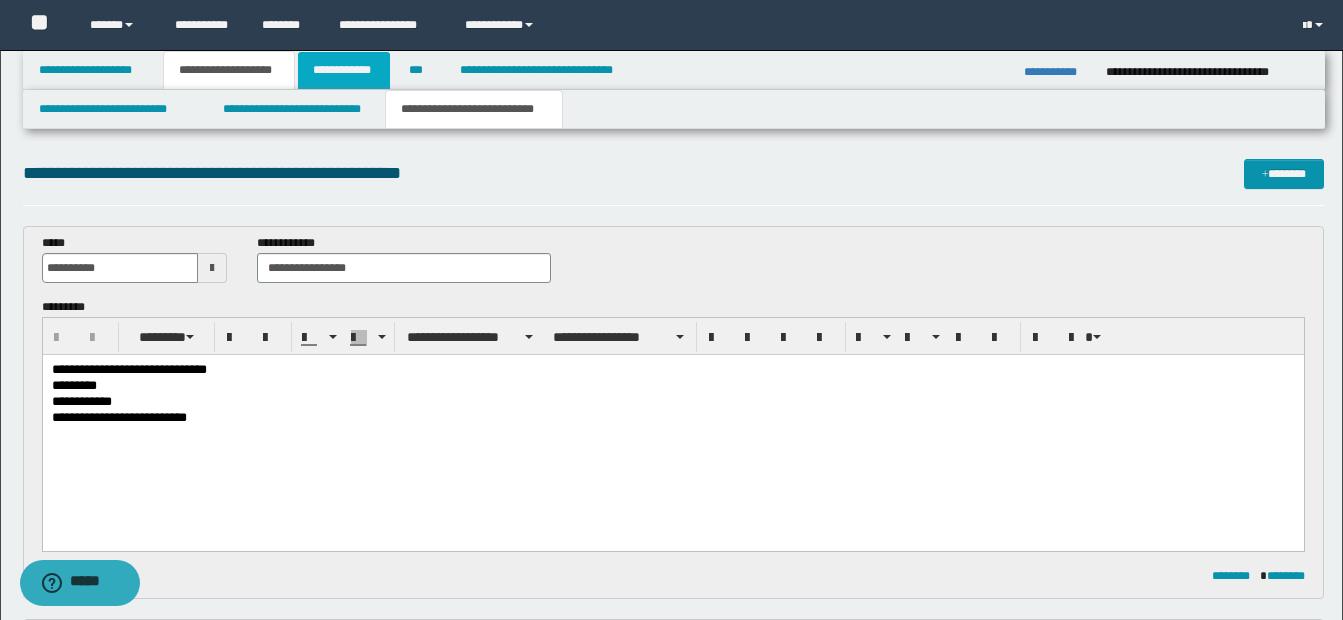 click on "**********" at bounding box center [344, 70] 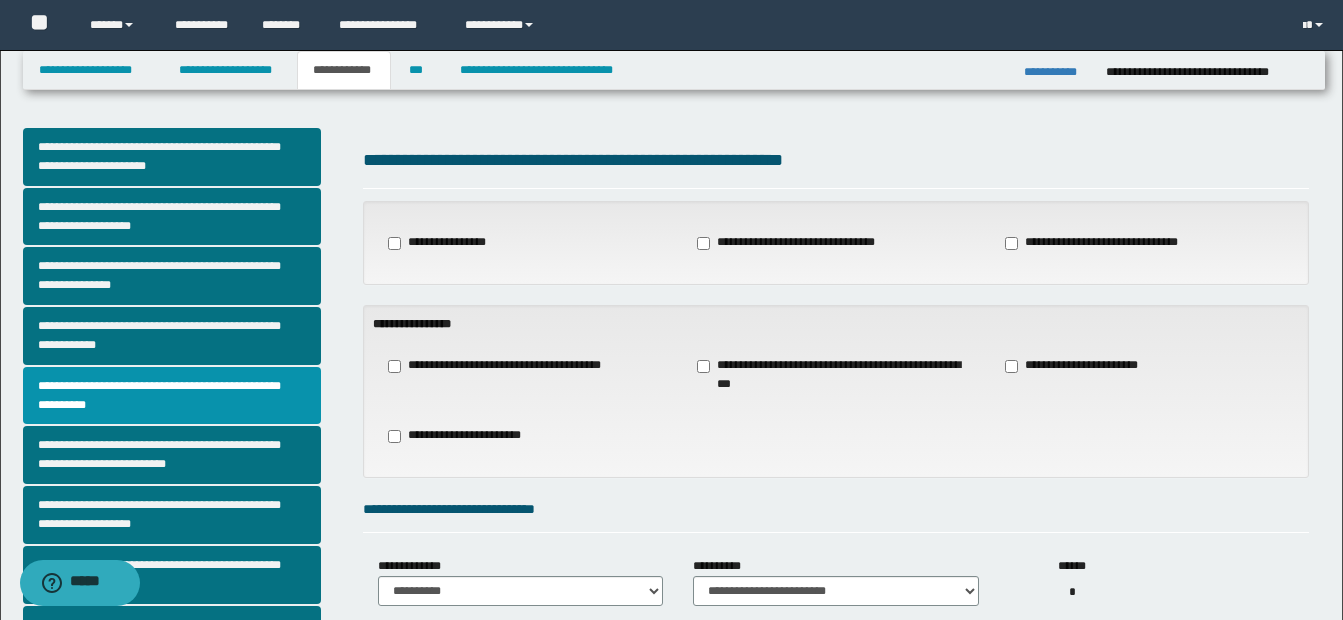 click on "**********" at bounding box center (501, 366) 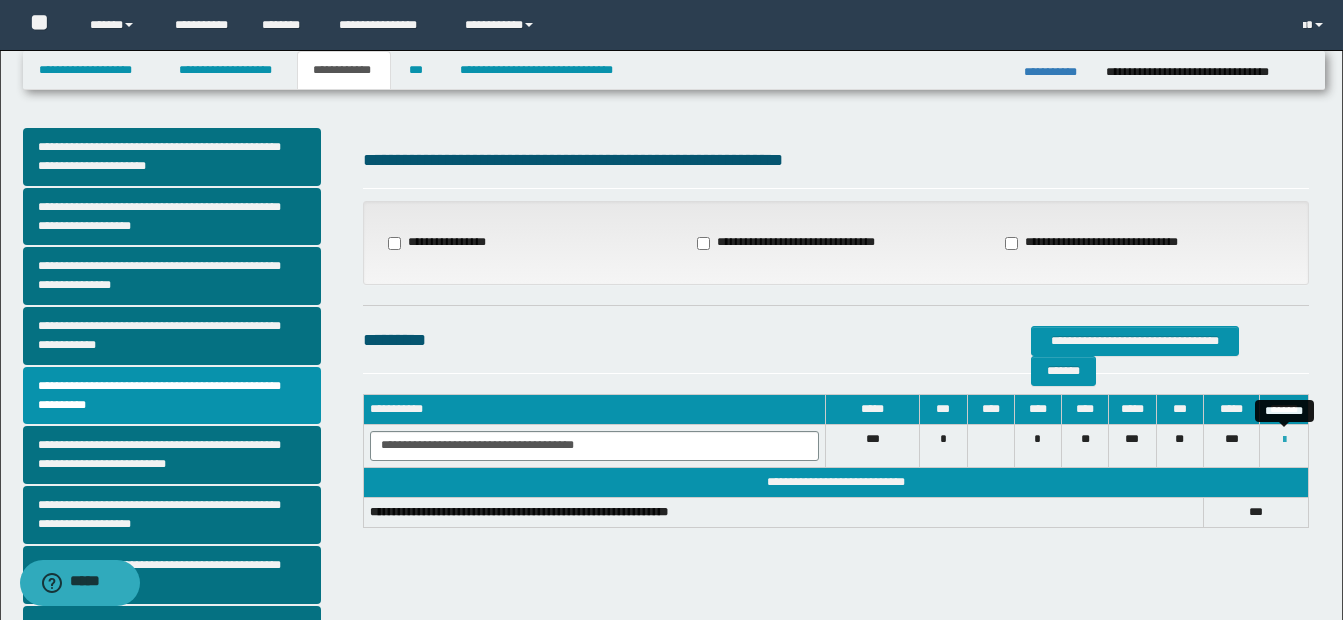 click at bounding box center (1284, 440) 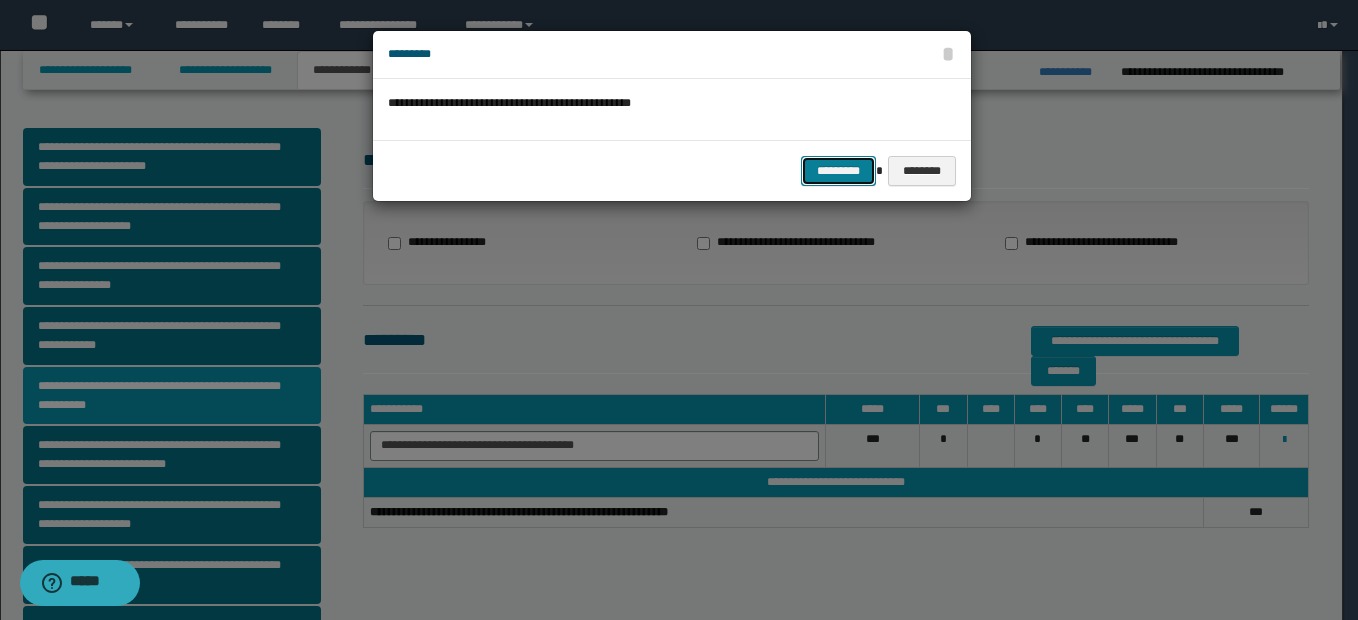 click on "*********" at bounding box center [838, 171] 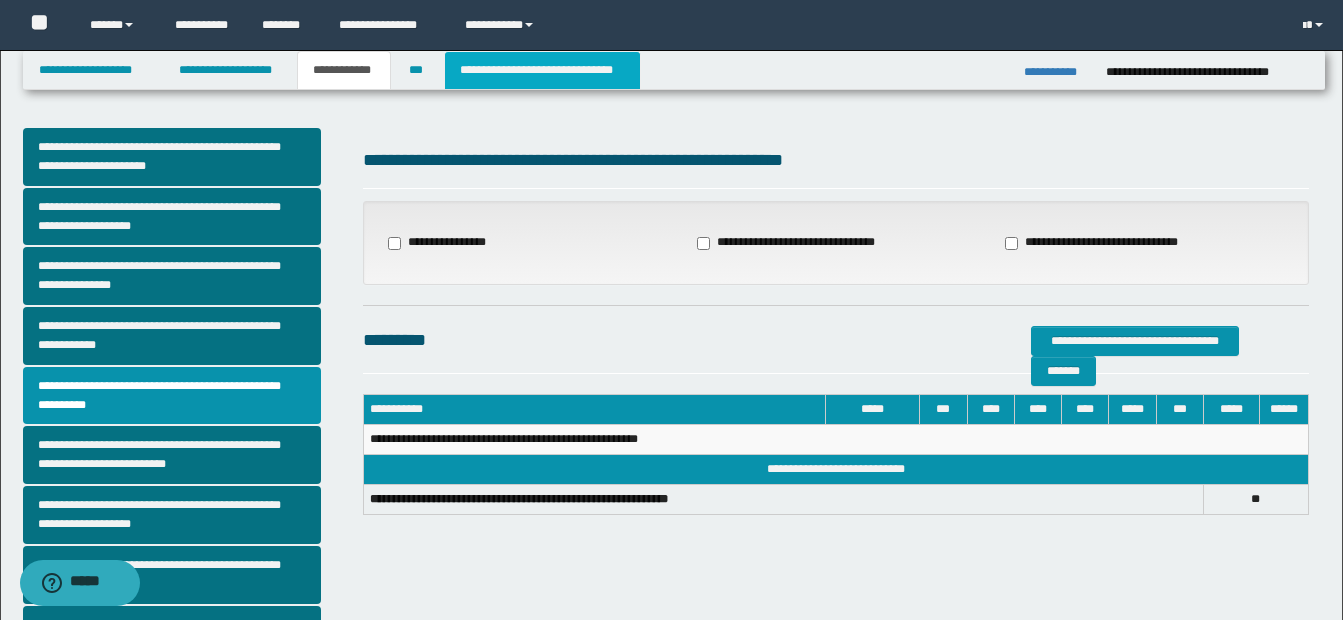 click on "**********" at bounding box center [542, 70] 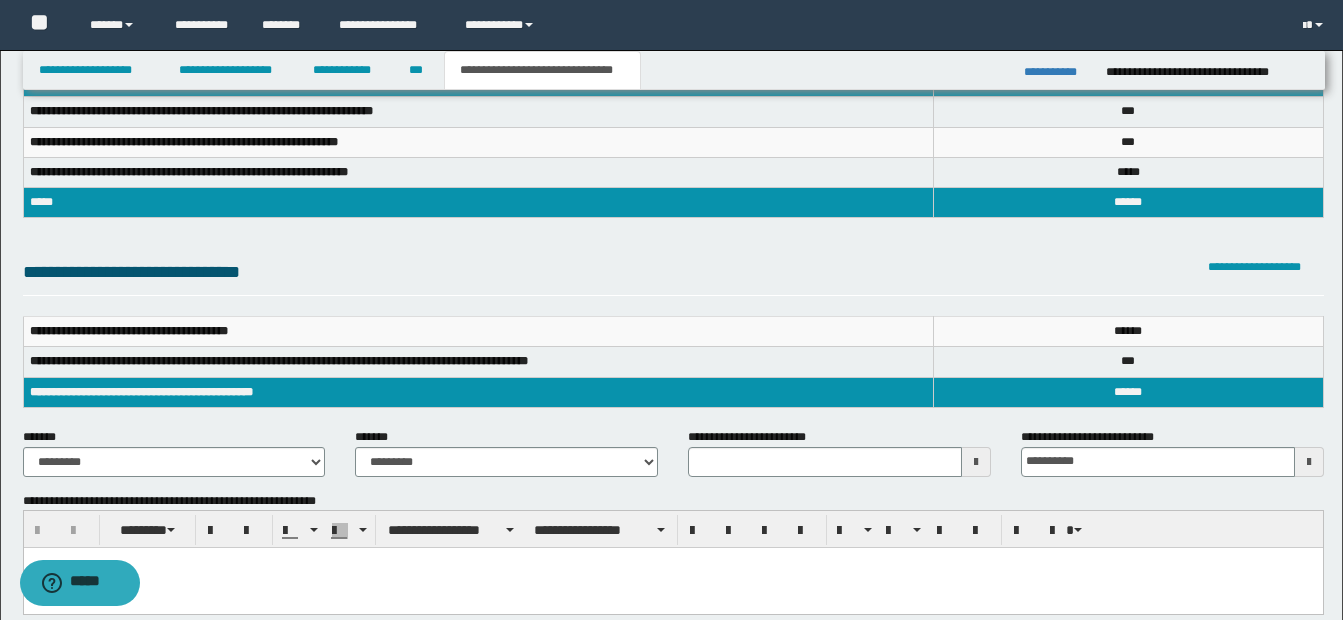 scroll, scrollTop: 93, scrollLeft: 0, axis: vertical 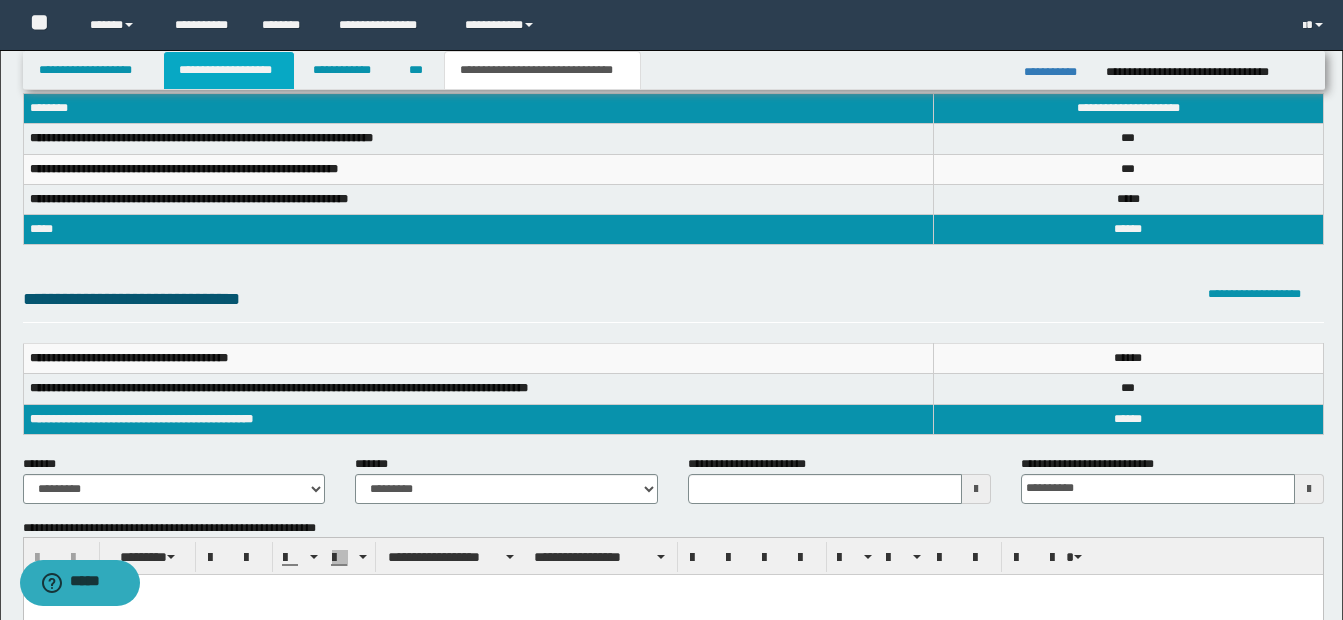 click on "**********" at bounding box center [229, 70] 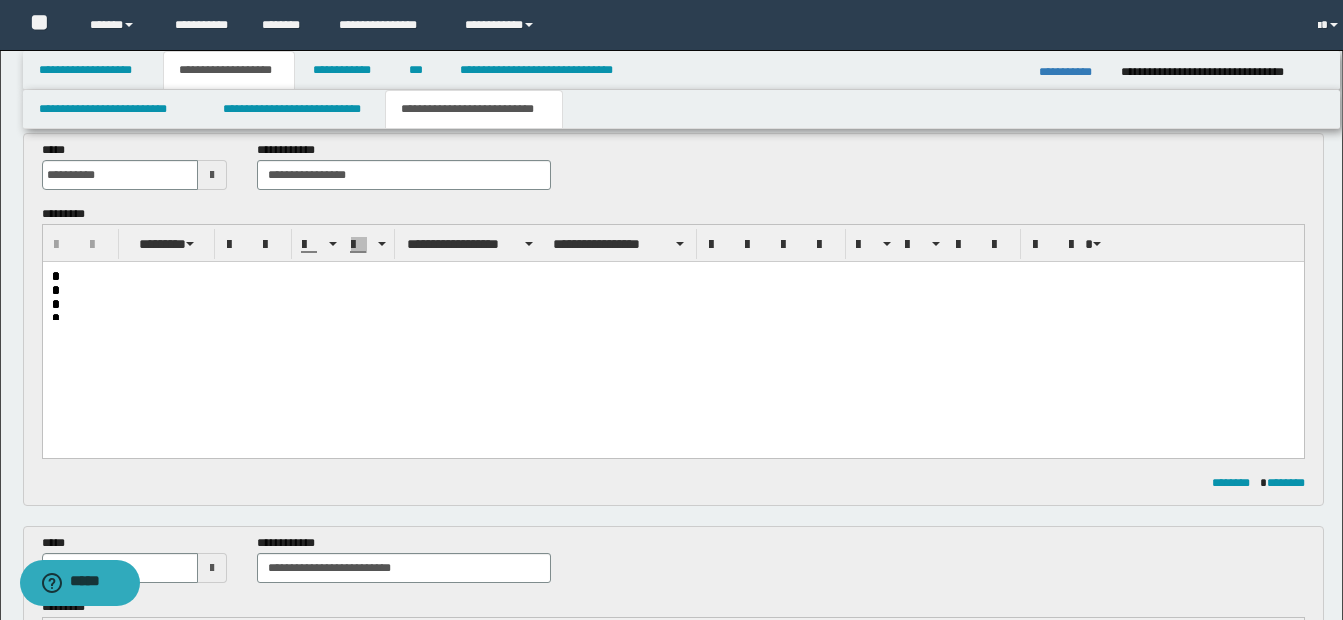 scroll, scrollTop: 124, scrollLeft: 0, axis: vertical 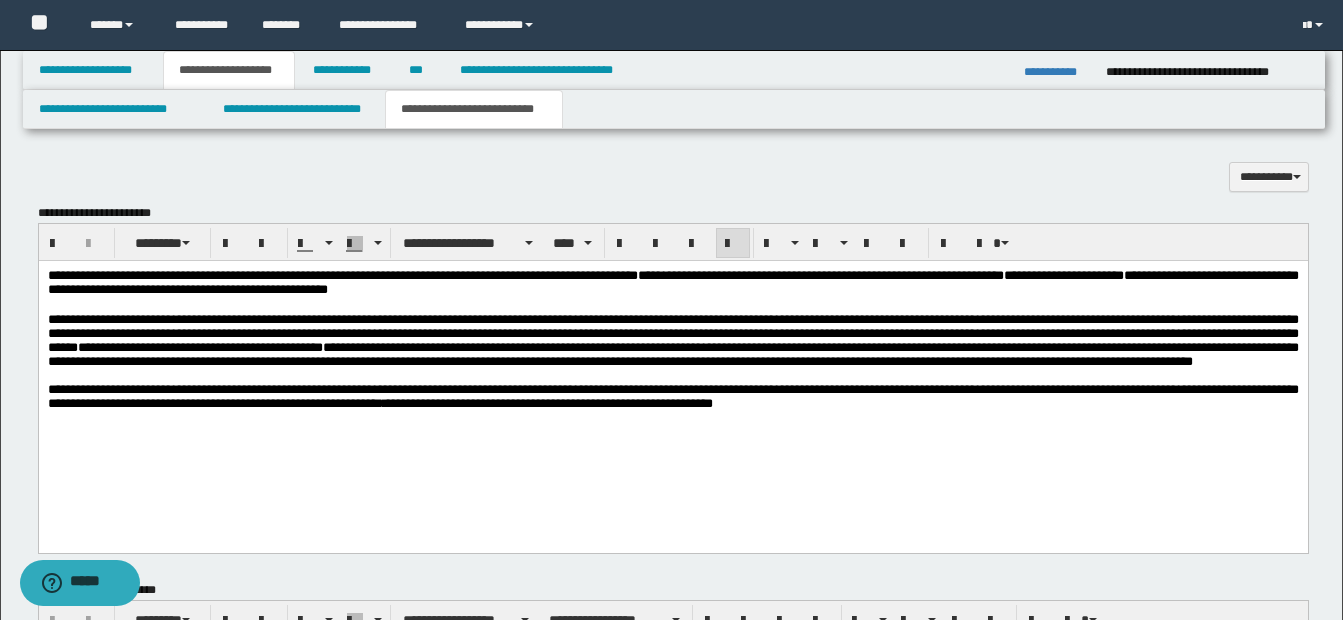 click on "**********" at bounding box center (672, 396) 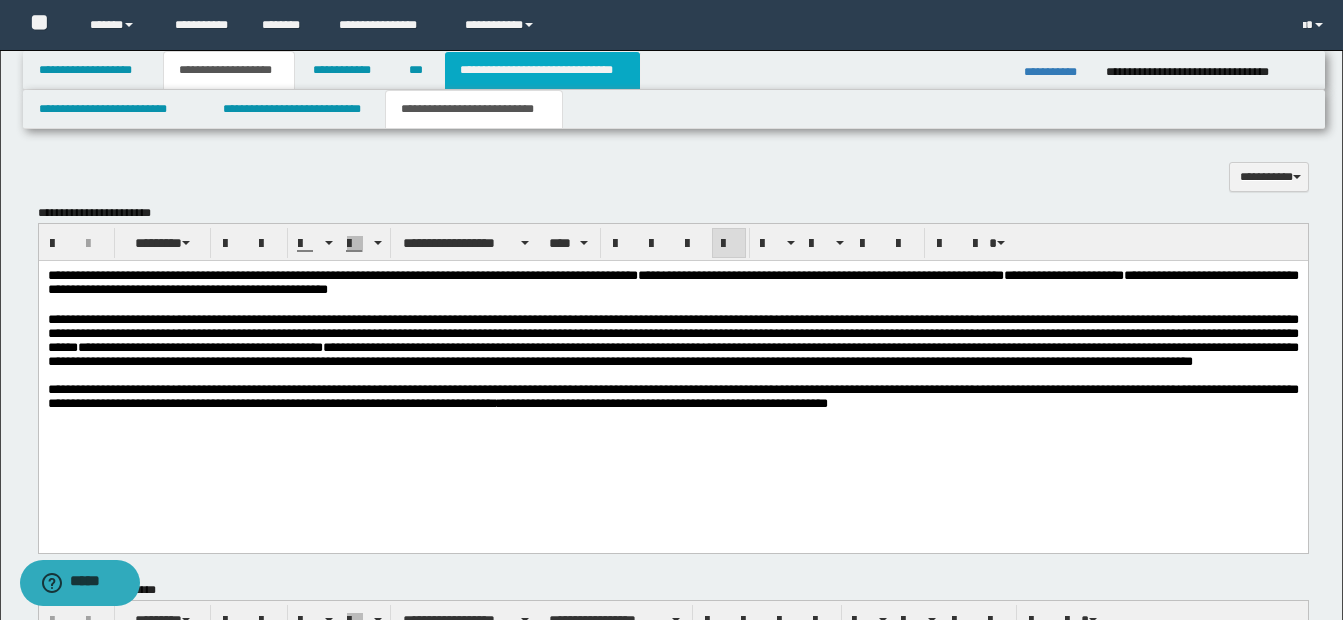 click on "**********" at bounding box center (542, 70) 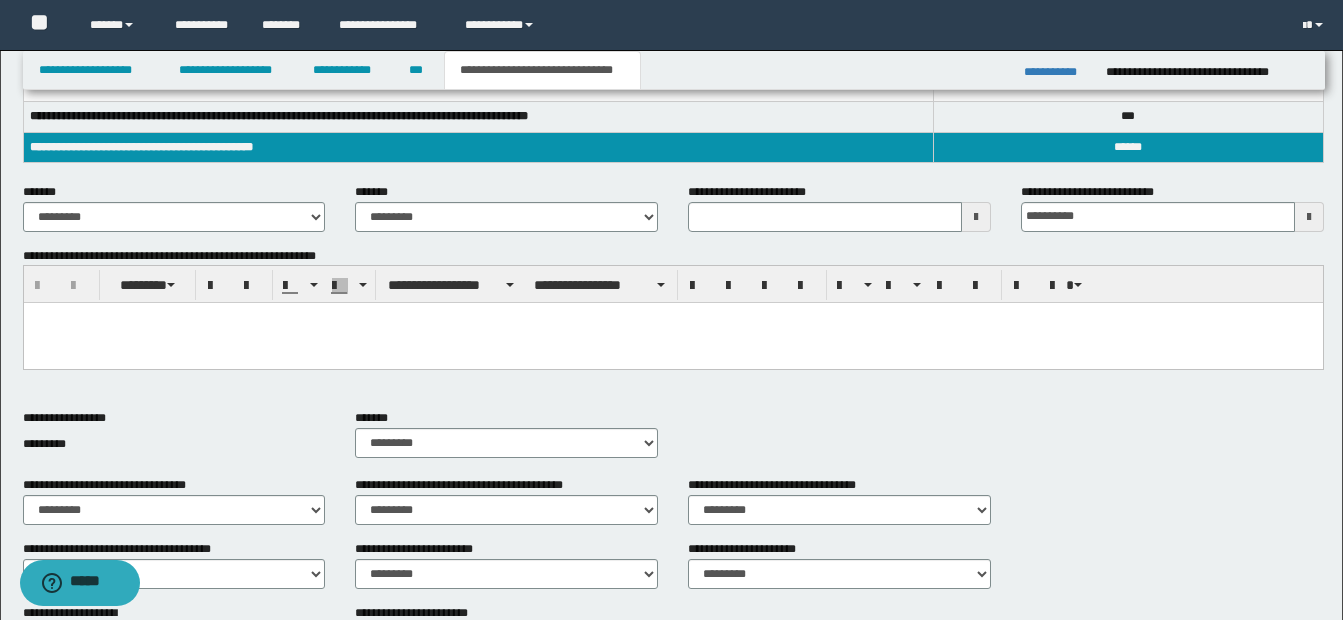 scroll, scrollTop: 357, scrollLeft: 0, axis: vertical 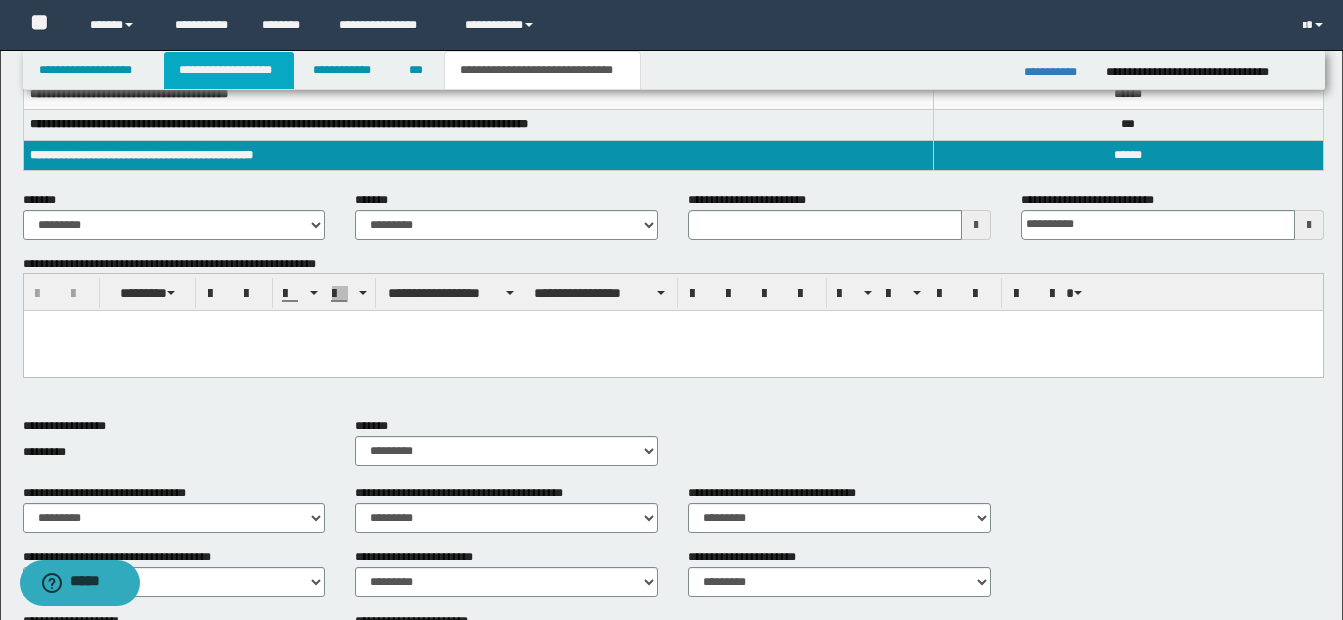 click on "**********" at bounding box center [229, 70] 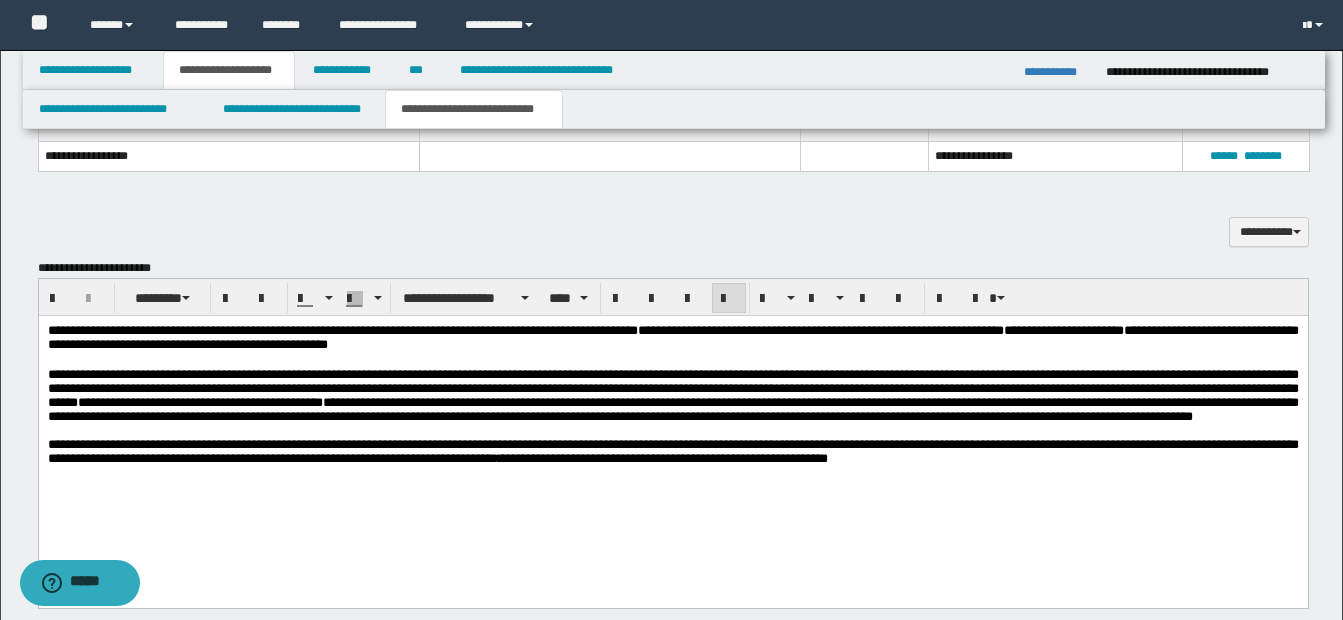 scroll, scrollTop: 1050, scrollLeft: 0, axis: vertical 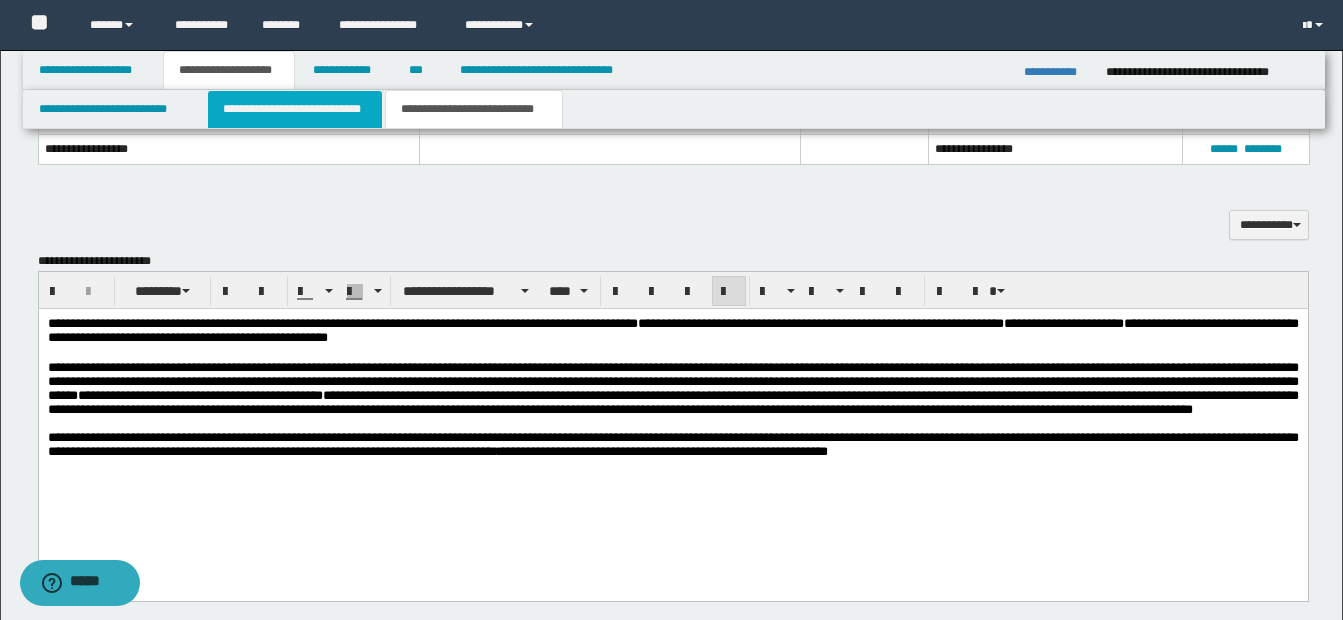 click on "**********" at bounding box center (295, 109) 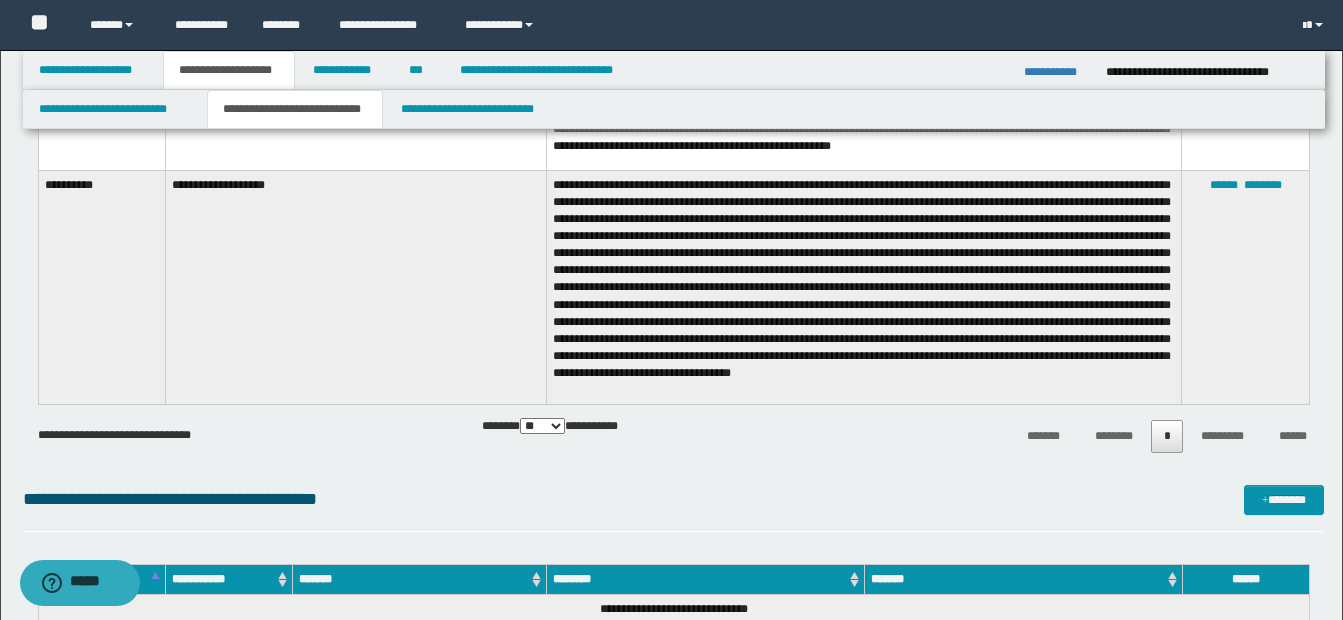 scroll, scrollTop: 2577, scrollLeft: 0, axis: vertical 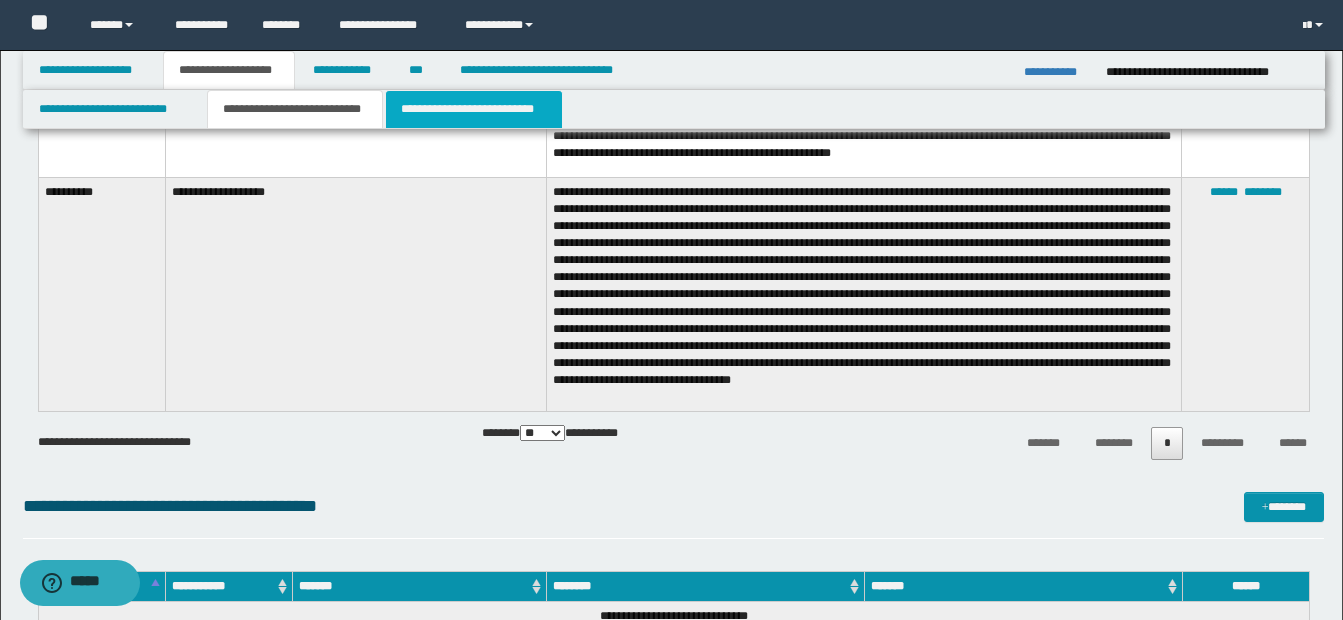 click on "**********" at bounding box center (474, 109) 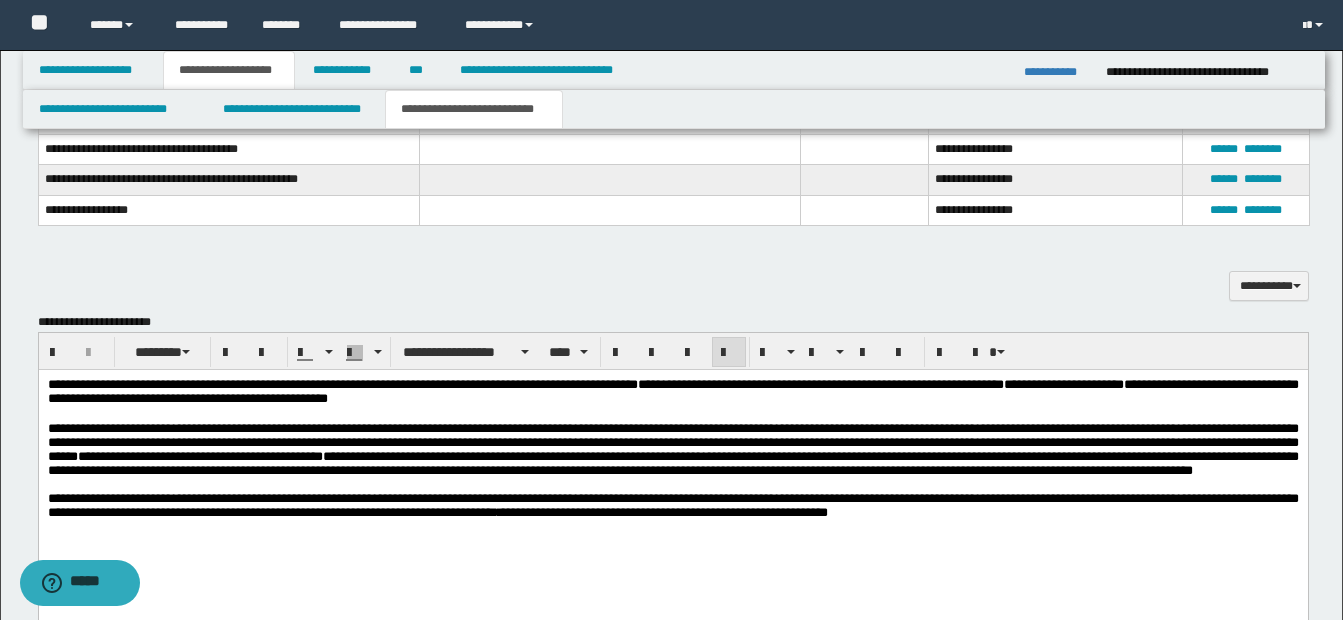 scroll, scrollTop: 1097, scrollLeft: 0, axis: vertical 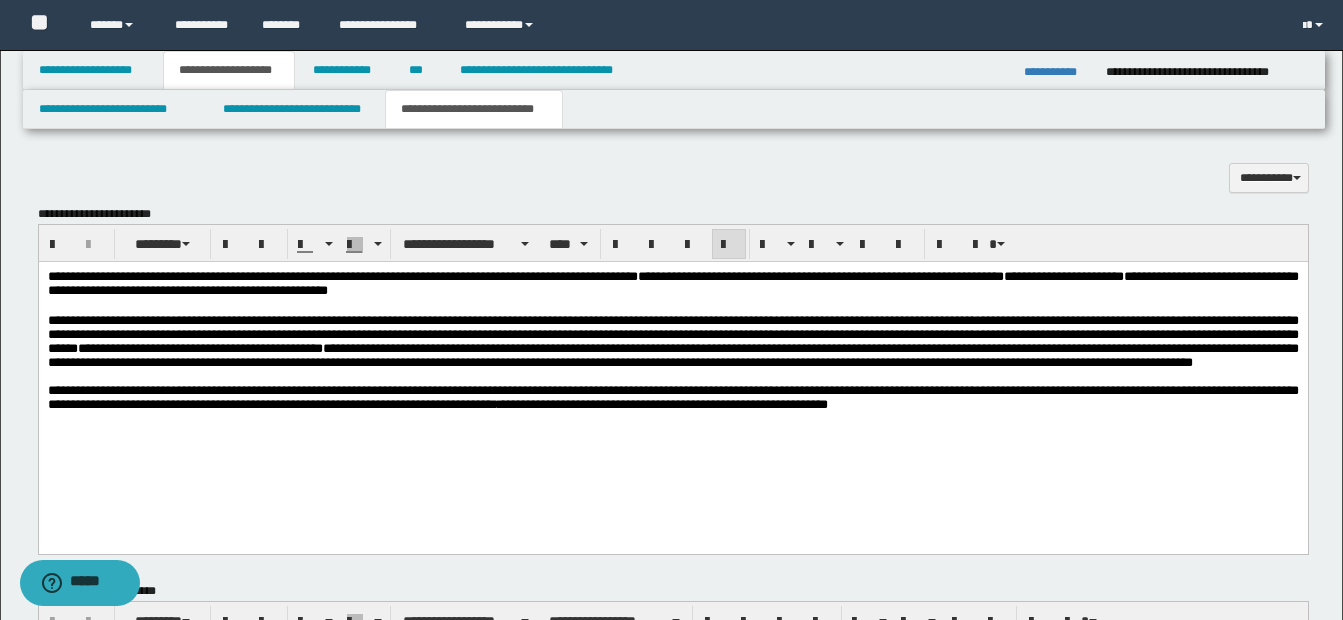 click on "**********" at bounding box center [672, 366] 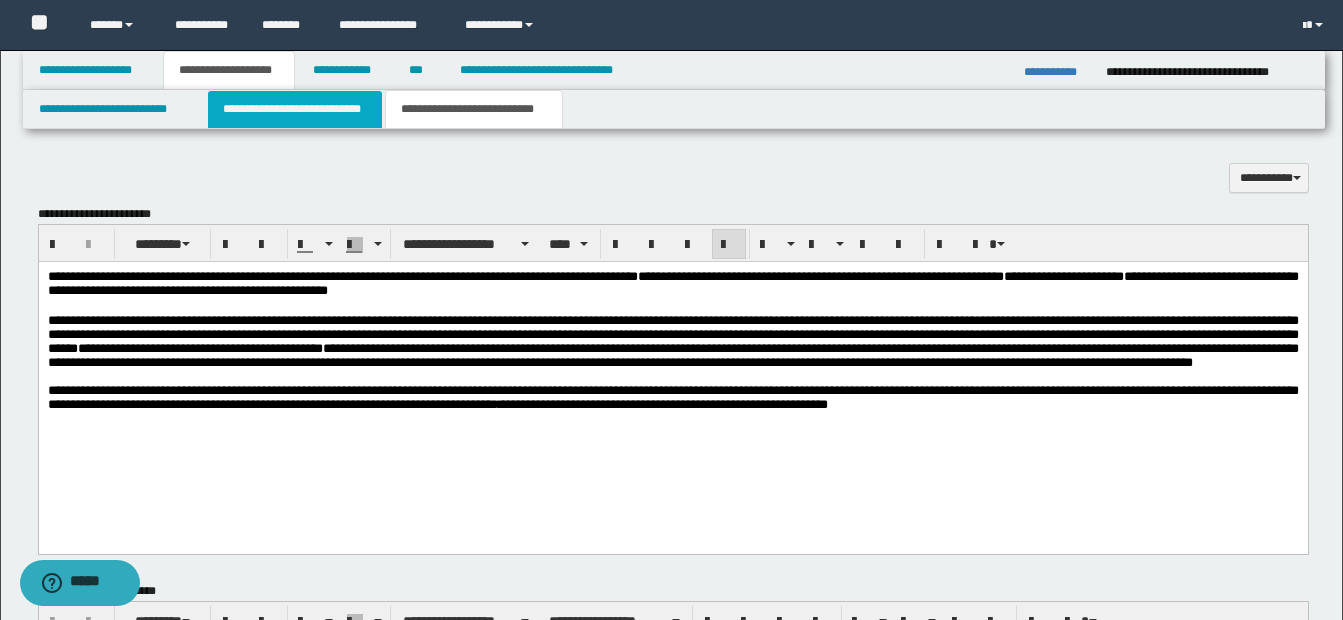 click on "**********" at bounding box center (295, 109) 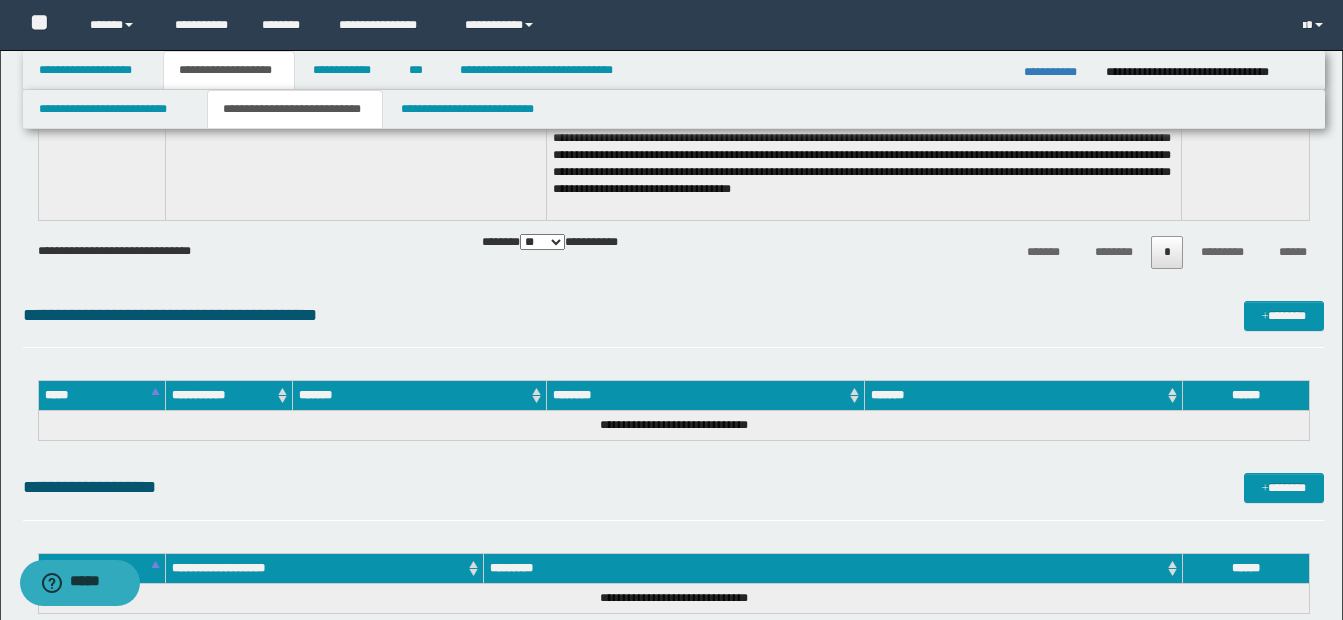 scroll, scrollTop: 2775, scrollLeft: 0, axis: vertical 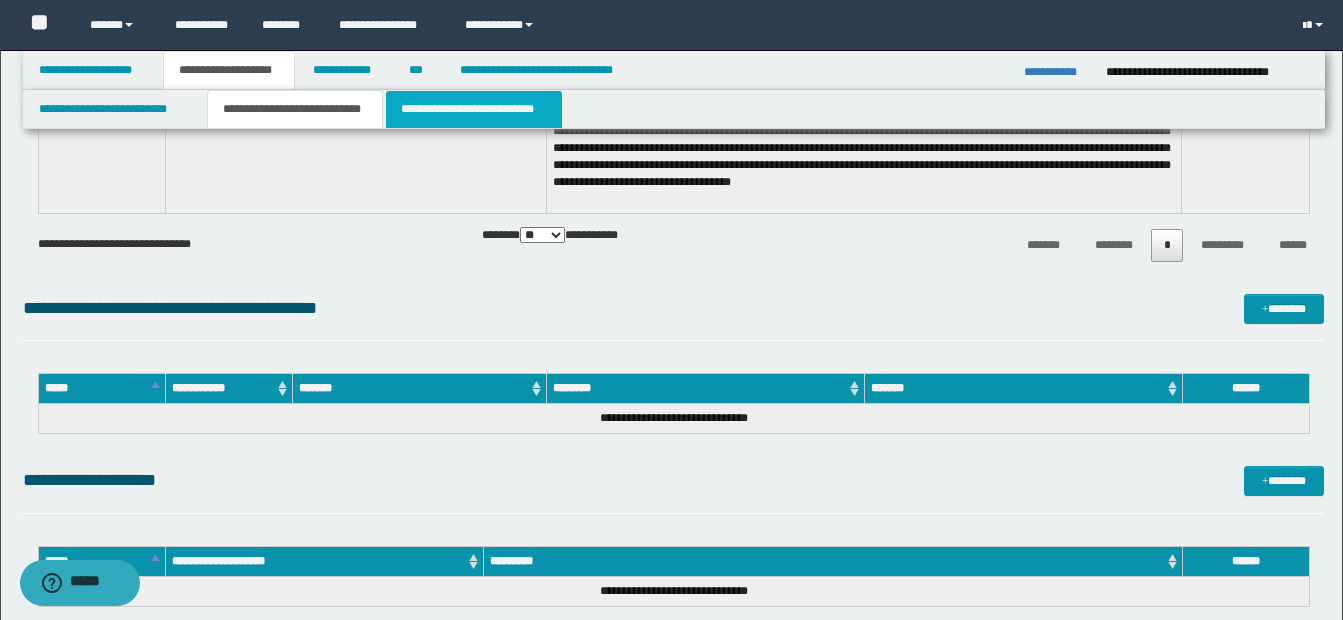 click on "**********" at bounding box center (474, 109) 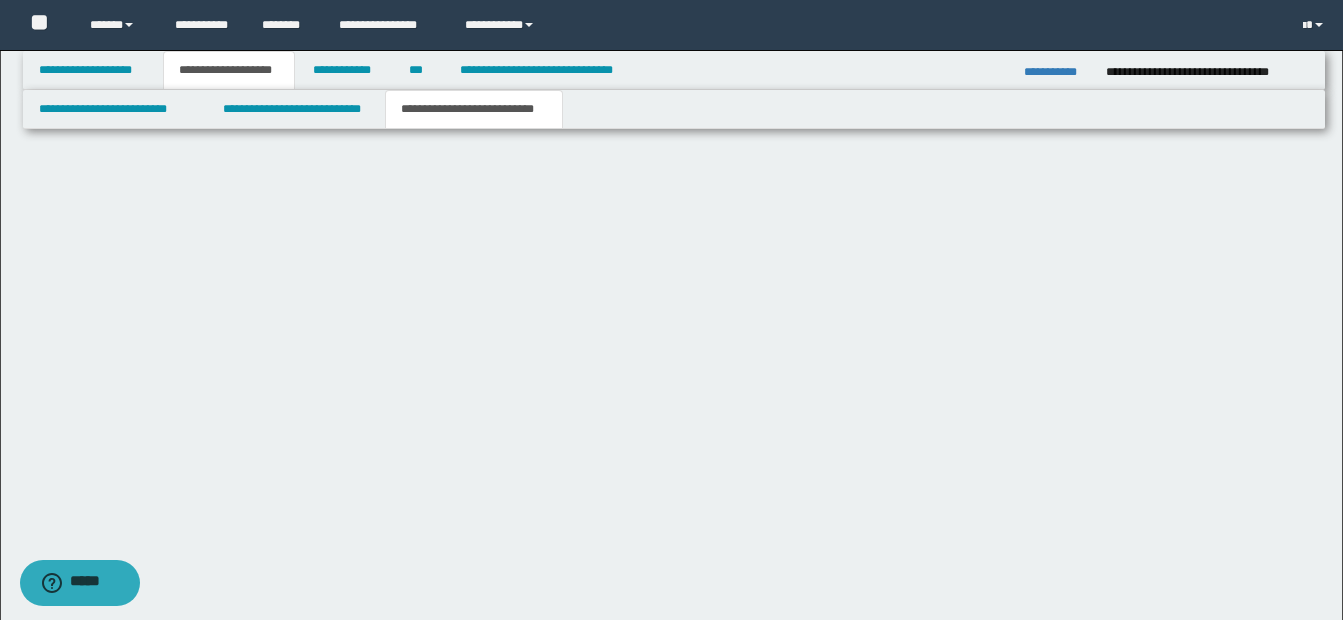 scroll, scrollTop: 1590, scrollLeft: 0, axis: vertical 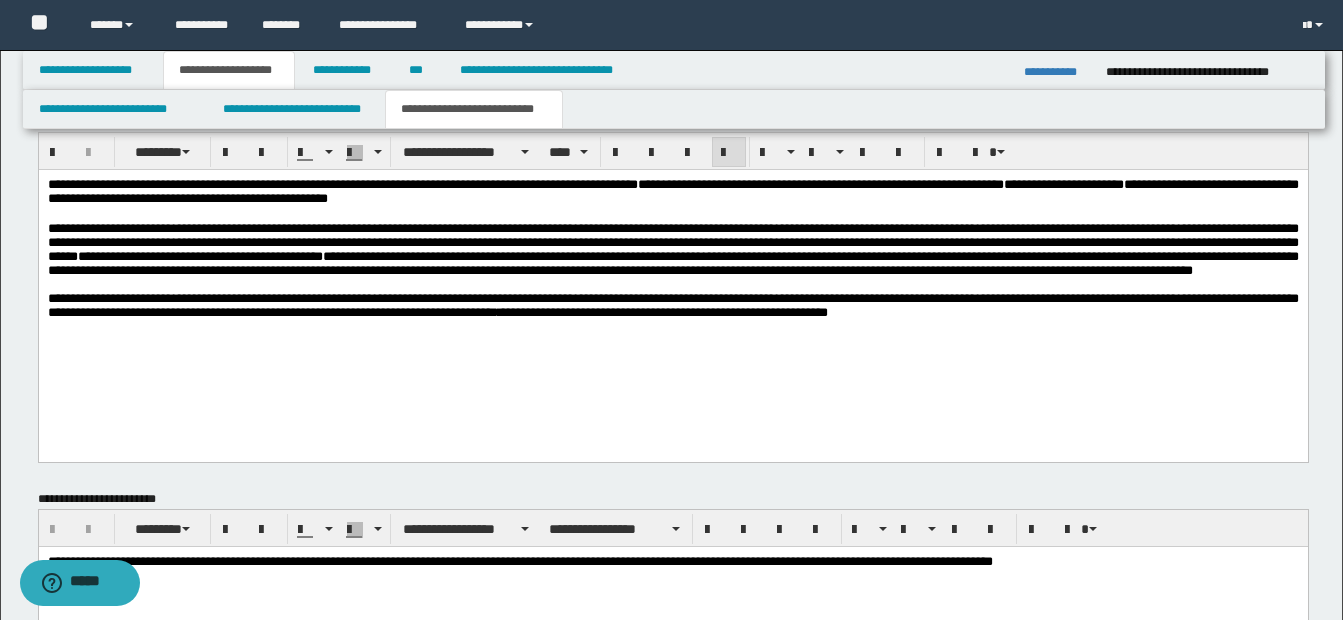 click on "**********" at bounding box center (672, 306) 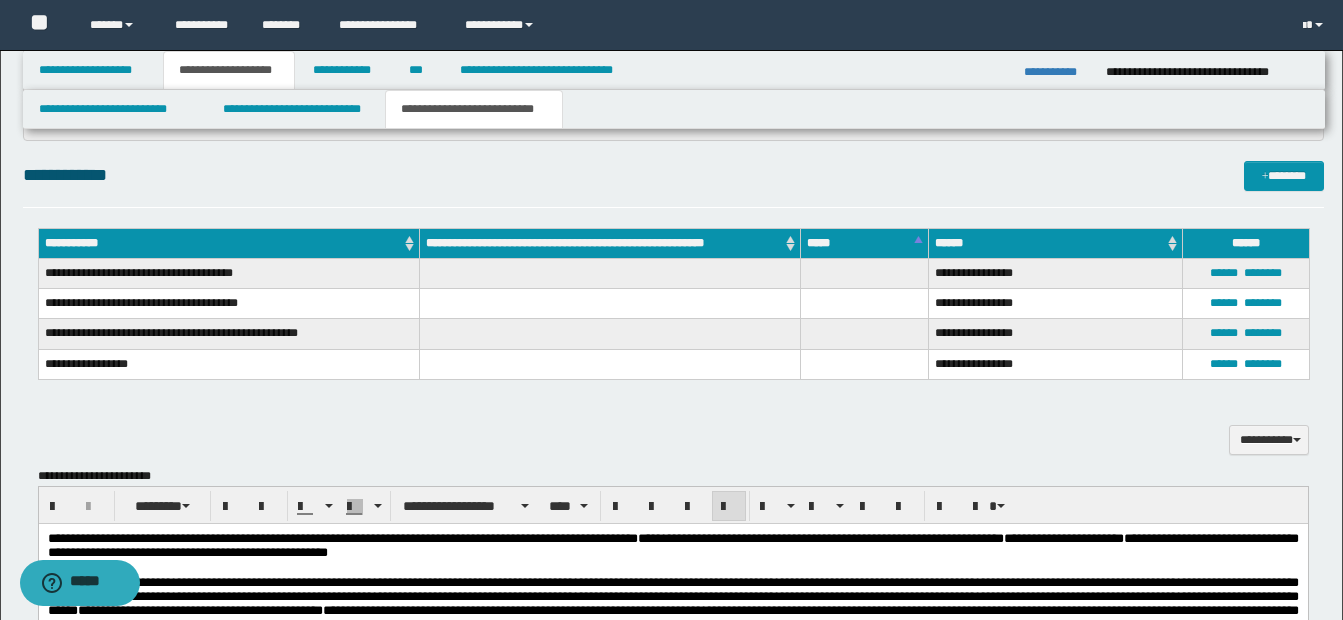 scroll, scrollTop: 831, scrollLeft: 0, axis: vertical 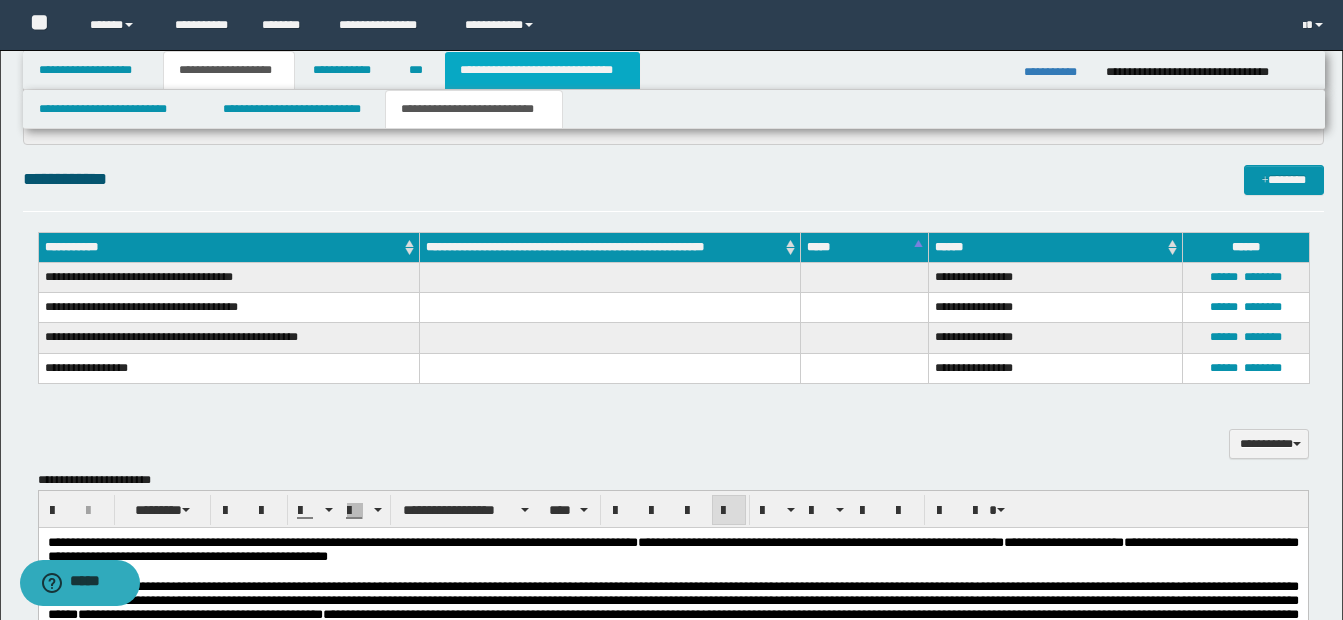 click on "**********" at bounding box center [542, 70] 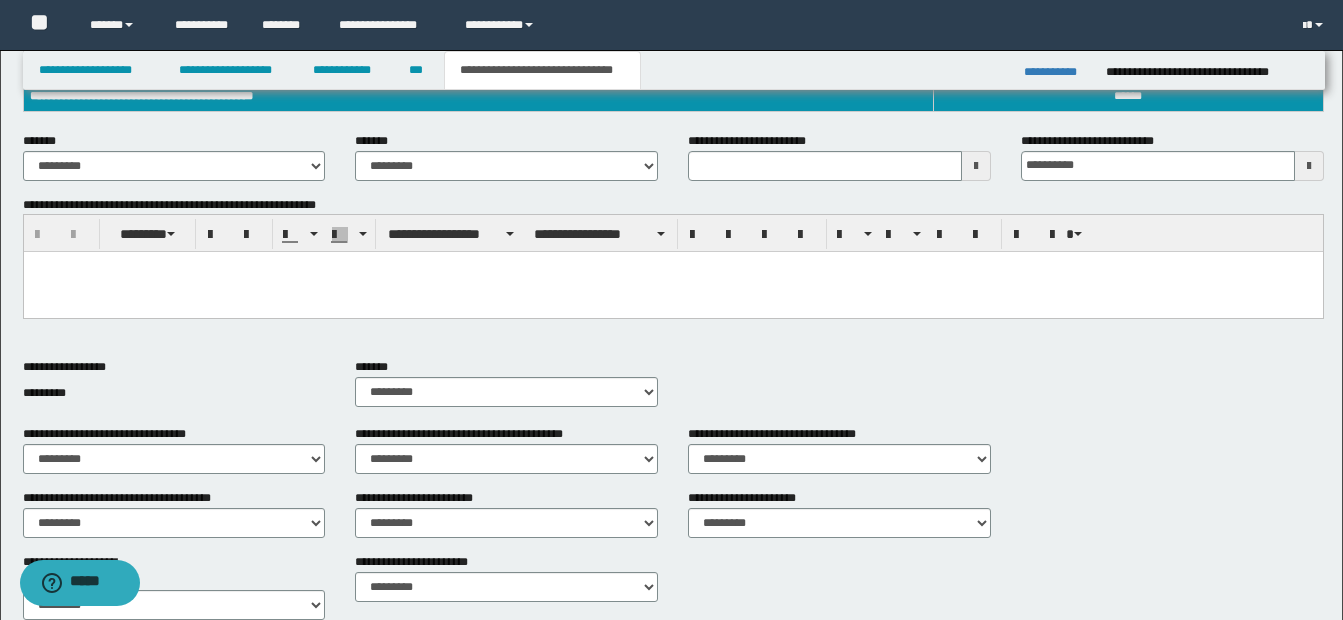 scroll, scrollTop: 353, scrollLeft: 0, axis: vertical 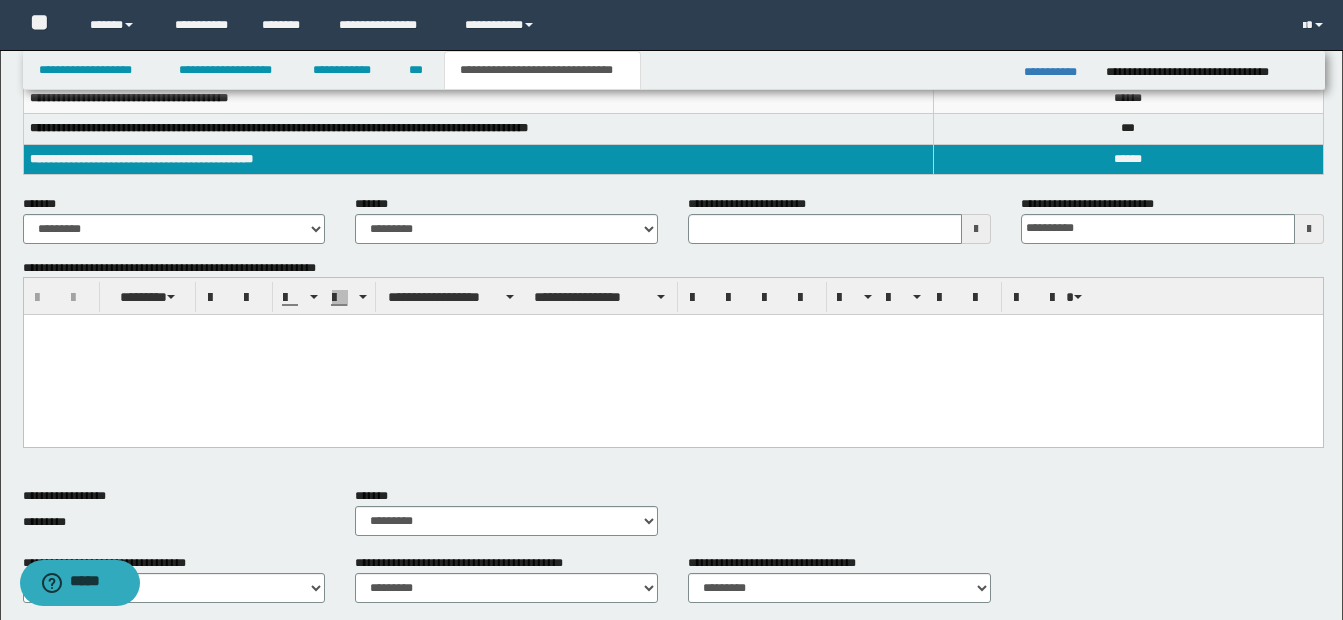 click at bounding box center [672, 330] 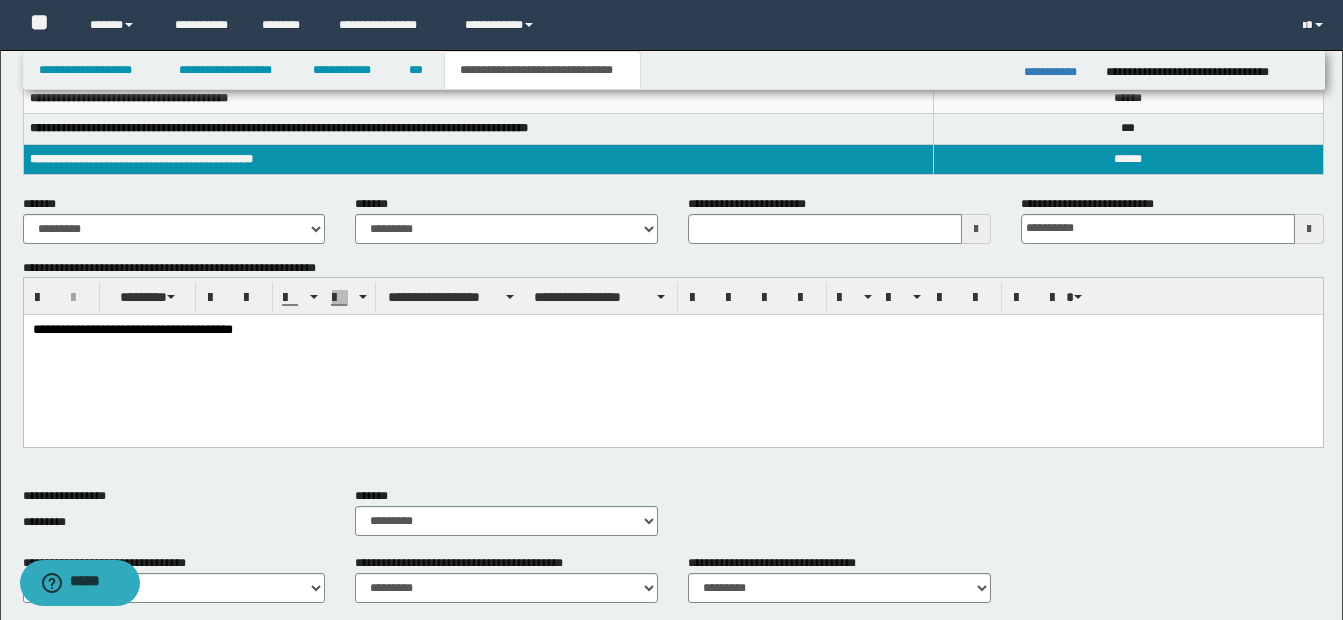 click on "**********" at bounding box center [672, 331] 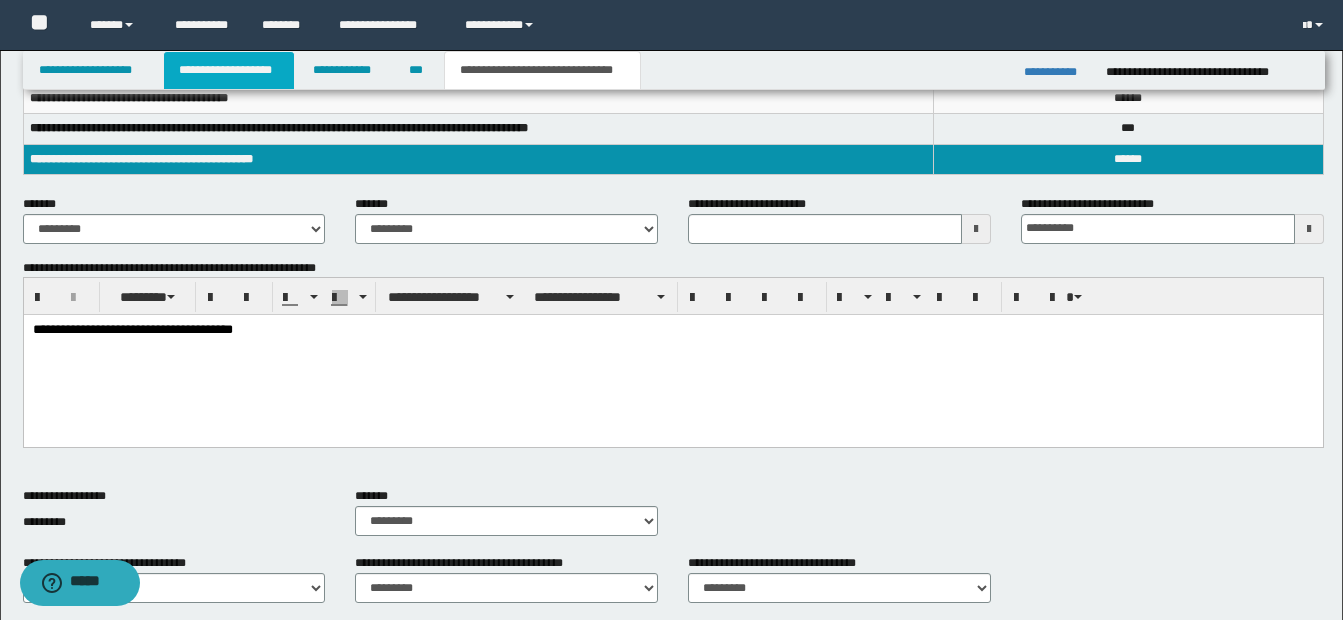 click on "**********" at bounding box center (229, 70) 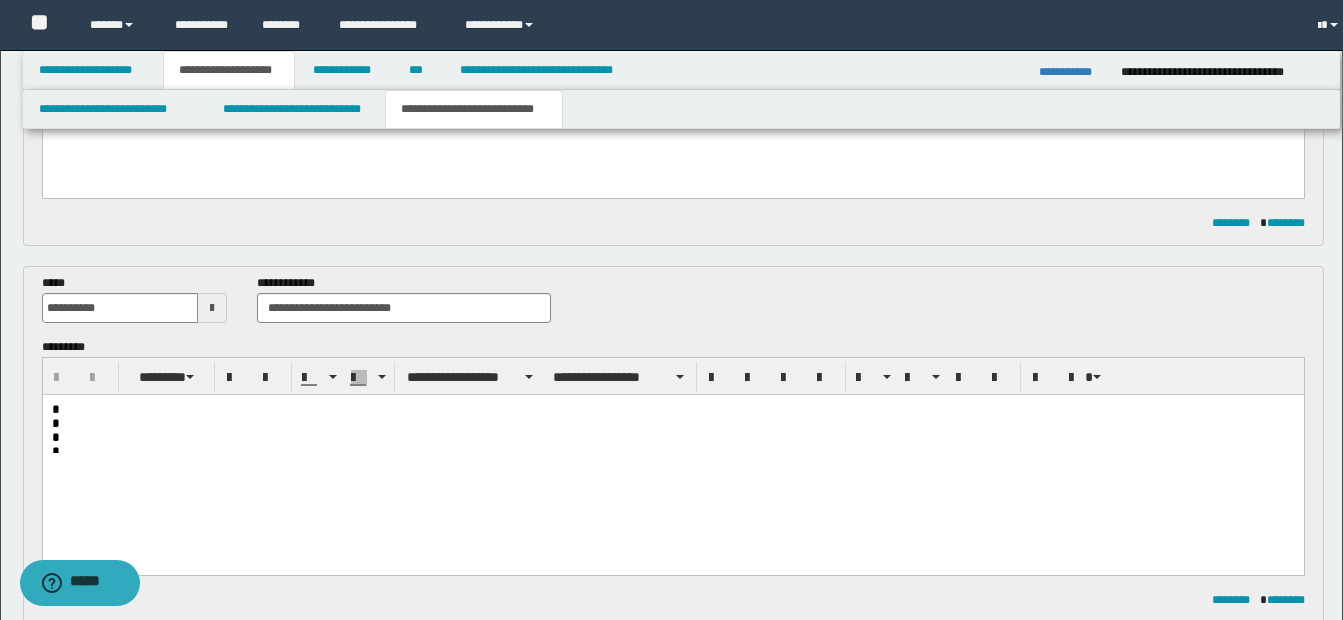 scroll, scrollTop: 384, scrollLeft: 0, axis: vertical 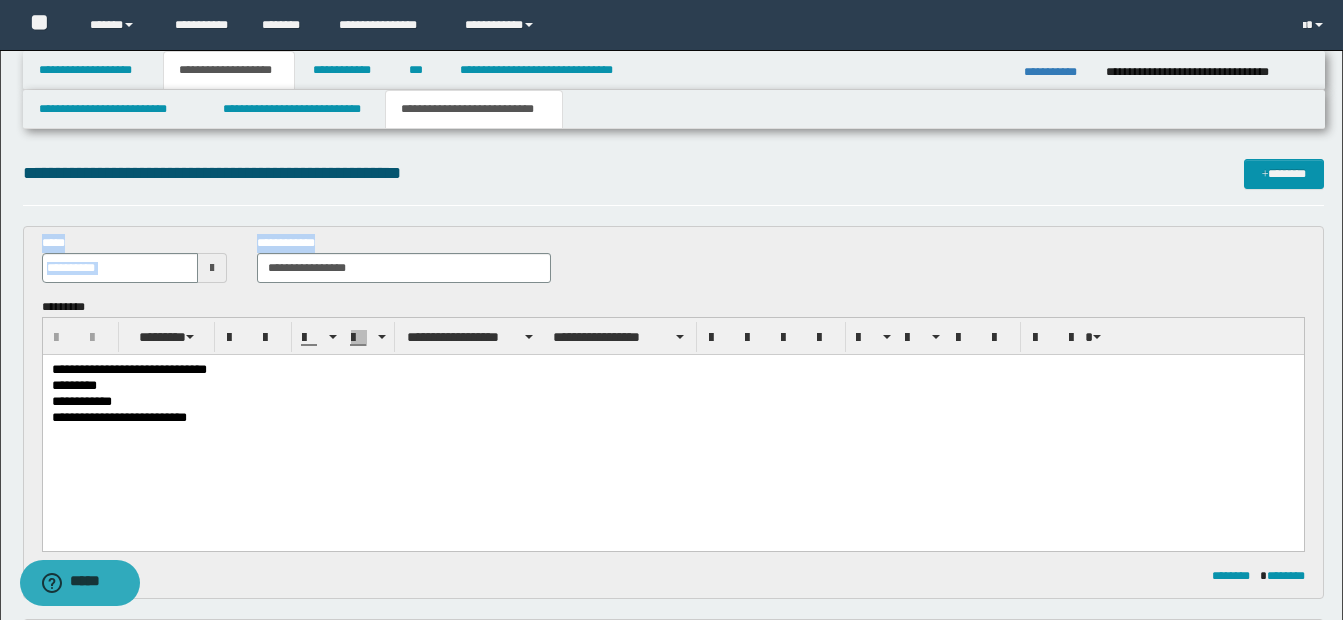 drag, startPoint x: 1335, startPoint y: 140, endPoint x: 1337, endPoint y: 285, distance: 145.0138 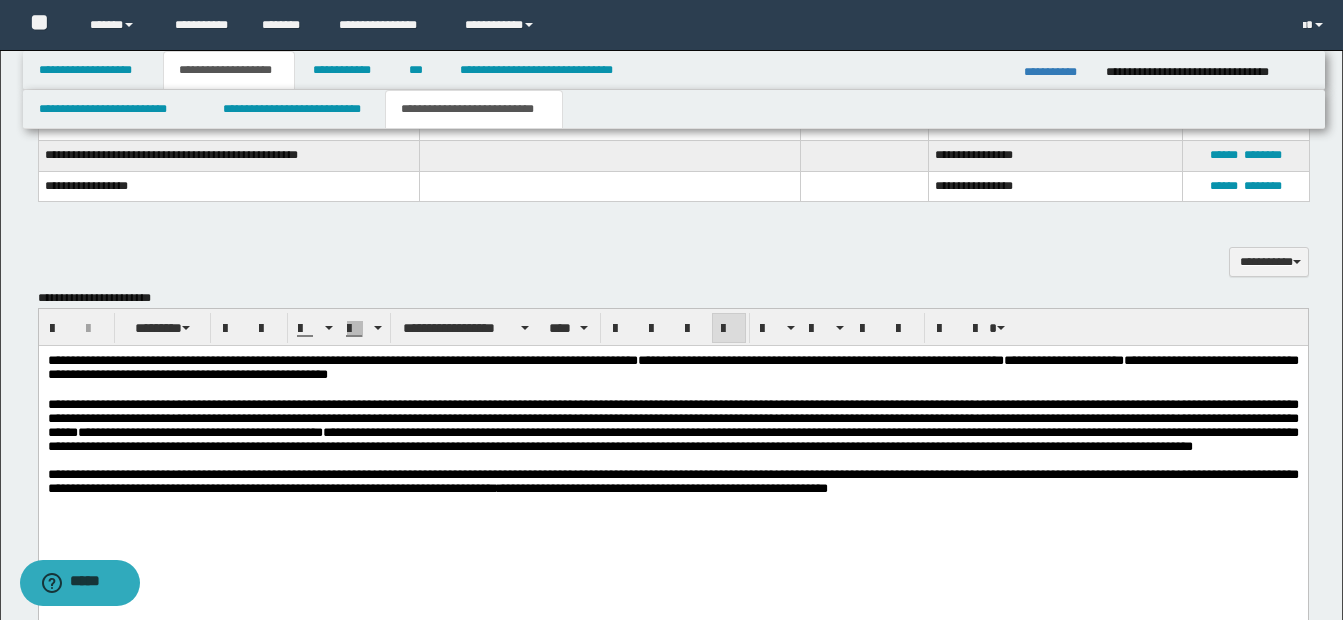 scroll, scrollTop: 1024, scrollLeft: 0, axis: vertical 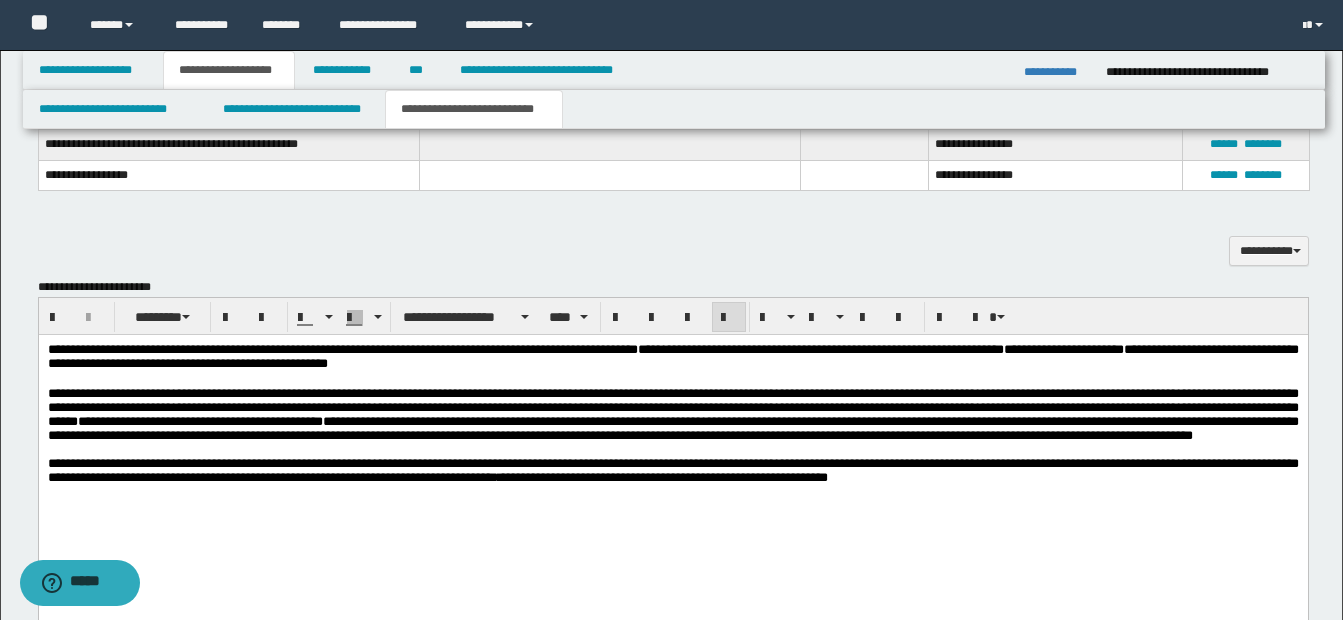 click on "**********" at bounding box center [672, 471] 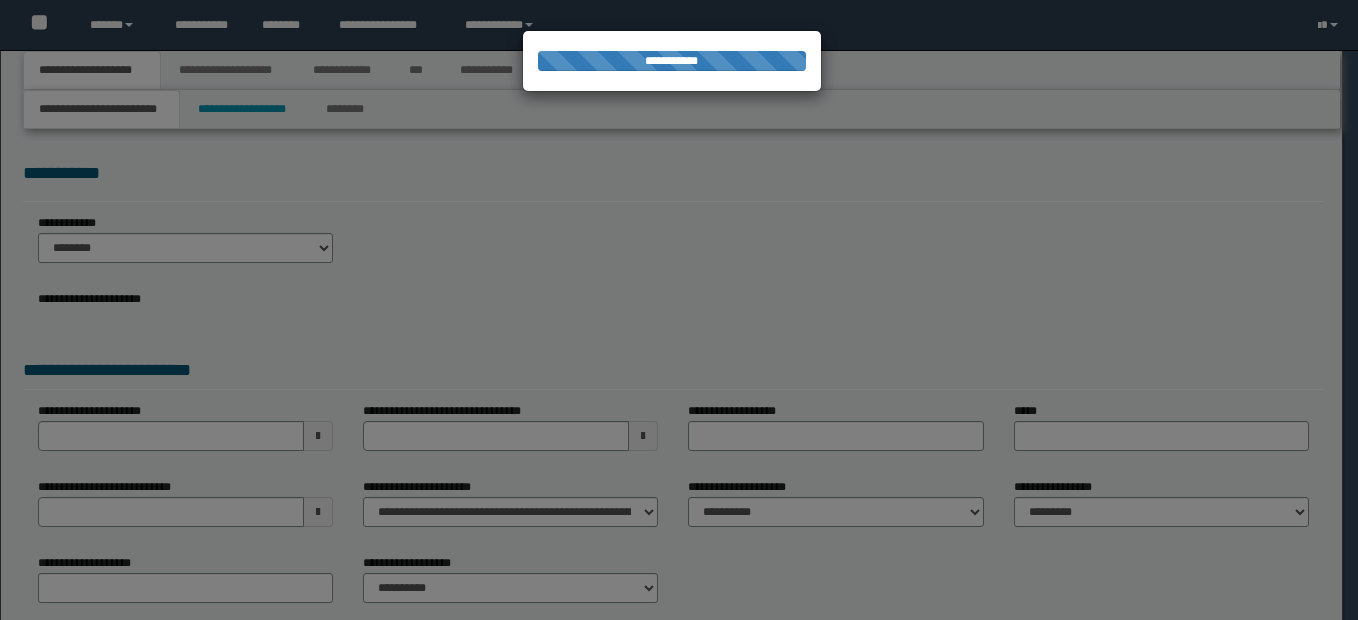 scroll, scrollTop: 0, scrollLeft: 0, axis: both 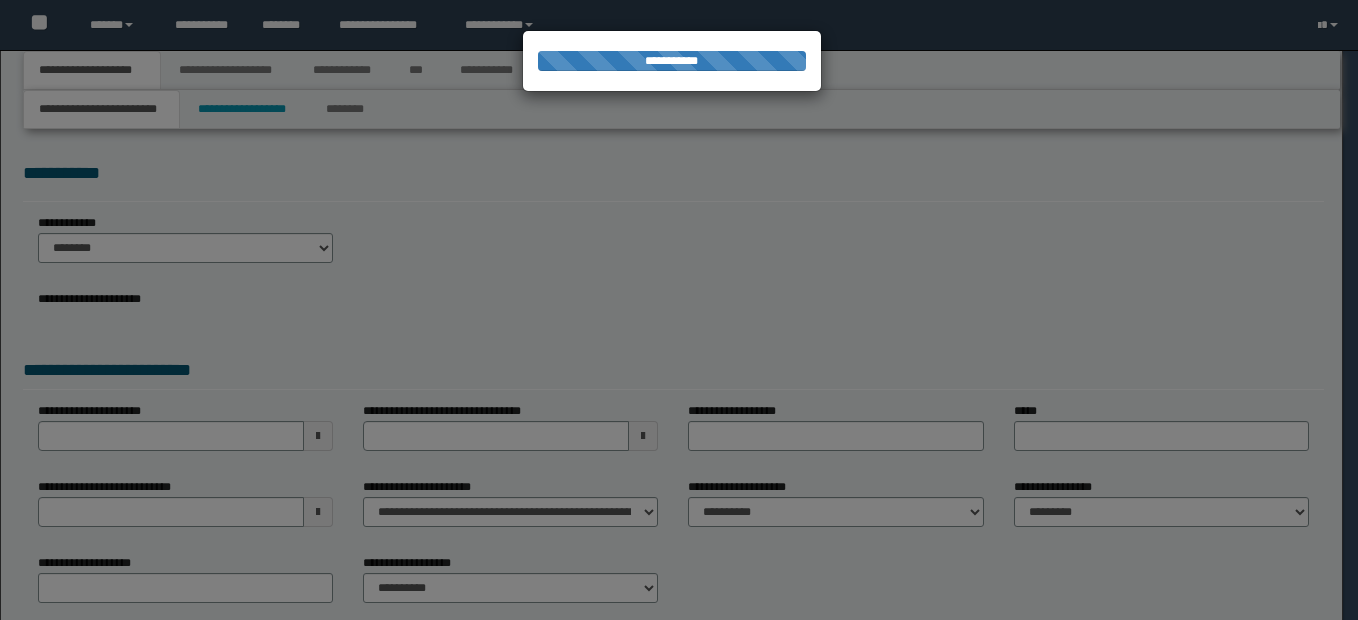 select on "*" 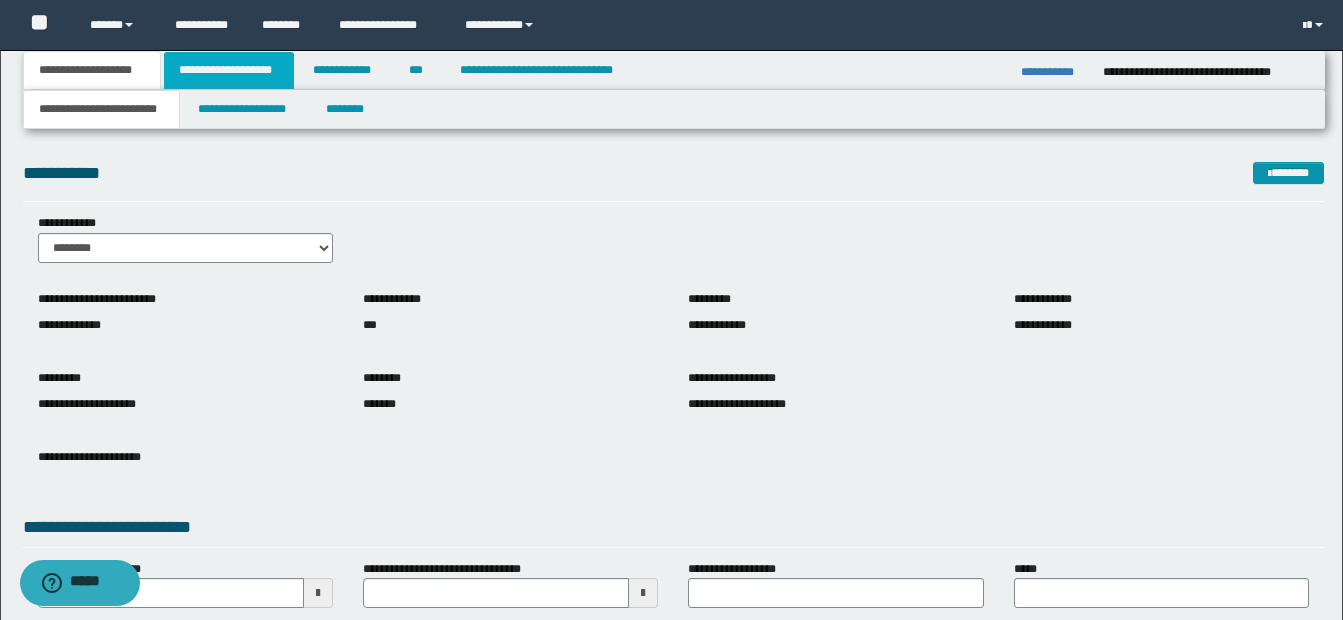 click on "**********" at bounding box center [229, 70] 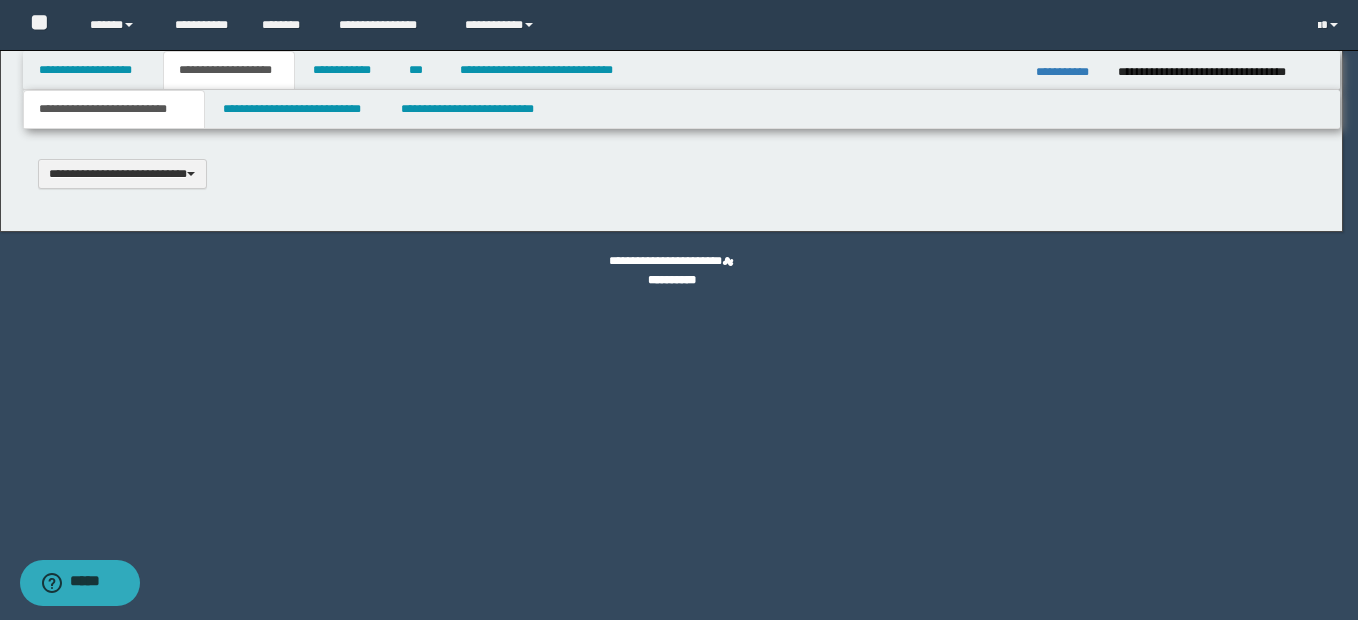 type 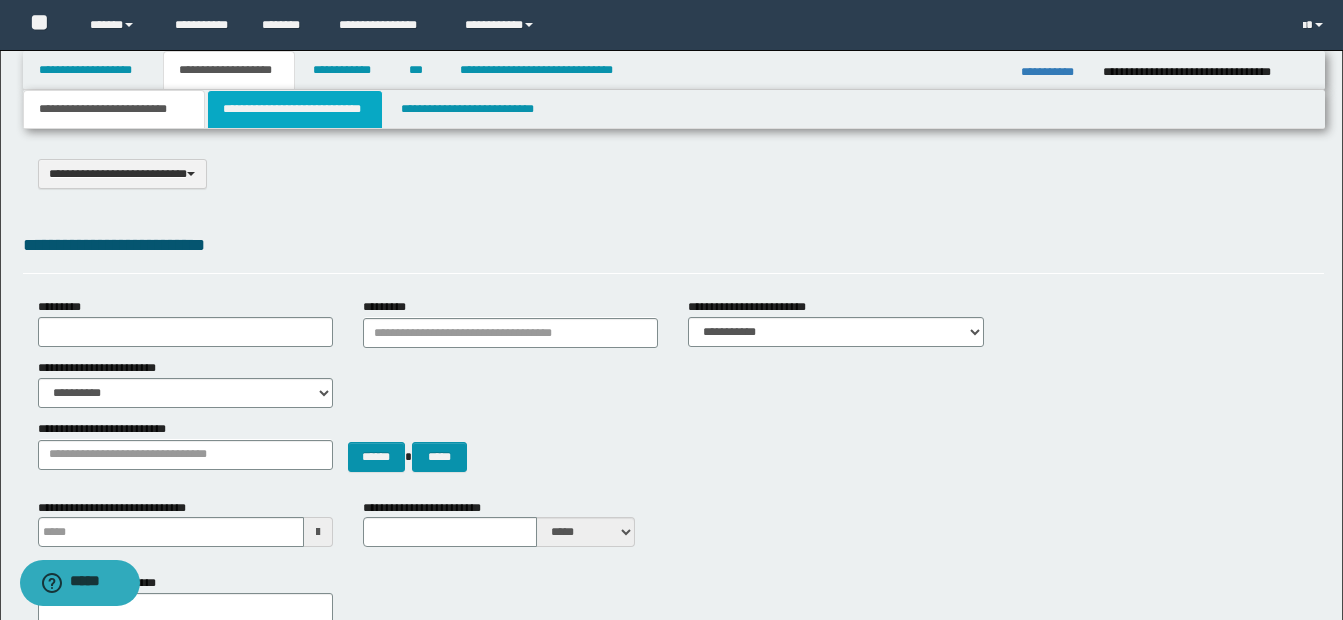 click on "**********" at bounding box center (295, 109) 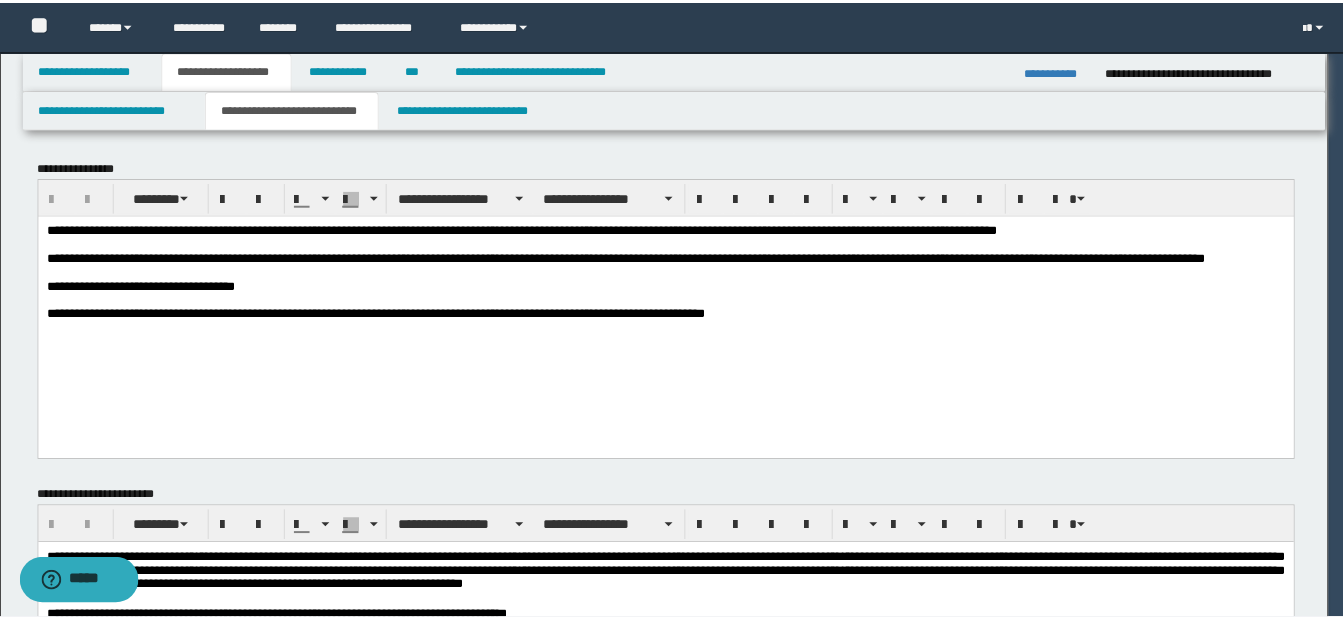 scroll, scrollTop: 0, scrollLeft: 0, axis: both 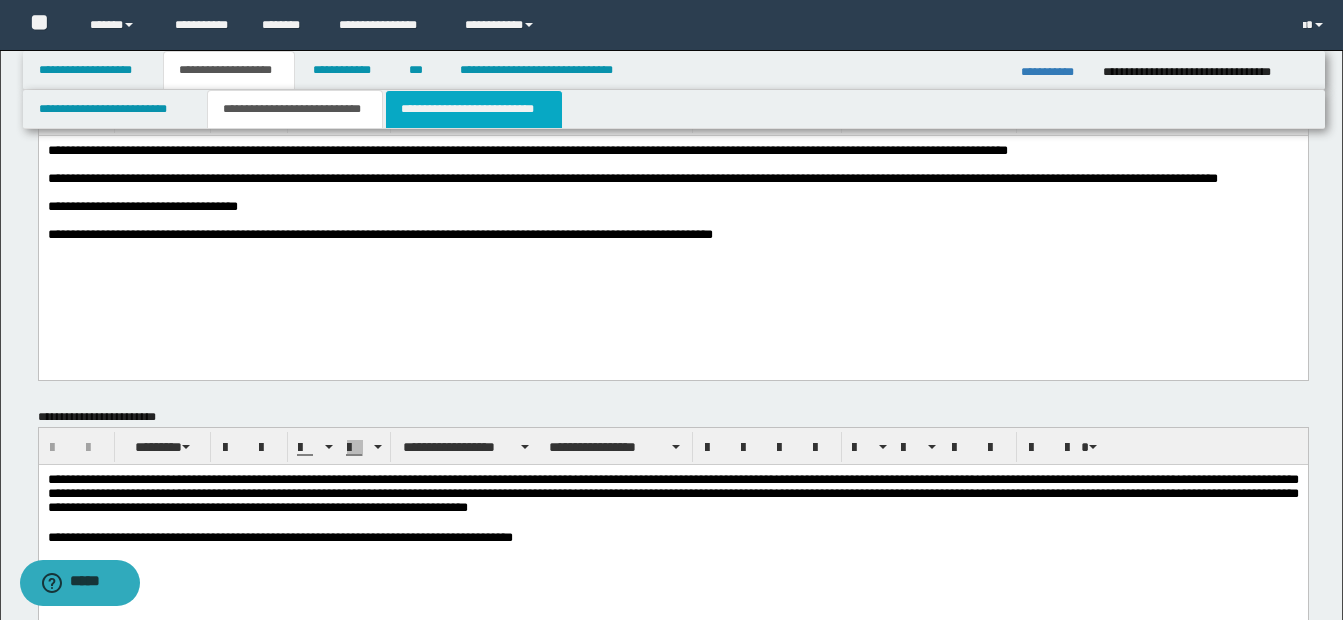 click on "**********" at bounding box center (474, 109) 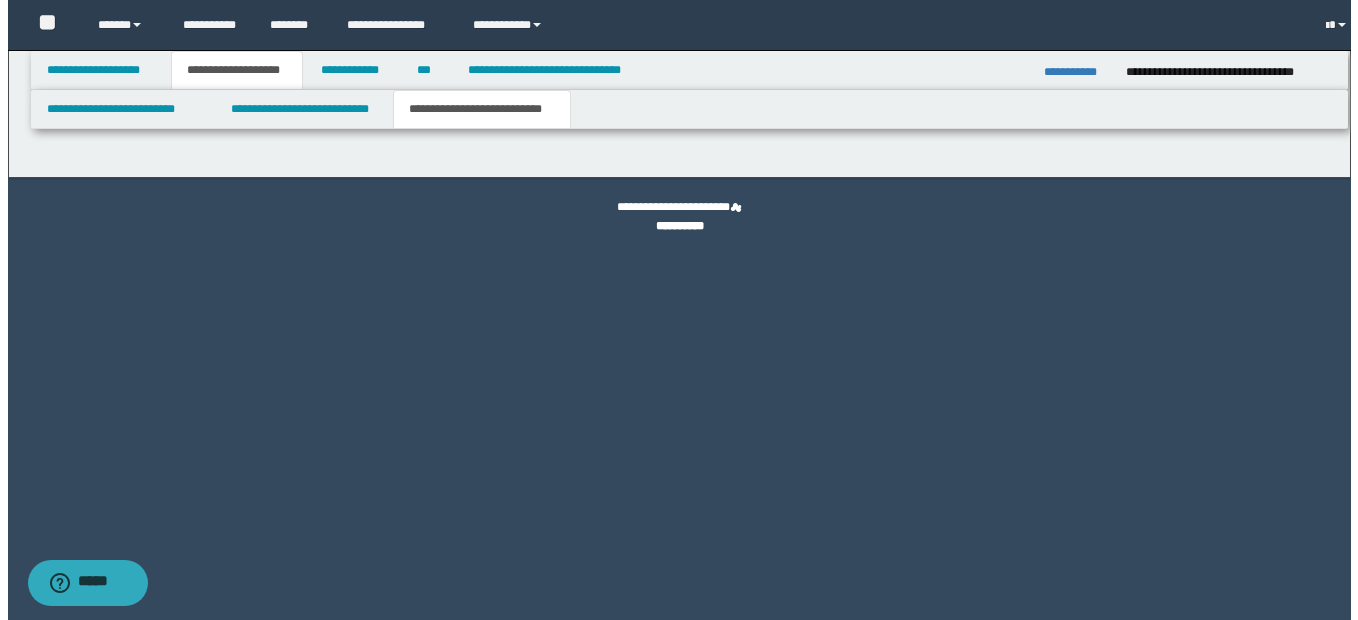 scroll, scrollTop: 0, scrollLeft: 0, axis: both 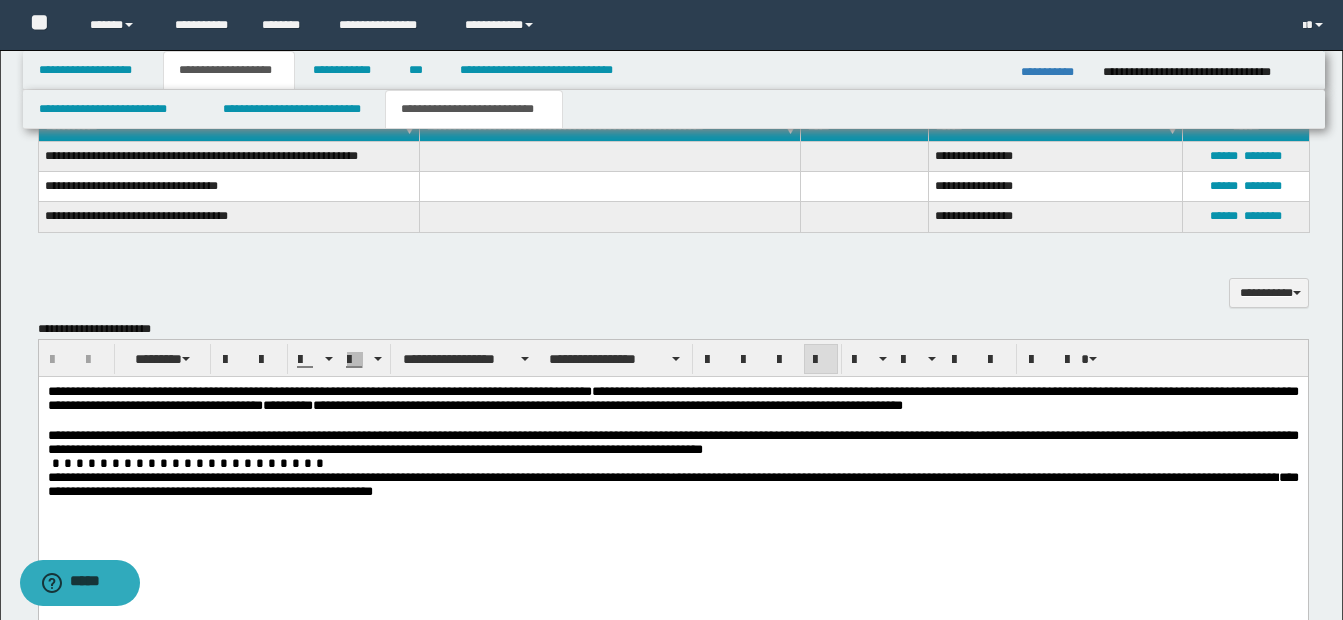 click on "**********" at bounding box center [672, 443] 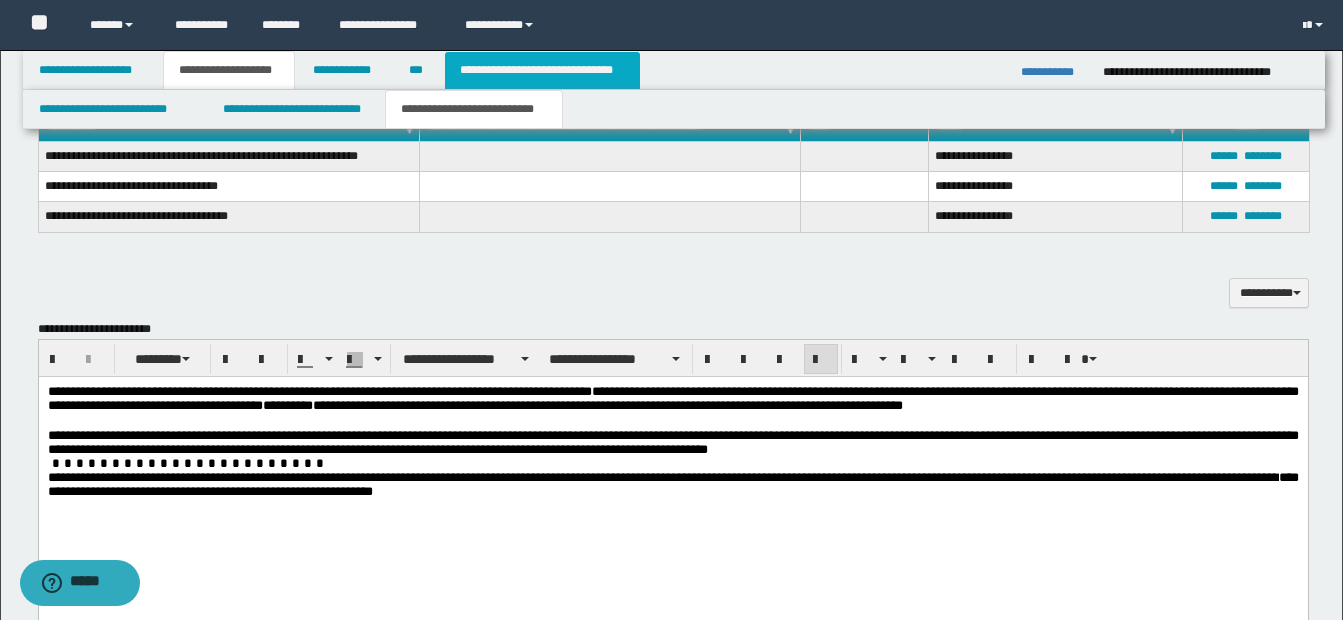 click on "**********" at bounding box center [542, 70] 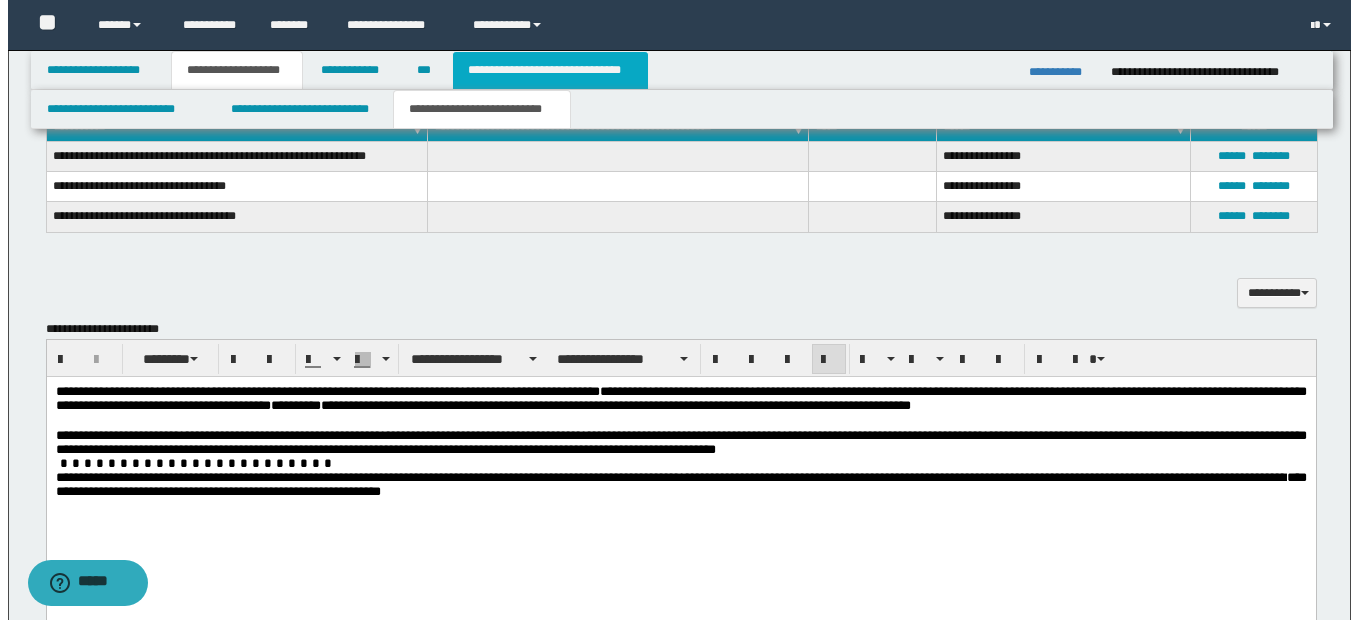 scroll, scrollTop: 0, scrollLeft: 0, axis: both 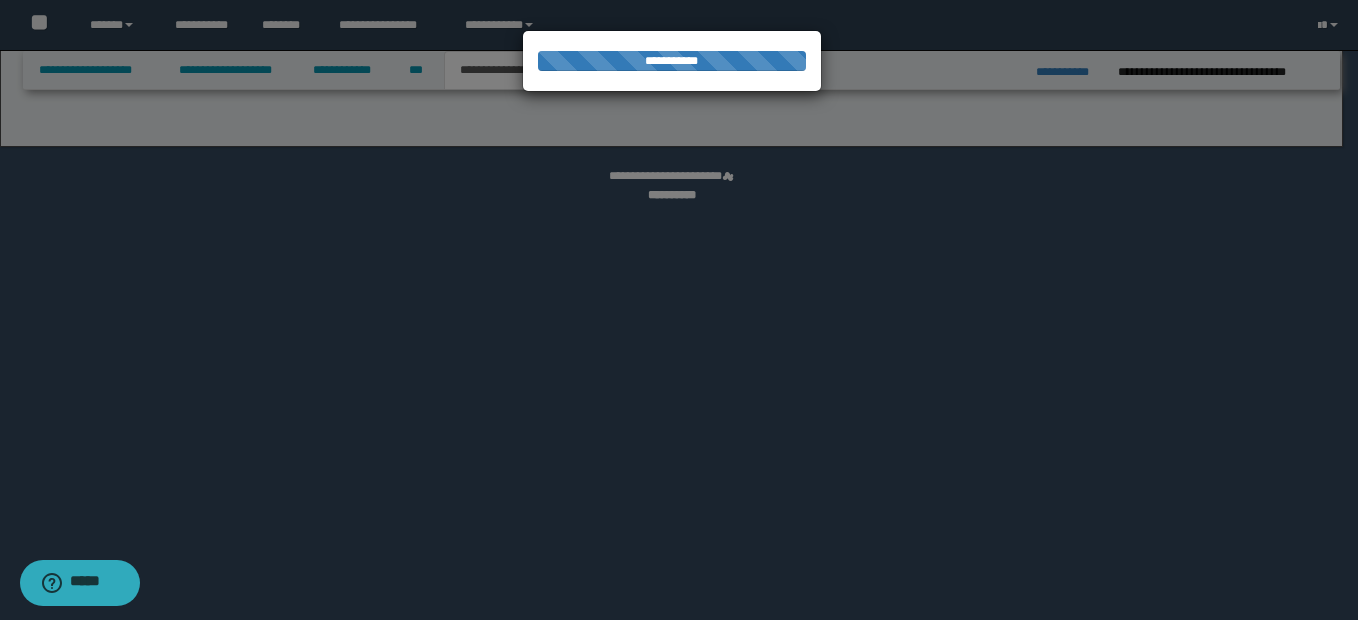 select on "*" 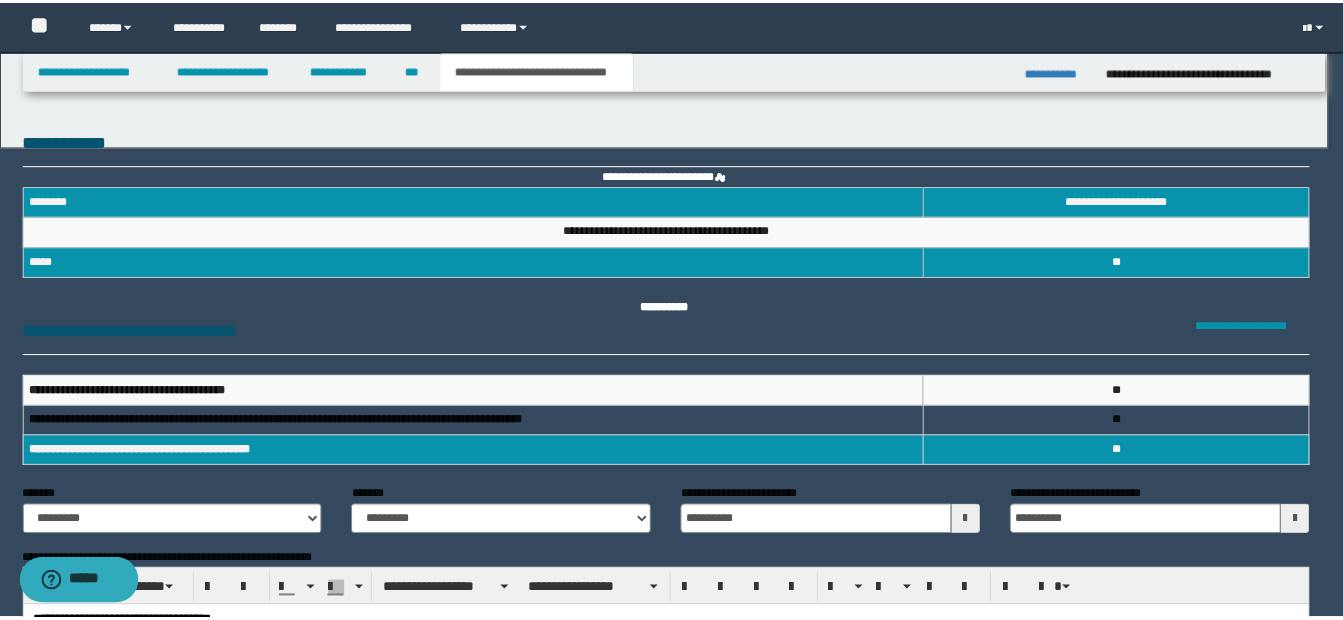 scroll, scrollTop: 0, scrollLeft: 0, axis: both 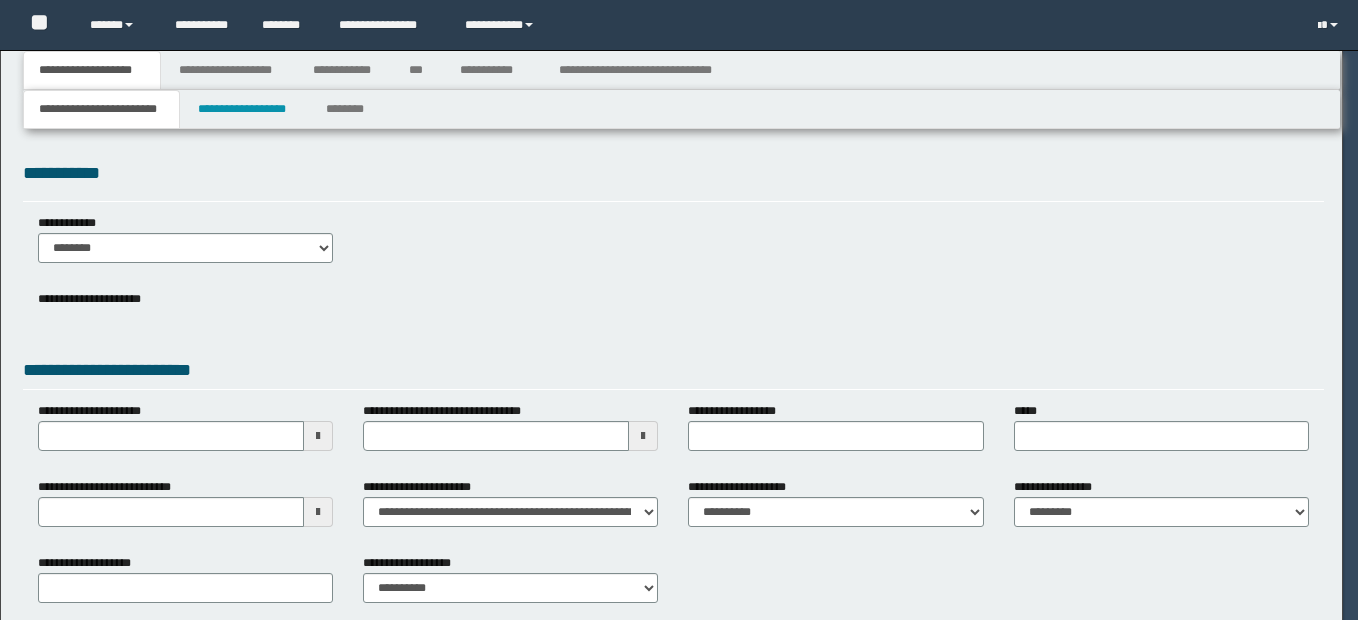 select on "*" 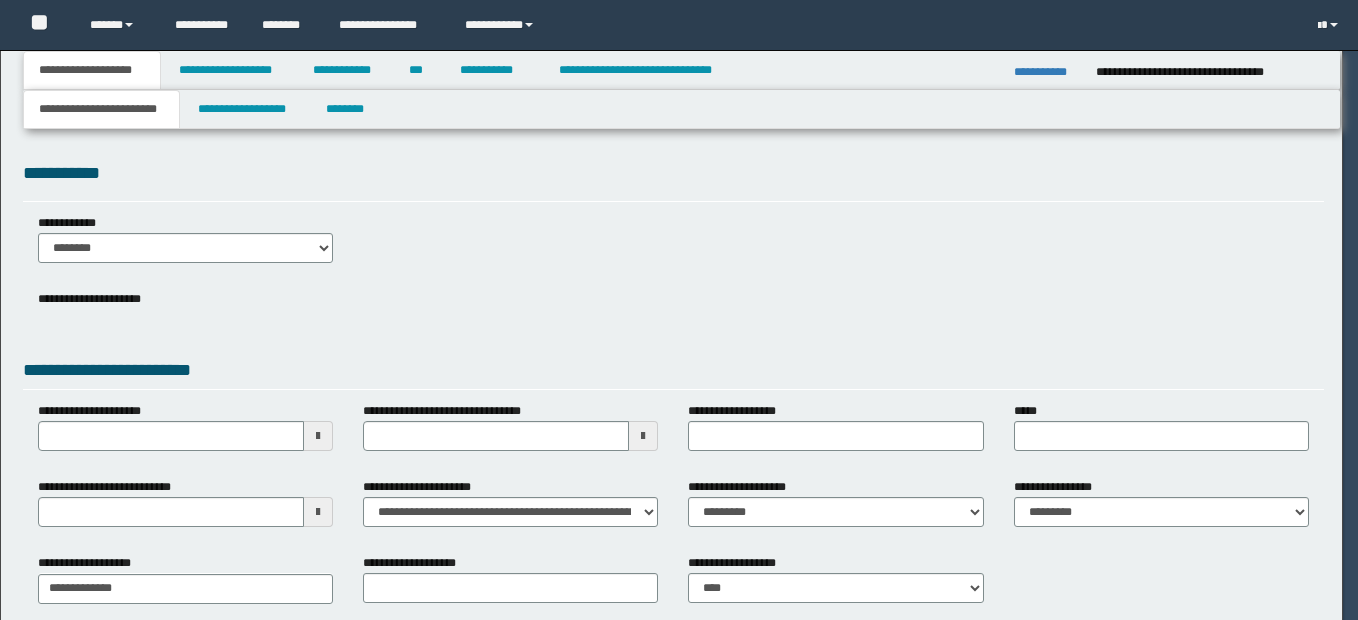 scroll, scrollTop: 0, scrollLeft: 0, axis: both 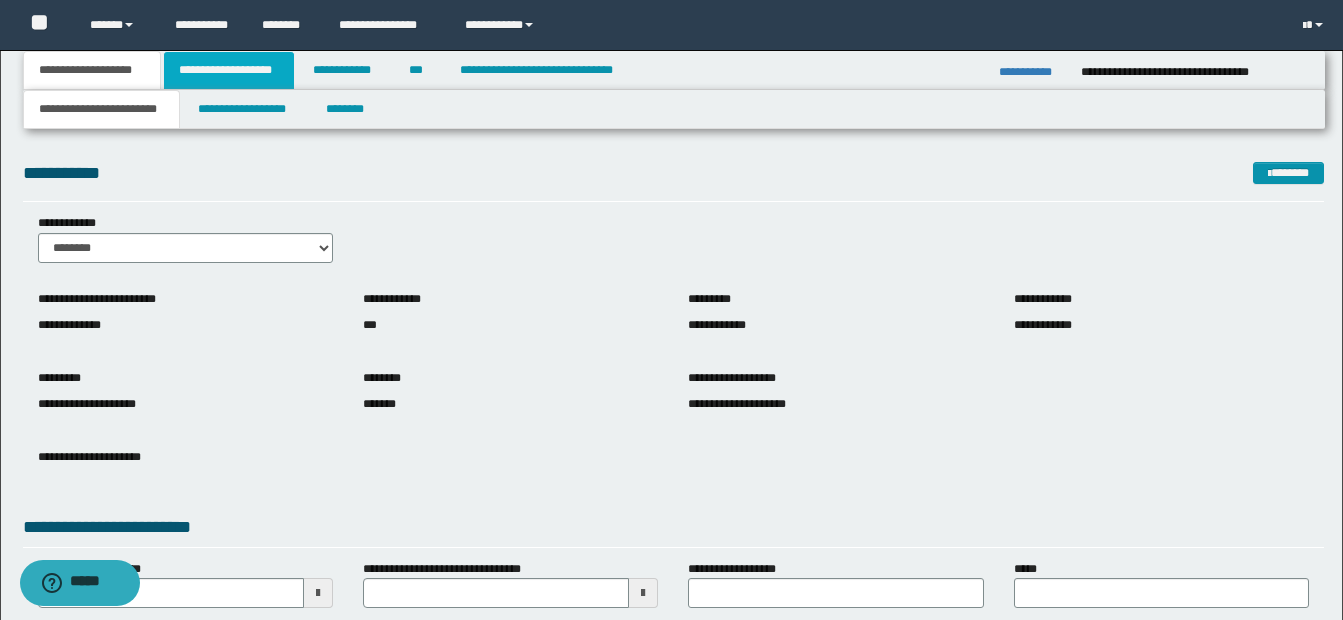 click on "**********" at bounding box center [229, 70] 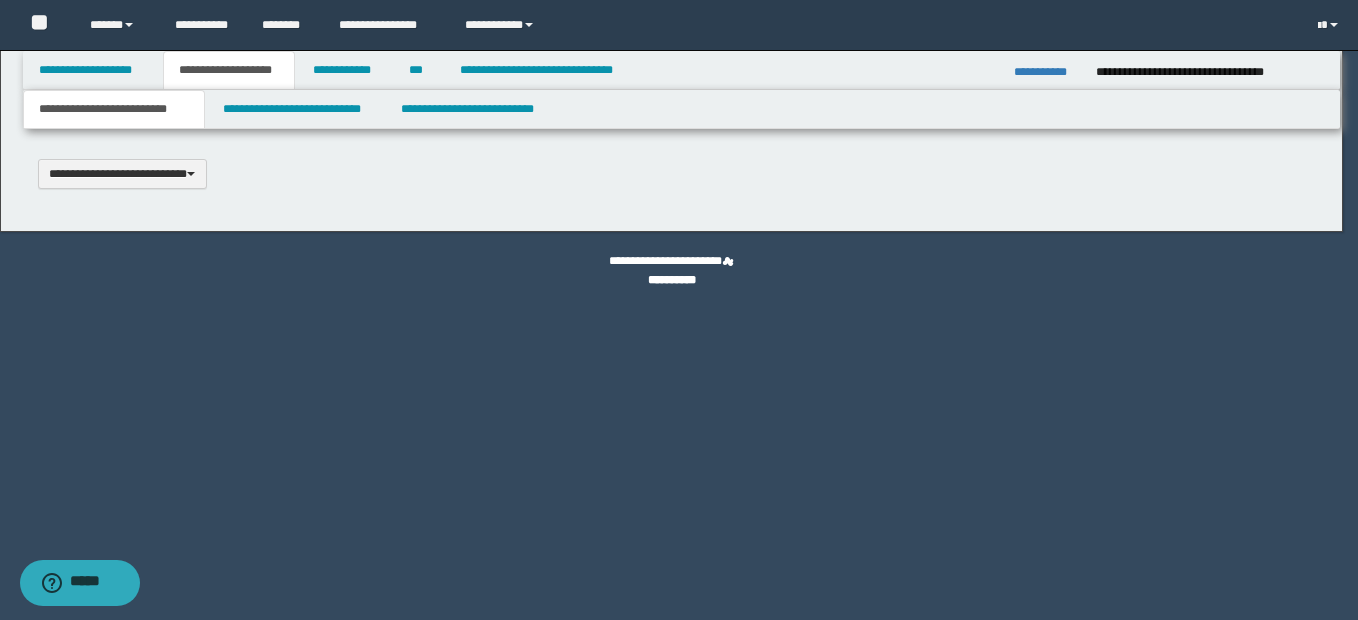 type 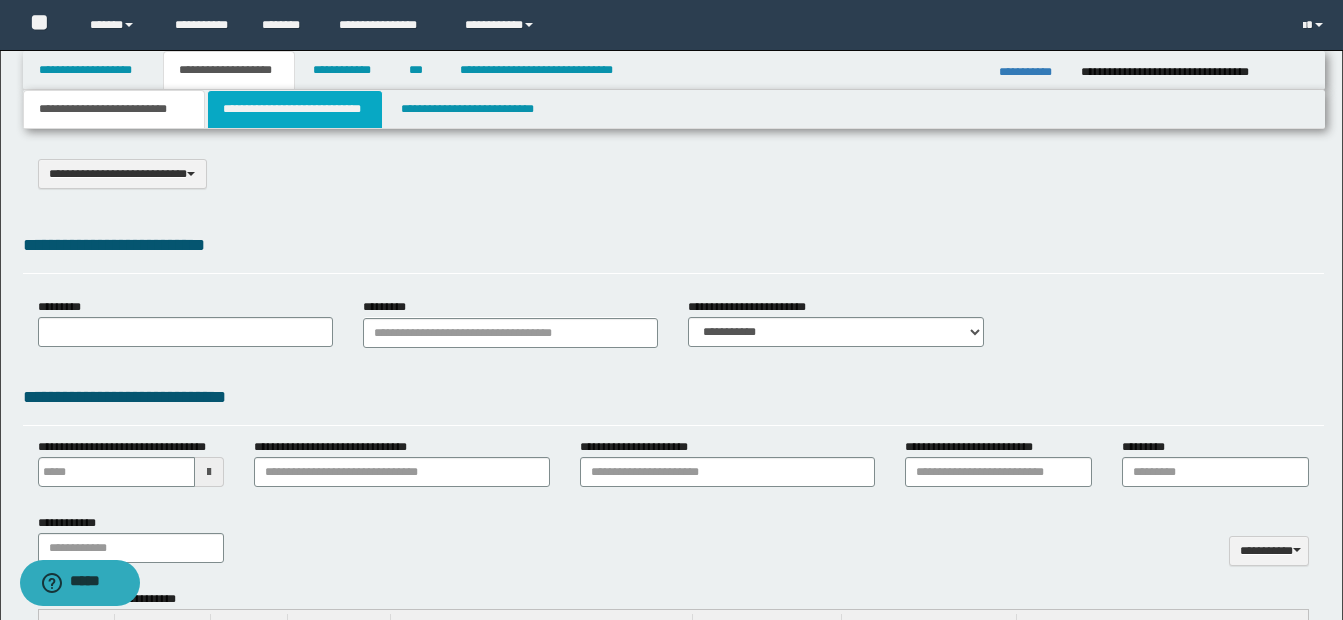 click on "**********" at bounding box center (295, 109) 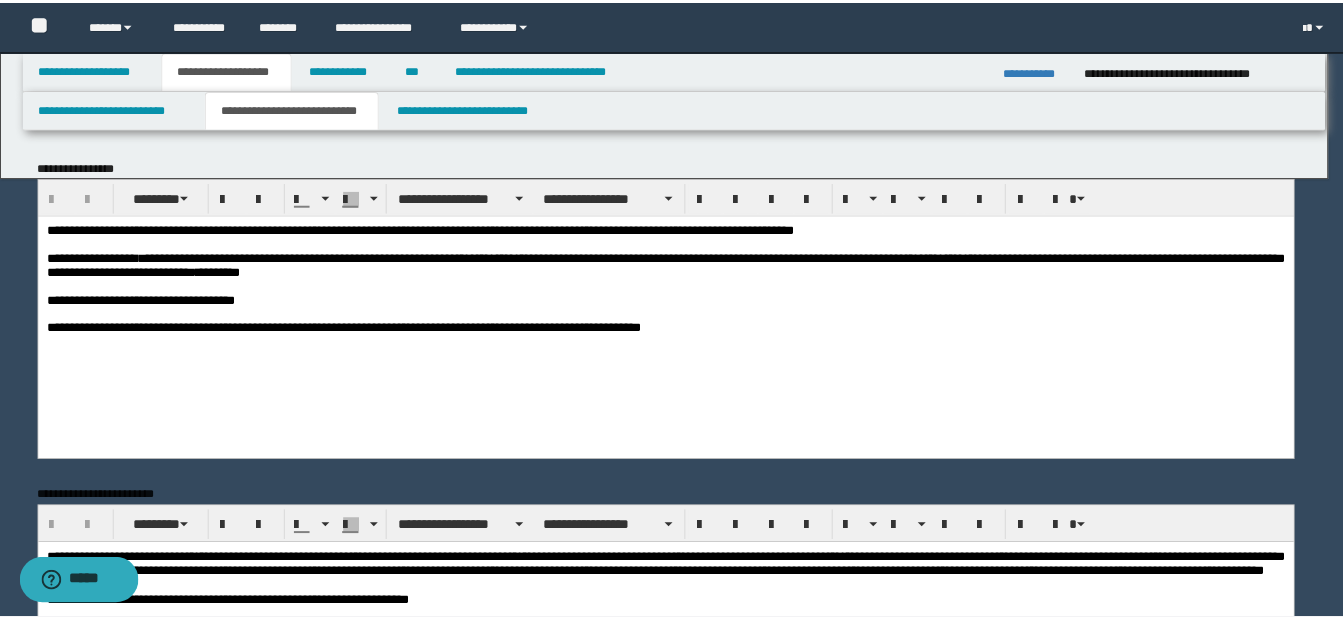 scroll, scrollTop: 0, scrollLeft: 0, axis: both 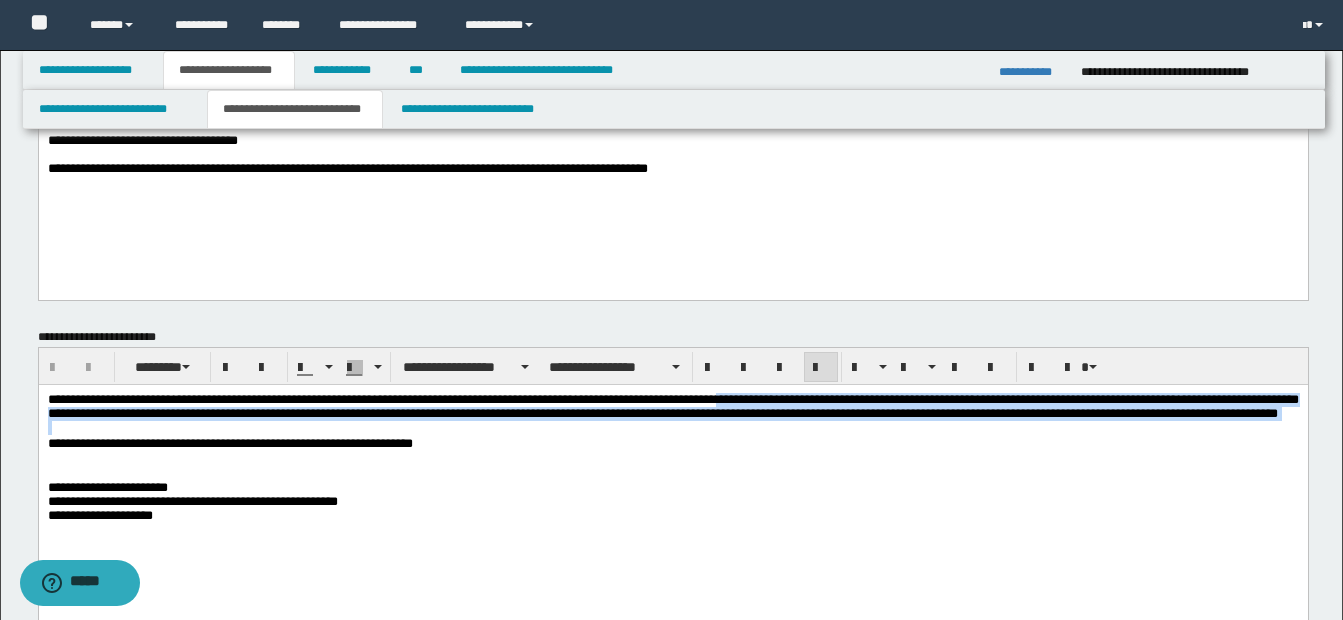 drag, startPoint x: 777, startPoint y: 402, endPoint x: 831, endPoint y: 443, distance: 67.80118 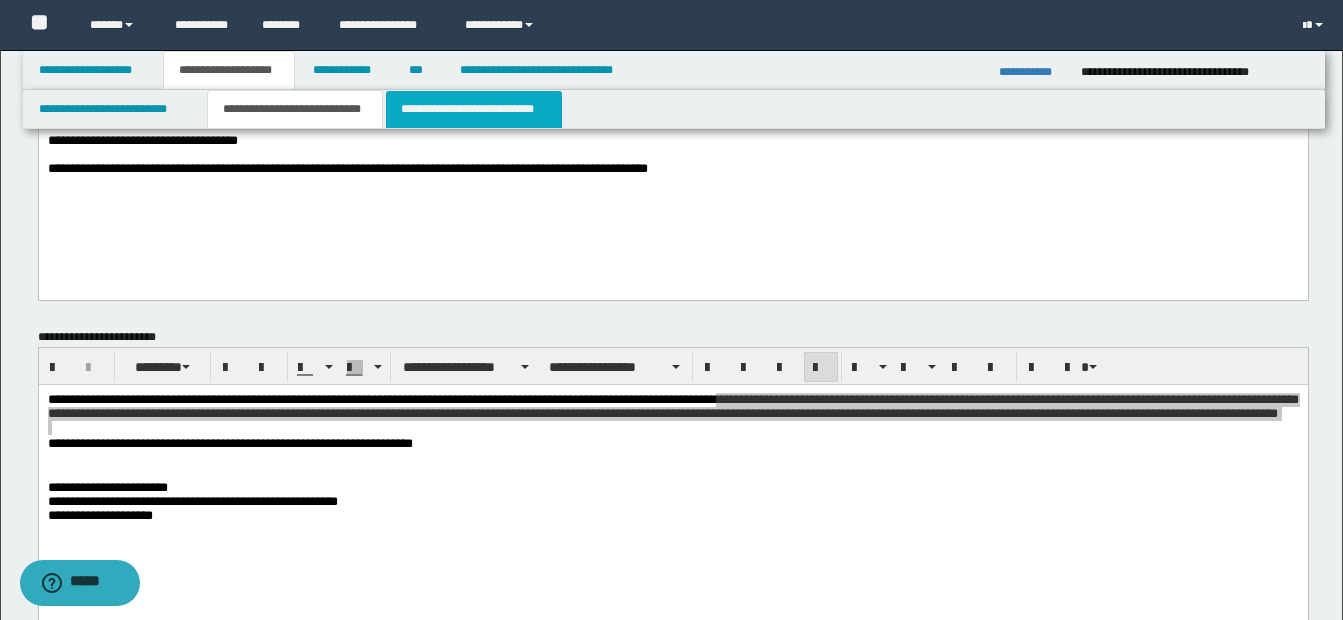 click on "**********" at bounding box center (474, 109) 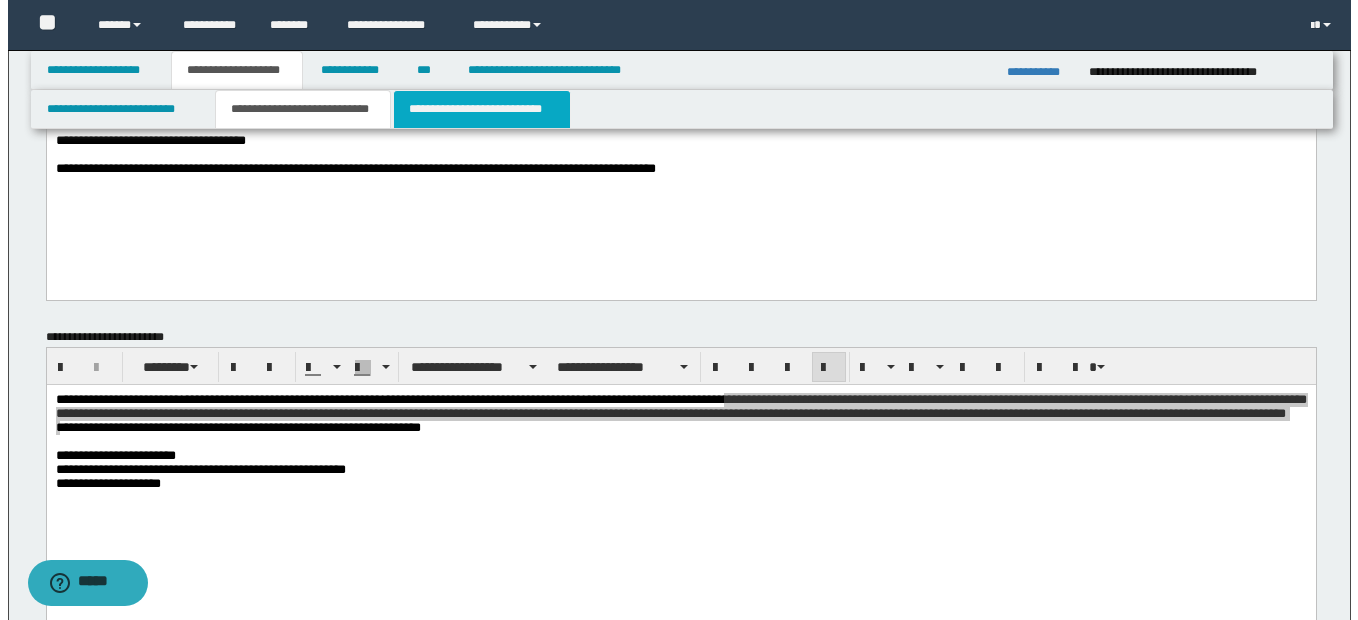scroll, scrollTop: 0, scrollLeft: 0, axis: both 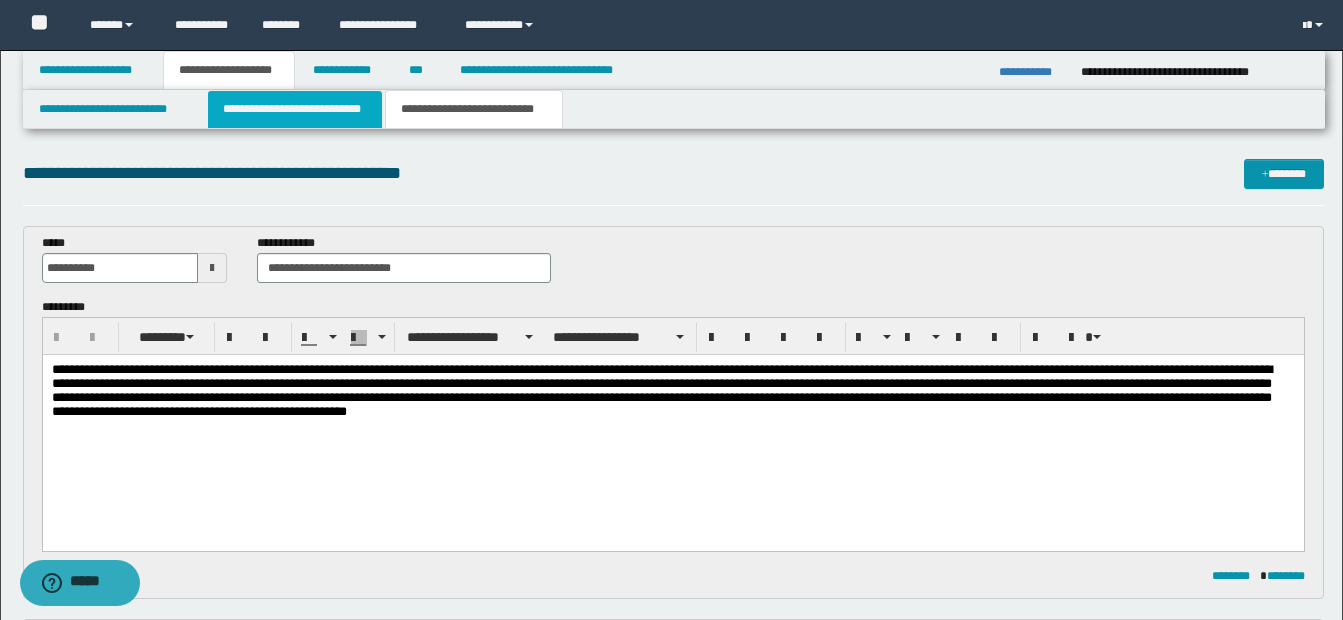 click on "**********" at bounding box center (295, 109) 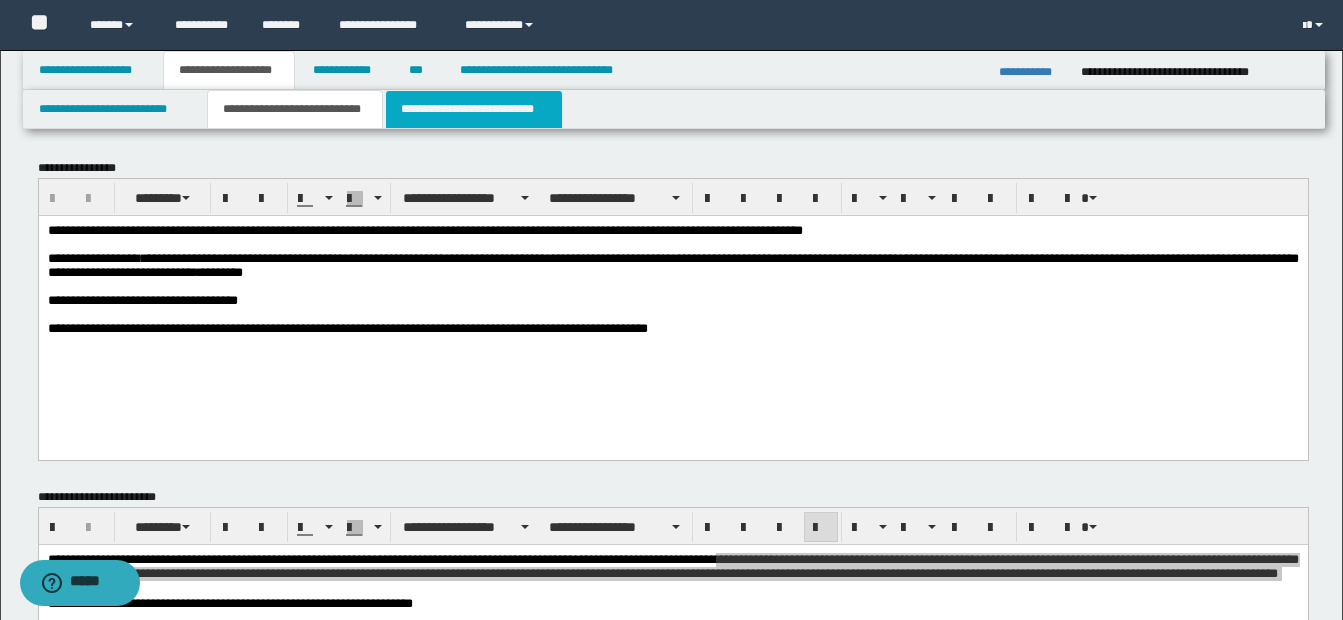 click on "**********" at bounding box center [474, 109] 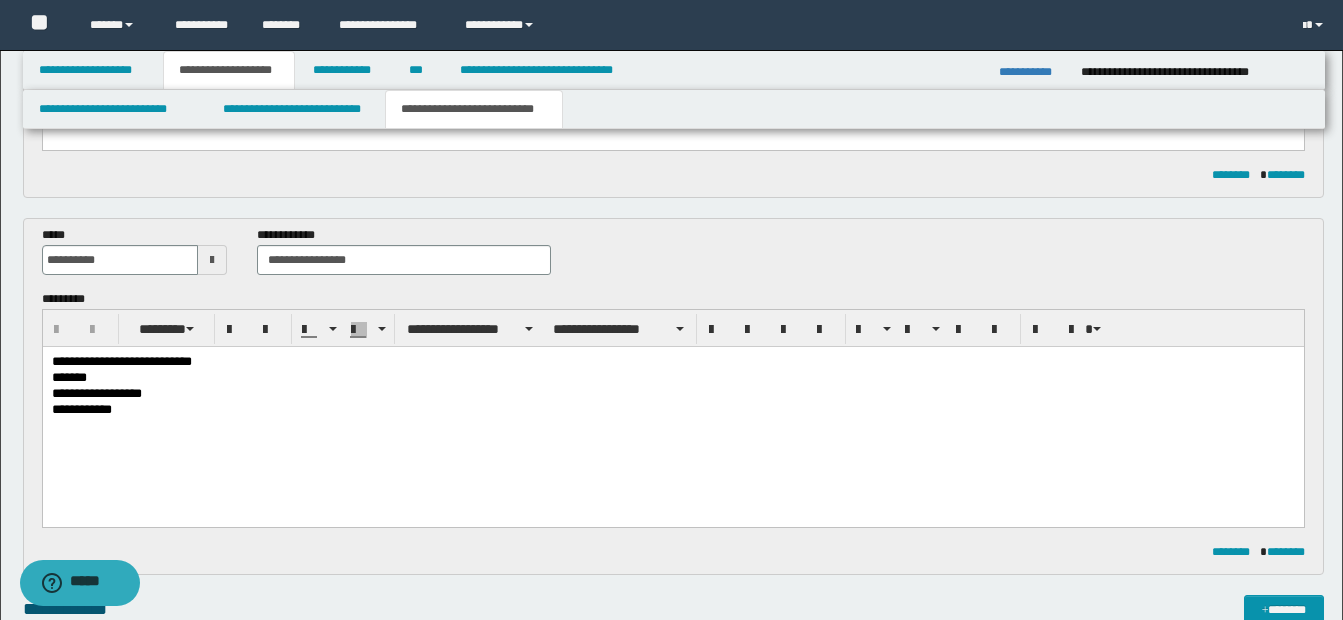 scroll, scrollTop: 384, scrollLeft: 0, axis: vertical 